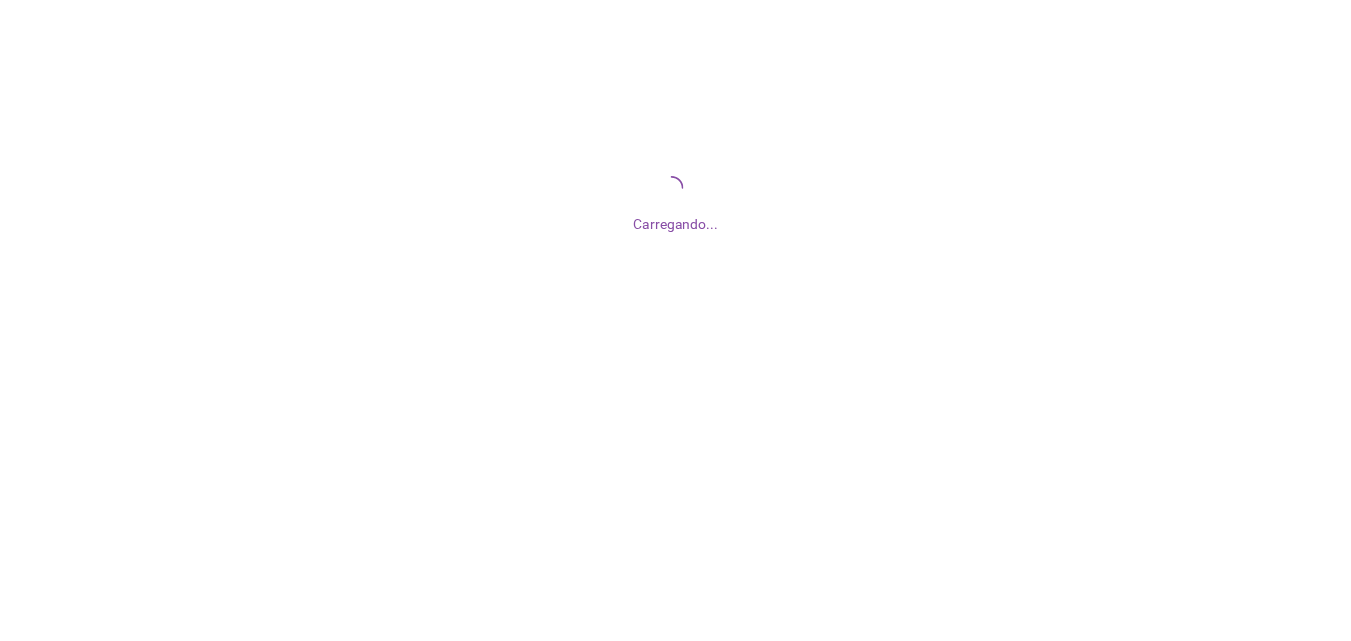 scroll, scrollTop: 0, scrollLeft: 0, axis: both 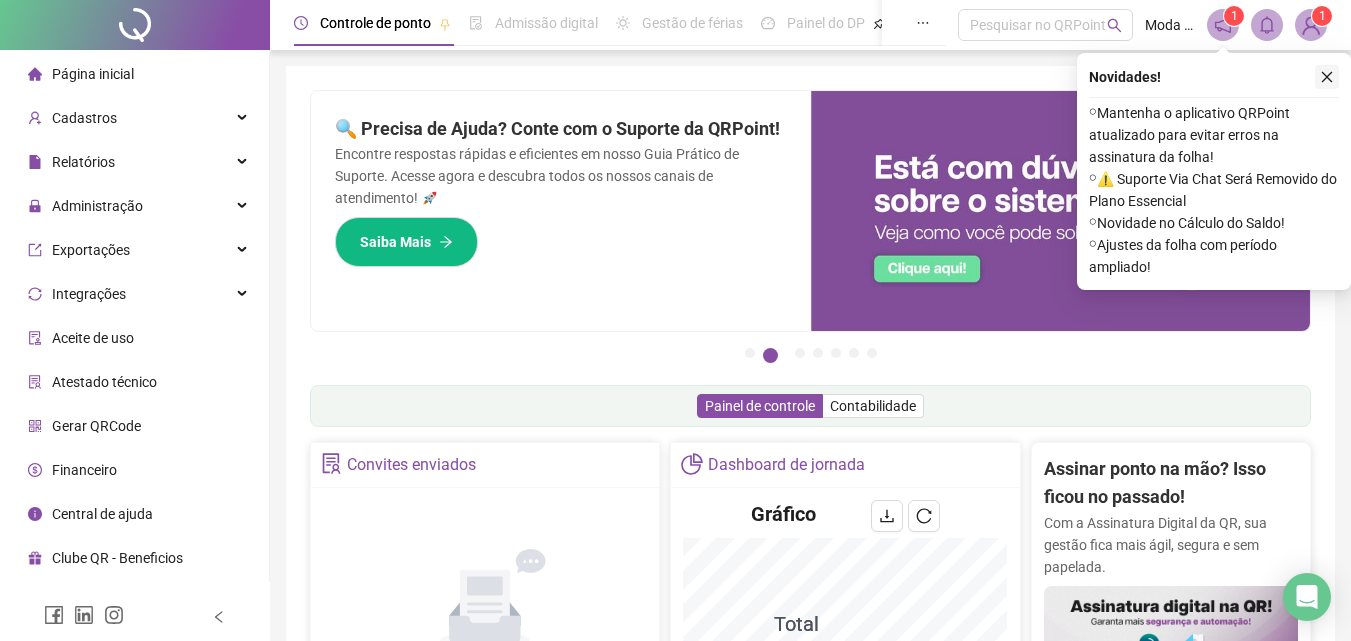 click at bounding box center (1327, 77) 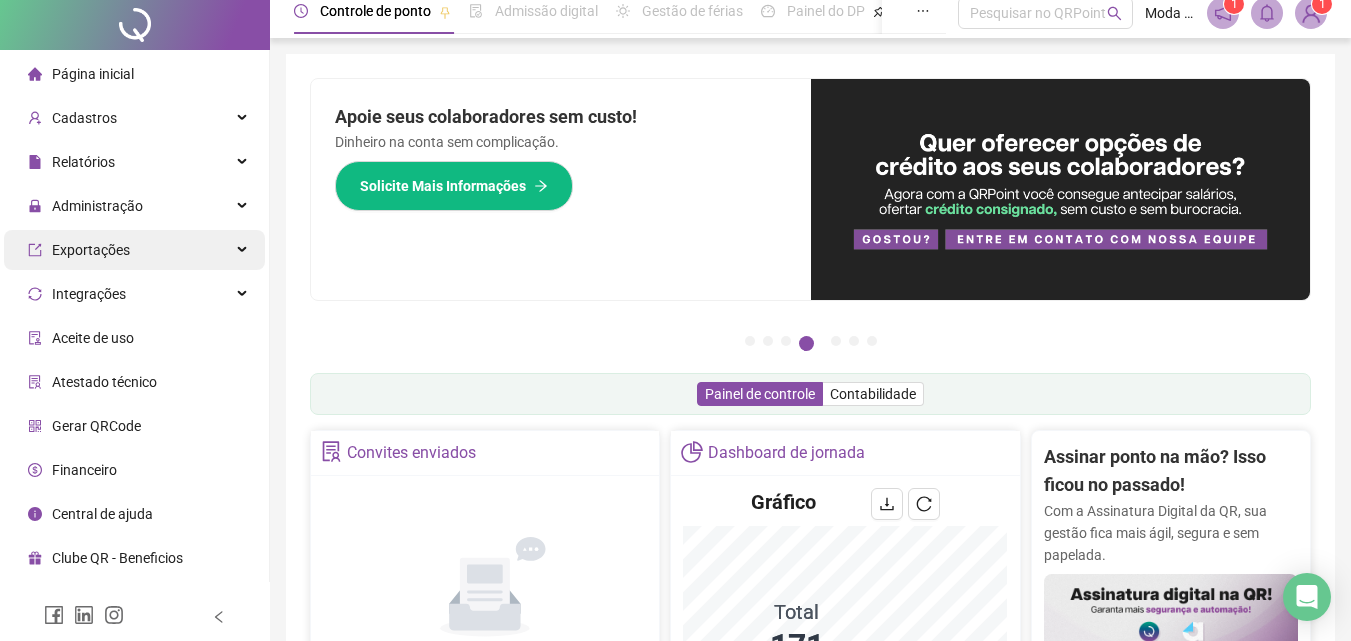 scroll, scrollTop: 0, scrollLeft: 0, axis: both 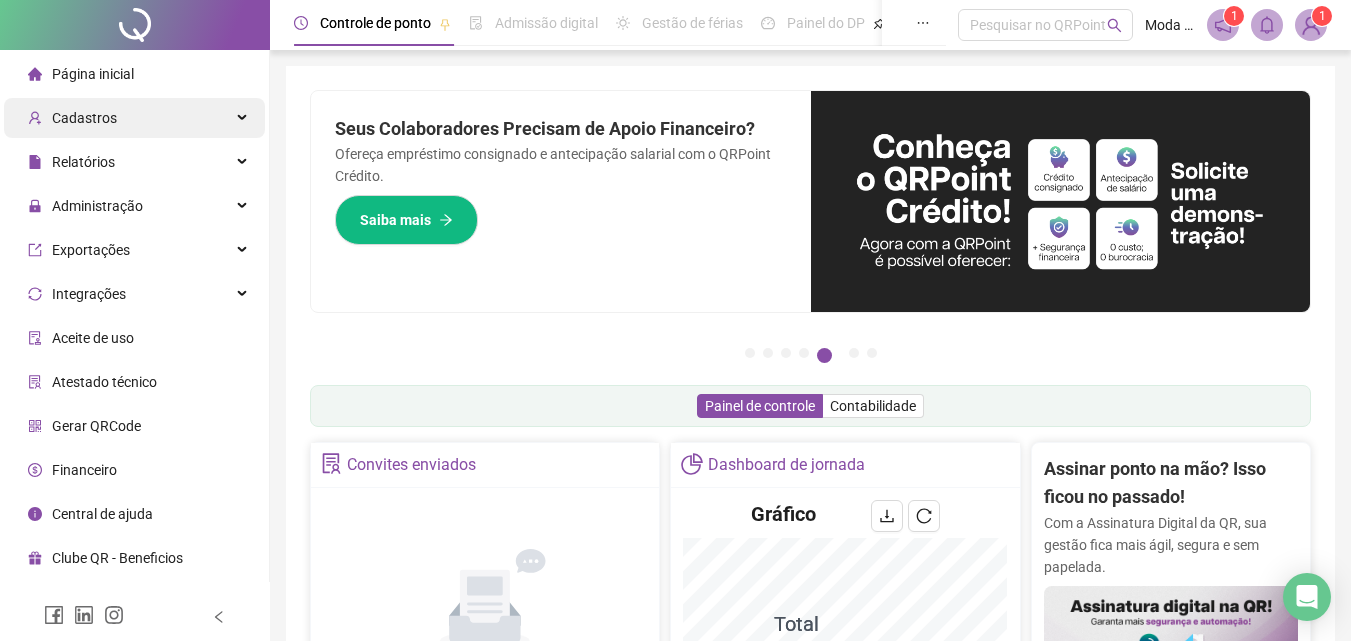 click on "Cadastros" at bounding box center [134, 118] 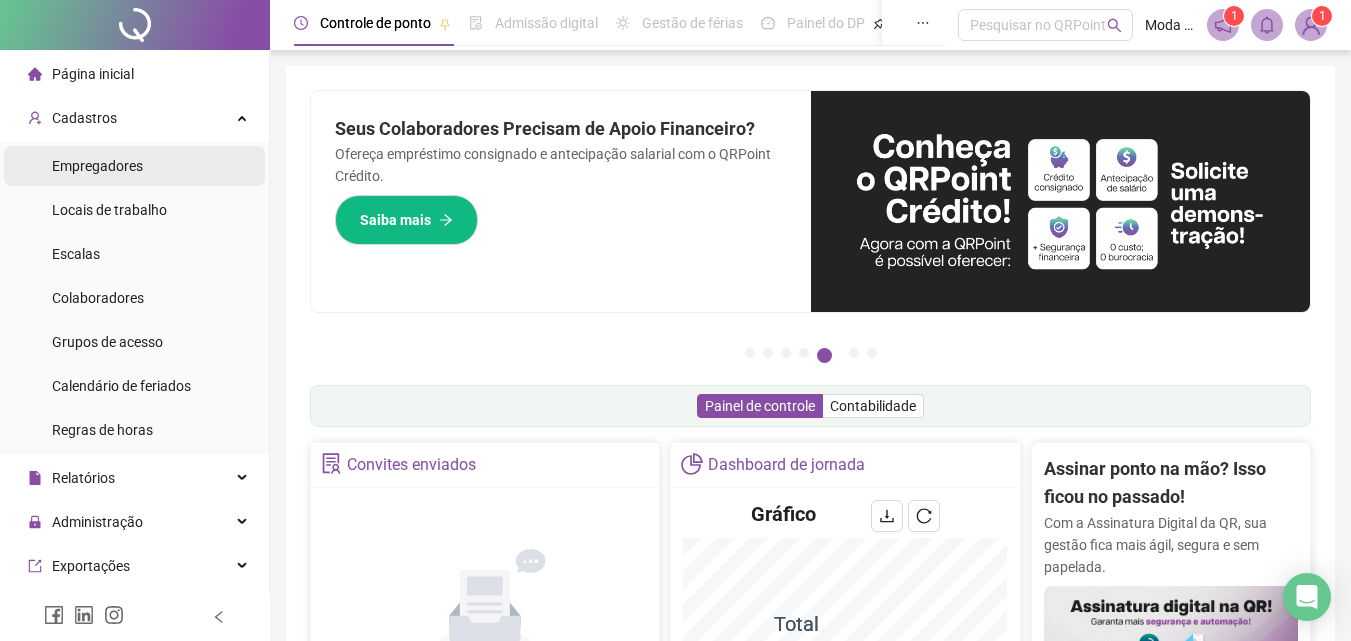 click on "Empregadores" at bounding box center (97, 166) 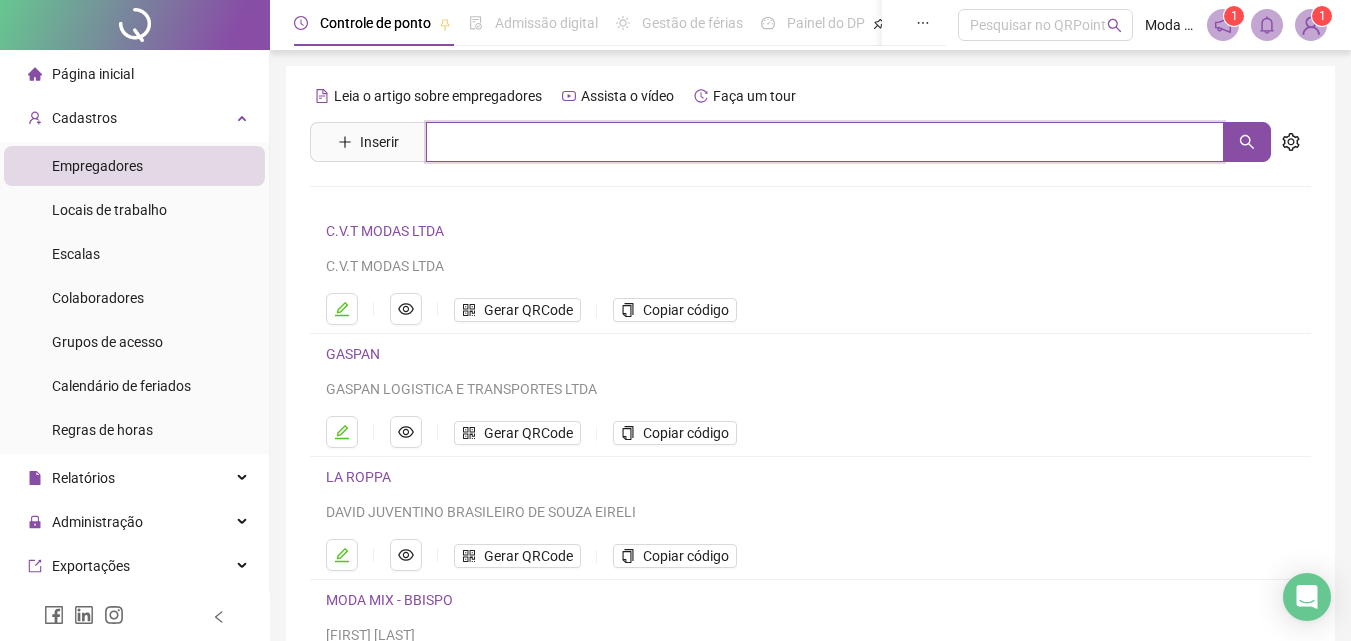 click at bounding box center [825, 142] 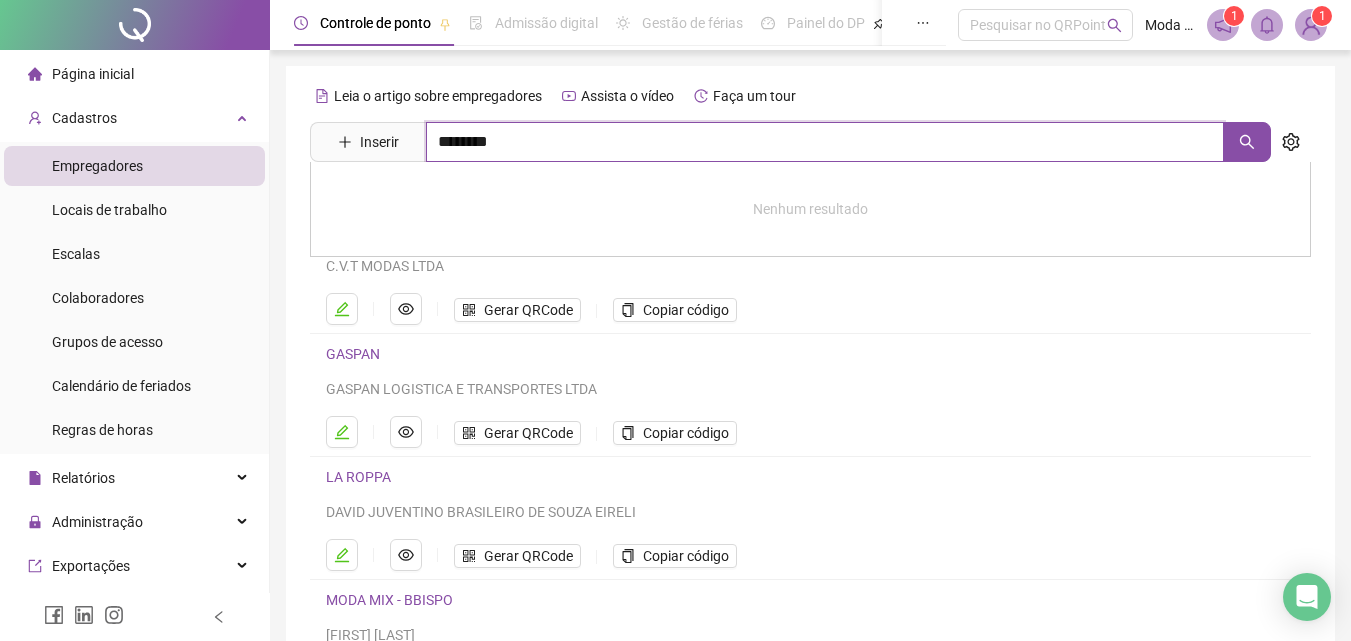 type on "********" 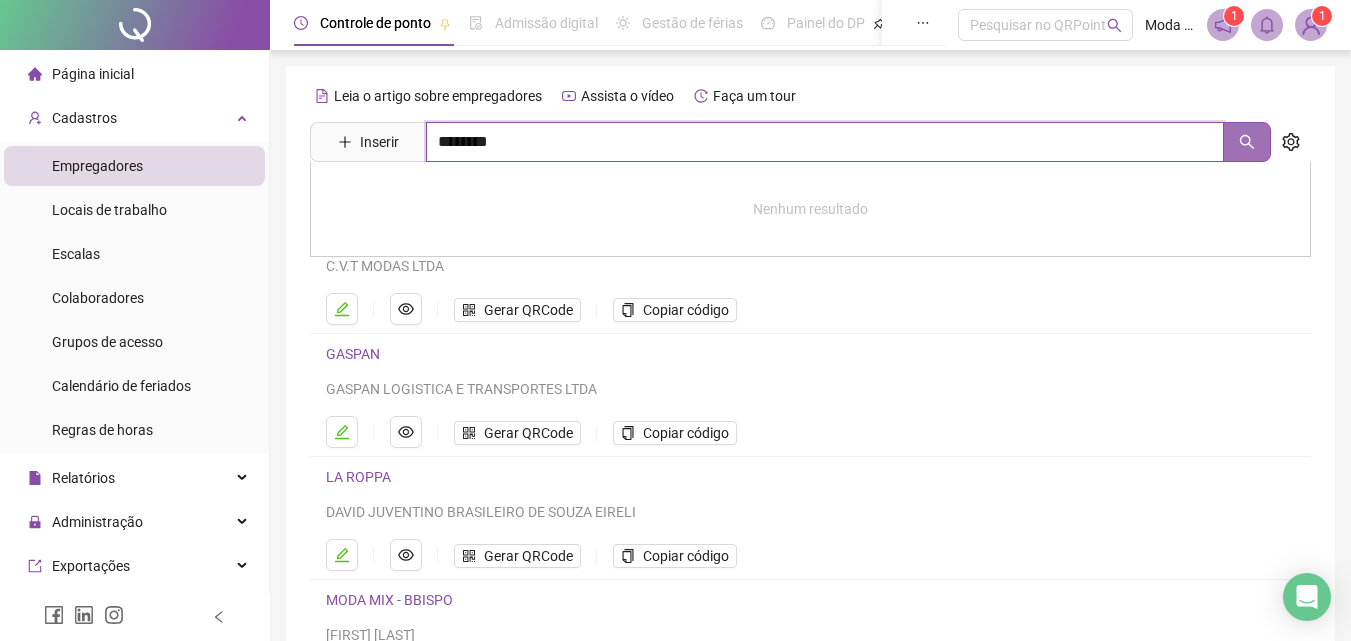 click at bounding box center [1247, 142] 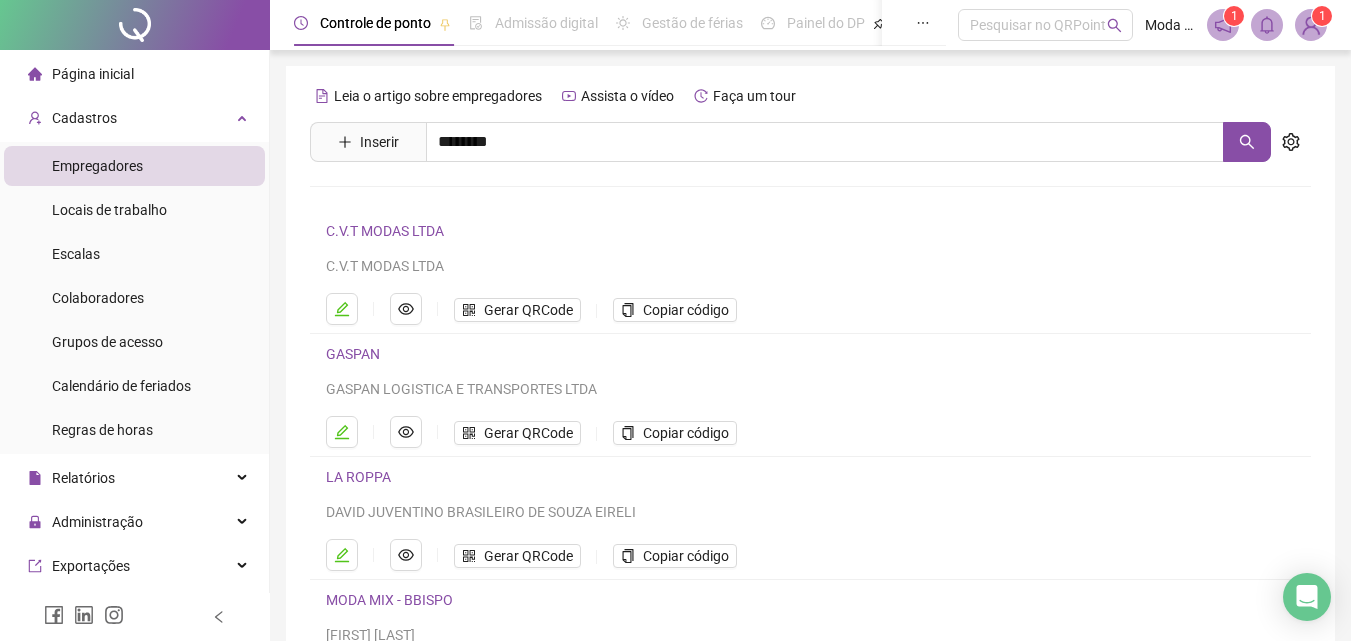 click on "Empregadores" at bounding box center [97, 166] 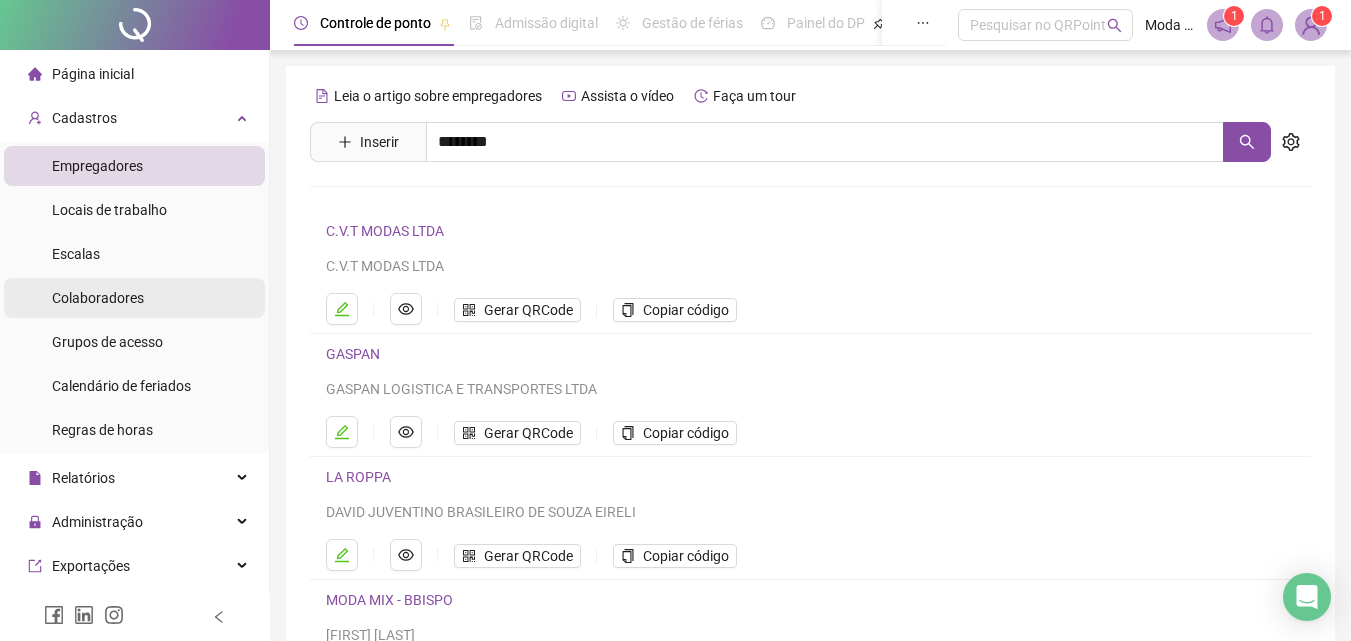click on "Colaboradores" at bounding box center [98, 298] 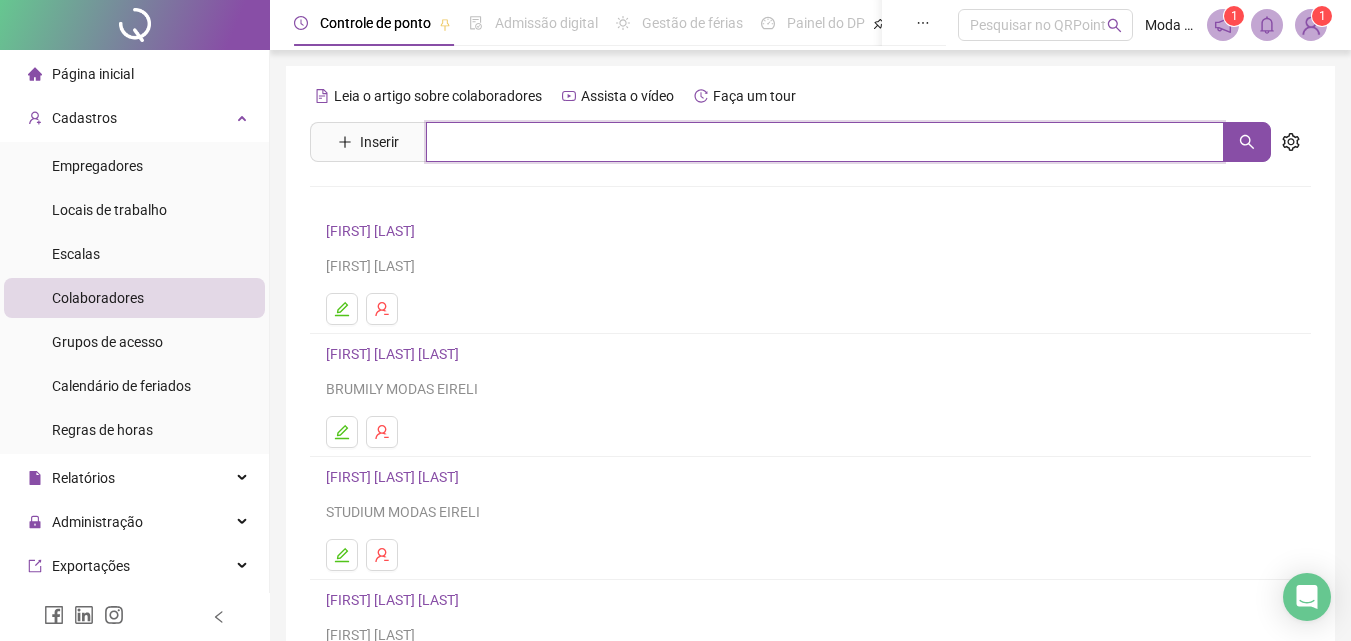 click at bounding box center (825, 142) 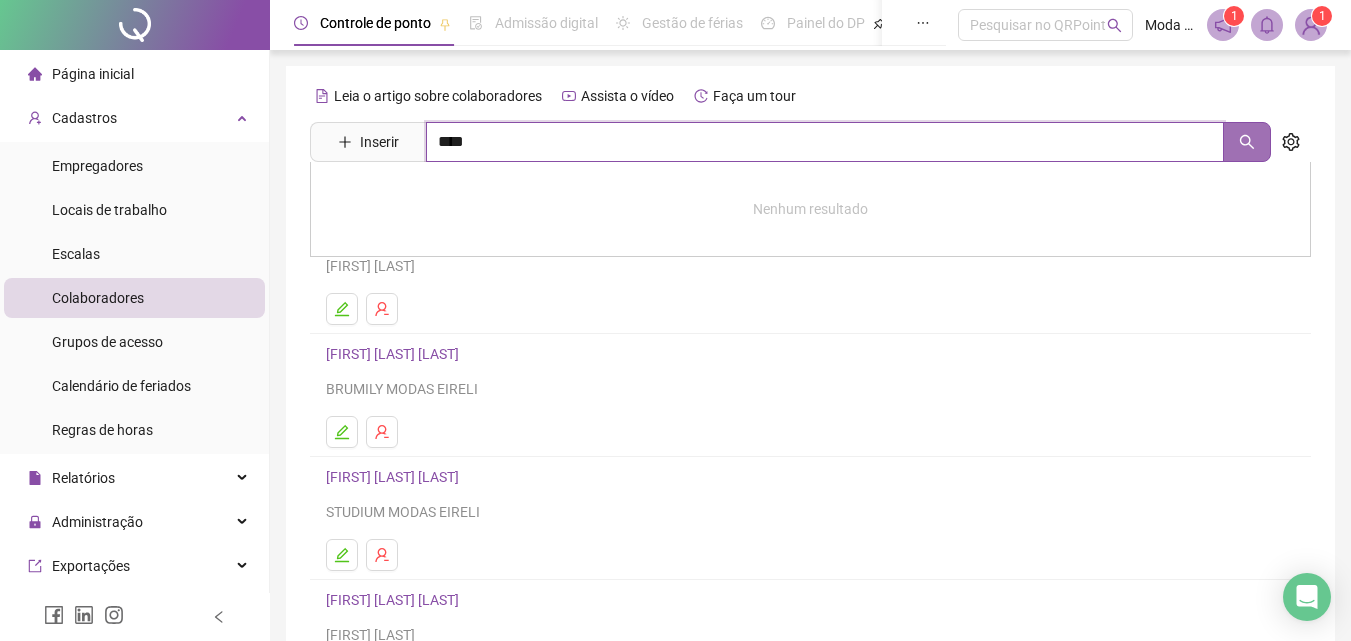 click at bounding box center [1247, 142] 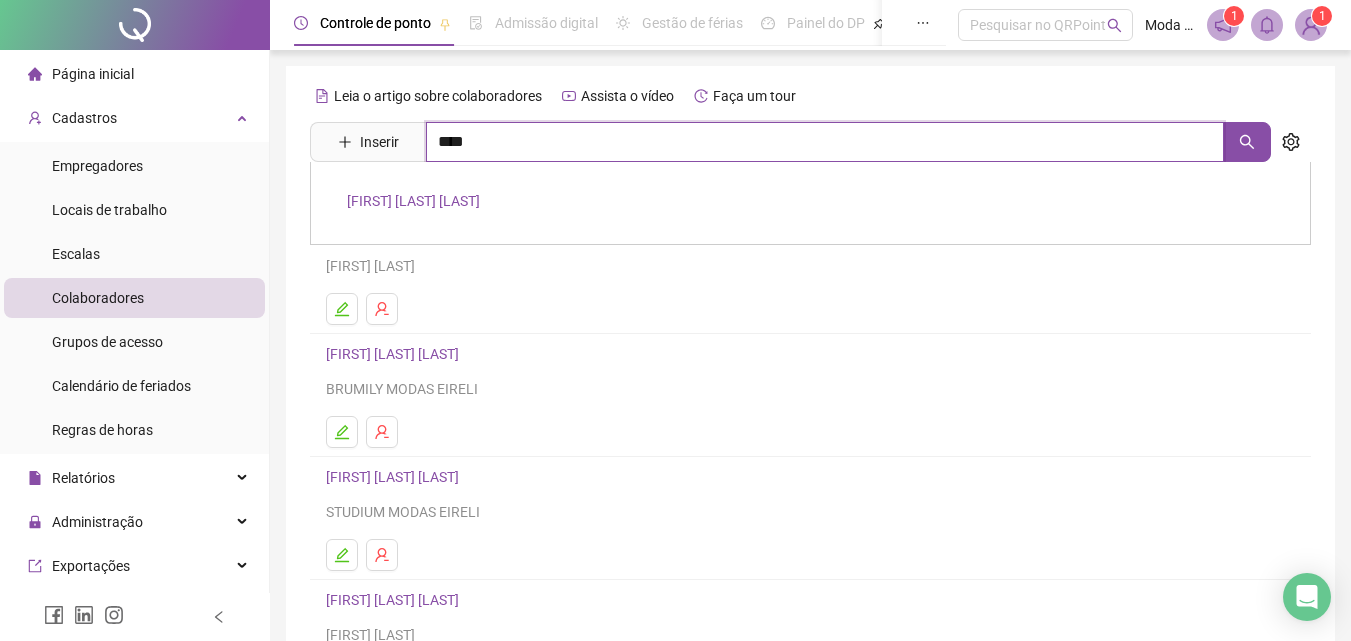 type on "****" 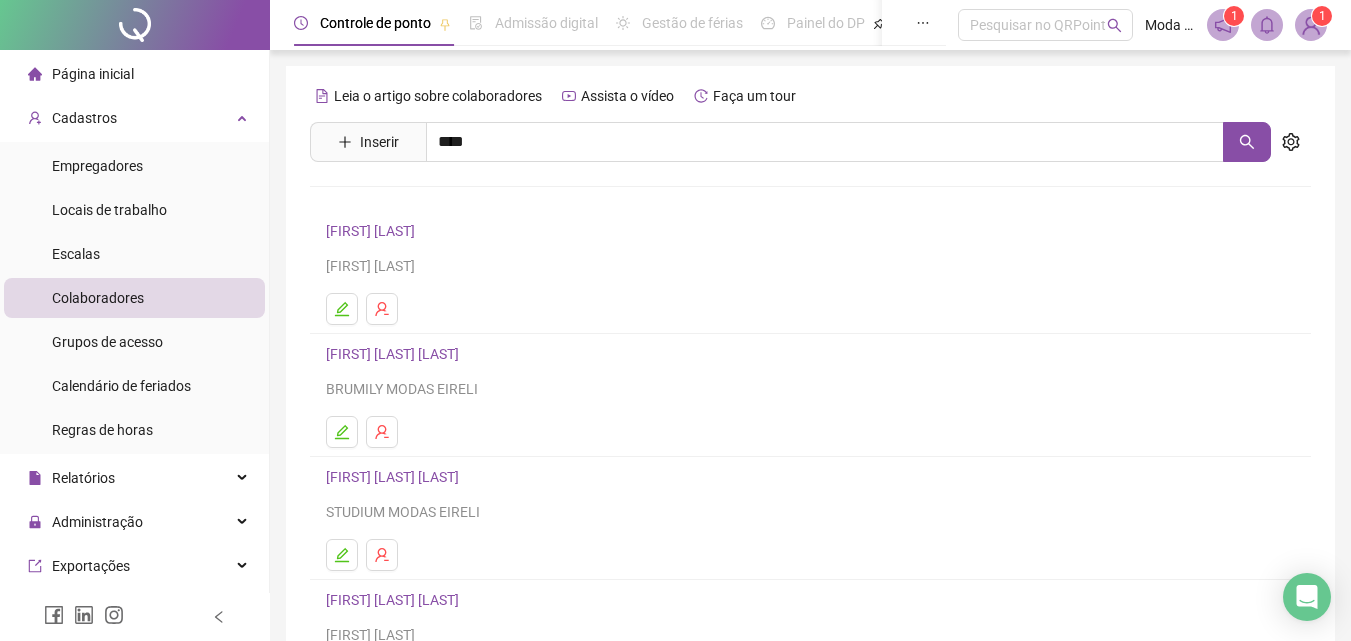 click on "[FIRST] [LAST] [LAST]" at bounding box center [413, 201] 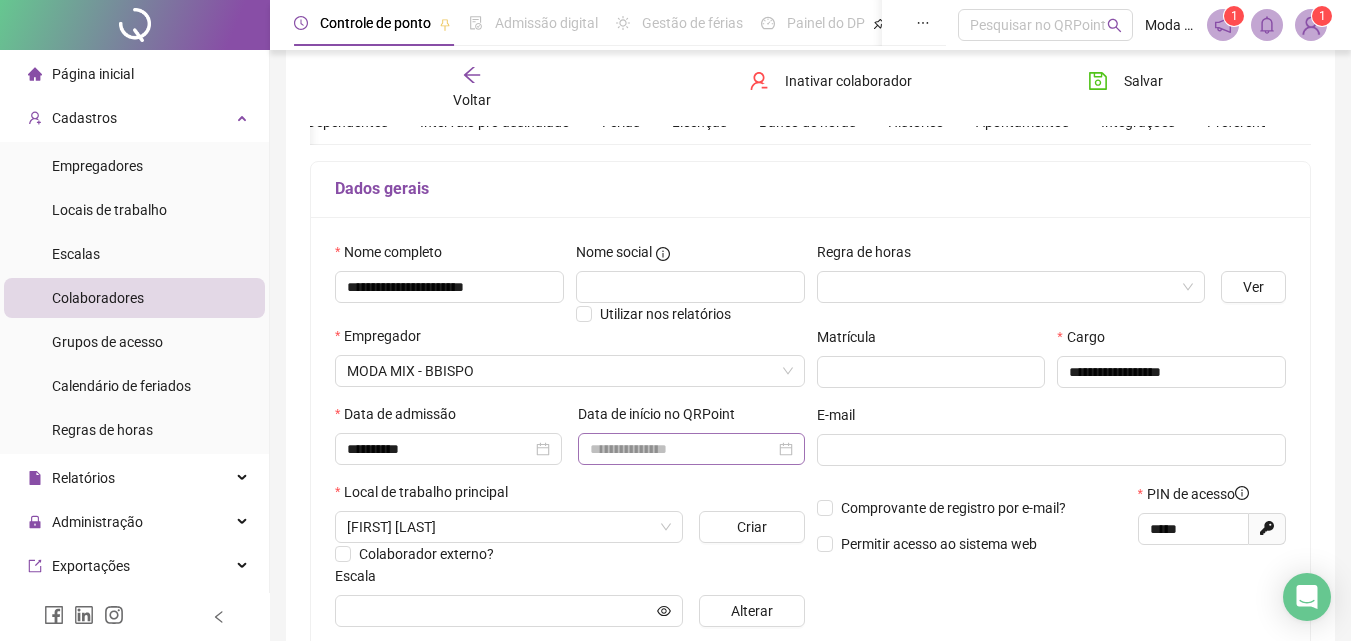 scroll, scrollTop: 0, scrollLeft: 0, axis: both 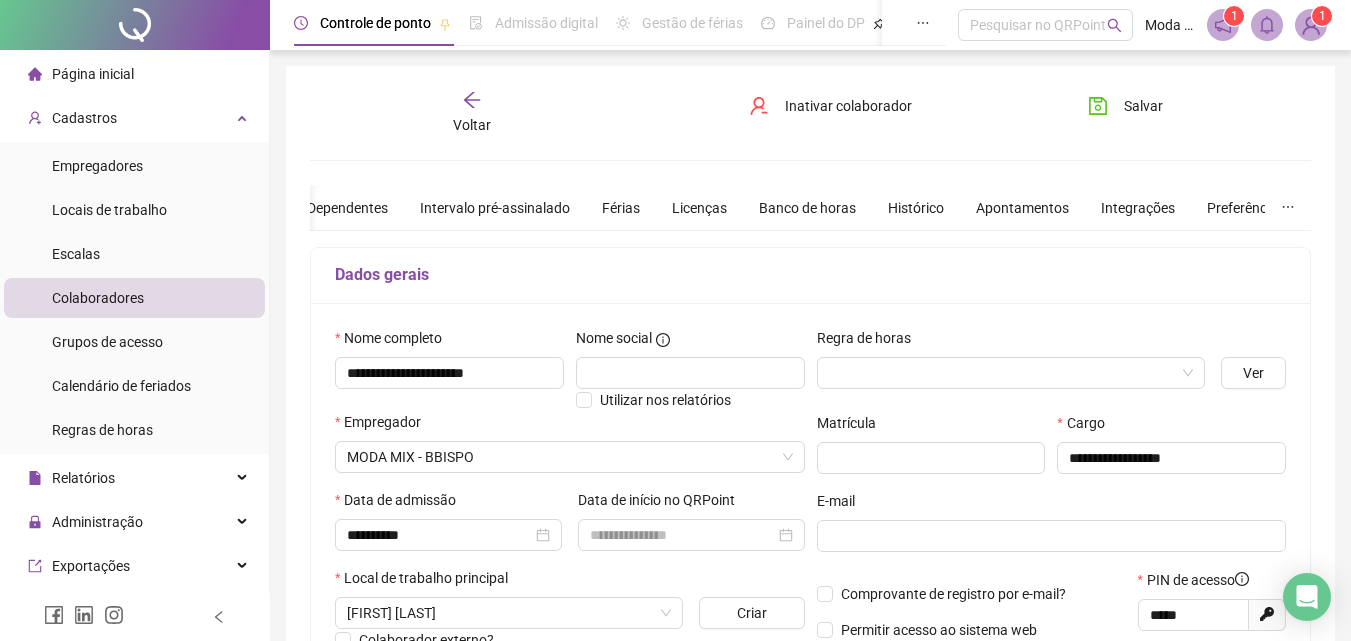click 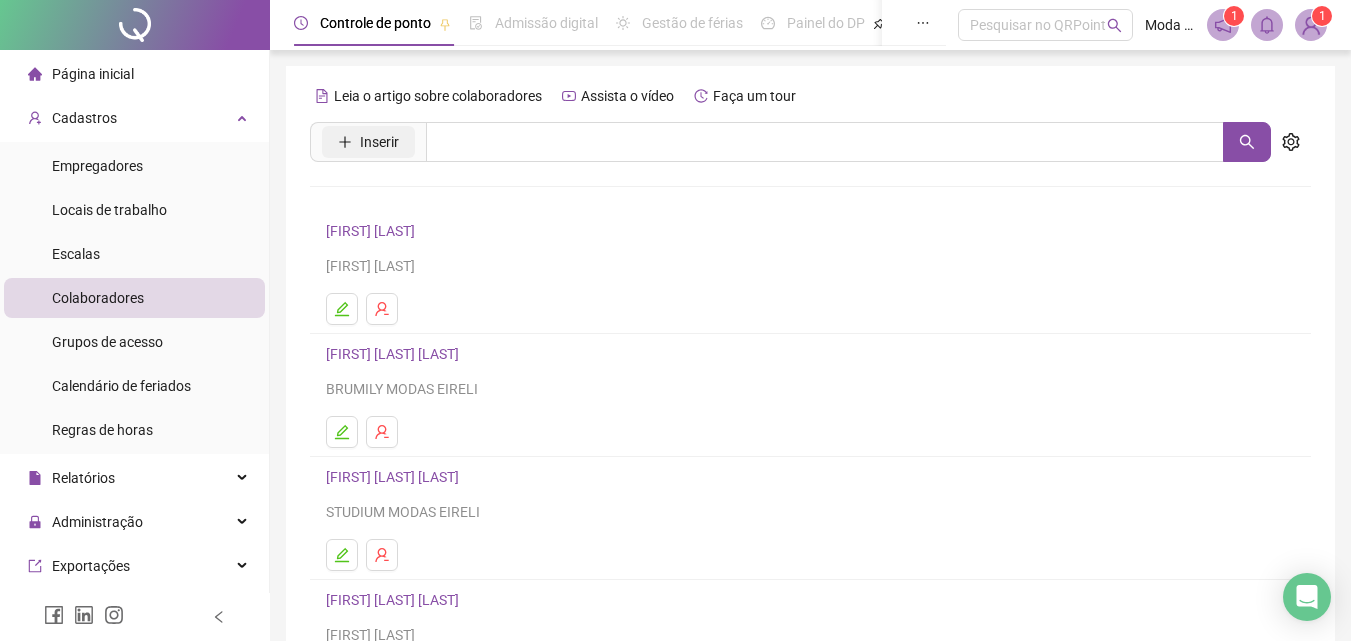 click on "Inserir" at bounding box center (368, 142) 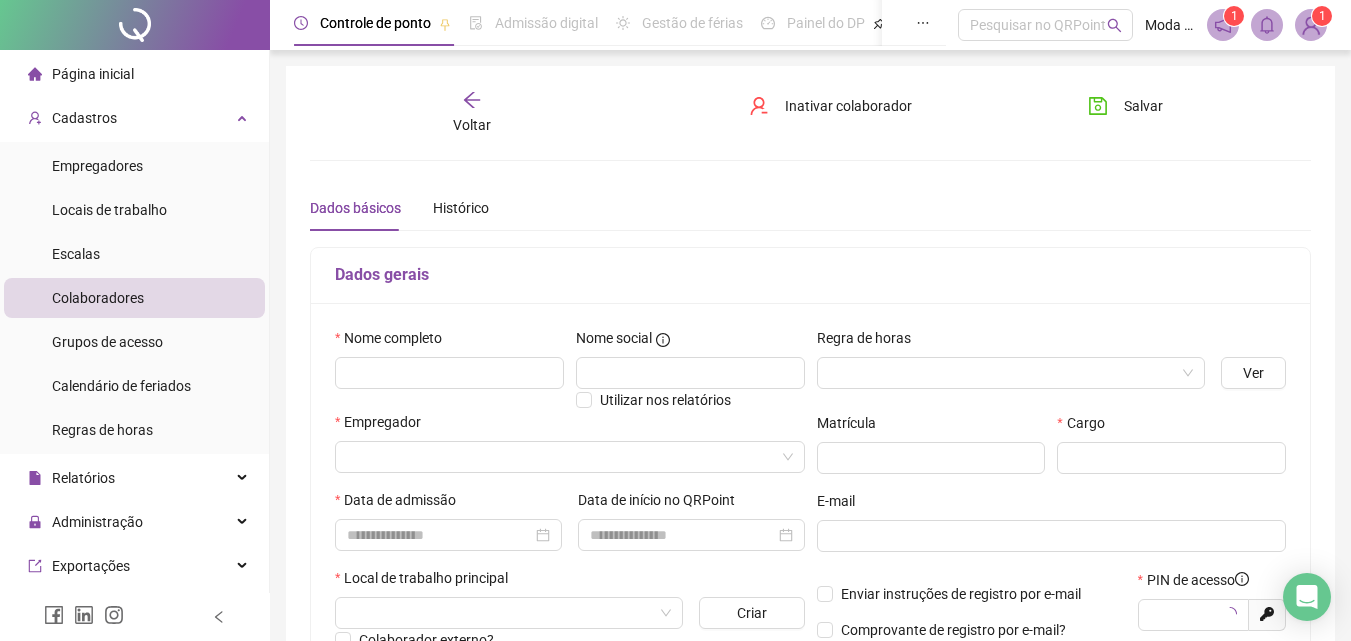type on "*****" 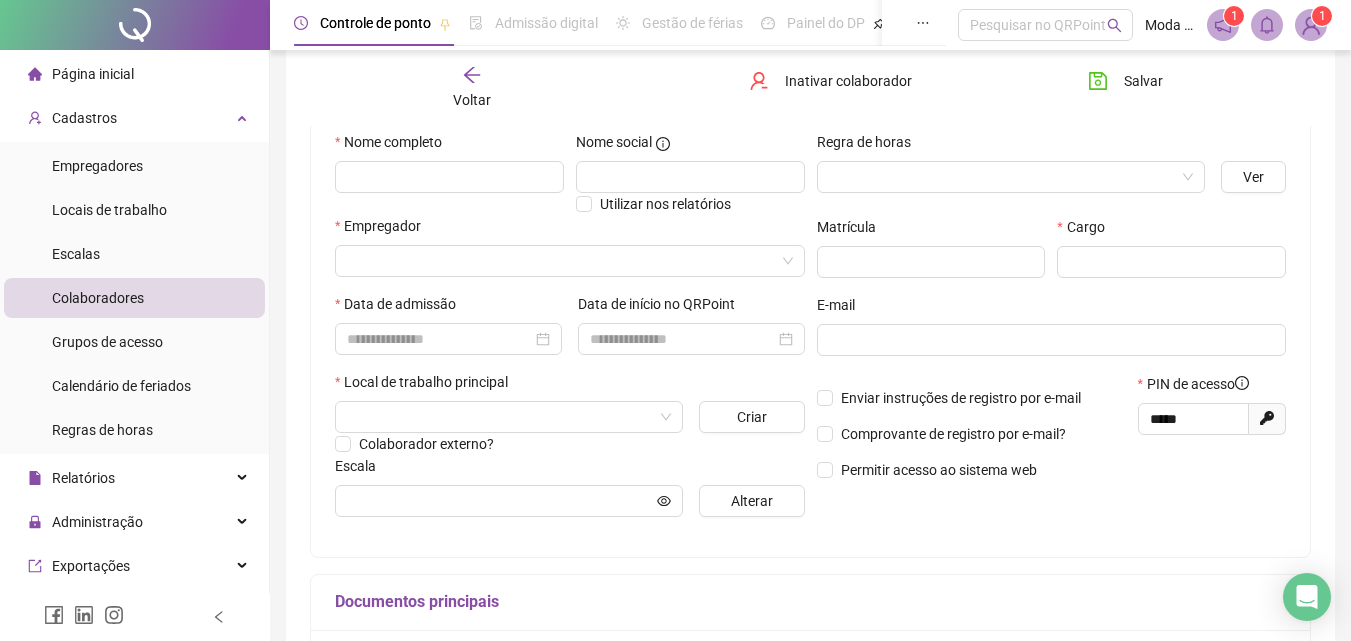 scroll, scrollTop: 200, scrollLeft: 0, axis: vertical 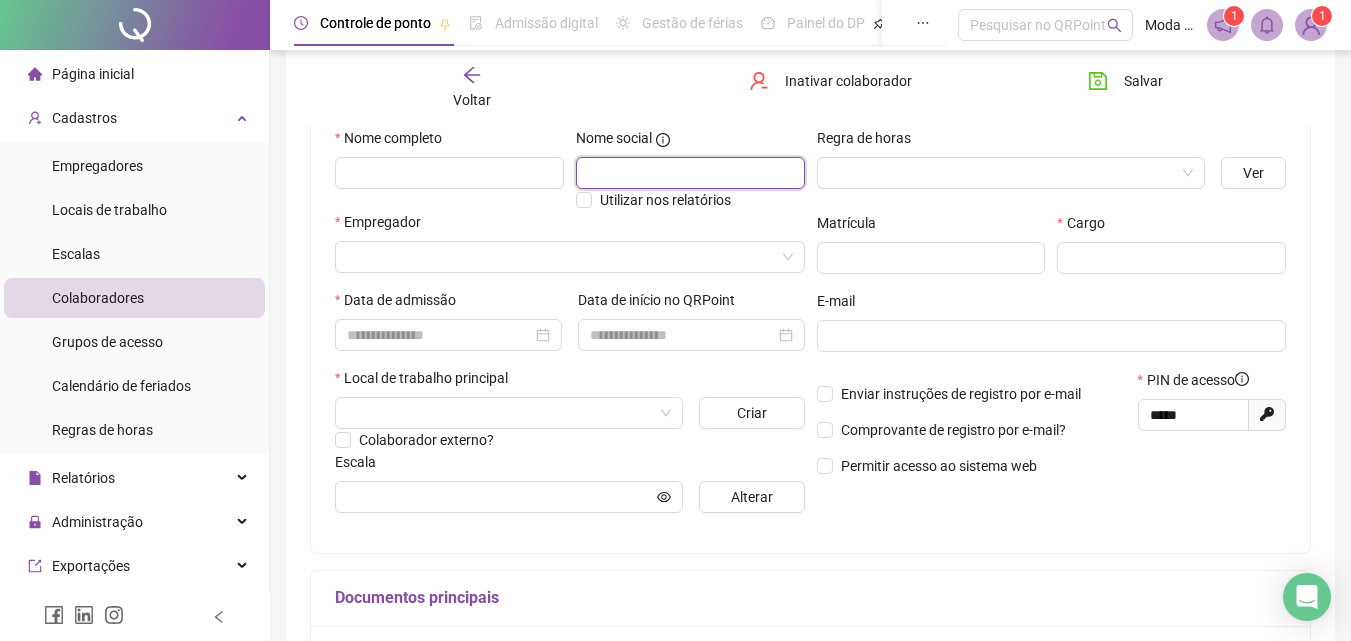 click at bounding box center [690, 173] 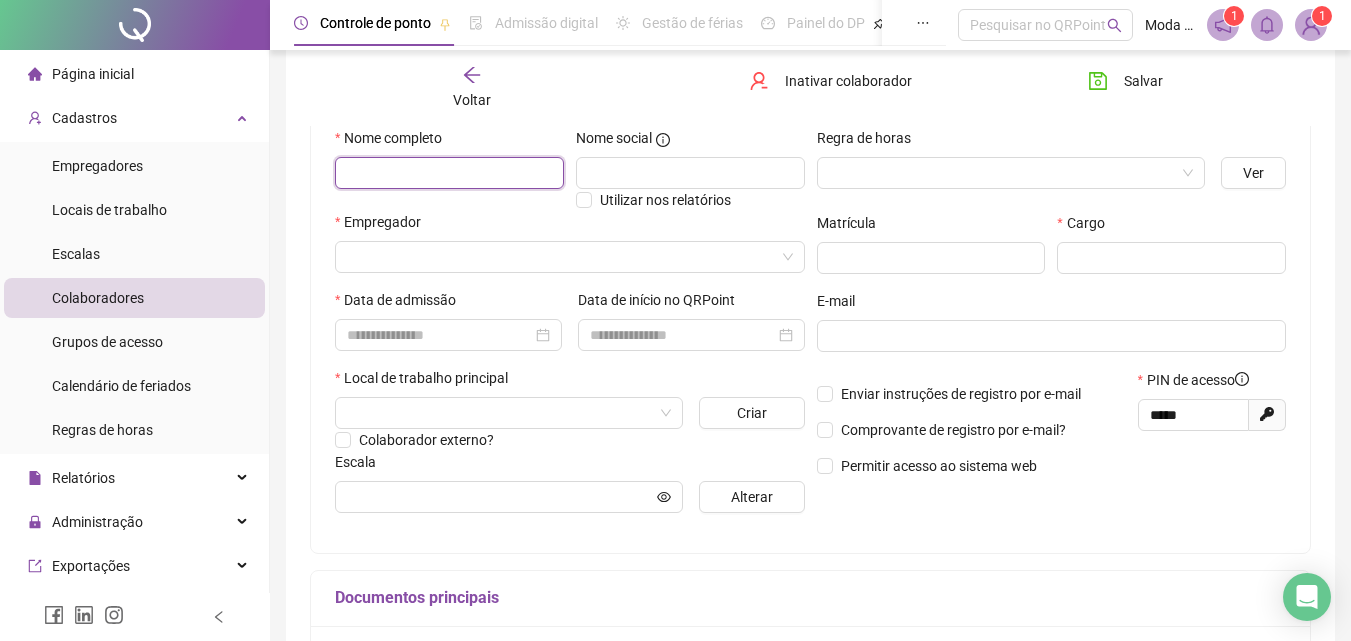 click at bounding box center (449, 173) 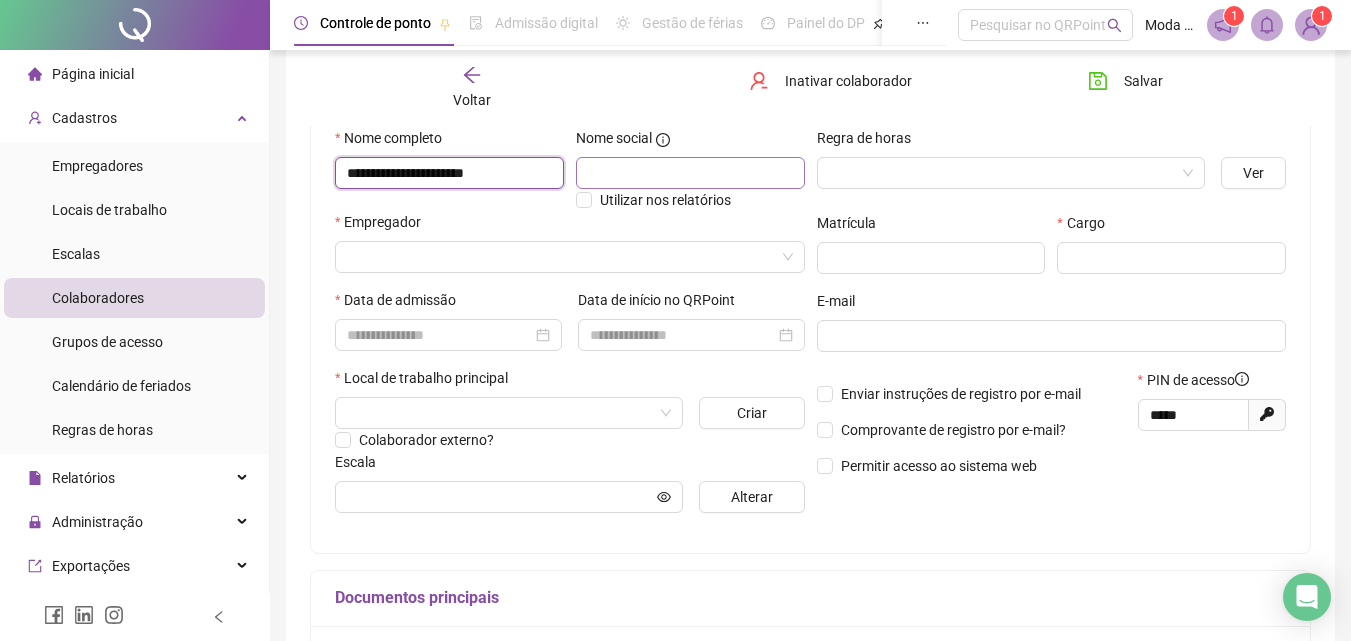 type on "**********" 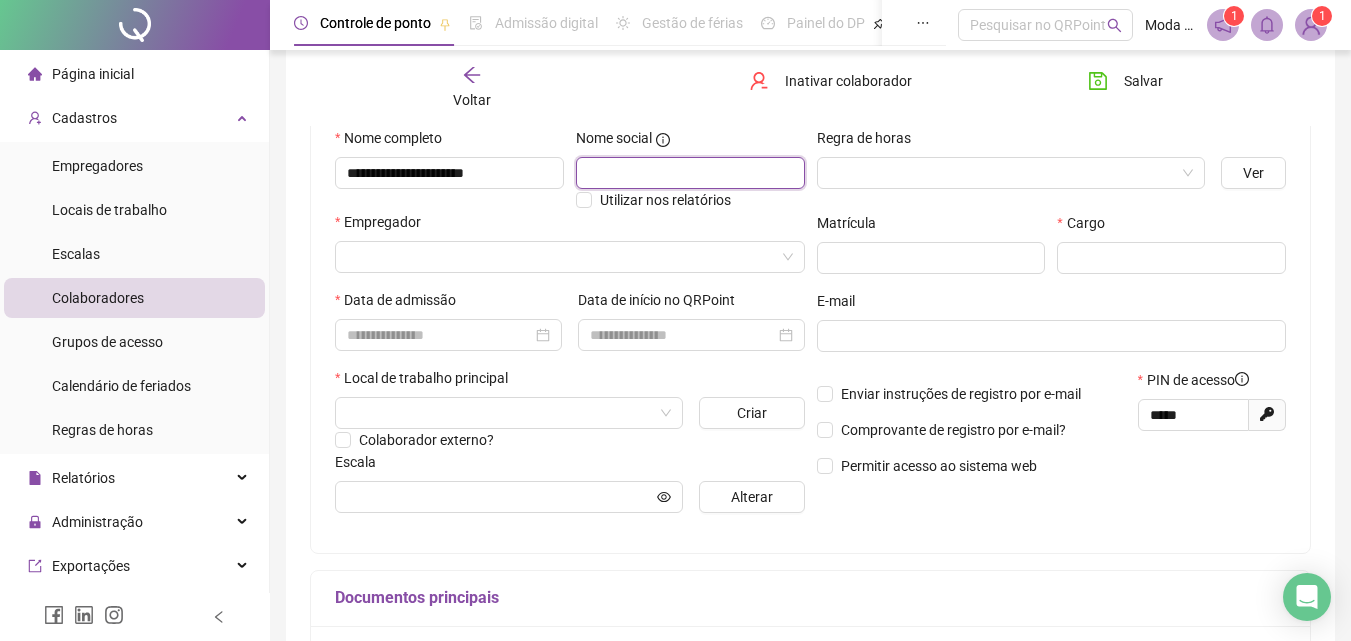 click at bounding box center [690, 173] 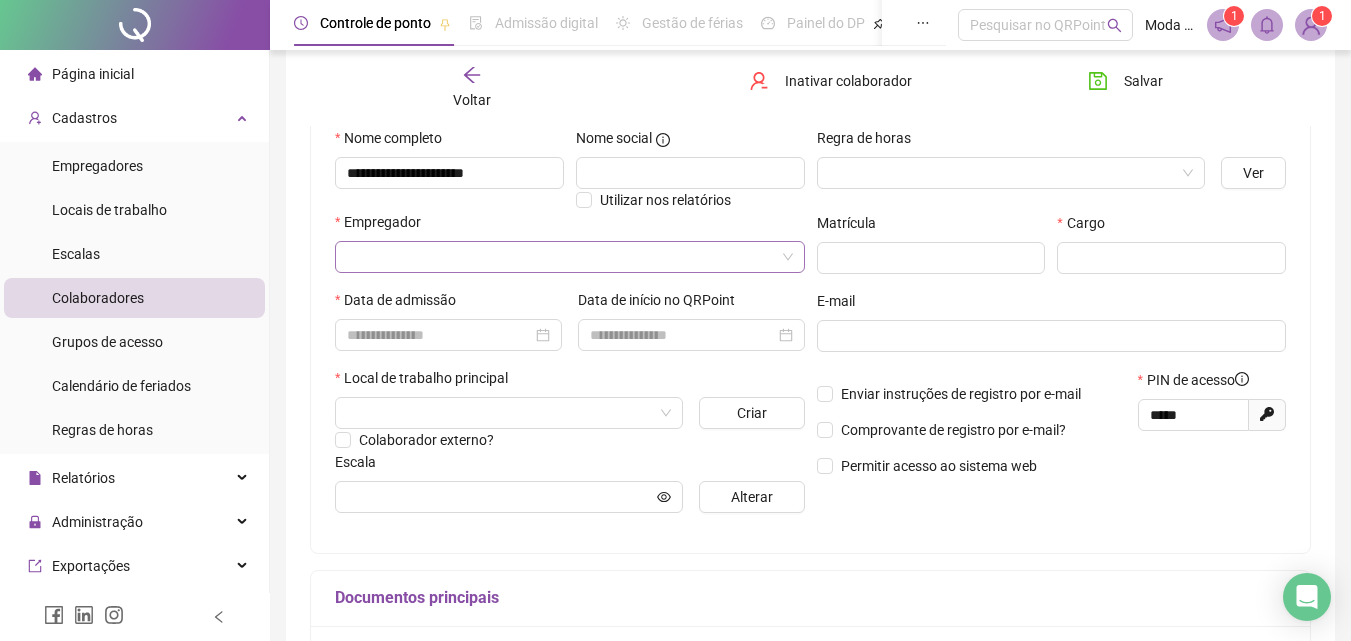 click at bounding box center (561, 257) 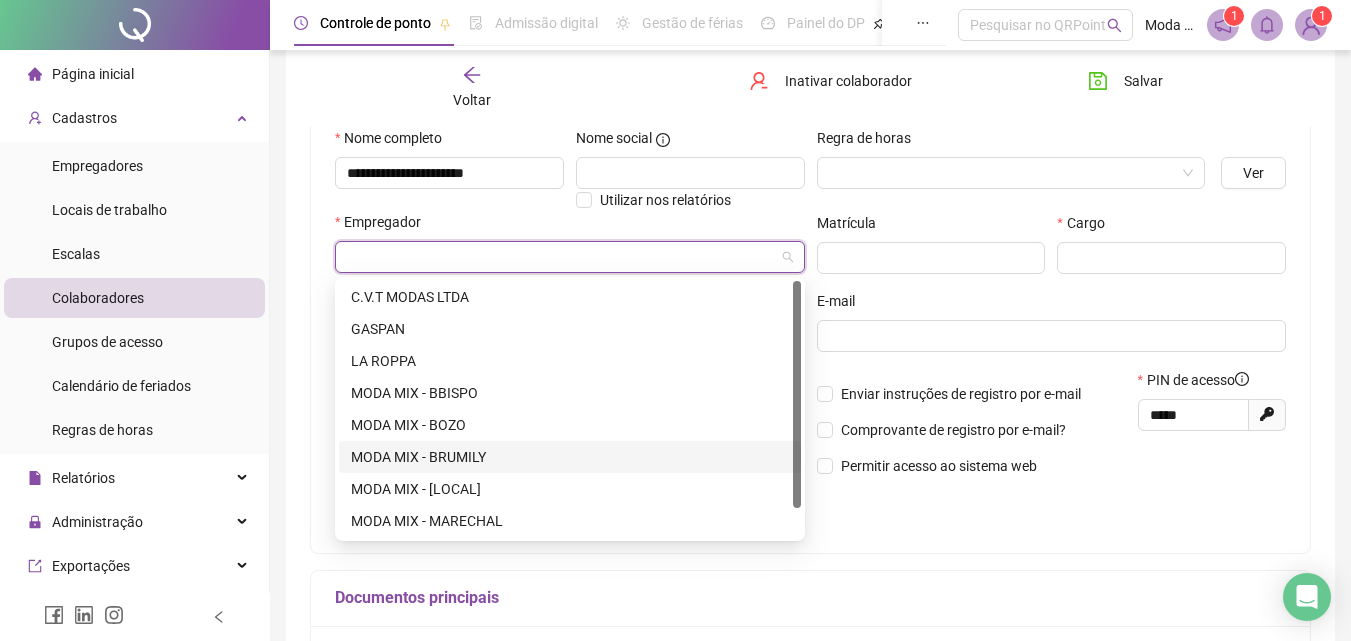 click on "MODA MIX - BRUMILY" at bounding box center (570, 457) 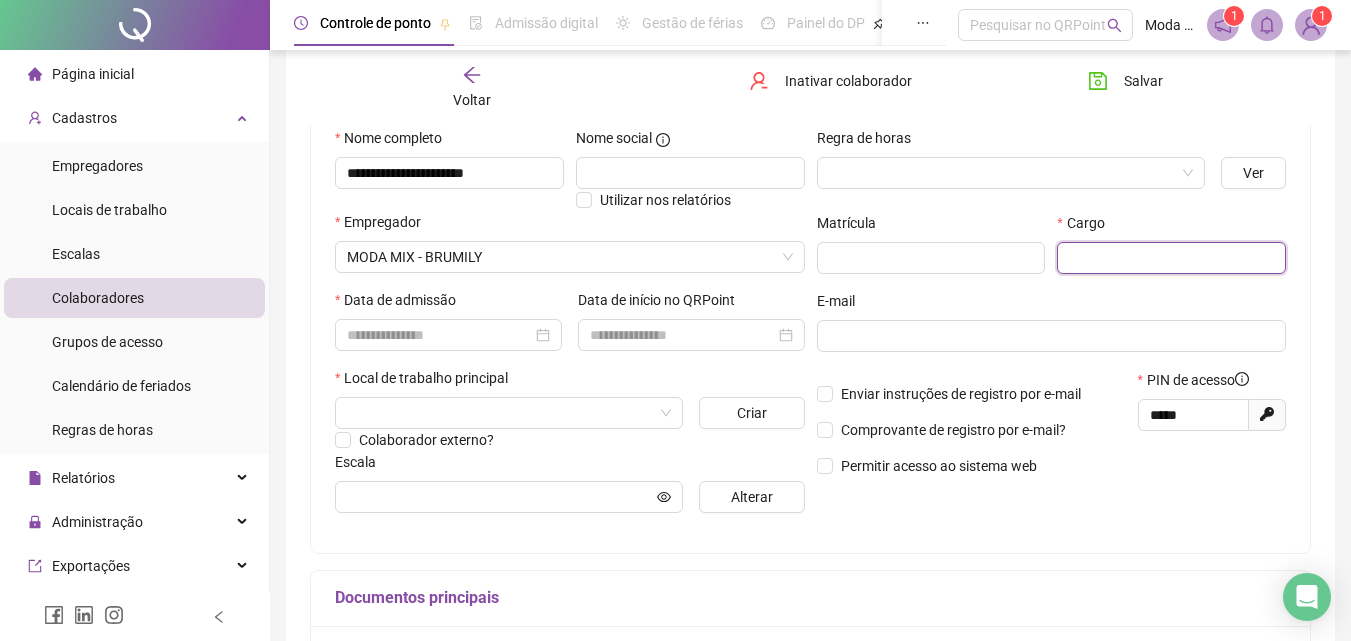click at bounding box center [1171, 258] 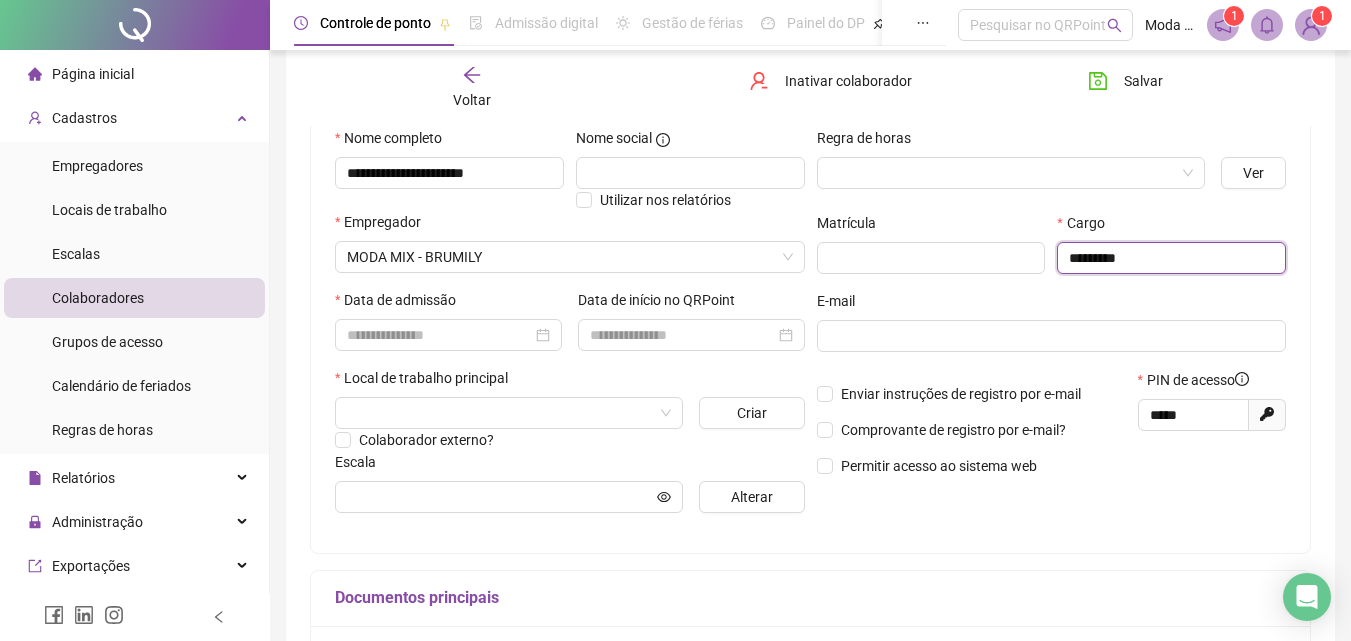 type on "*********" 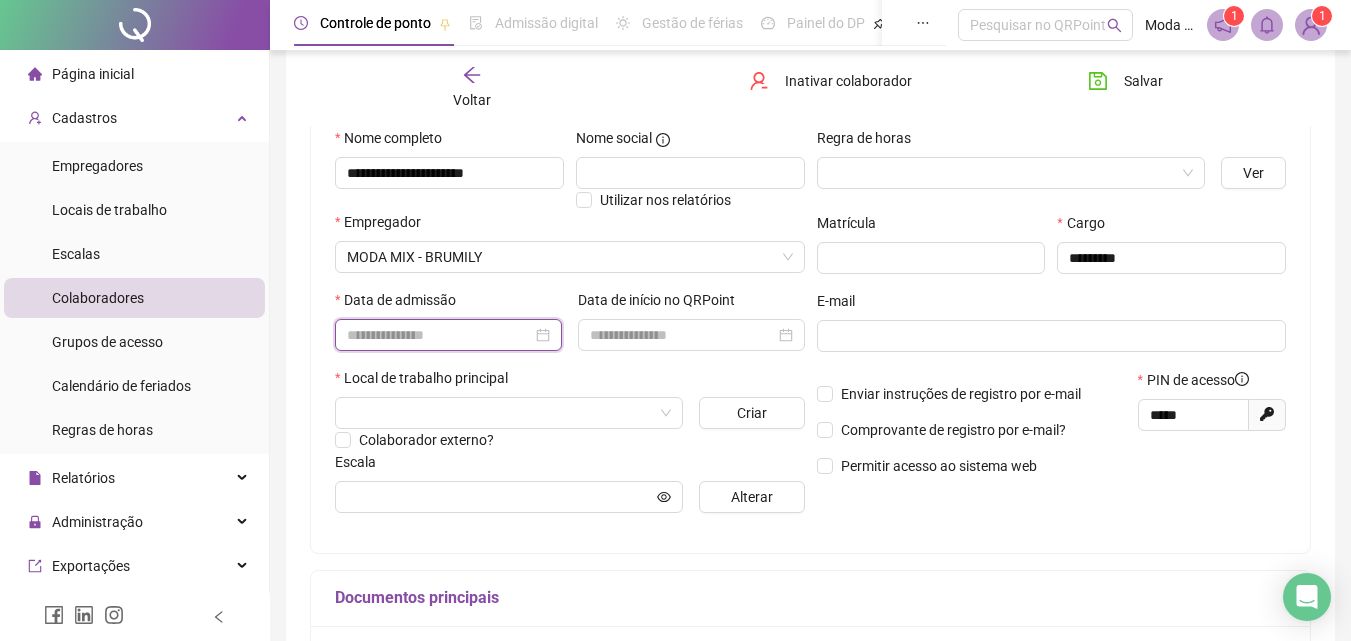 click at bounding box center (439, 335) 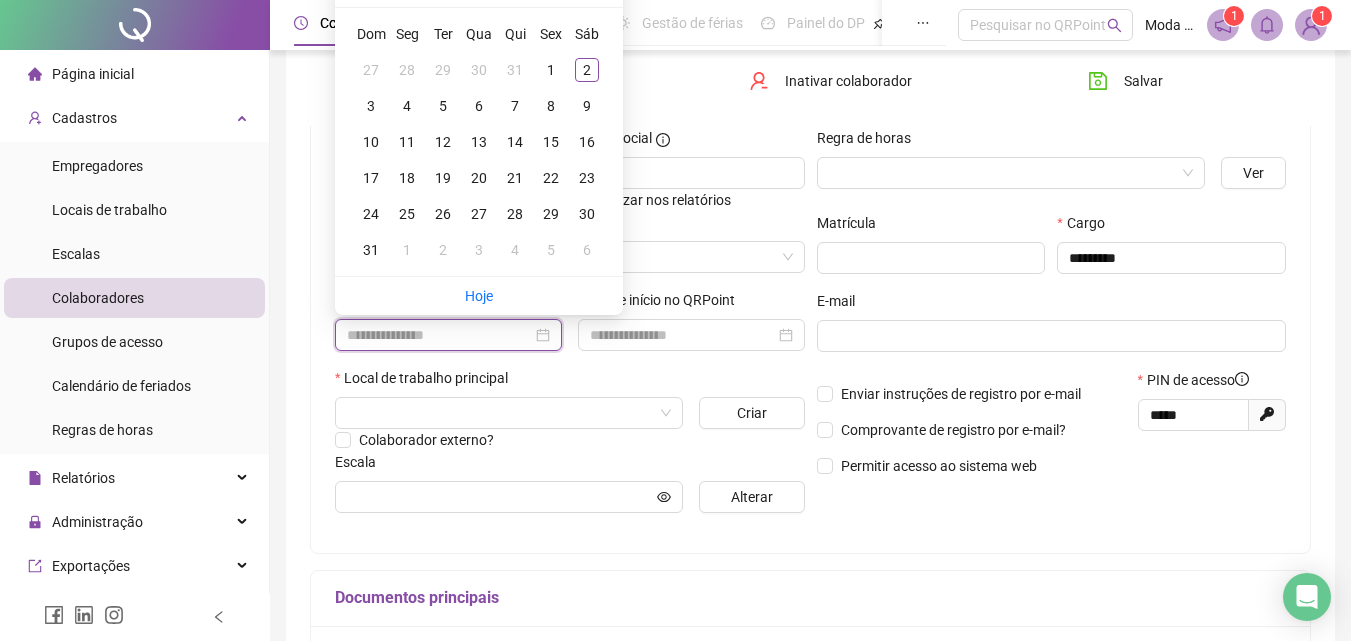 paste on "**********" 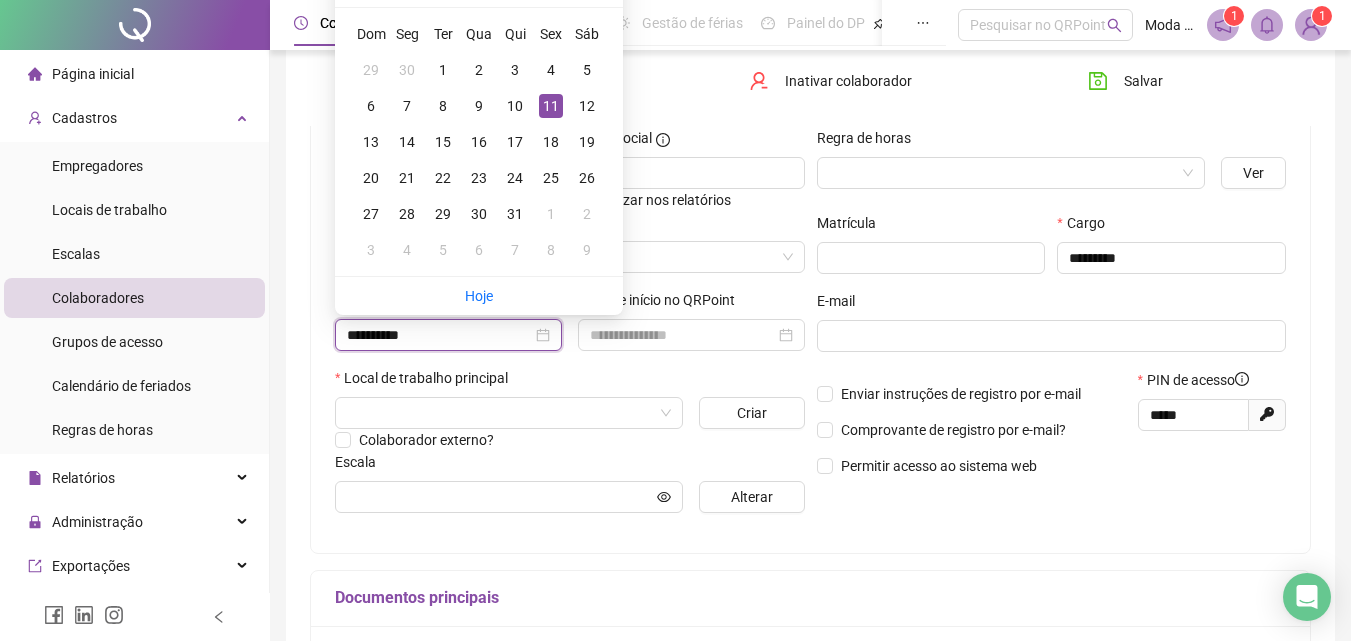 type on "**********" 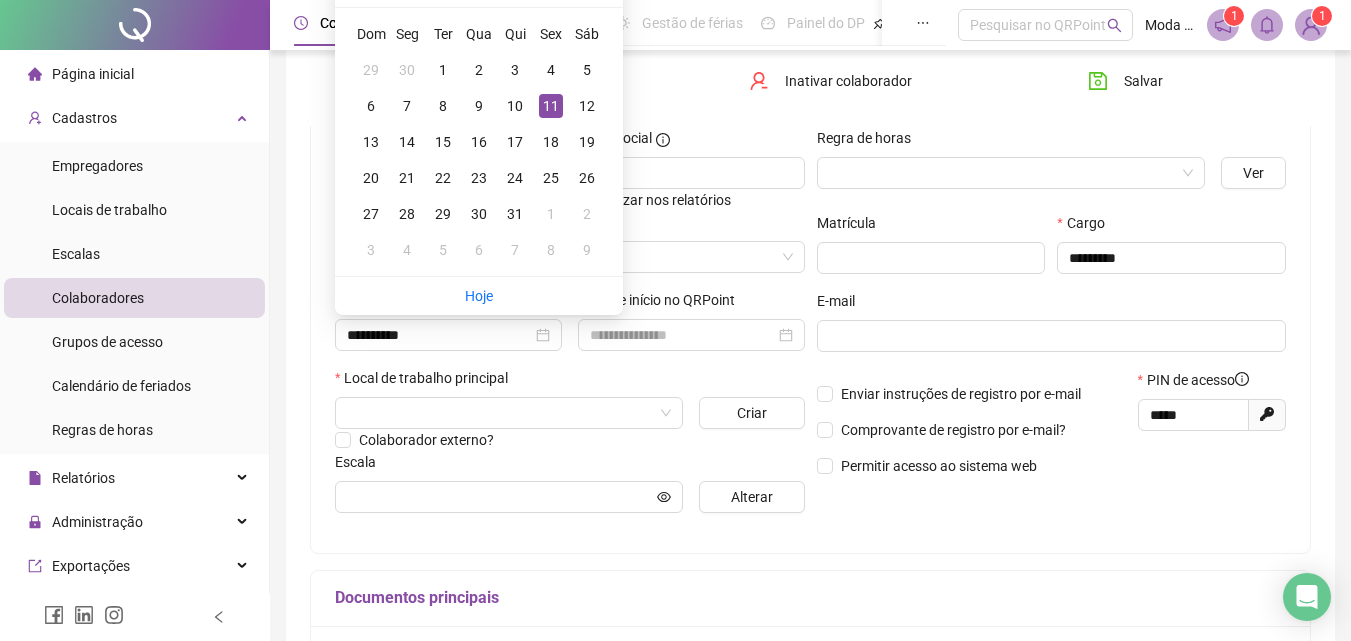 click on "Local de trabalho principal" at bounding box center (570, 382) 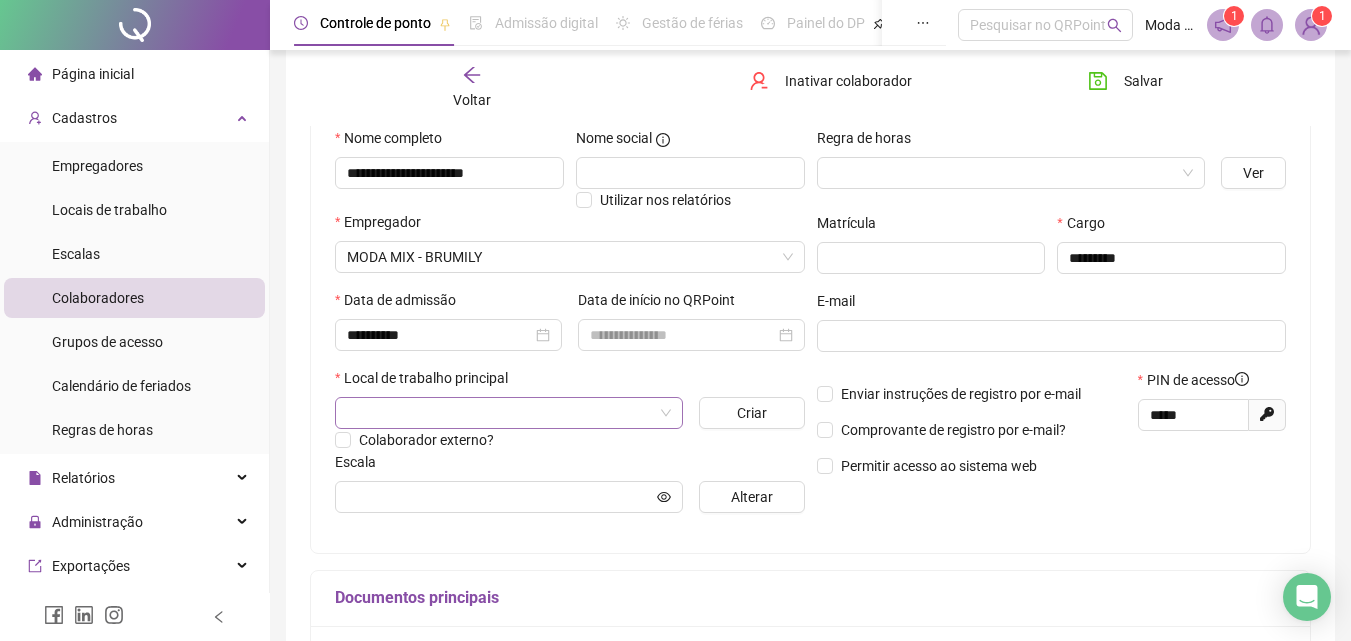 click at bounding box center (500, 413) 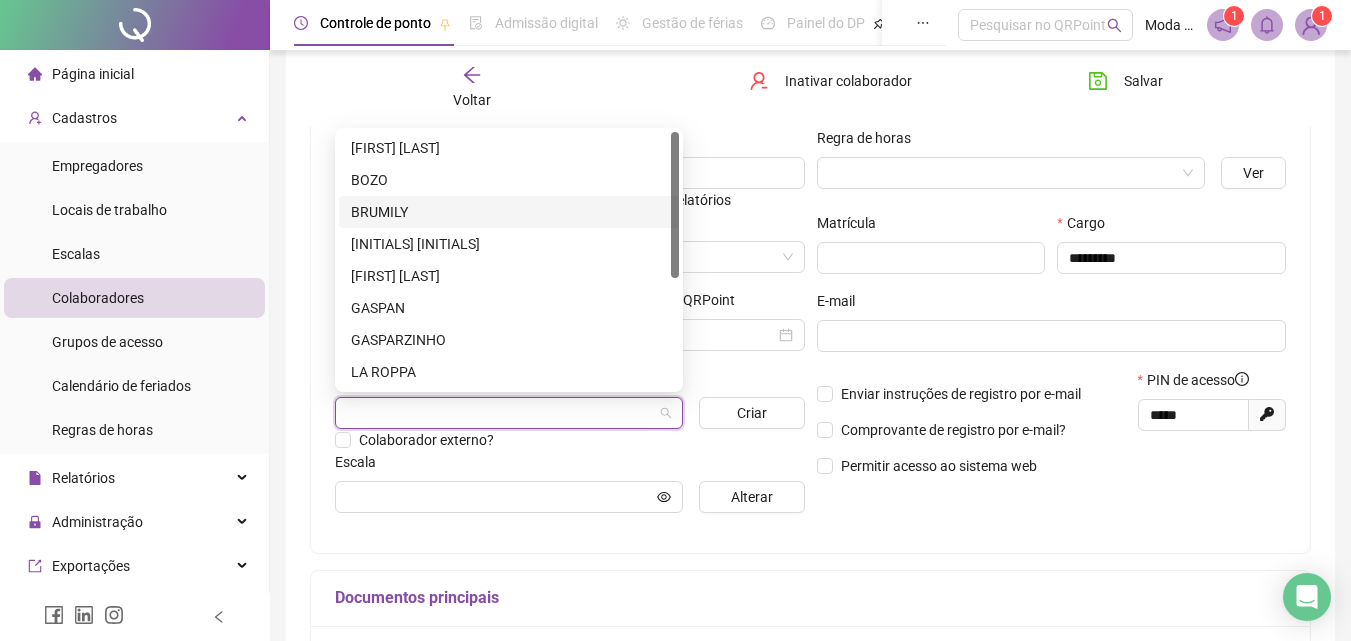 click on "BRUMILY" at bounding box center (509, 212) 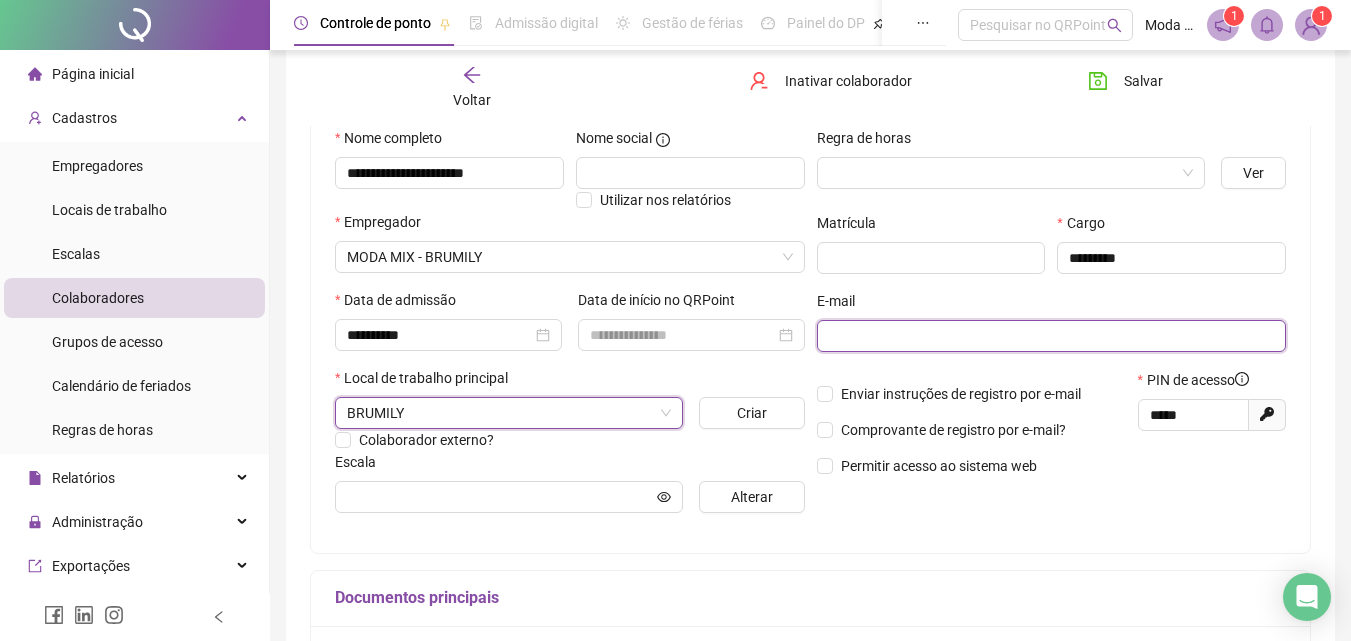click at bounding box center (1050, 336) 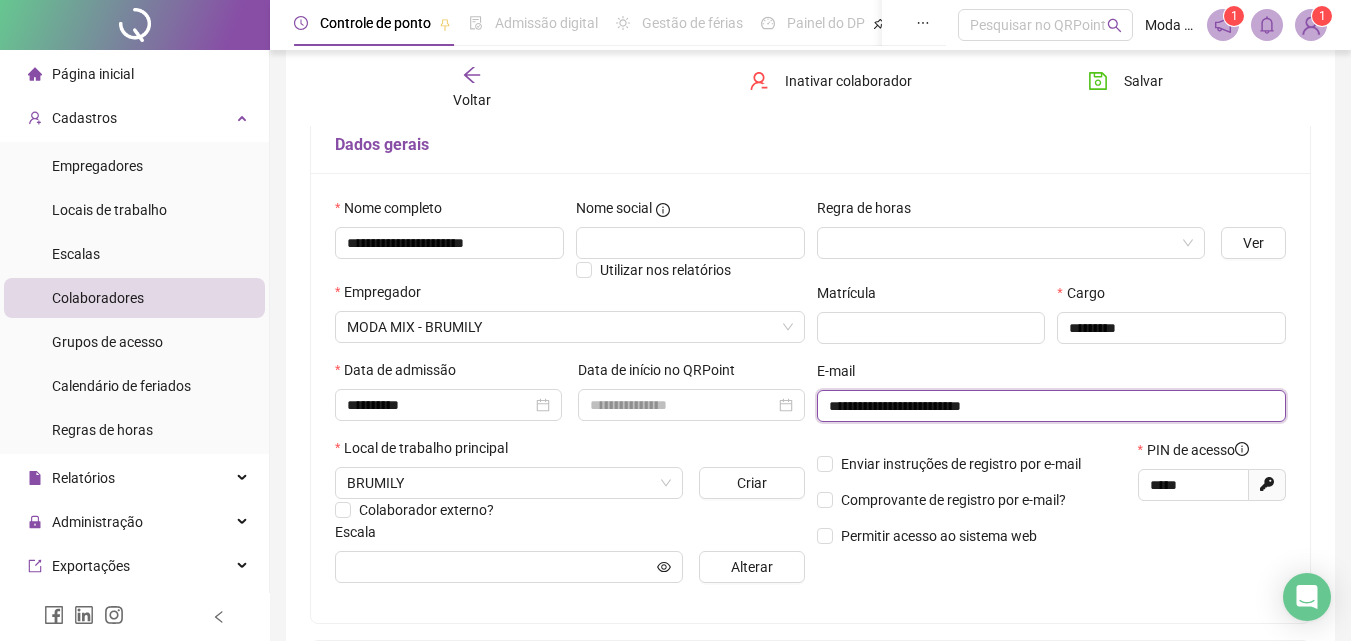 scroll, scrollTop: 400, scrollLeft: 0, axis: vertical 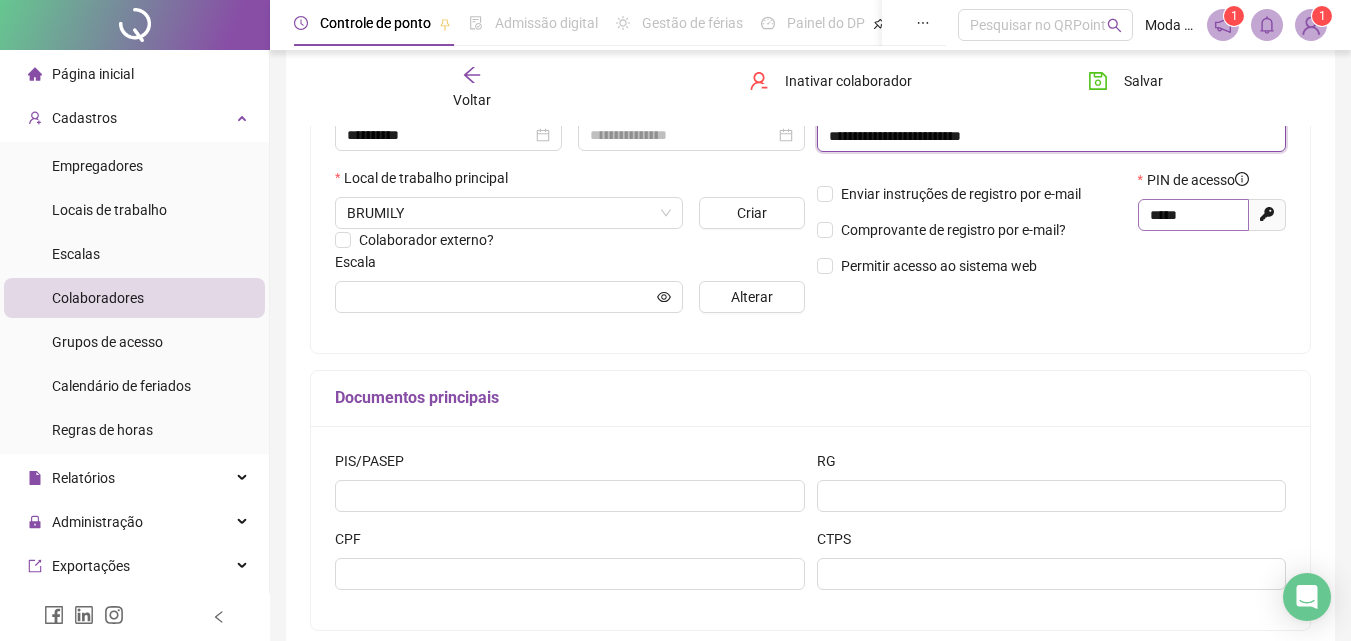 type on "**********" 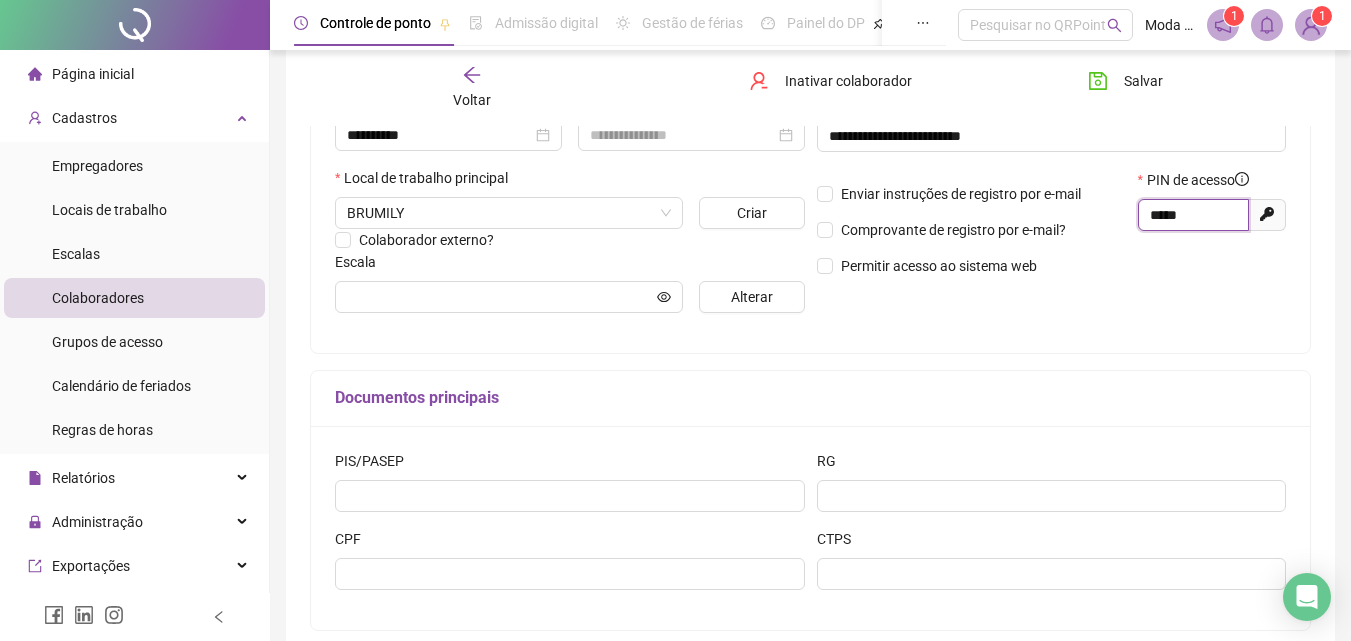 click on "*****" at bounding box center (1191, 215) 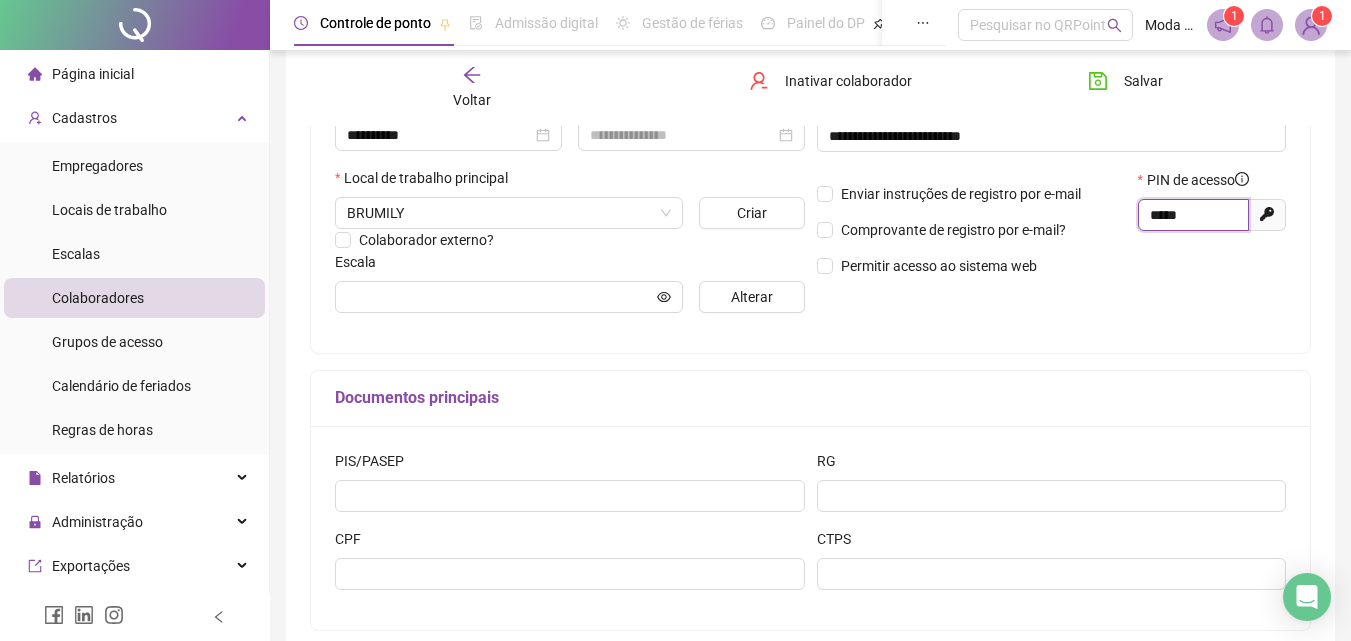 drag, startPoint x: 1190, startPoint y: 216, endPoint x: 1108, endPoint y: 223, distance: 82.29824 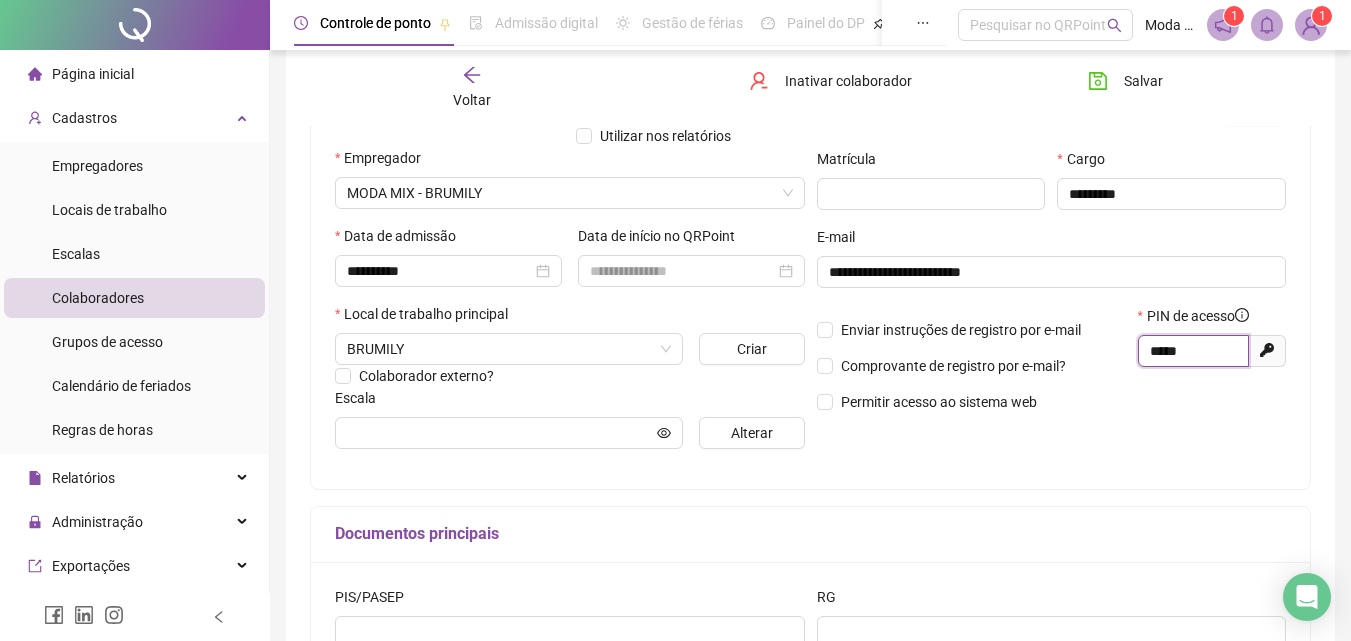 scroll, scrollTop: 0, scrollLeft: 0, axis: both 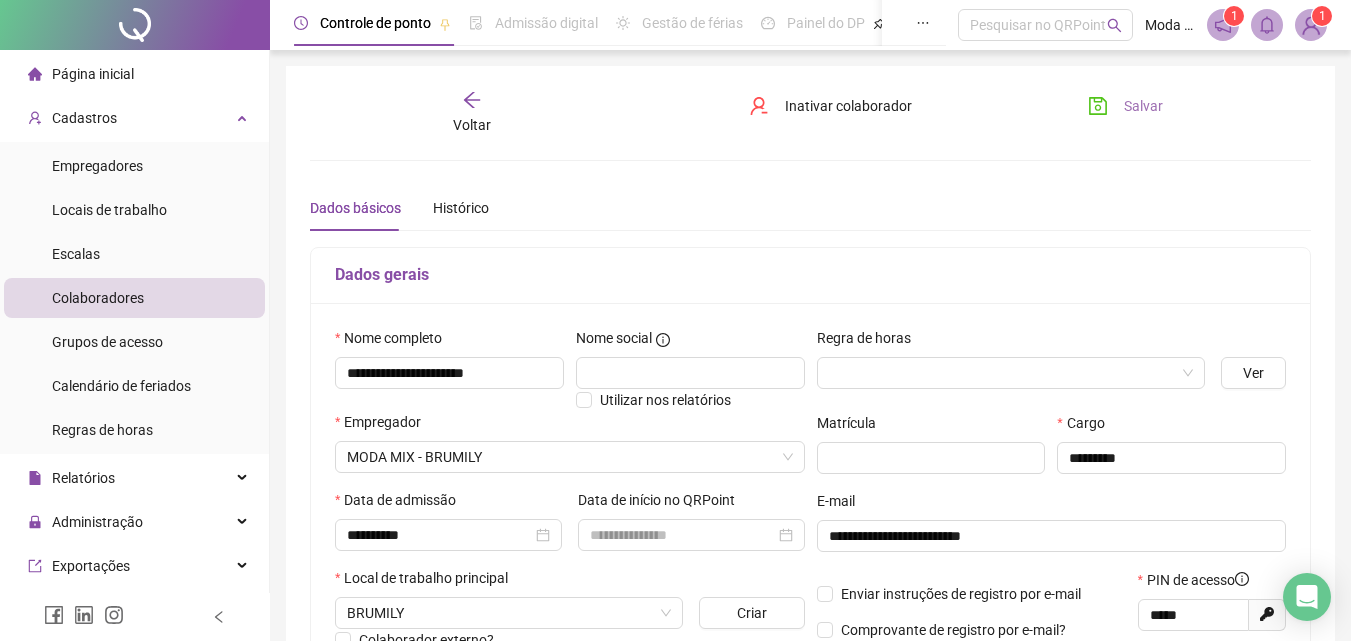 click on "Salvar" at bounding box center [1143, 106] 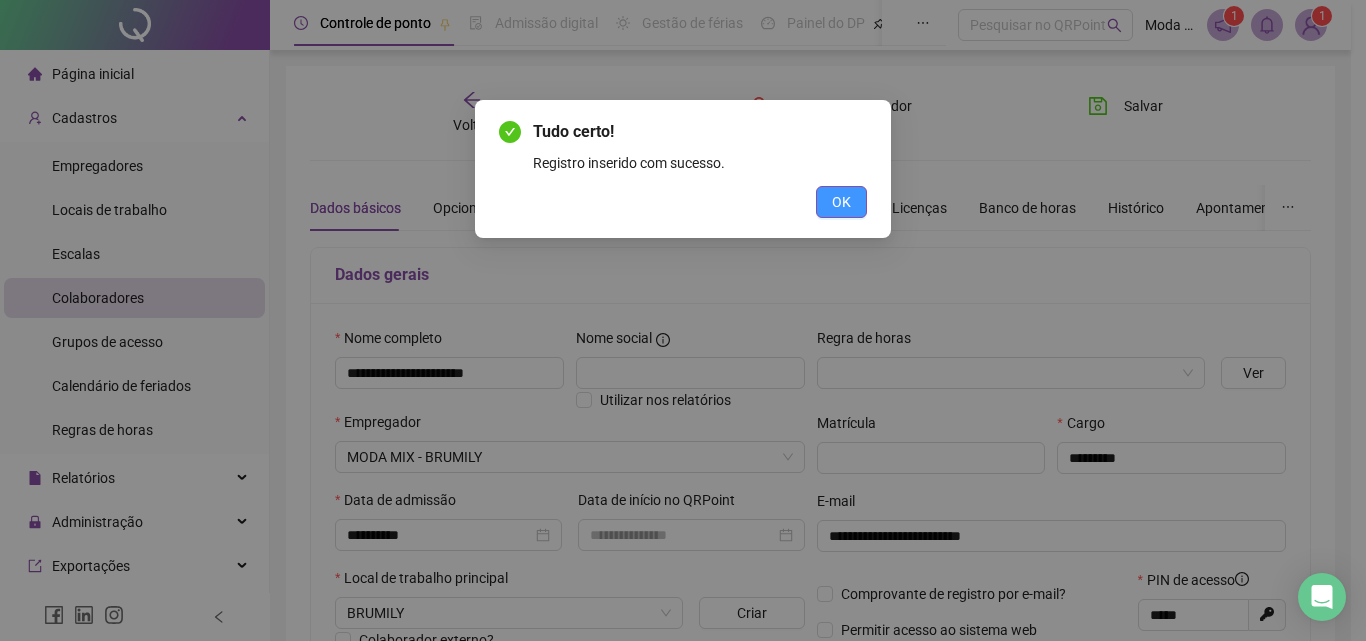 click on "OK" at bounding box center [841, 202] 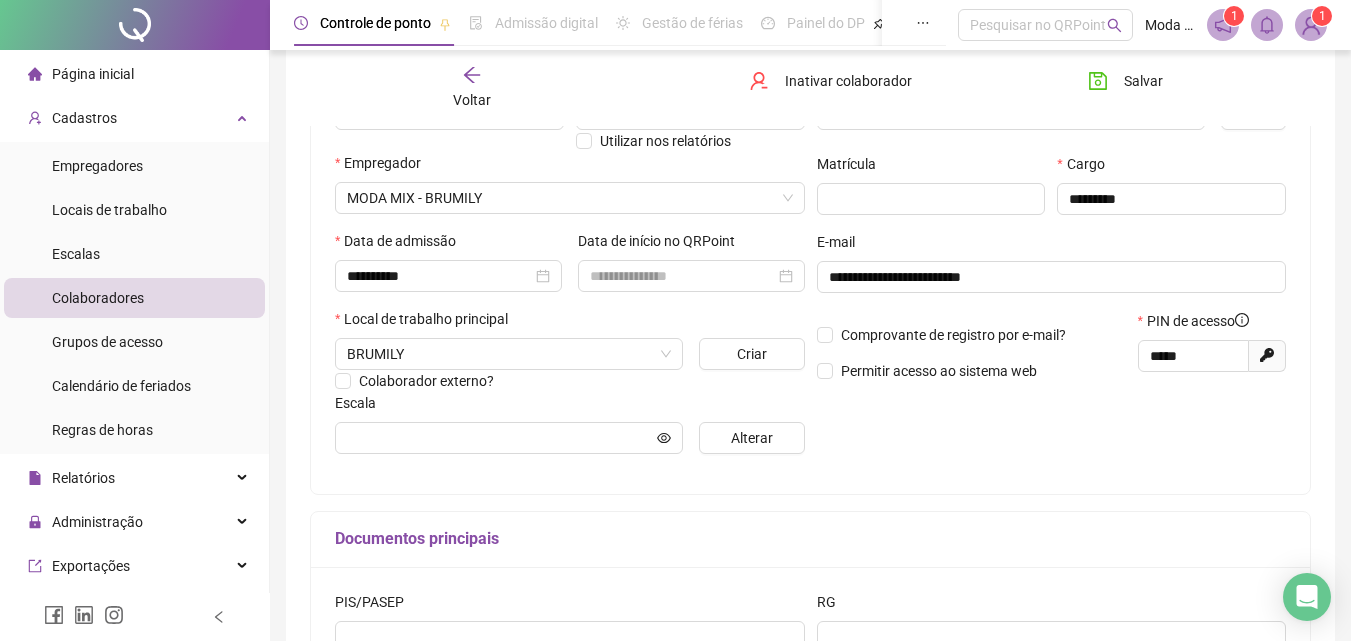 scroll, scrollTop: 0, scrollLeft: 0, axis: both 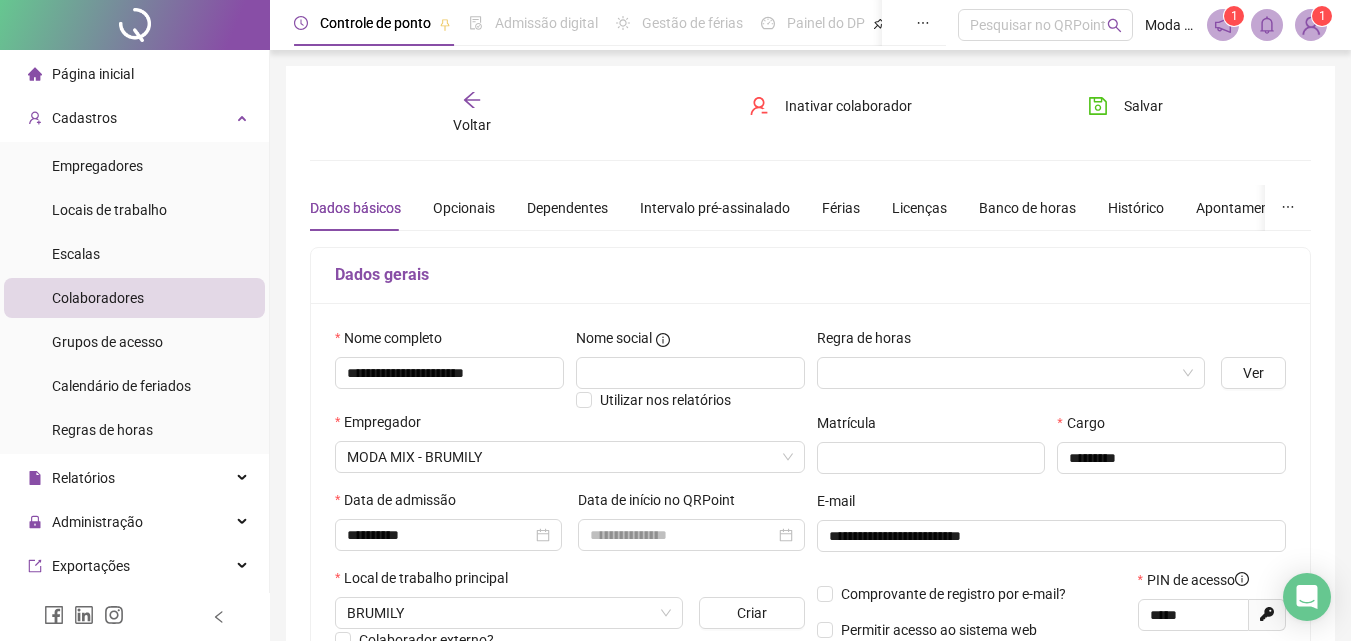 click on "Voltar" at bounding box center (472, 113) 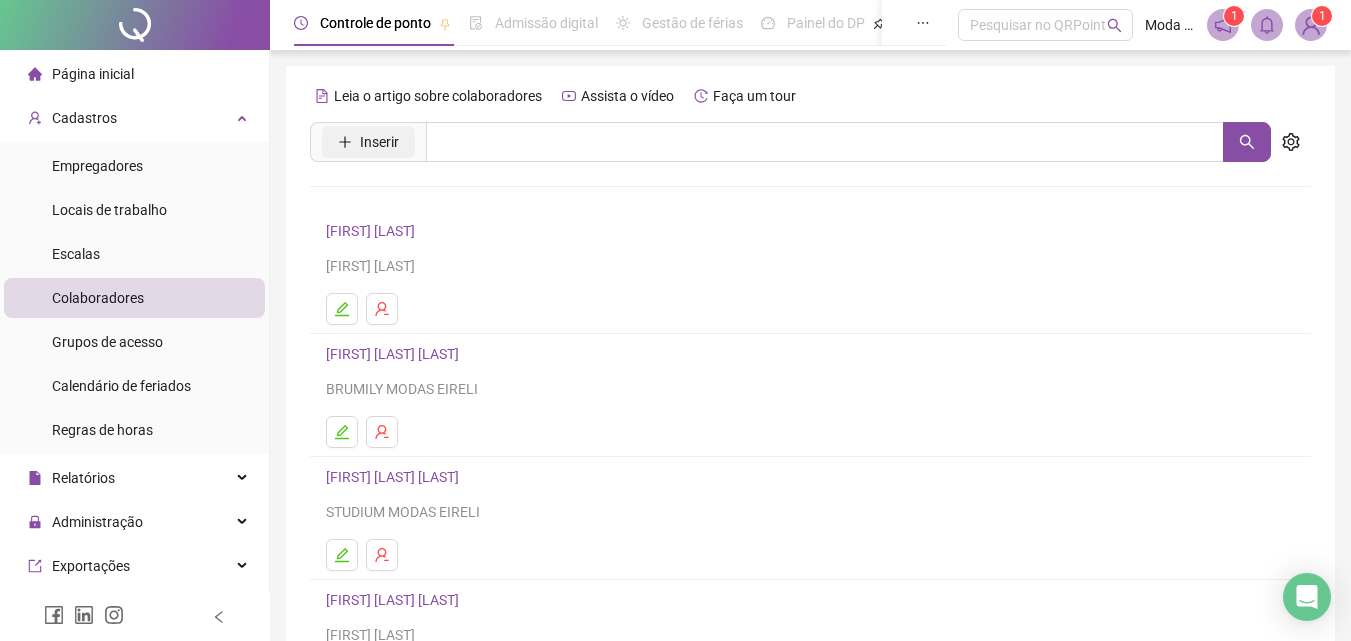 click on "Inserir" at bounding box center [379, 142] 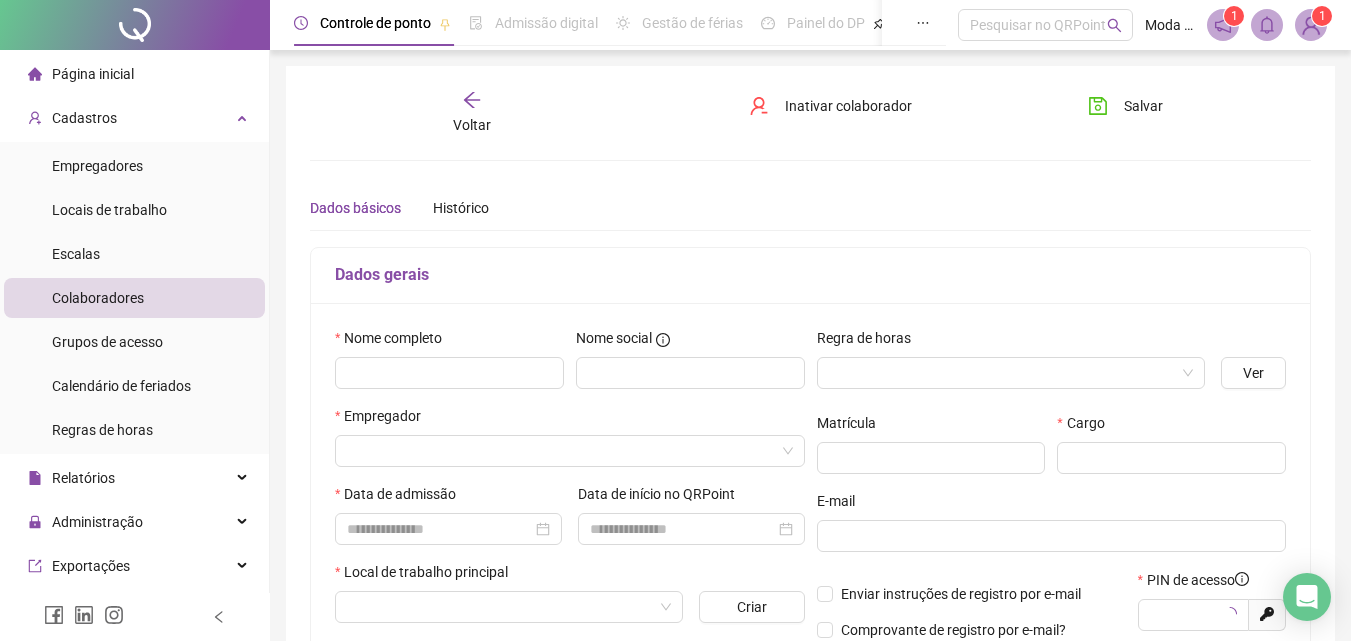 type on "*****" 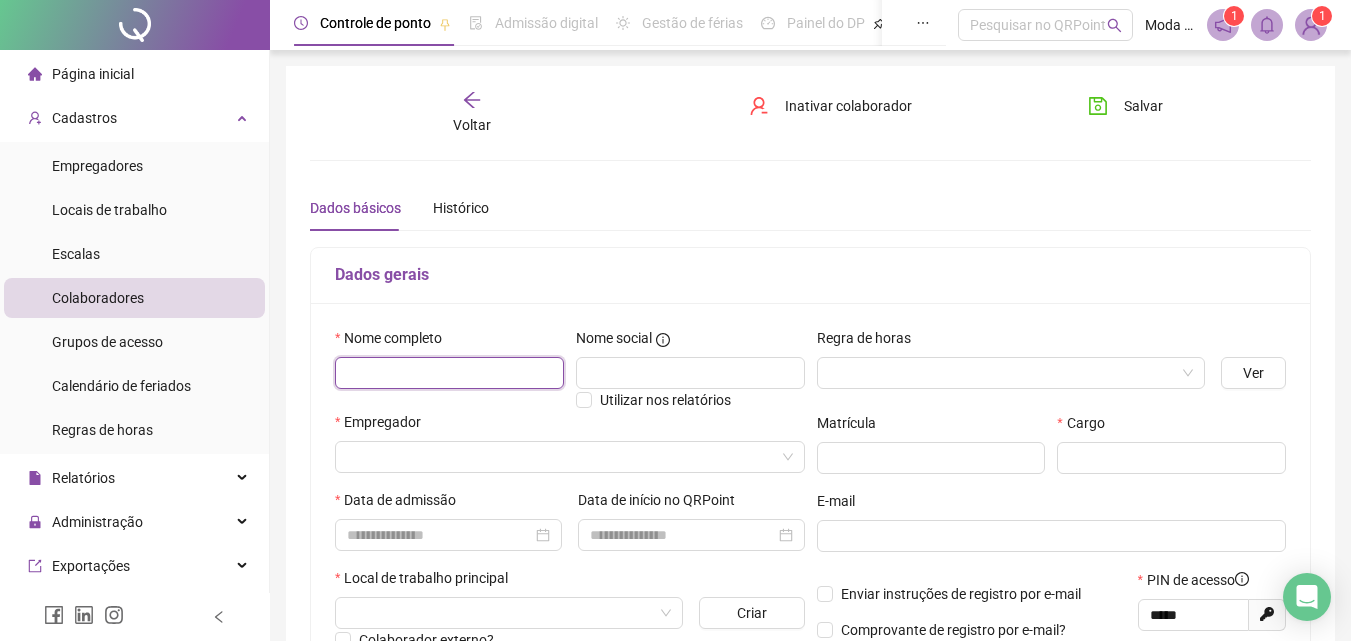 click at bounding box center [449, 373] 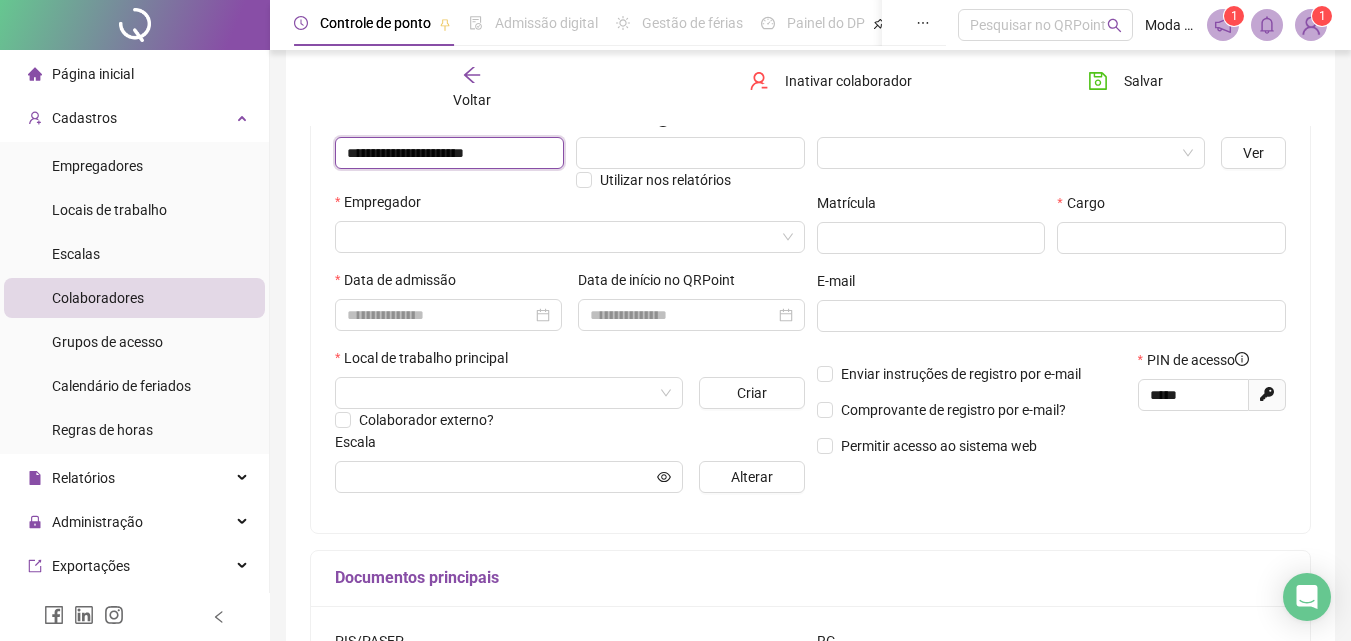 scroll, scrollTop: 200, scrollLeft: 0, axis: vertical 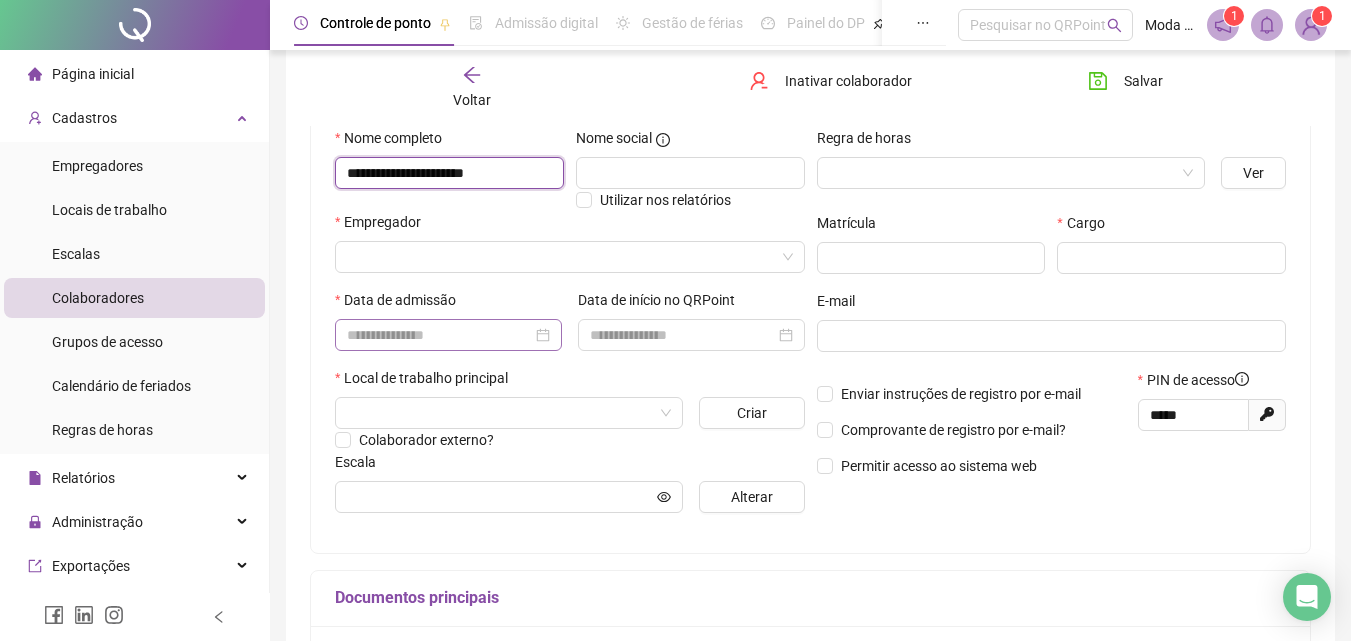 type on "**********" 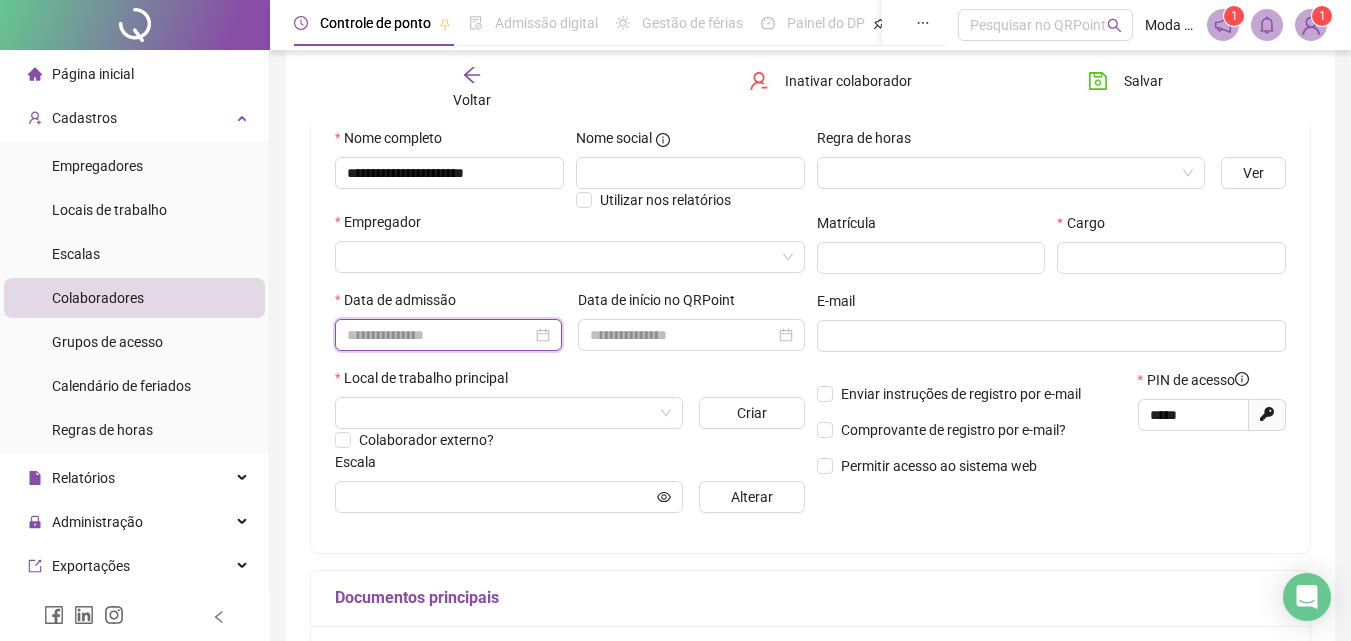 click at bounding box center [439, 335] 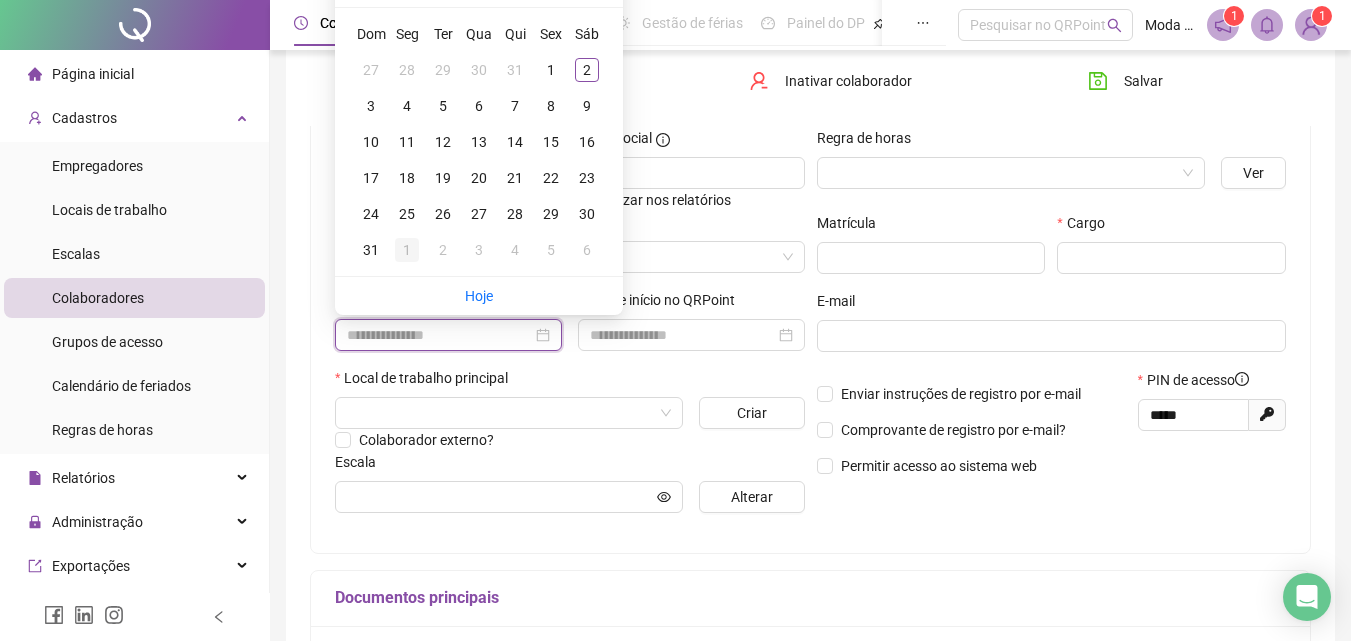 type on "**********" 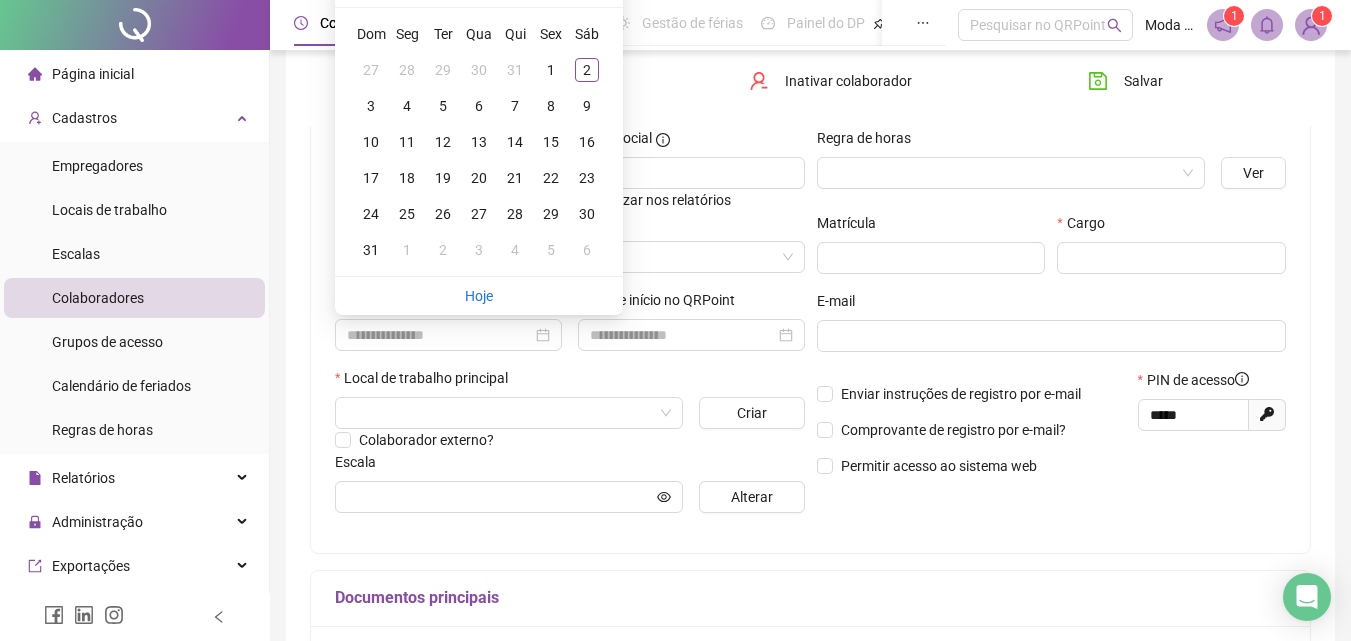click on "Data de início no QRPoint" at bounding box center [691, 328] 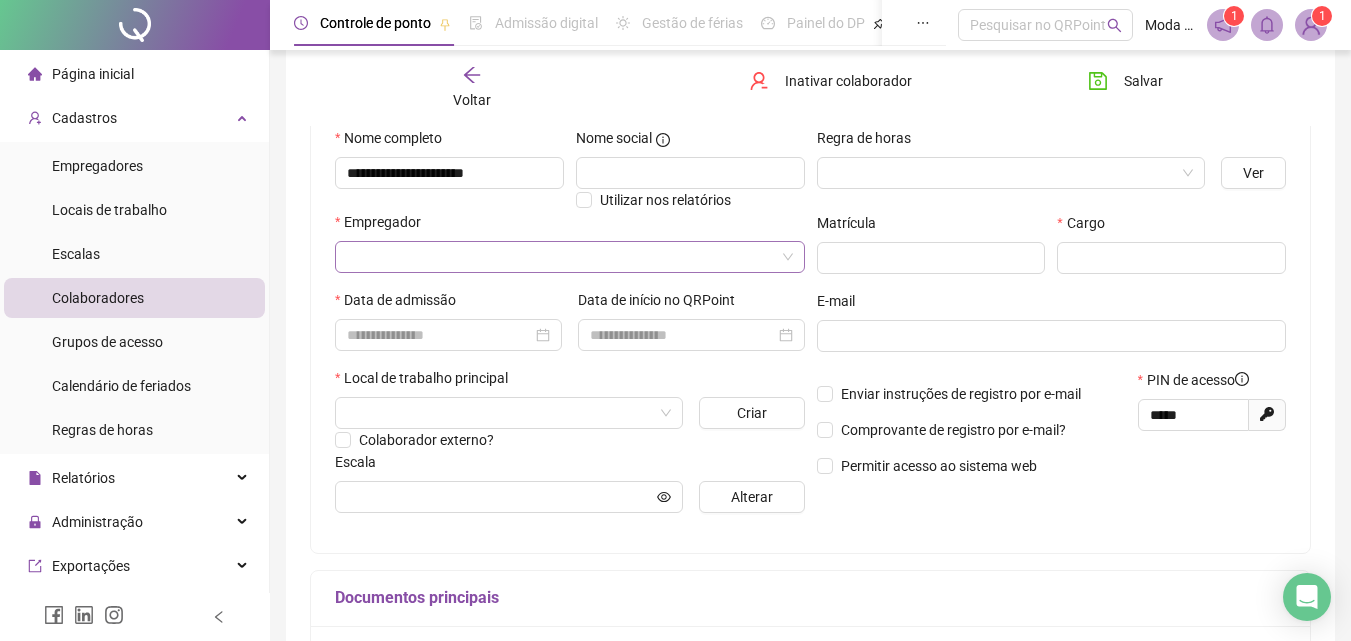 click at bounding box center (561, 257) 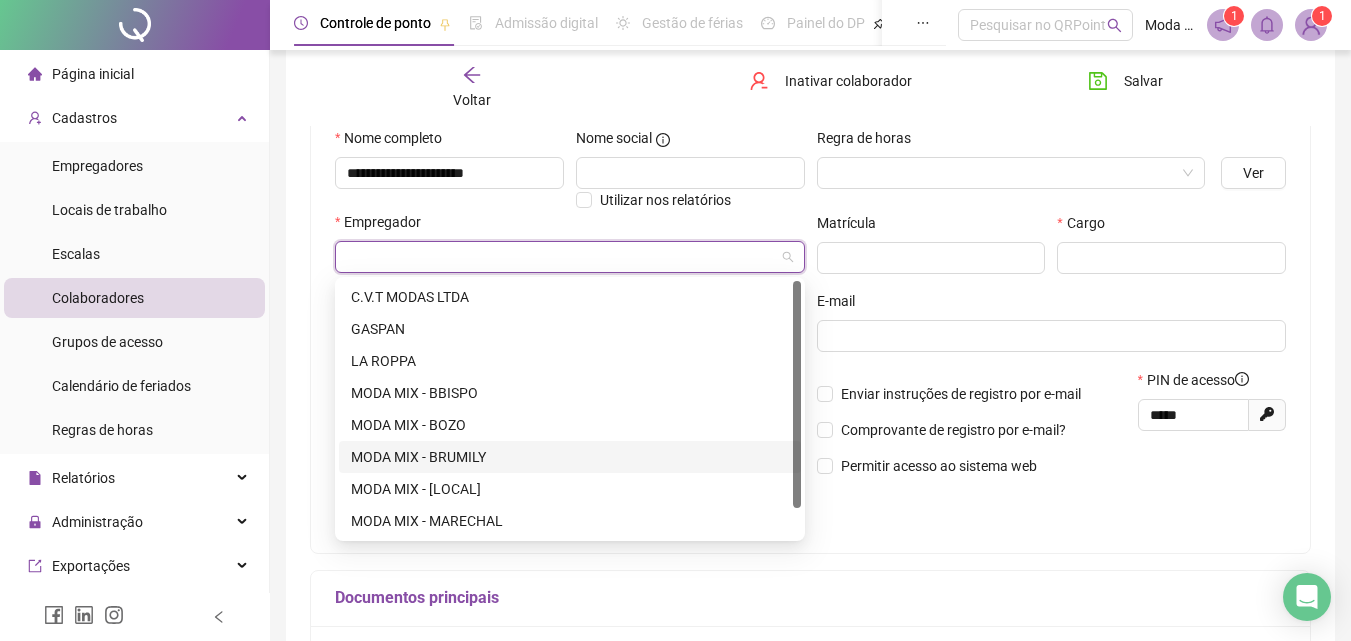click on "MODA MIX - BRUMILY" at bounding box center (570, 457) 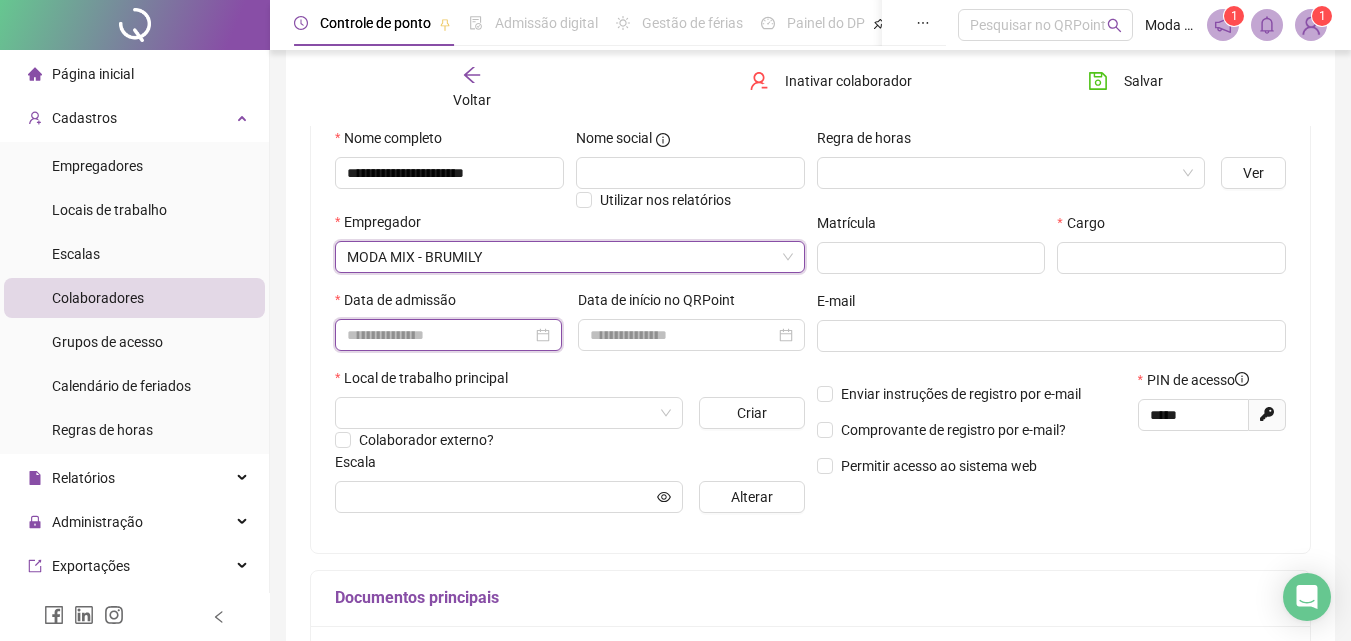 click at bounding box center (439, 335) 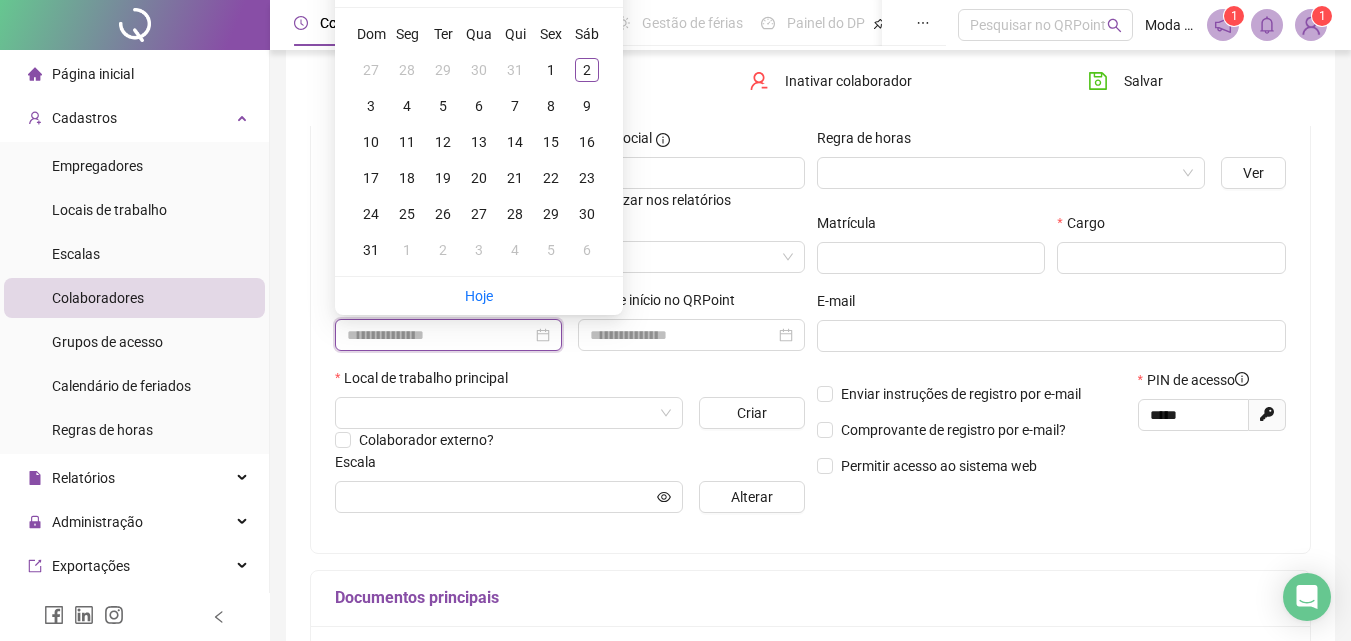 paste on "**********" 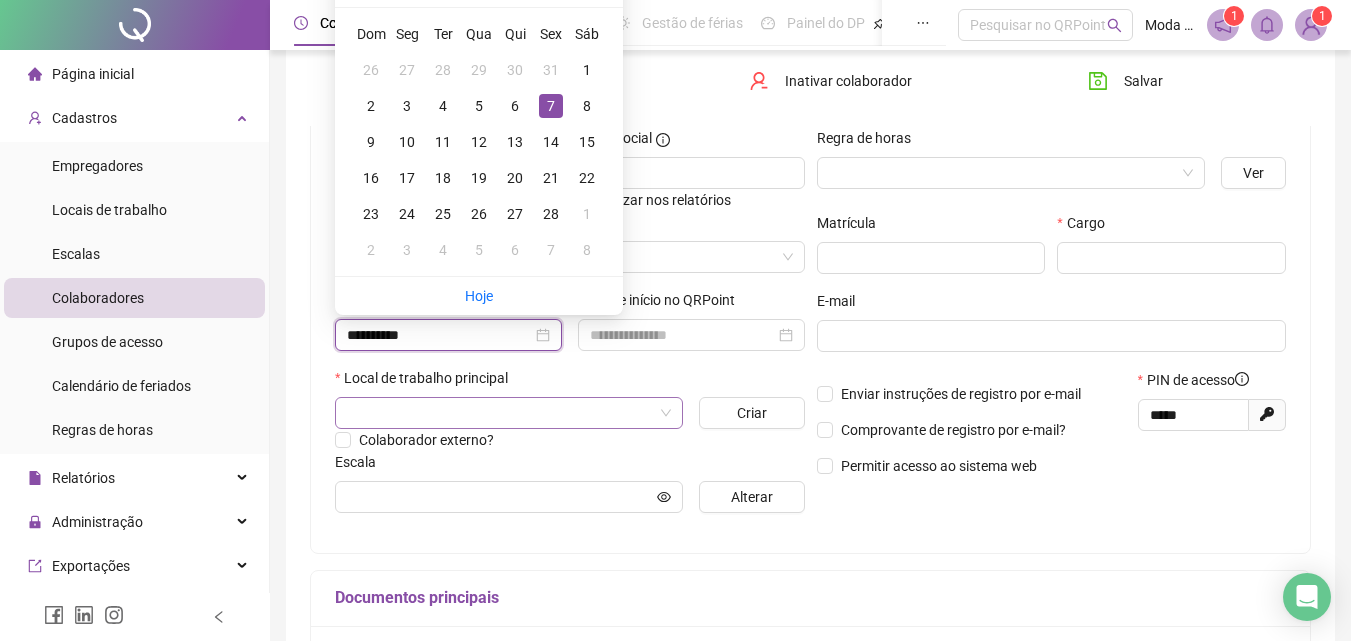 type on "**********" 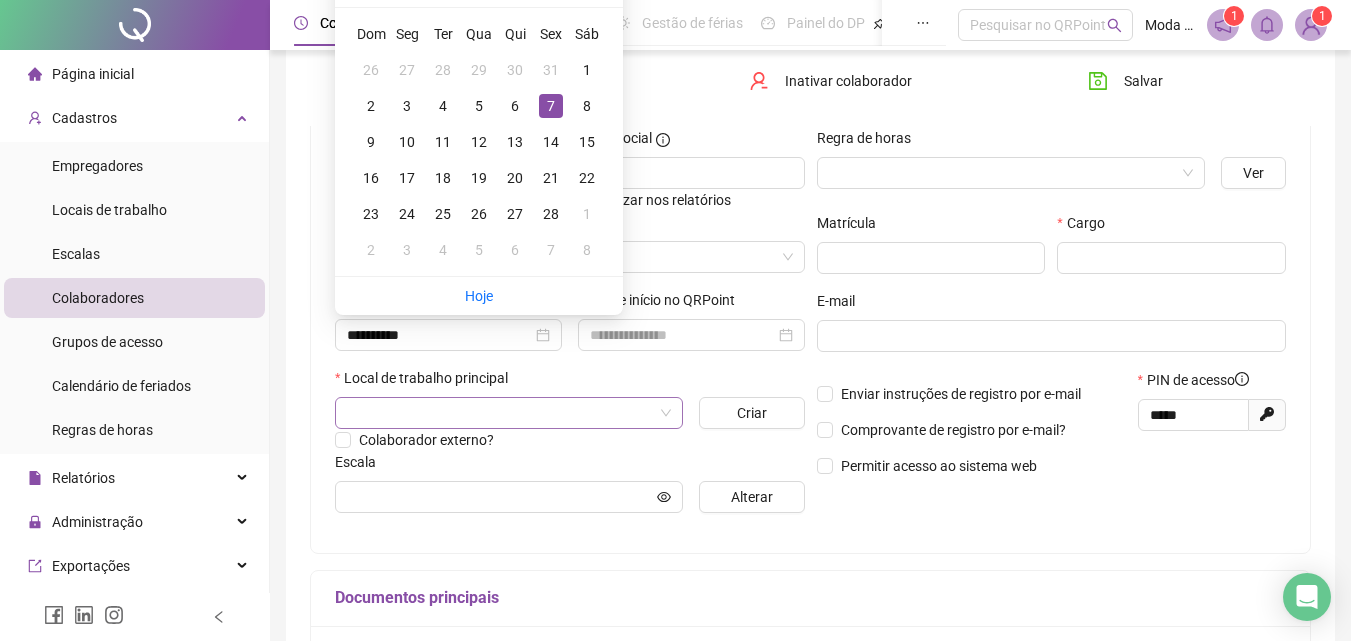 click at bounding box center [500, 413] 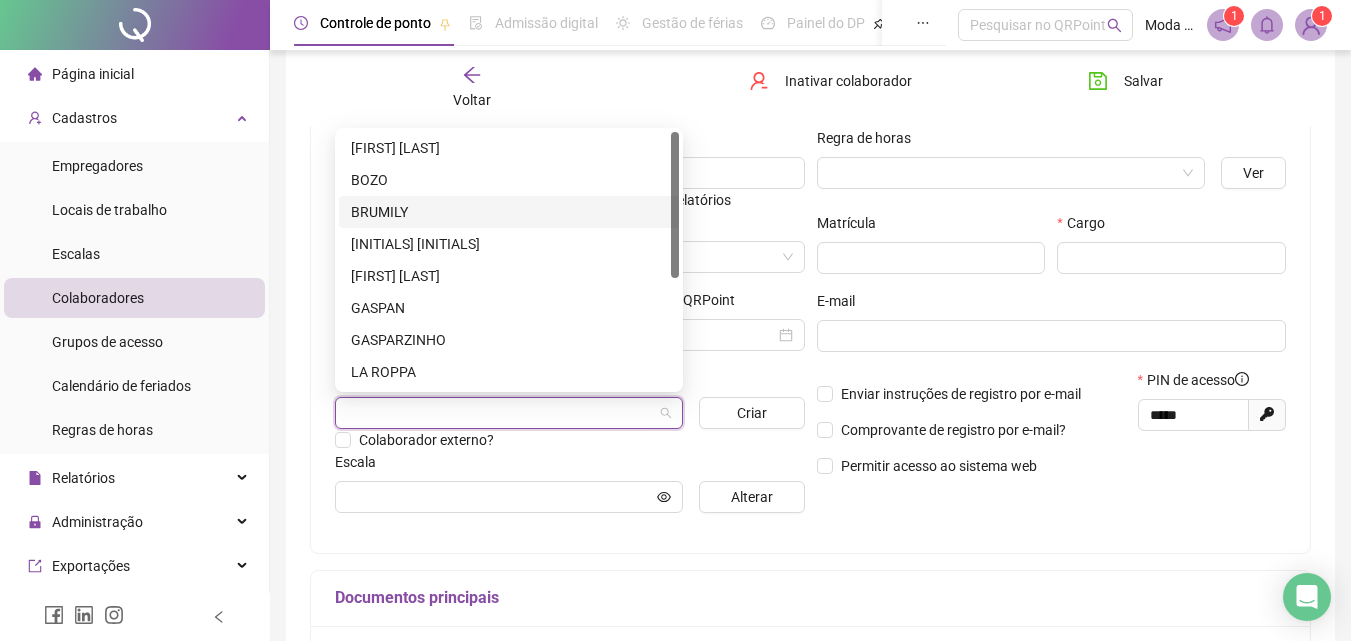 click on "BRUMILY" at bounding box center [509, 212] 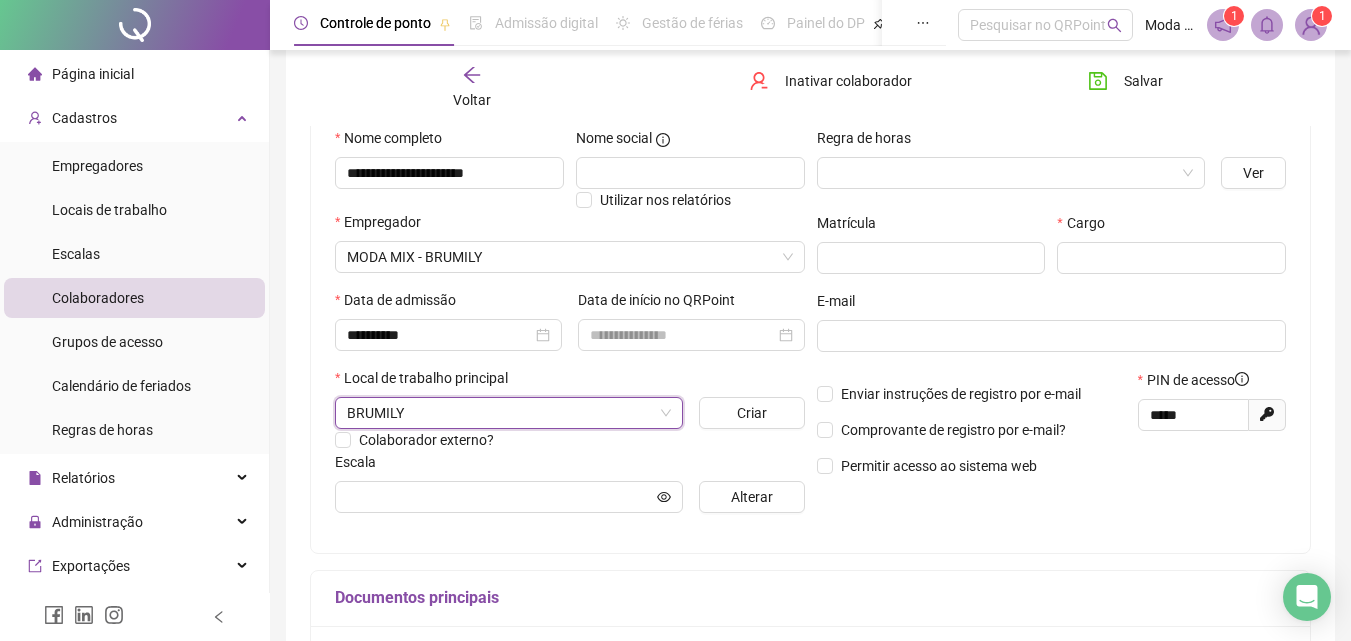 click on "**********" at bounding box center [570, 328] 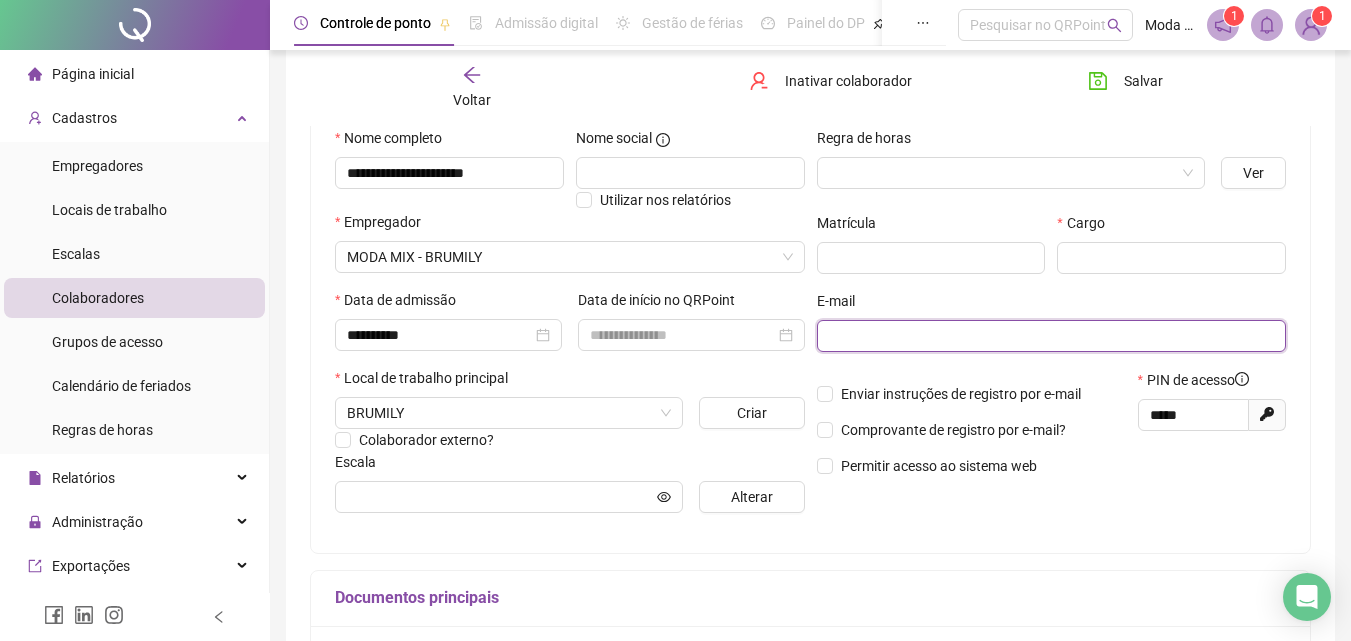 click at bounding box center [1050, 336] 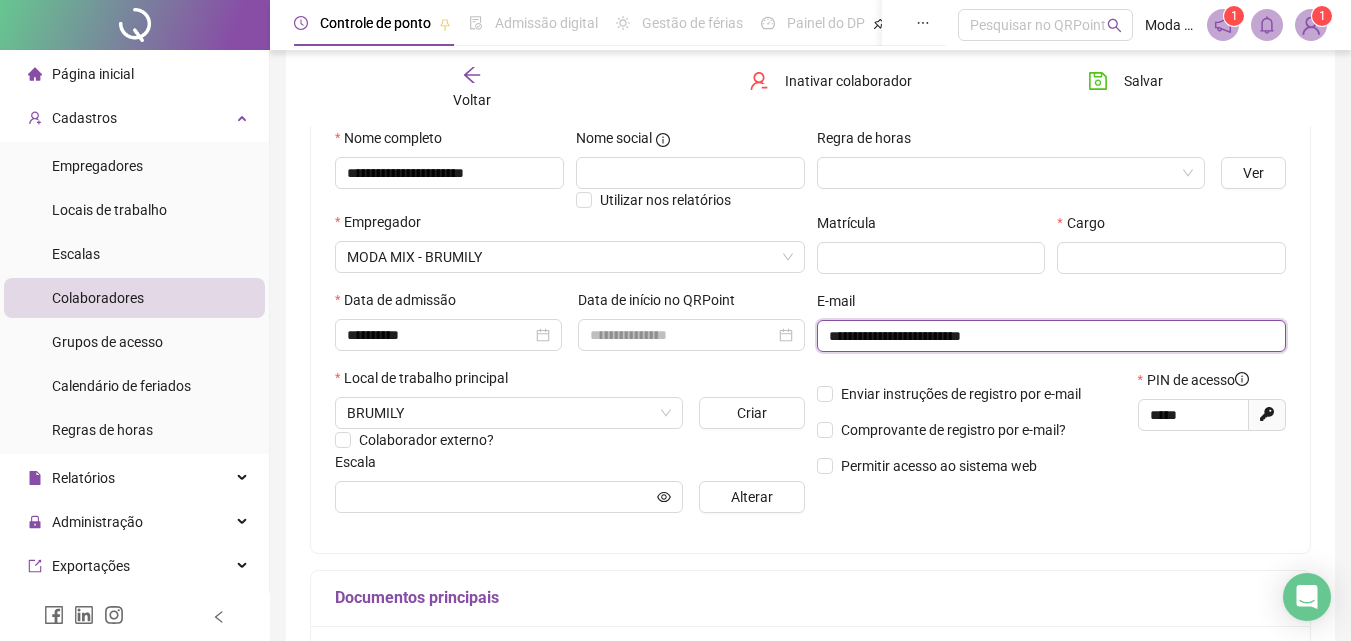 type on "**********" 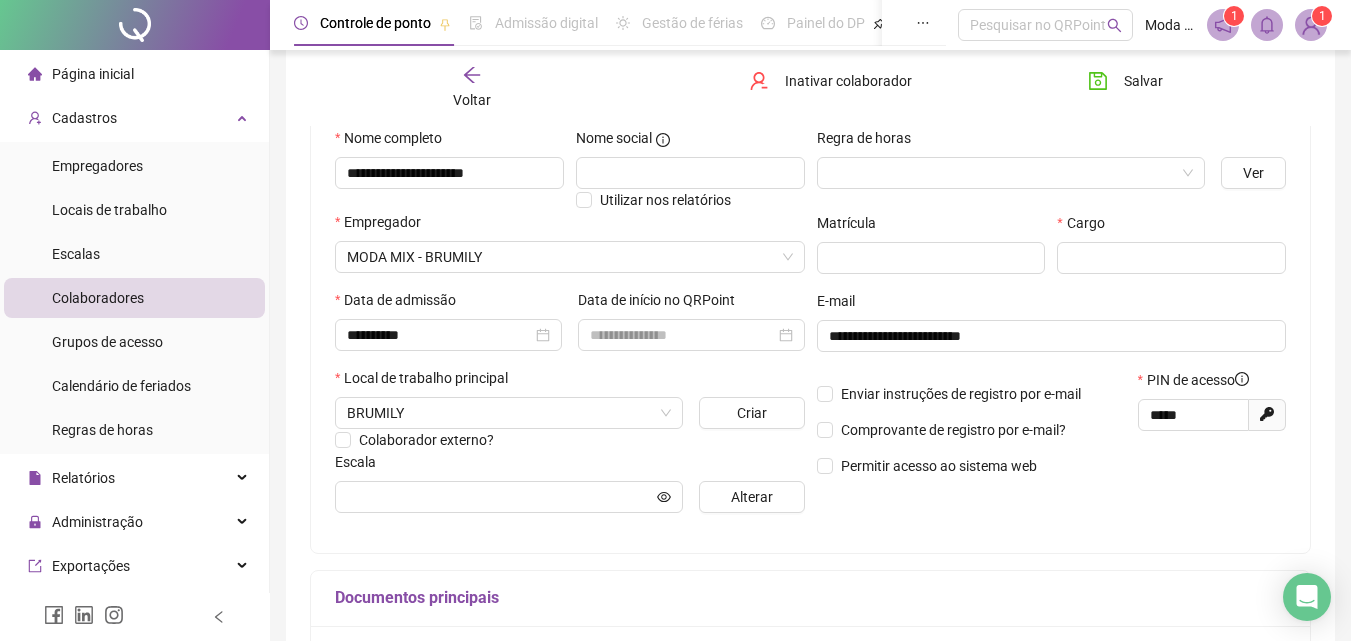 click on "Data de início no QRPoint" at bounding box center [691, 328] 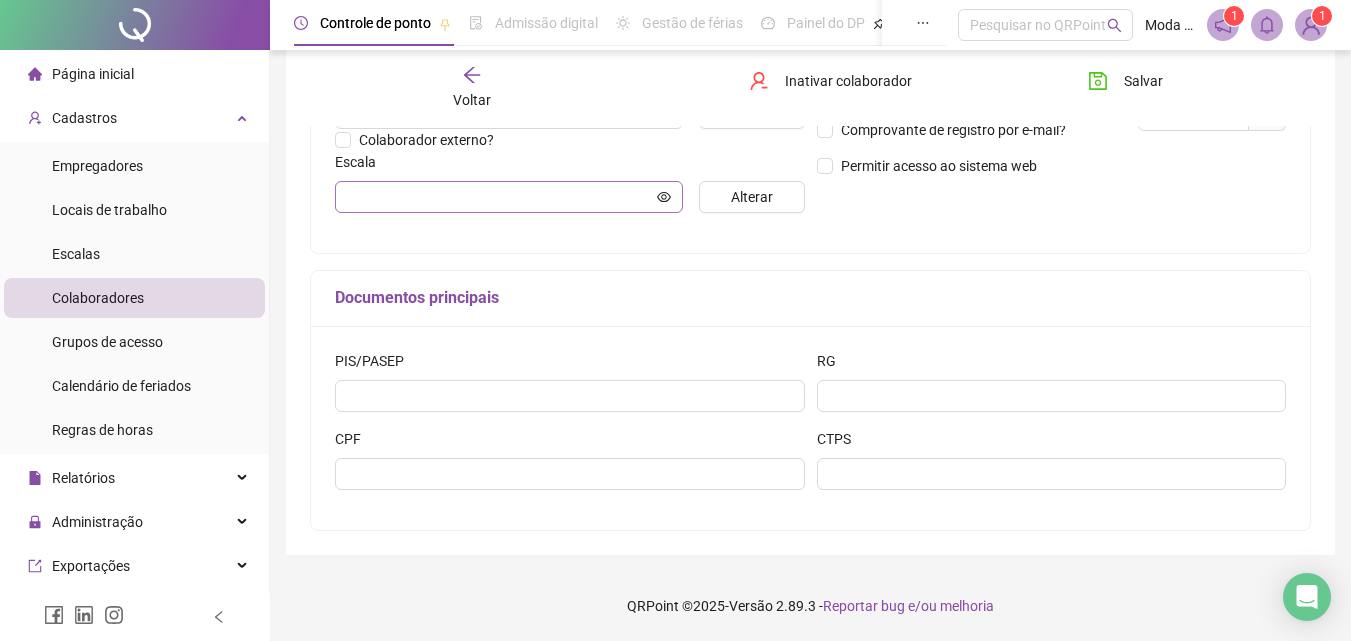 scroll, scrollTop: 100, scrollLeft: 0, axis: vertical 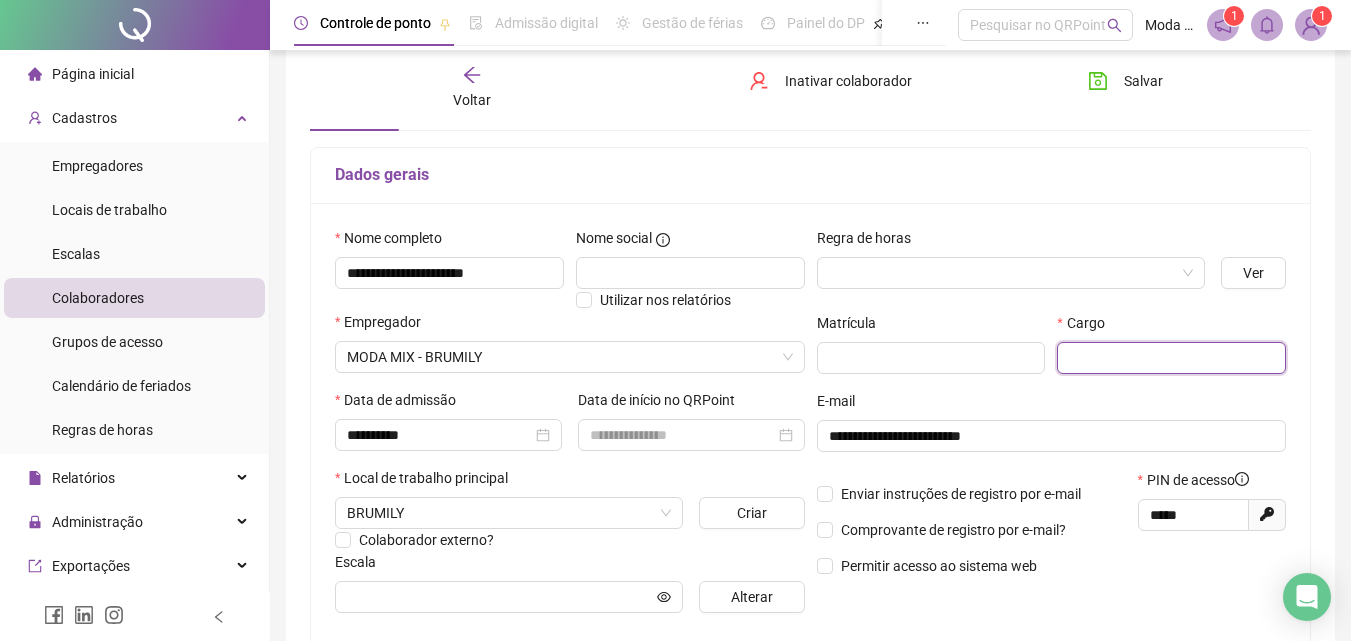 click at bounding box center (1171, 358) 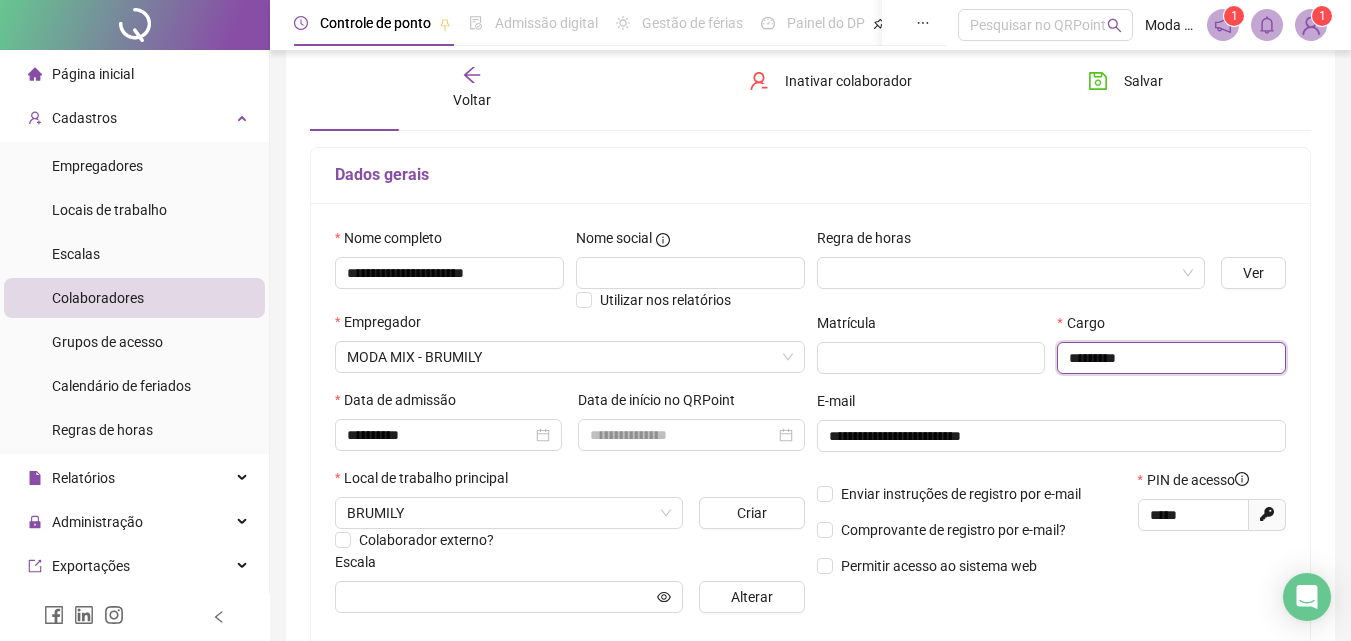 type on "*********" 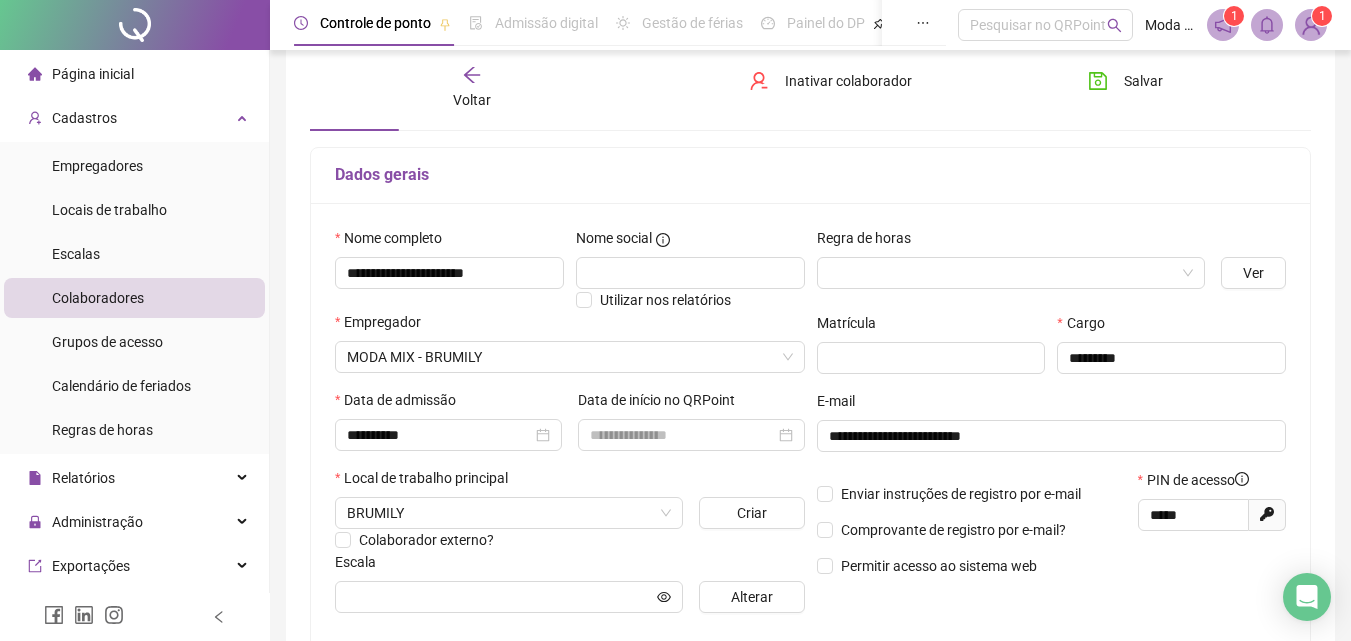click on "Dados gerais" at bounding box center [810, 176] 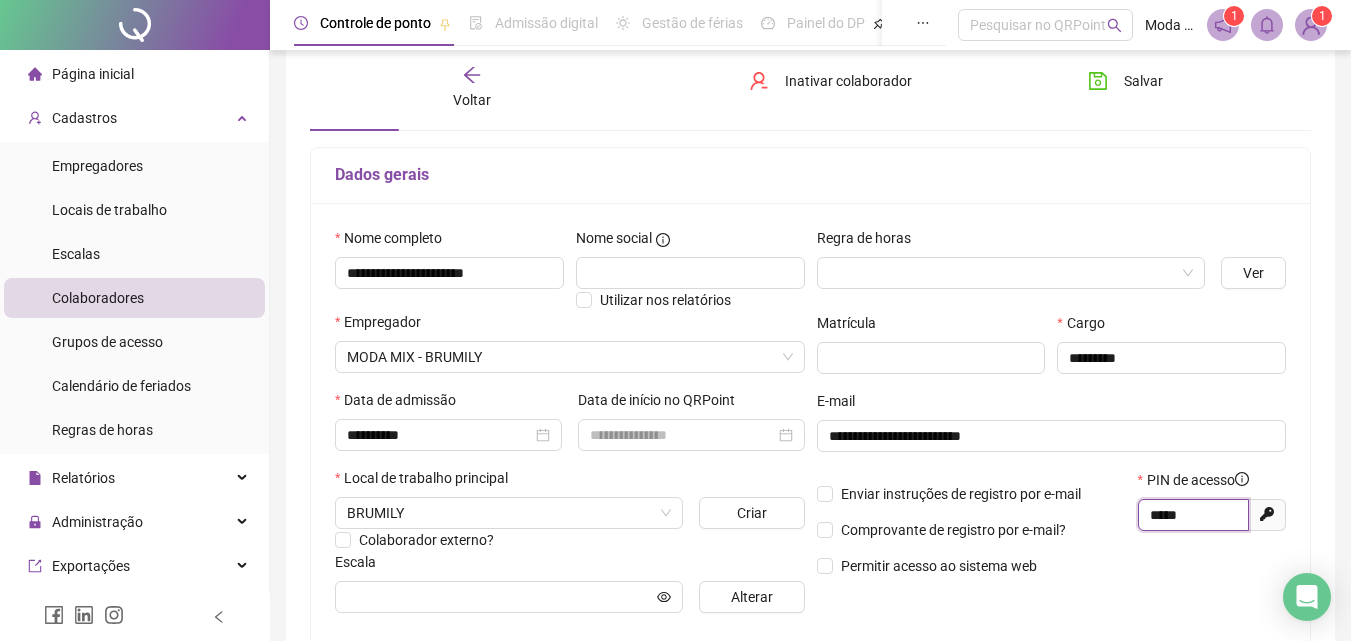 drag, startPoint x: 1200, startPoint y: 513, endPoint x: 1118, endPoint y: 513, distance: 82 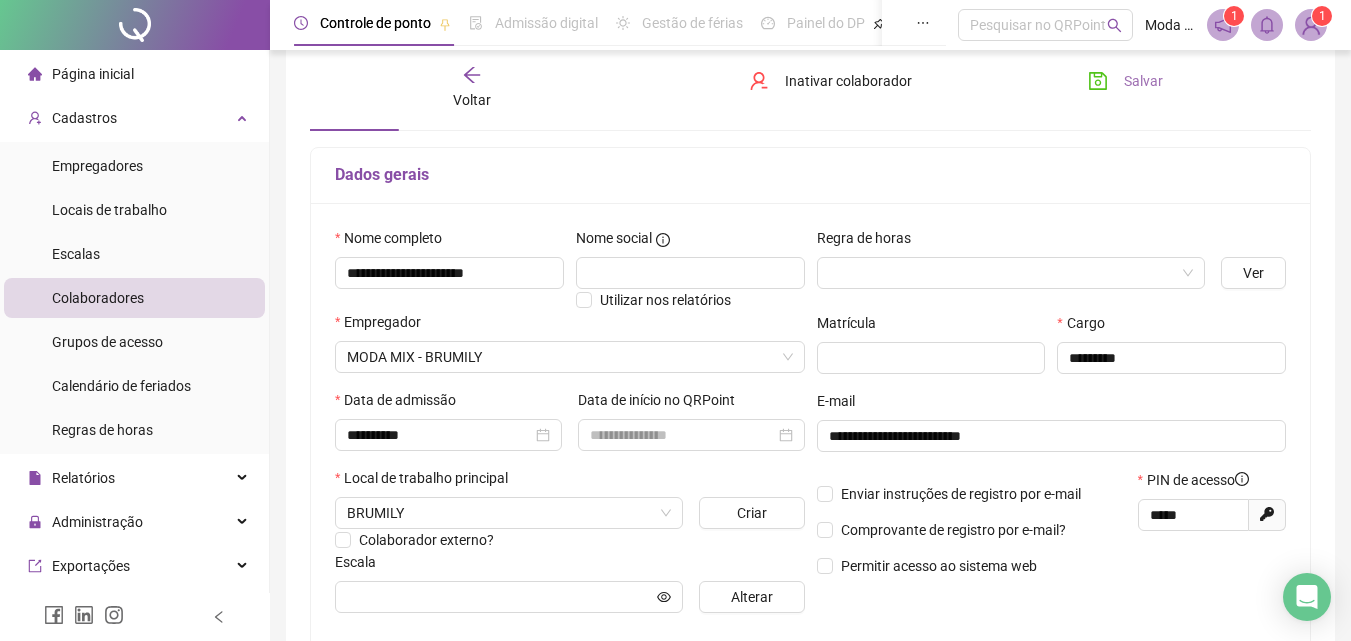 click on "Salvar" at bounding box center (1143, 81) 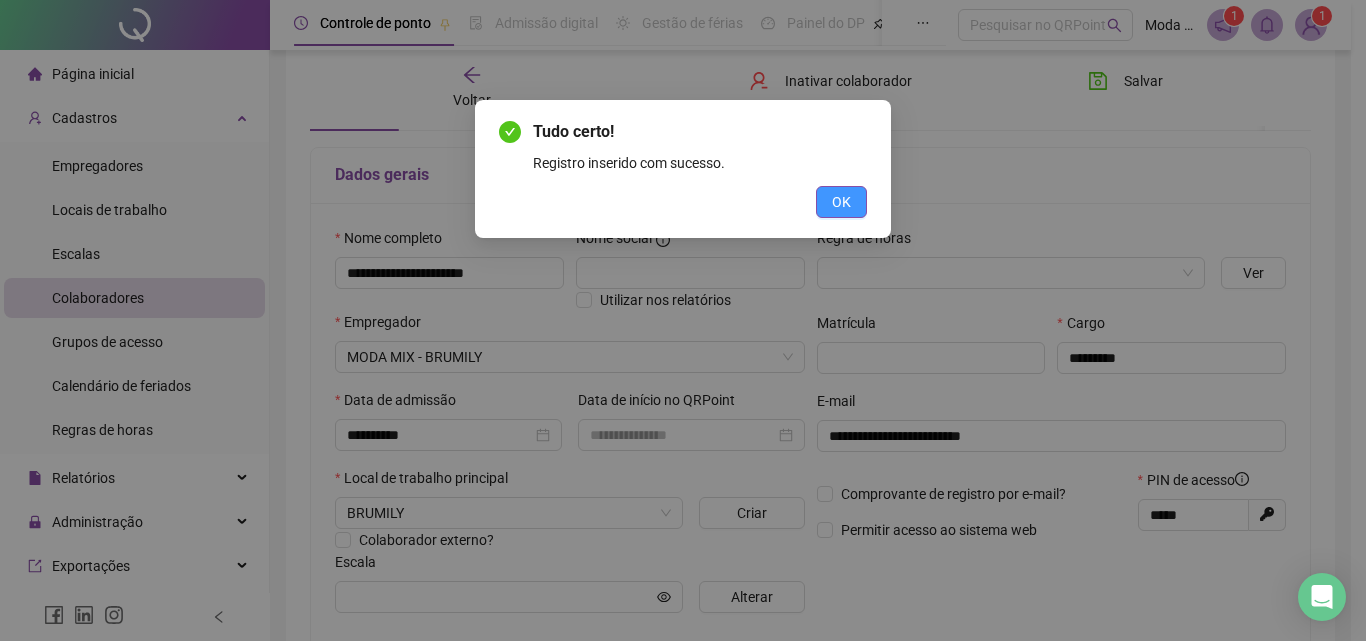 click on "OK" at bounding box center (841, 202) 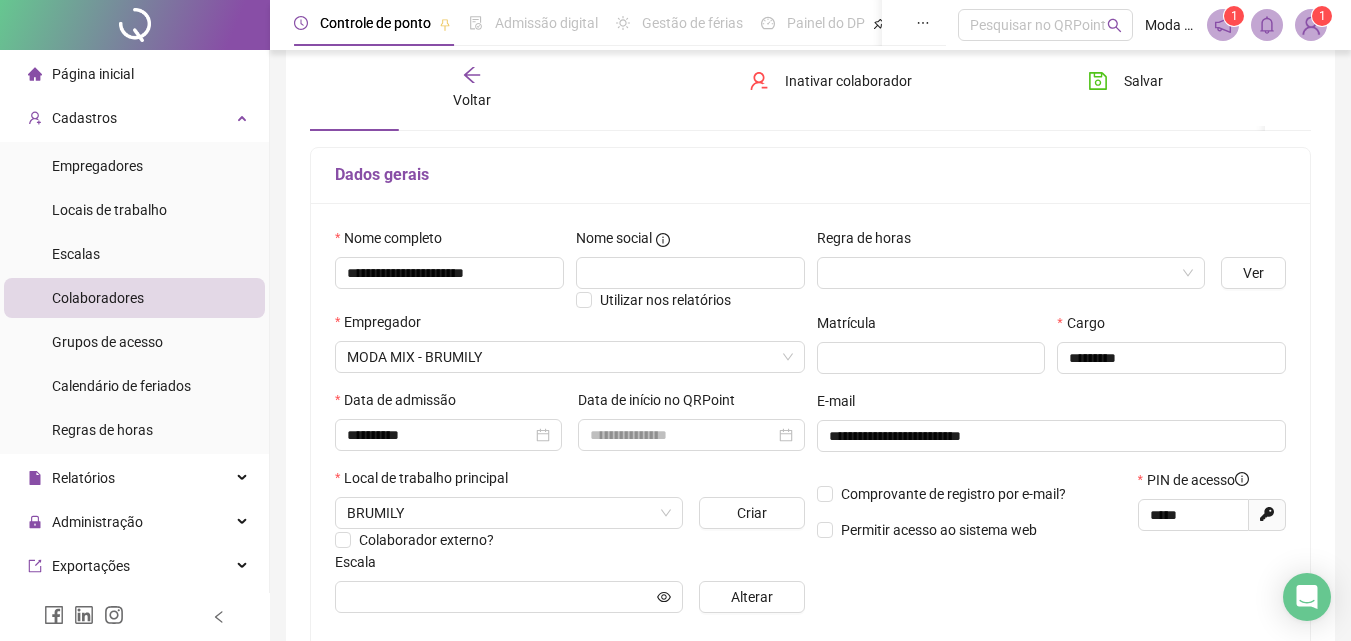 click on "Voltar" at bounding box center (472, 88) 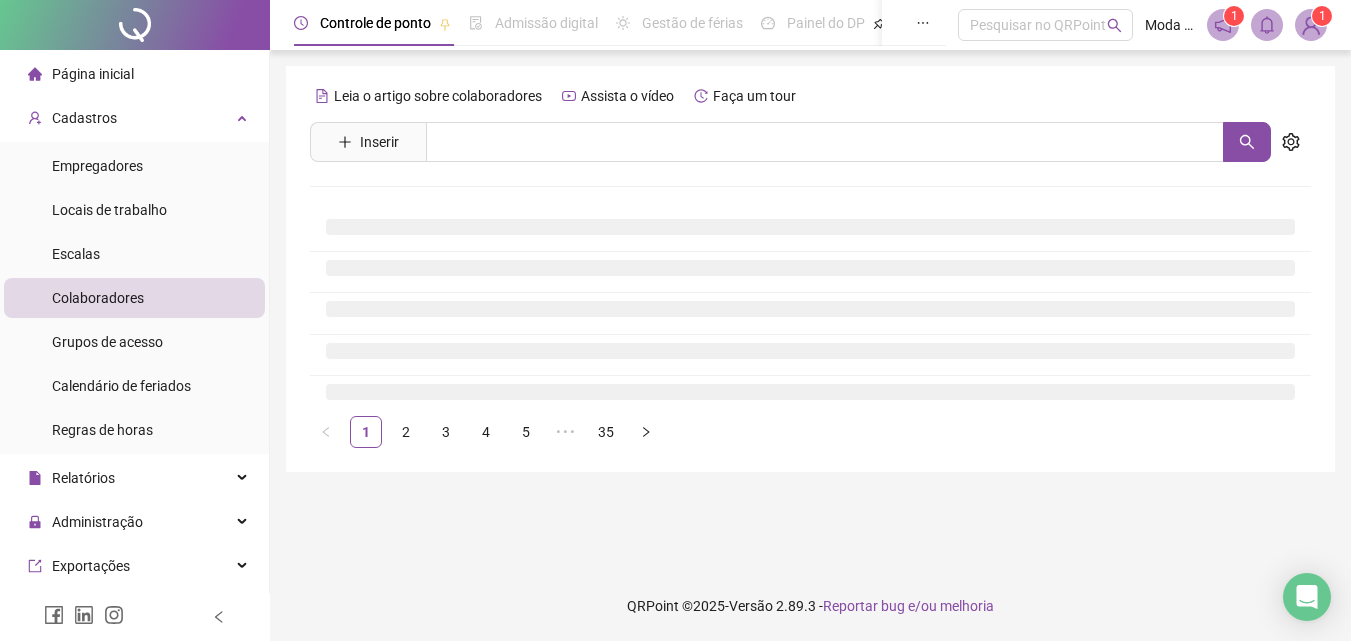 scroll, scrollTop: 0, scrollLeft: 0, axis: both 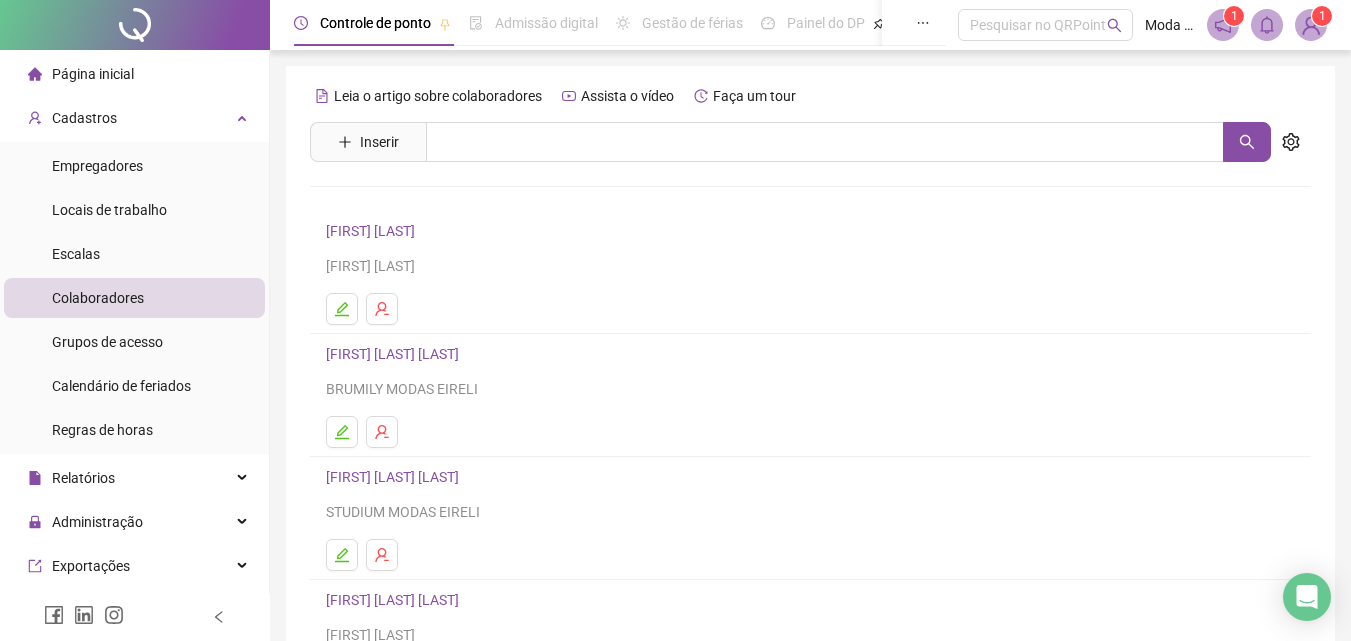 click on "Inserir" at bounding box center (368, 142) 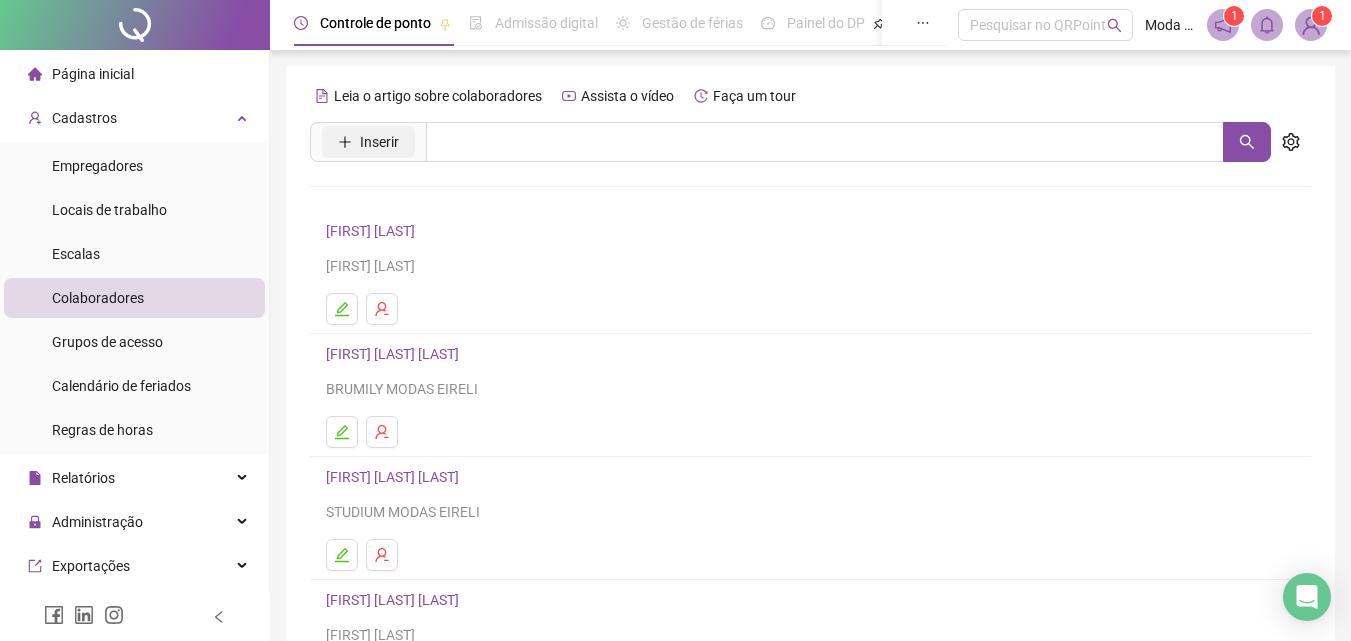 click on "Inserir" at bounding box center [379, 142] 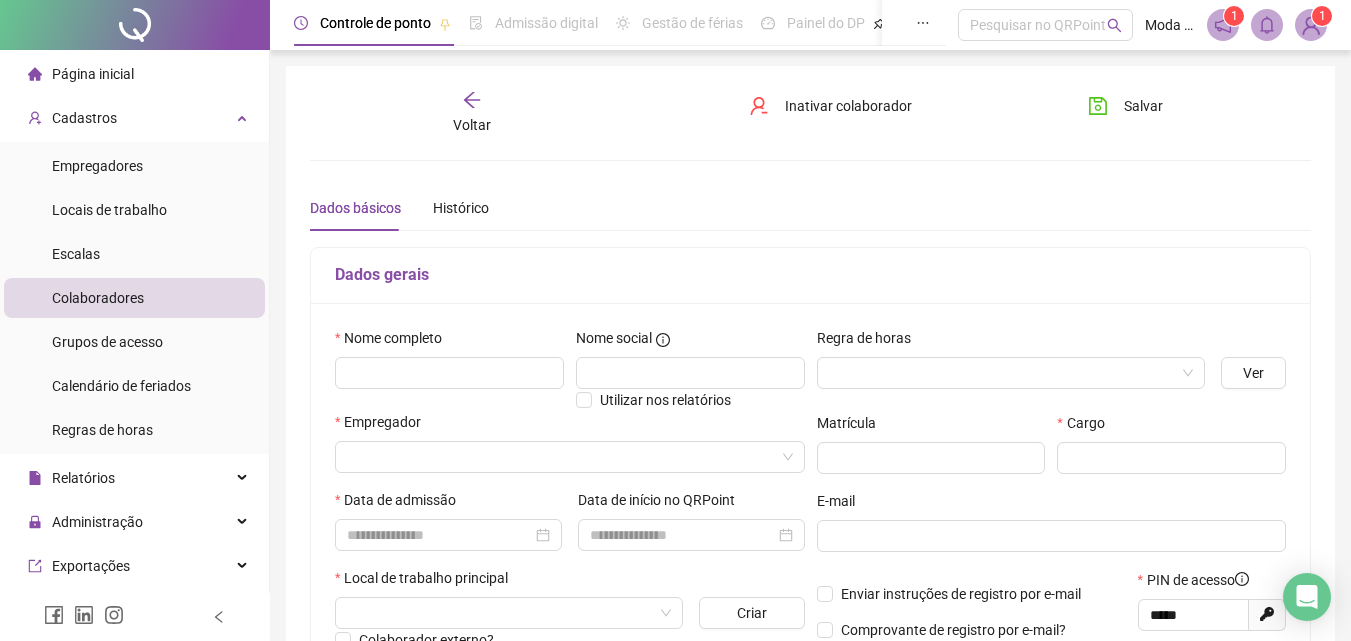type on "*****" 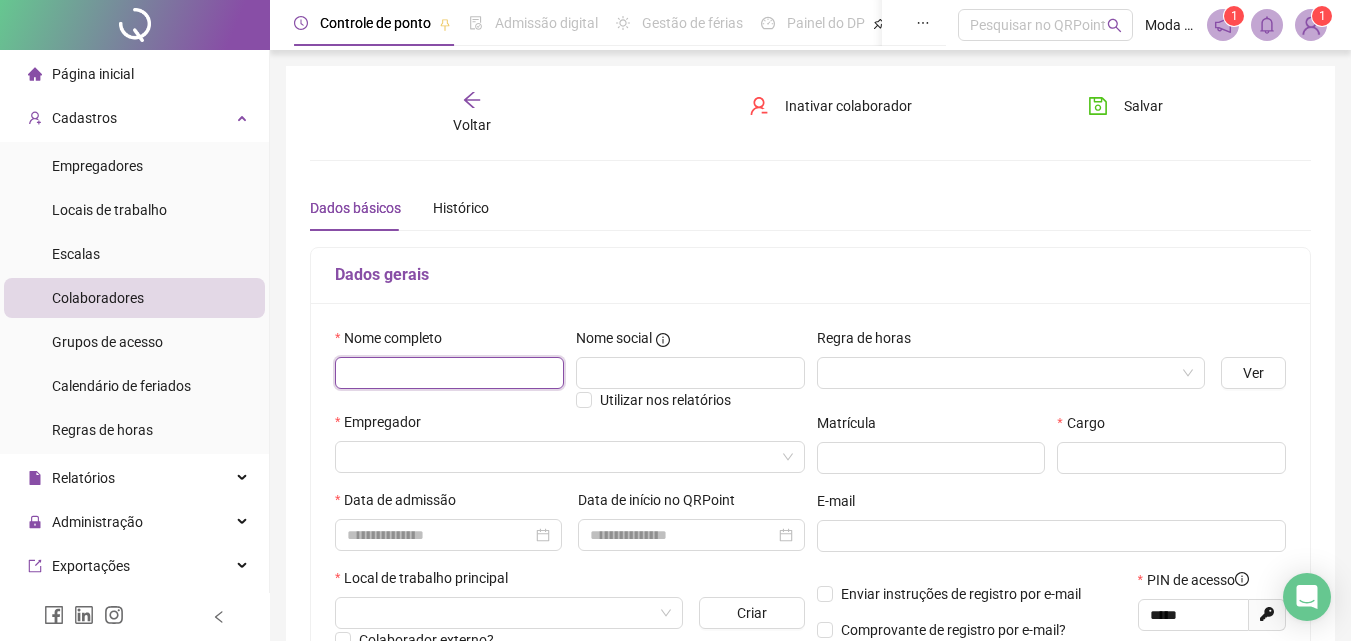 click at bounding box center (449, 373) 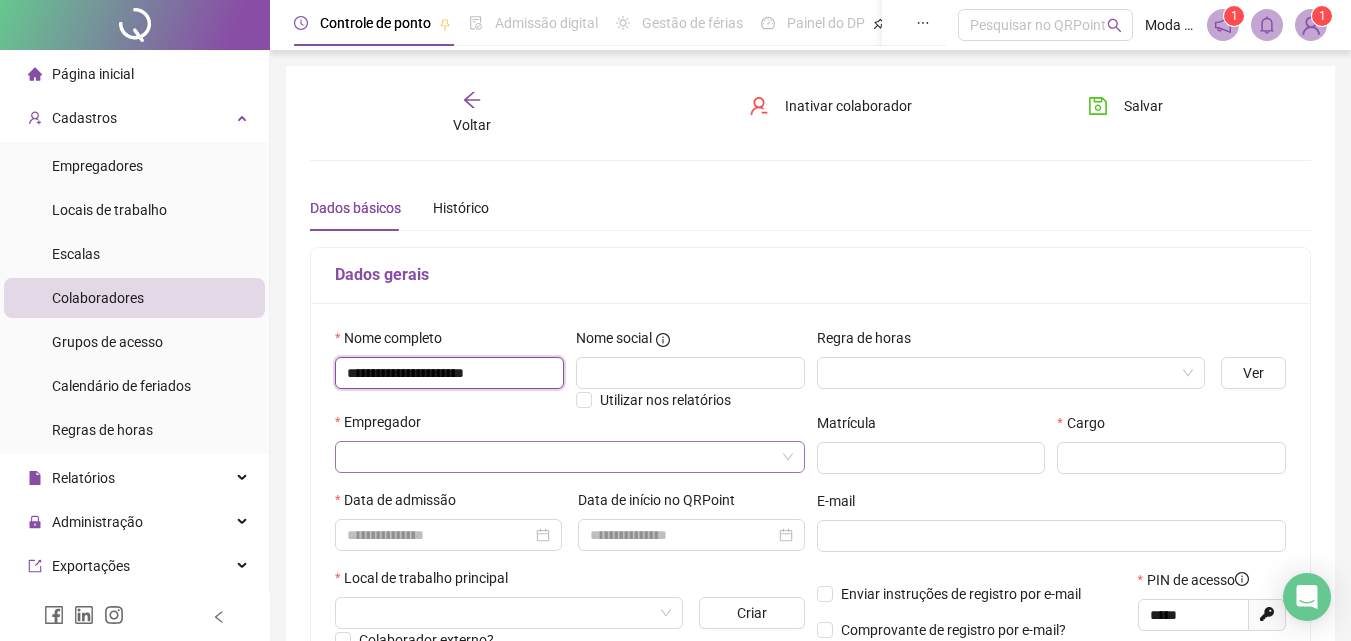type on "**********" 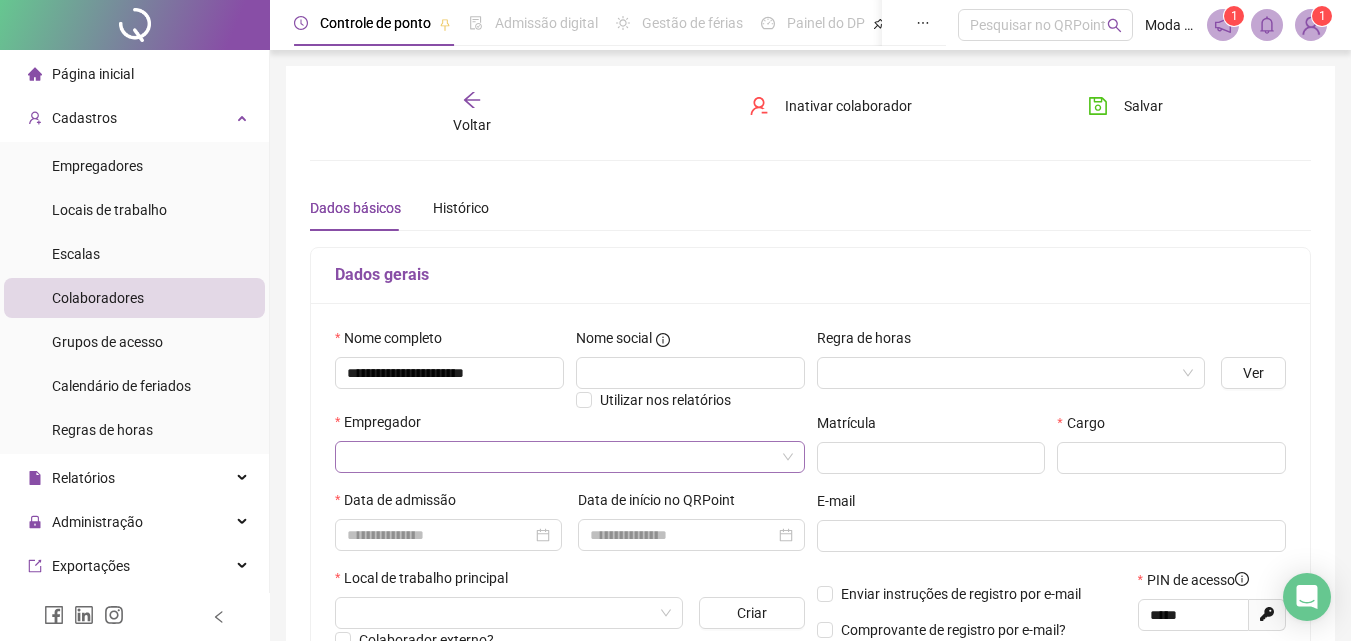 click at bounding box center (561, 457) 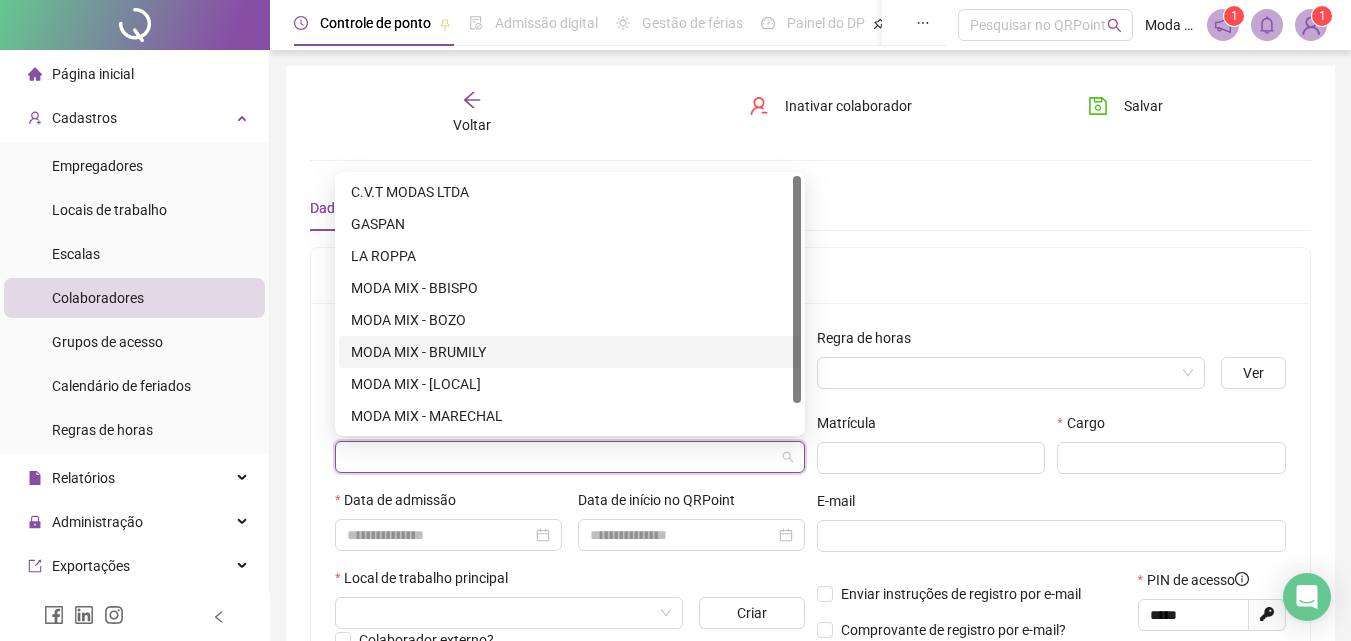 click on "MODA MIX - BRUMILY" at bounding box center [570, 352] 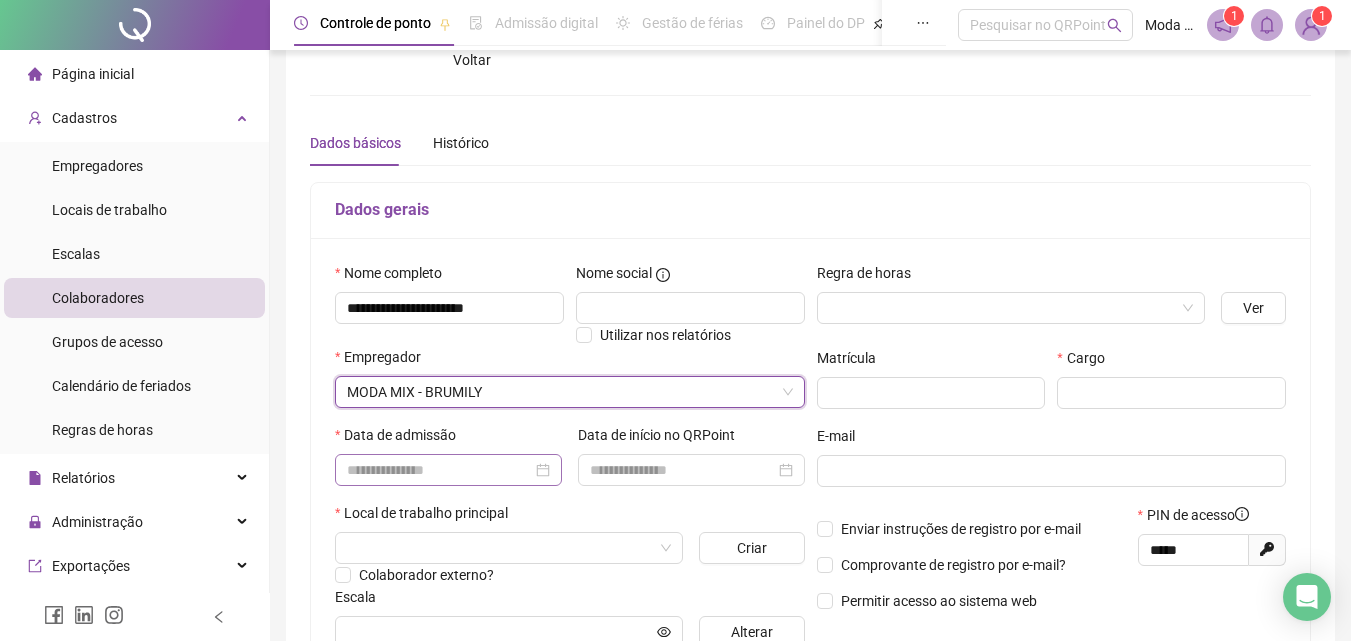 scroll, scrollTop: 100, scrollLeft: 0, axis: vertical 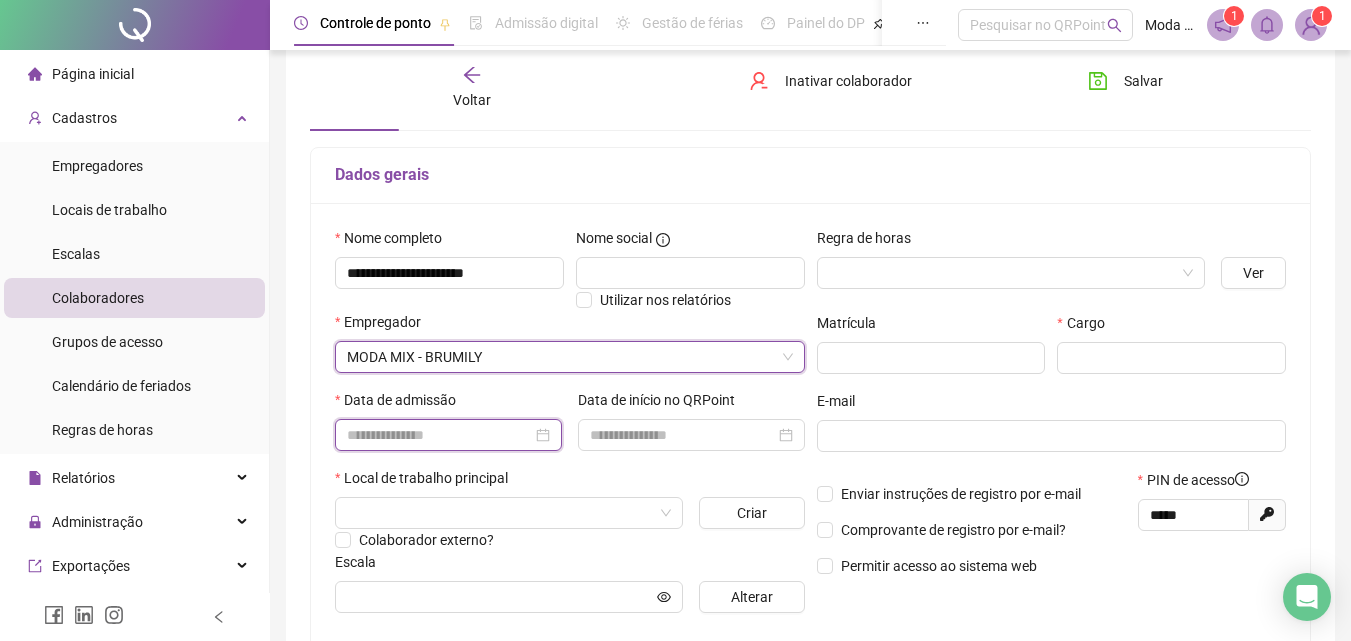 click at bounding box center (439, 435) 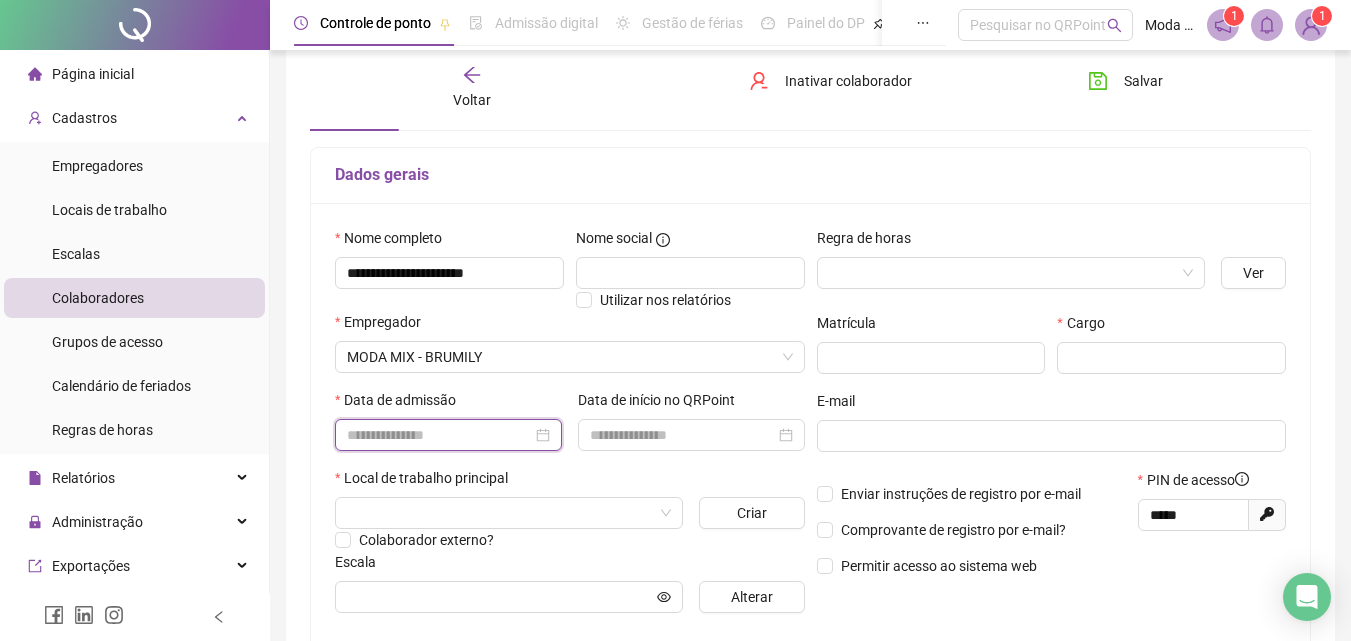 paste on "**********" 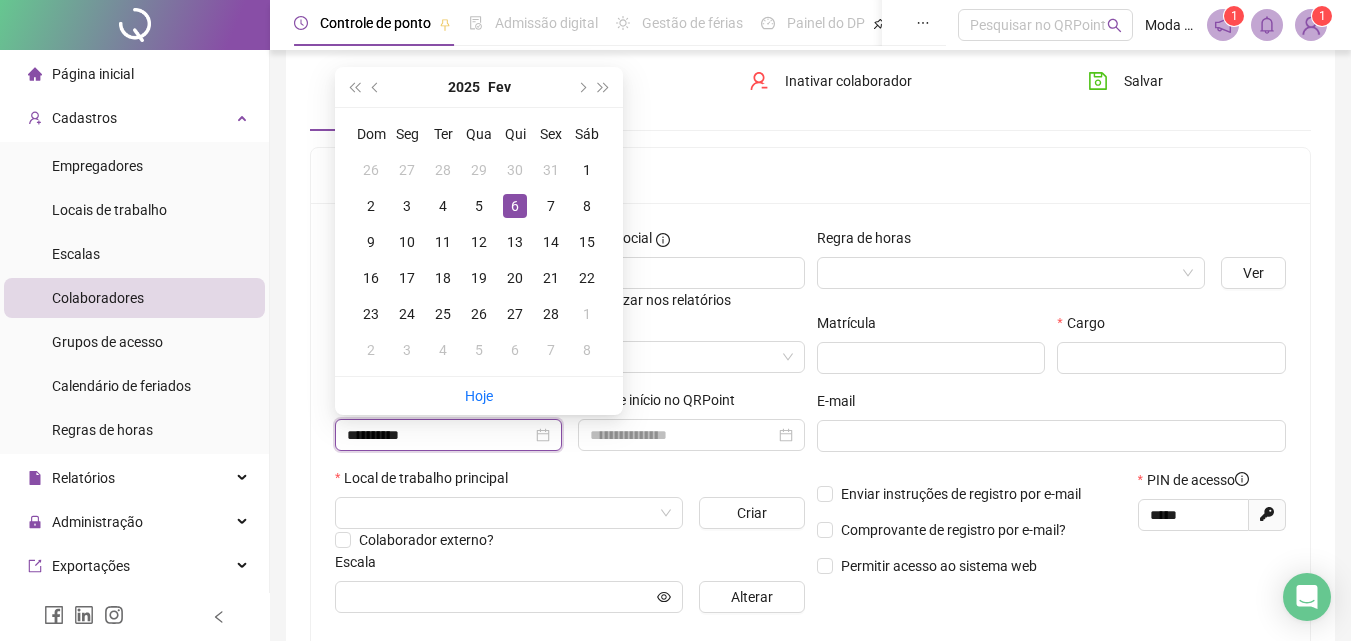 type on "**********" 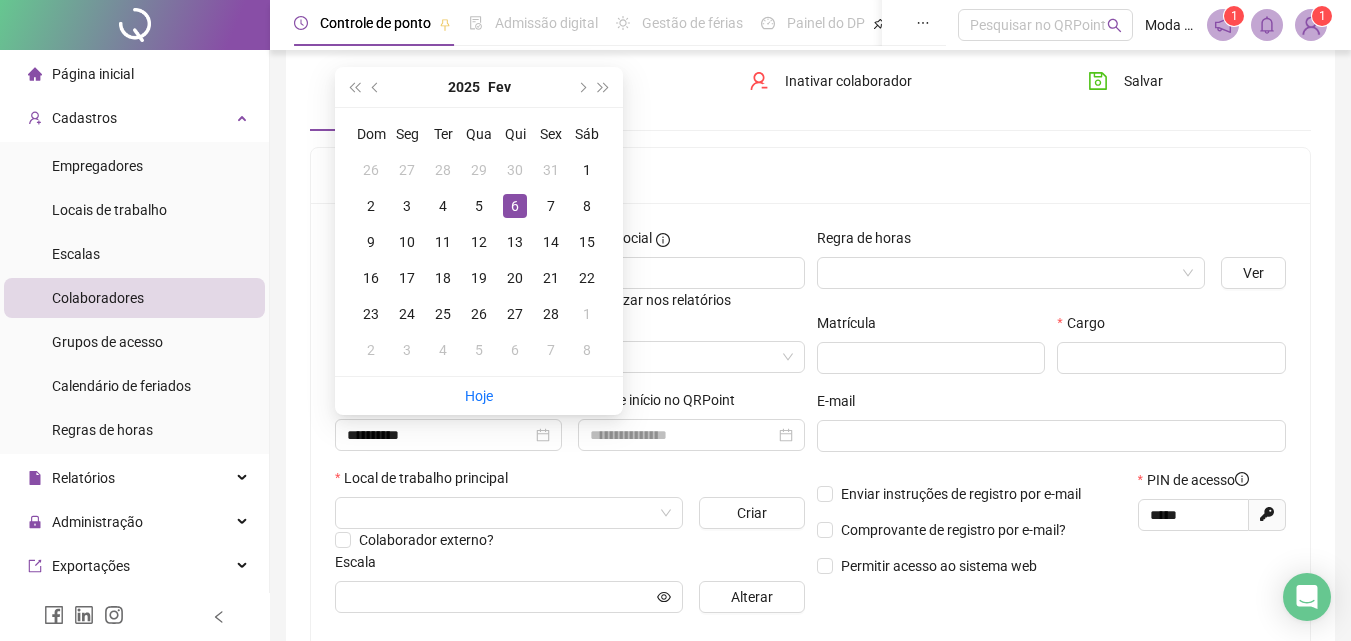 click on "**********" at bounding box center [448, 428] 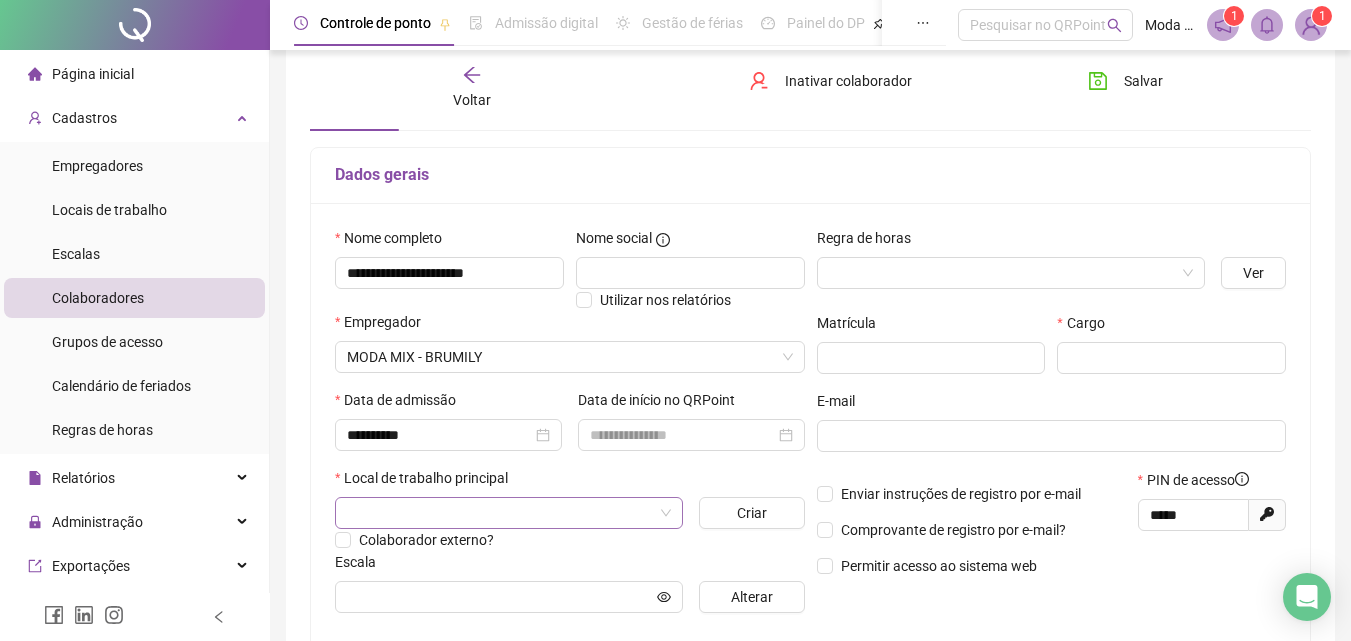 click at bounding box center [500, 513] 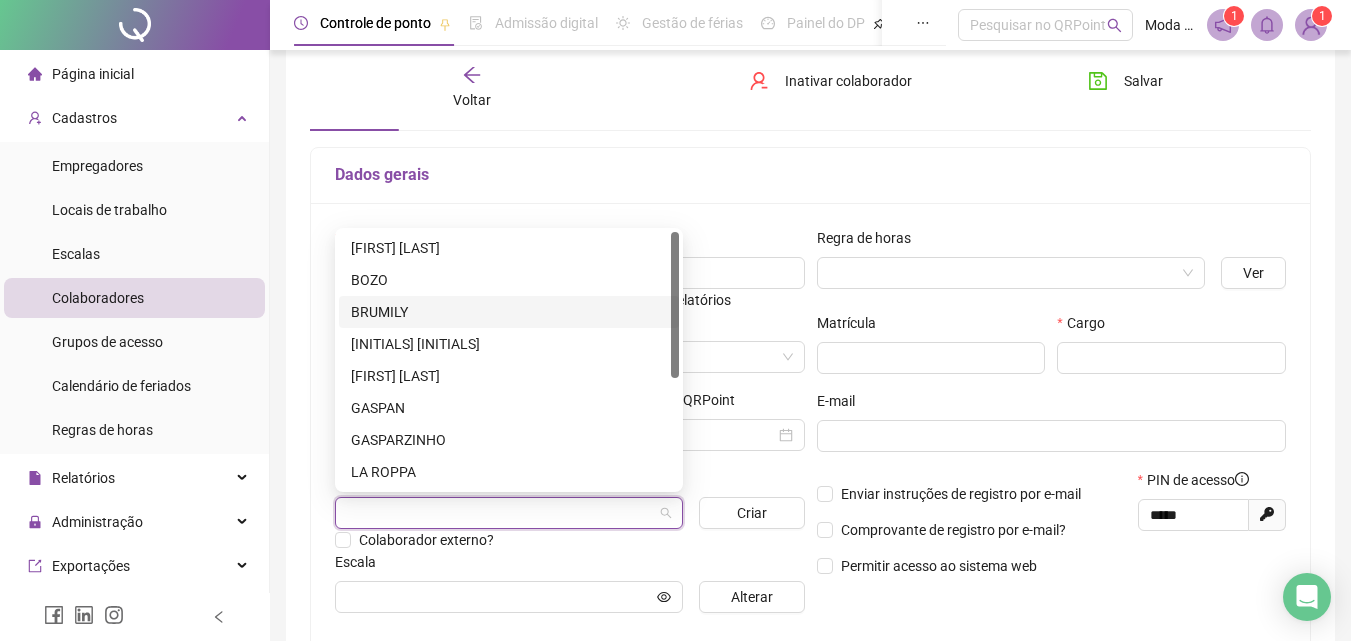 click on "BRUMILY" at bounding box center (509, 312) 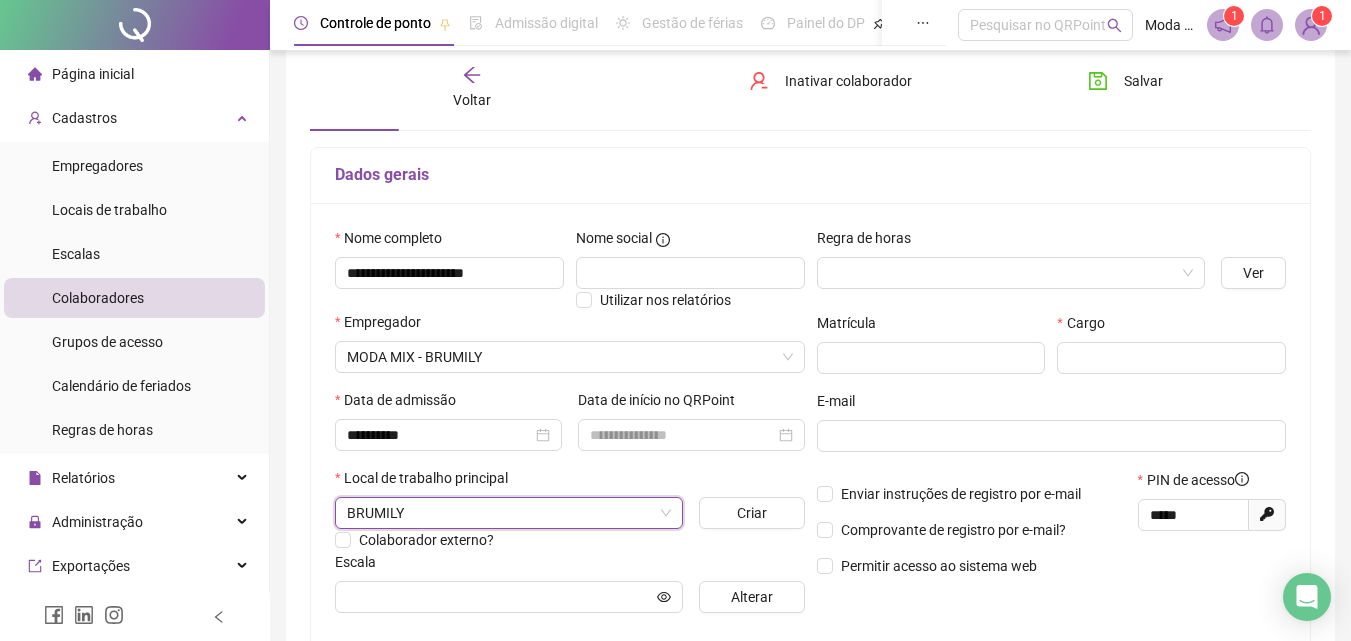 click on "Escala" at bounding box center (570, 566) 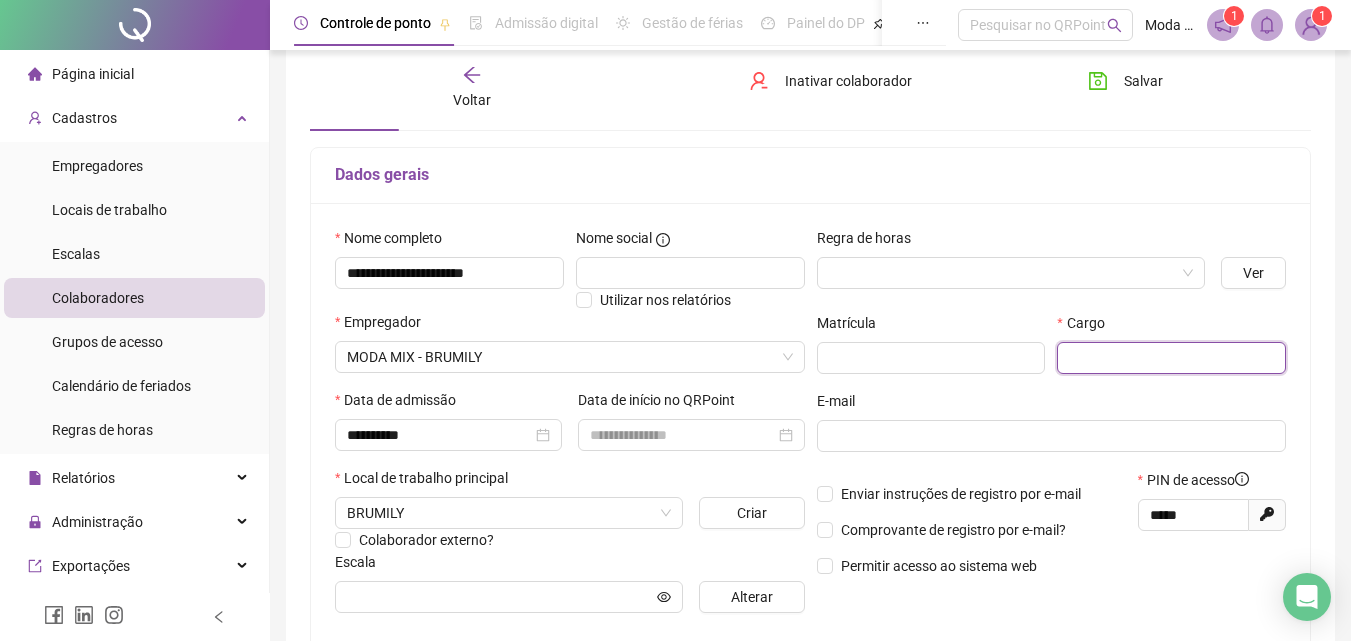 click at bounding box center (1171, 358) 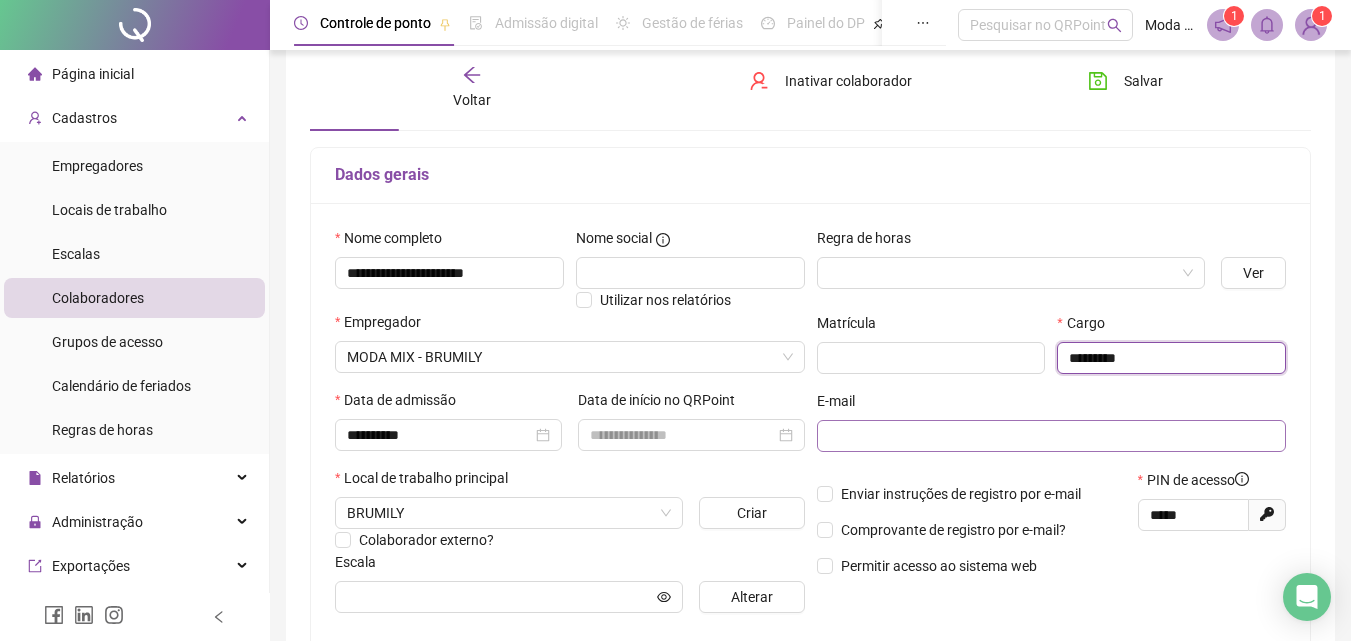 type on "*********" 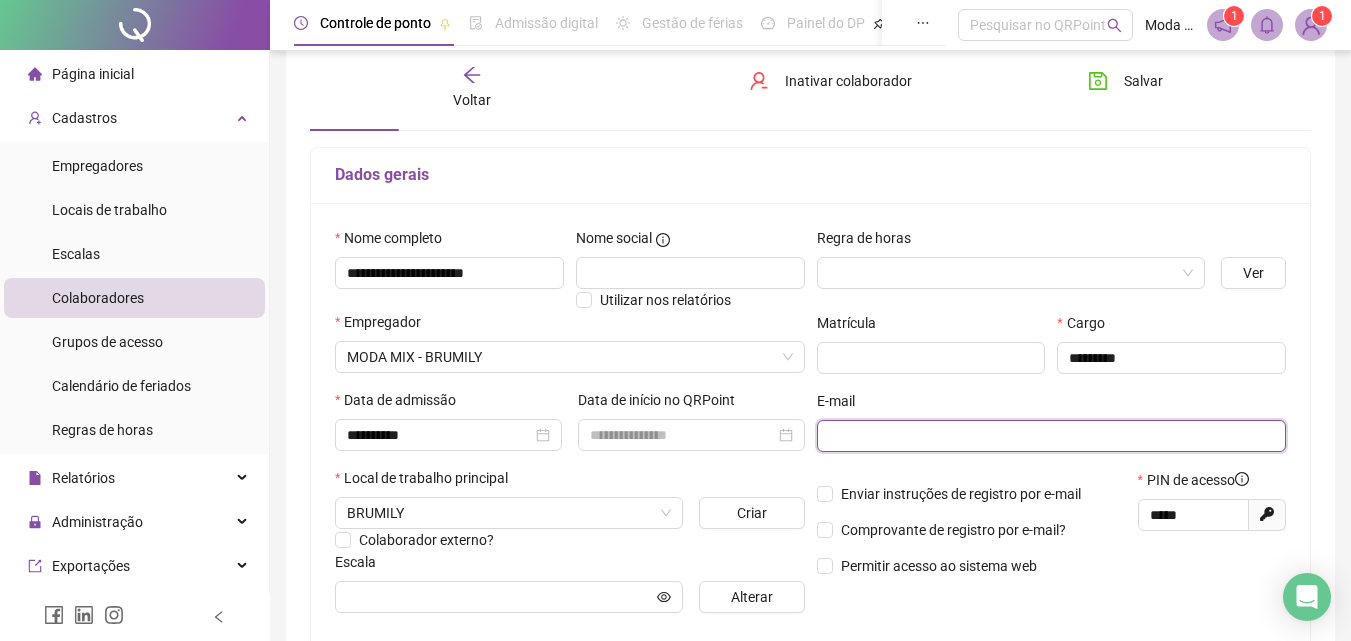 click at bounding box center (1050, 436) 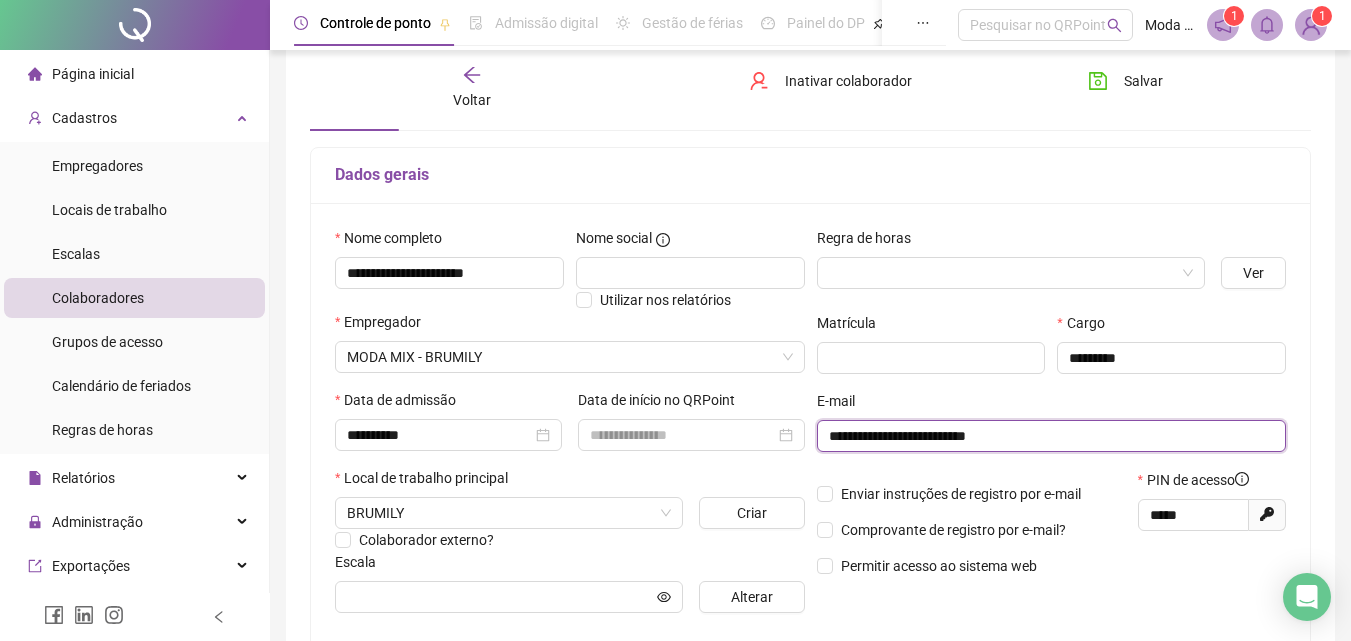 click on "**********" at bounding box center [1050, 436] 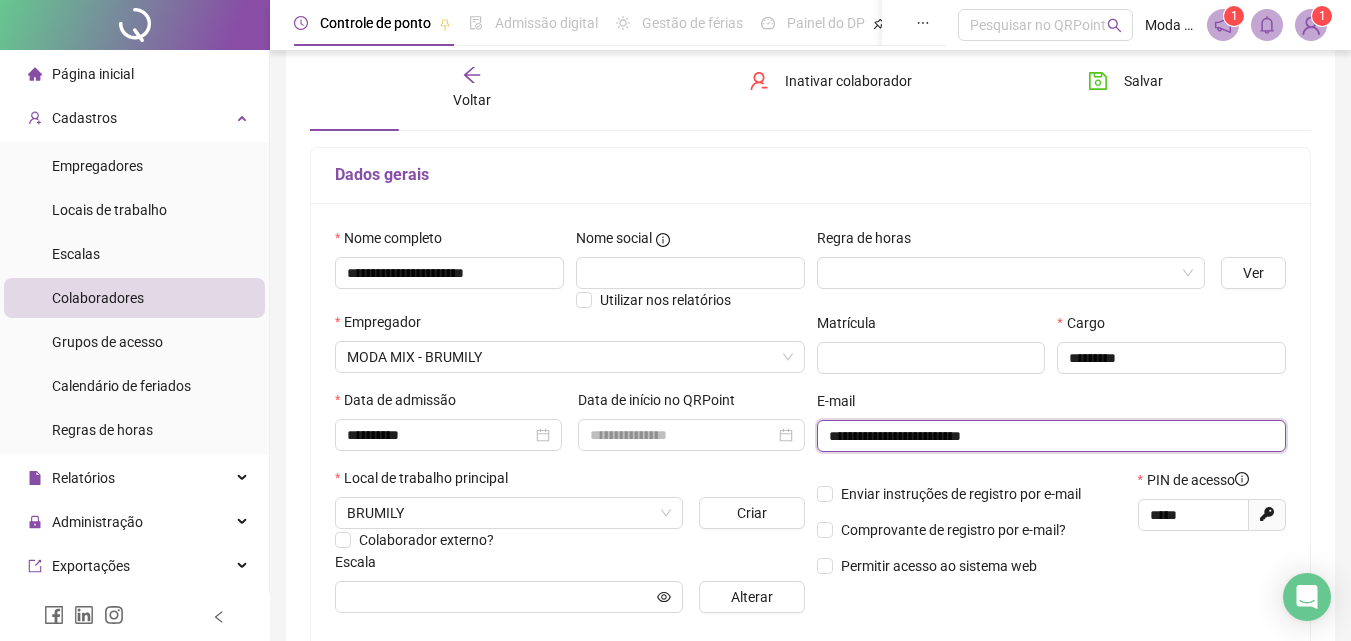 type on "**********" 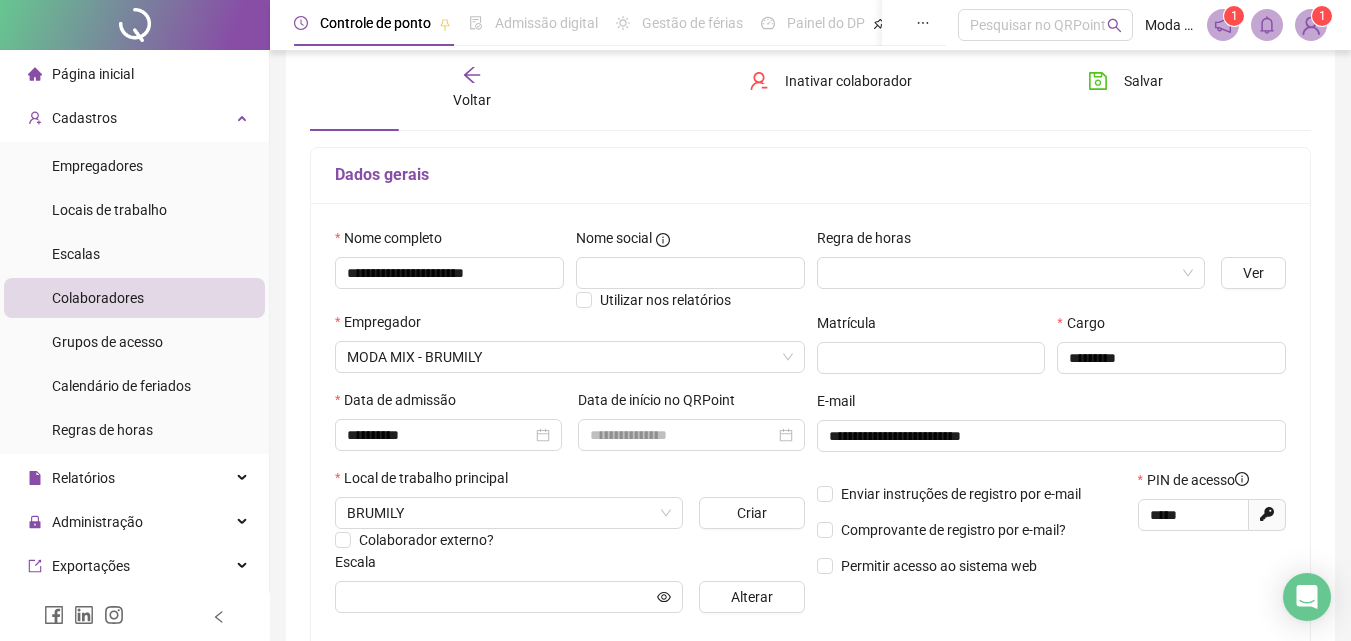 click at bounding box center (1052, 460) 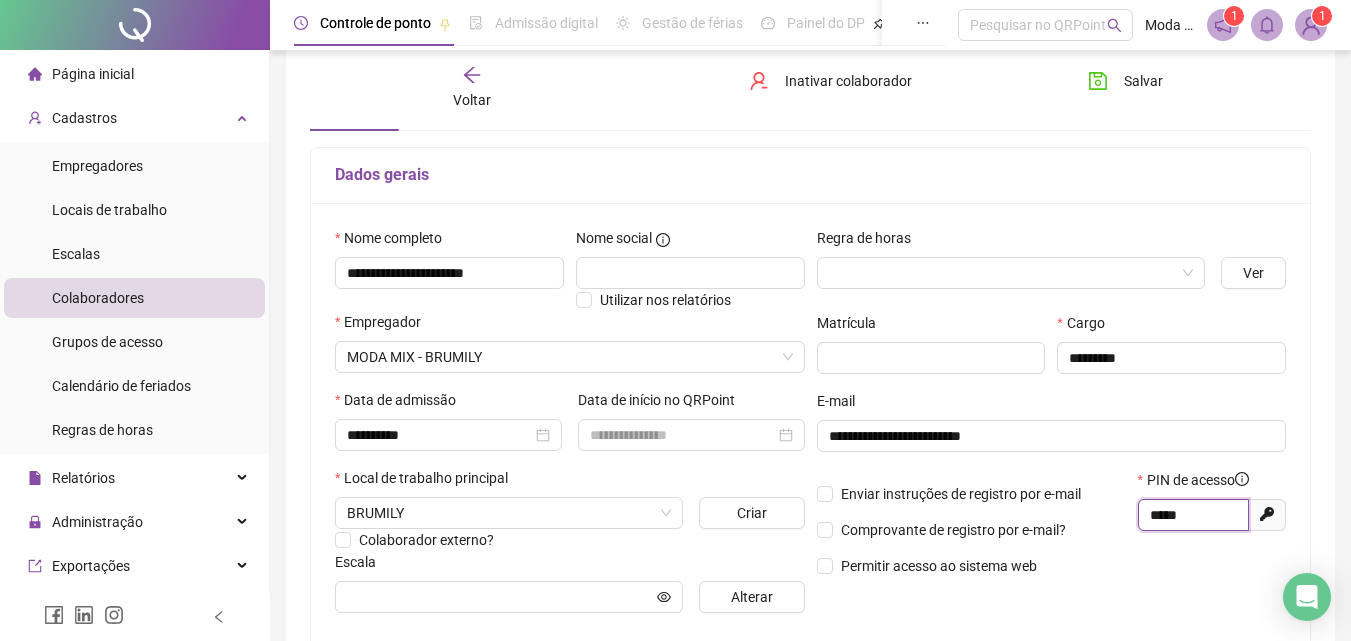 drag, startPoint x: 1195, startPoint y: 519, endPoint x: 1147, endPoint y: 520, distance: 48.010414 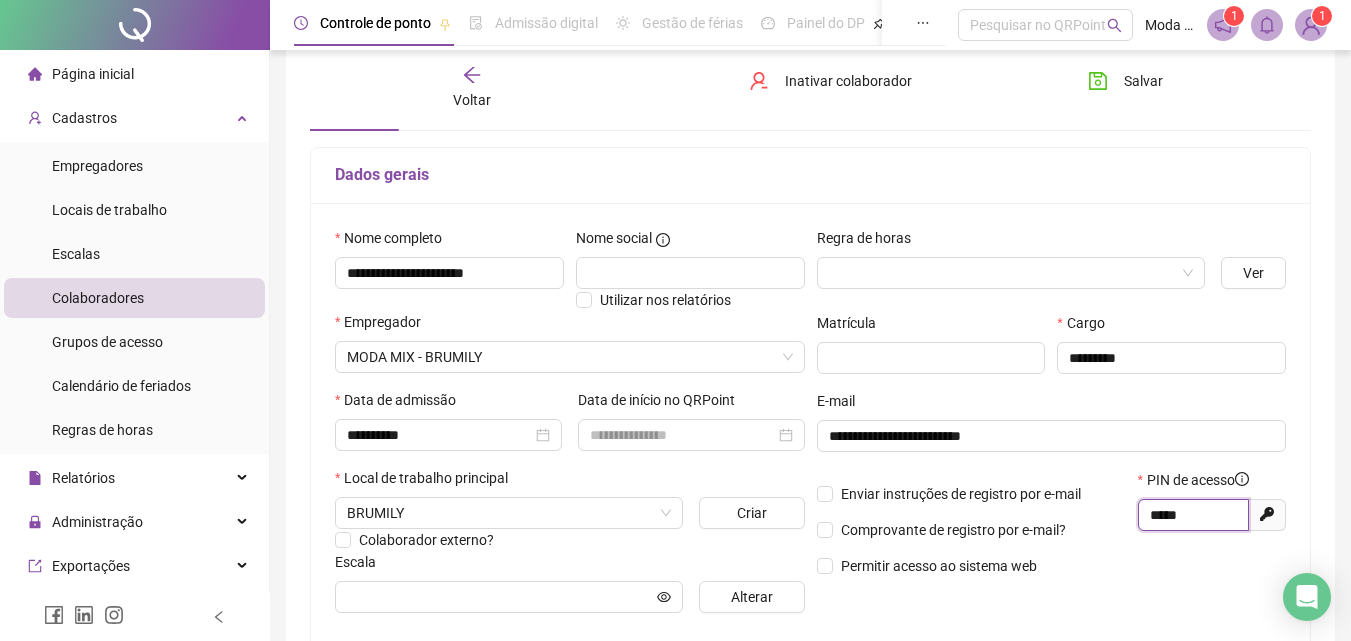scroll, scrollTop: 0, scrollLeft: 0, axis: both 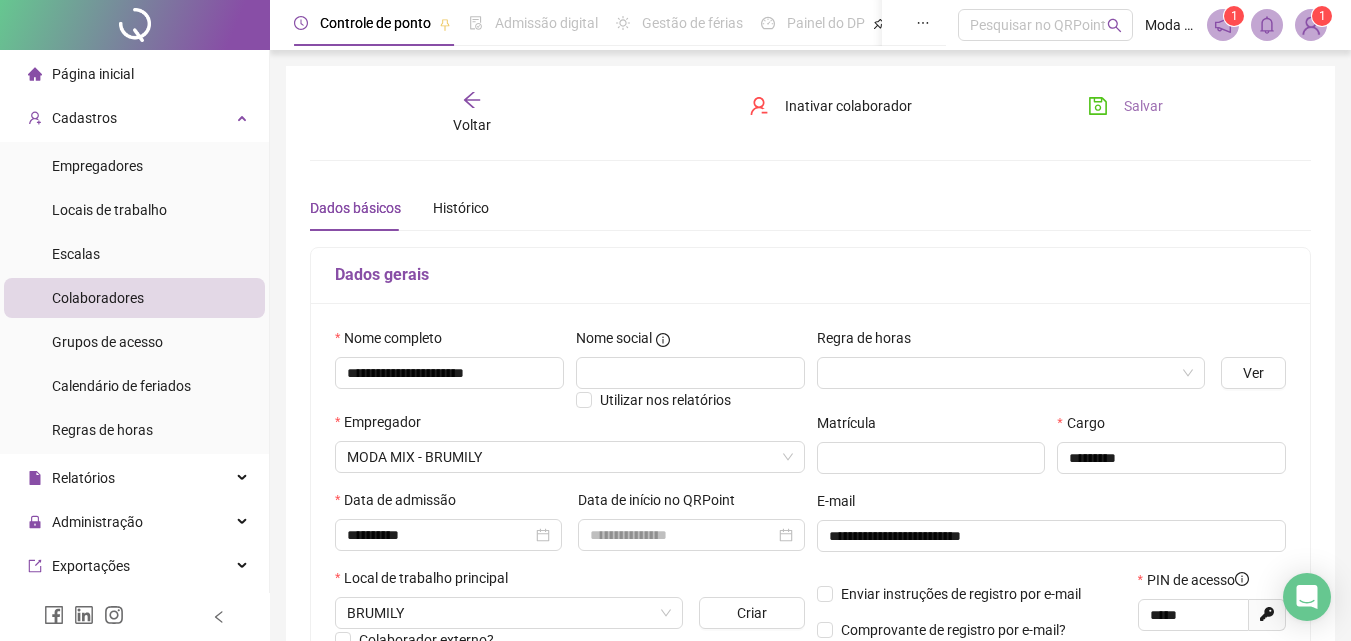 click on "Salvar" at bounding box center (1125, 106) 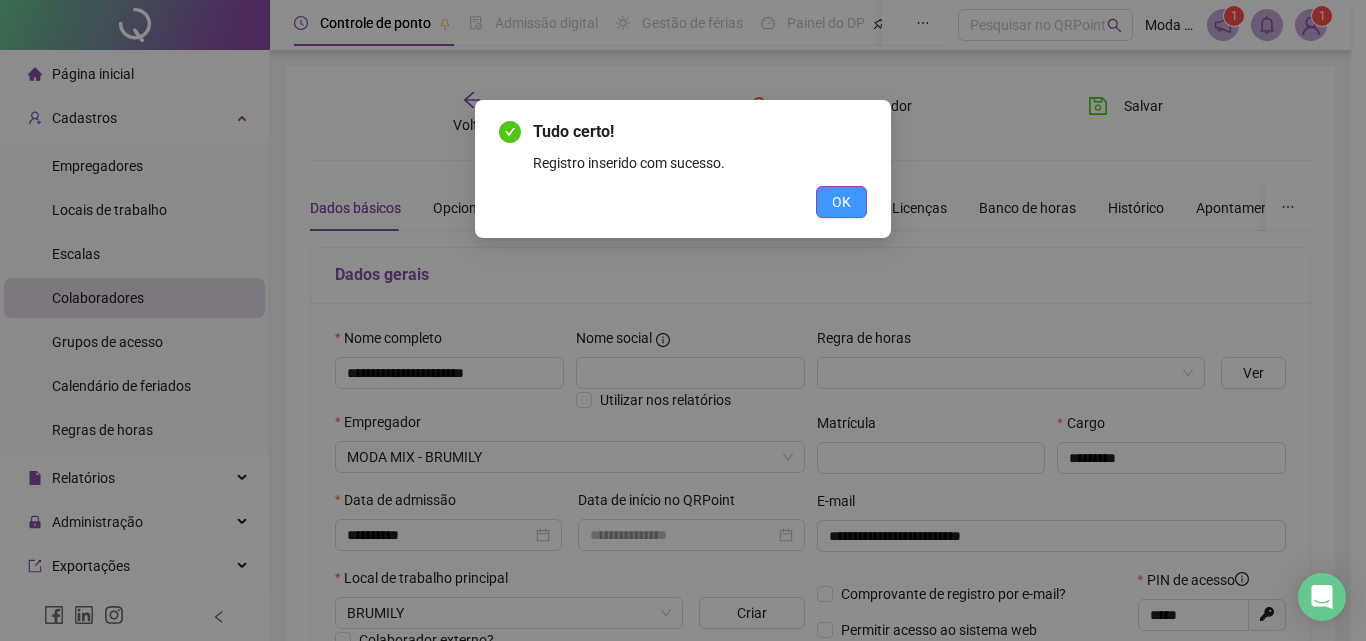 click on "OK" at bounding box center [841, 202] 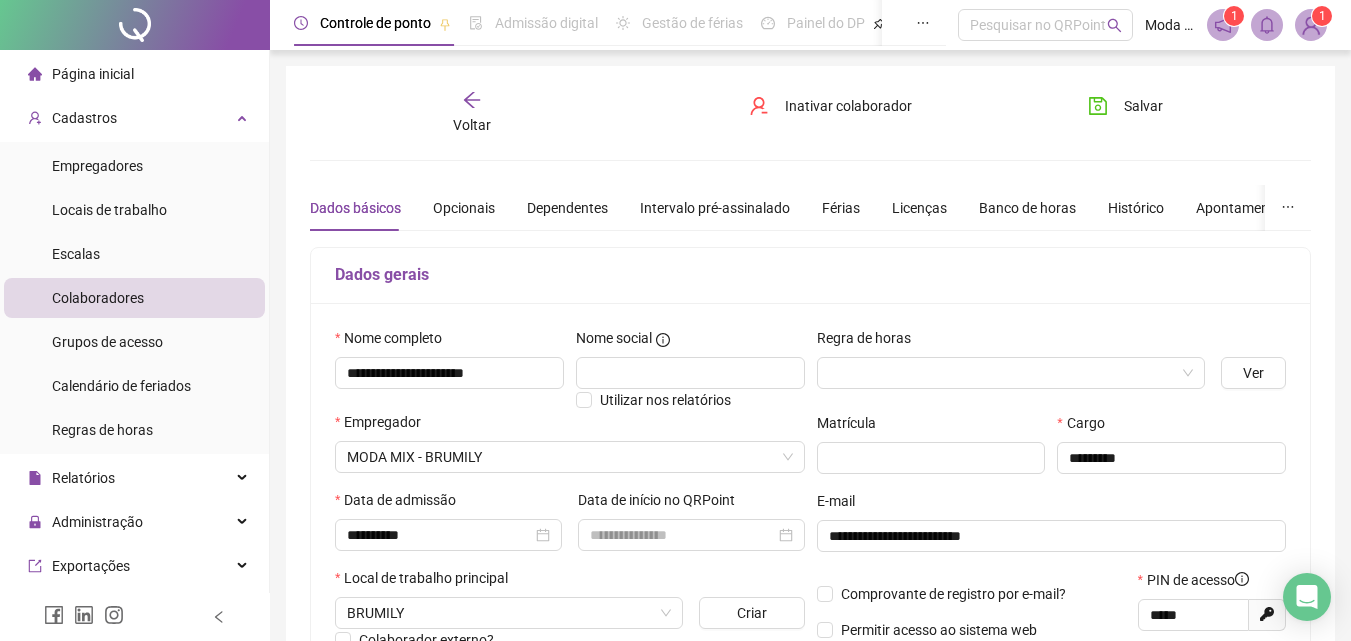 click 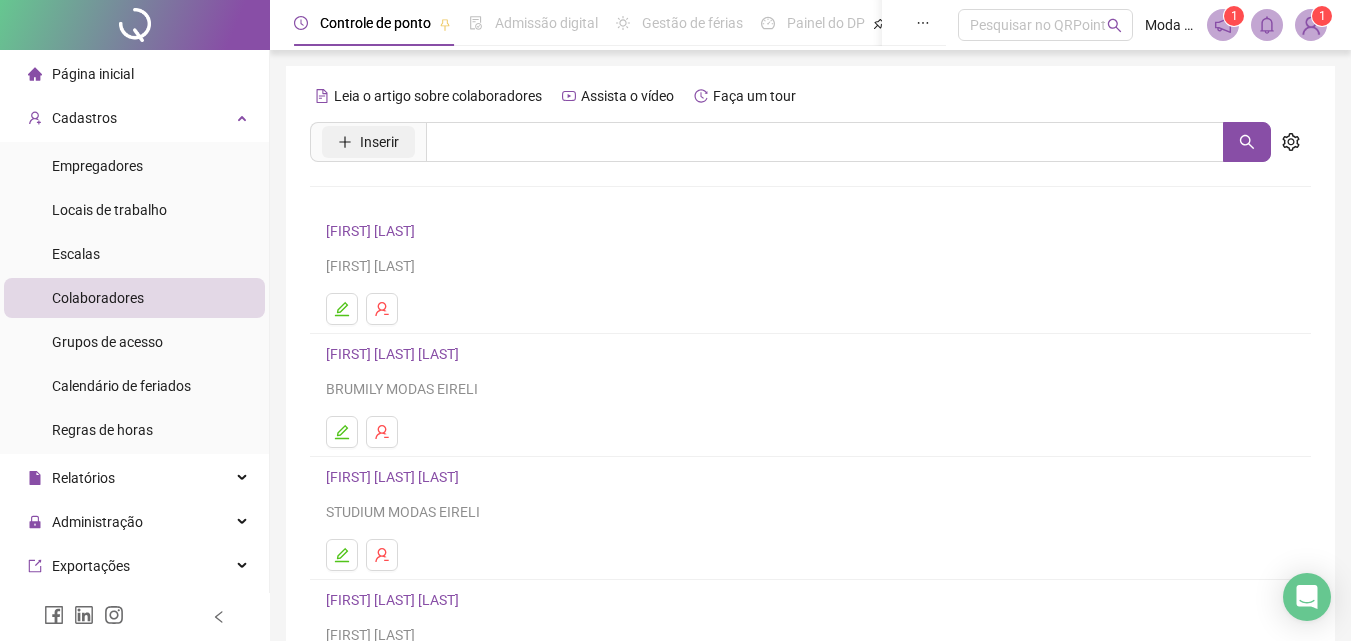 click on "Inserir" at bounding box center (379, 142) 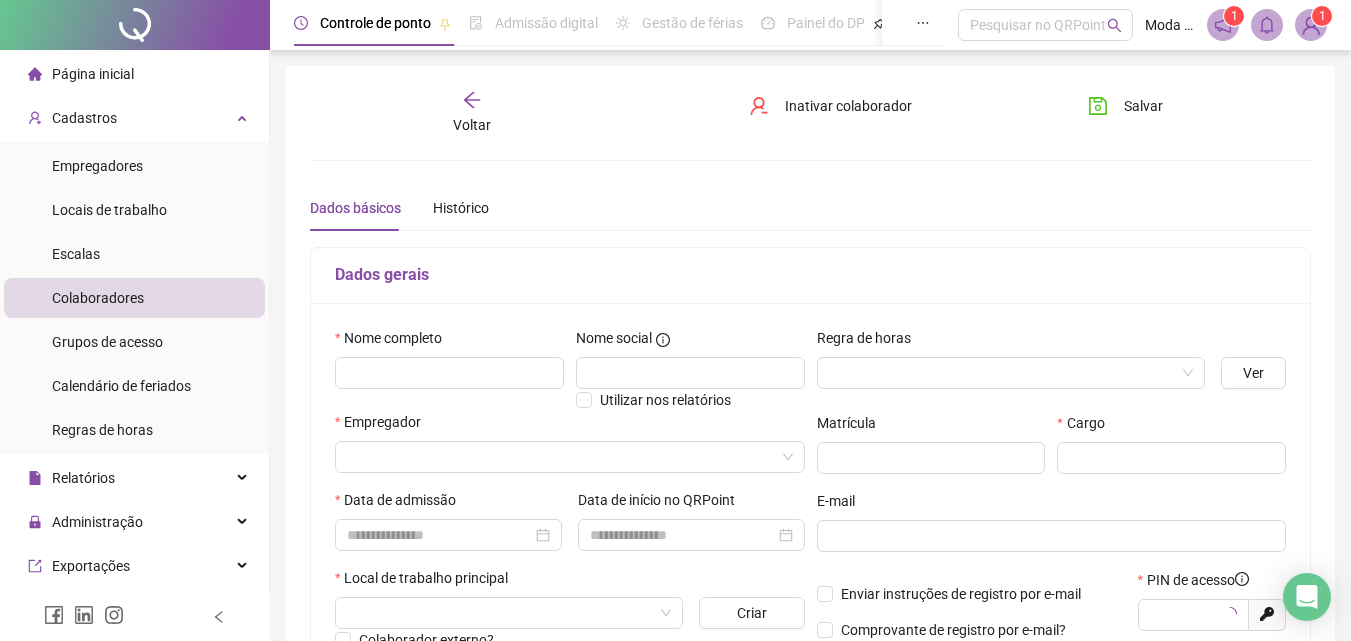 type on "*****" 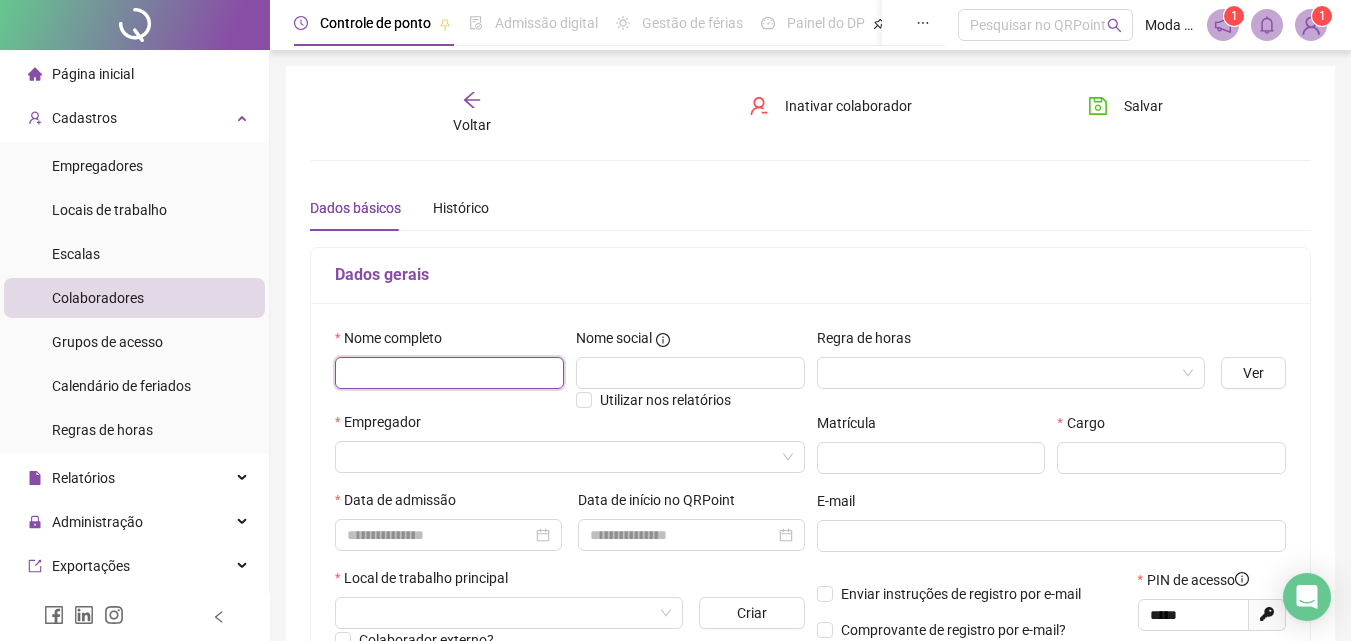 click at bounding box center [449, 373] 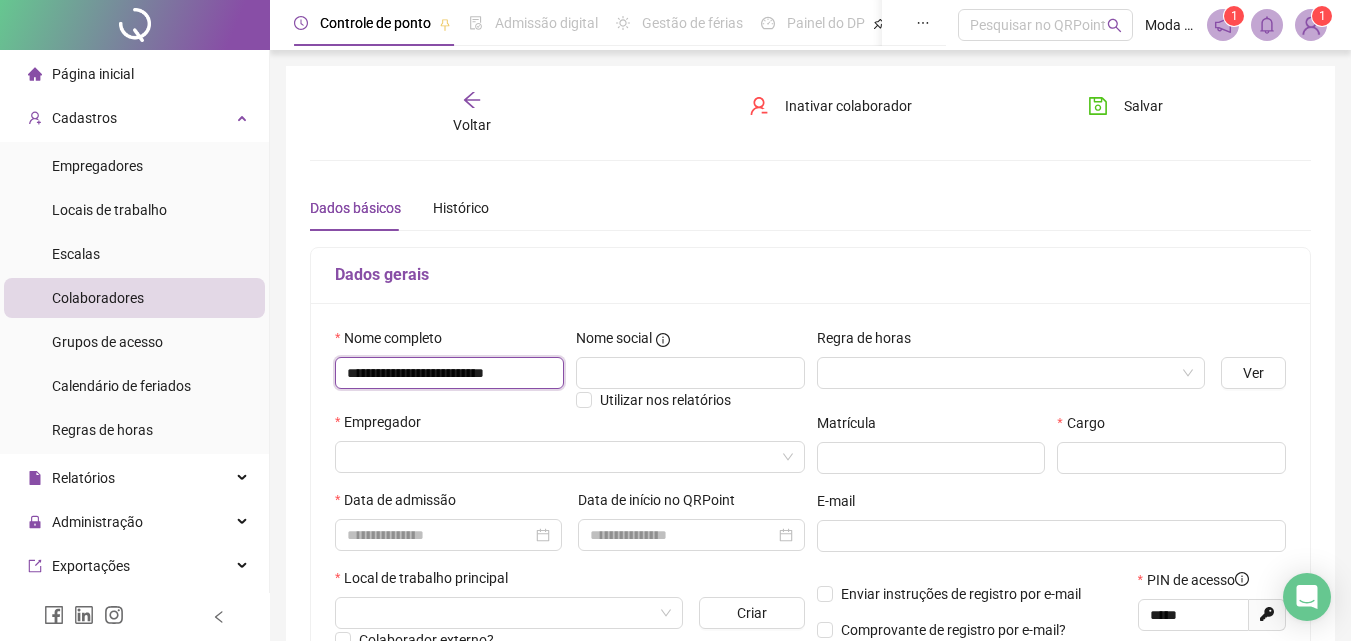 scroll, scrollTop: 0, scrollLeft: 2, axis: horizontal 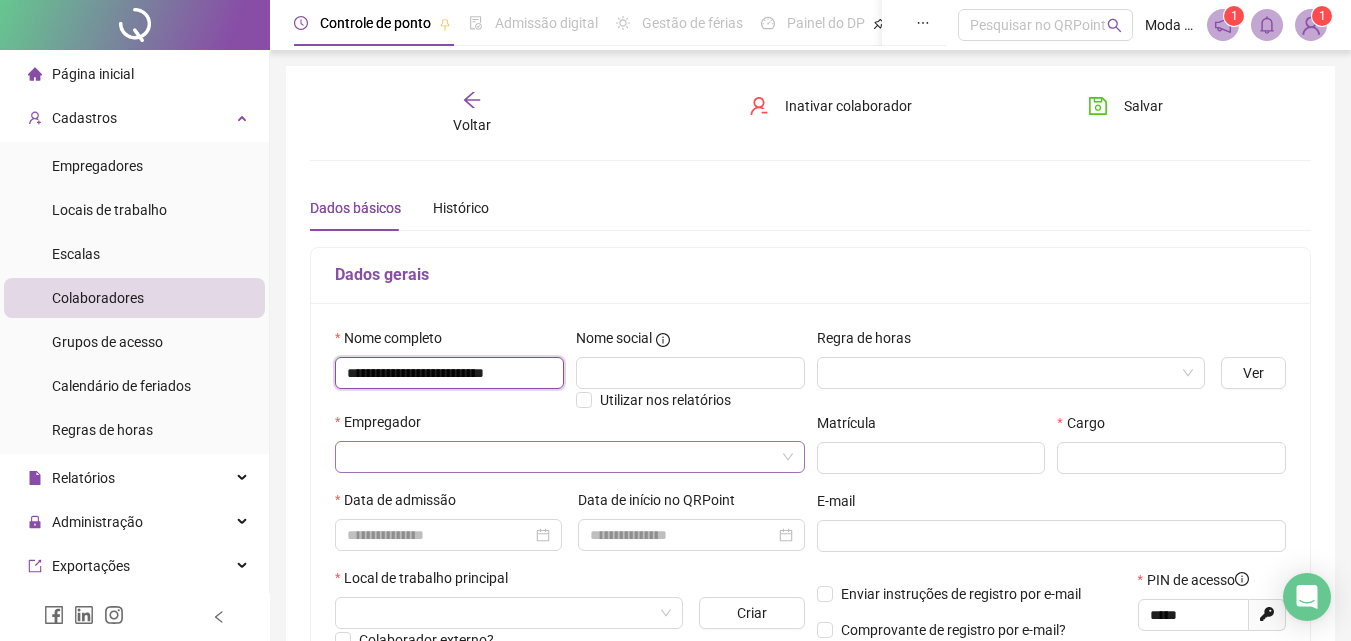 type on "**********" 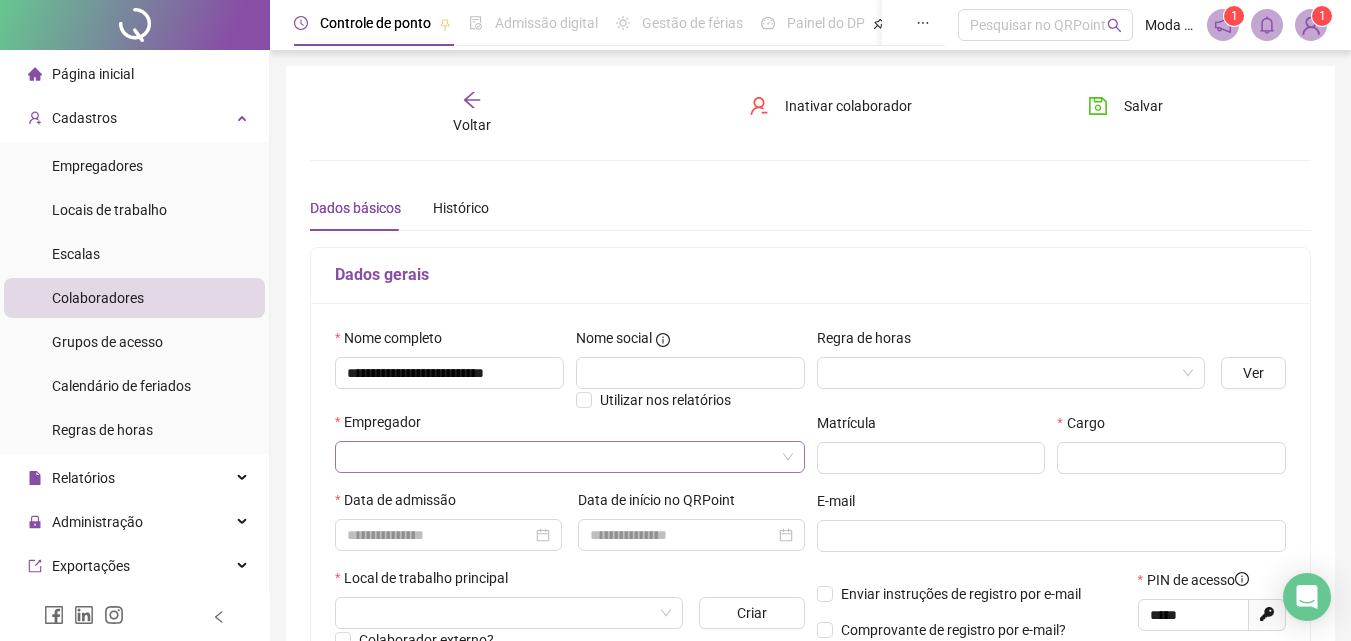 click at bounding box center (561, 457) 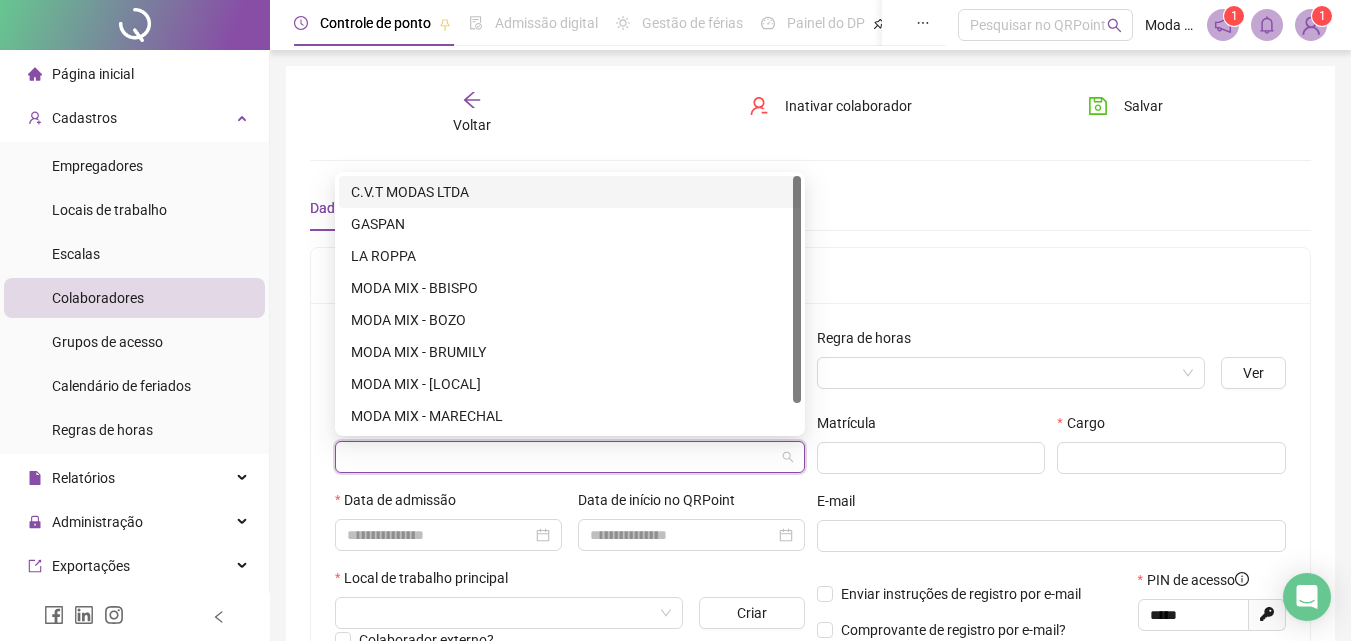 scroll, scrollTop: 0, scrollLeft: 0, axis: both 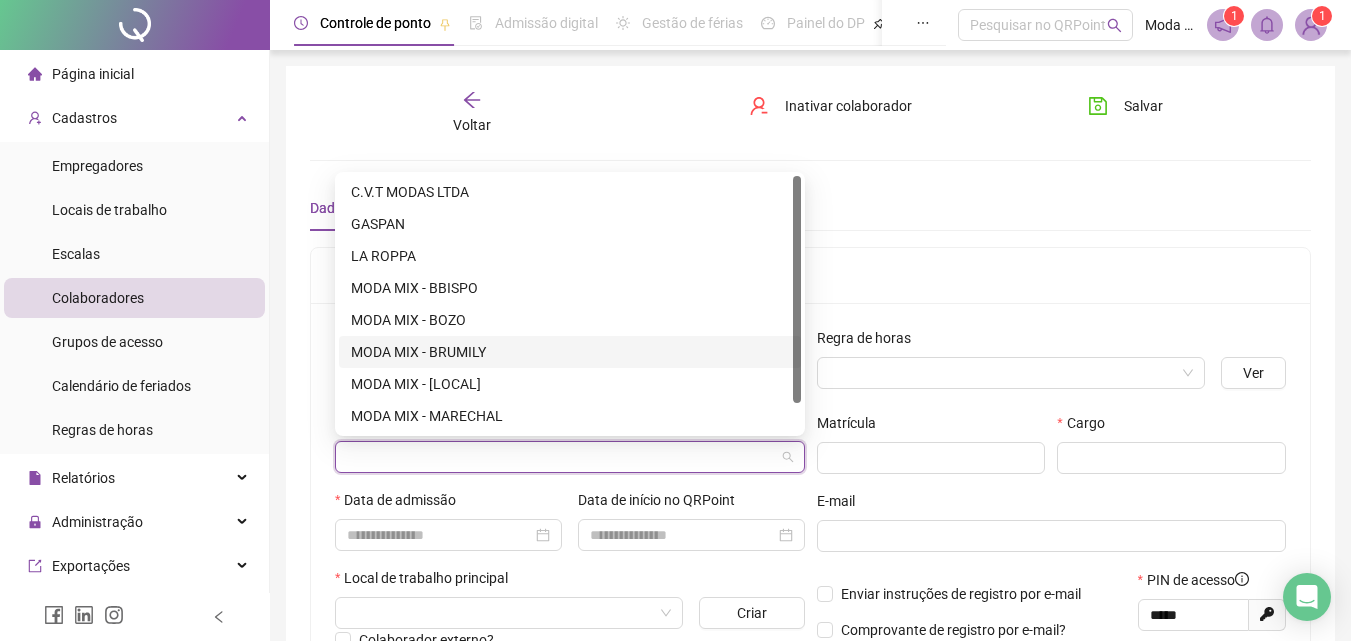 click on "MODA MIX - BRUMILY" at bounding box center (570, 352) 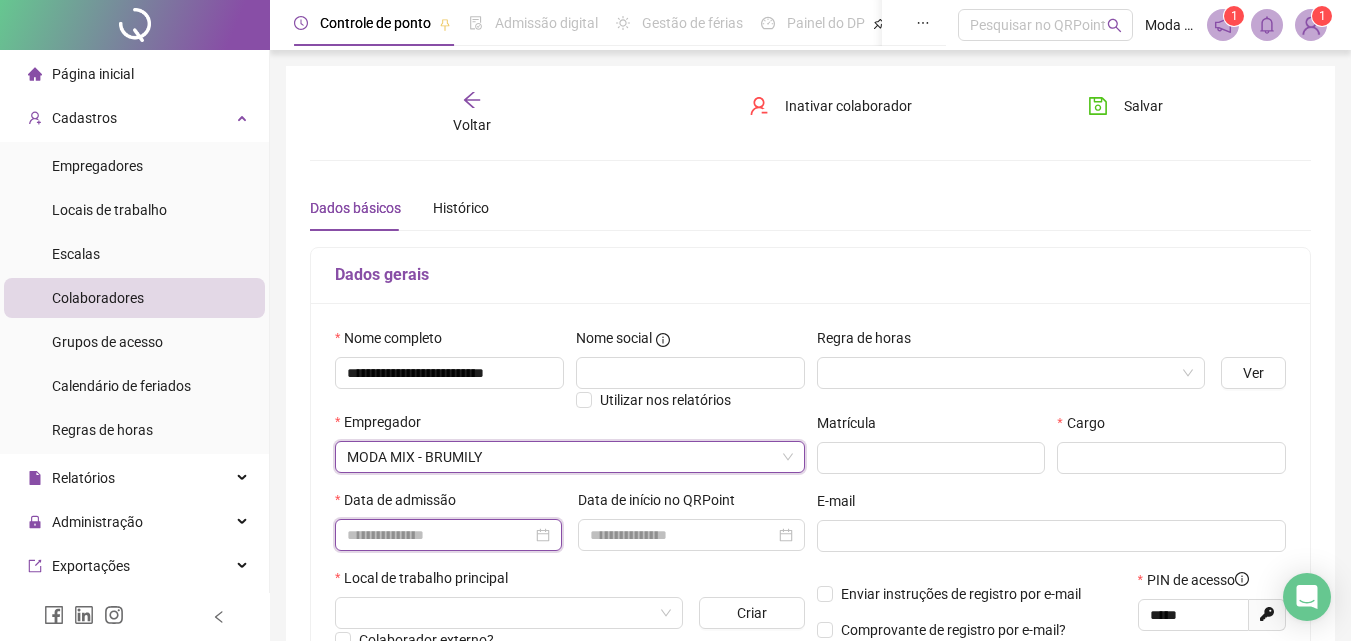 click at bounding box center [439, 535] 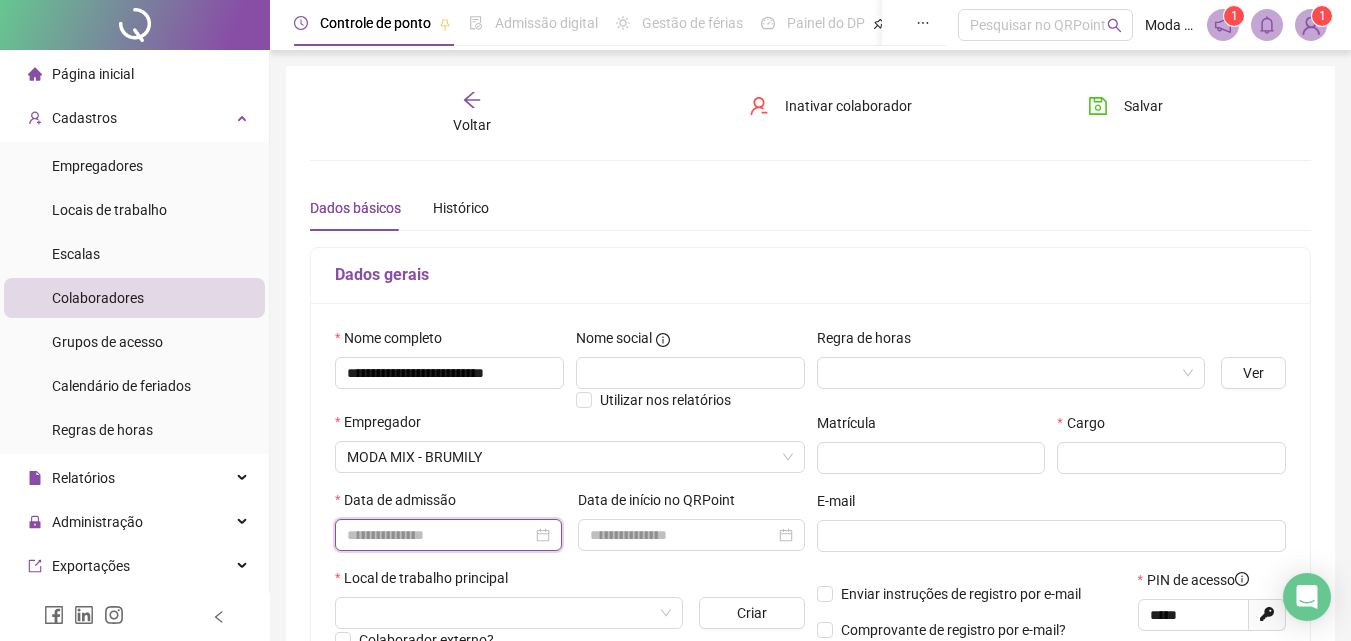 paste on "**********" 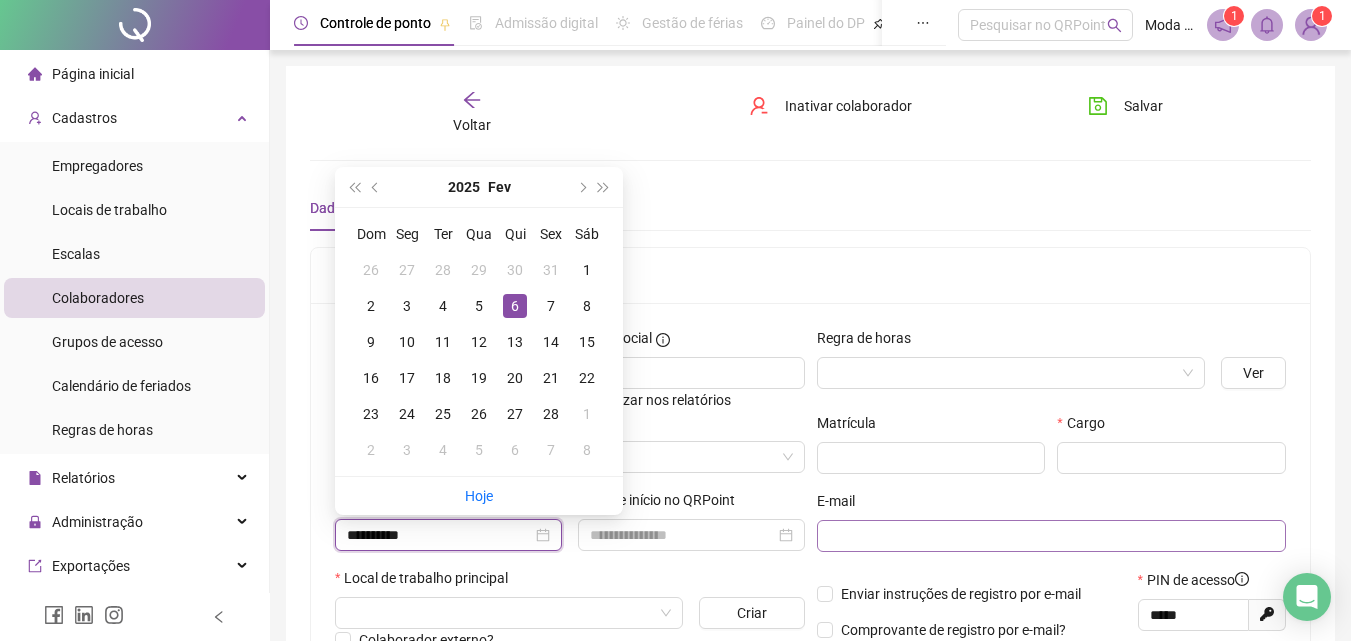 scroll, scrollTop: 100, scrollLeft: 0, axis: vertical 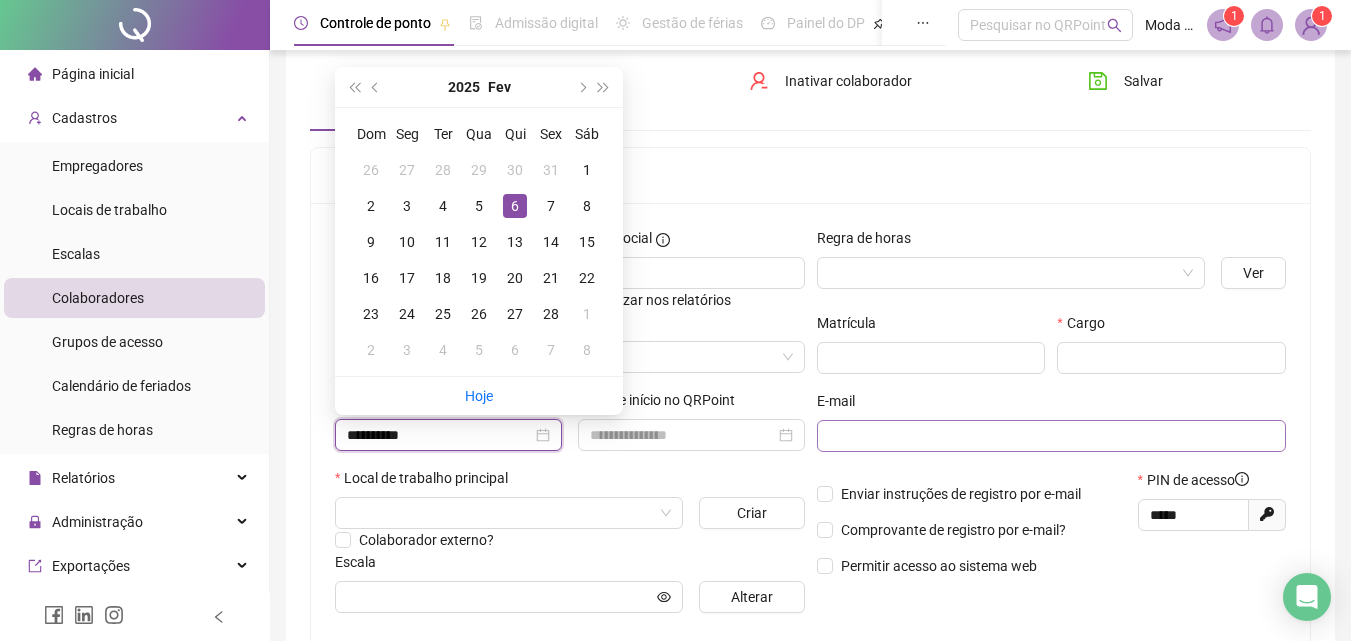 type on "**********" 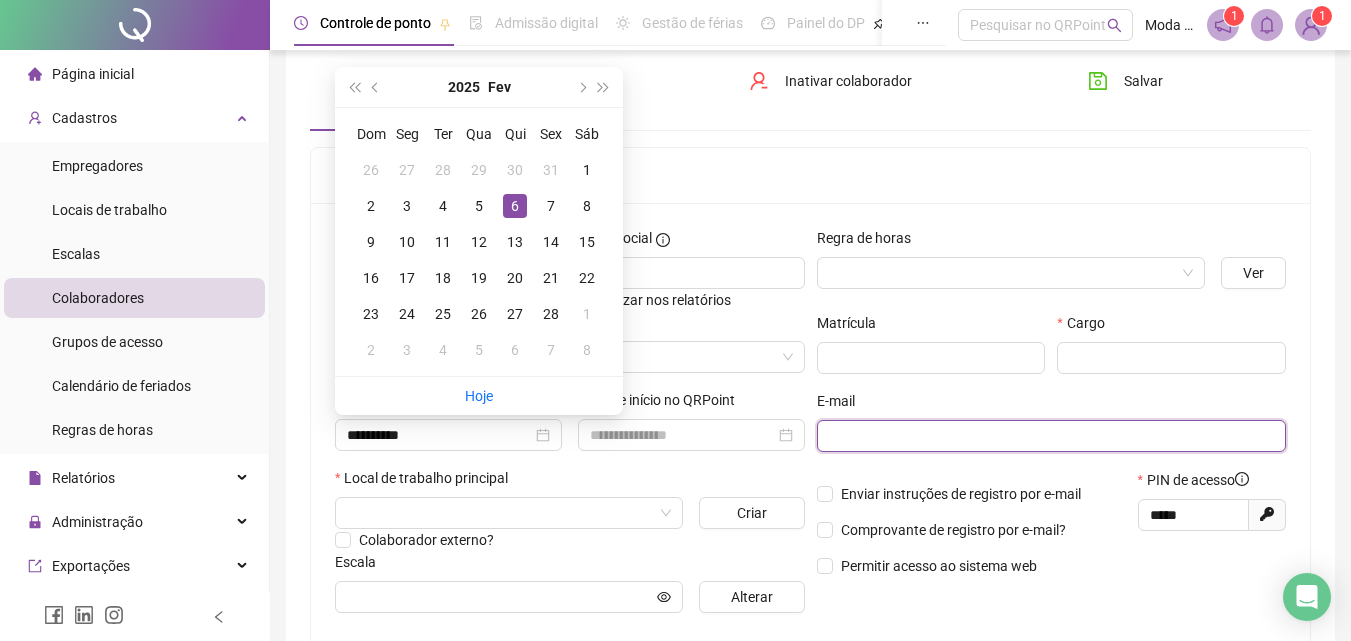 click at bounding box center [1050, 436] 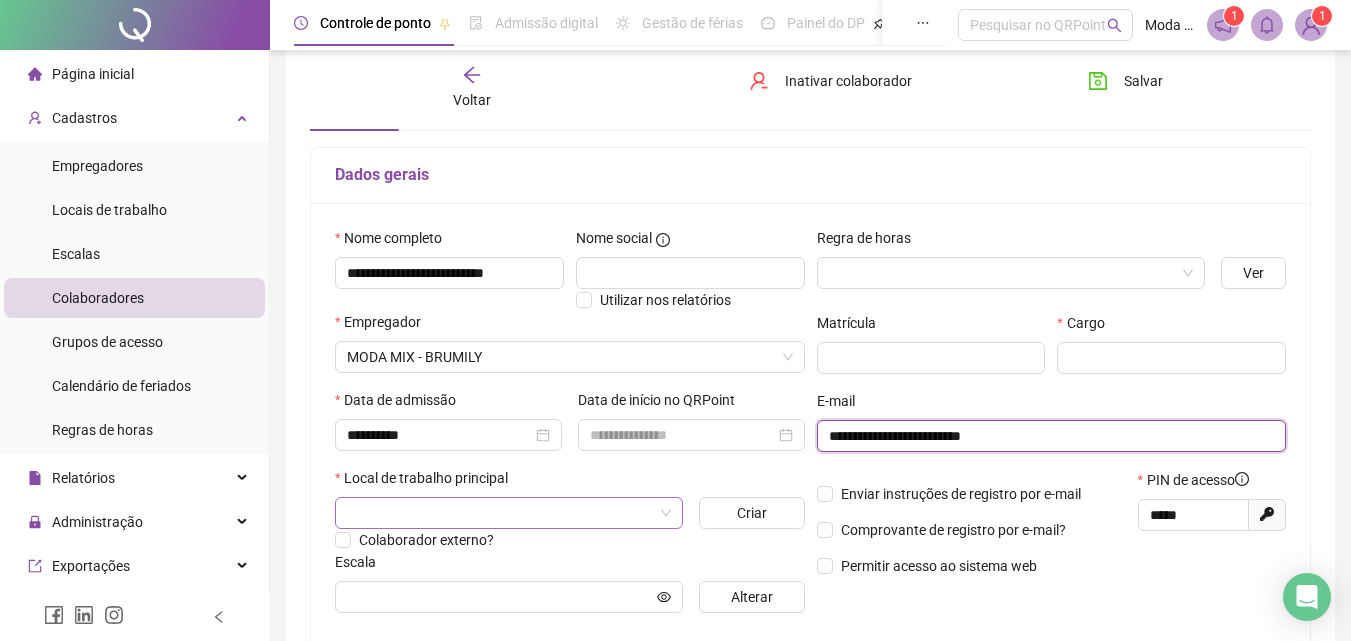 type on "**********" 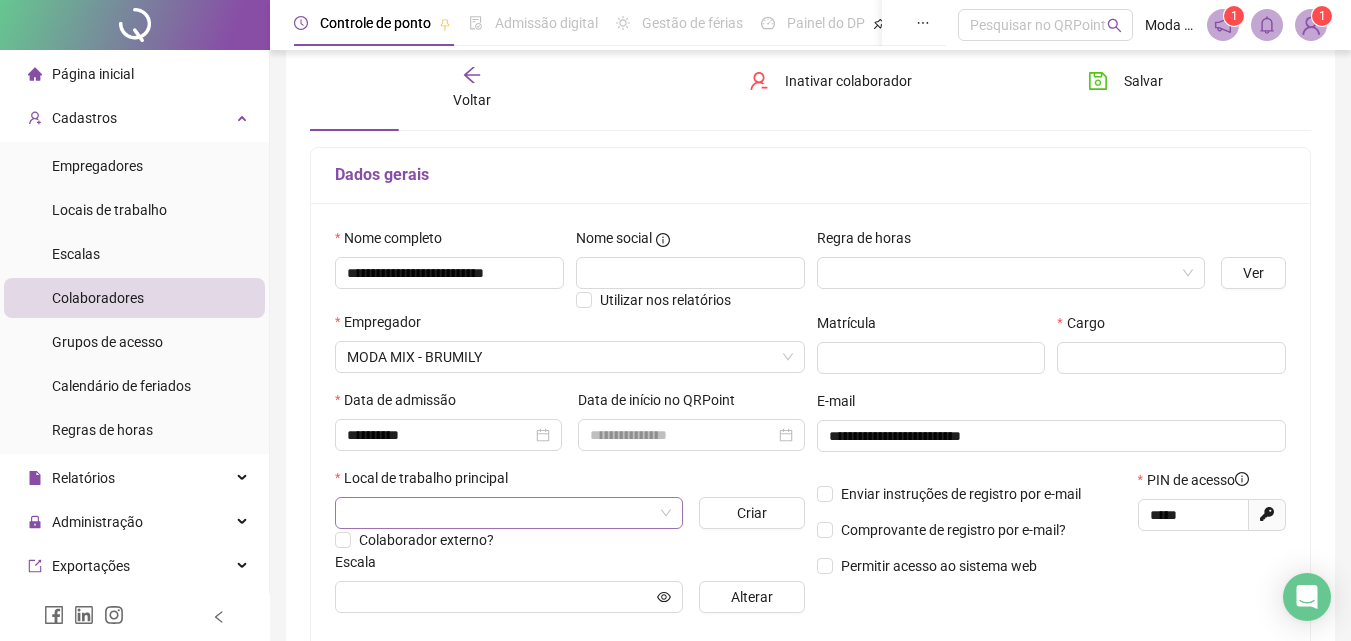 click at bounding box center [500, 513] 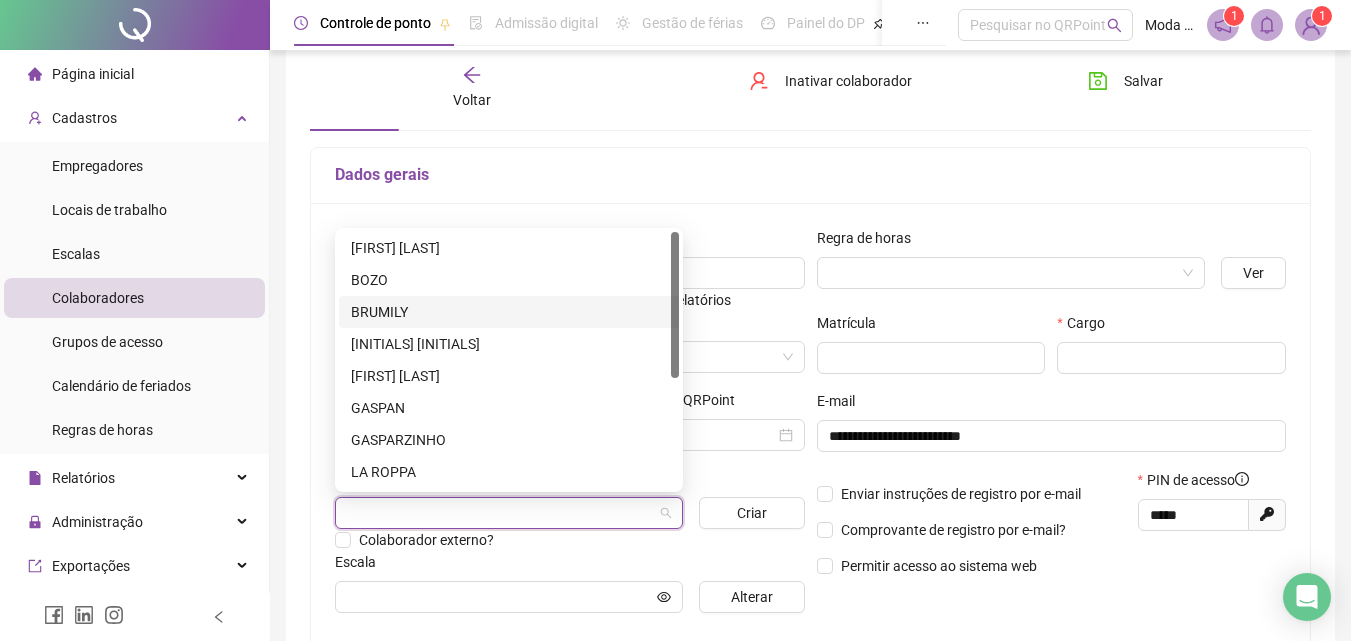 click on "BRUMILY" at bounding box center (509, 312) 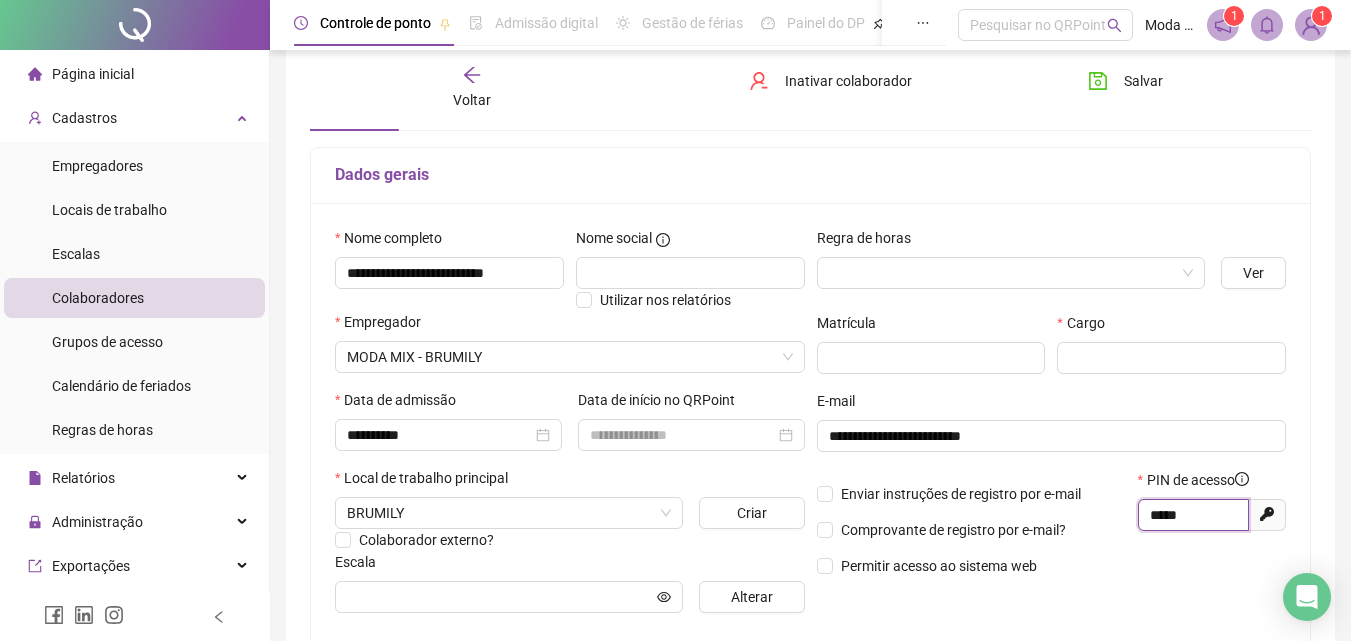 drag, startPoint x: 1210, startPoint y: 515, endPoint x: 1151, endPoint y: 510, distance: 59.211487 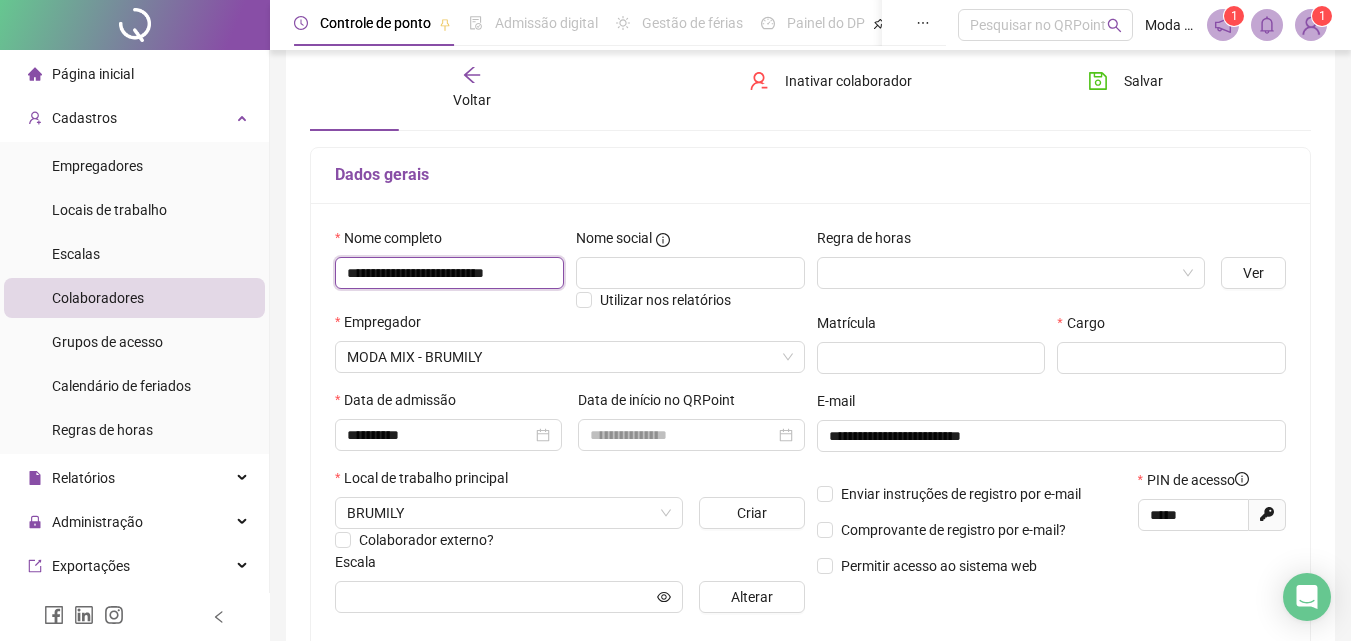drag, startPoint x: 351, startPoint y: 271, endPoint x: 399, endPoint y: 265, distance: 48.373547 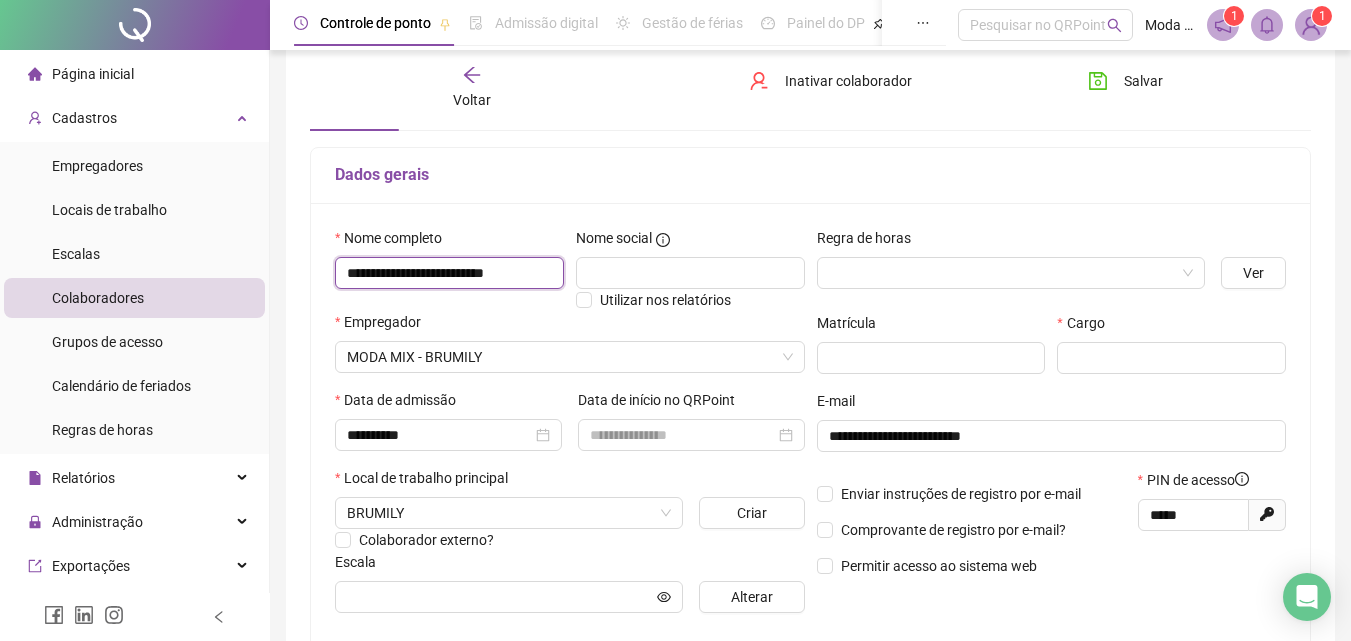 drag, startPoint x: 343, startPoint y: 271, endPoint x: 403, endPoint y: 274, distance: 60.074955 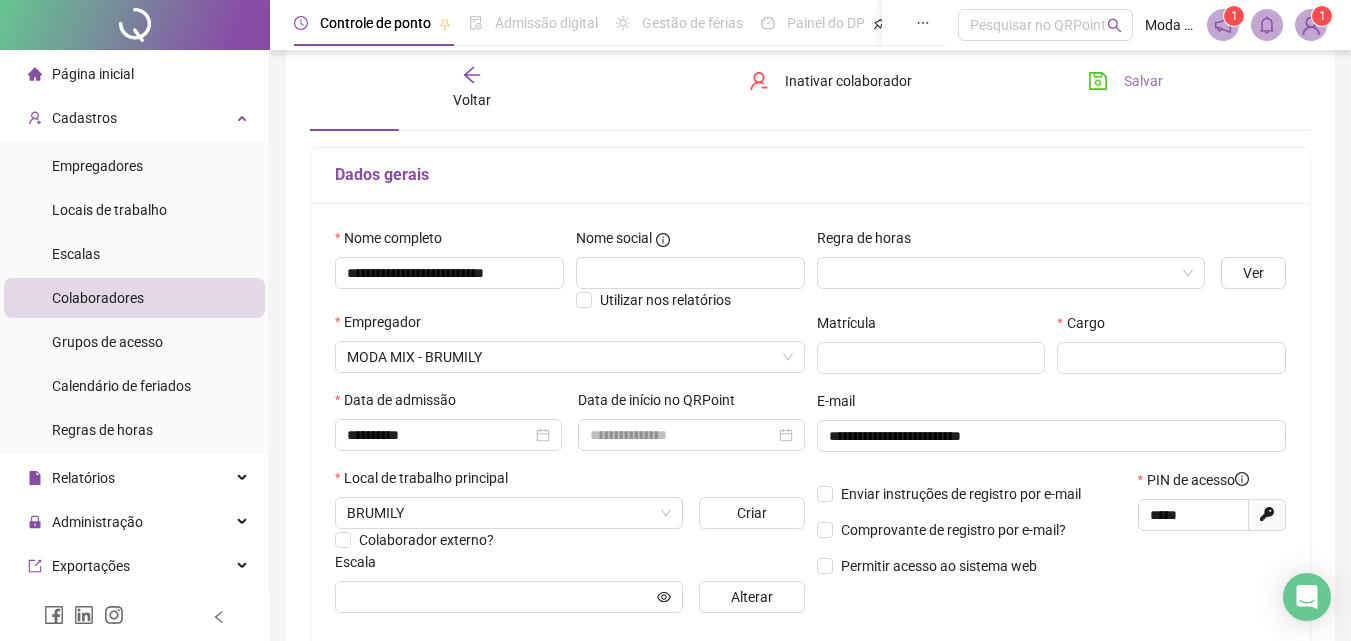 click on "Salvar" at bounding box center (1143, 81) 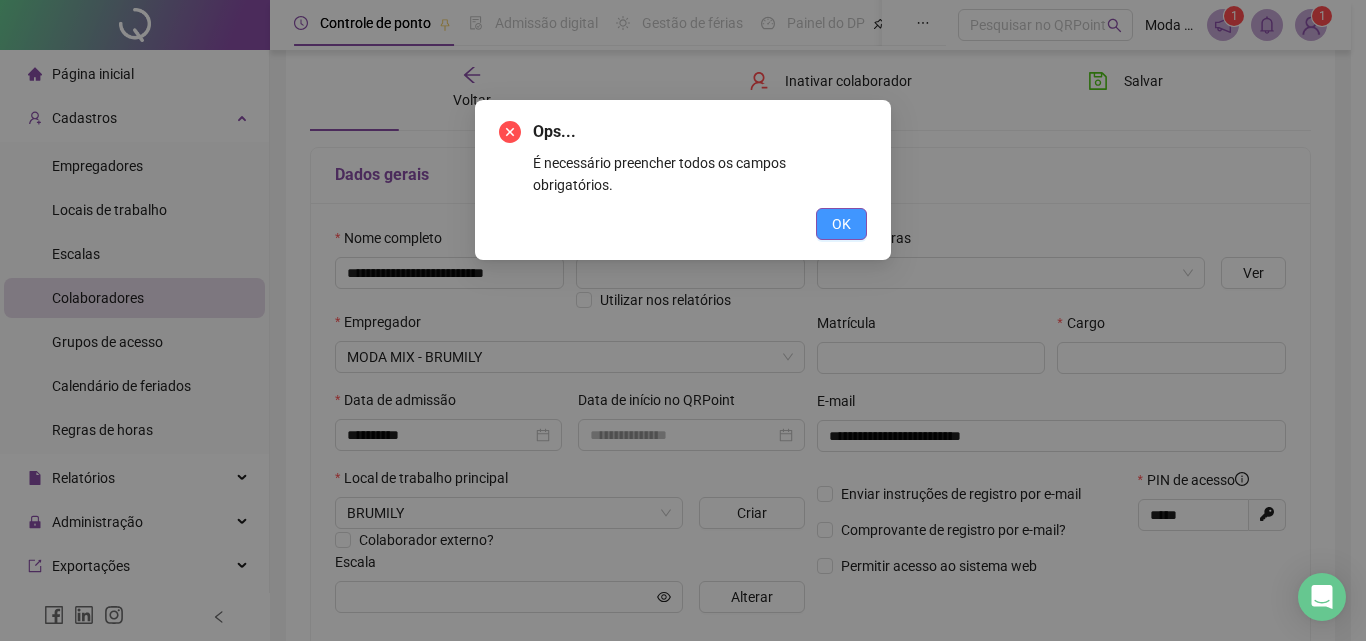 click on "OK" at bounding box center [841, 224] 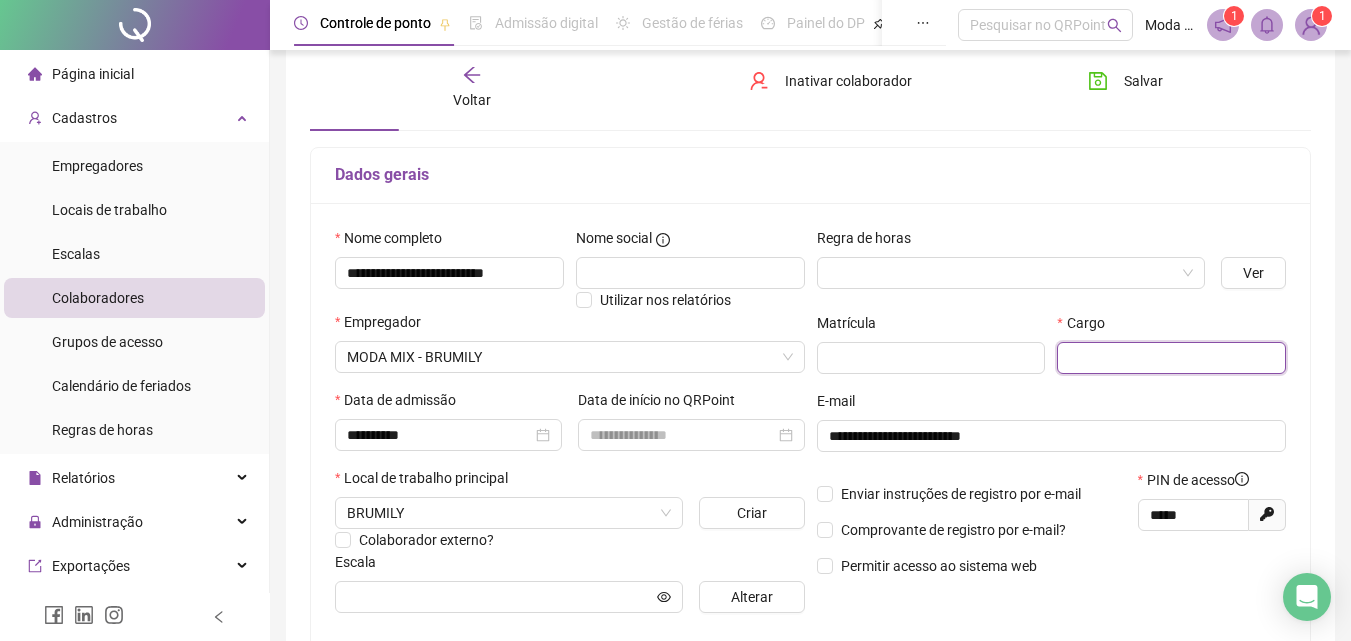 click at bounding box center [1171, 358] 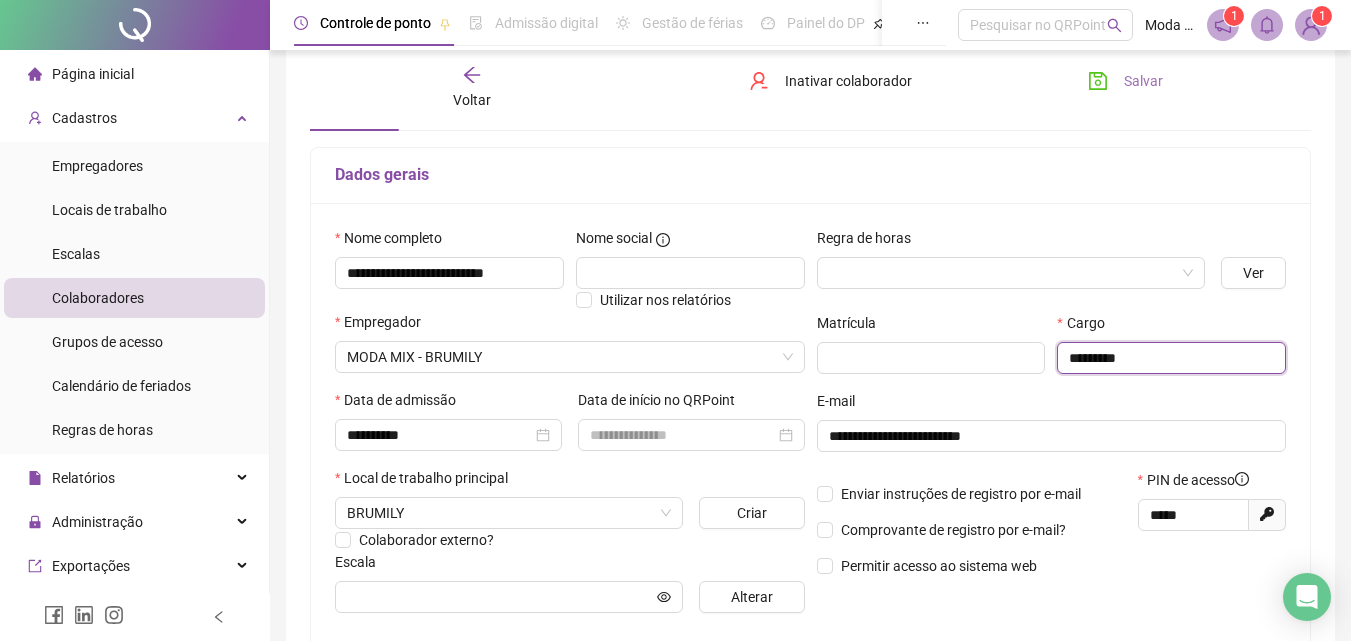 type on "*********" 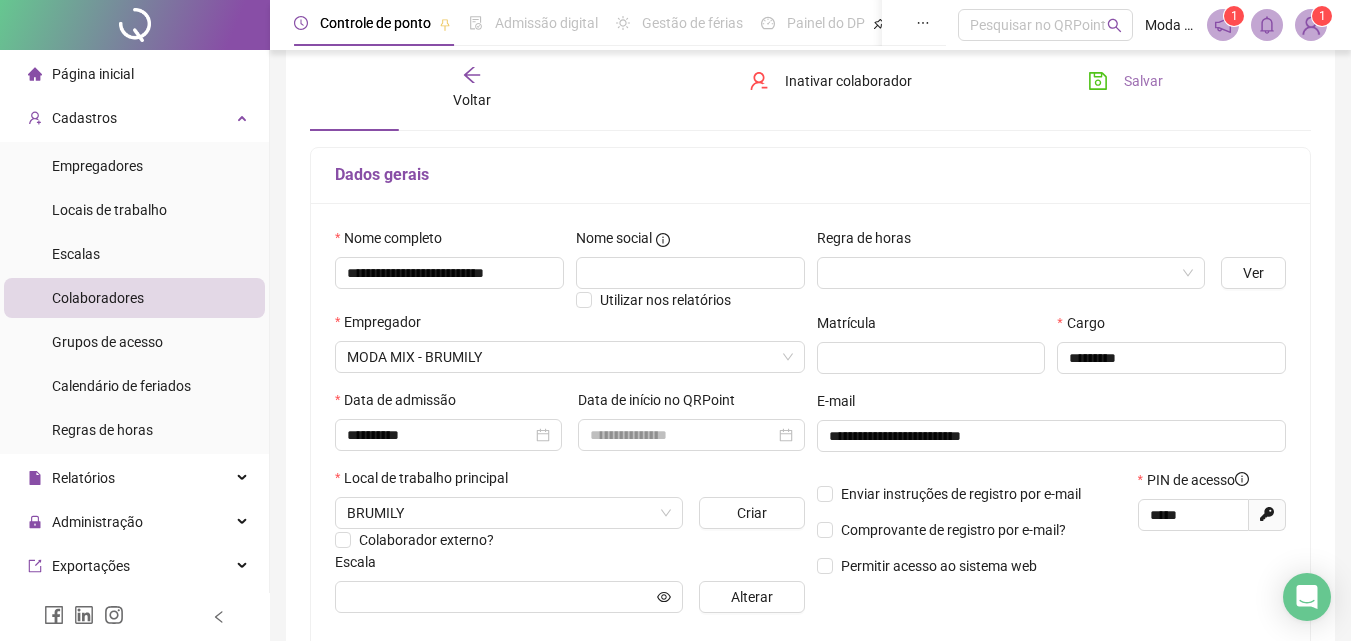 click on "Salvar" at bounding box center [1143, 81] 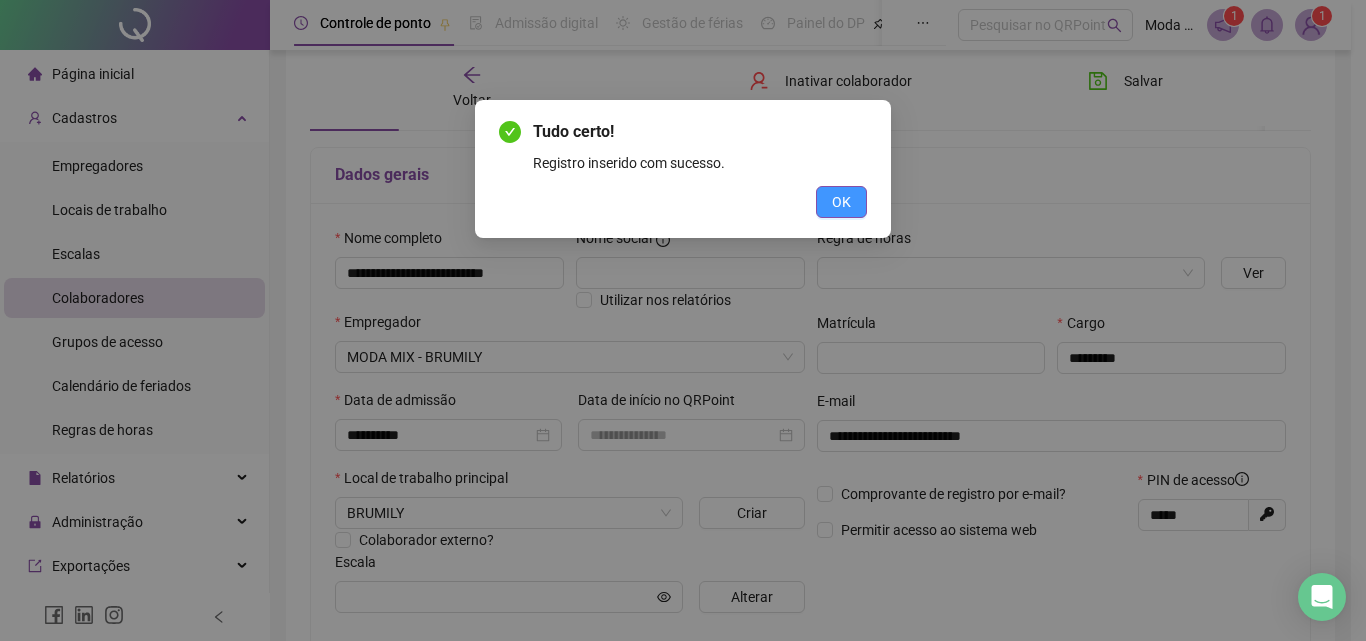 click on "OK" at bounding box center [841, 202] 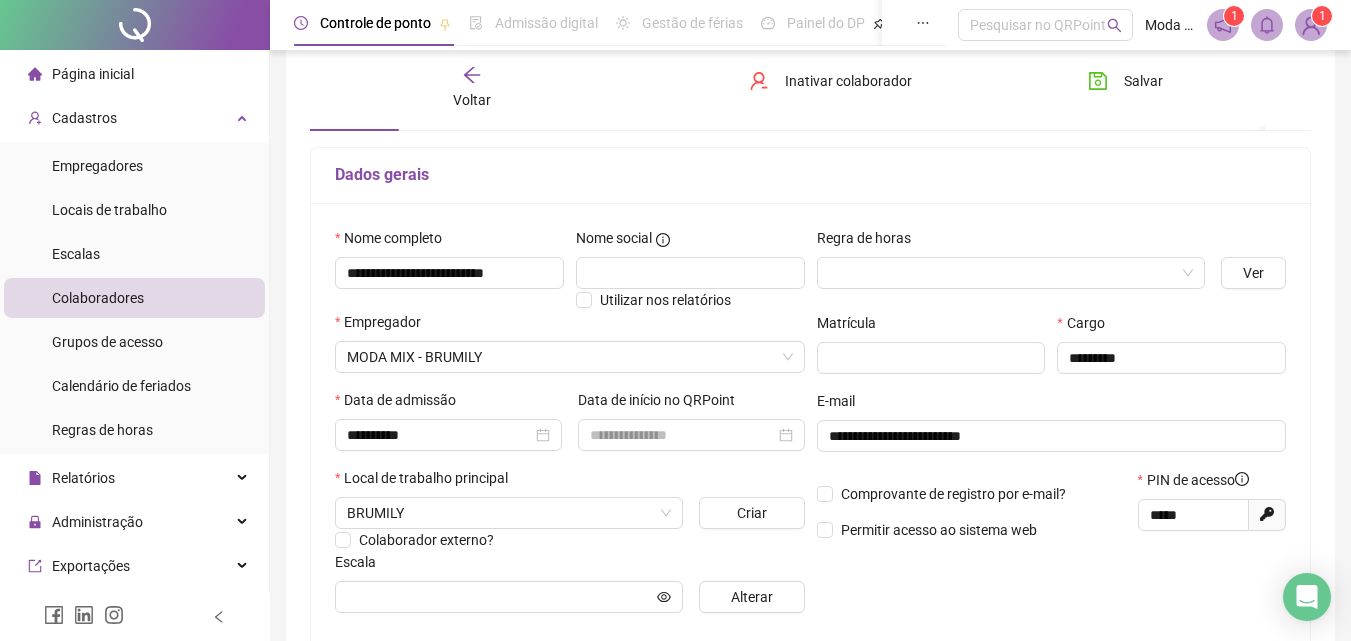 click on "Voltar" at bounding box center (472, 88) 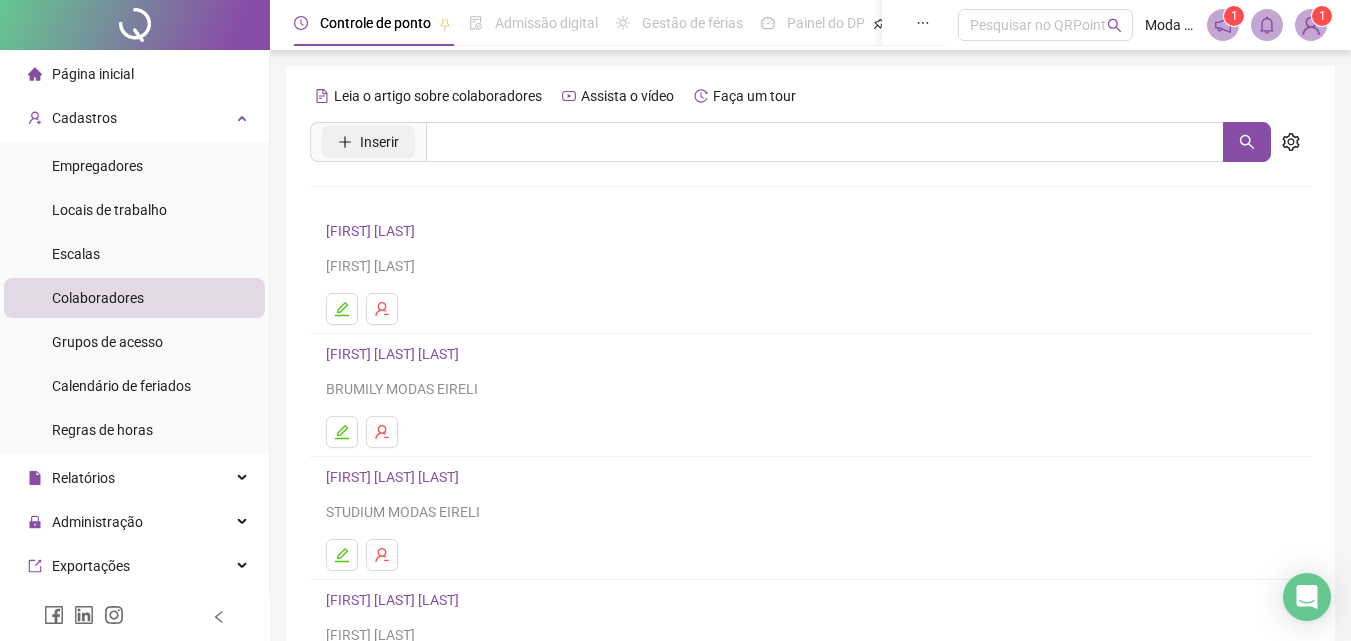 click on "Inserir" at bounding box center [379, 142] 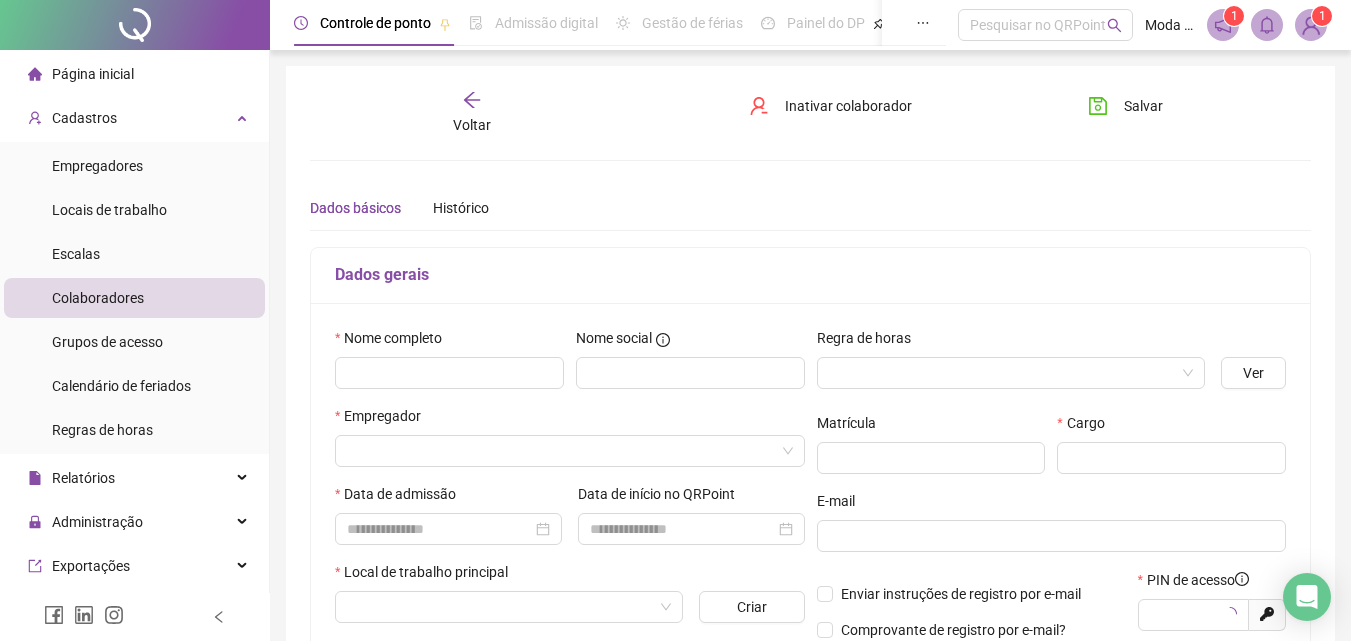type on "*****" 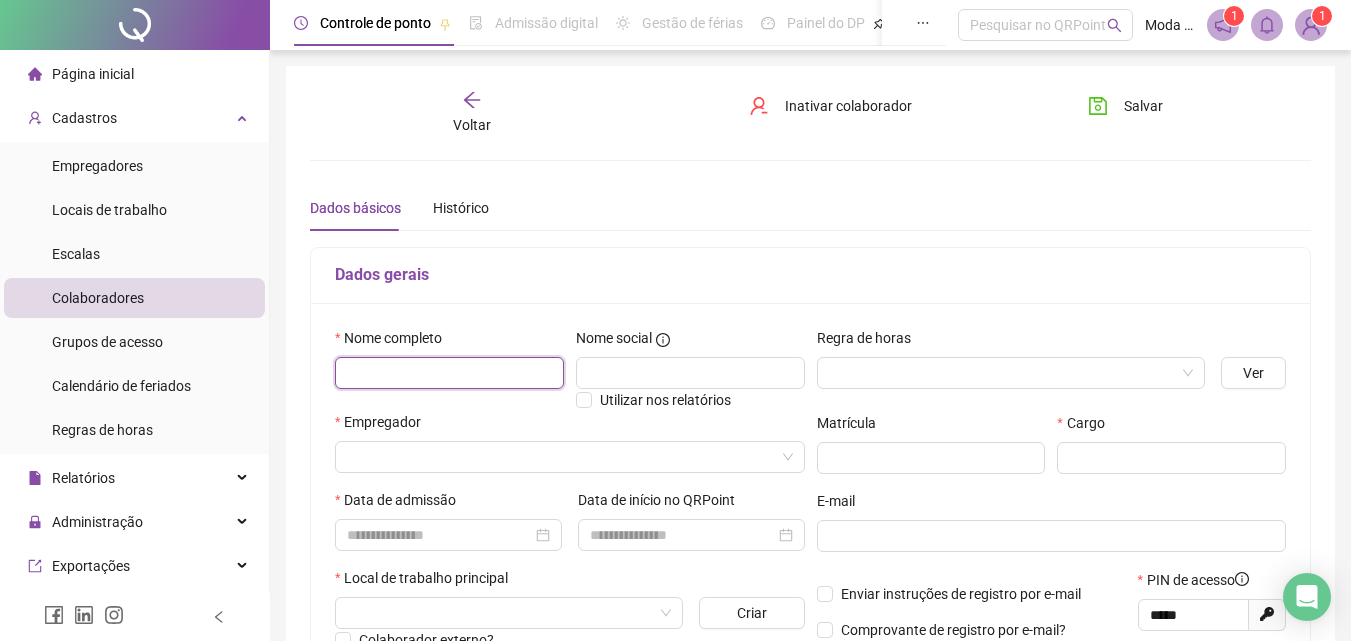 click at bounding box center (449, 373) 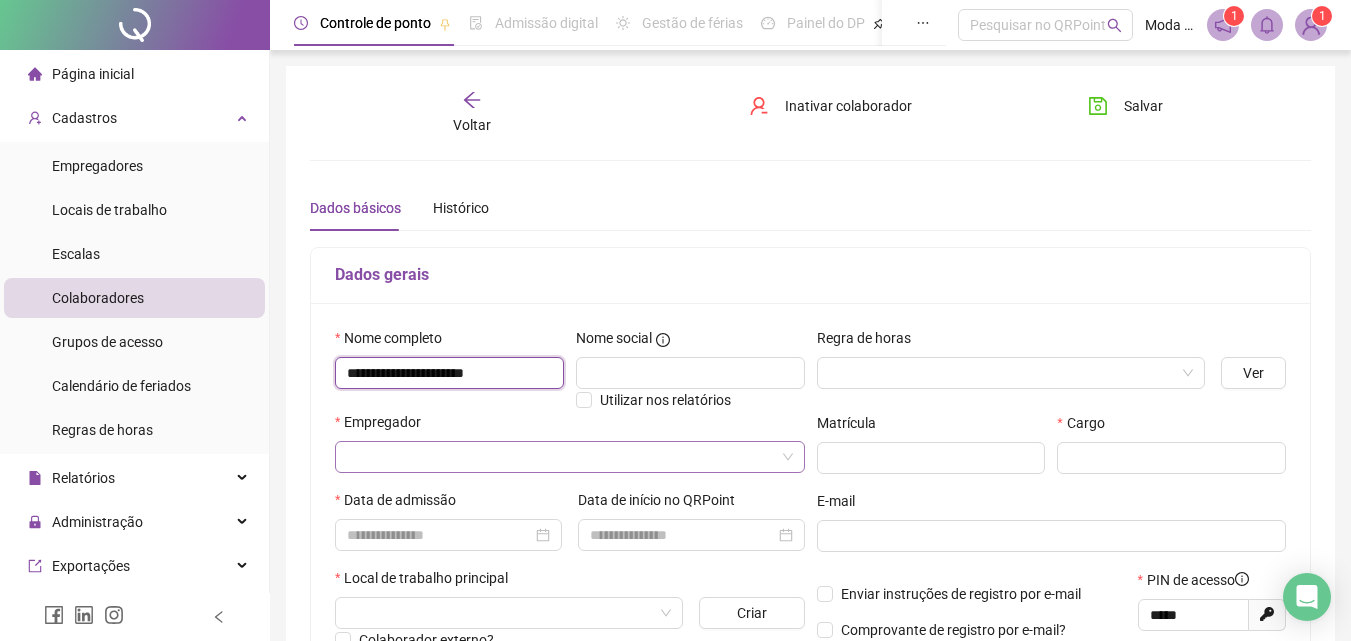 type on "**********" 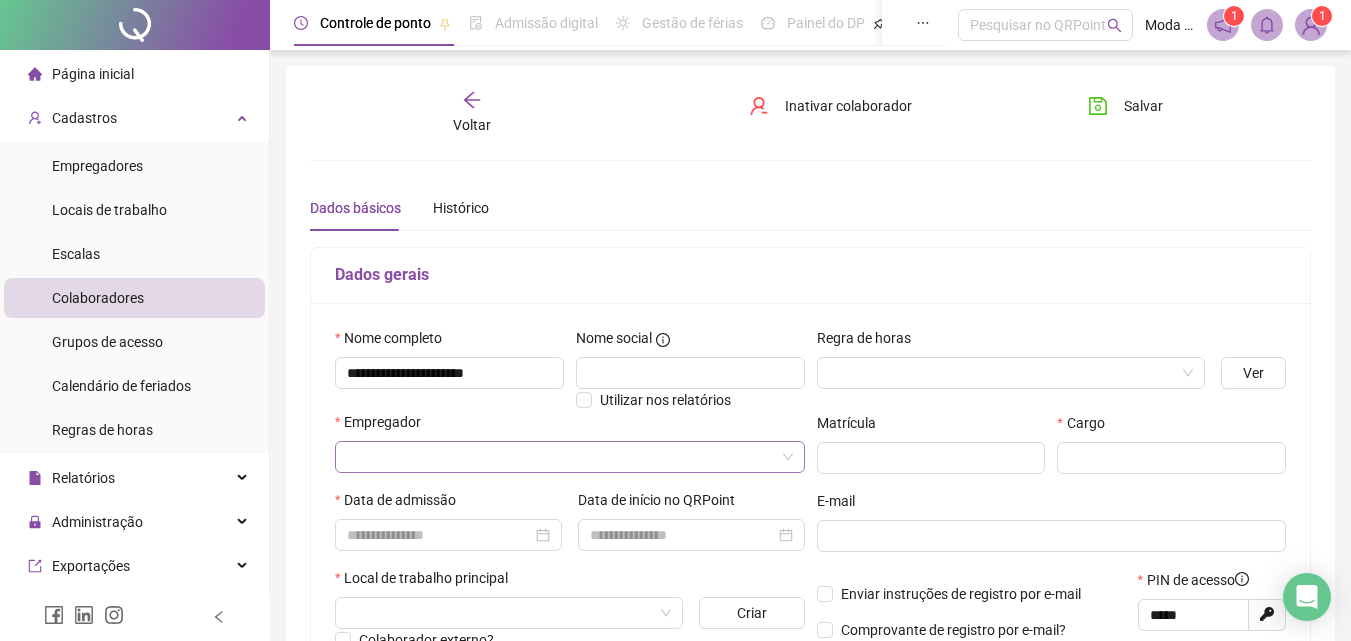 click at bounding box center [561, 457] 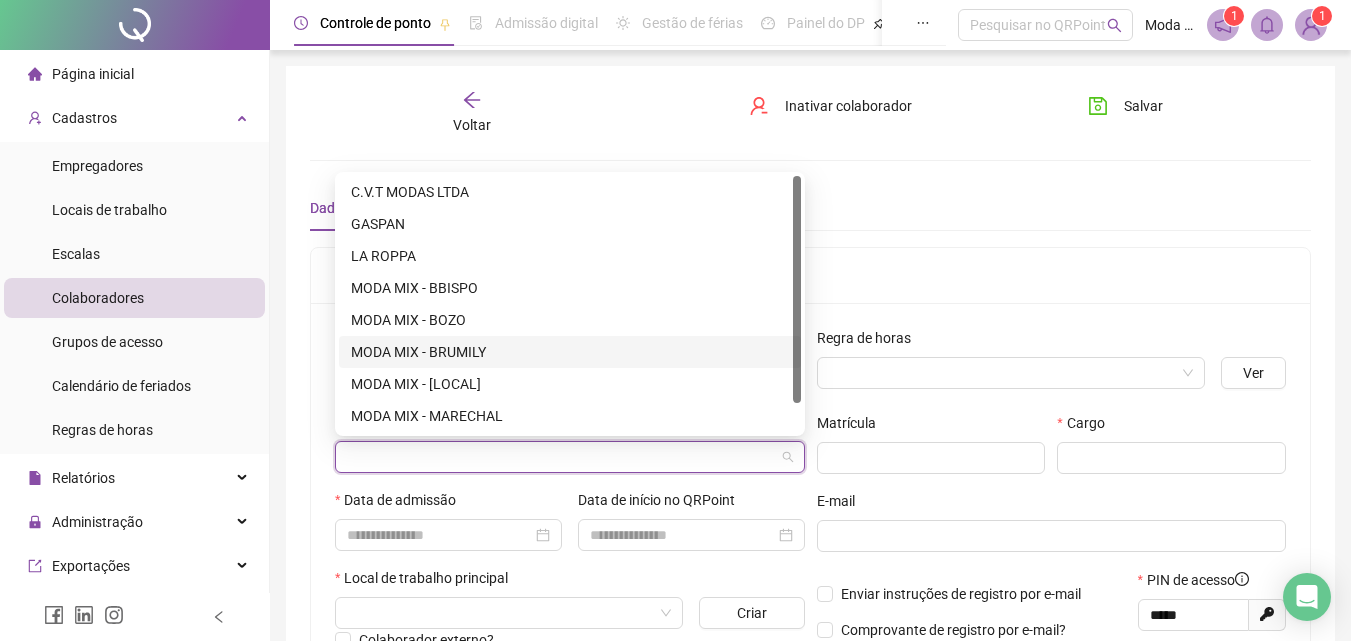 click on "MODA MIX - BRUMILY" at bounding box center [570, 352] 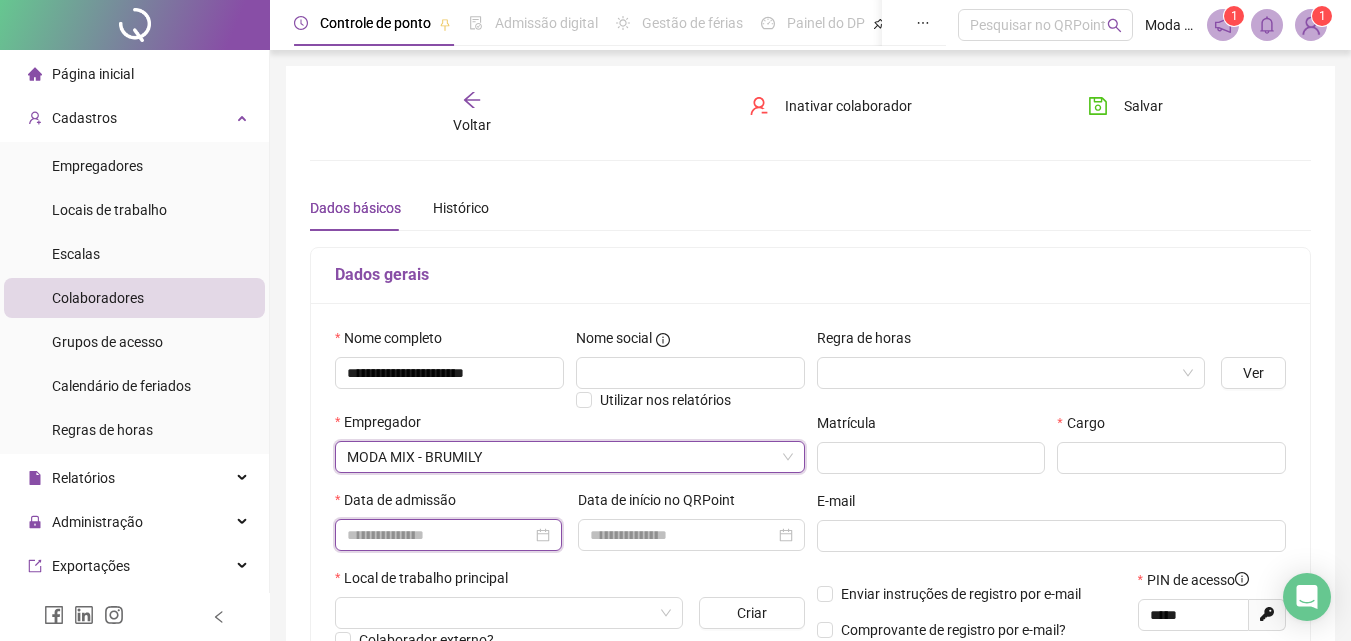 click at bounding box center [439, 535] 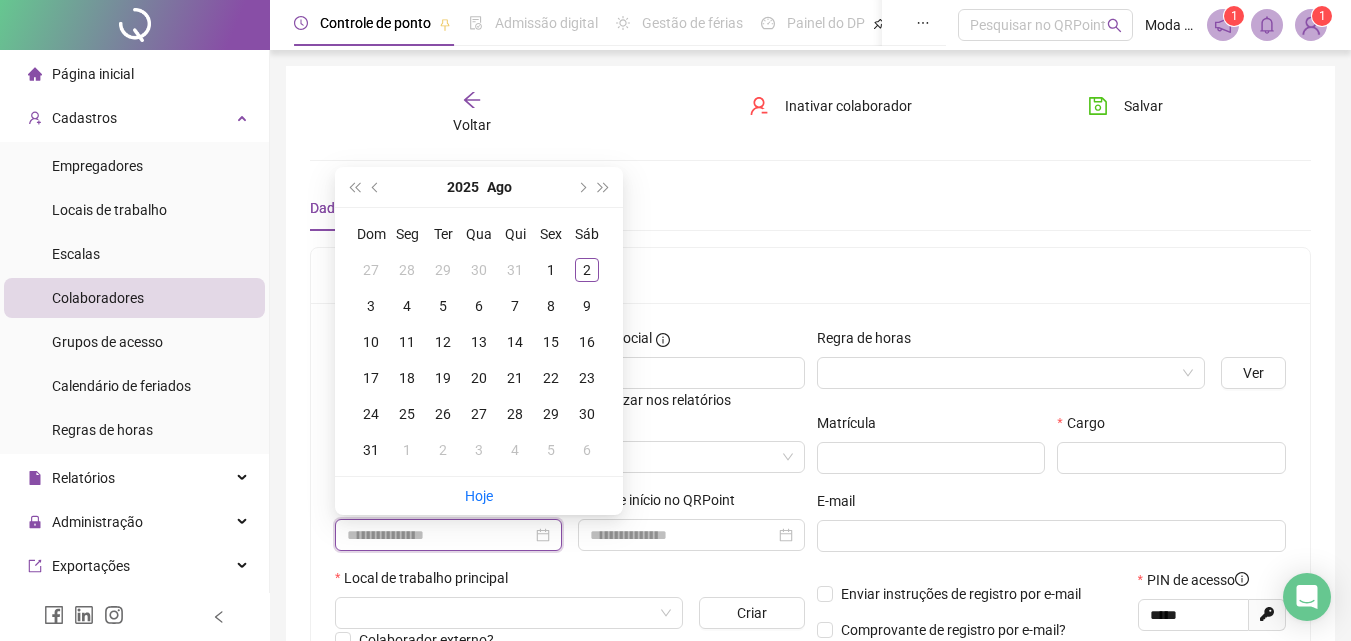 paste on "**********" 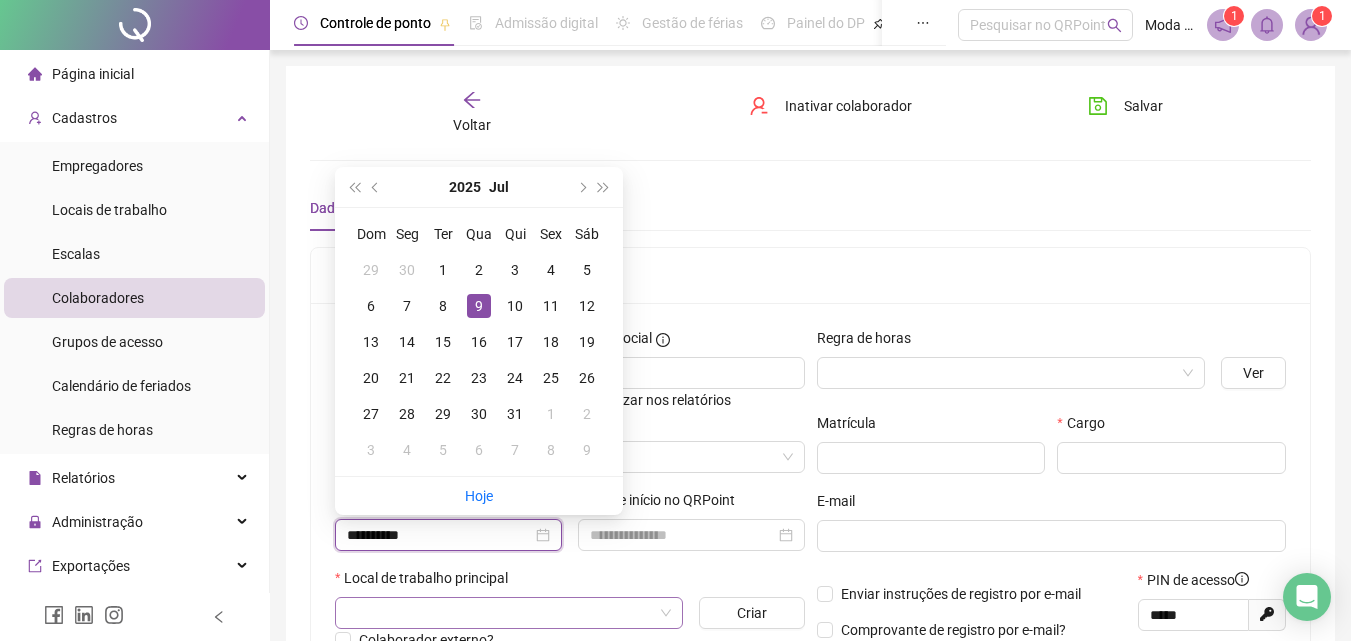 type on "**********" 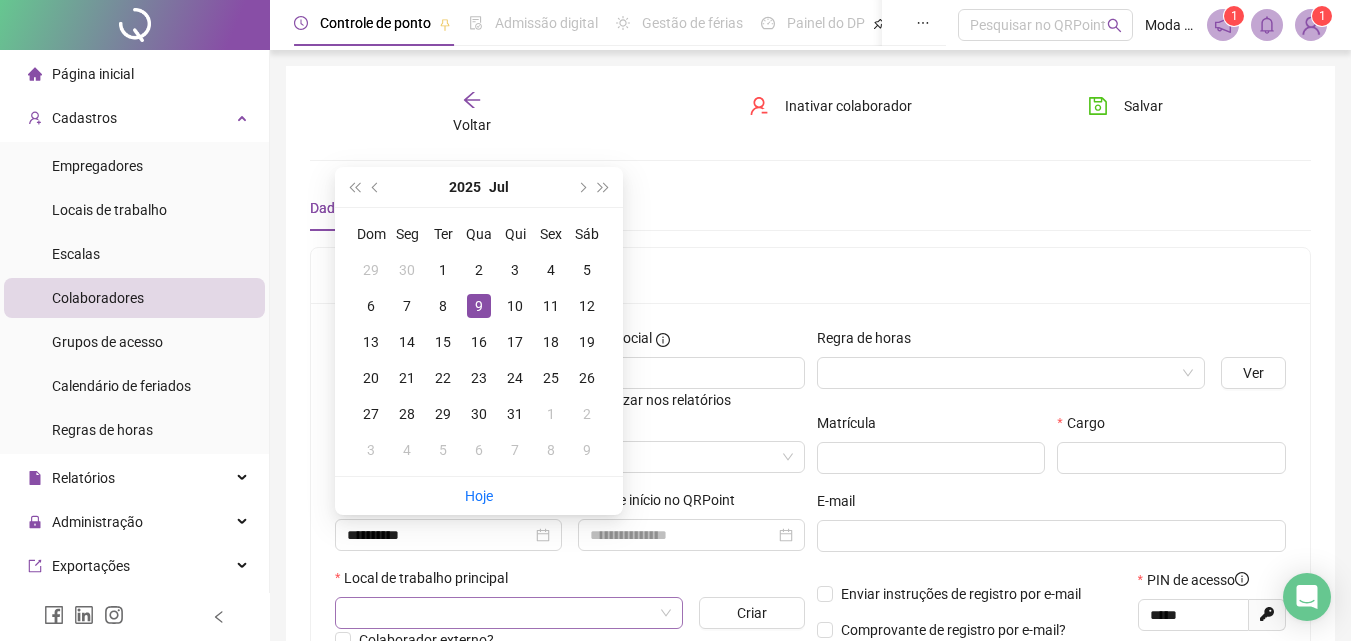 click at bounding box center (500, 613) 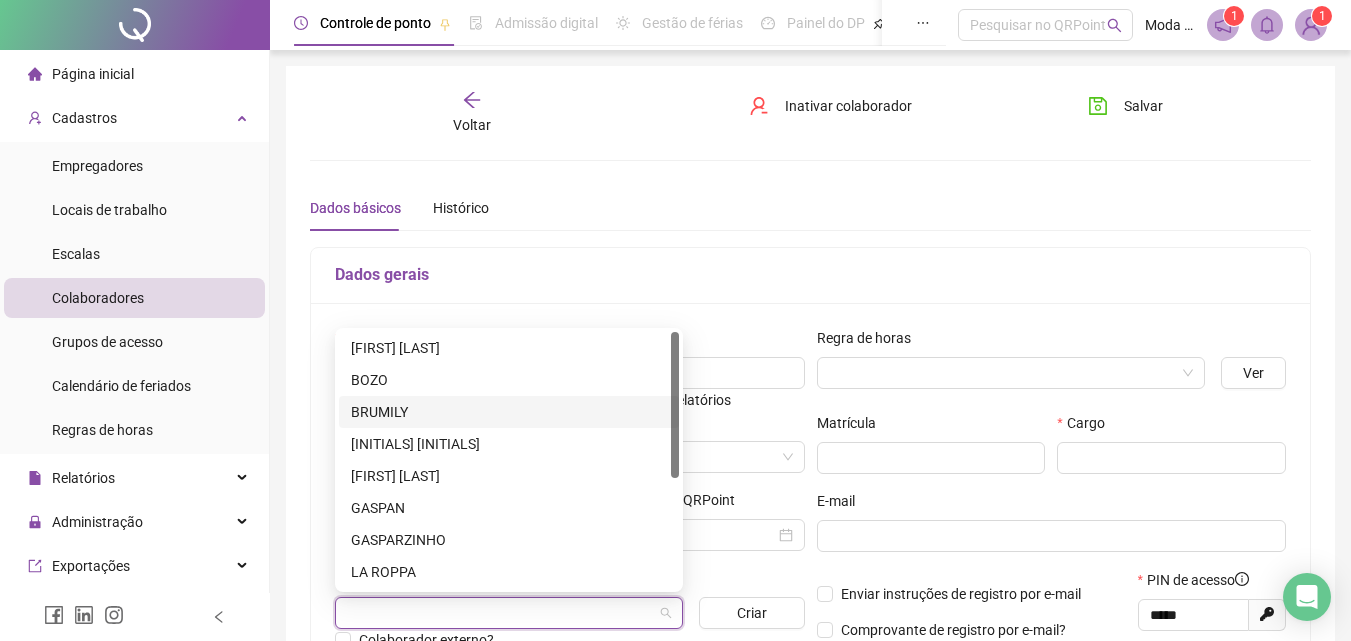 click on "BRUMILY" at bounding box center (509, 412) 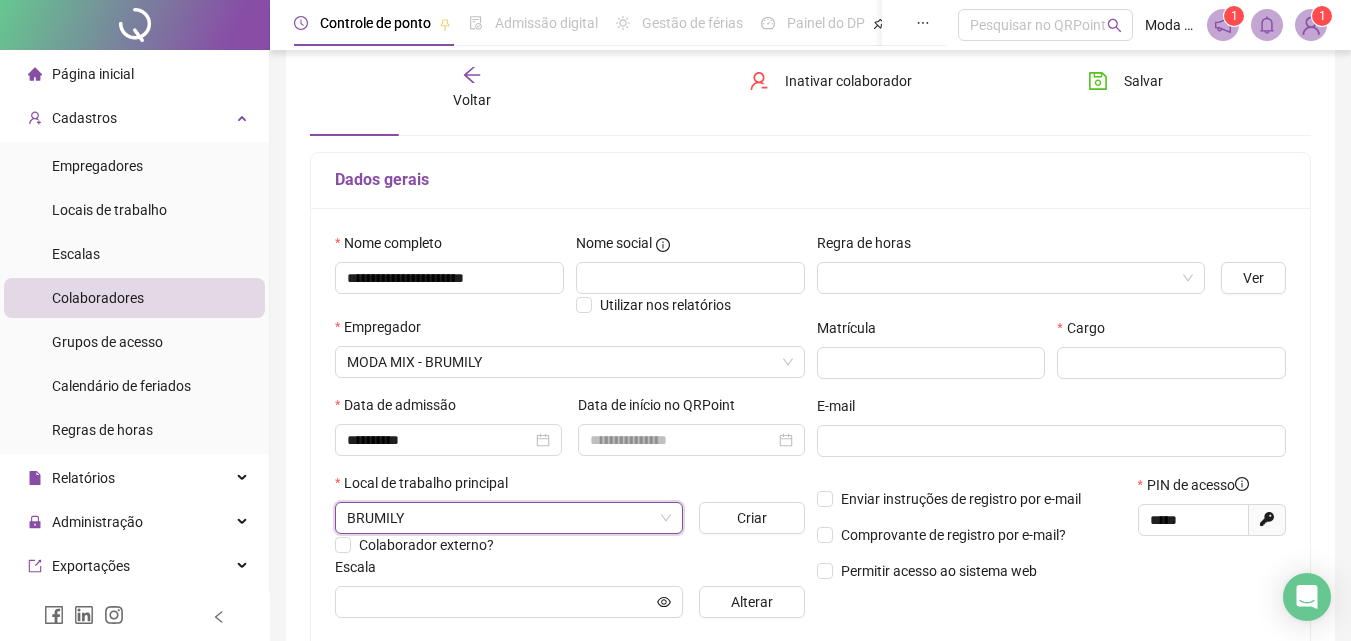scroll, scrollTop: 200, scrollLeft: 0, axis: vertical 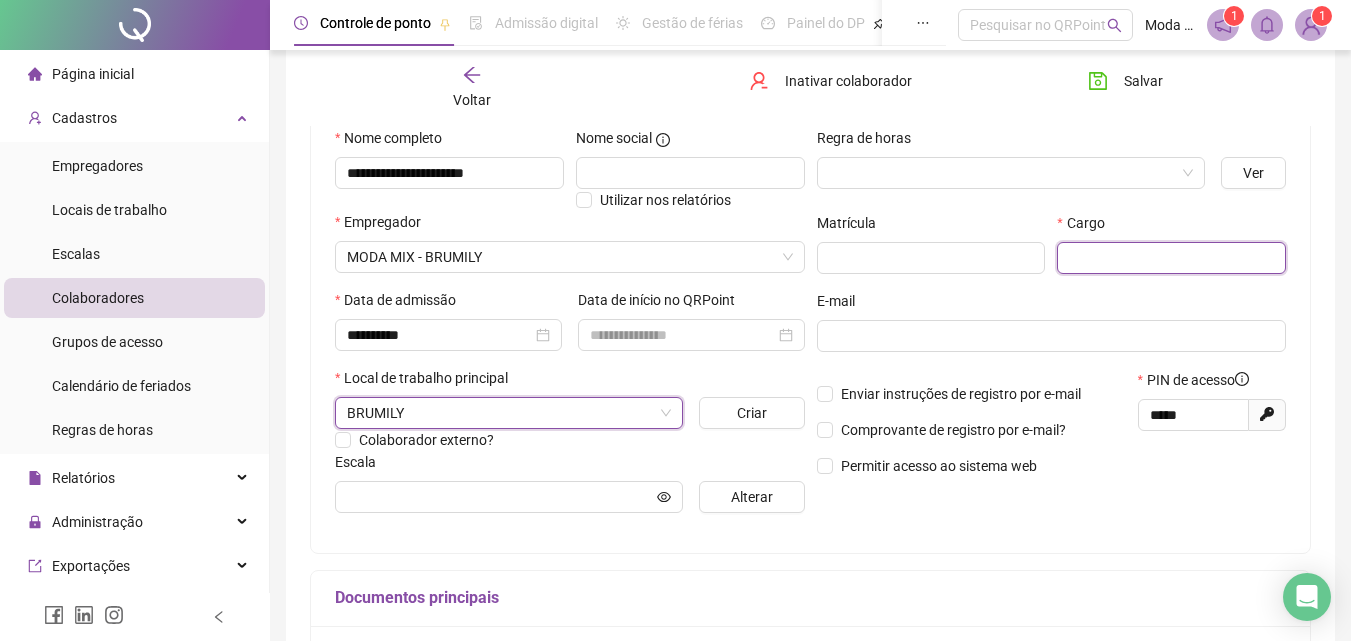 click at bounding box center [1171, 258] 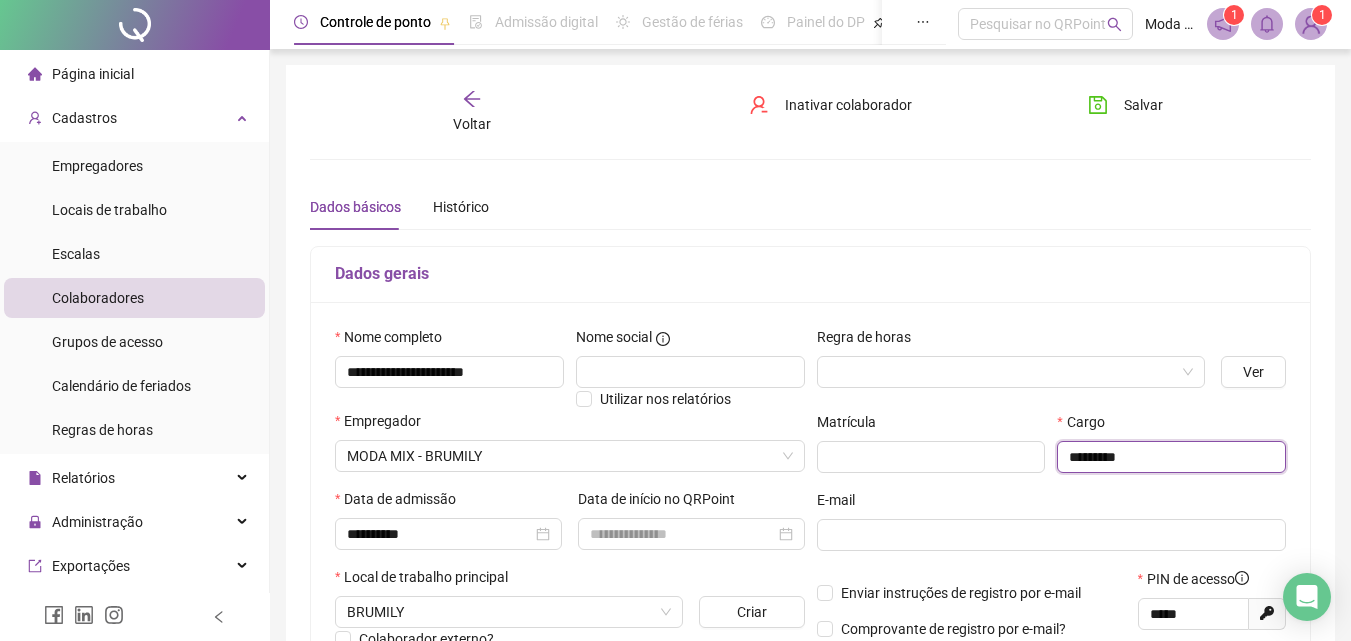 scroll, scrollTop: 0, scrollLeft: 0, axis: both 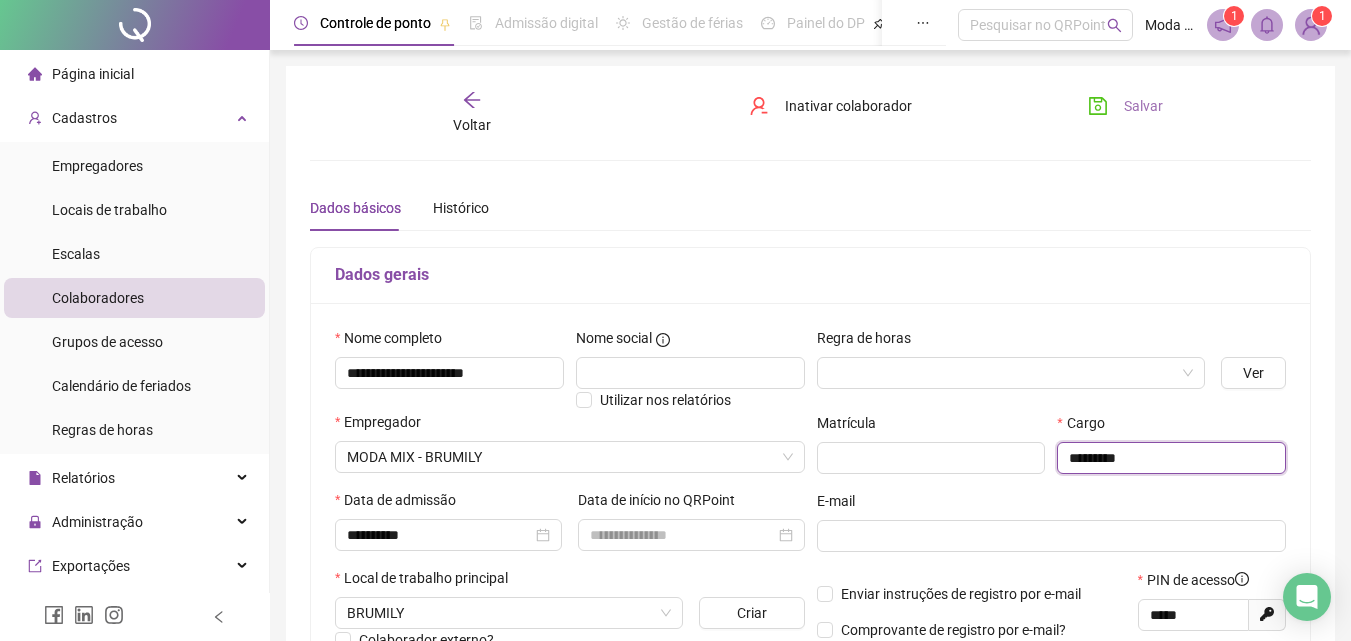 type on "*********" 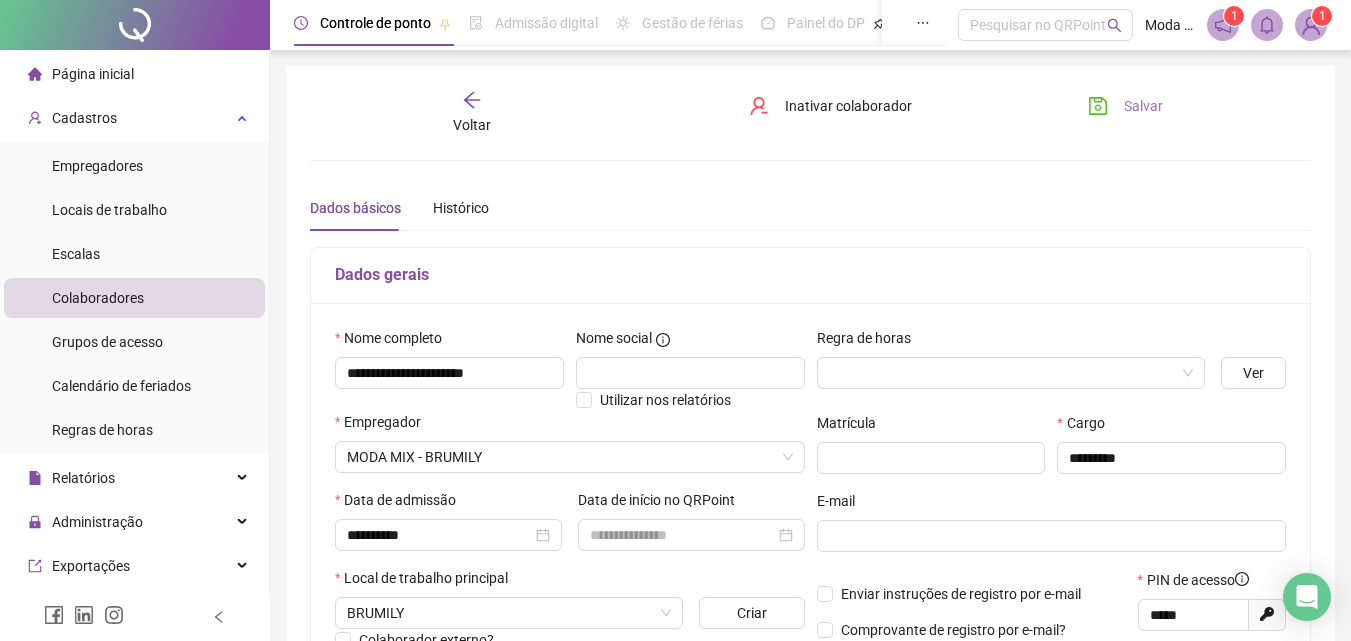 click on "Salvar" at bounding box center [1143, 106] 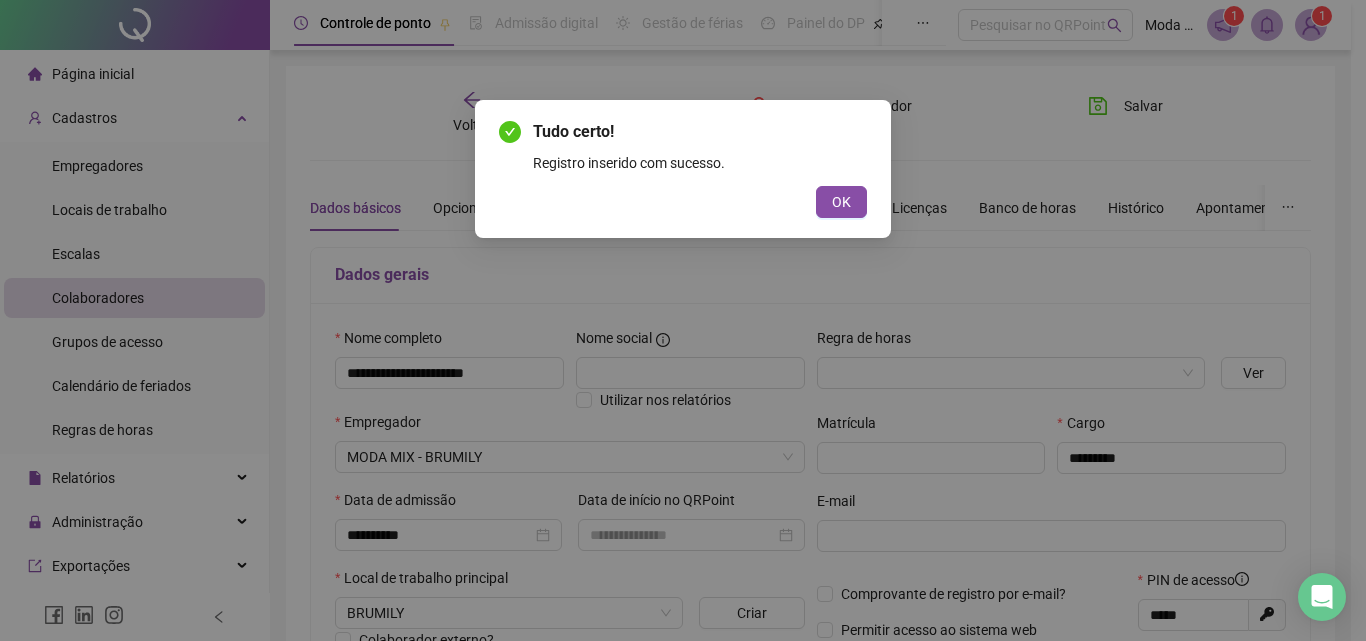 click on "OK" at bounding box center [841, 202] 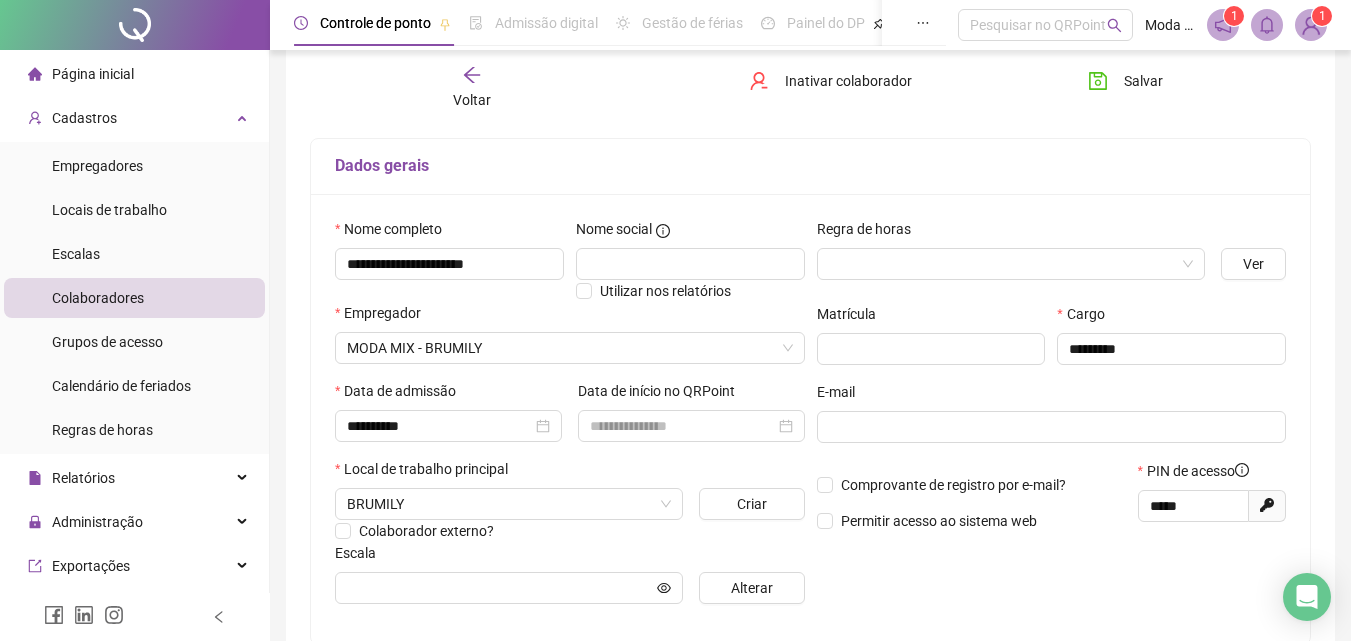 scroll, scrollTop: 300, scrollLeft: 0, axis: vertical 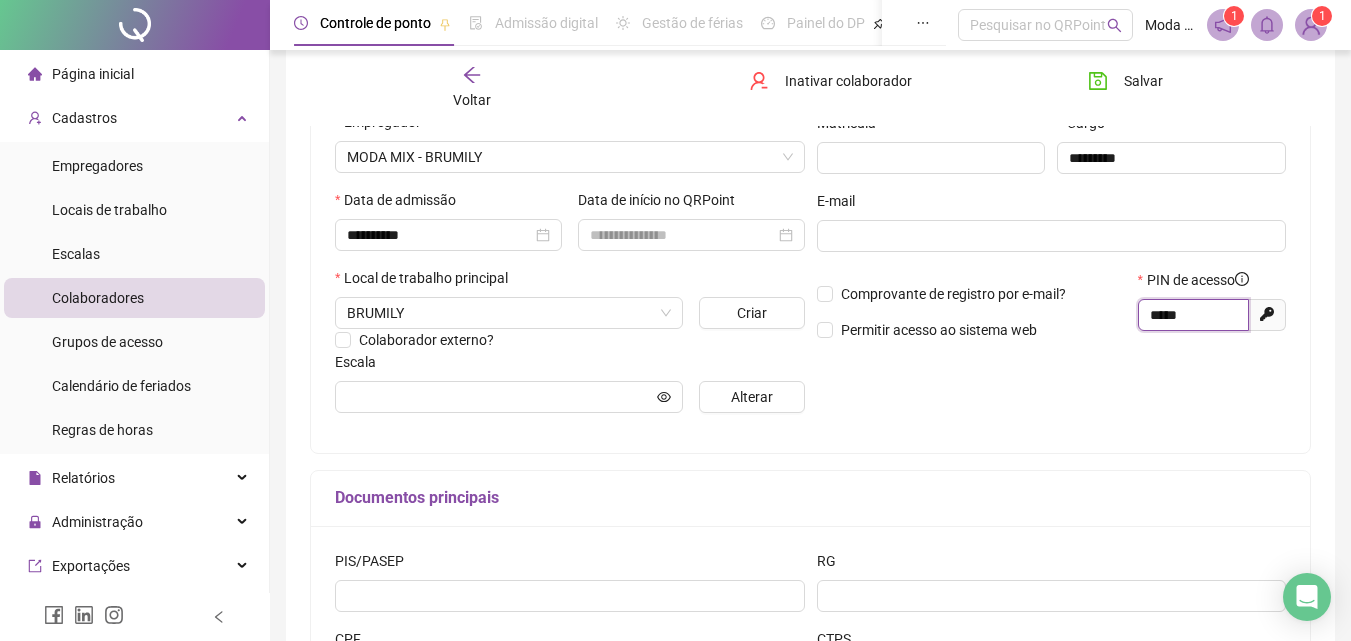 drag, startPoint x: 1191, startPoint y: 313, endPoint x: 1104, endPoint y: 322, distance: 87.46428 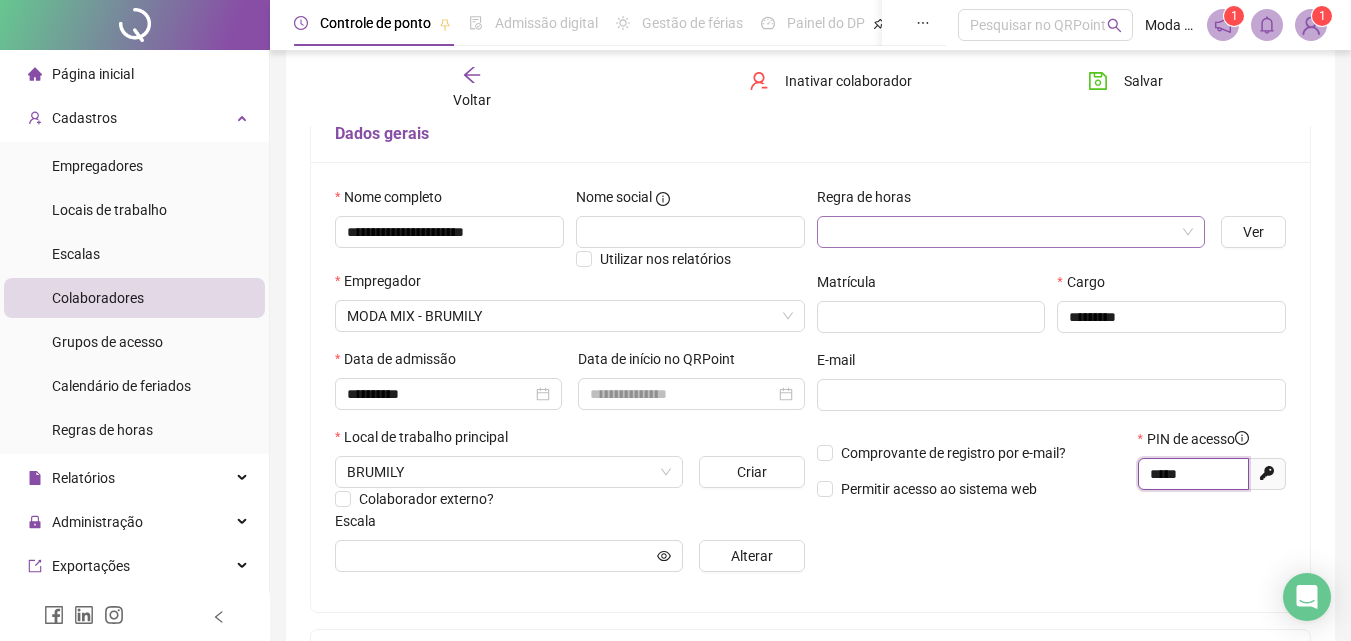 scroll, scrollTop: 0, scrollLeft: 0, axis: both 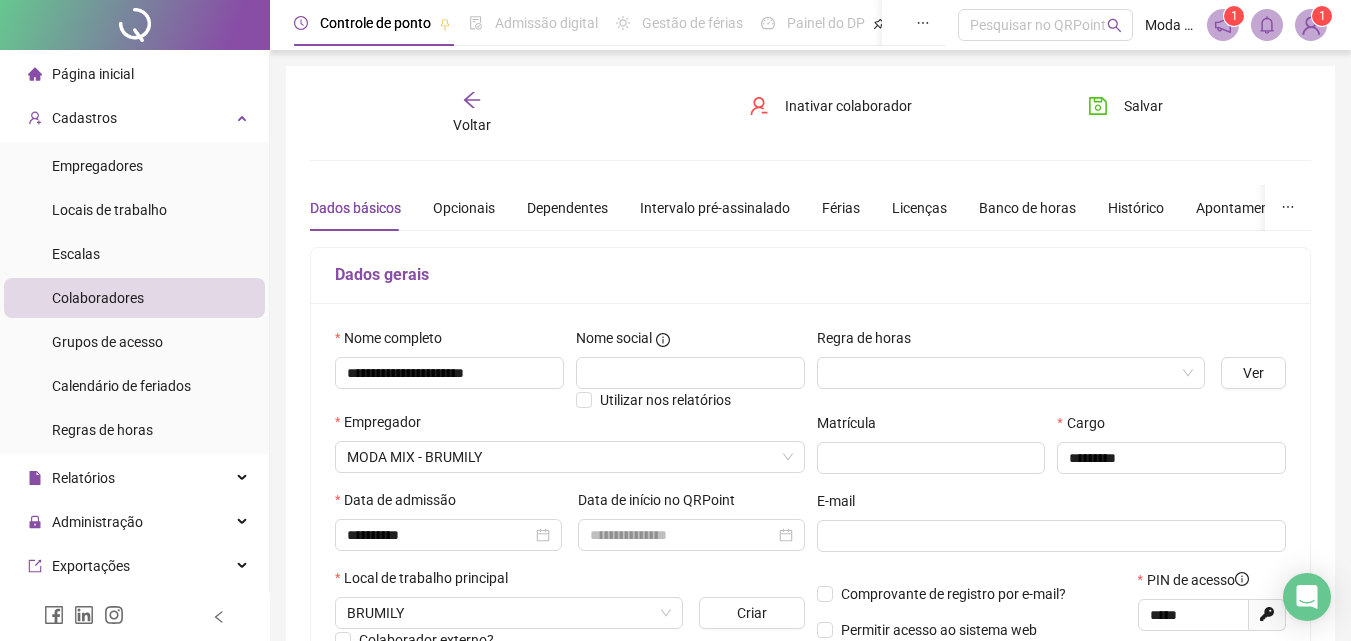 click on "Voltar" at bounding box center (472, 113) 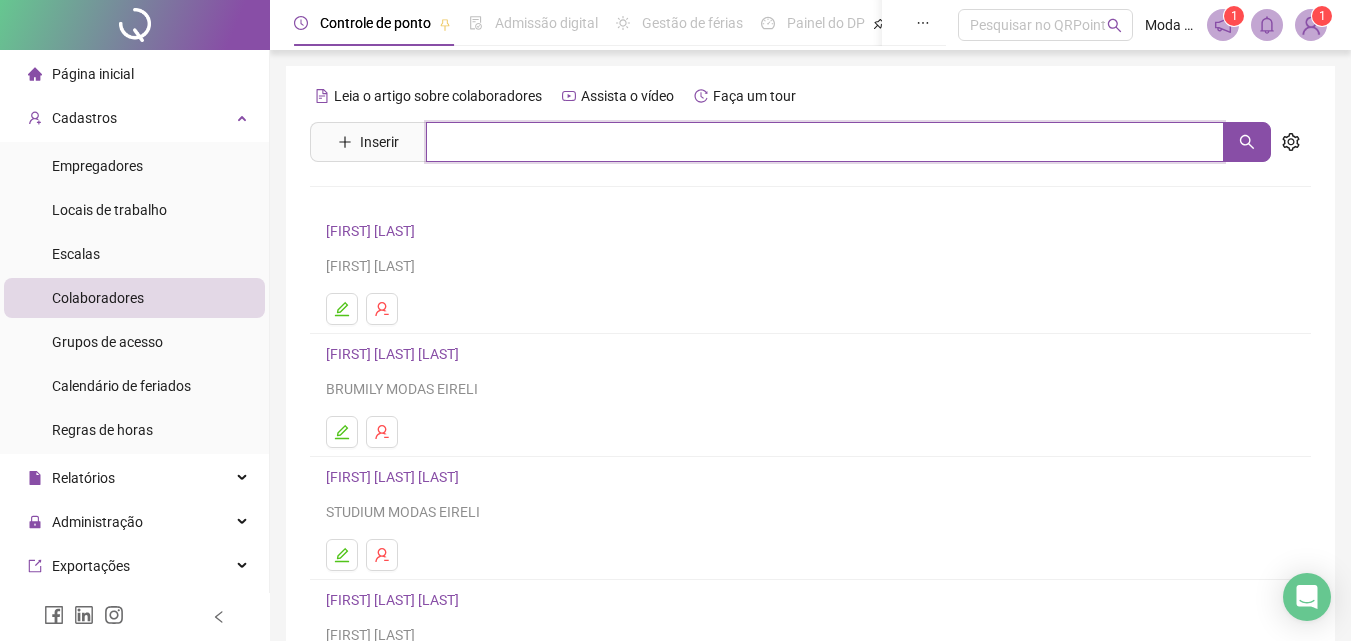 click at bounding box center [825, 142] 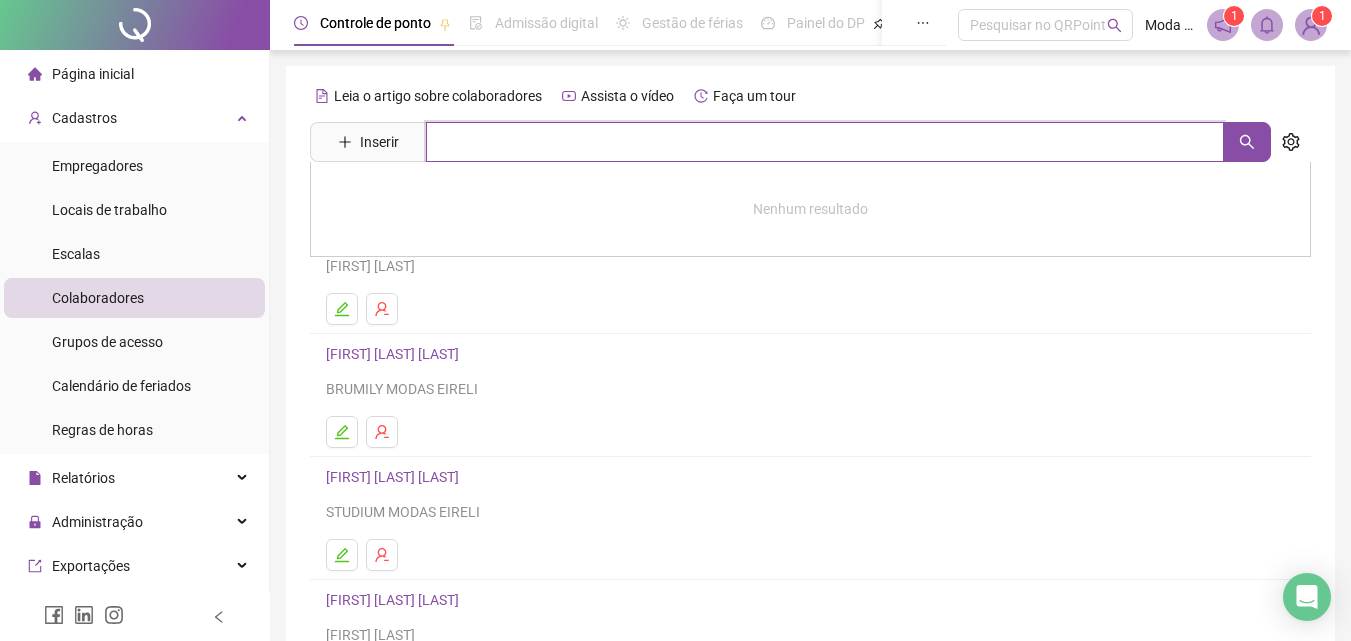 paste on "*******" 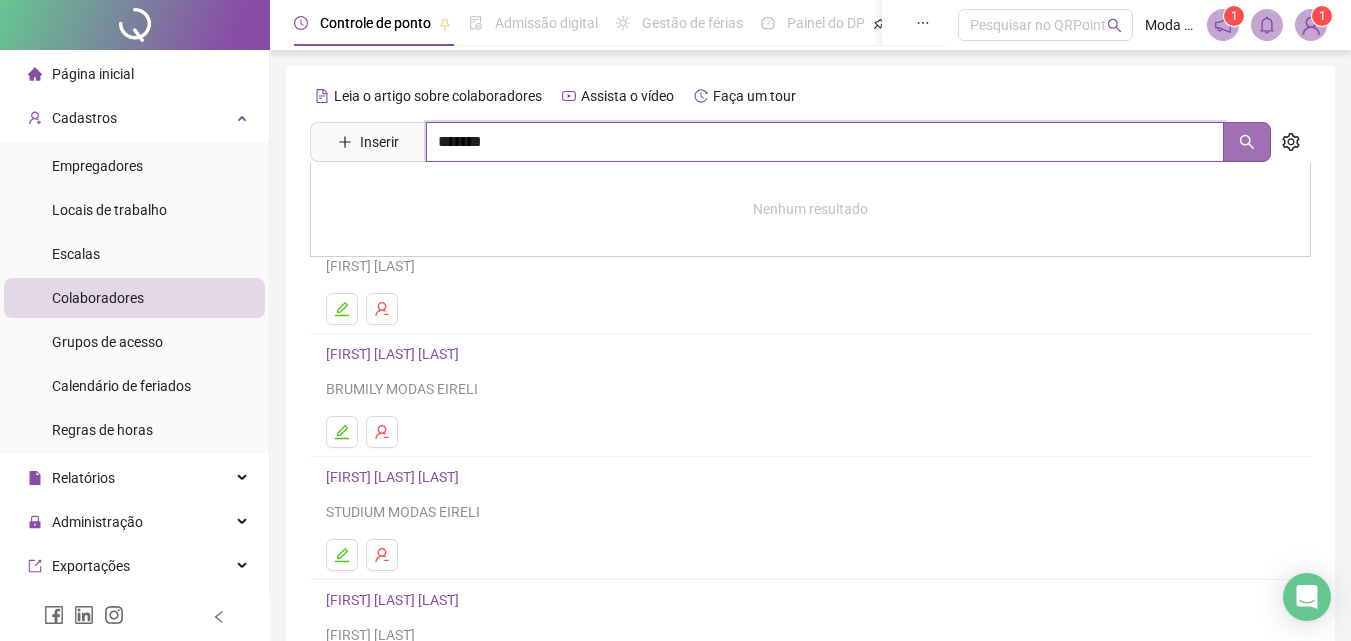 click 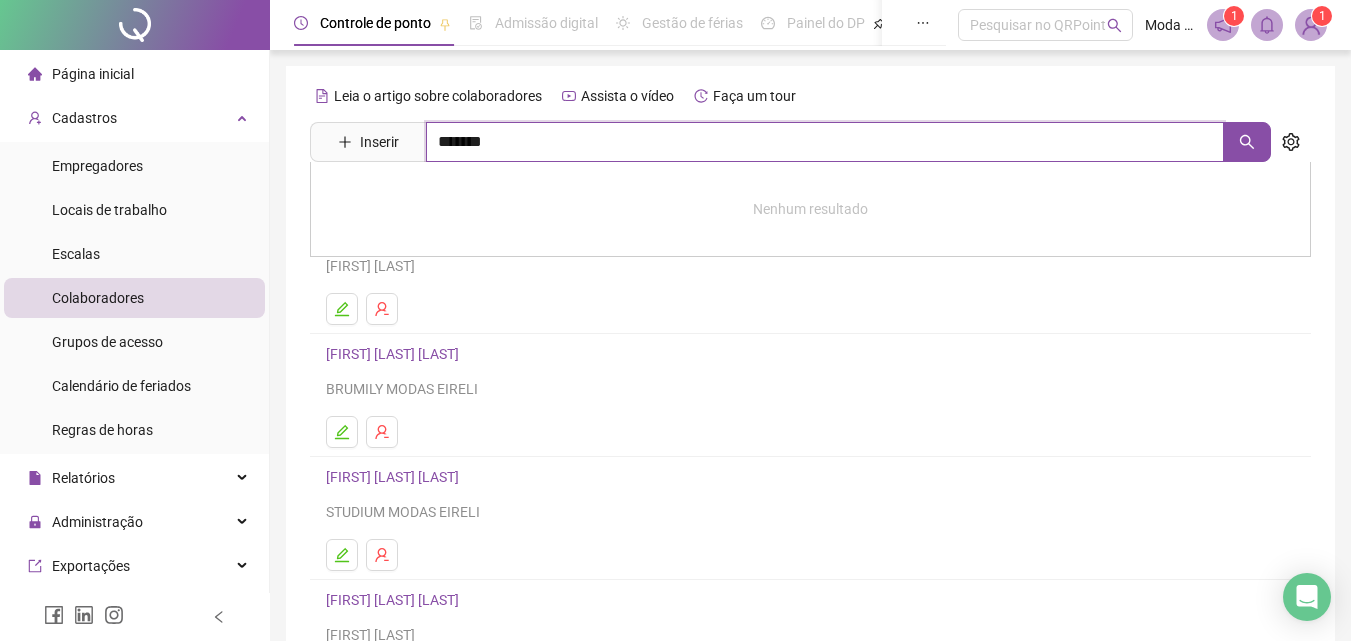 click on "*******" at bounding box center [825, 142] 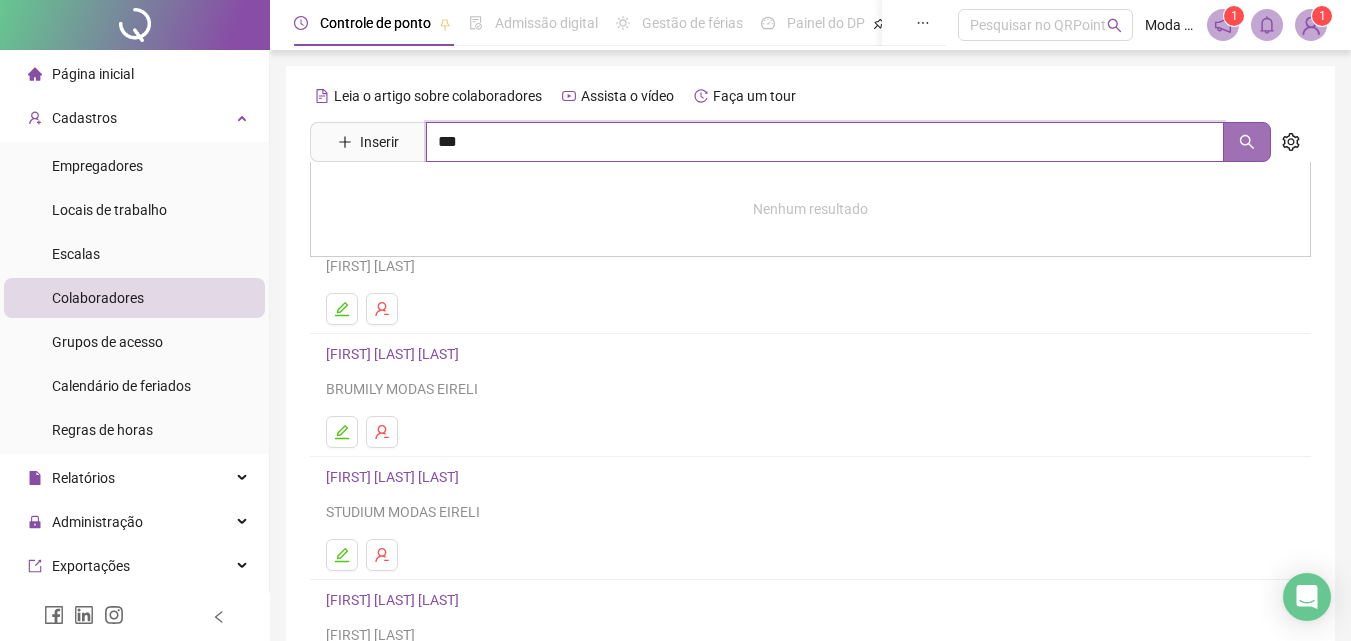 click 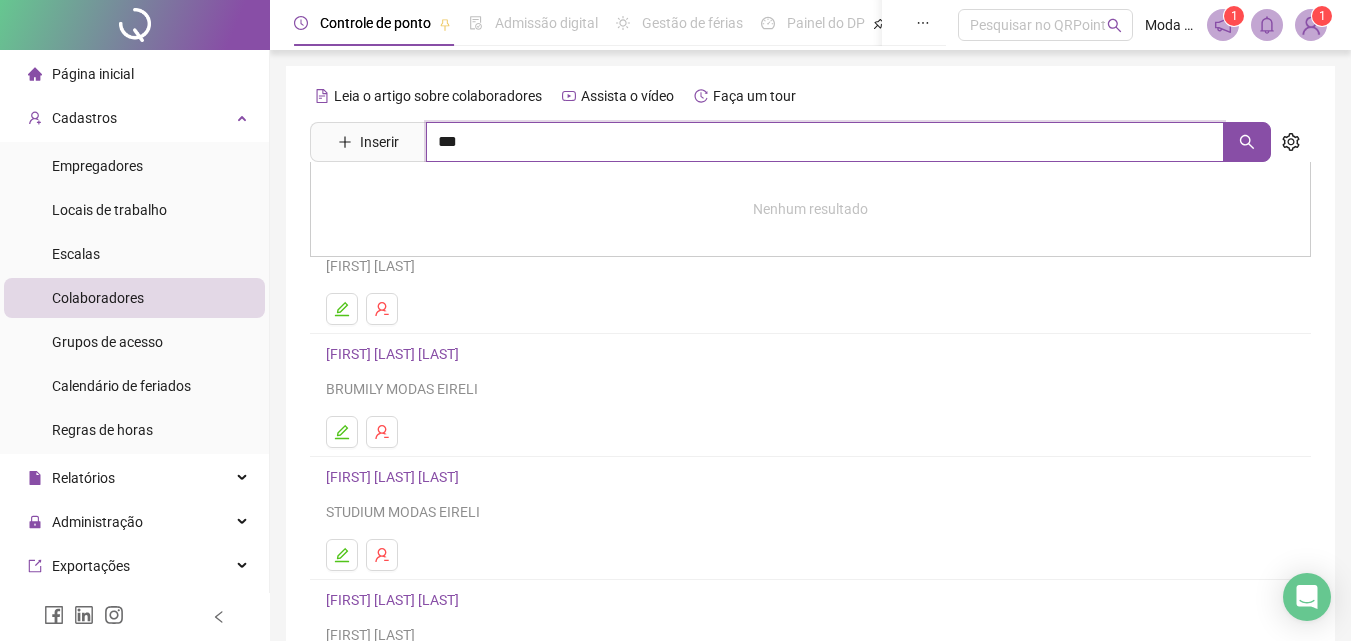 click on "***" at bounding box center [825, 142] 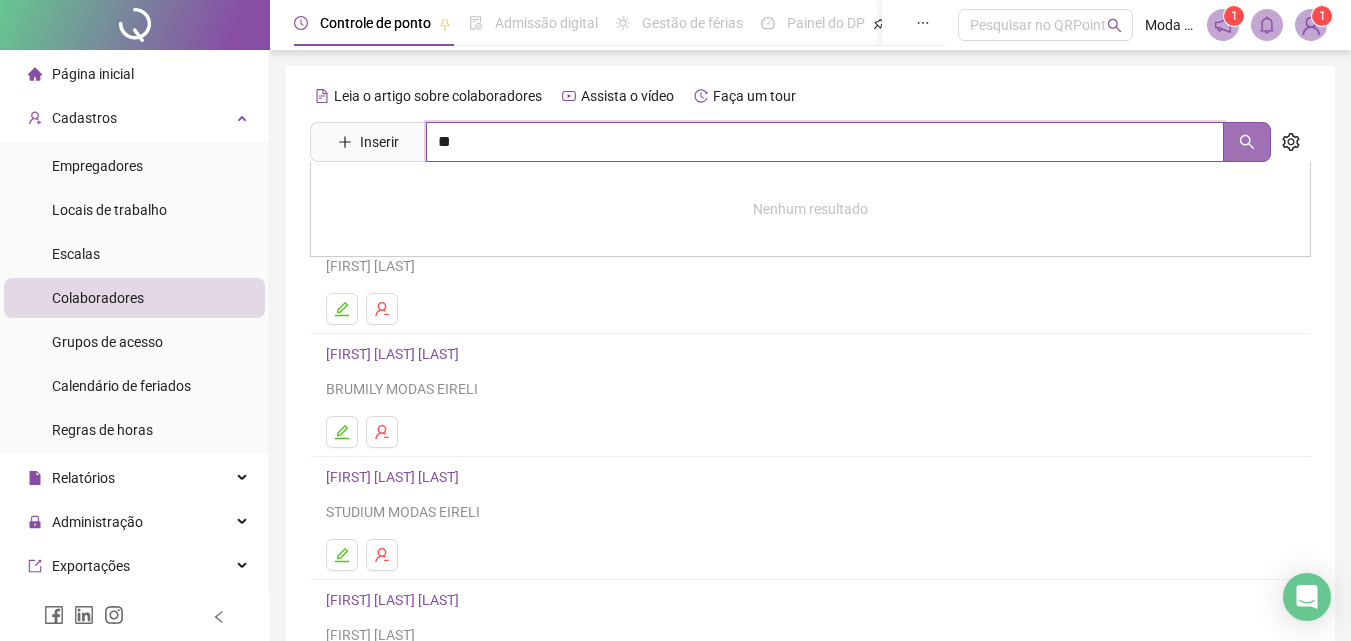 click at bounding box center (1247, 142) 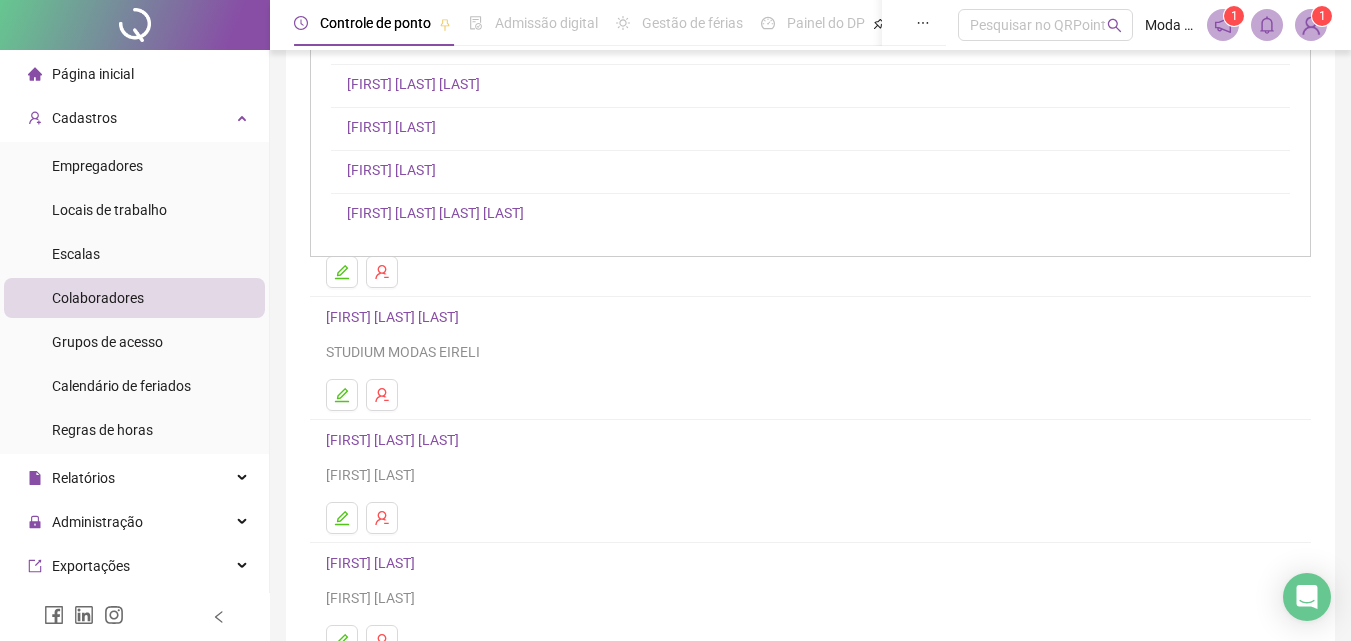 scroll, scrollTop: 0, scrollLeft: 0, axis: both 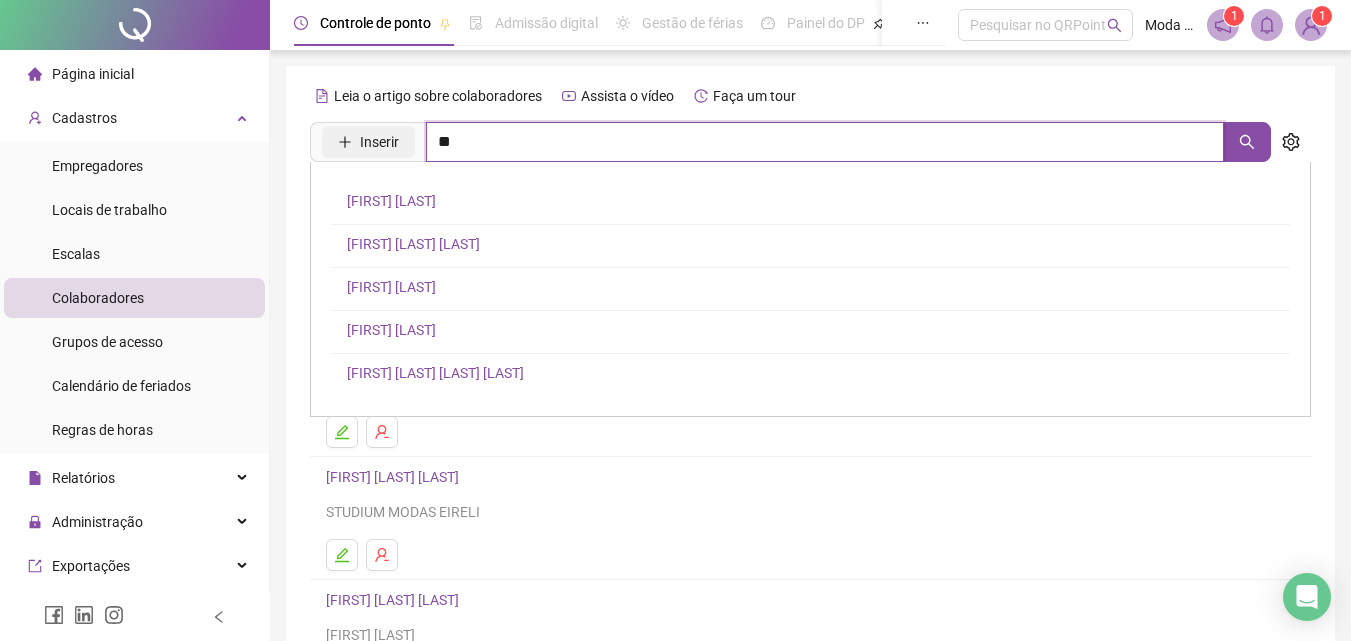drag, startPoint x: 482, startPoint y: 134, endPoint x: 340, endPoint y: 153, distance: 143.26549 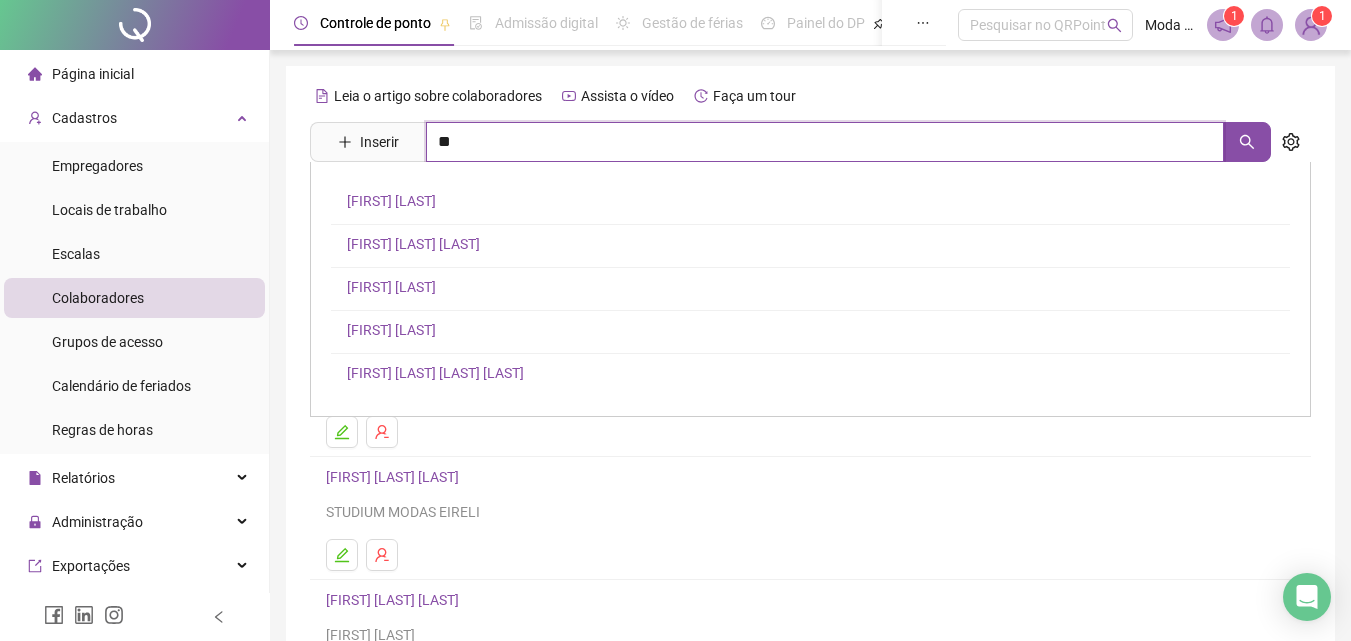 type on "**" 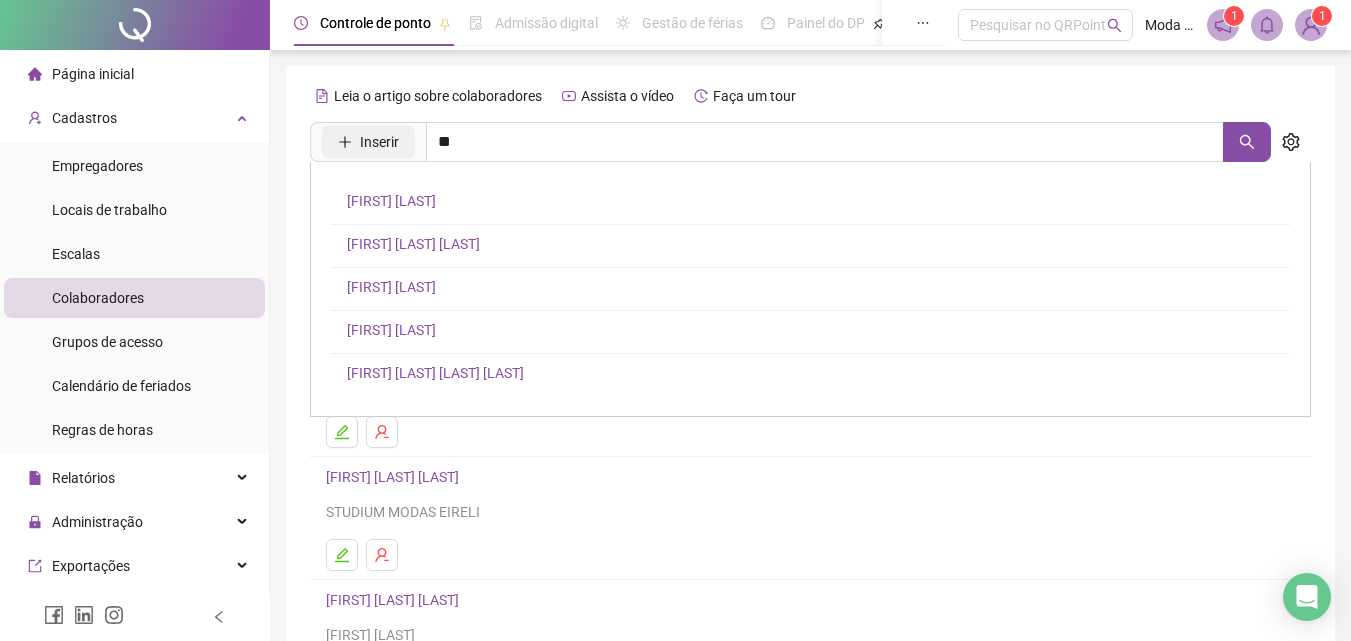click on "Inserir" at bounding box center (379, 142) 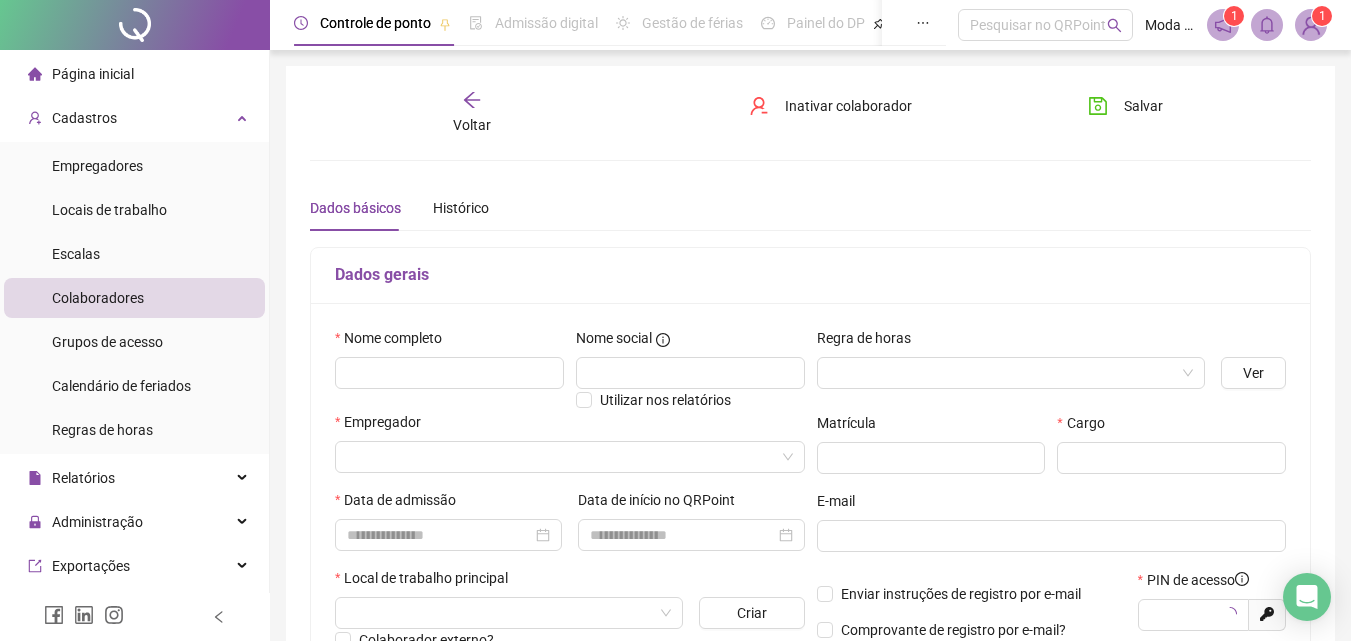 type on "*****" 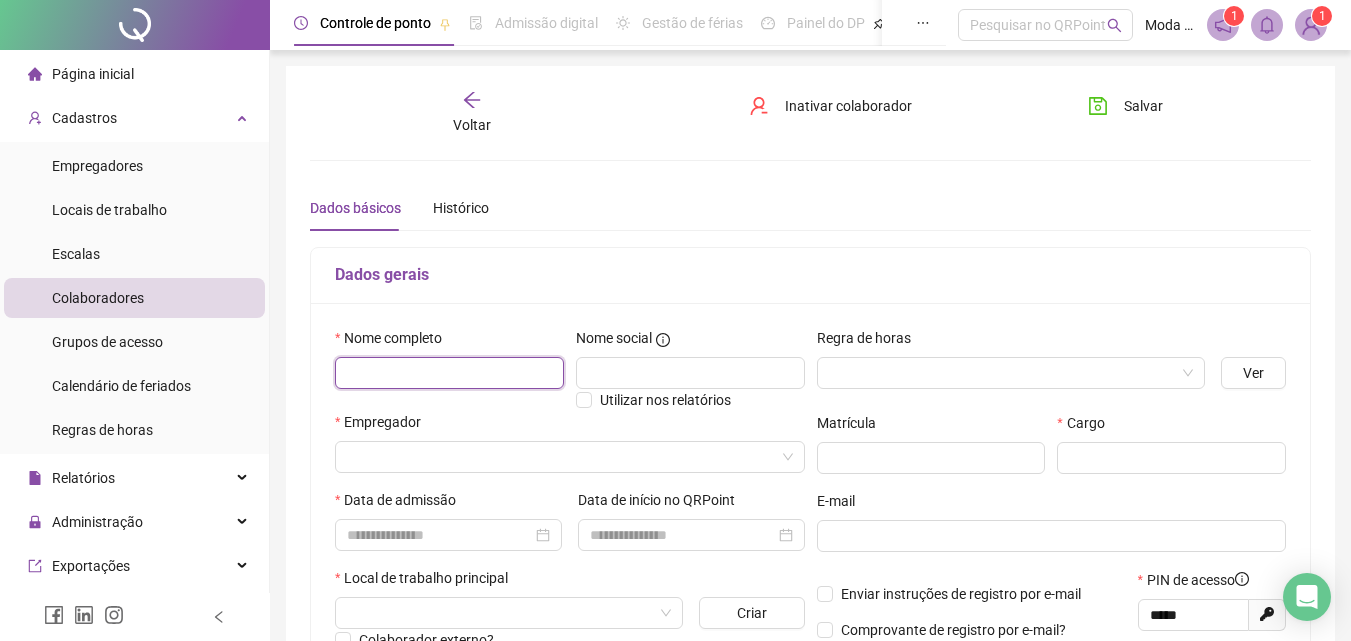 click at bounding box center (449, 373) 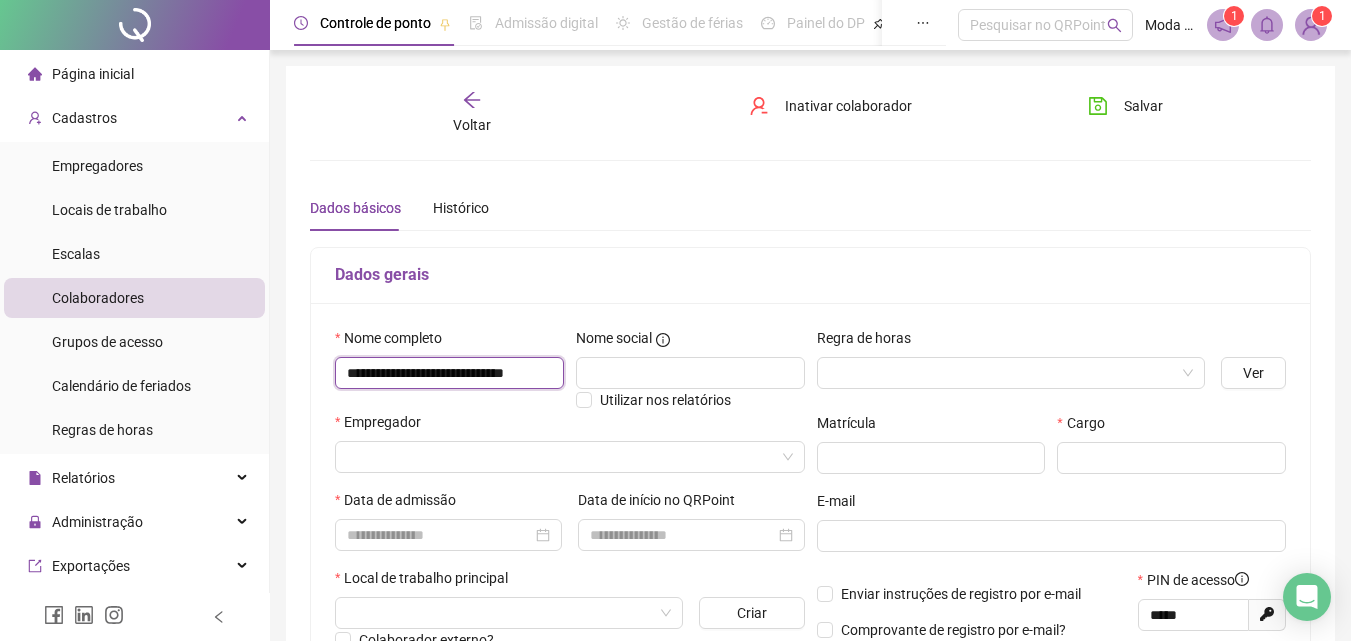 scroll, scrollTop: 0, scrollLeft: 19, axis: horizontal 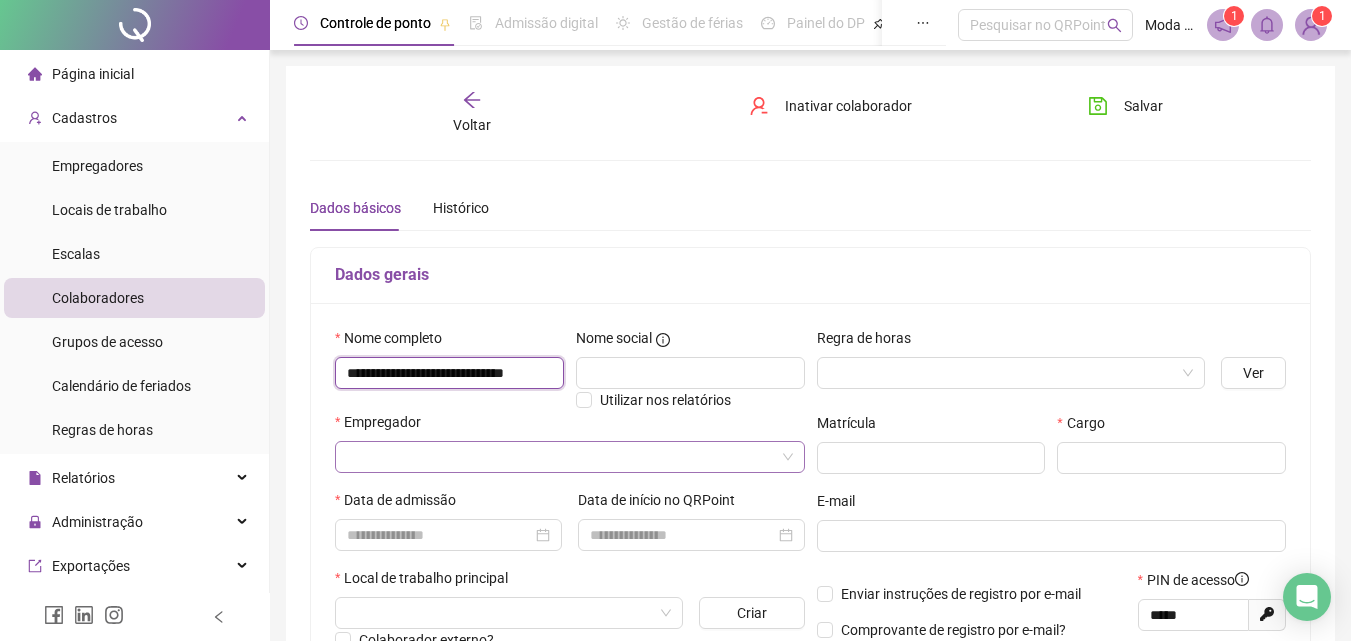 type on "**********" 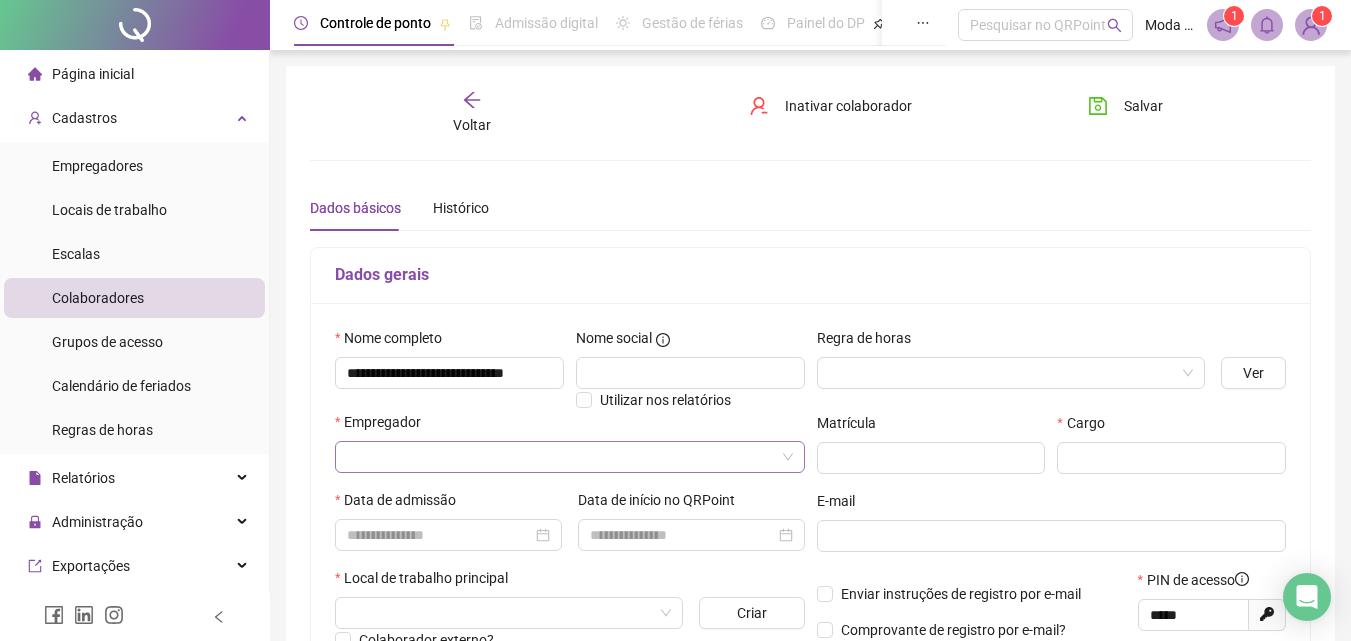 click at bounding box center (561, 457) 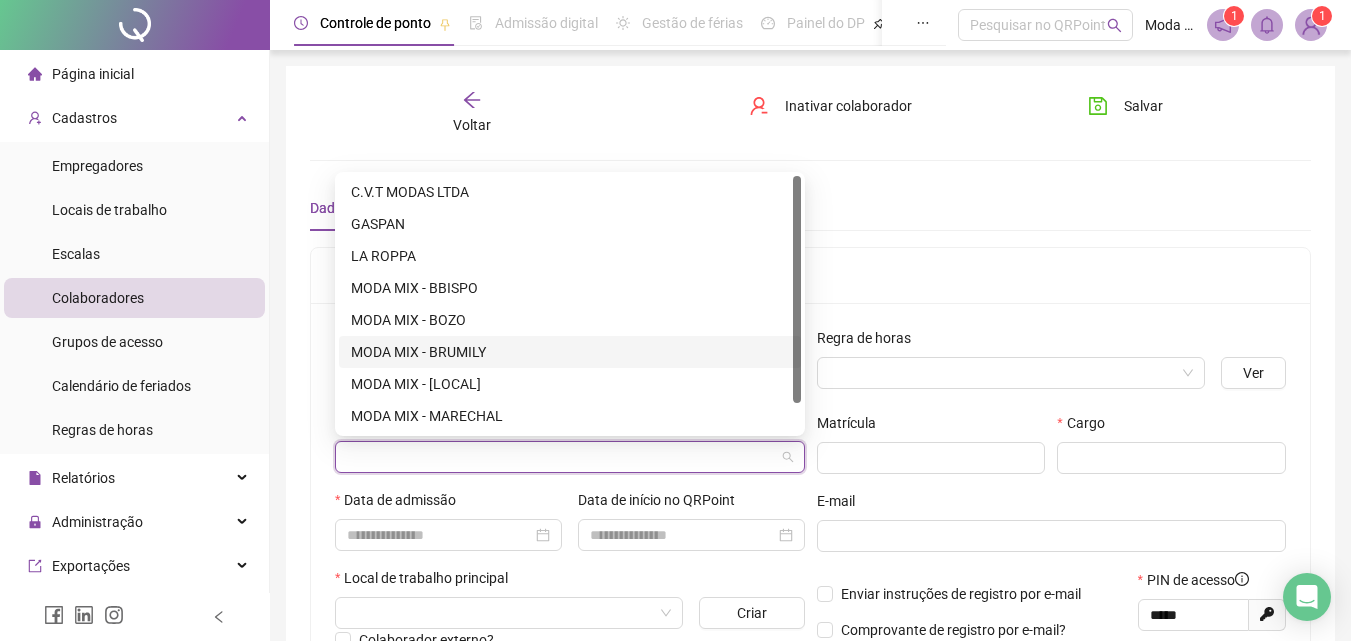click on "MODA MIX - BRUMILY" at bounding box center (570, 352) 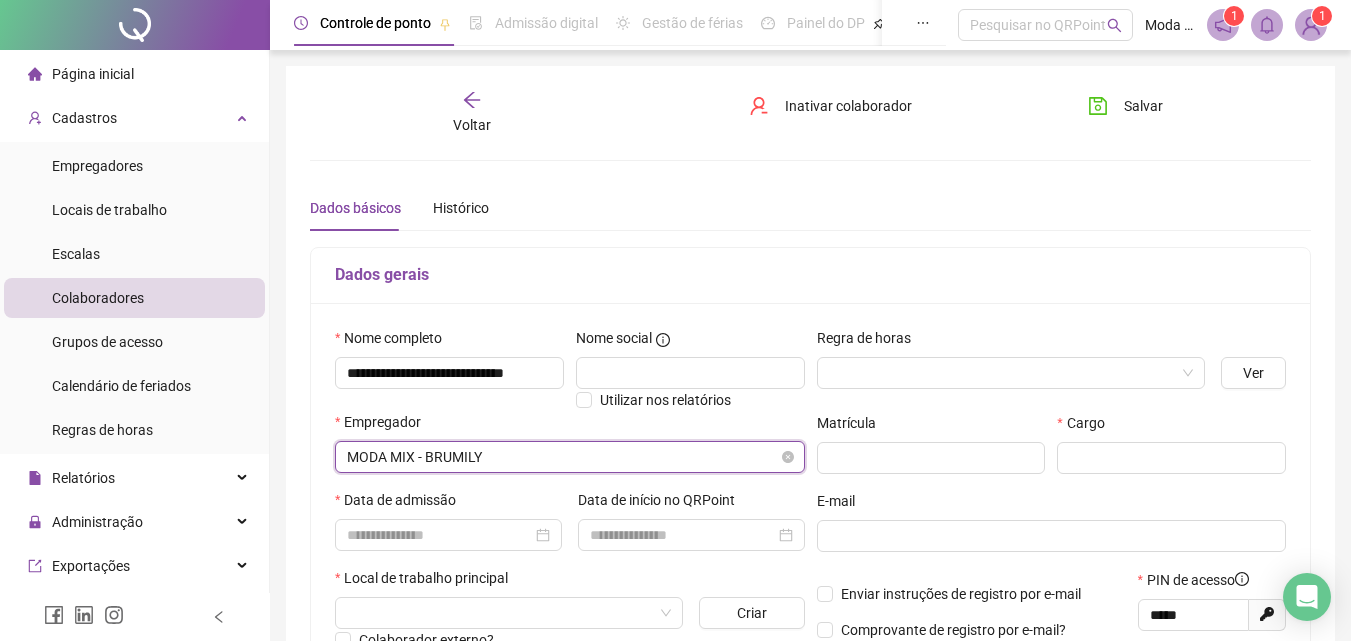 scroll, scrollTop: 100, scrollLeft: 0, axis: vertical 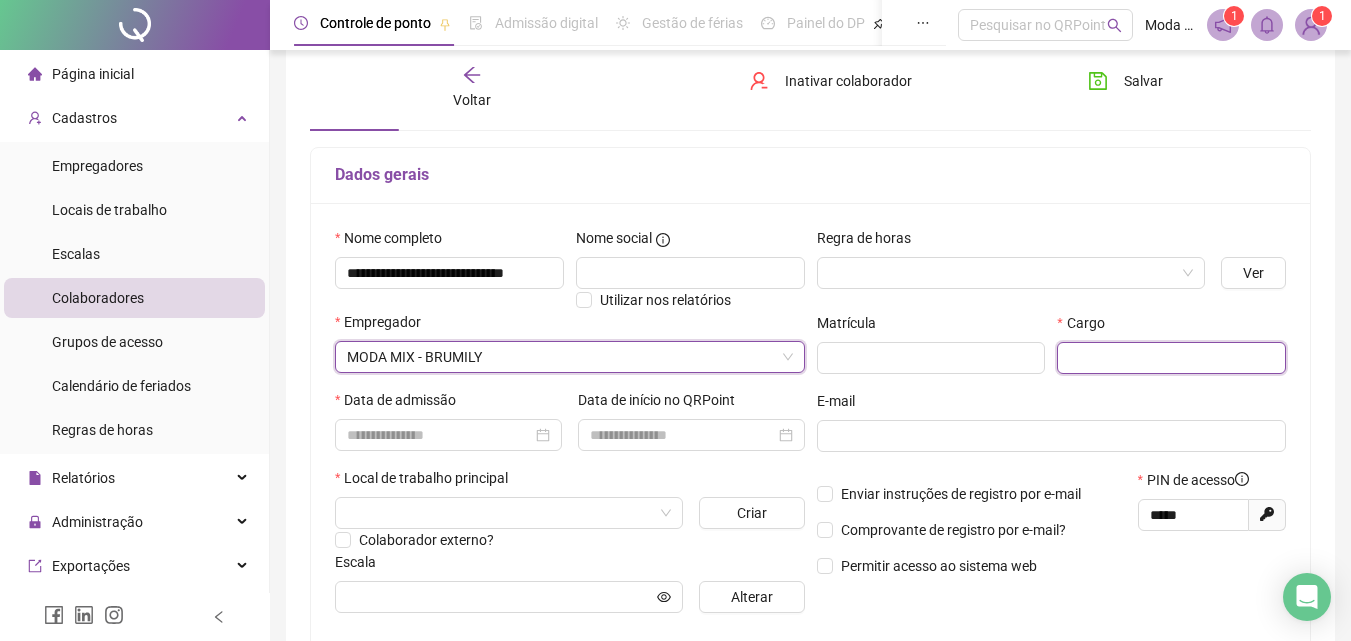 click at bounding box center (1171, 358) 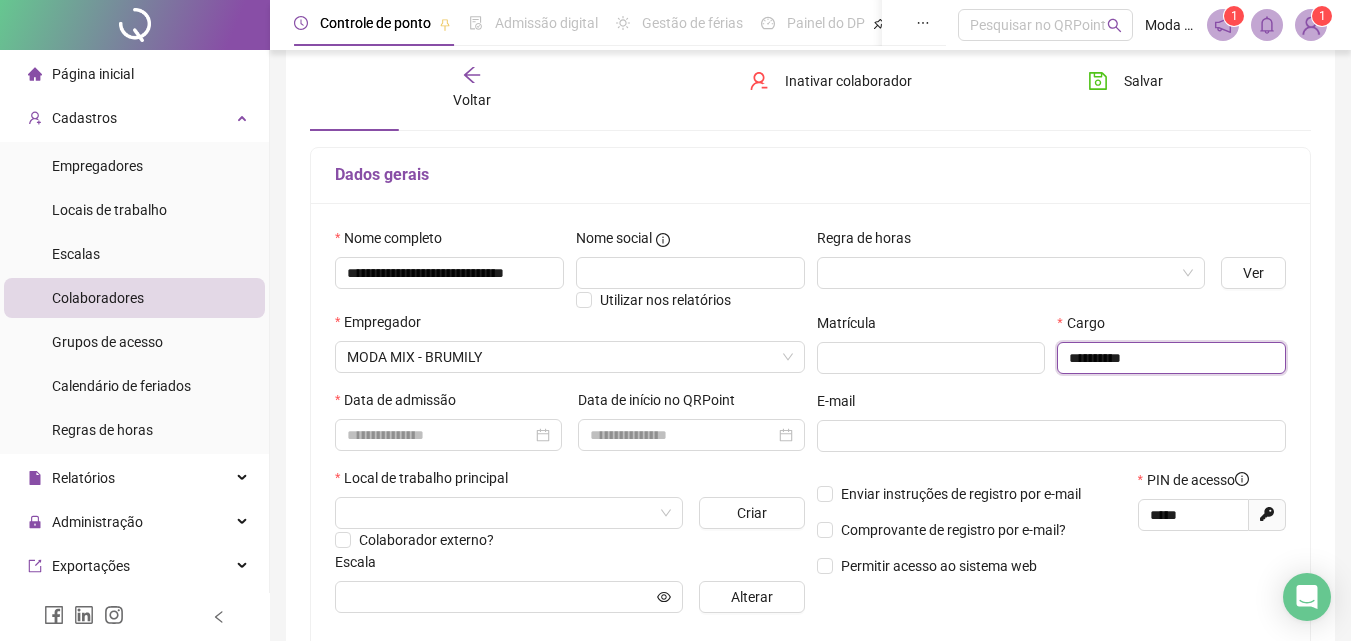 type on "*********" 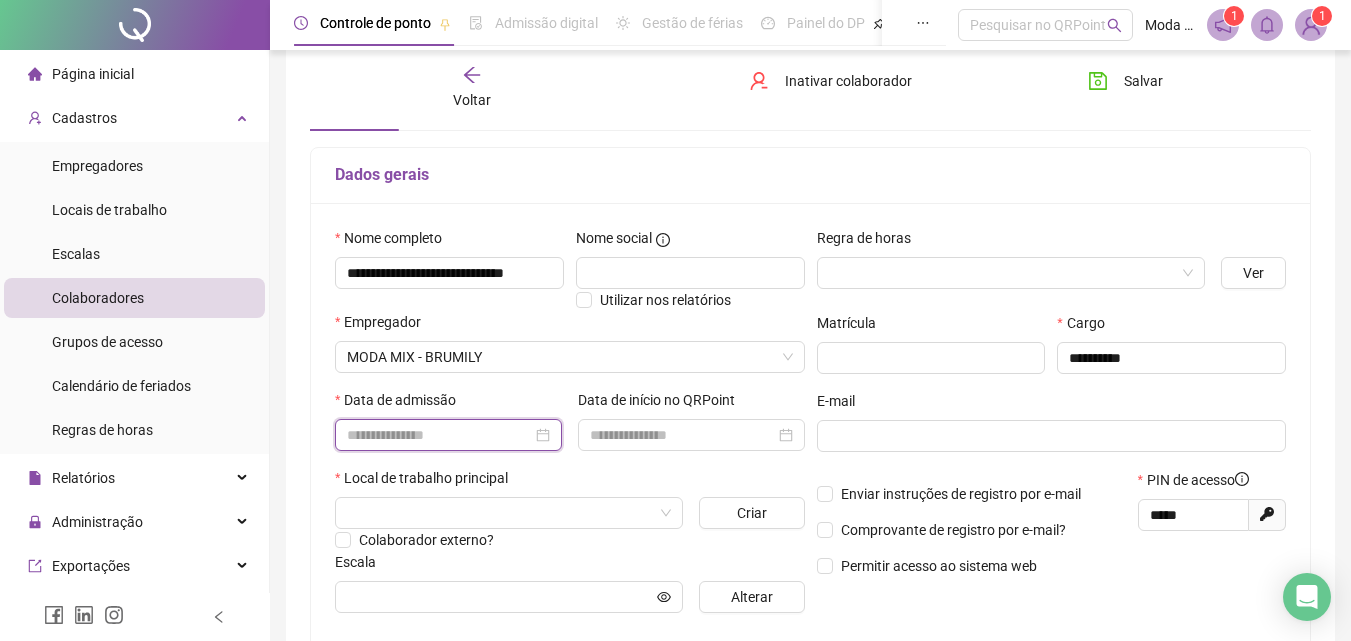 click at bounding box center [439, 435] 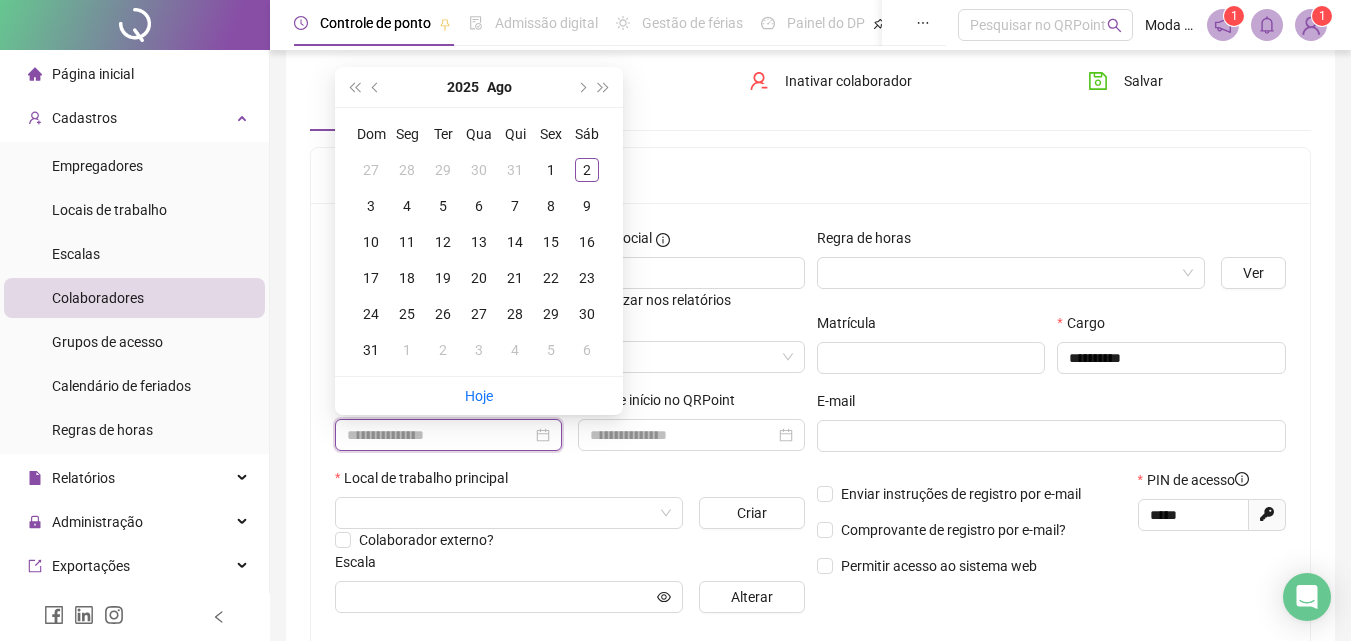 paste on "**********" 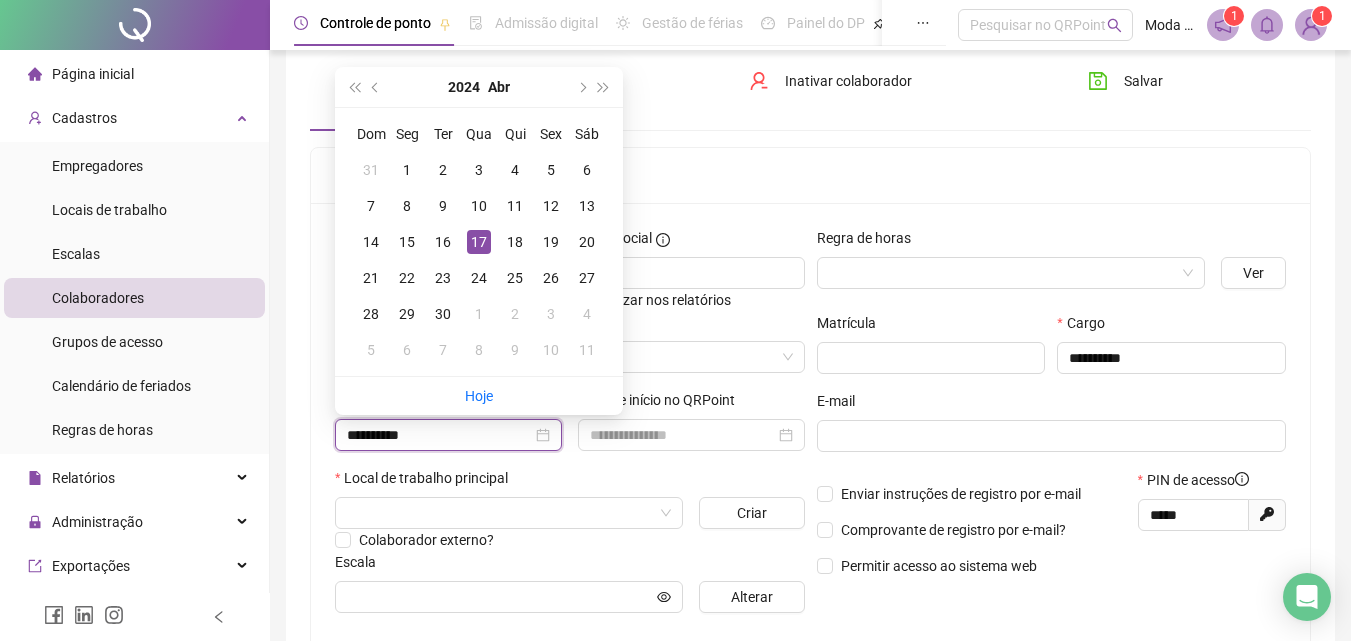 type on "**********" 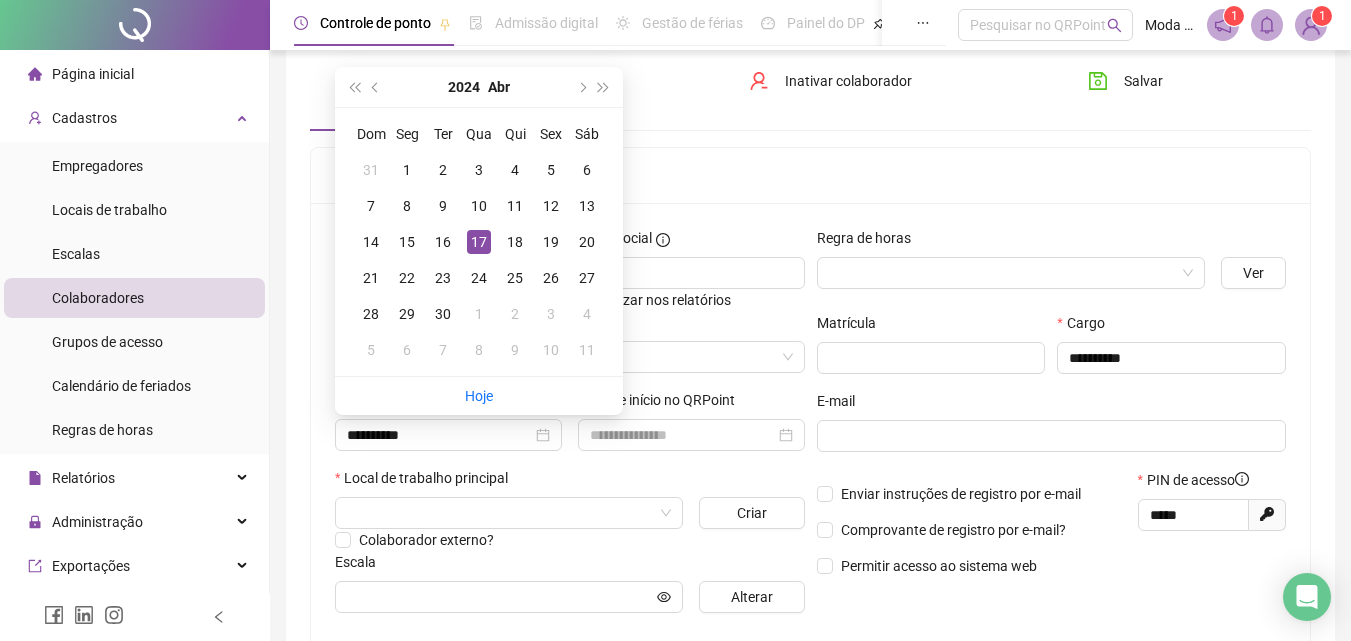 click on "**********" at bounding box center (448, 428) 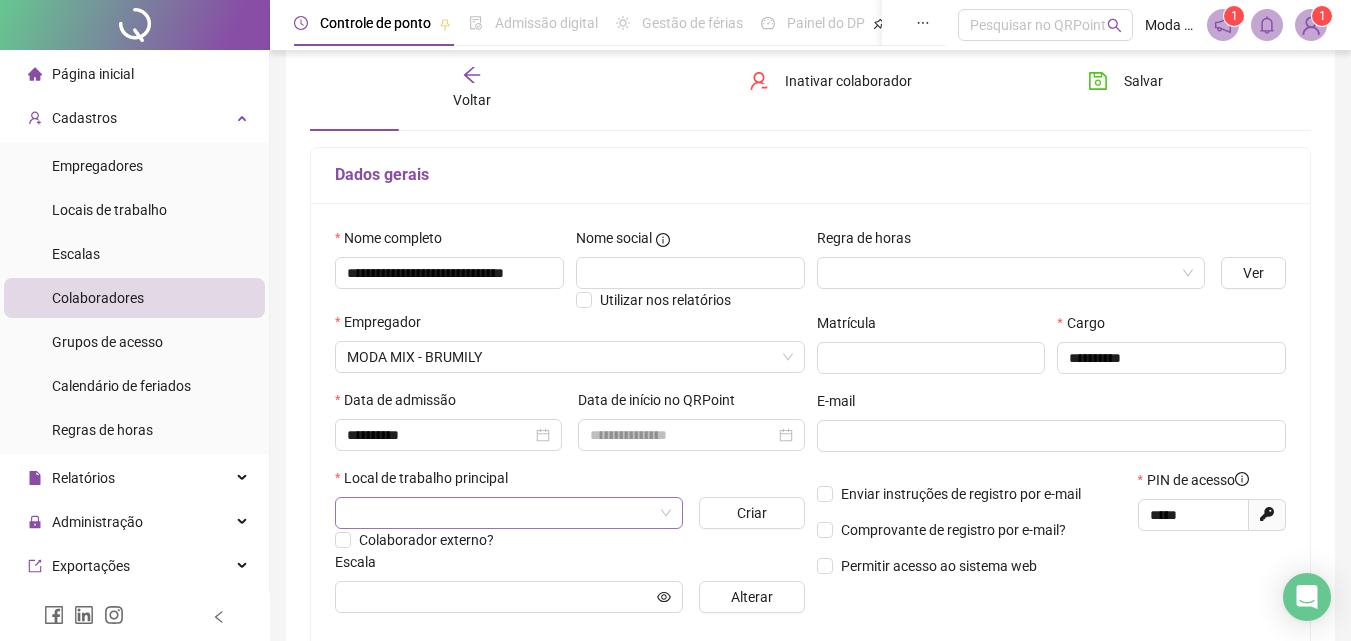 click at bounding box center [500, 513] 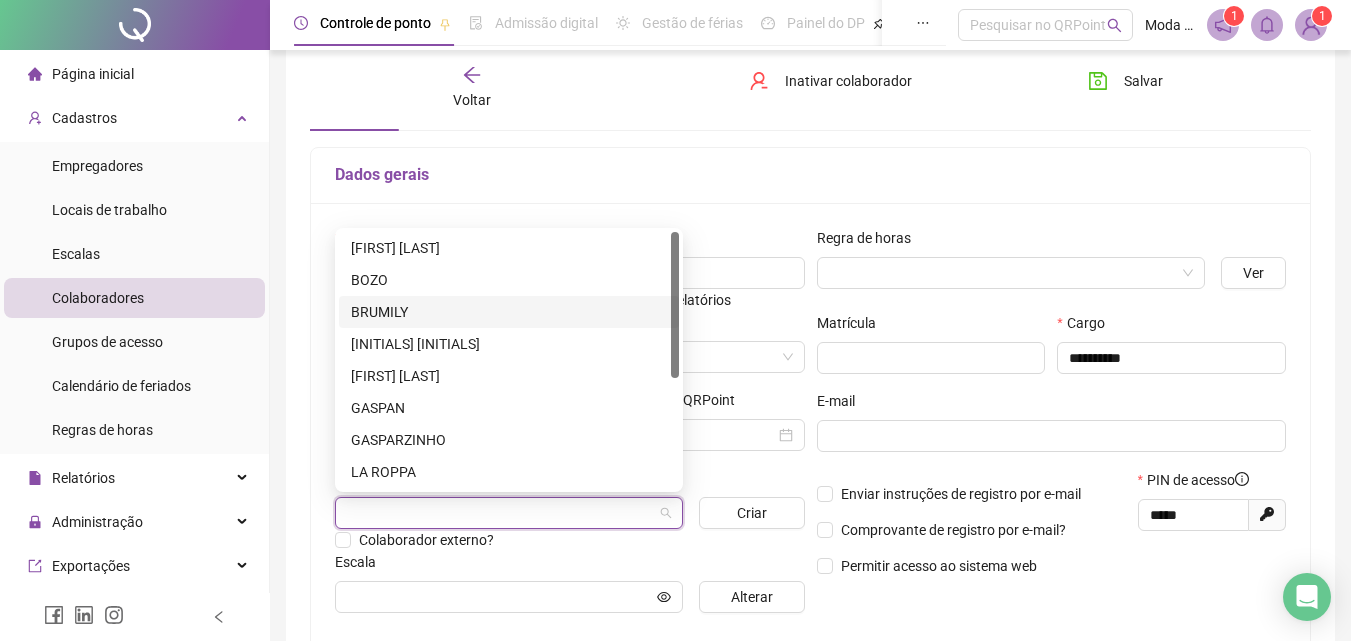 click on "BRUMILY" at bounding box center (509, 312) 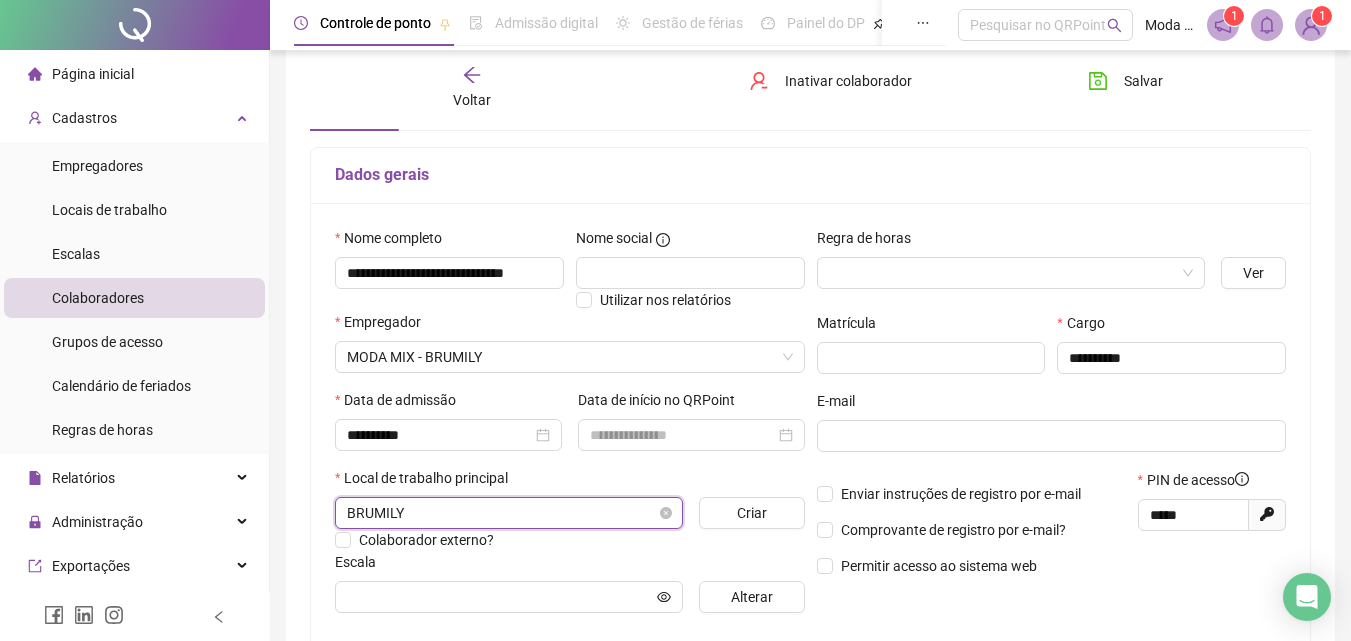 scroll, scrollTop: 200, scrollLeft: 0, axis: vertical 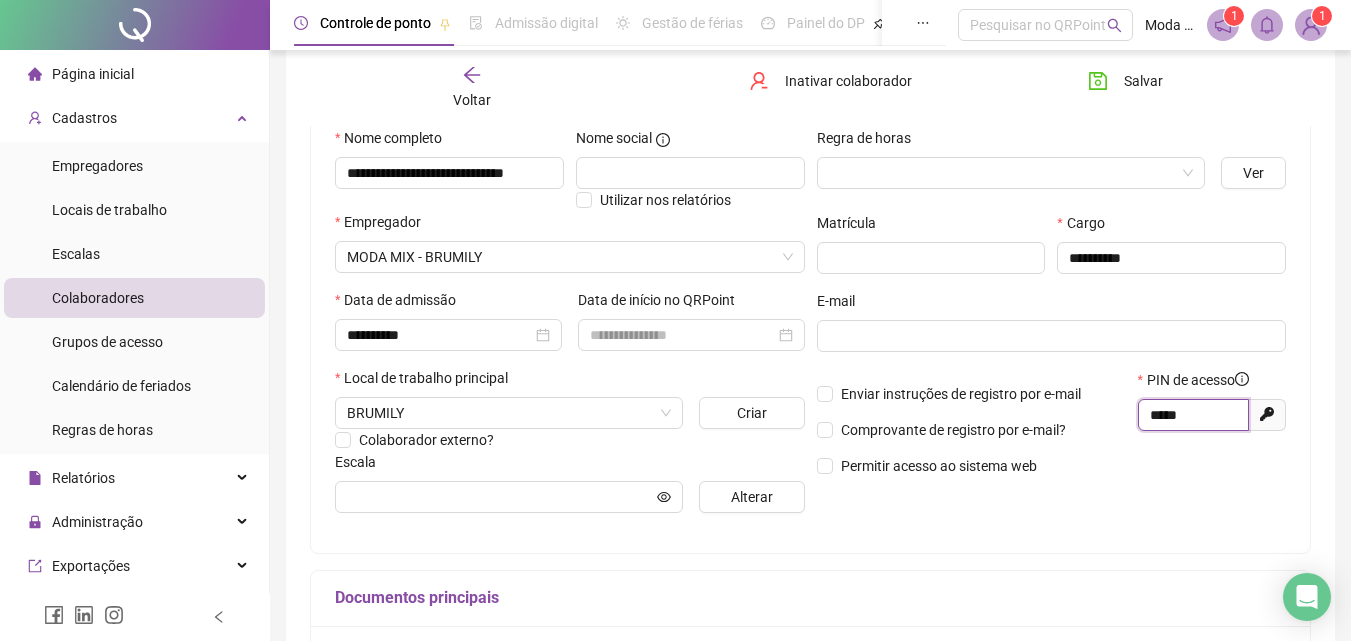 drag, startPoint x: 1192, startPoint y: 417, endPoint x: 1098, endPoint y: 427, distance: 94.53042 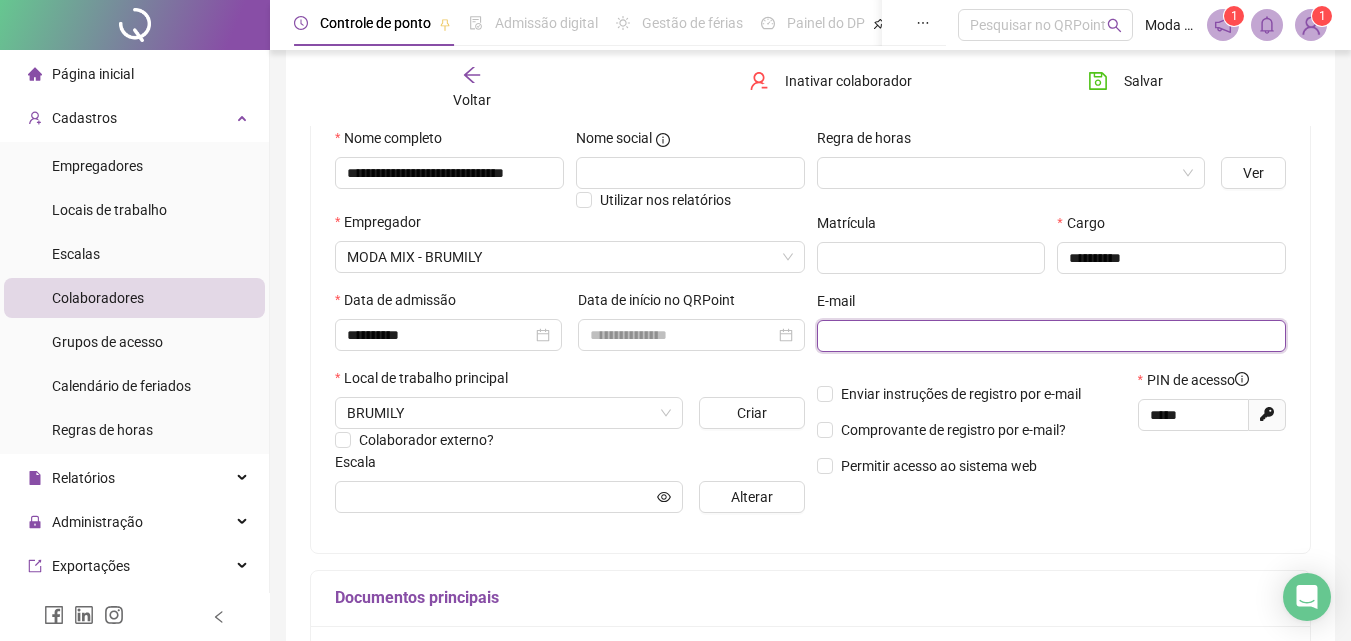 click at bounding box center (1050, 336) 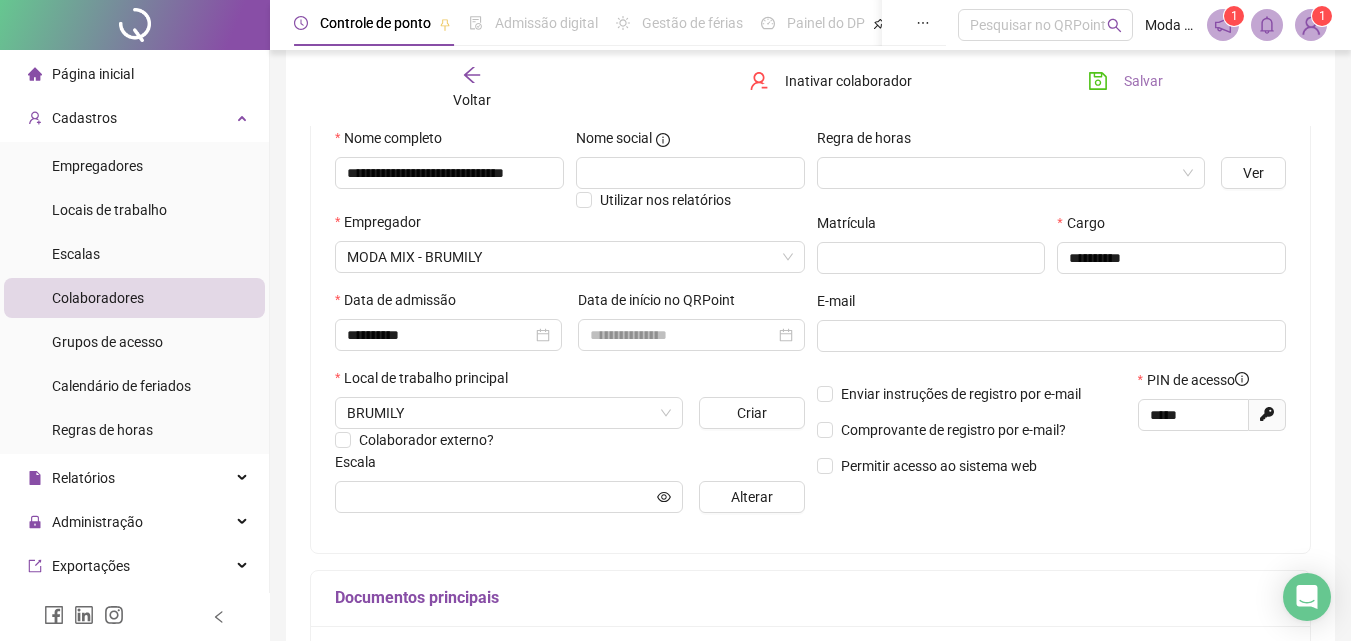 click on "Salvar" at bounding box center (1143, 81) 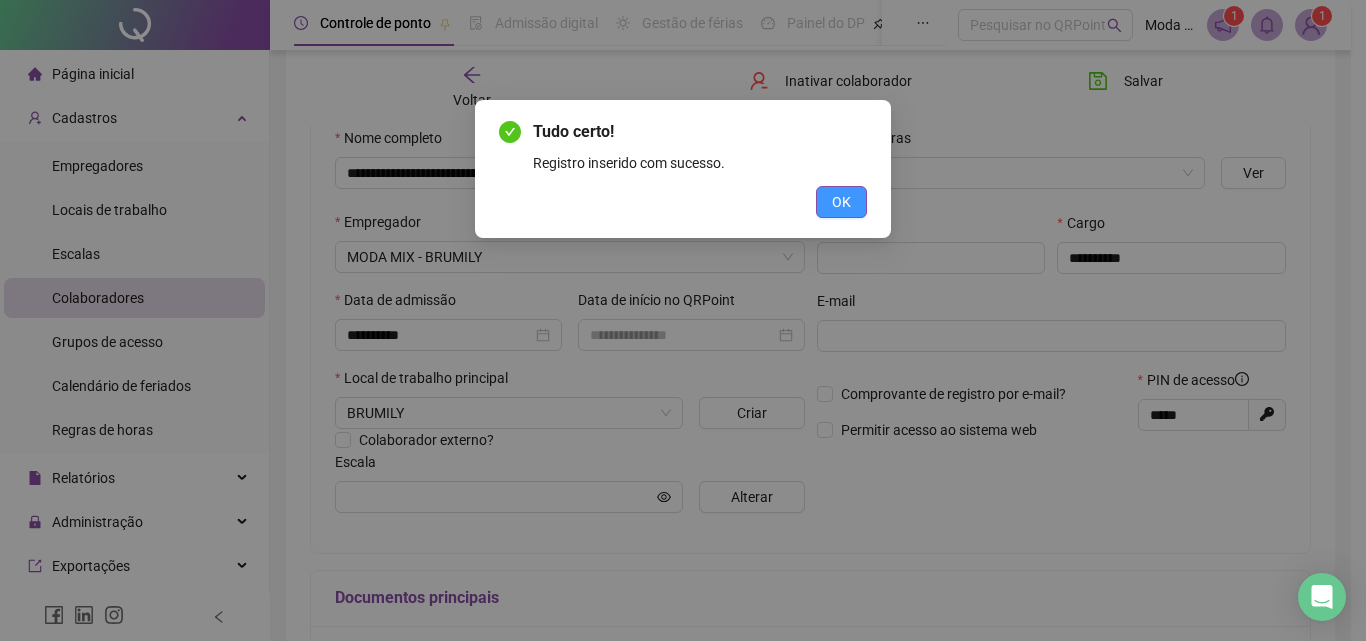 click on "OK" at bounding box center [841, 202] 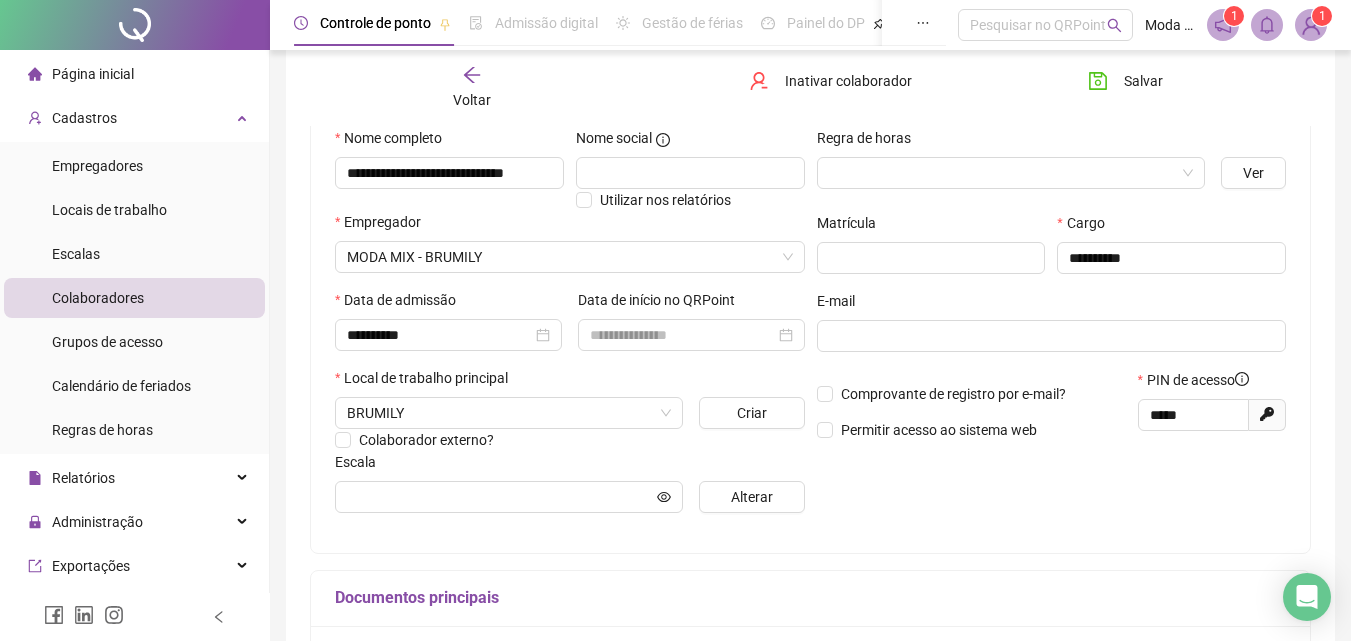 scroll, scrollTop: 0, scrollLeft: 0, axis: both 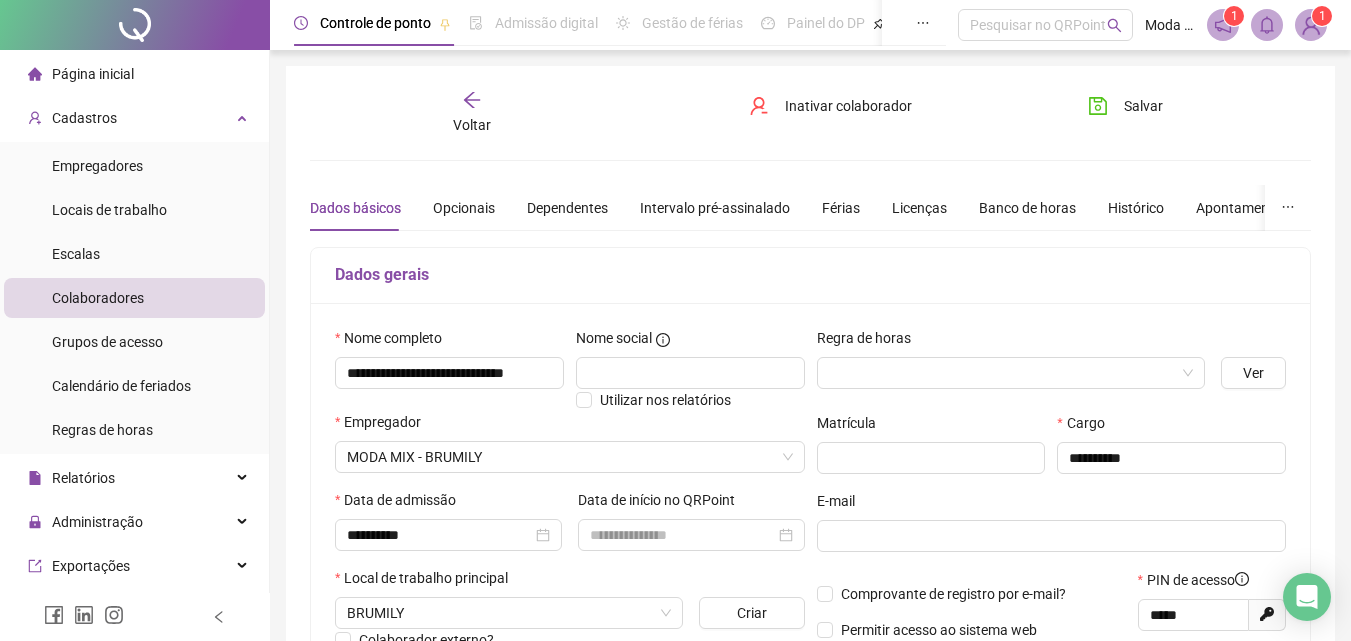 click on "Voltar" at bounding box center (472, 113) 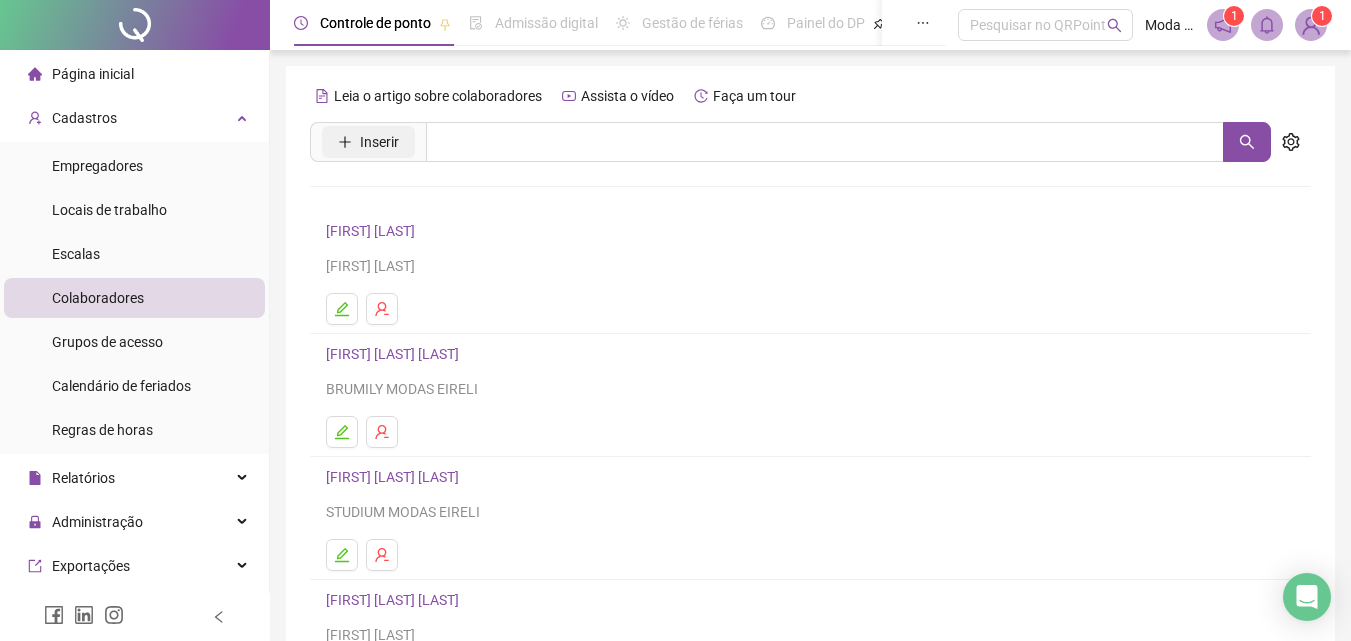 click on "Inserir" at bounding box center [379, 142] 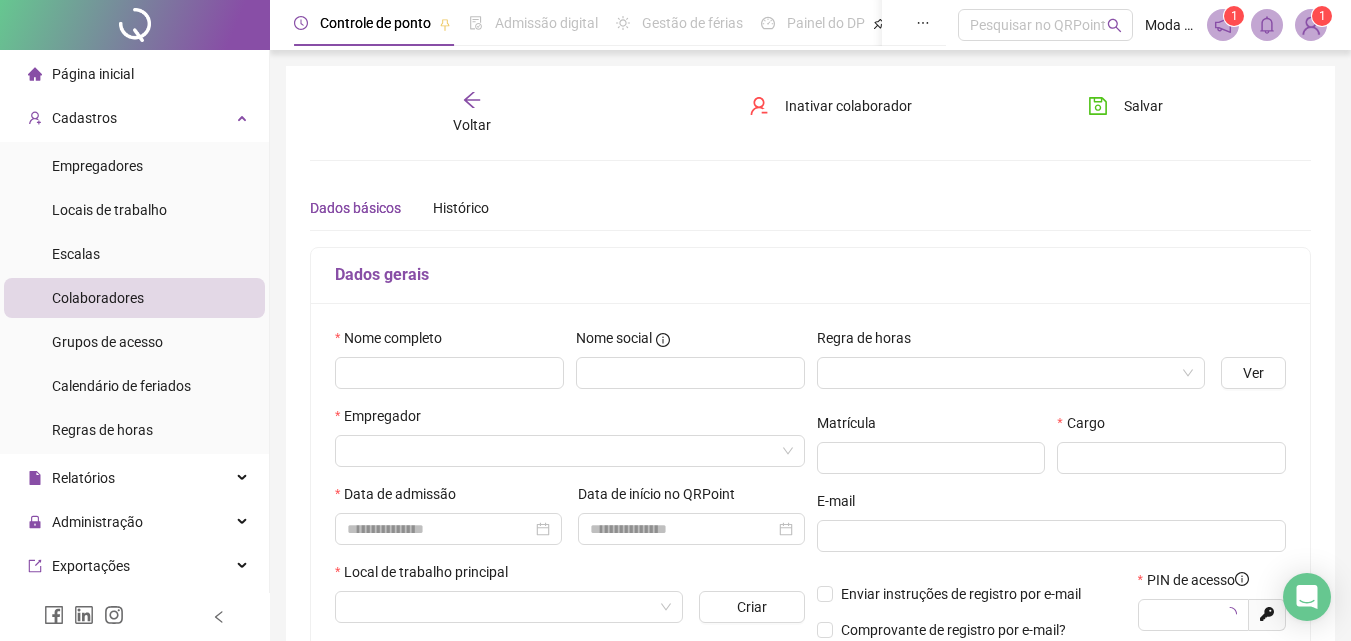 type on "*****" 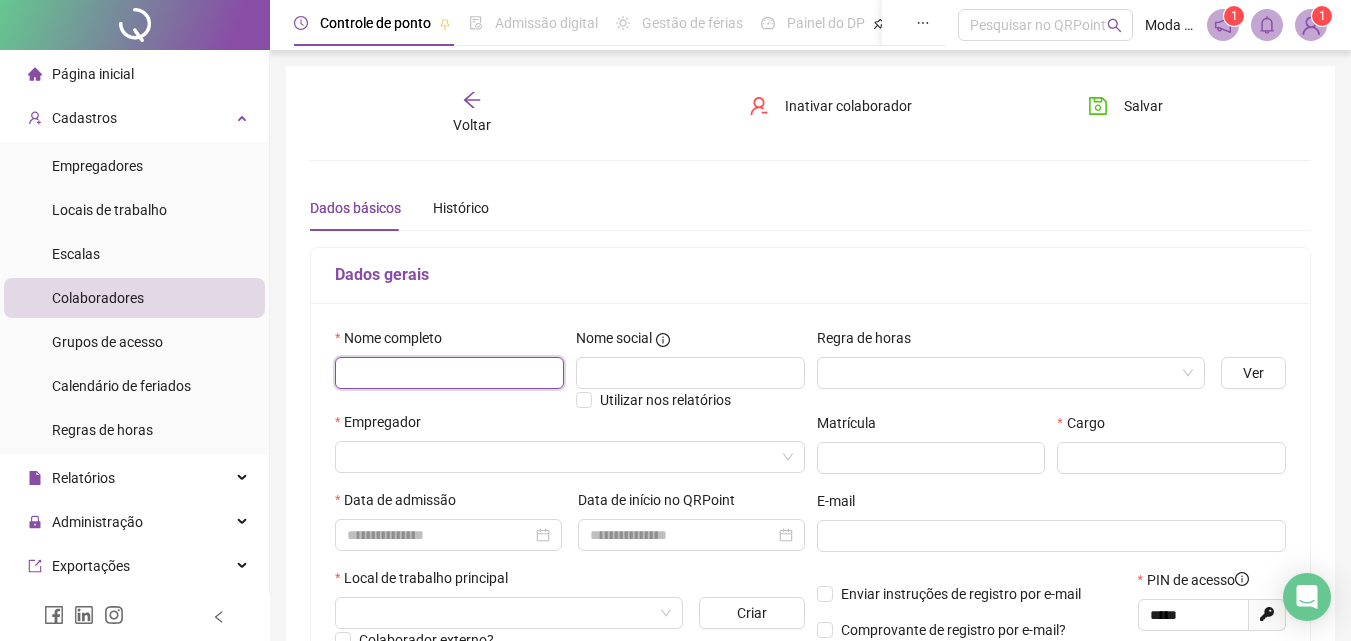 click at bounding box center [449, 373] 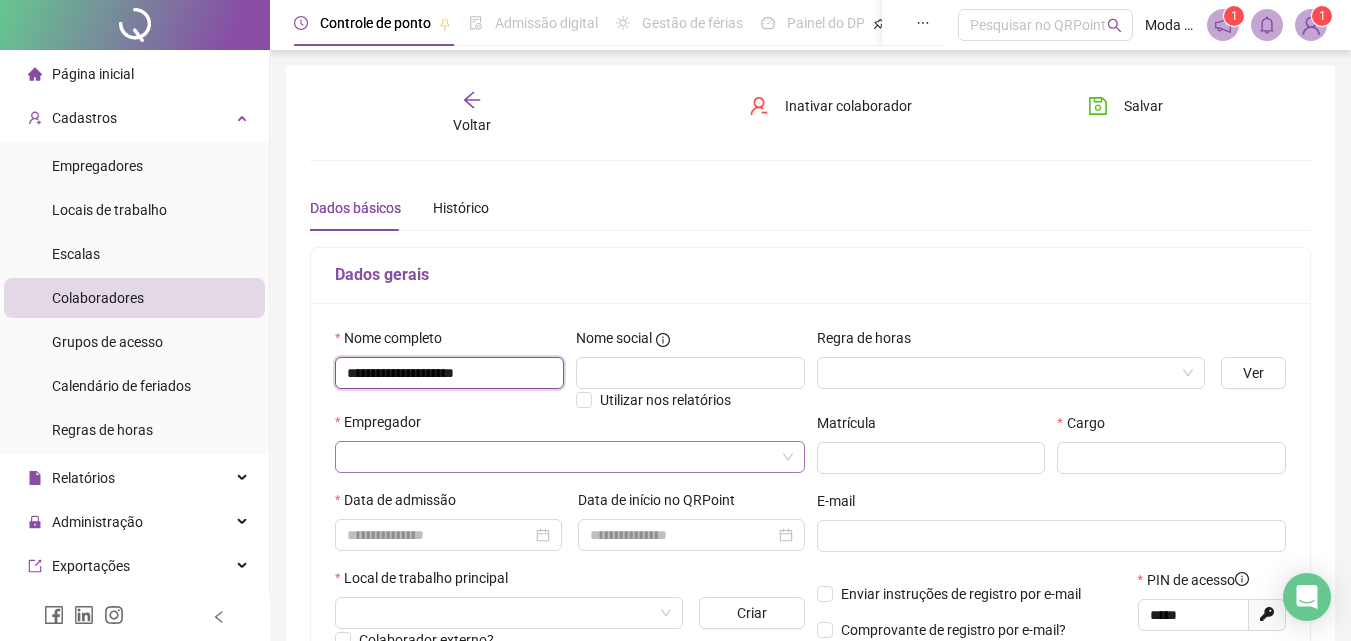 type on "**********" 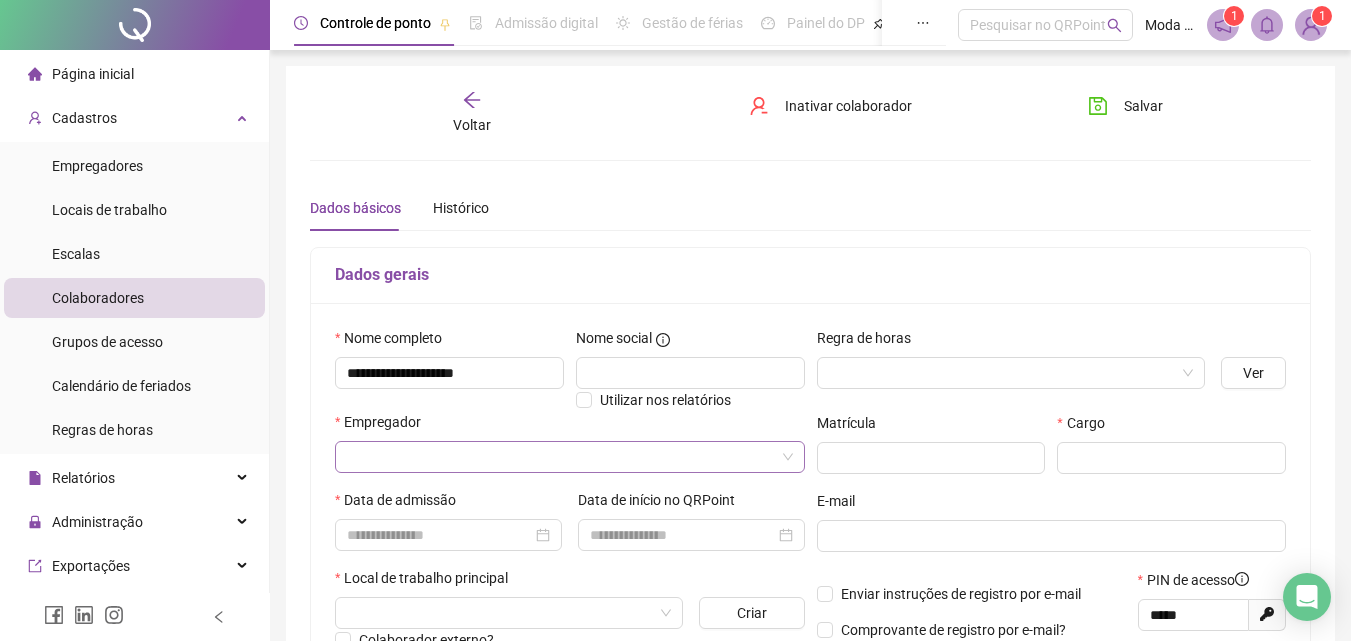click at bounding box center [561, 457] 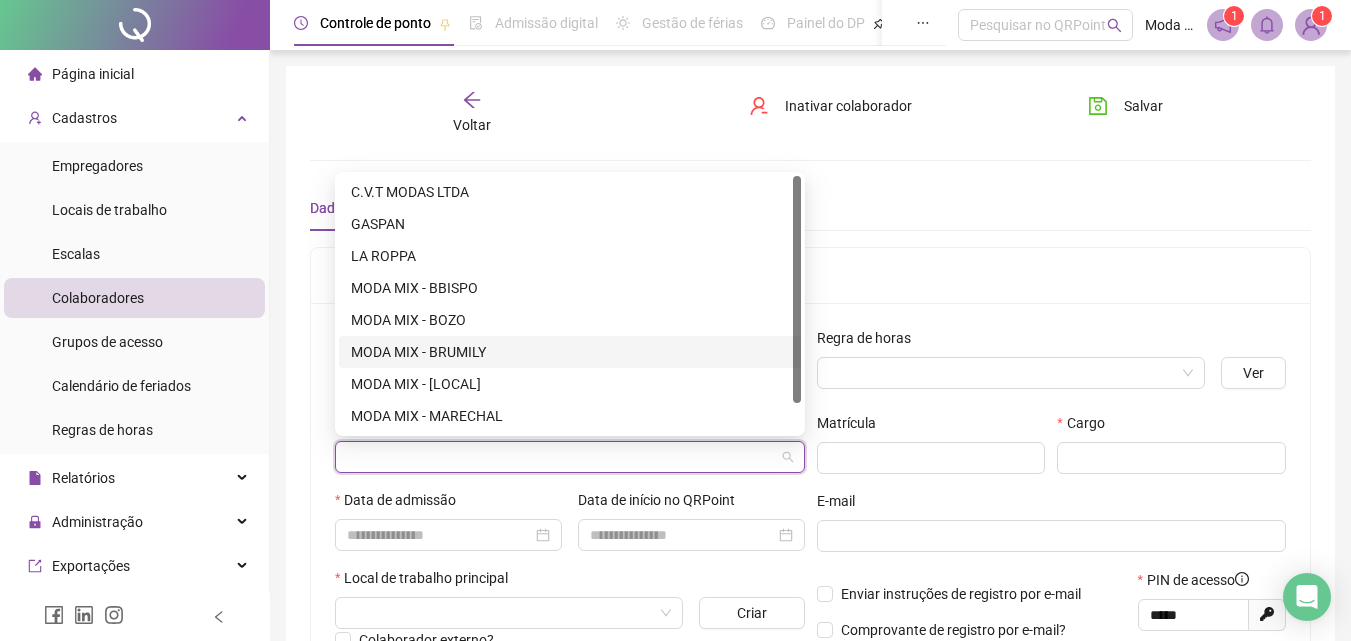 click on "MODA MIX - BRUMILY" at bounding box center (570, 352) 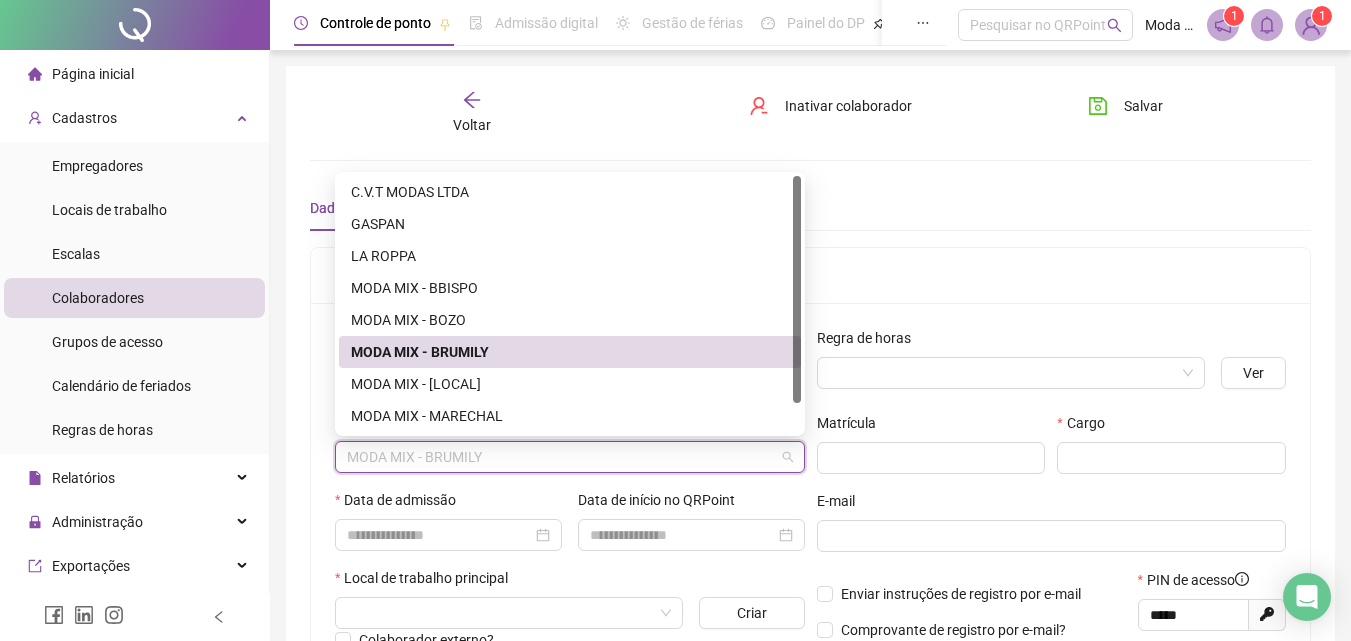 drag, startPoint x: 503, startPoint y: 446, endPoint x: 293, endPoint y: 470, distance: 211.36697 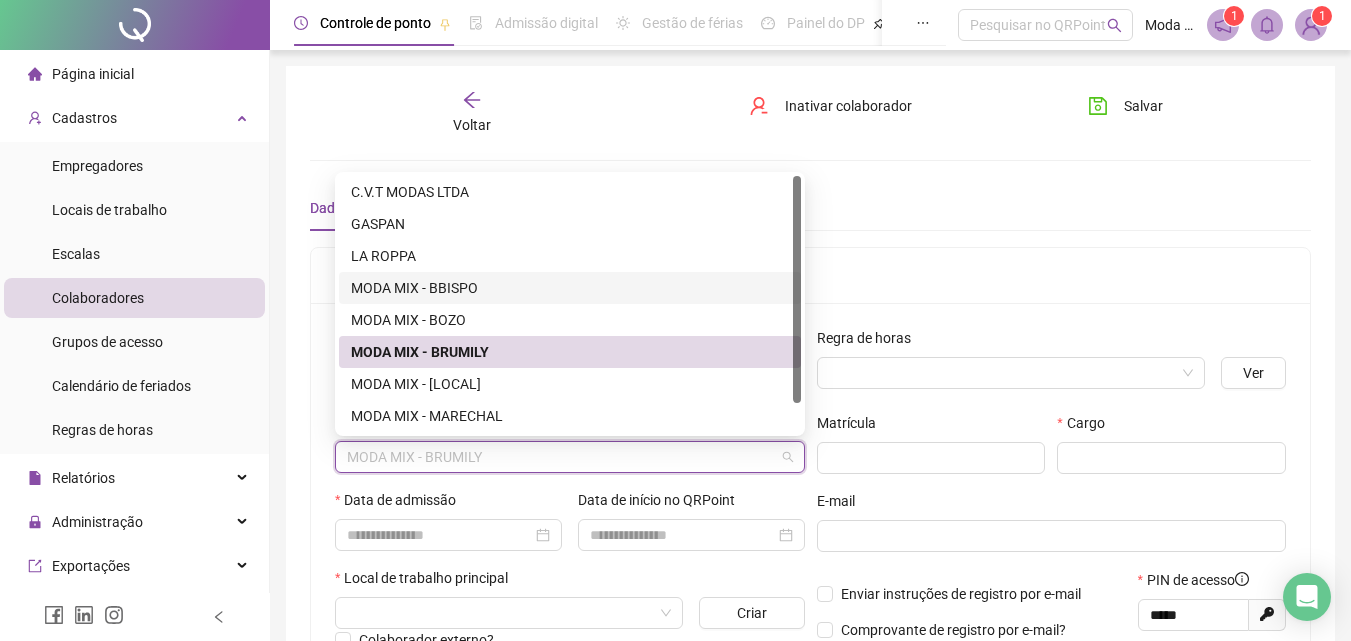 click on "MODA MIX - BBISPO" at bounding box center (570, 288) 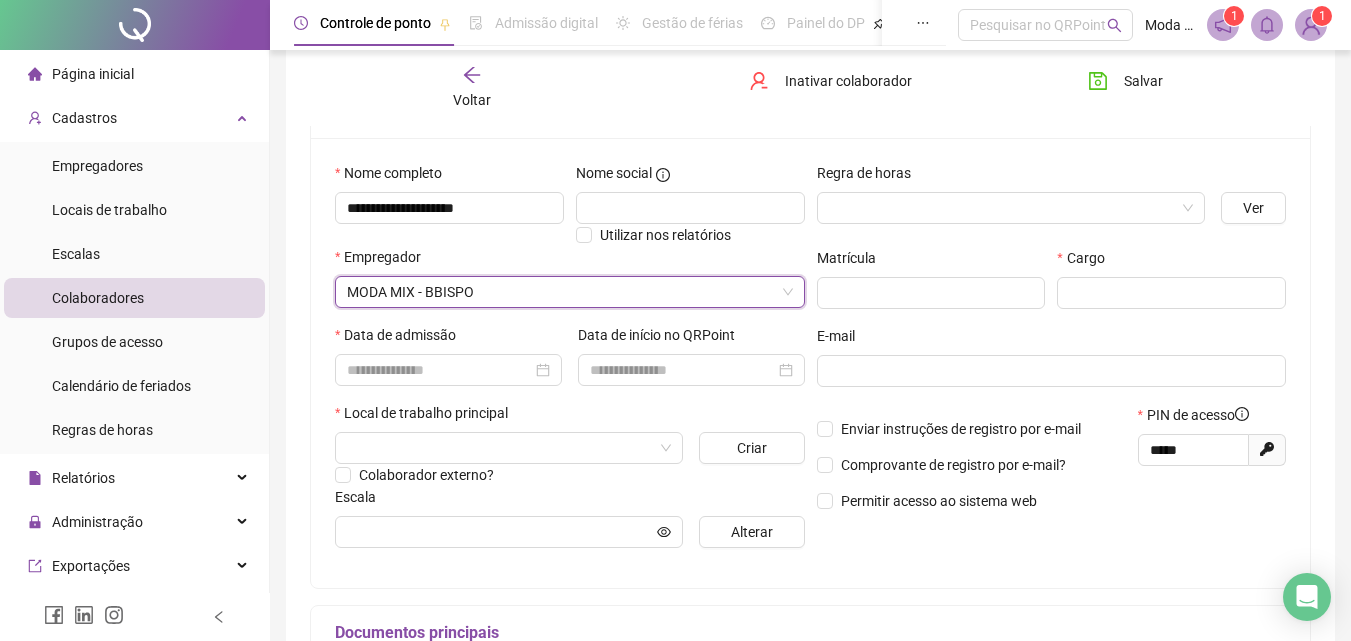 scroll, scrollTop: 200, scrollLeft: 0, axis: vertical 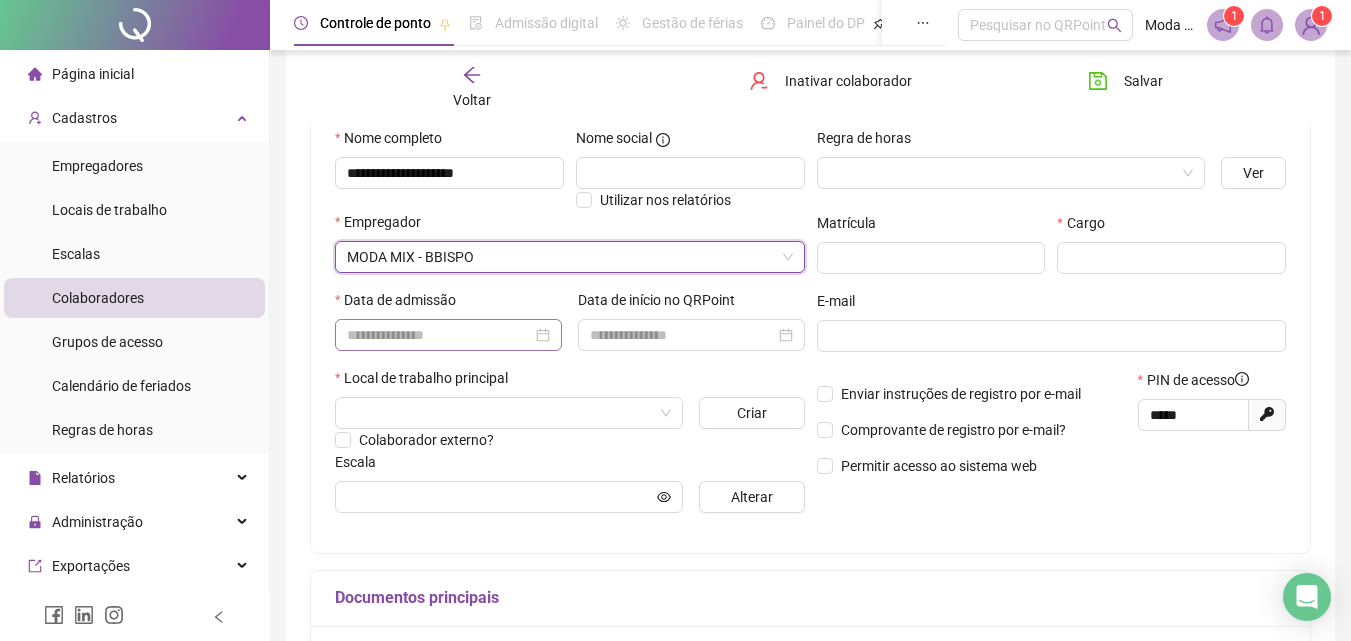 click at bounding box center [448, 335] 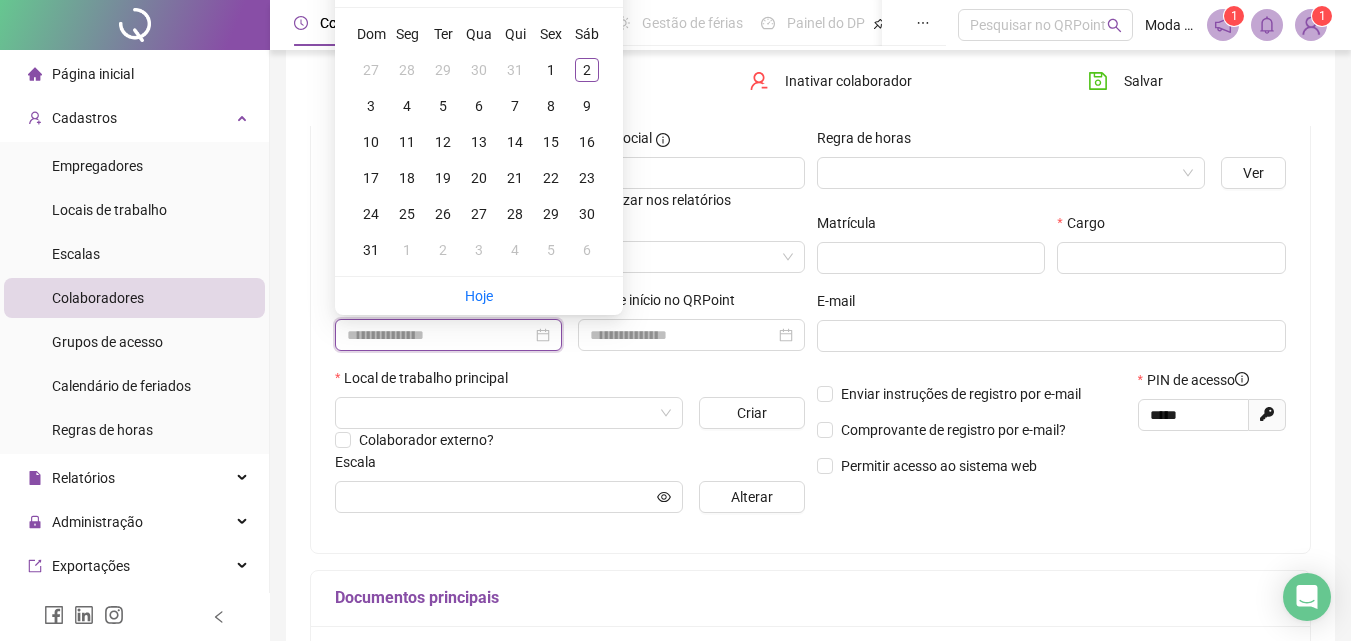 paste on "*********" 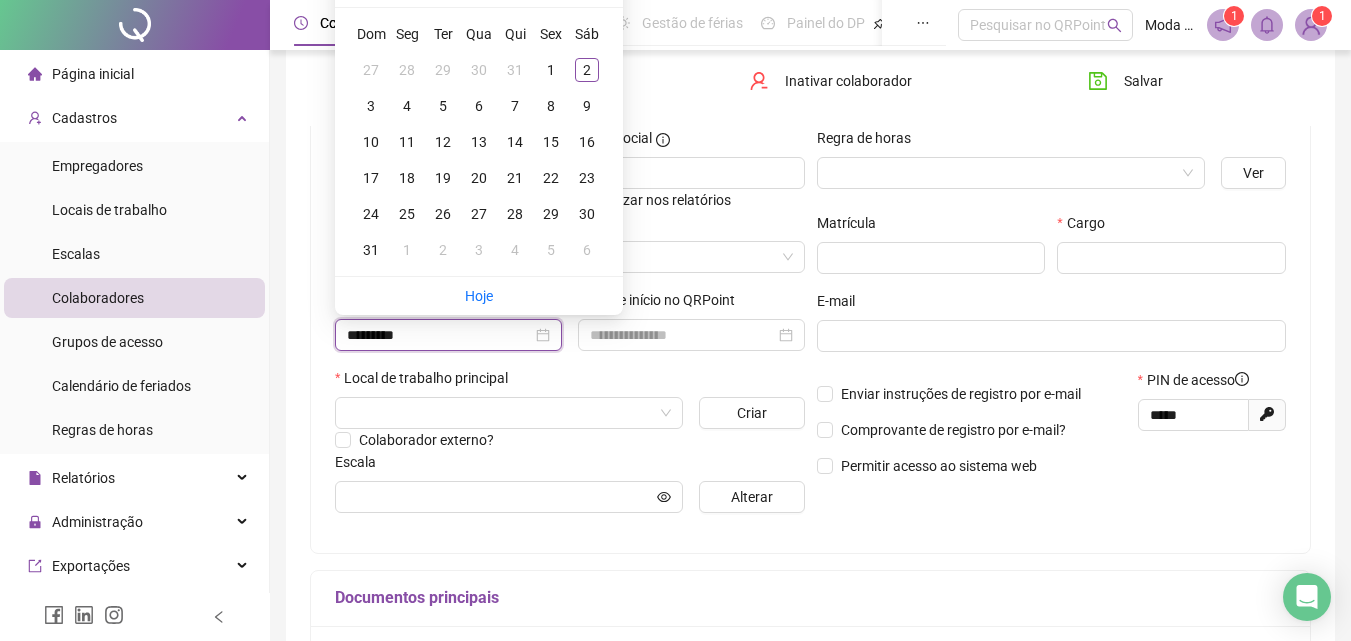 type on "*********" 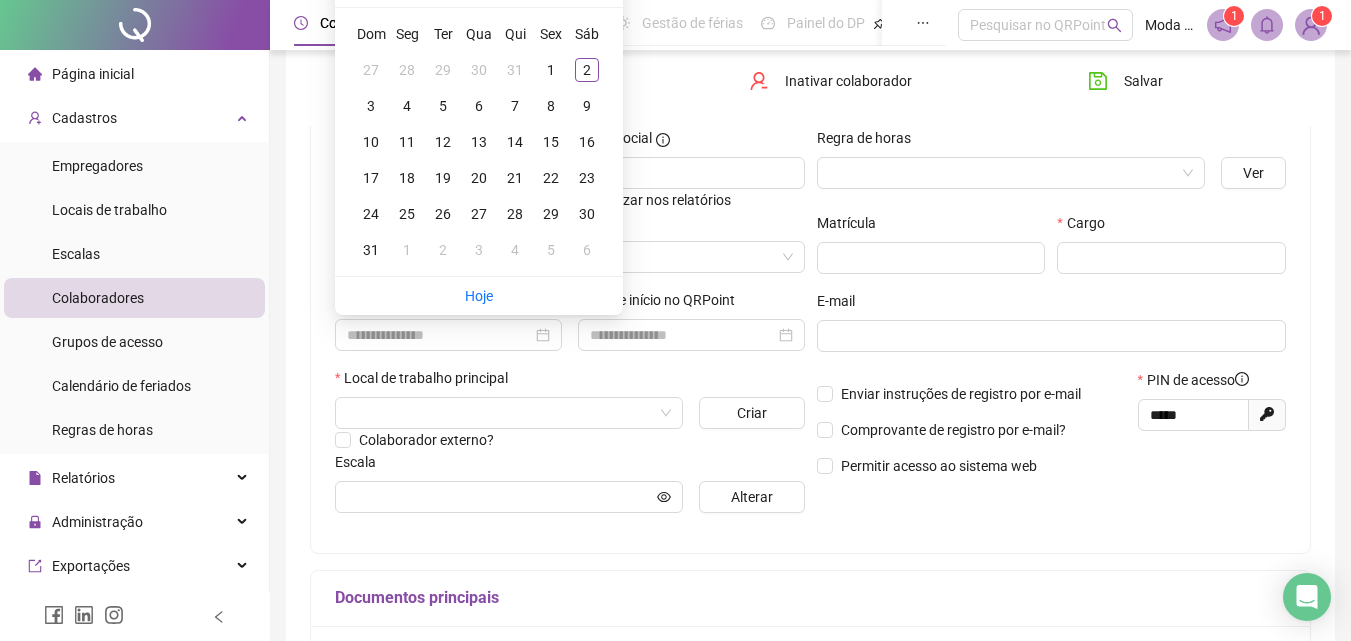 click on "Local de trabalho principal" at bounding box center [428, 378] 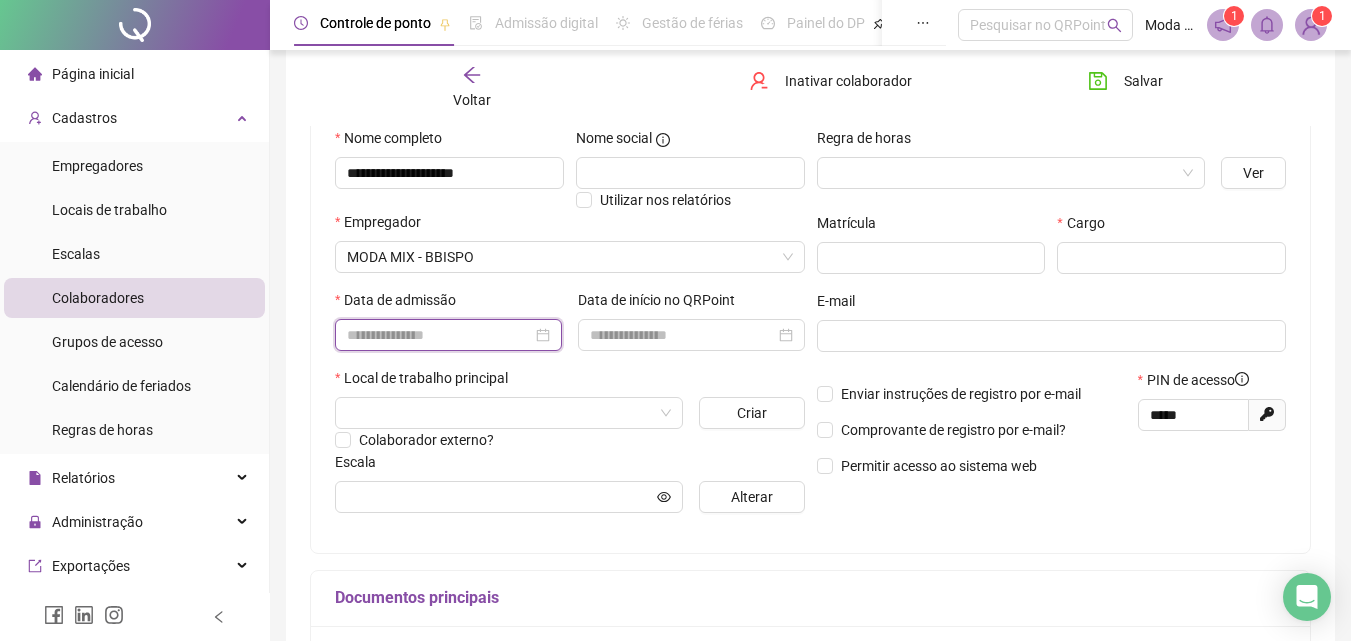 click at bounding box center [439, 335] 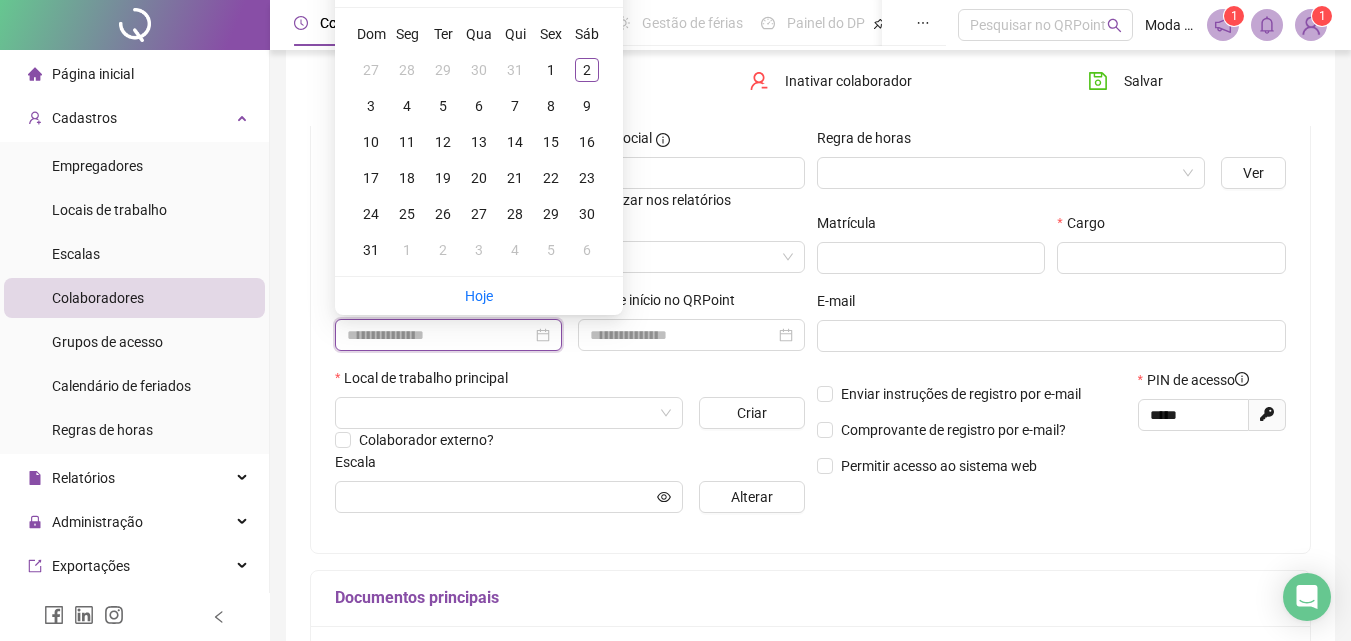 paste on "*********" 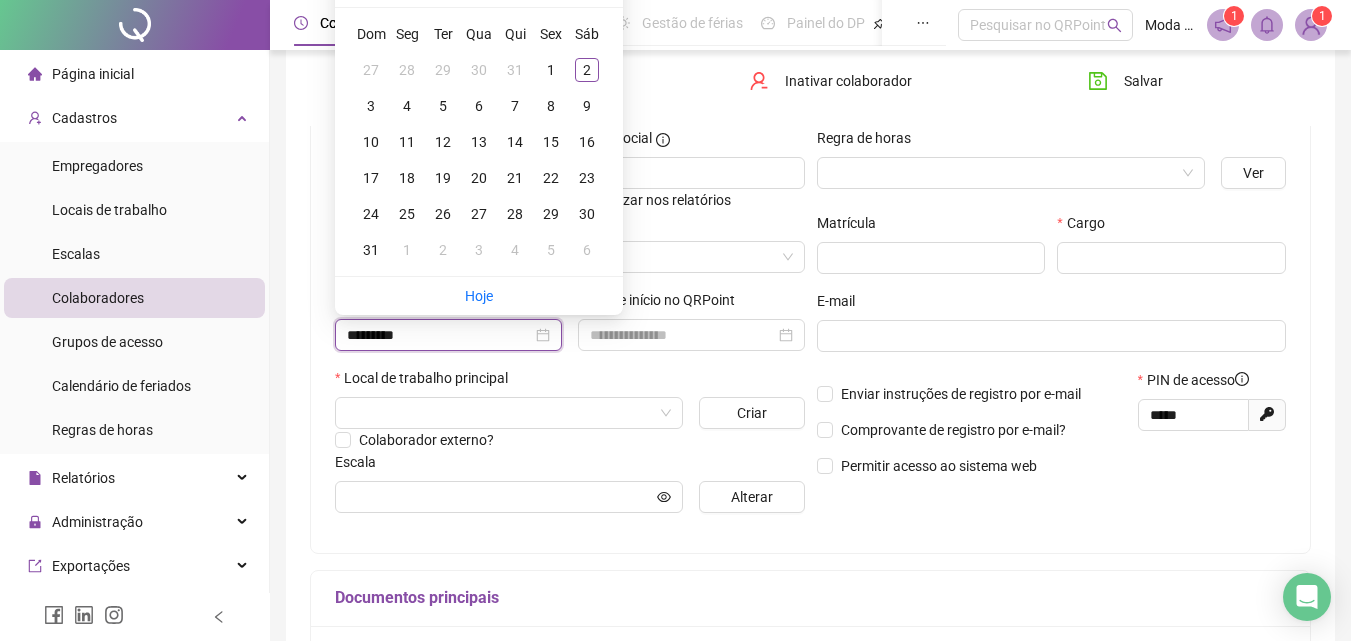 click on "*********" at bounding box center (439, 335) 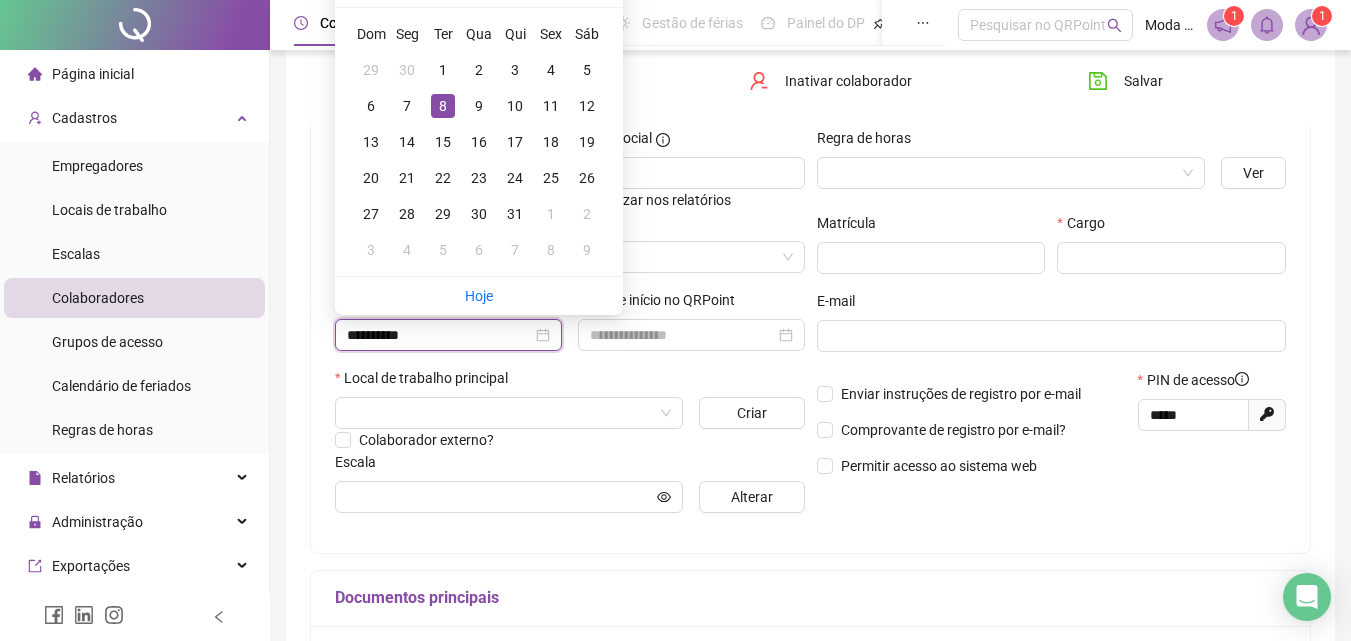 type on "**********" 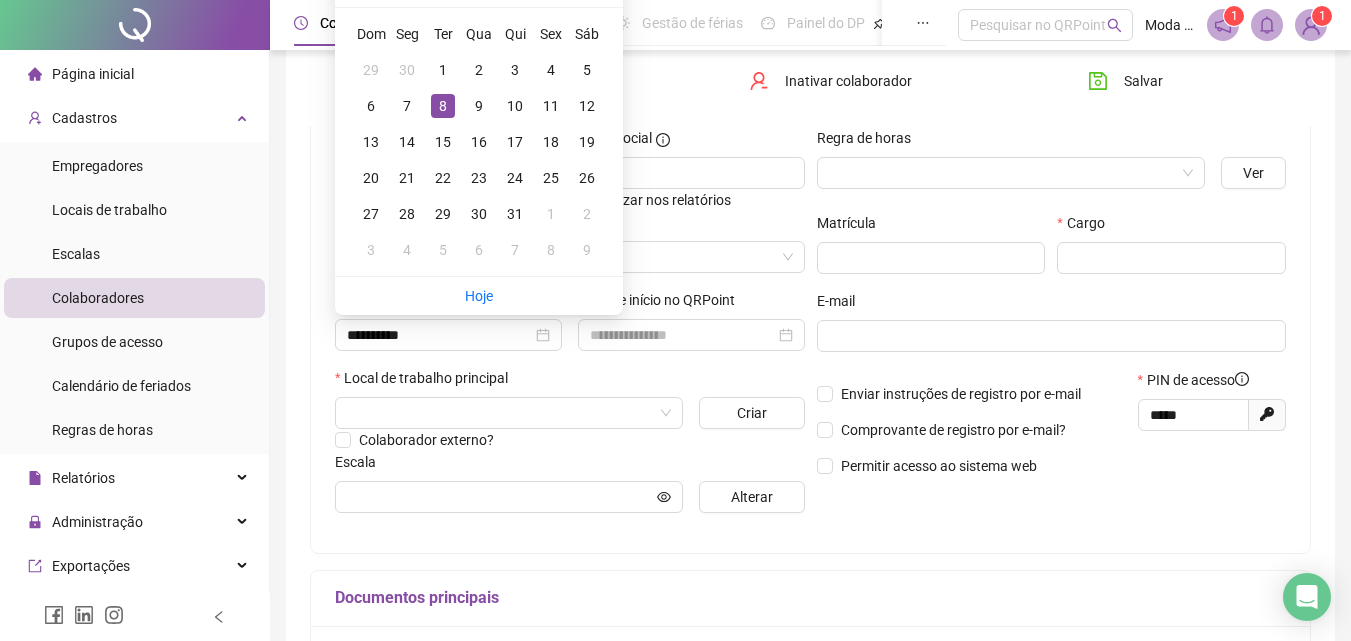 click on "**********" at bounding box center (448, 328) 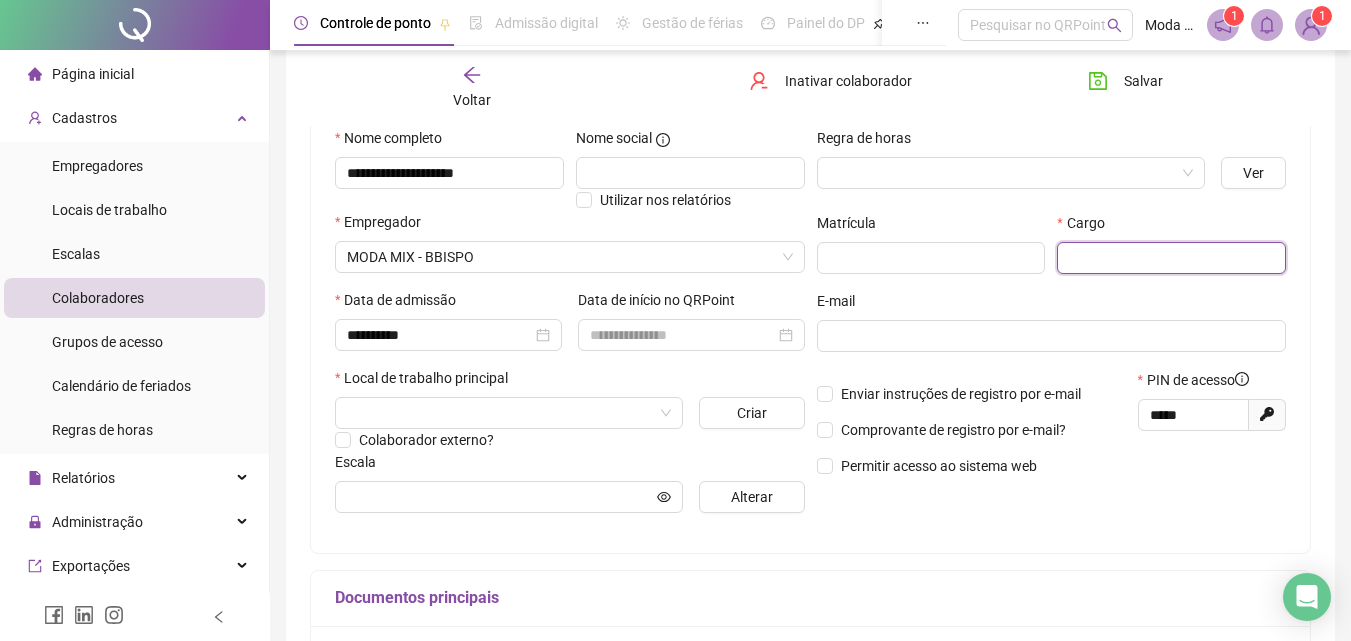 click at bounding box center (1171, 258) 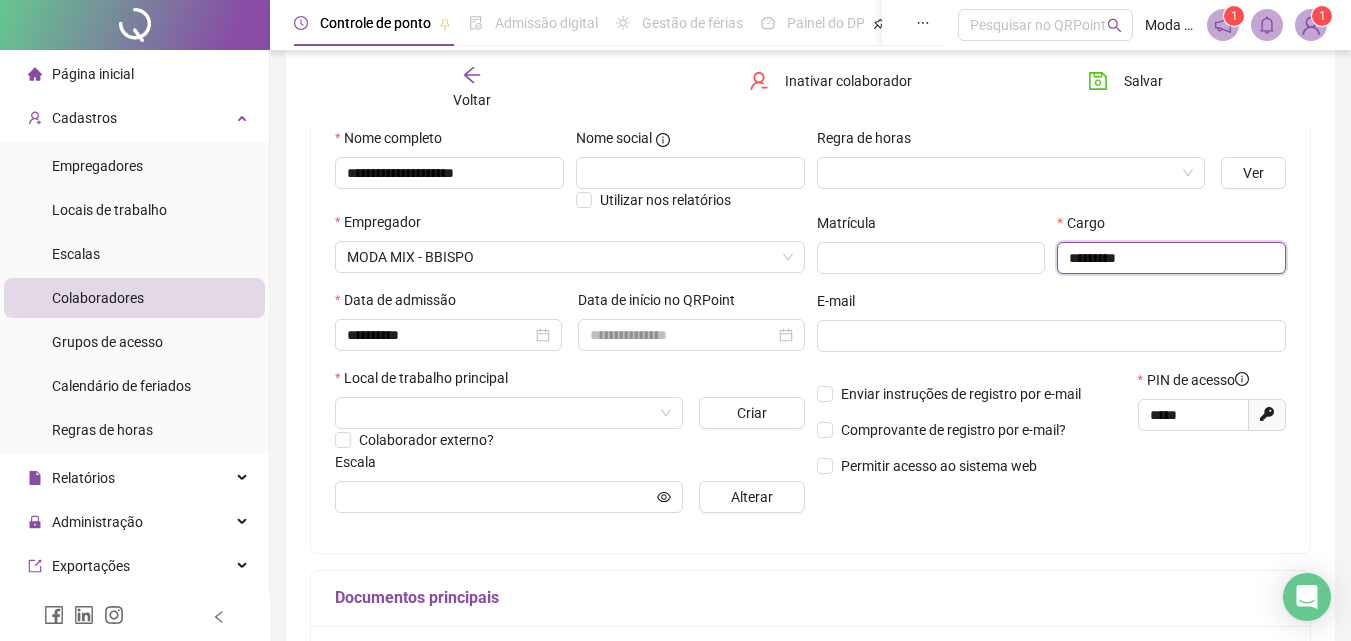 type on "*********" 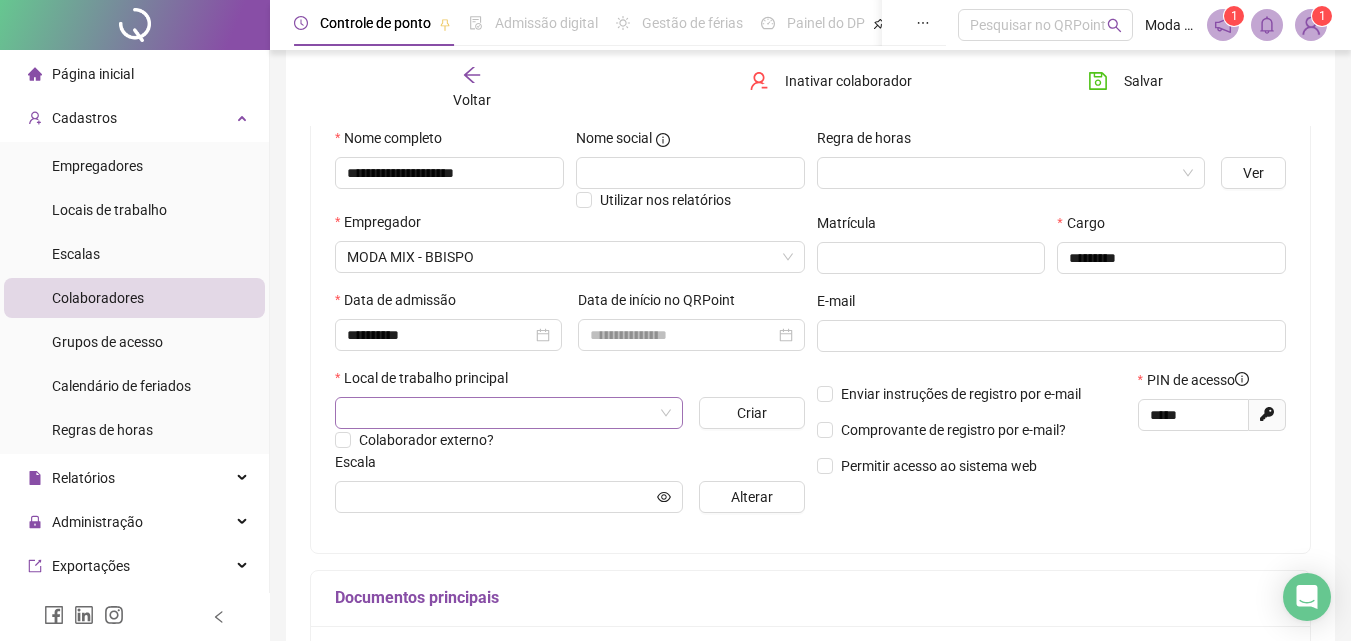 click at bounding box center (500, 413) 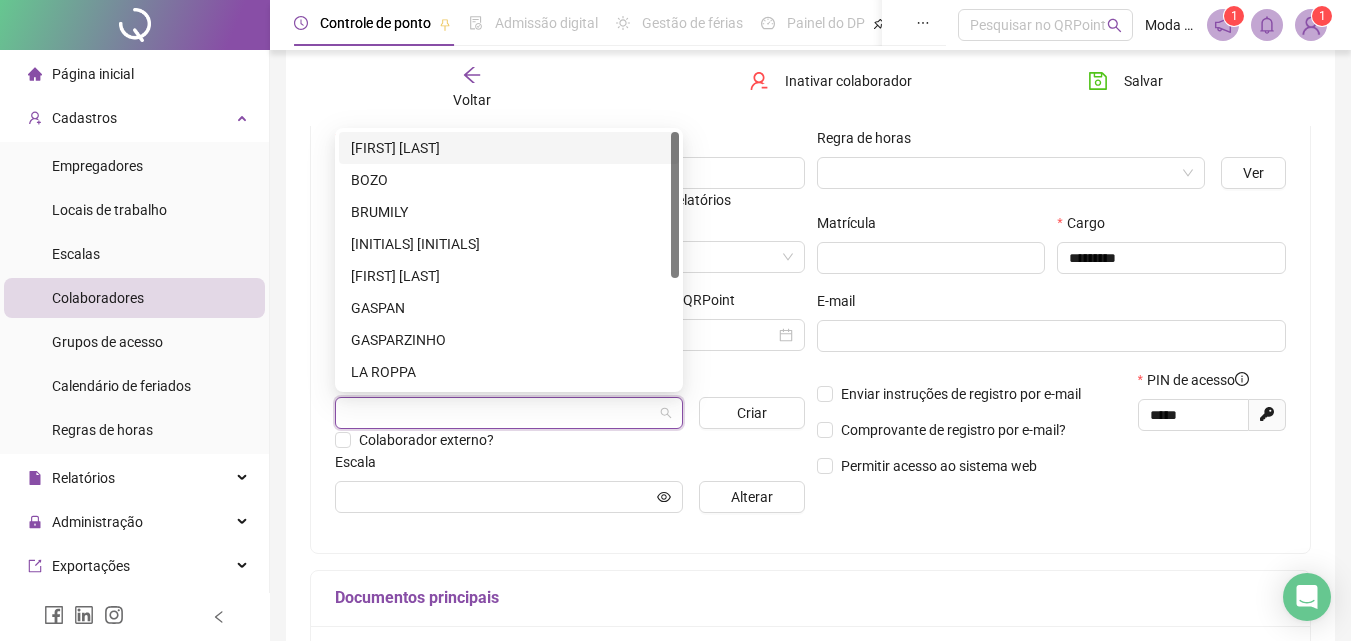 click on "[FIRST] [LAST]" at bounding box center (509, 148) 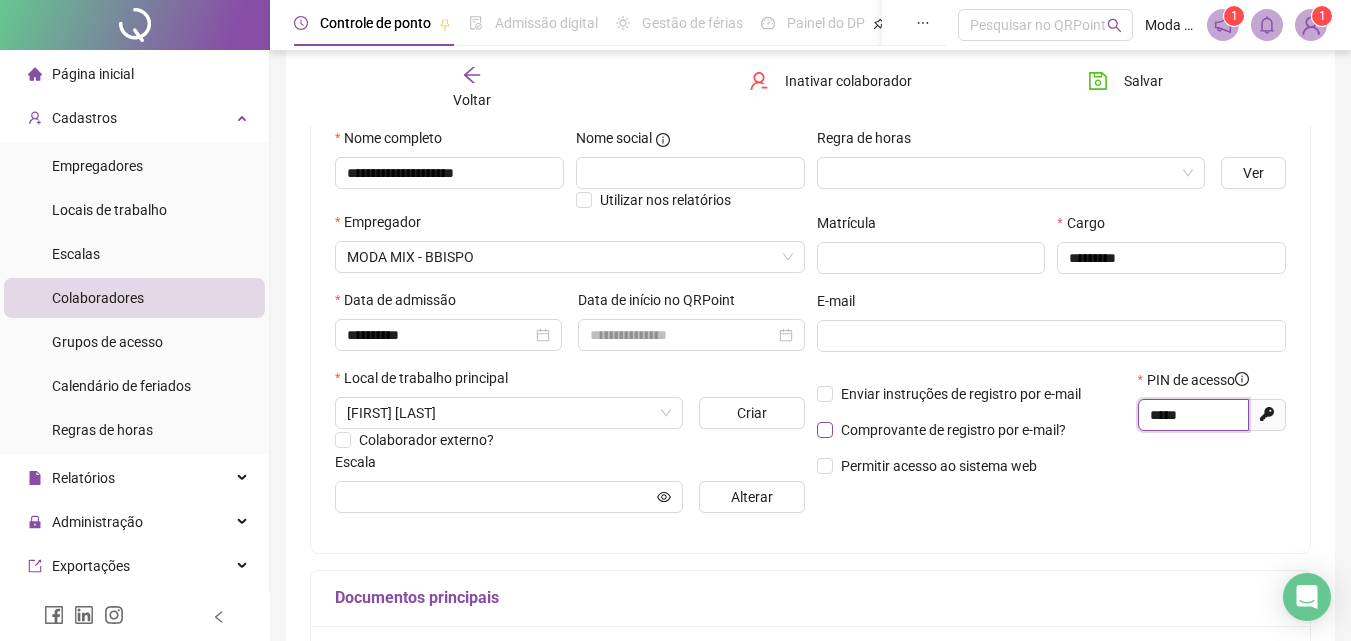 drag, startPoint x: 1205, startPoint y: 420, endPoint x: 1063, endPoint y: 434, distance: 142.68848 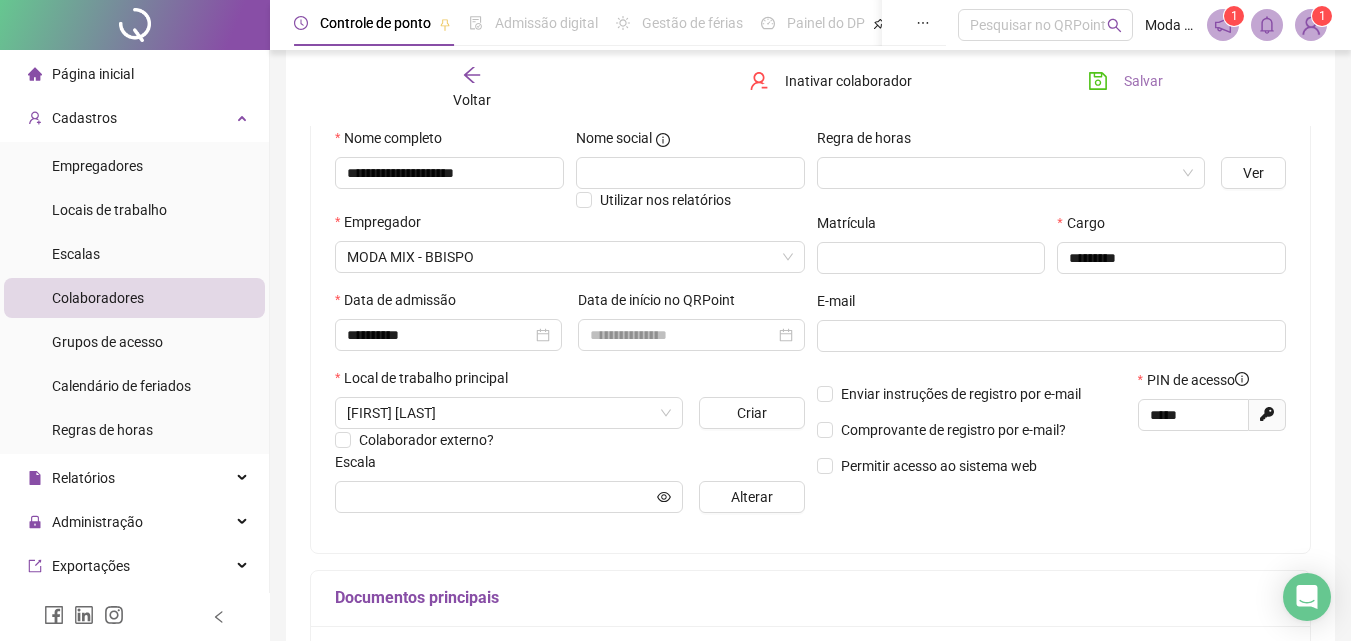 click on "Salvar" at bounding box center [1125, 81] 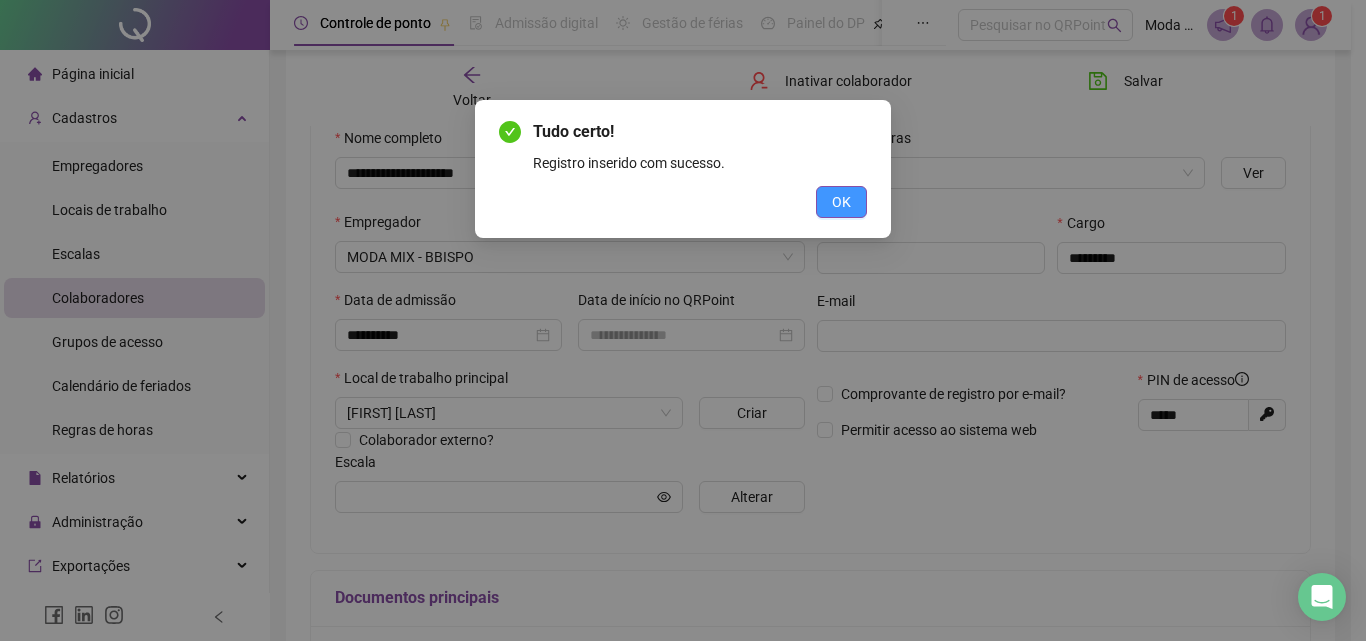 click on "OK" at bounding box center (841, 202) 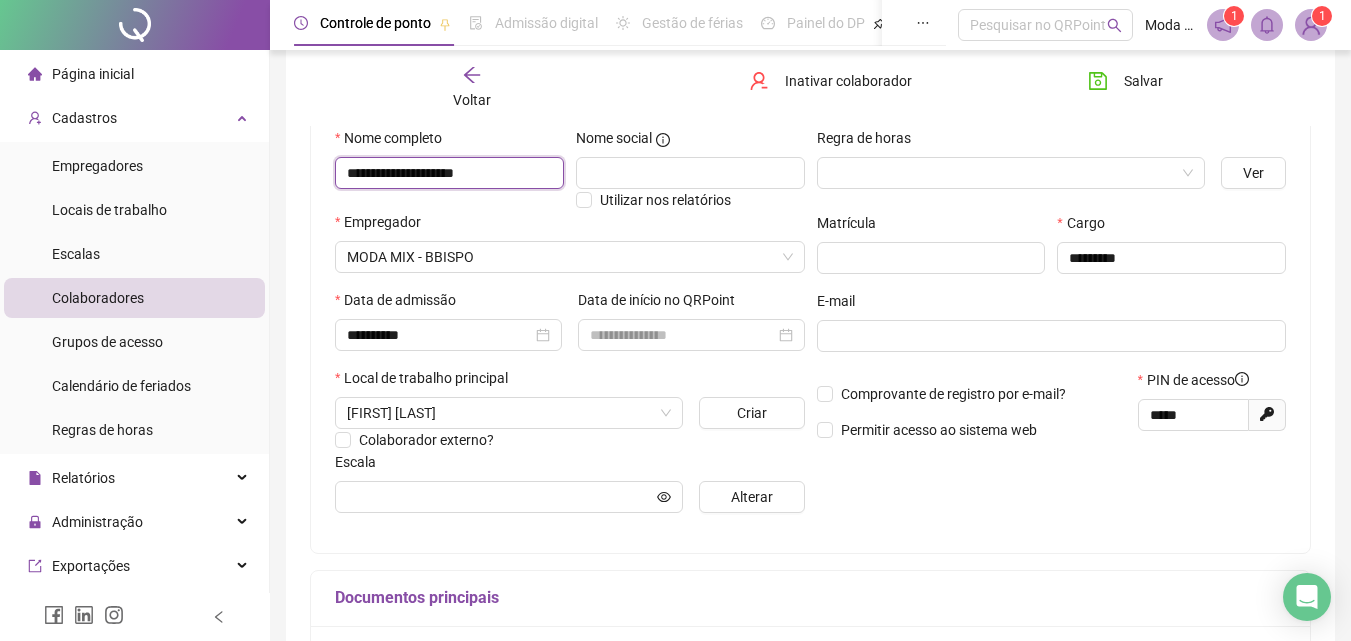 drag, startPoint x: 528, startPoint y: 172, endPoint x: 339, endPoint y: 160, distance: 189.38057 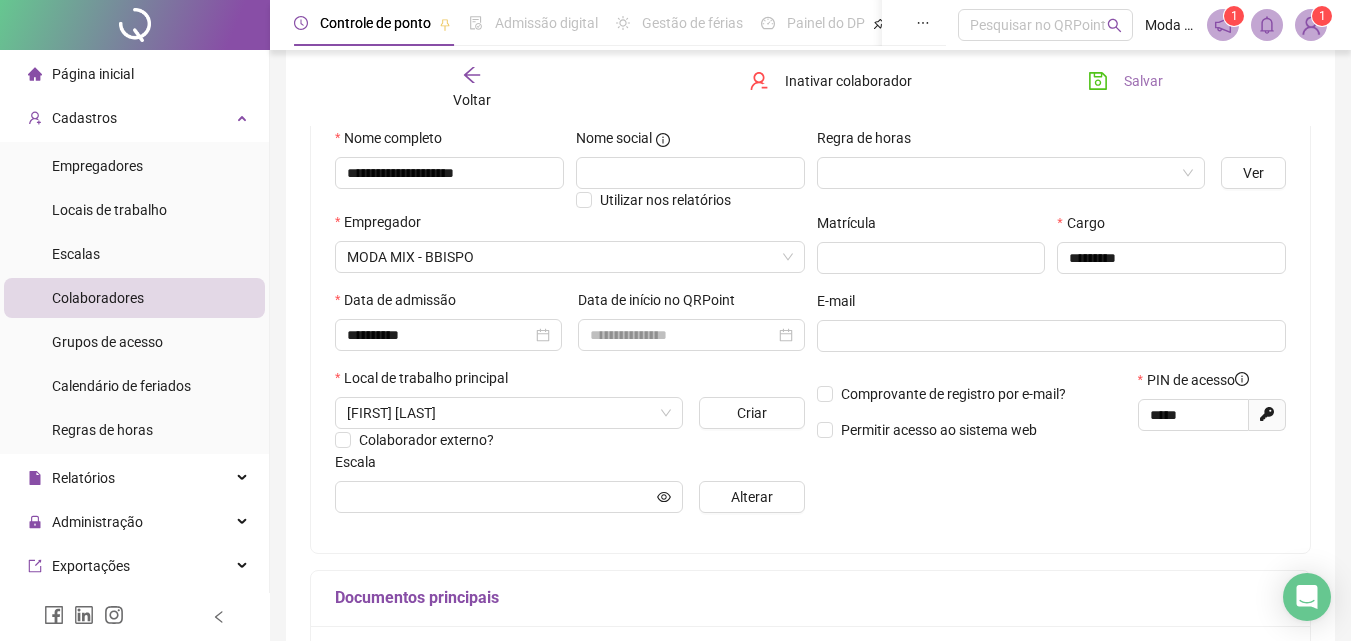 click on "Salvar" at bounding box center (1125, 81) 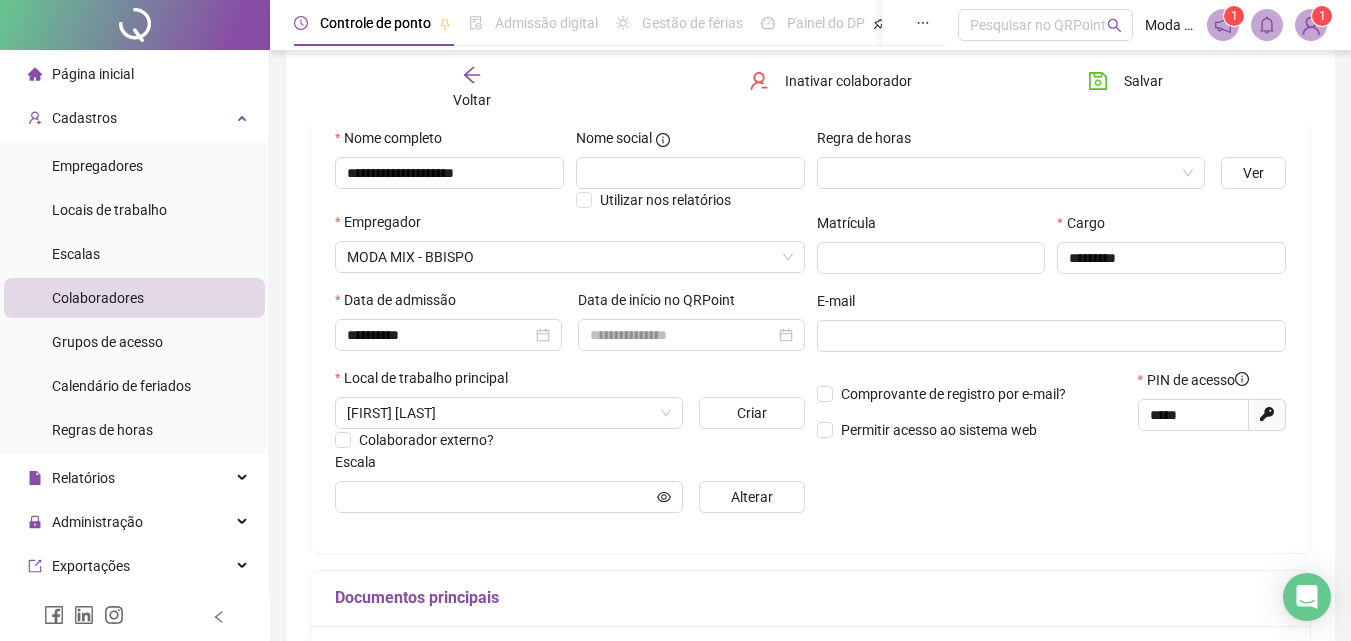 click on "Voltar" at bounding box center [472, 88] 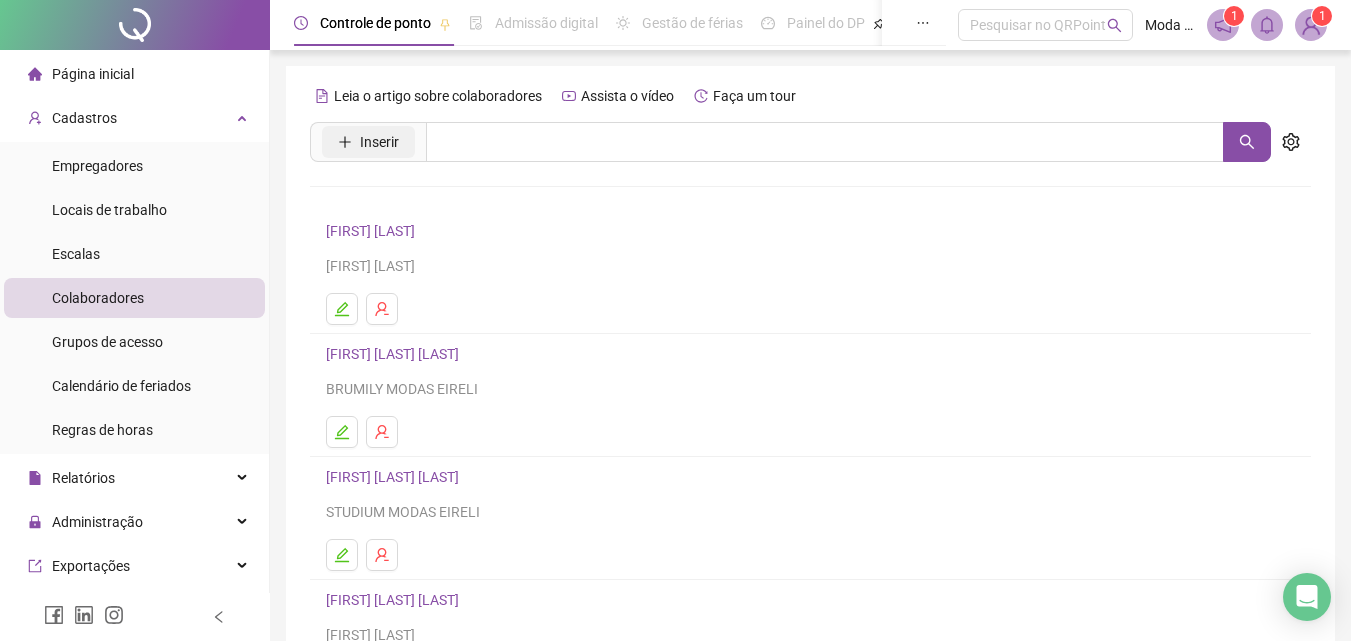 click on "Inserir" at bounding box center (379, 142) 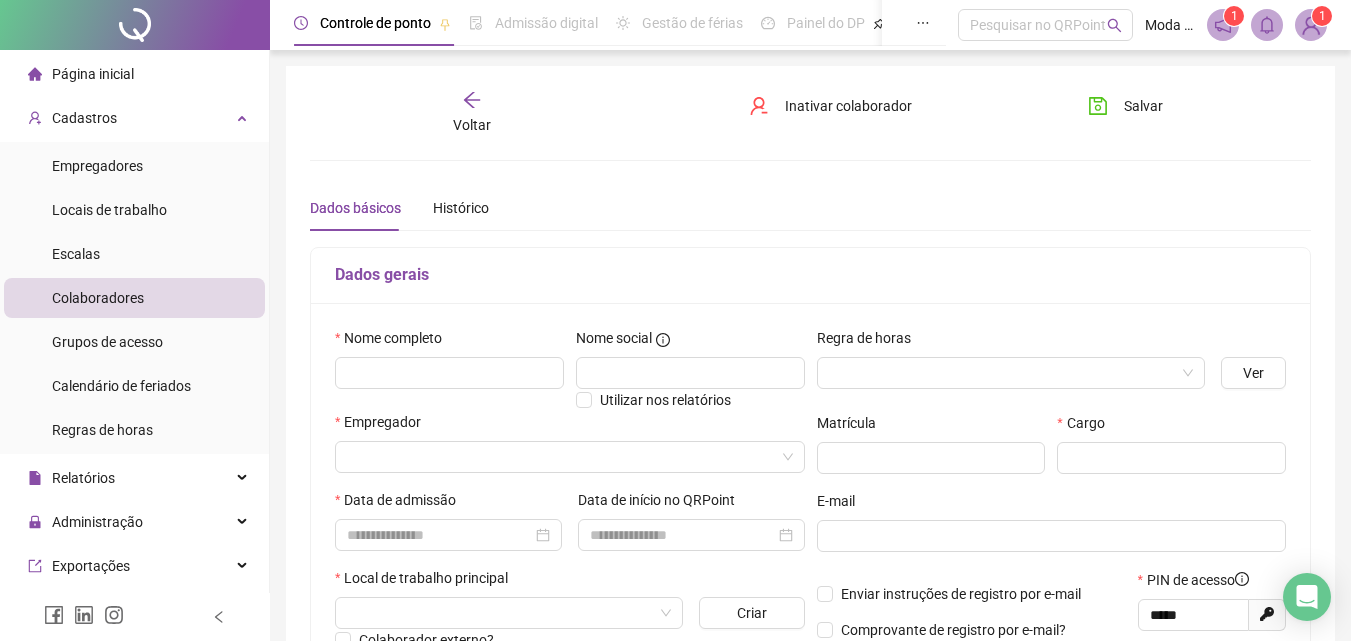 type on "*****" 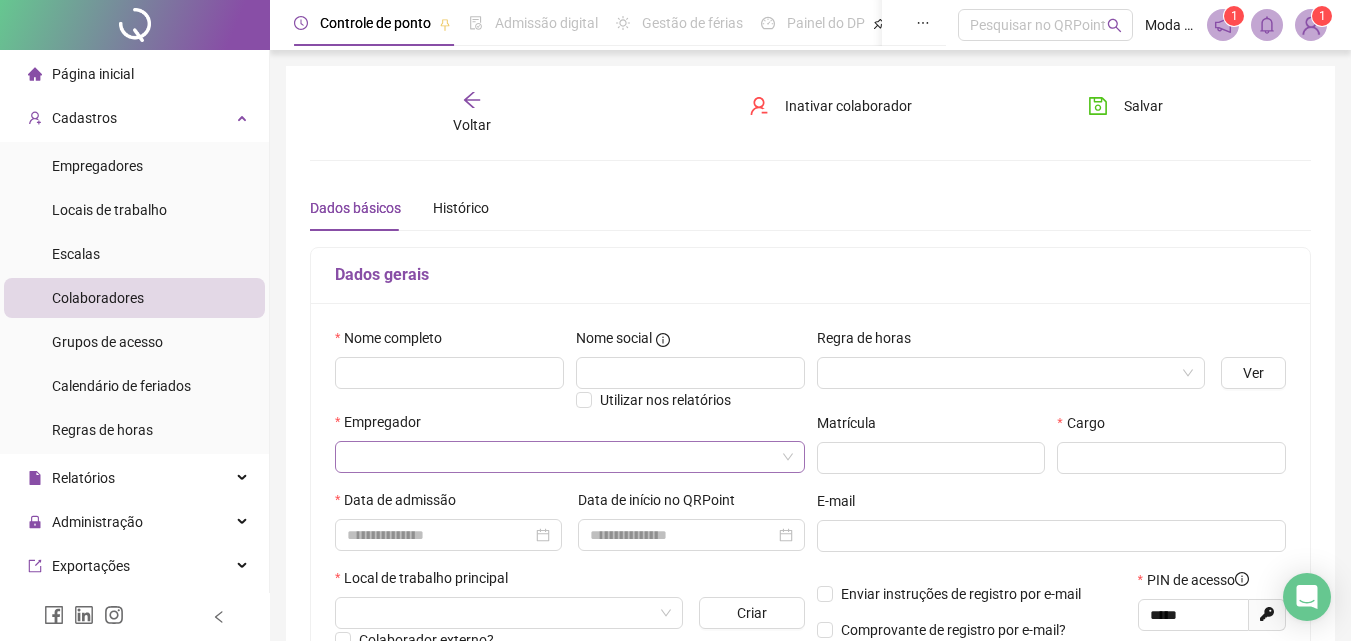 click at bounding box center (561, 457) 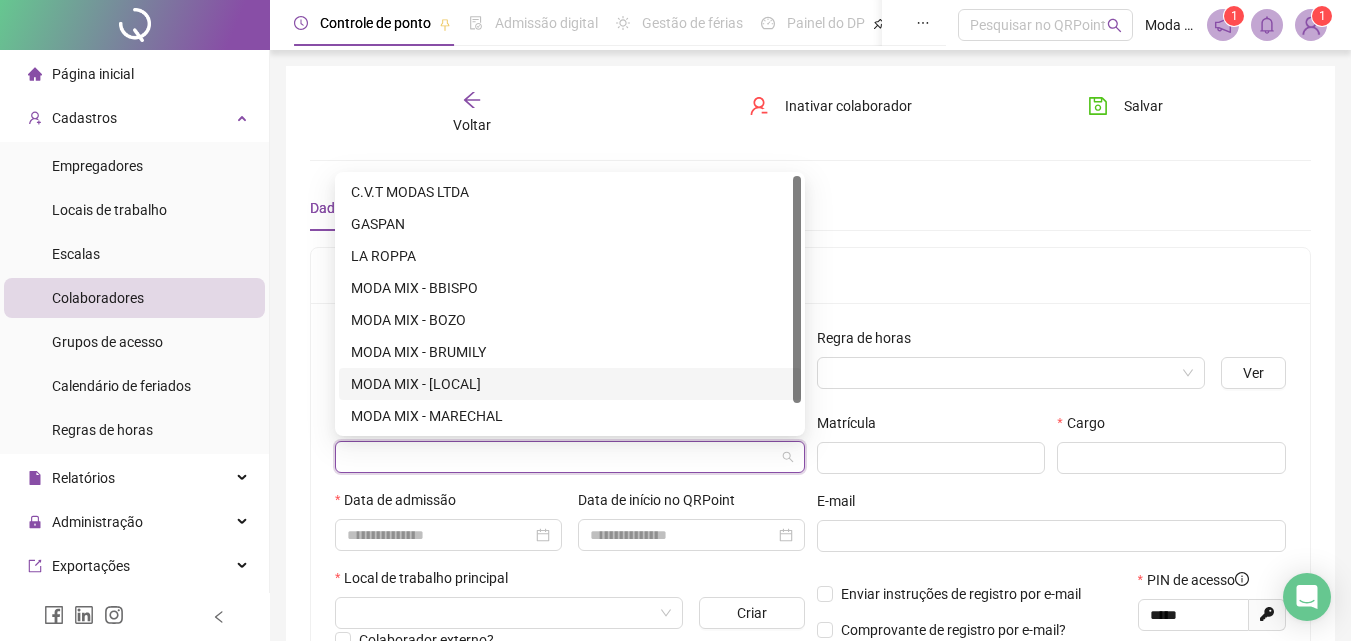 click on "MODA MIX - [LOCAL]" at bounding box center (570, 384) 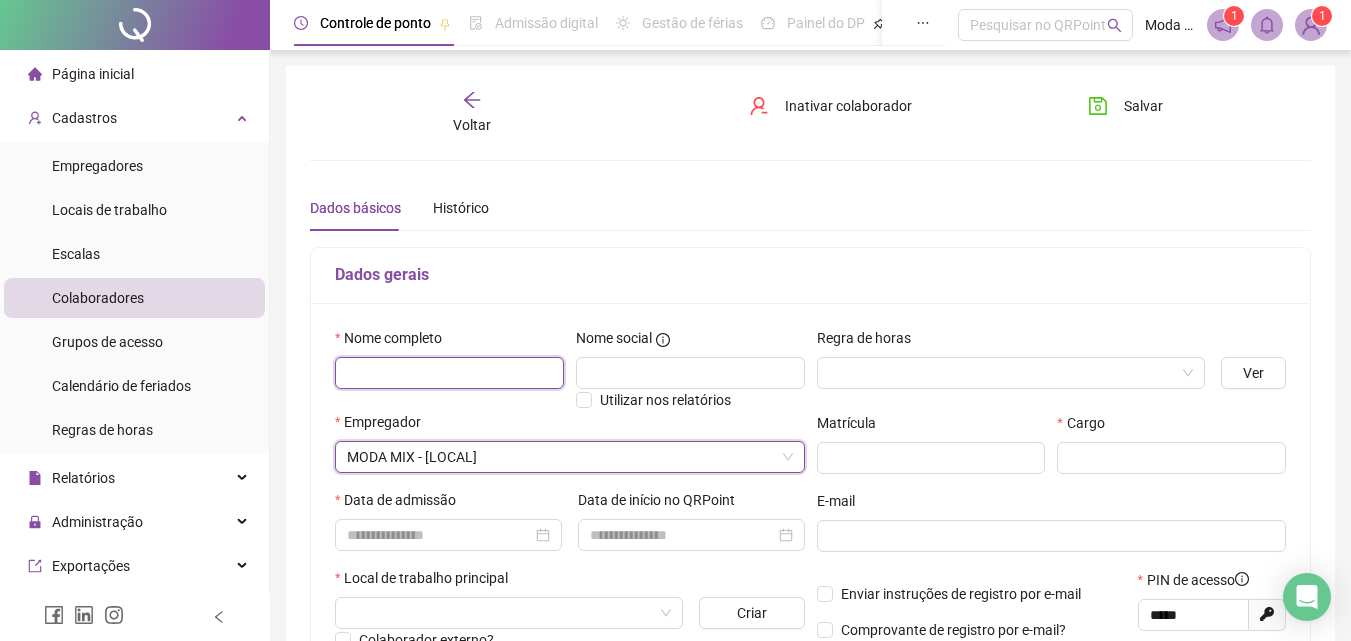 click at bounding box center (449, 373) 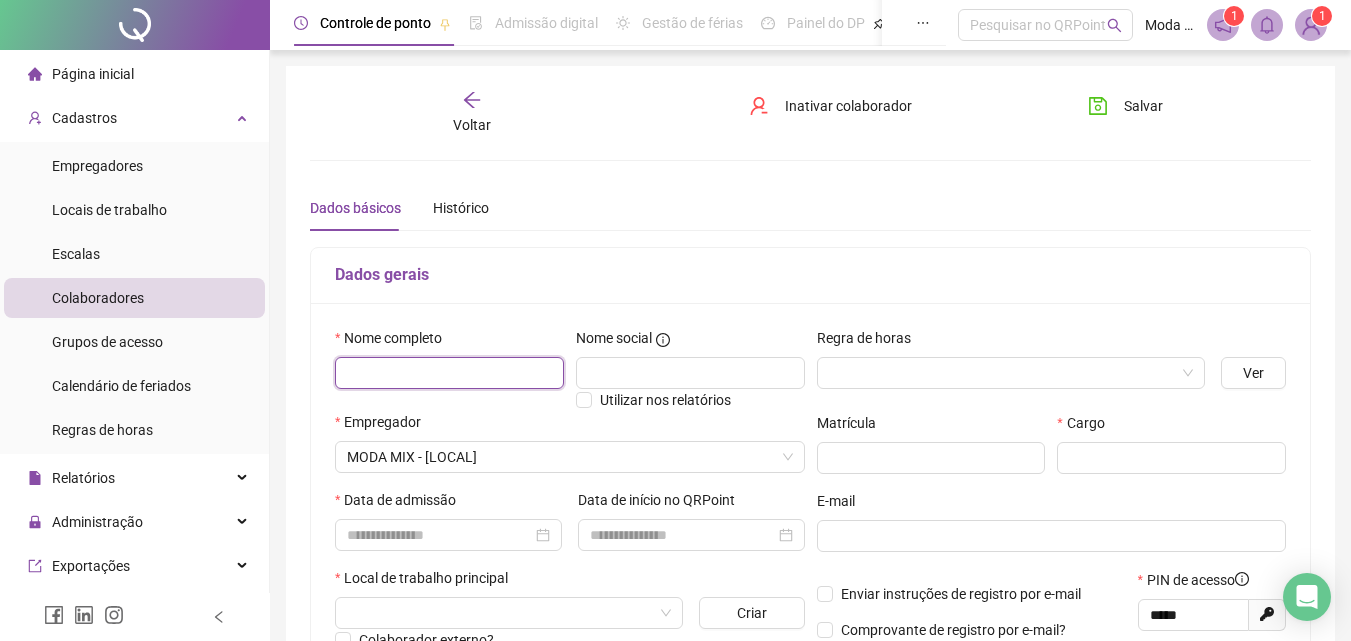 paste on "**********" 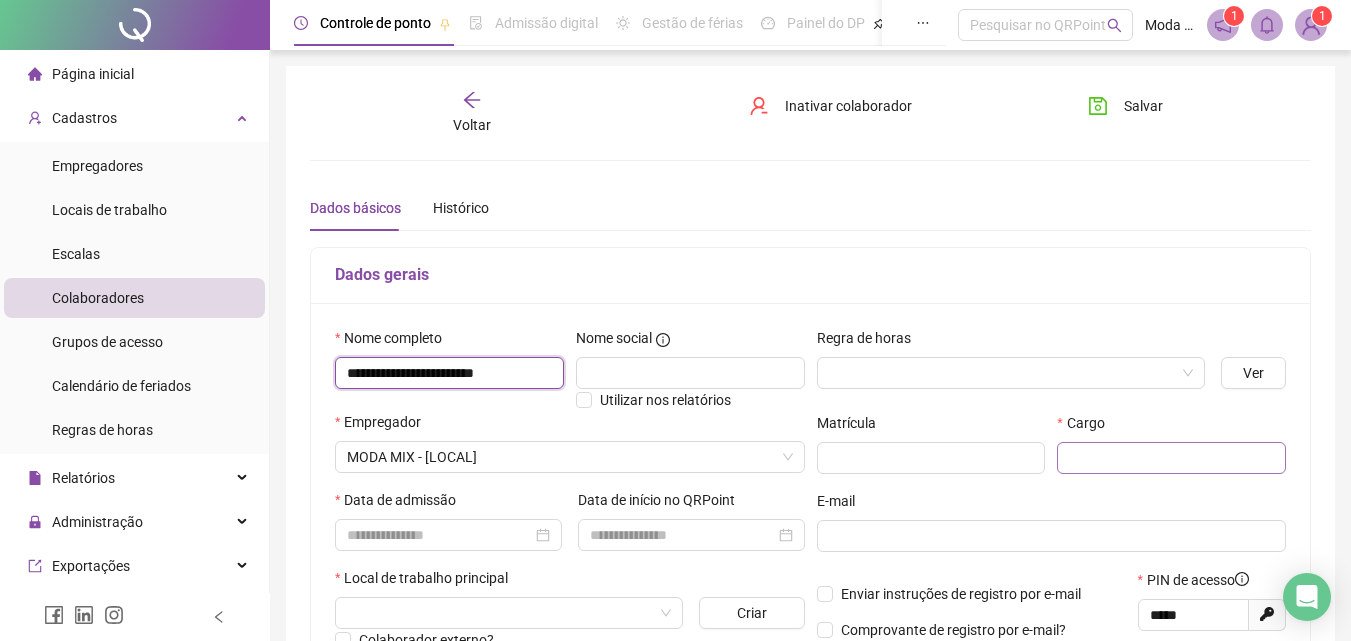 type on "**********" 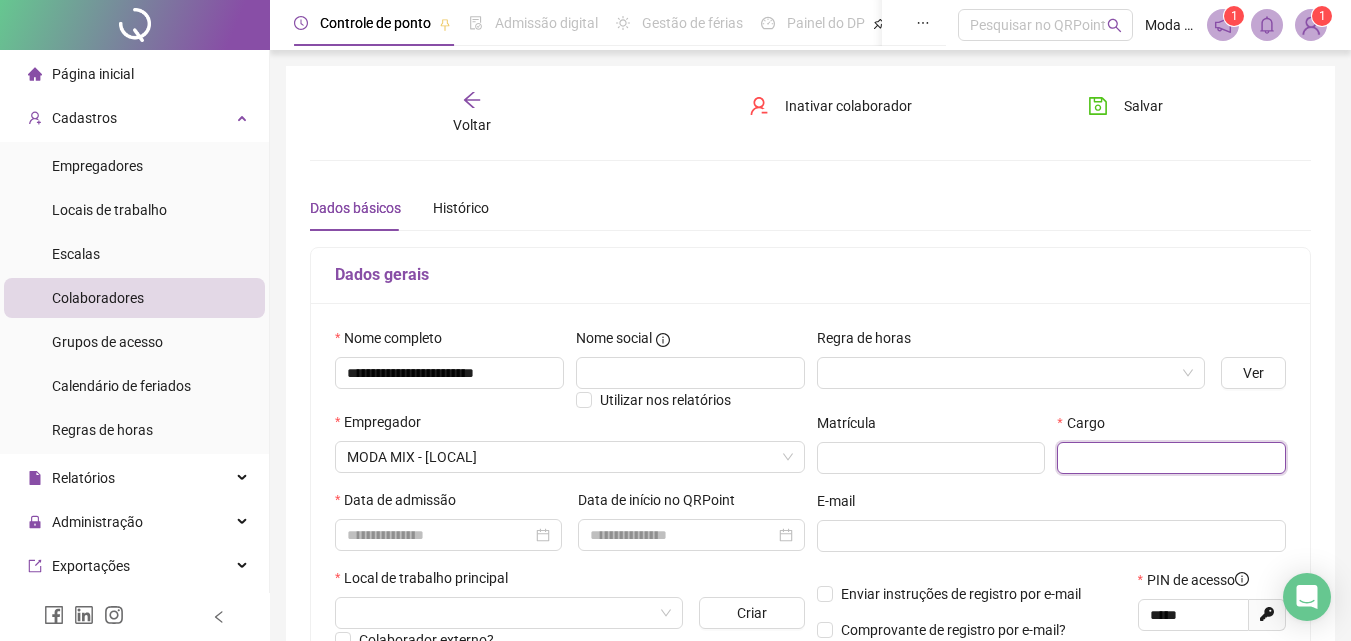 click at bounding box center [1171, 458] 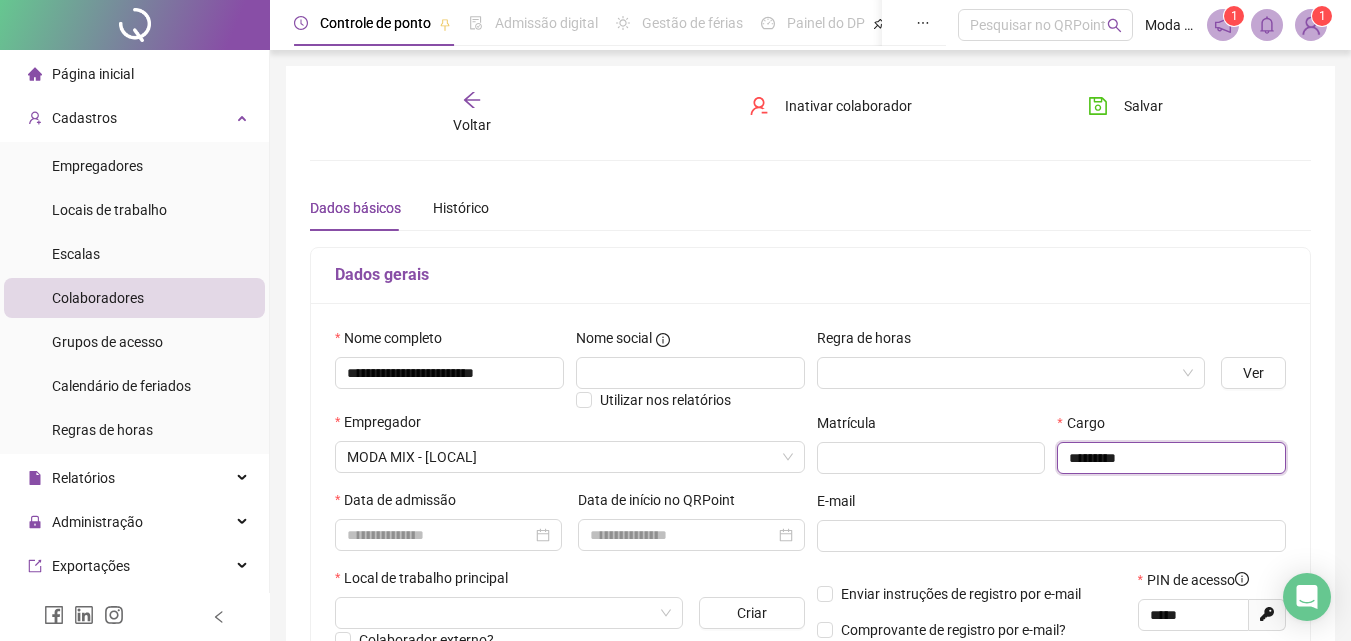type on "*********" 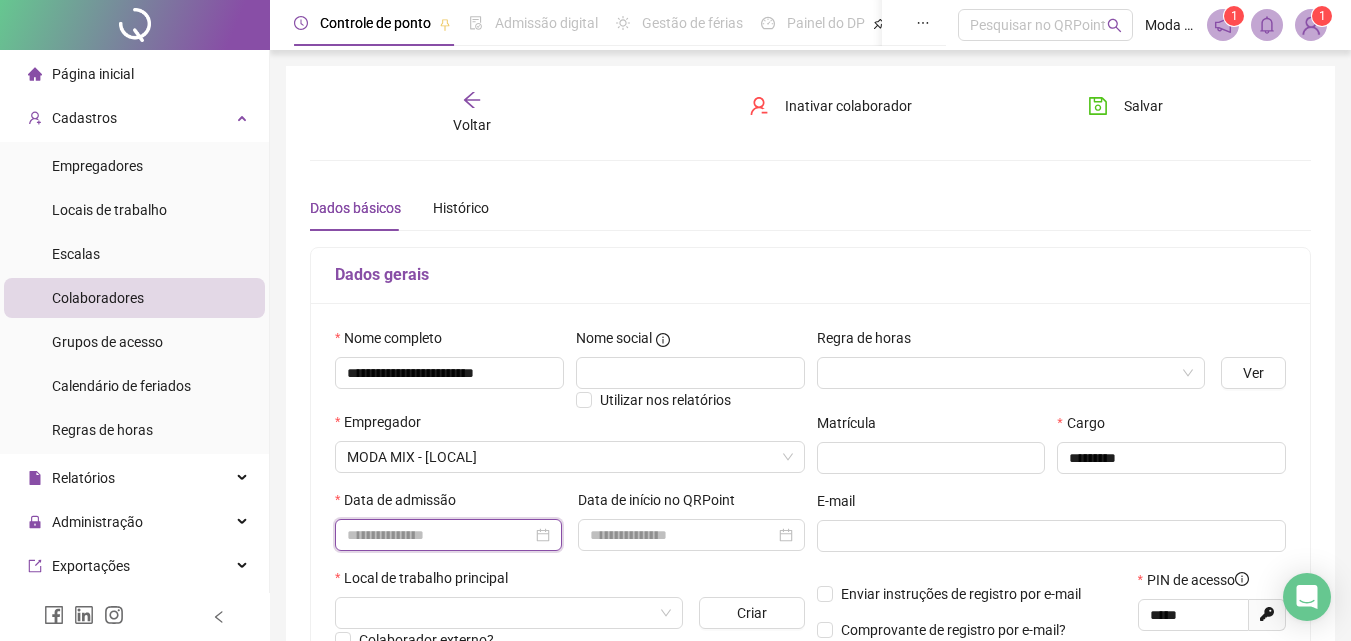 click at bounding box center [439, 535] 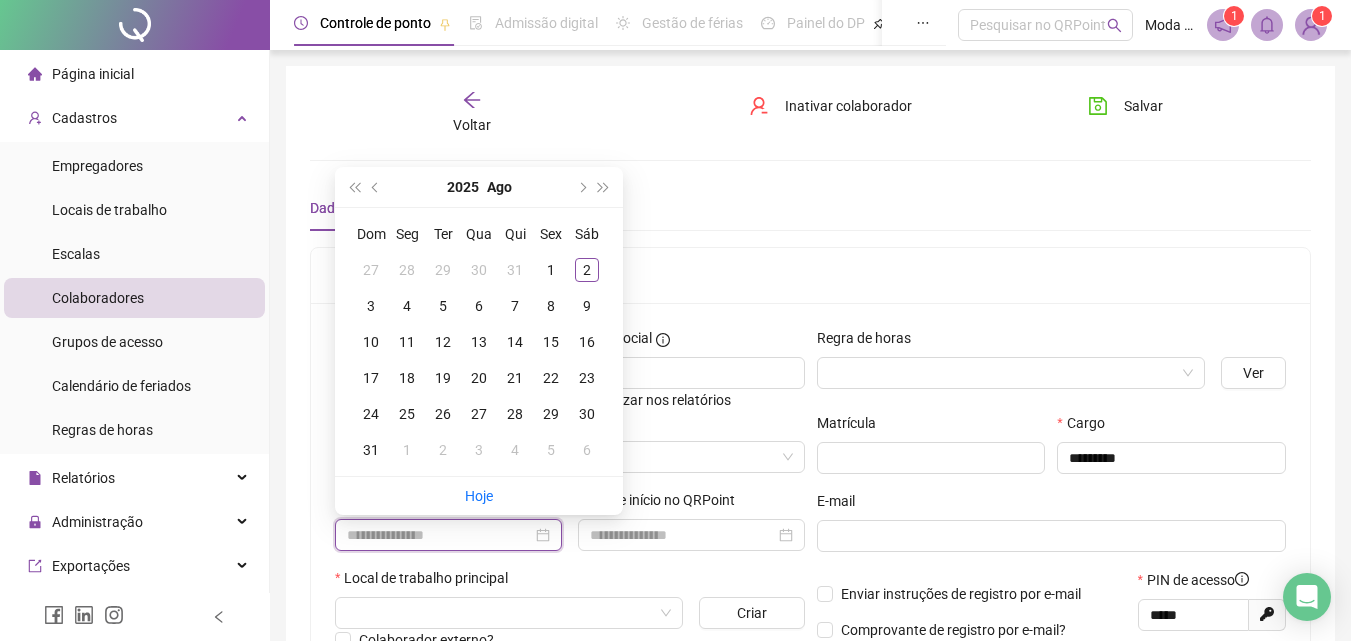 paste on "**********" 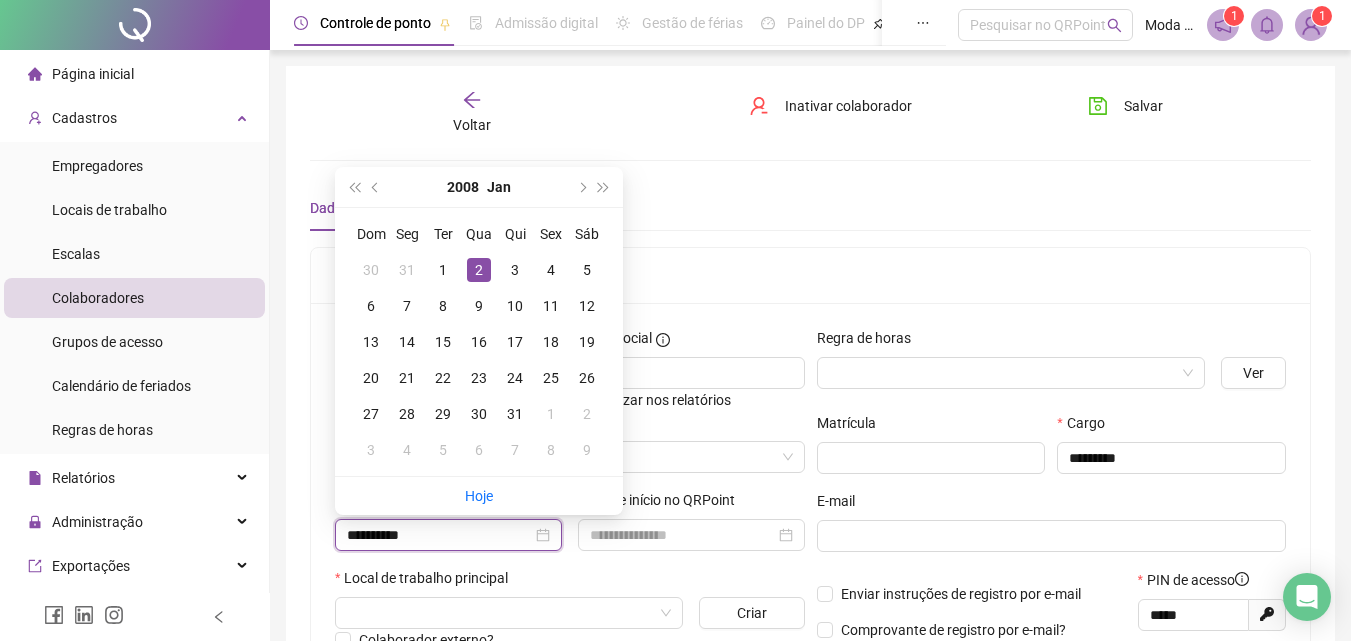 type on "**********" 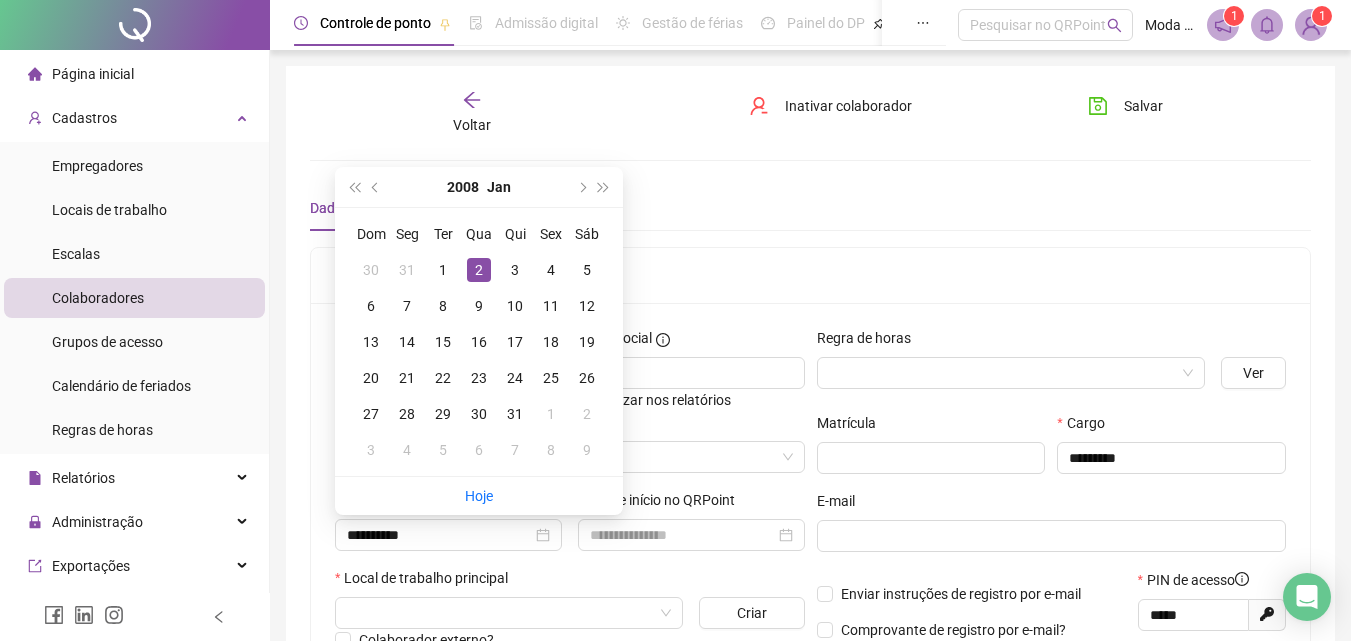 click on "Local de trabalho principal" at bounding box center (570, 582) 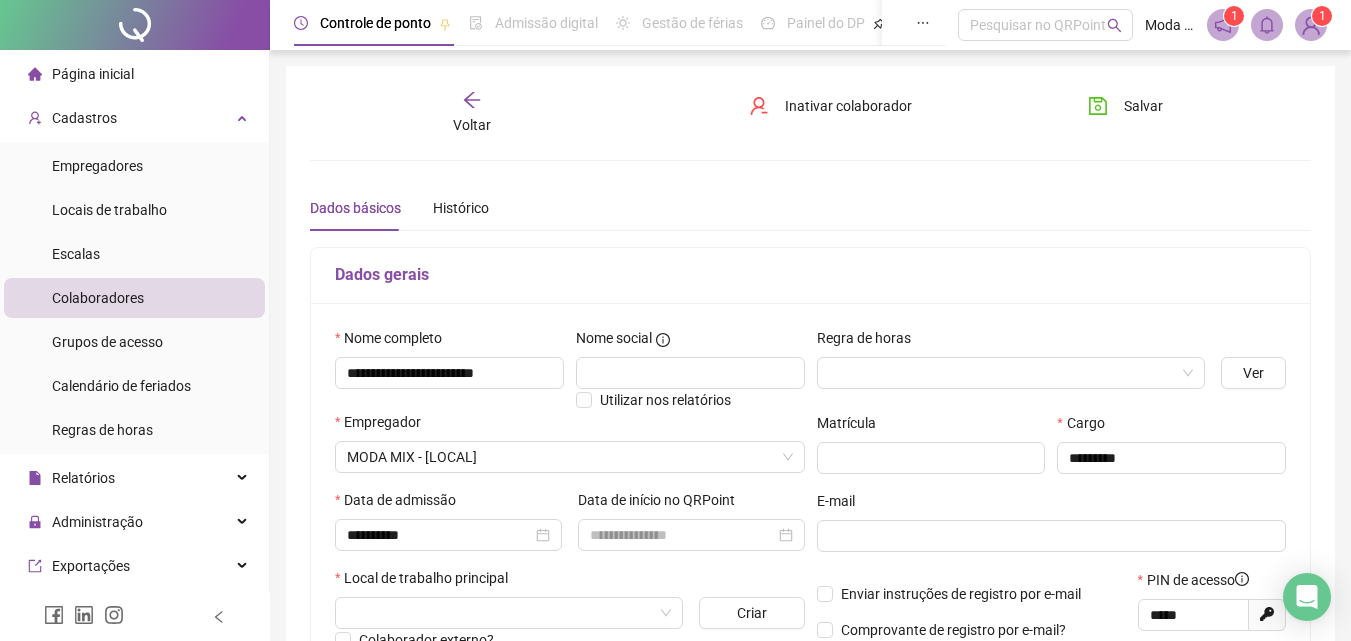 scroll, scrollTop: 100, scrollLeft: 0, axis: vertical 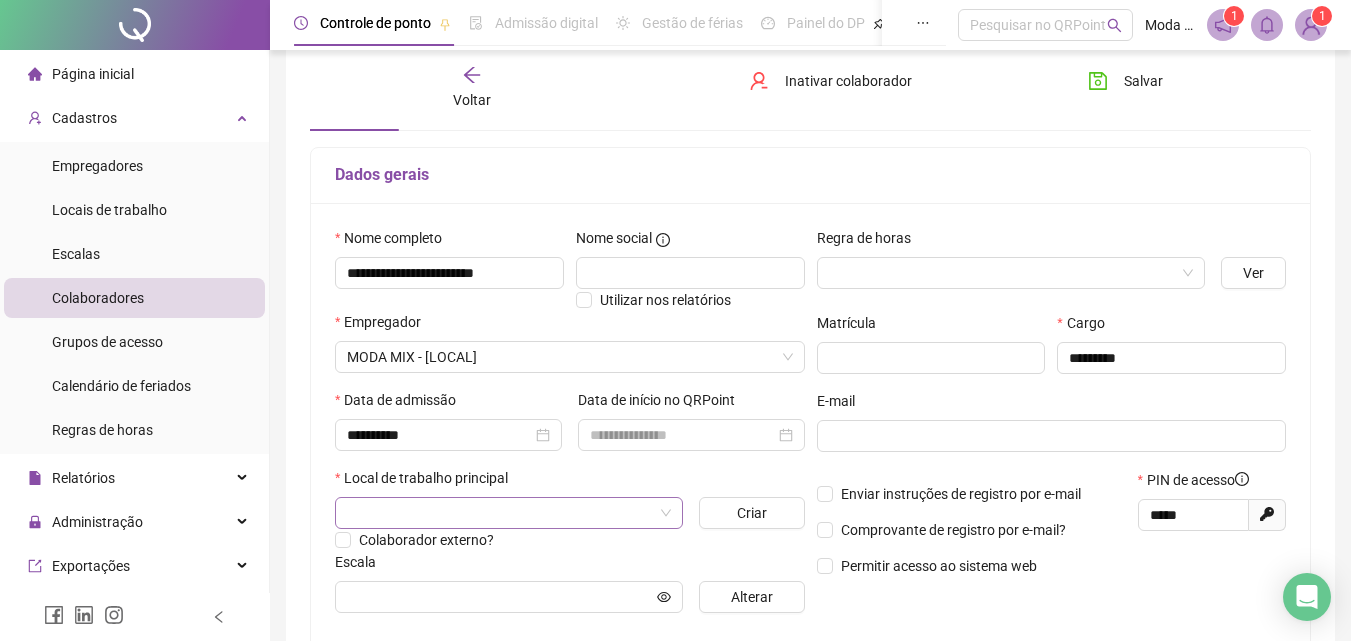 click at bounding box center (500, 513) 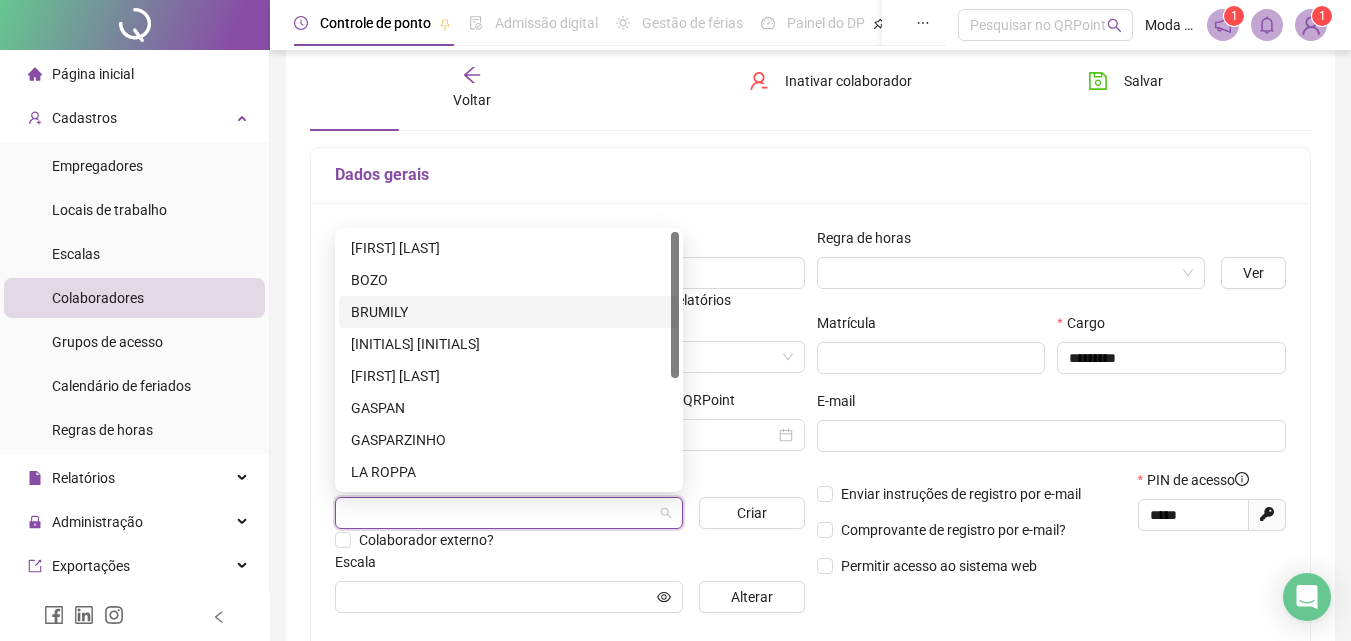 click on "BRUMILY" at bounding box center (509, 312) 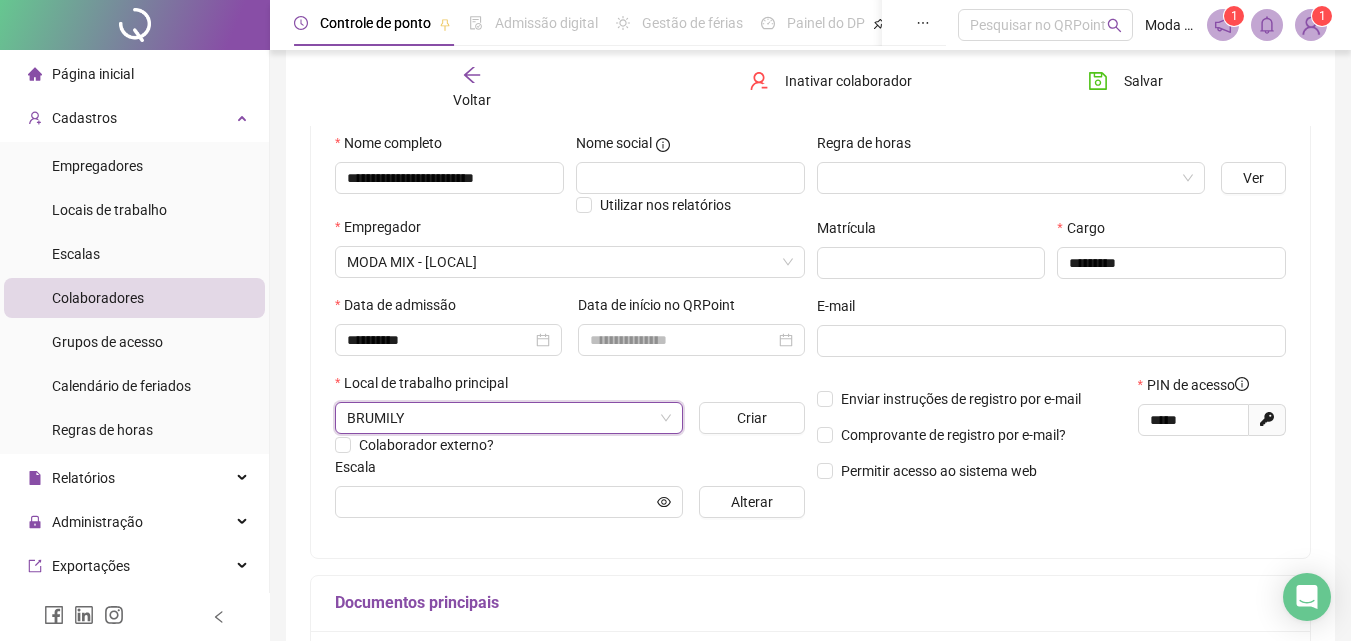 scroll, scrollTop: 200, scrollLeft: 0, axis: vertical 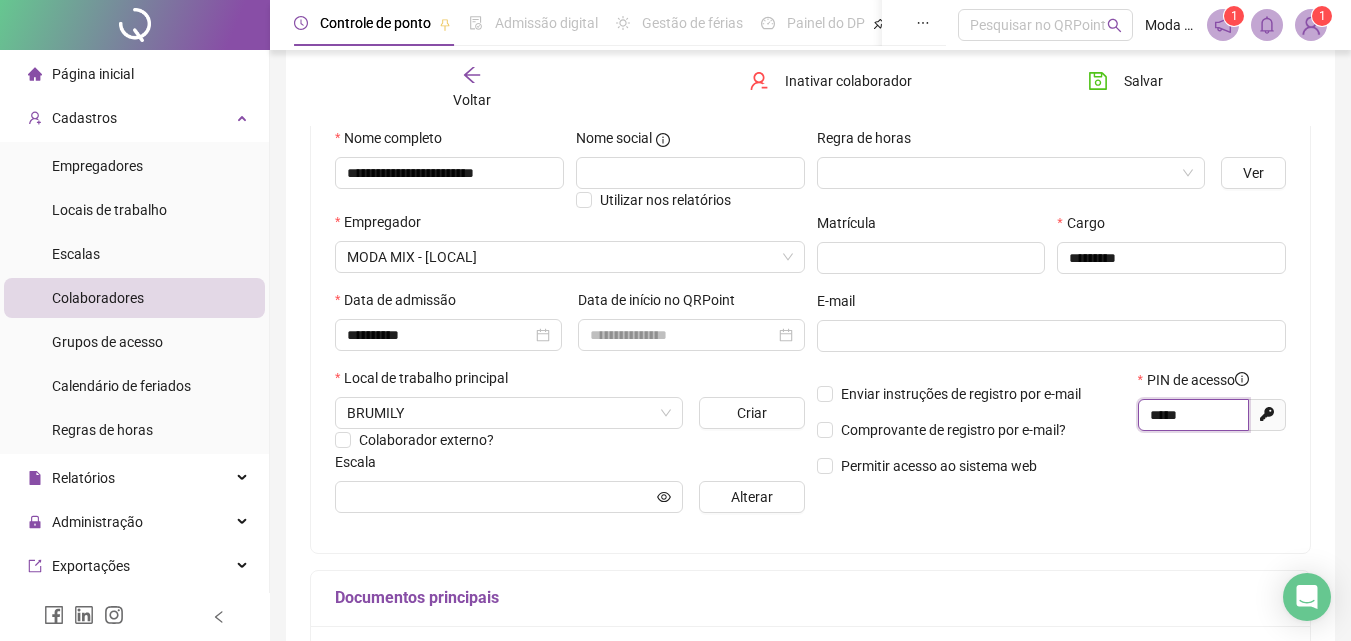 drag, startPoint x: 1221, startPoint y: 410, endPoint x: 913, endPoint y: 446, distance: 310.09677 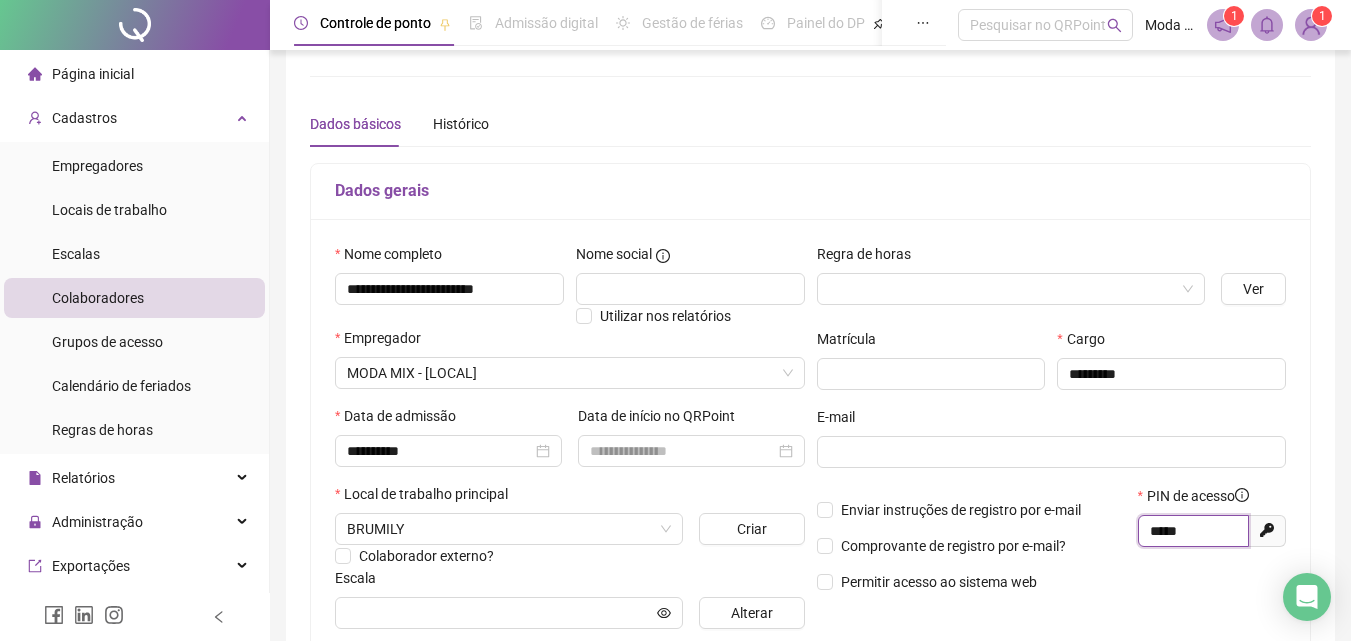 scroll, scrollTop: 0, scrollLeft: 0, axis: both 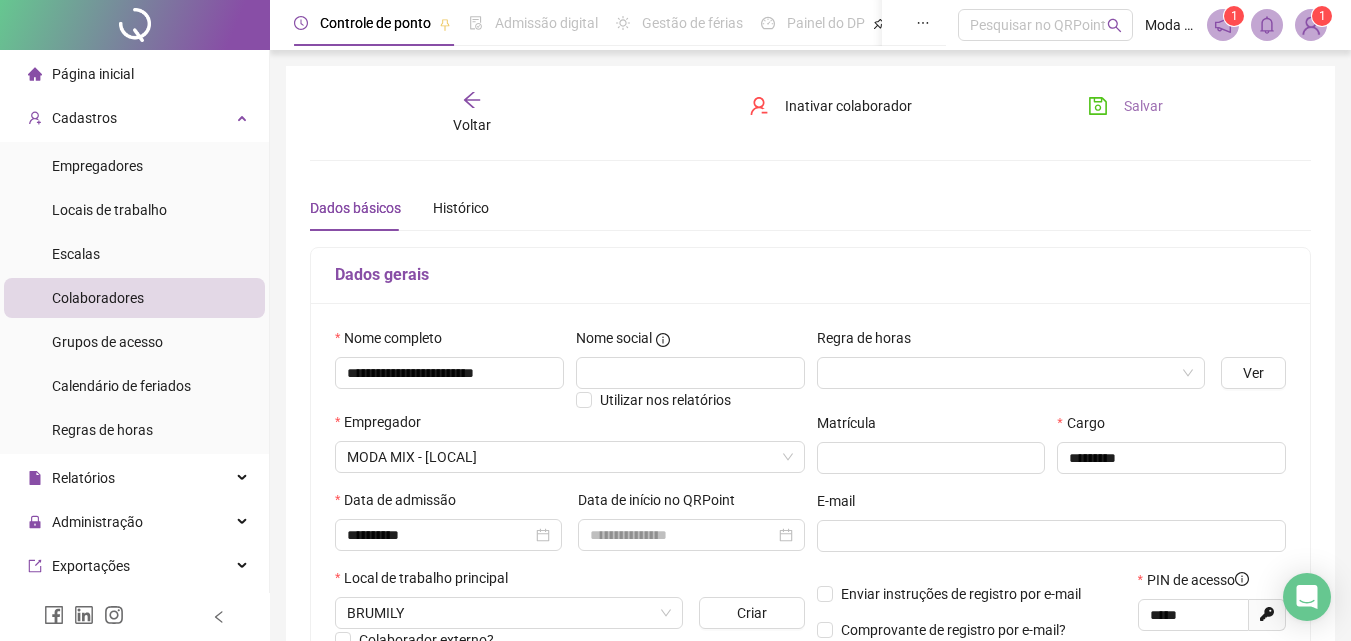 click 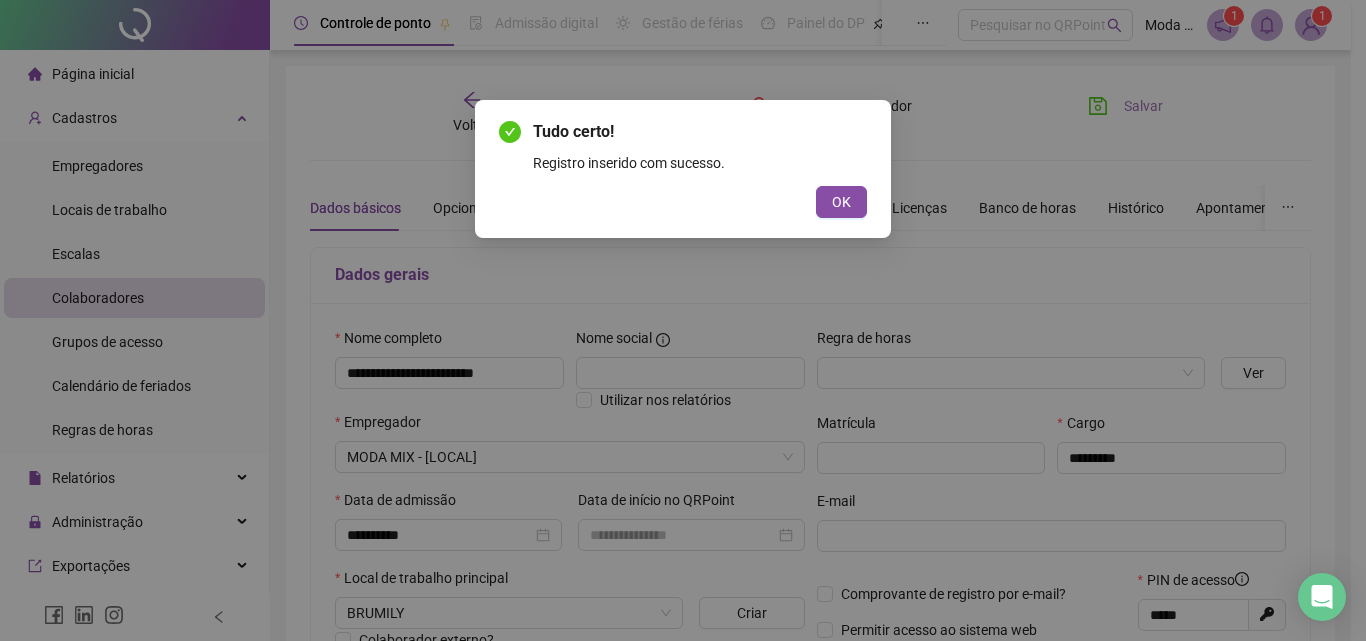 click on "Tudo certo! Registro inserido com sucesso. OK" at bounding box center [683, 169] 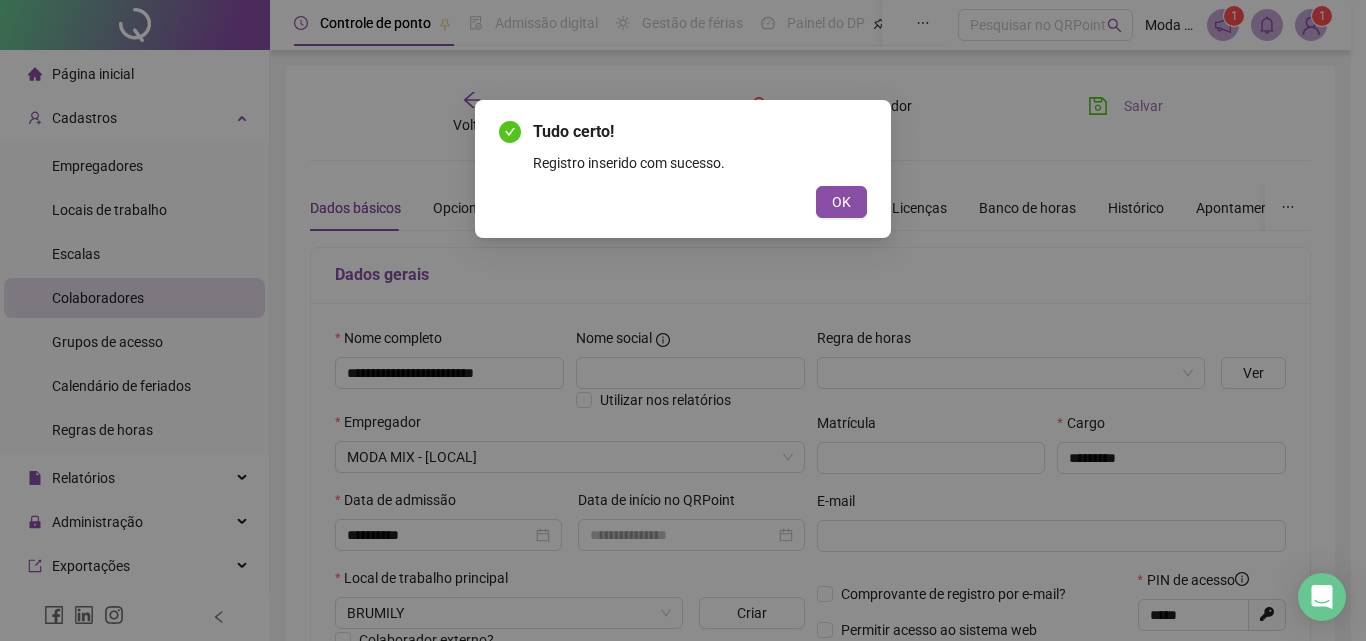 drag, startPoint x: 849, startPoint y: 215, endPoint x: 830, endPoint y: 204, distance: 21.954498 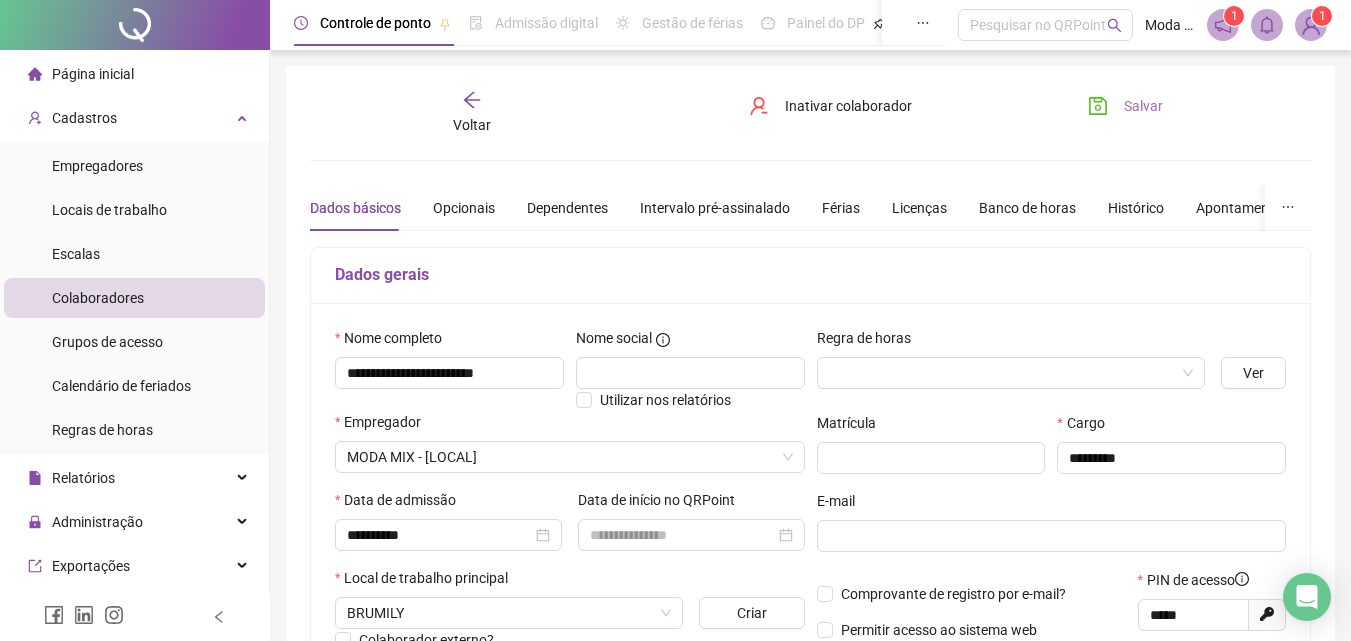 click on "Voltar" at bounding box center [472, 125] 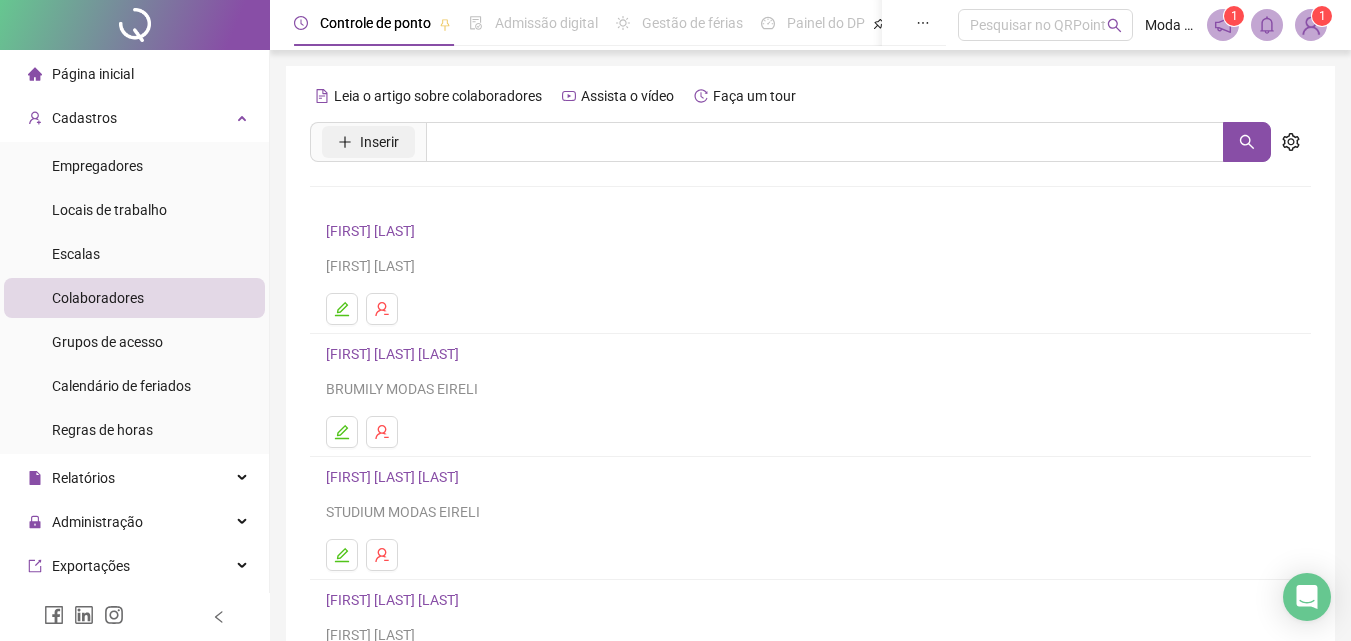 click on "Inserir" at bounding box center [379, 142] 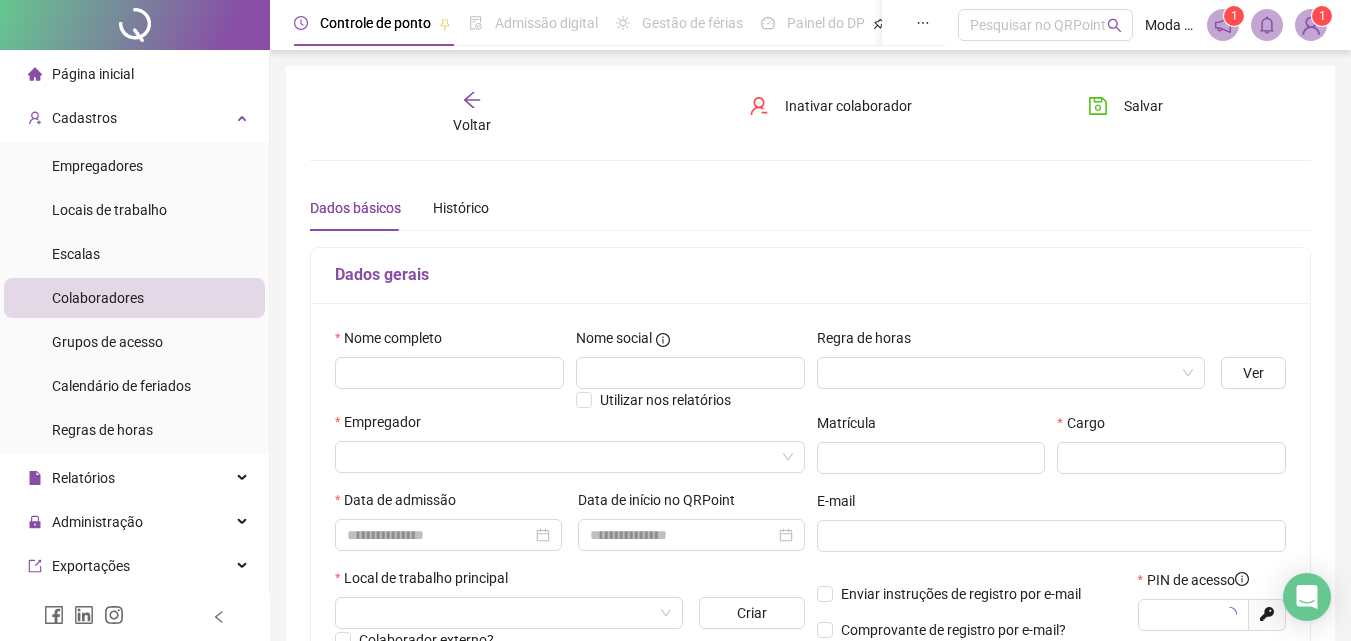 type on "*****" 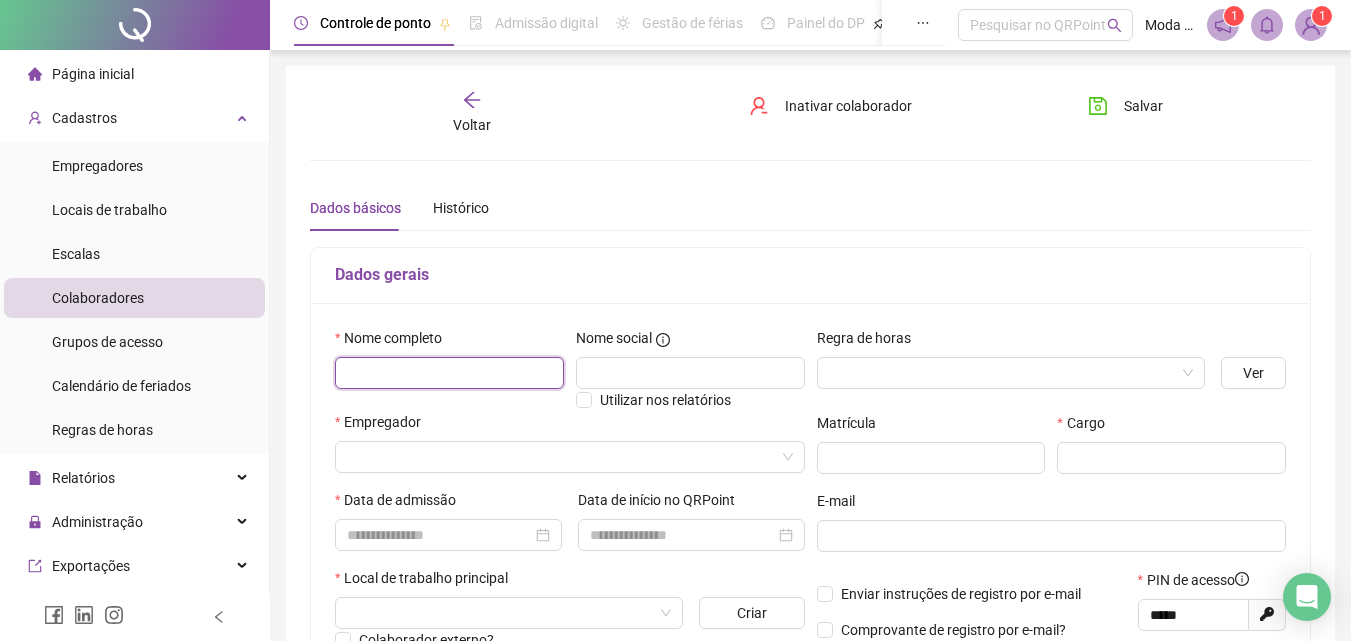 click at bounding box center (449, 373) 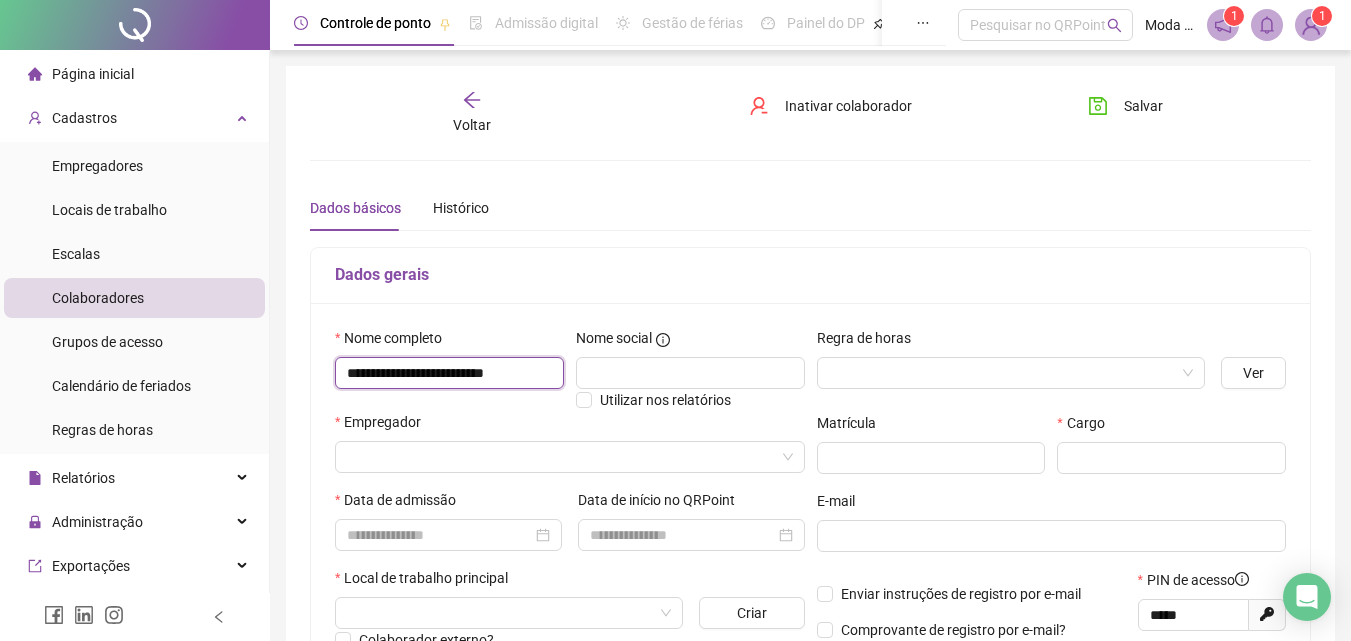 scroll, scrollTop: 0, scrollLeft: 11, axis: horizontal 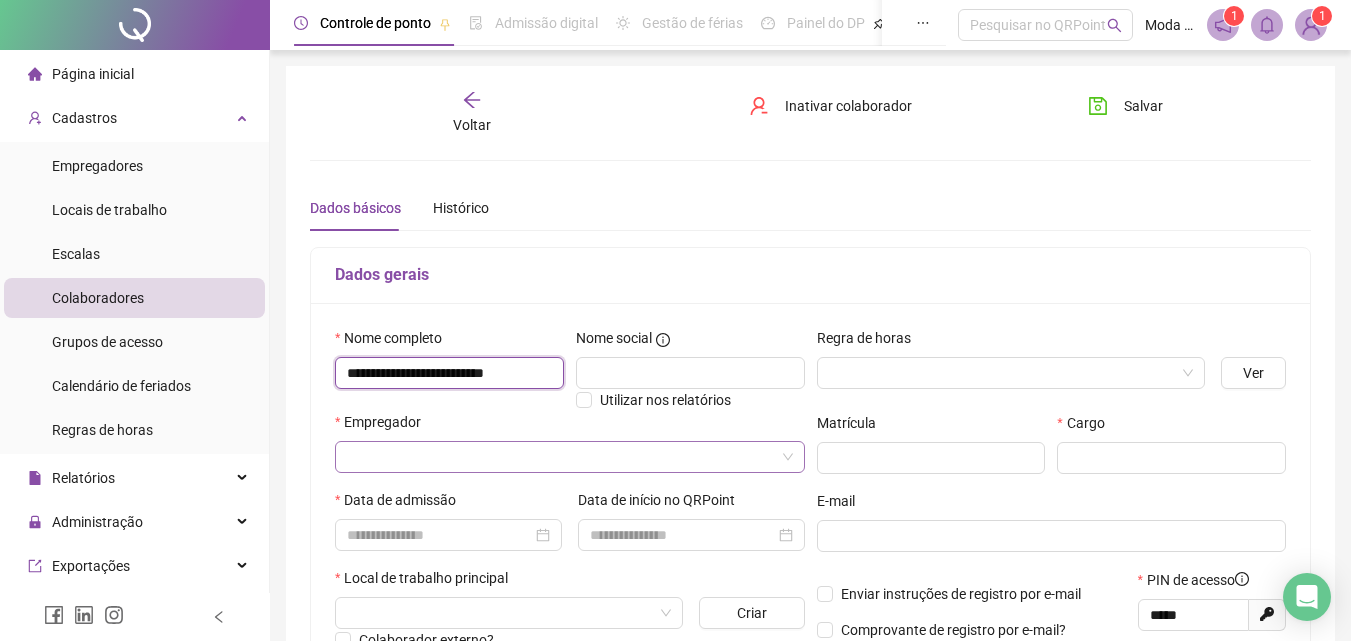 type on "**********" 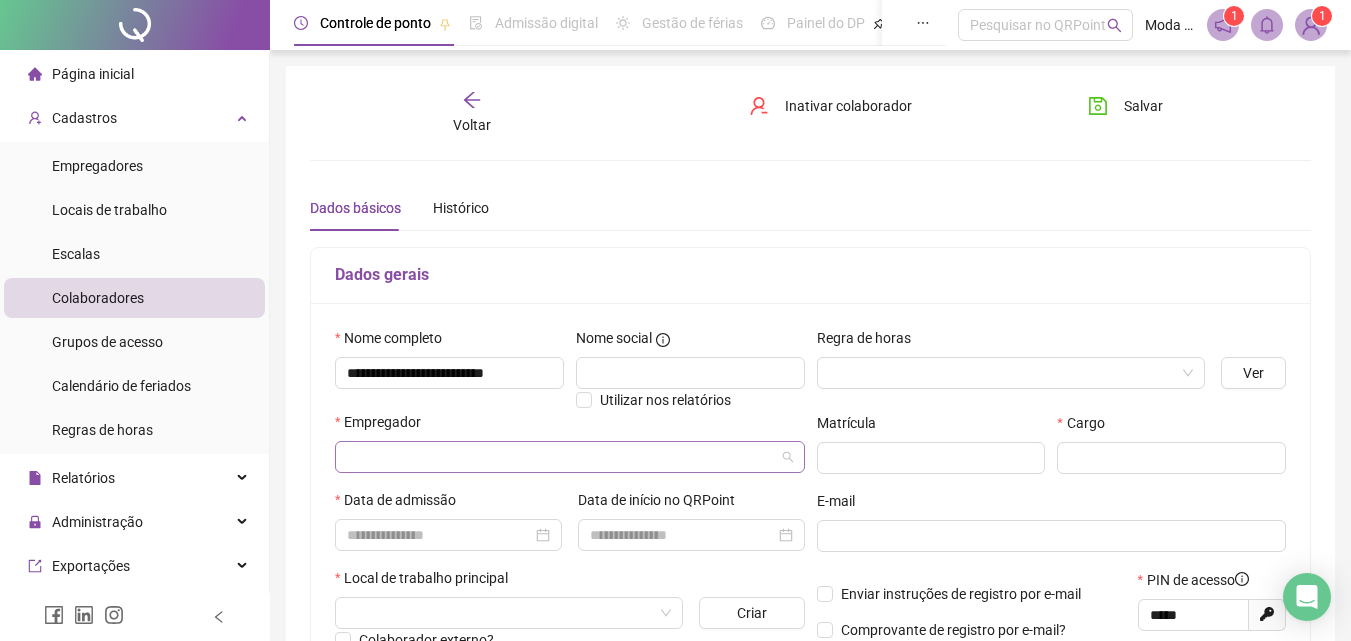 click at bounding box center (561, 457) 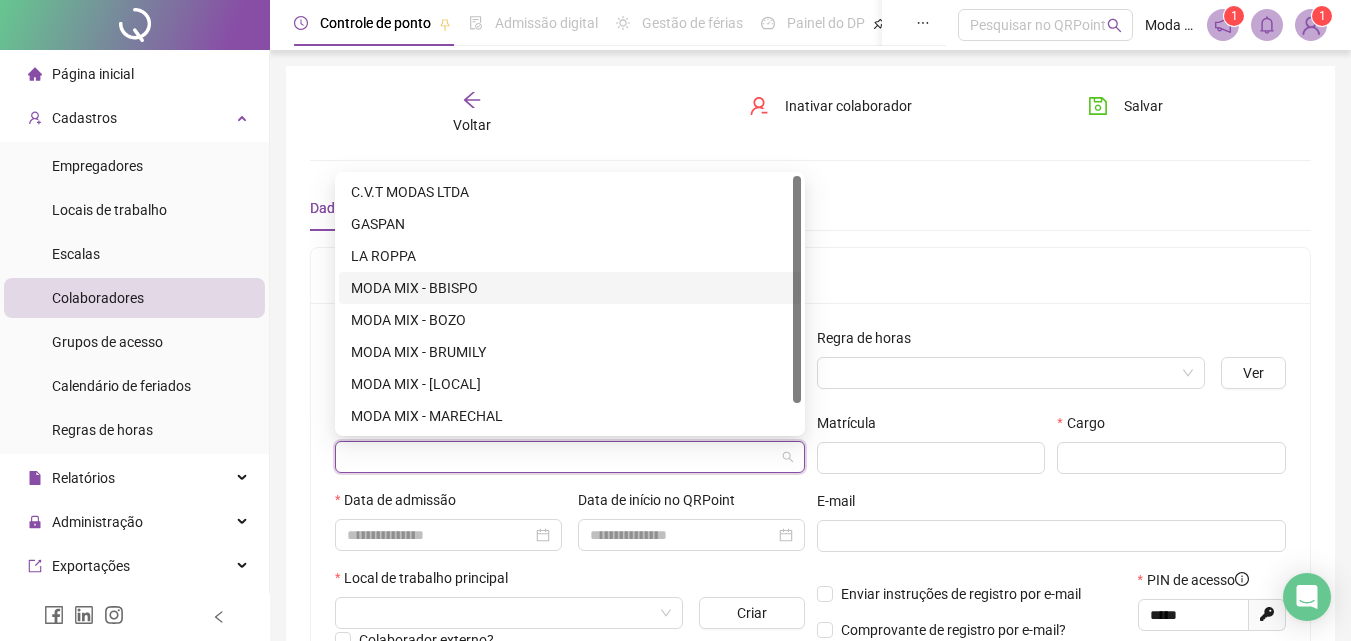 click on "MODA MIX - BBISPO" at bounding box center [570, 288] 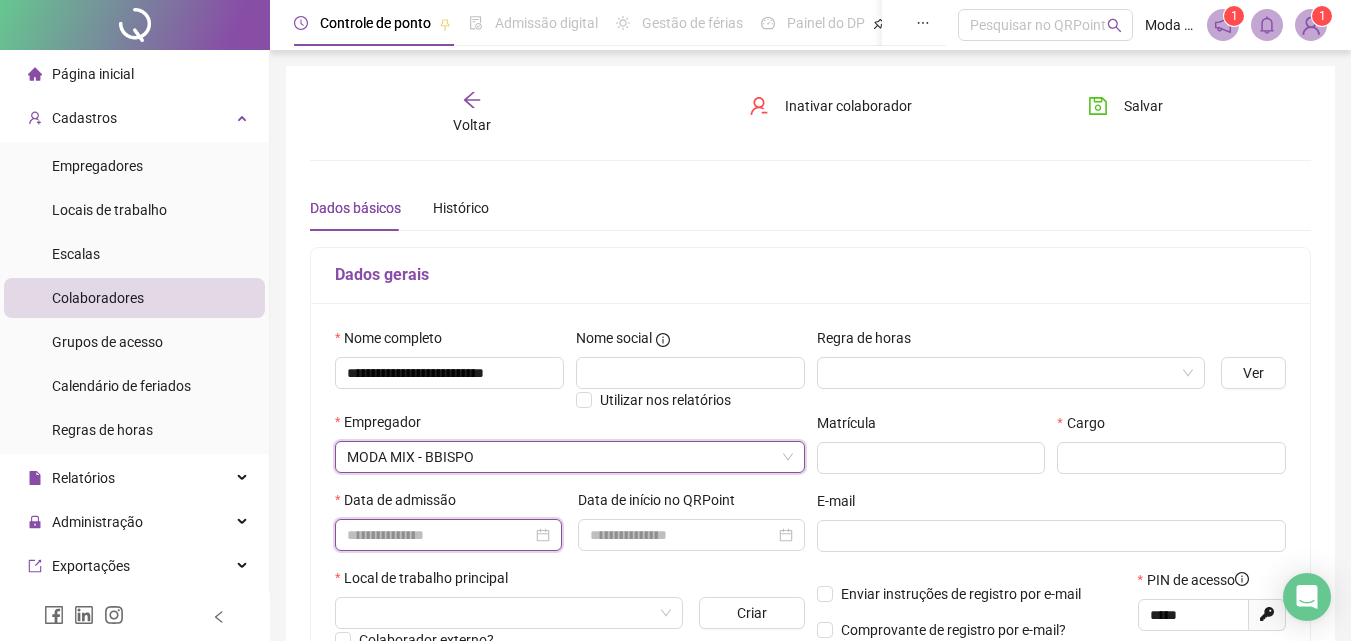 click at bounding box center [439, 535] 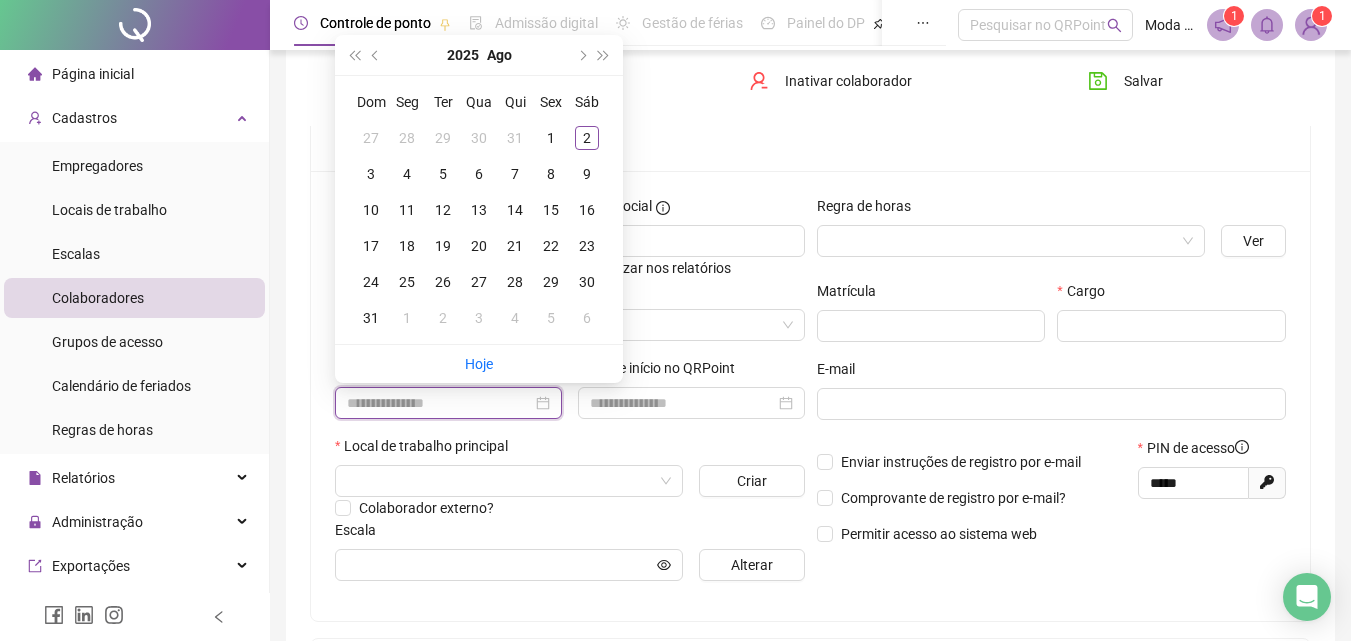 scroll, scrollTop: 200, scrollLeft: 0, axis: vertical 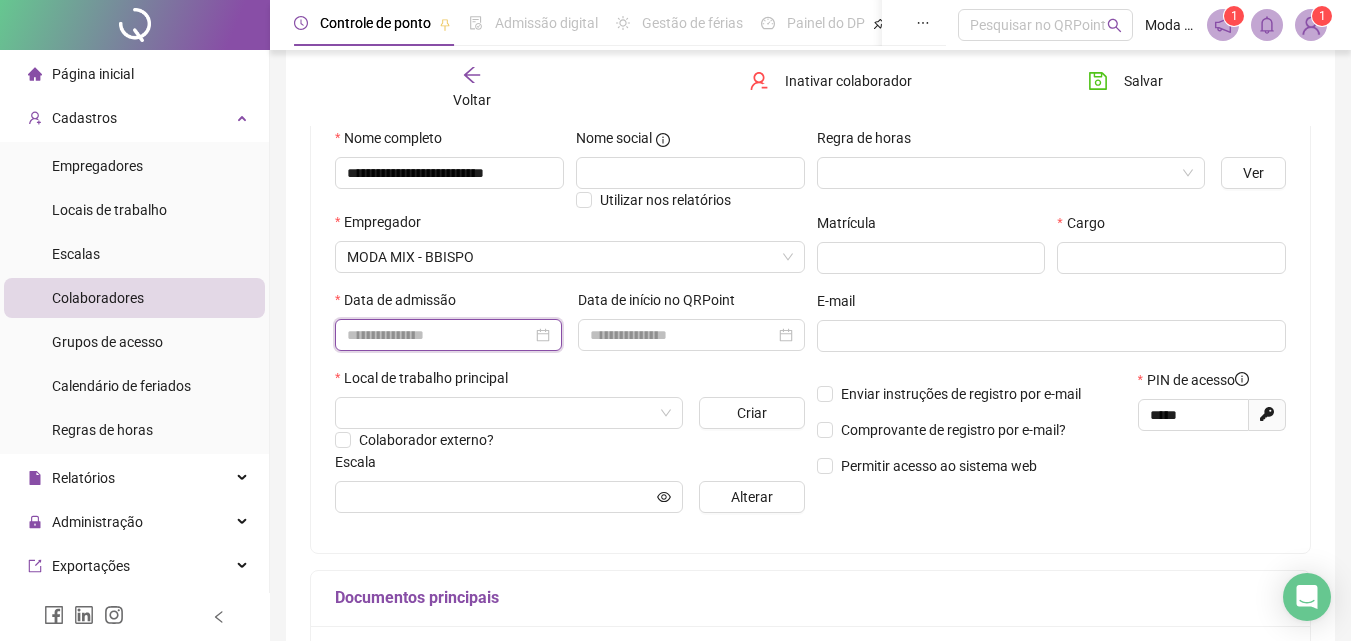 paste on "**********" 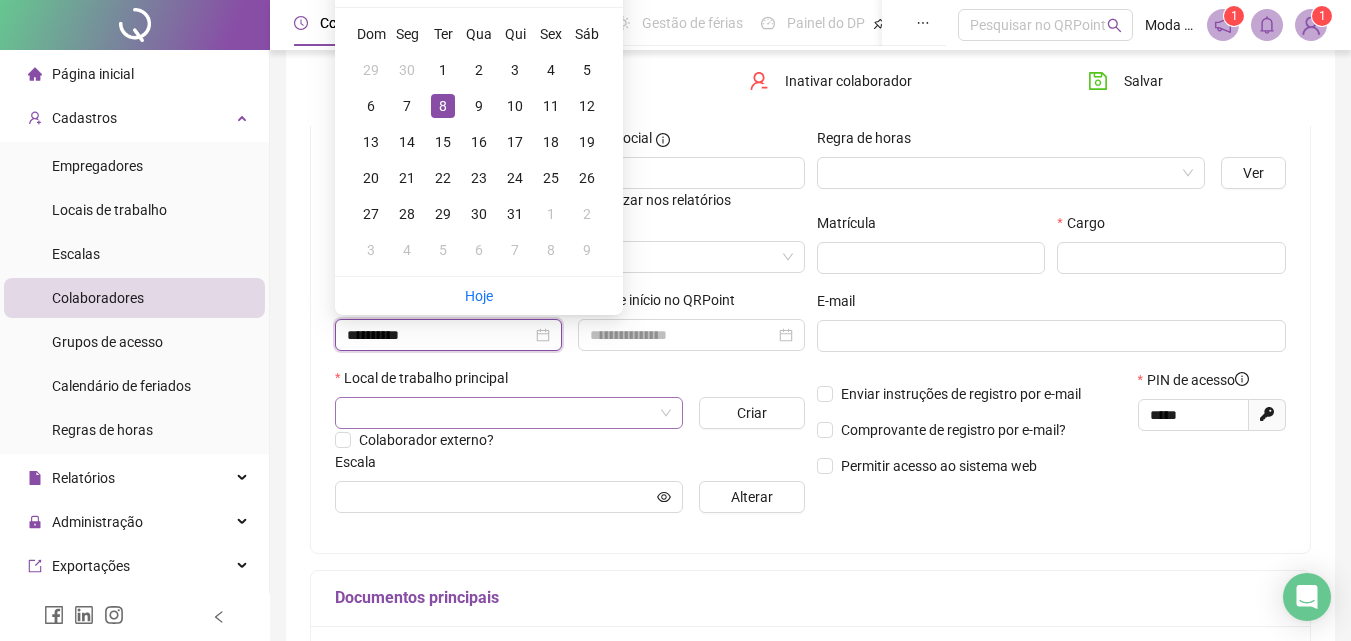 type on "**********" 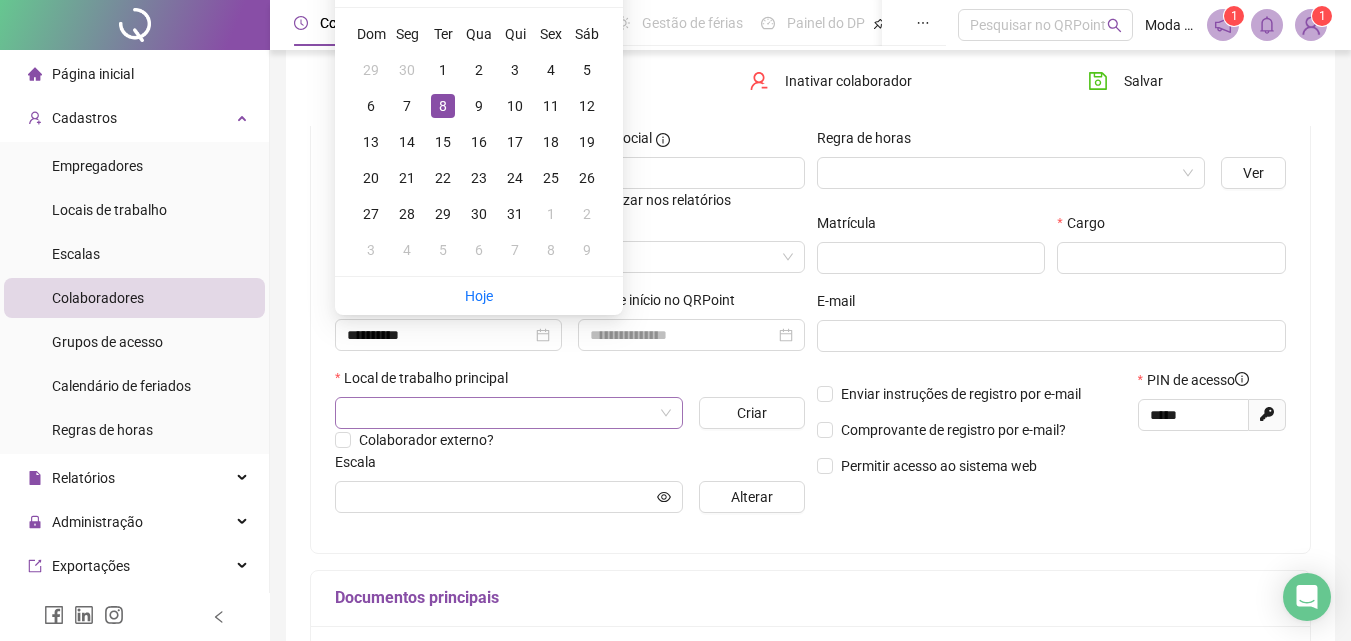 click at bounding box center [500, 413] 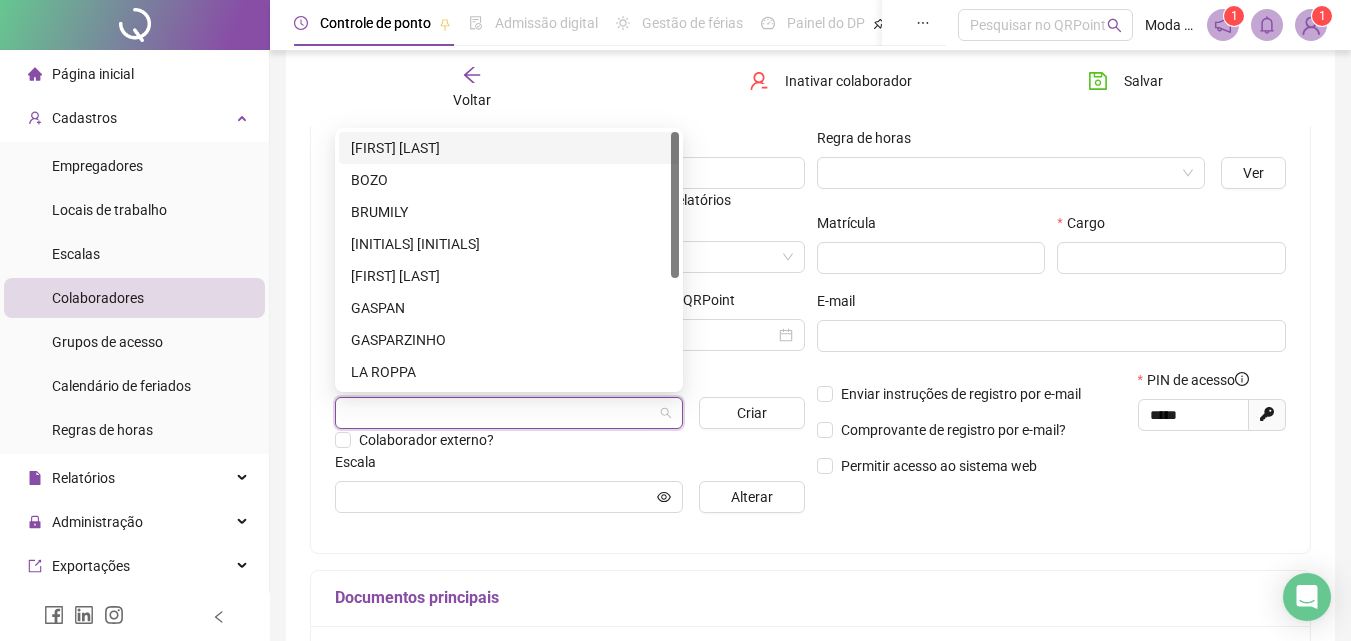 click on "[FIRST] [LAST]" at bounding box center (509, 148) 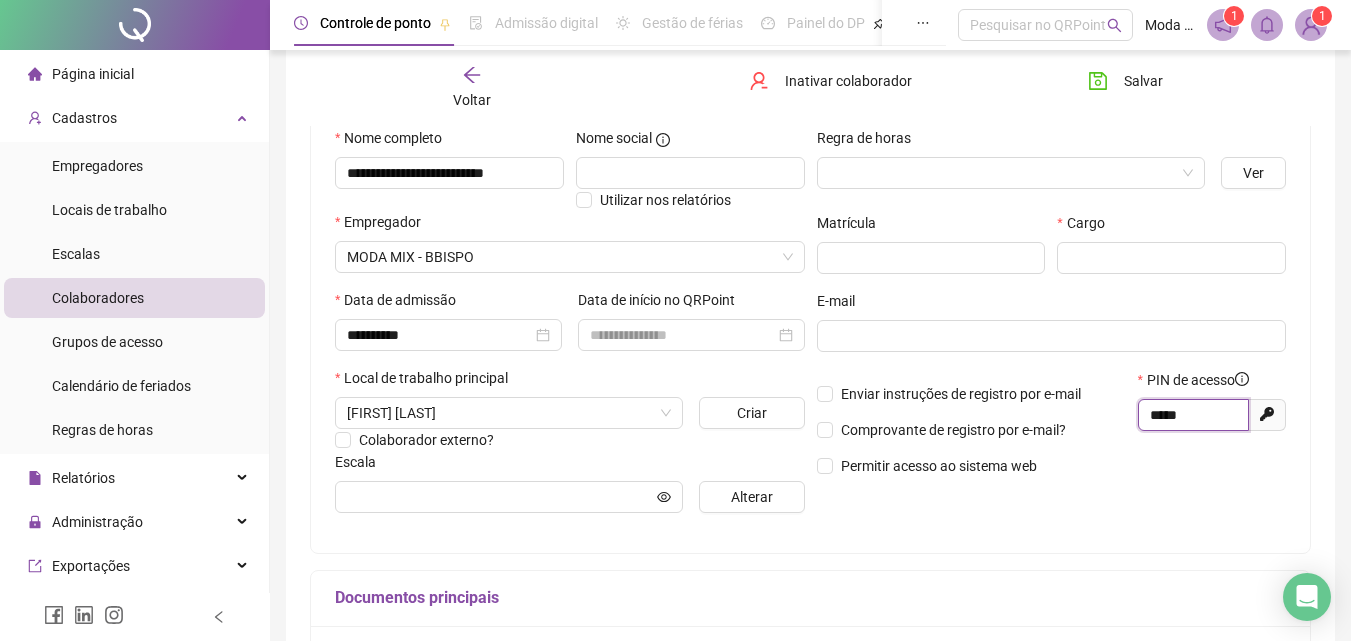 drag, startPoint x: 1205, startPoint y: 417, endPoint x: 1140, endPoint y: 411, distance: 65.27634 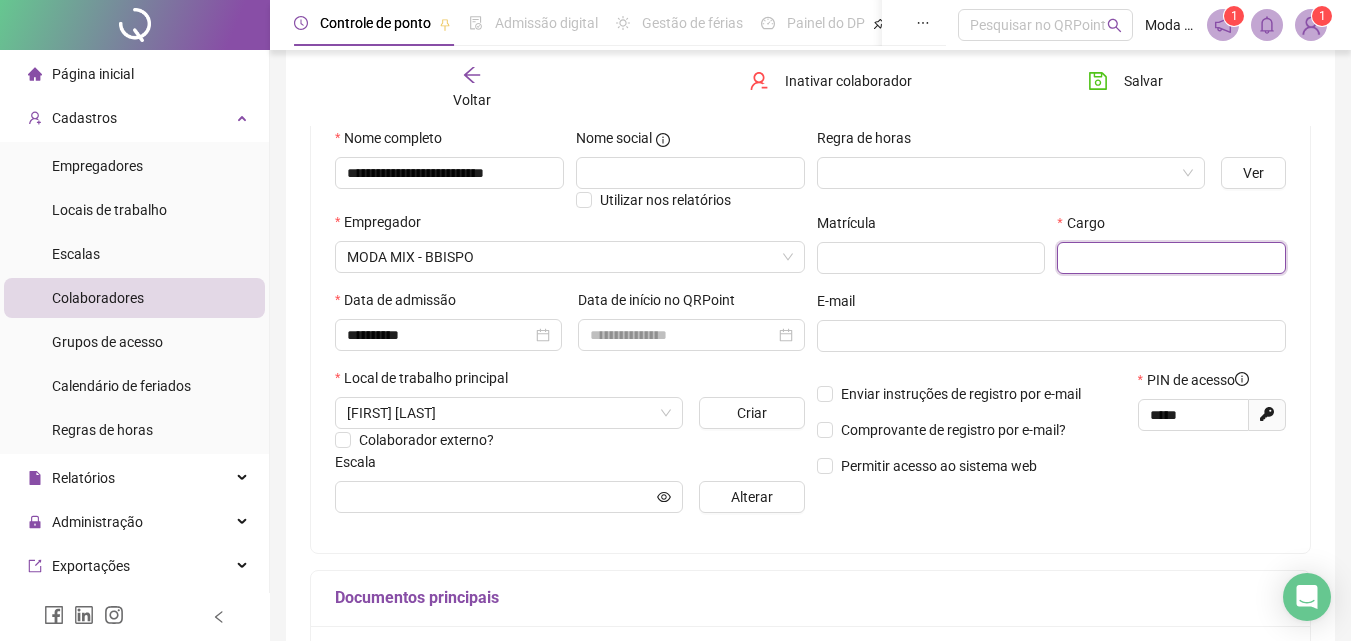 click at bounding box center (1171, 258) 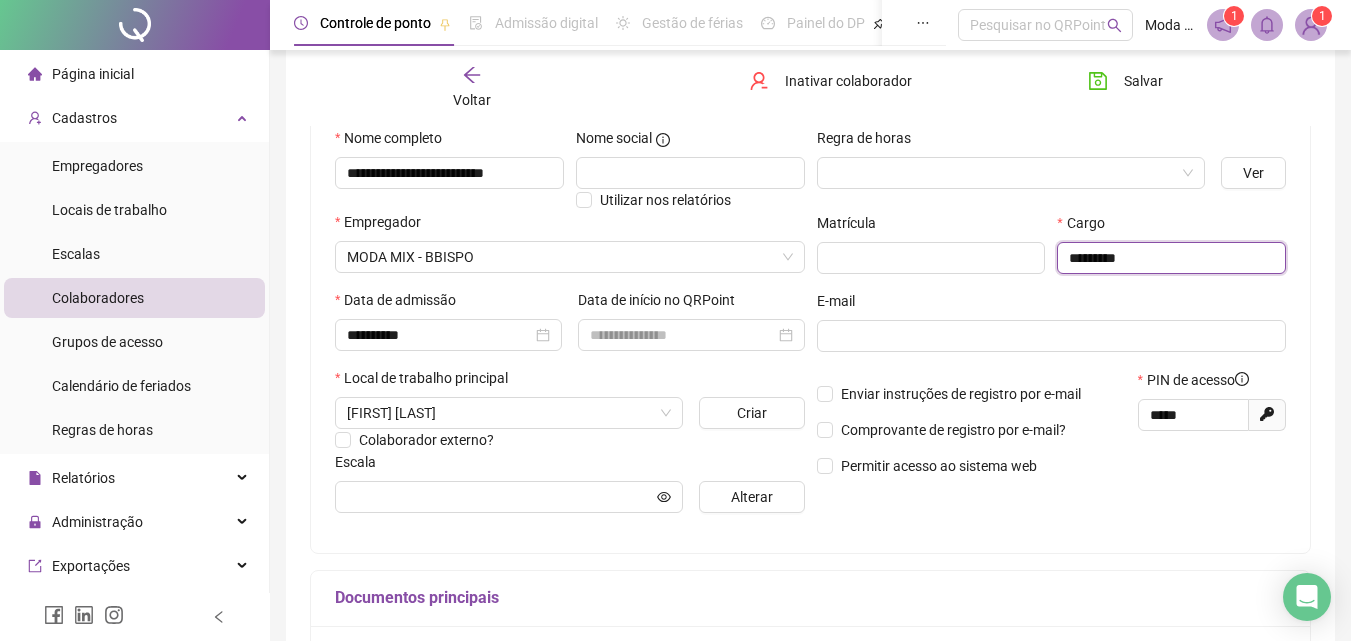 type on "*********" 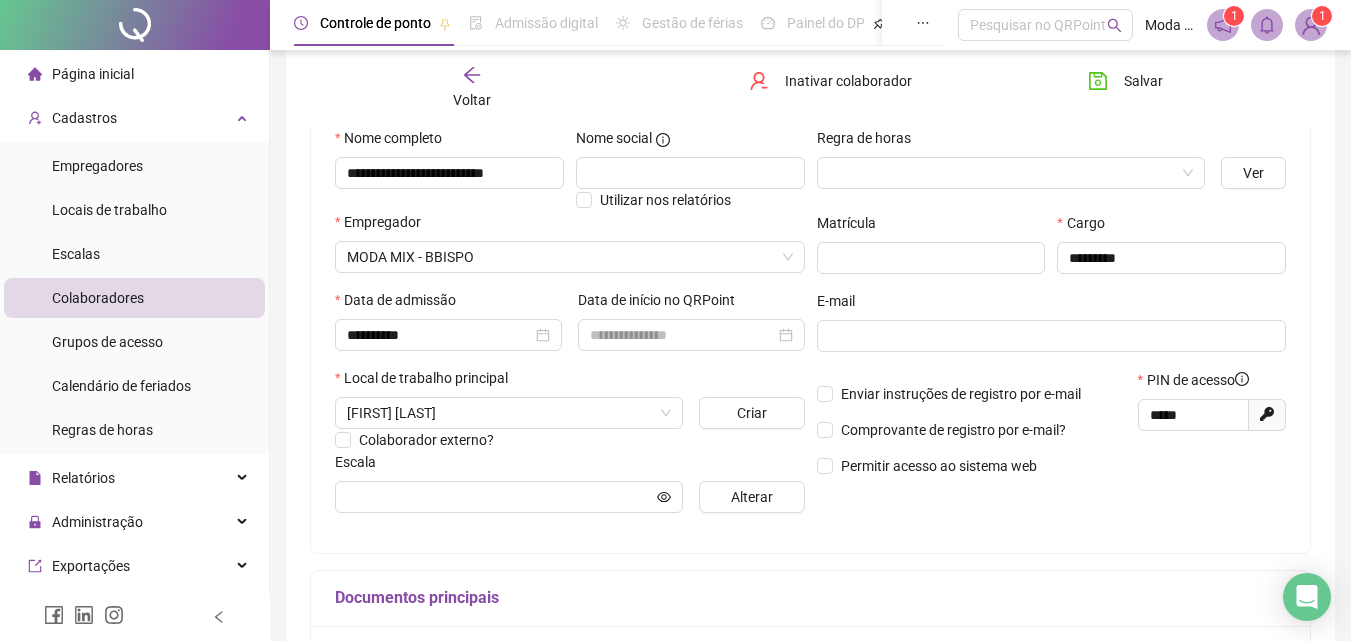 click on "E-mail" at bounding box center (1052, 305) 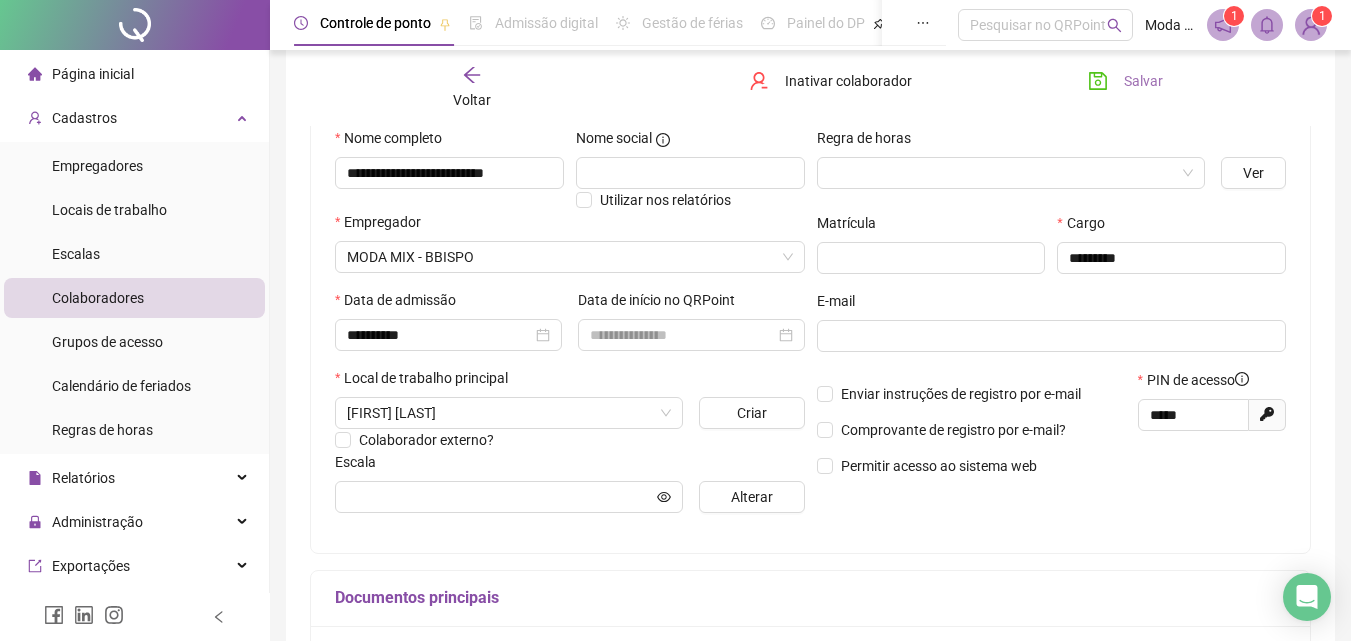 click on "Salvar" at bounding box center (1125, 81) 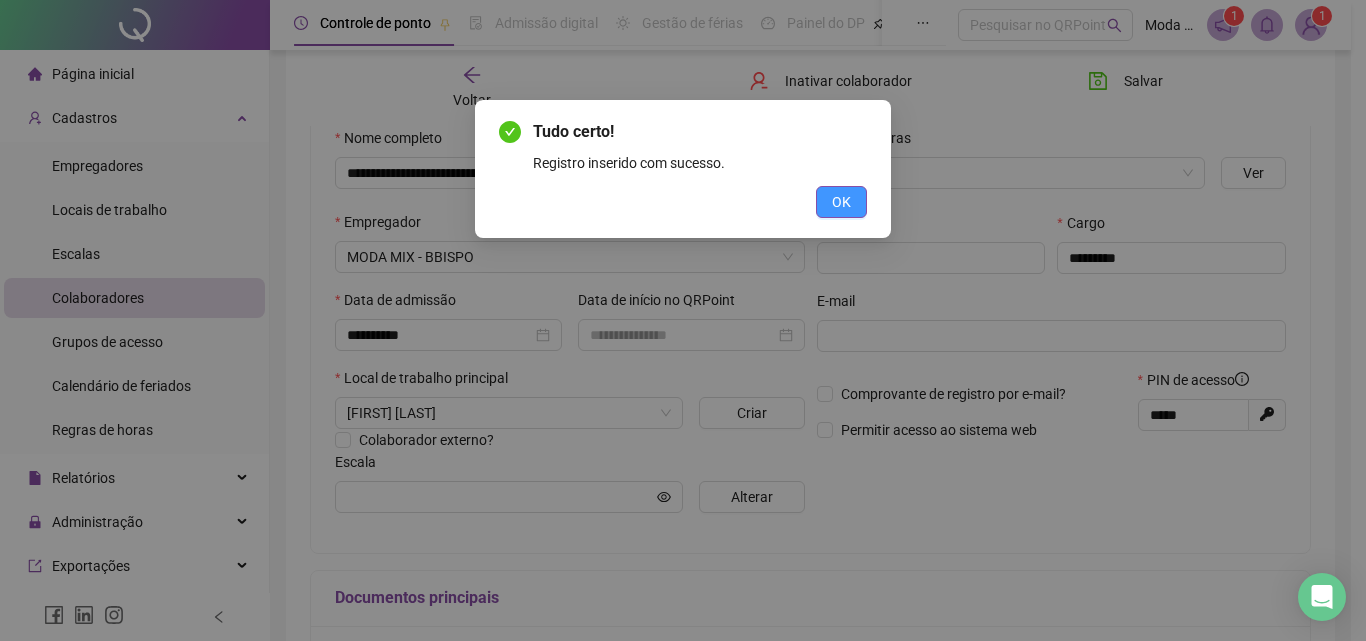 click on "OK" at bounding box center (841, 202) 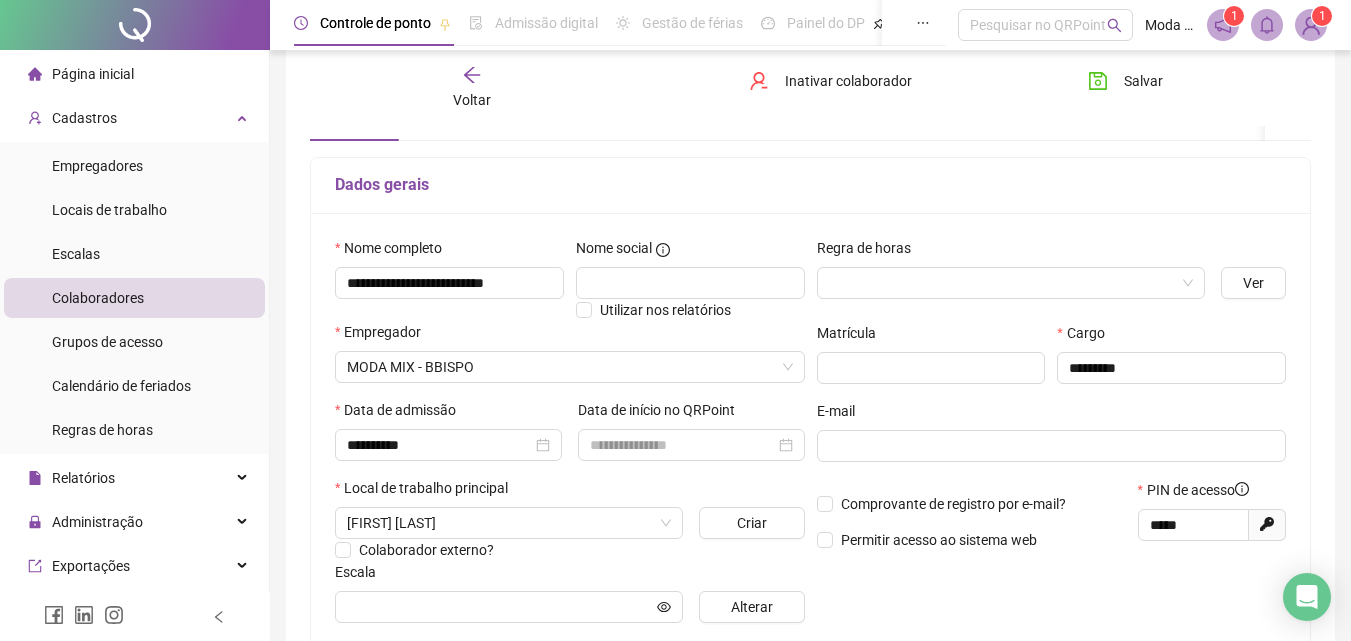 scroll, scrollTop: 0, scrollLeft: 0, axis: both 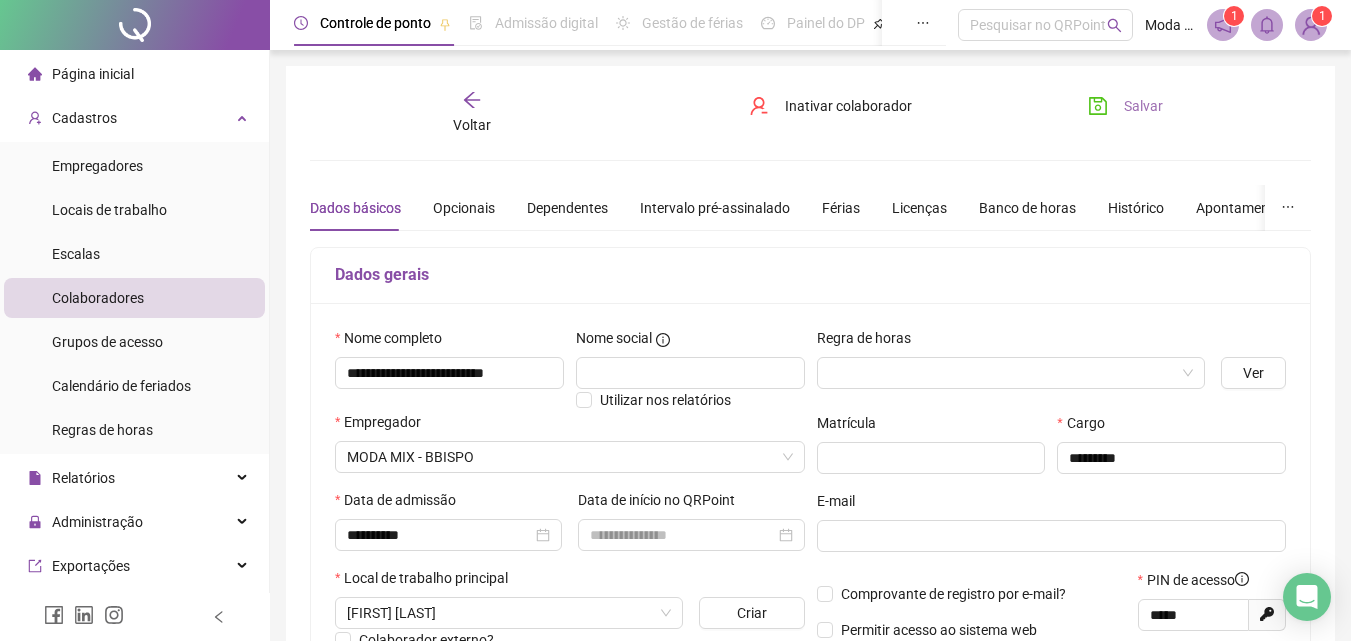click on "Salvar" at bounding box center (1143, 106) 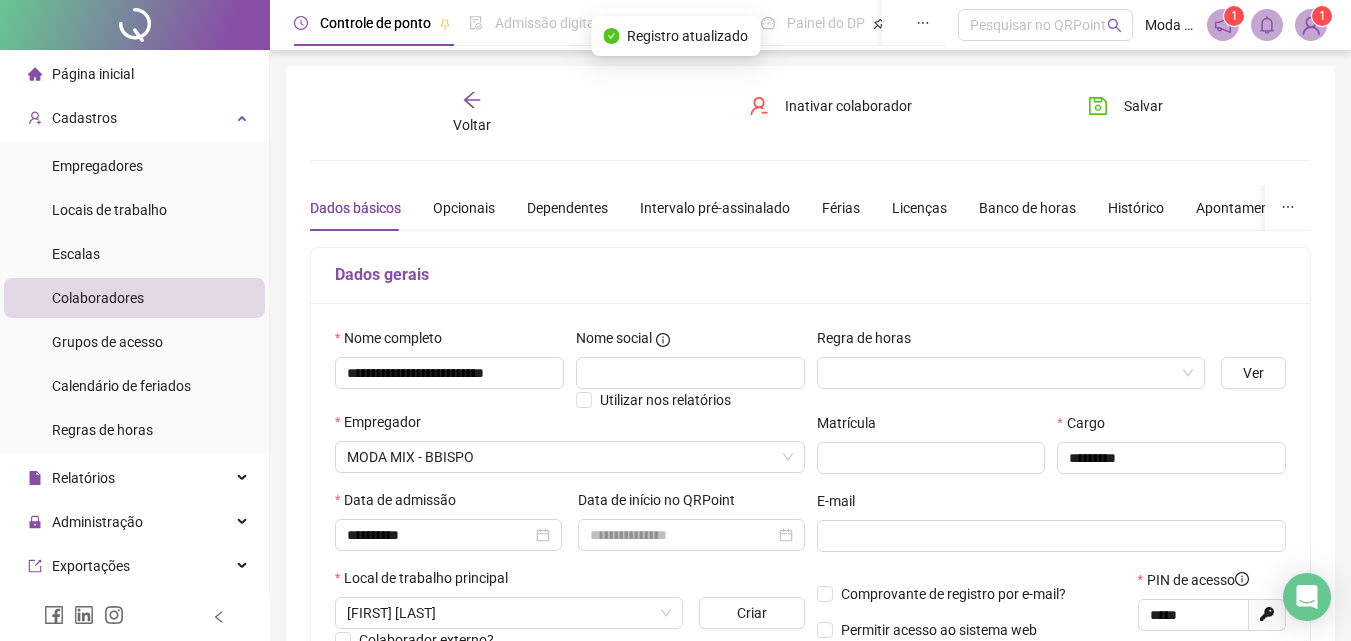 click on "Voltar" at bounding box center [472, 113] 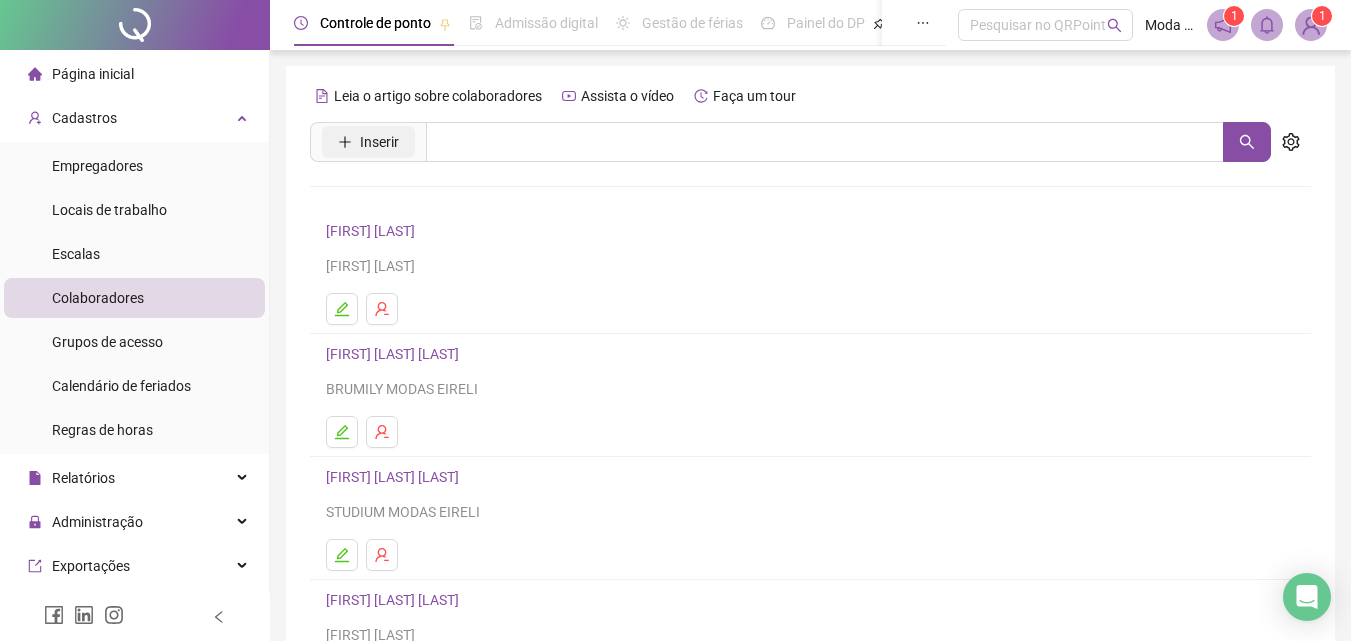 click on "Inserir" at bounding box center (379, 142) 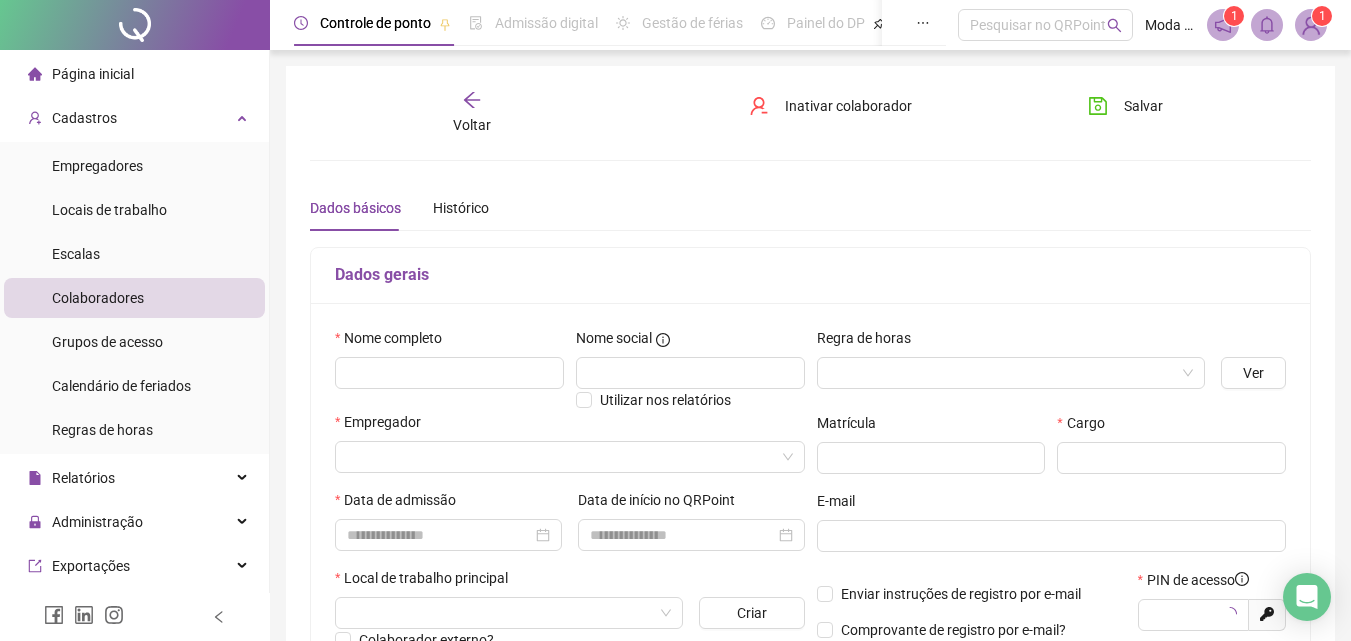type on "*****" 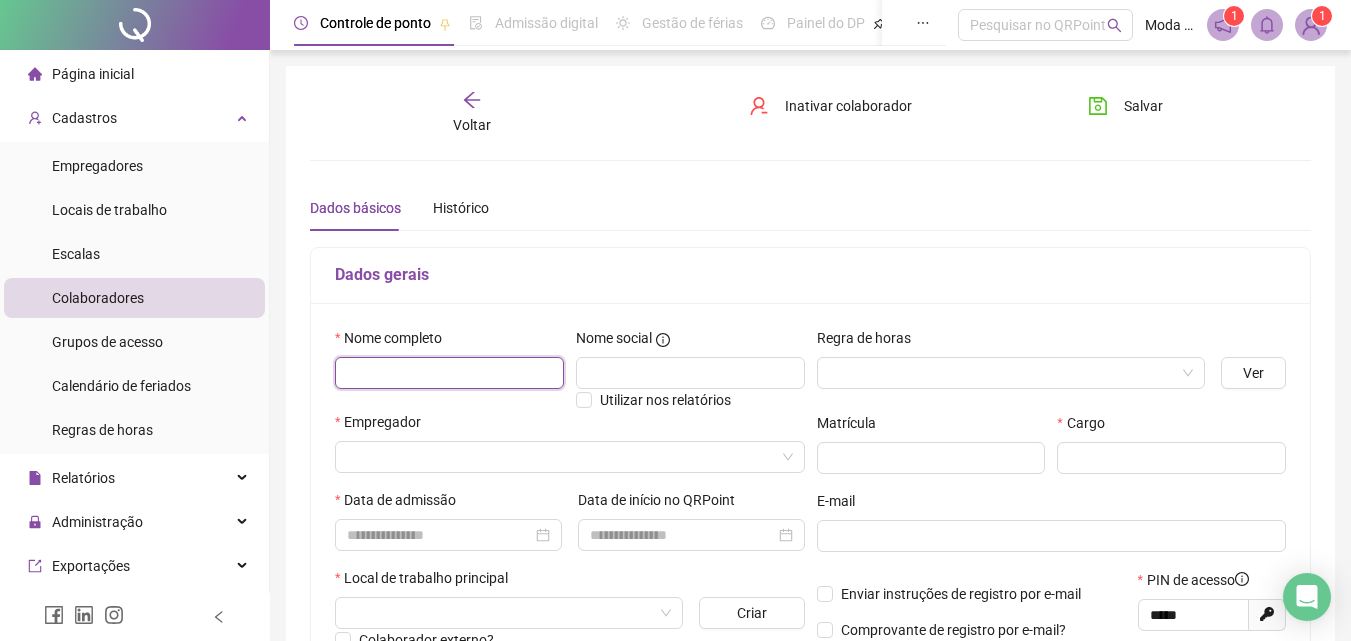 click at bounding box center (449, 373) 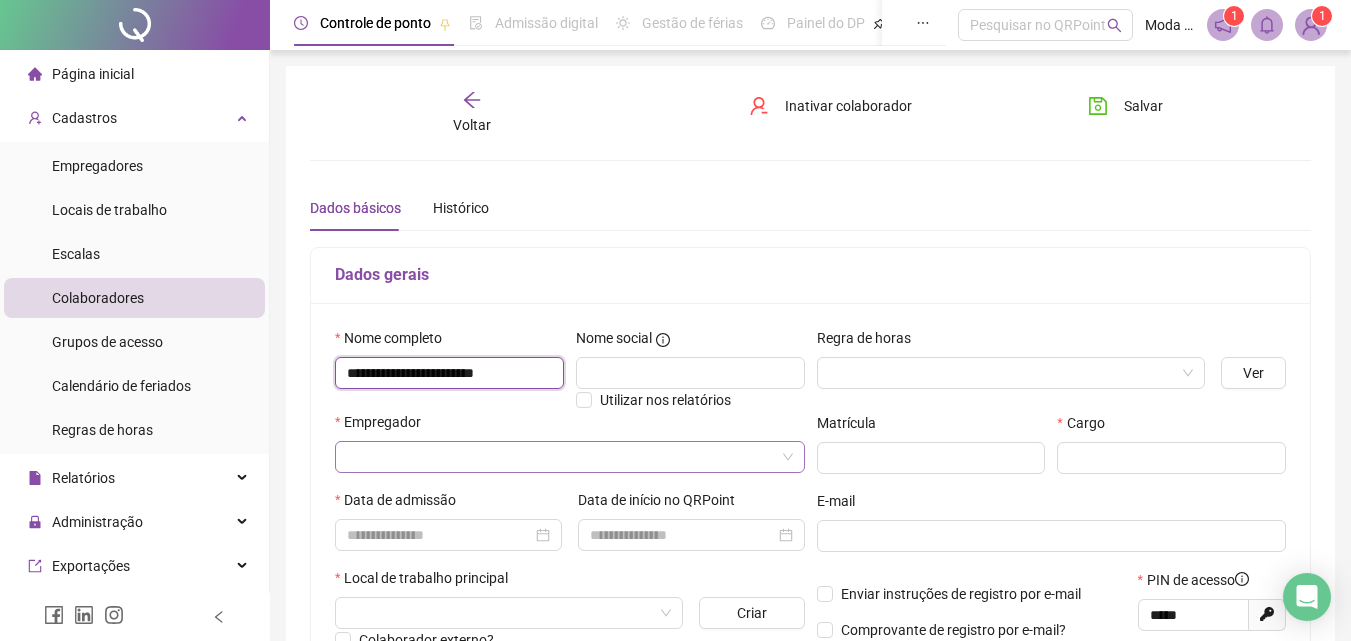 type on "**********" 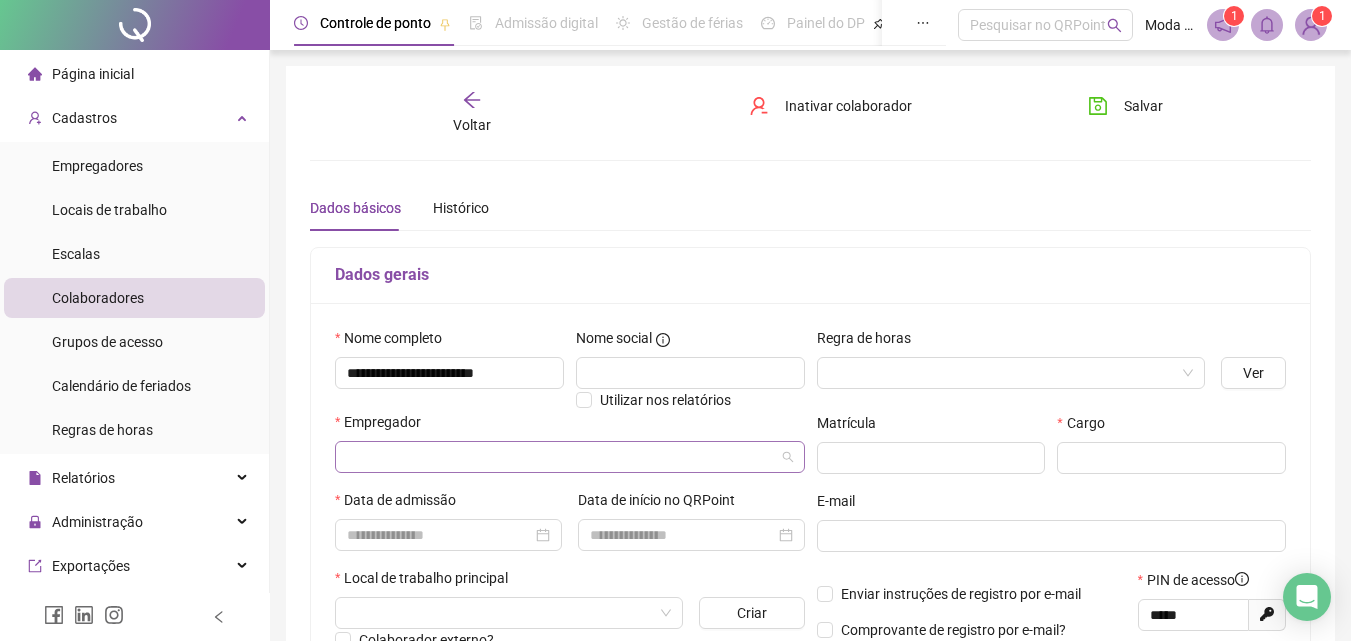 click at bounding box center [561, 457] 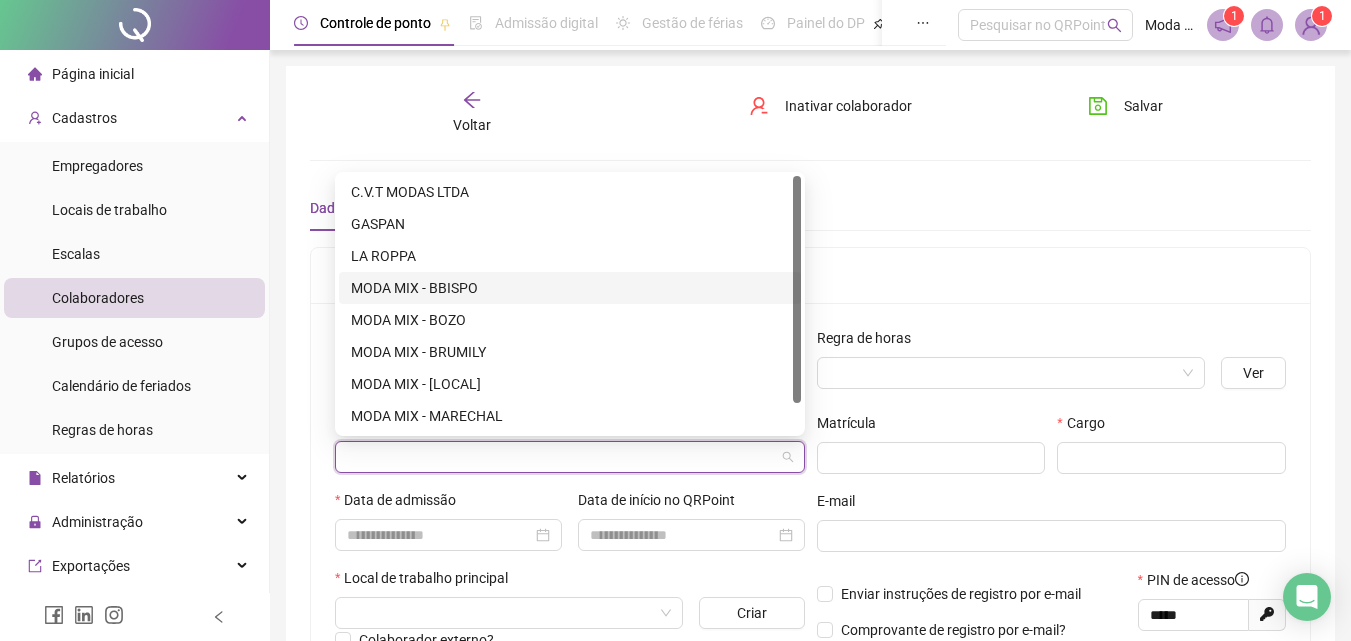 click on "MODA MIX - BBISPO" at bounding box center (570, 288) 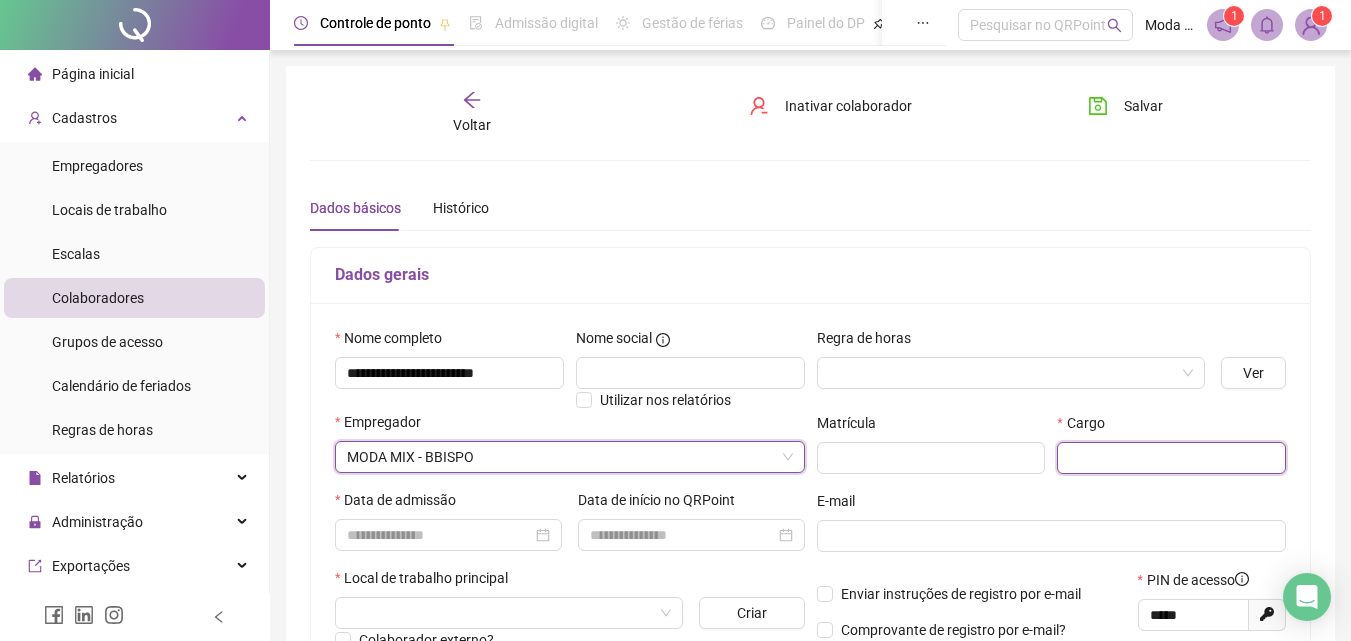 click at bounding box center [1171, 458] 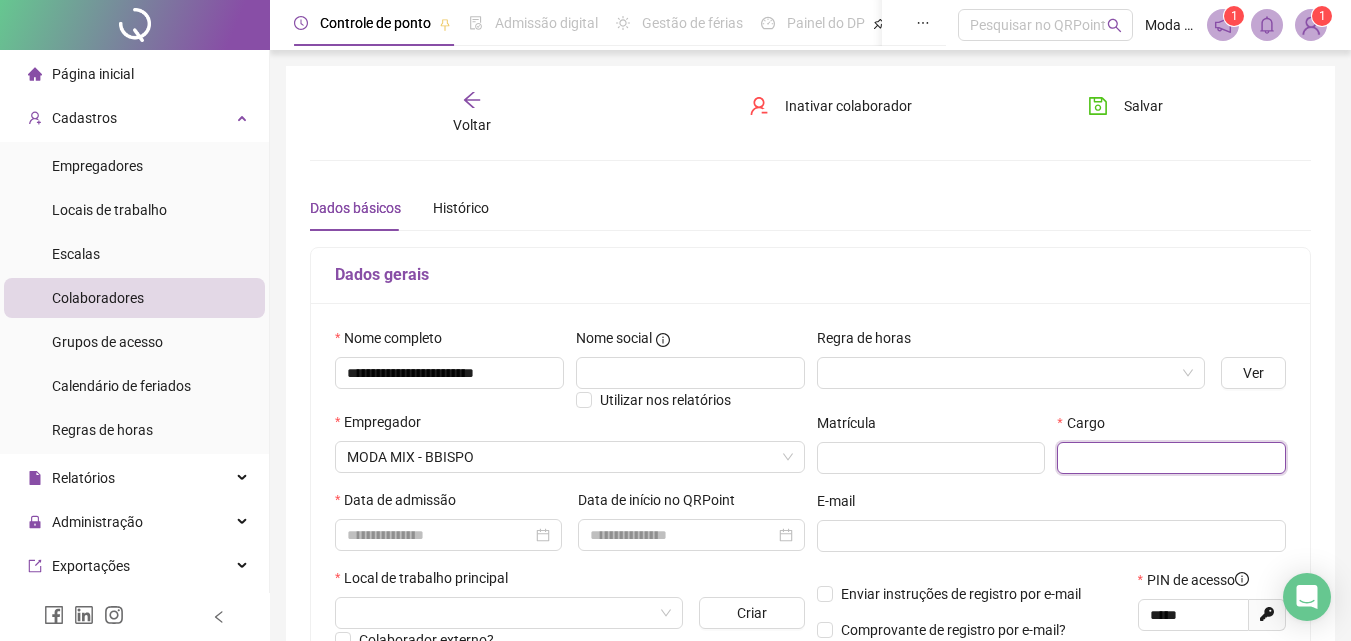 paste on "**********" 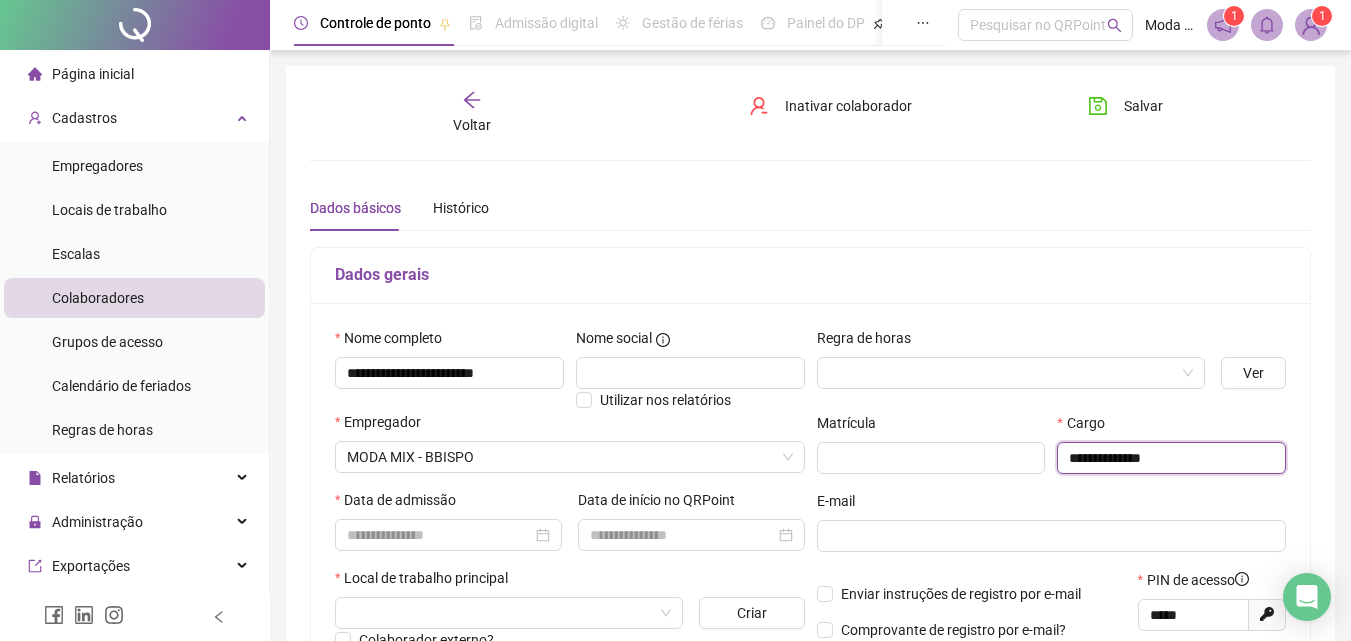 type on "**********" 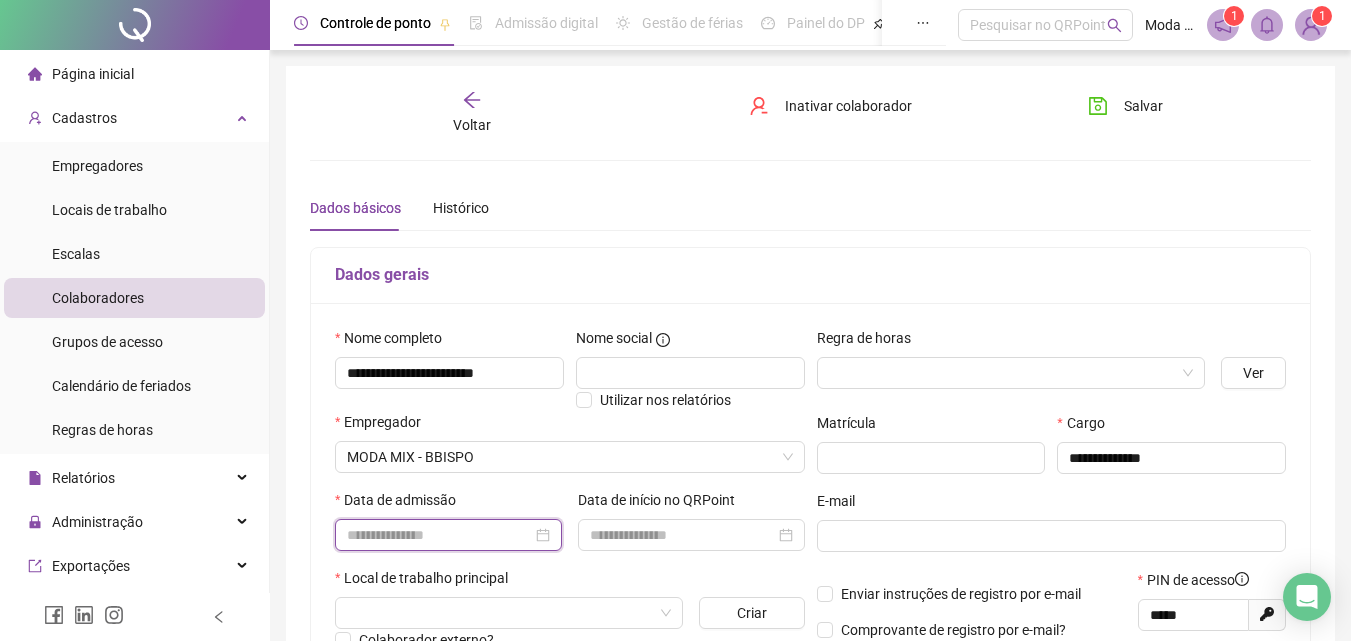 click at bounding box center (439, 535) 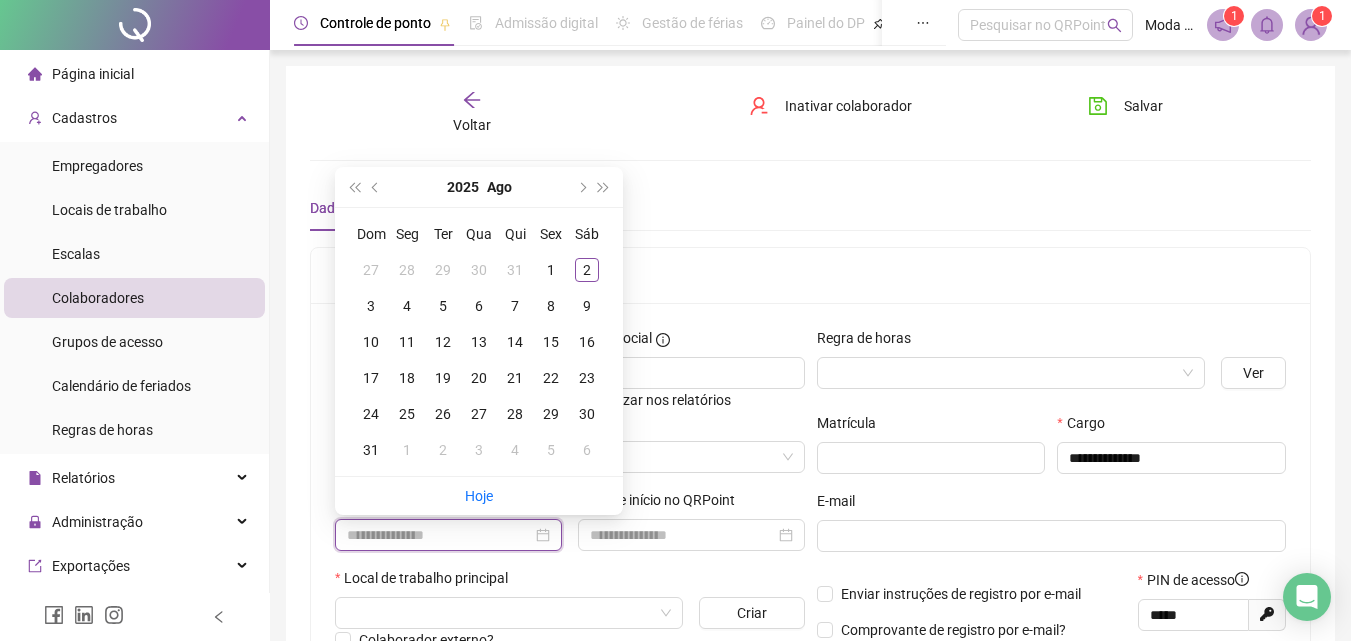 paste on "**********" 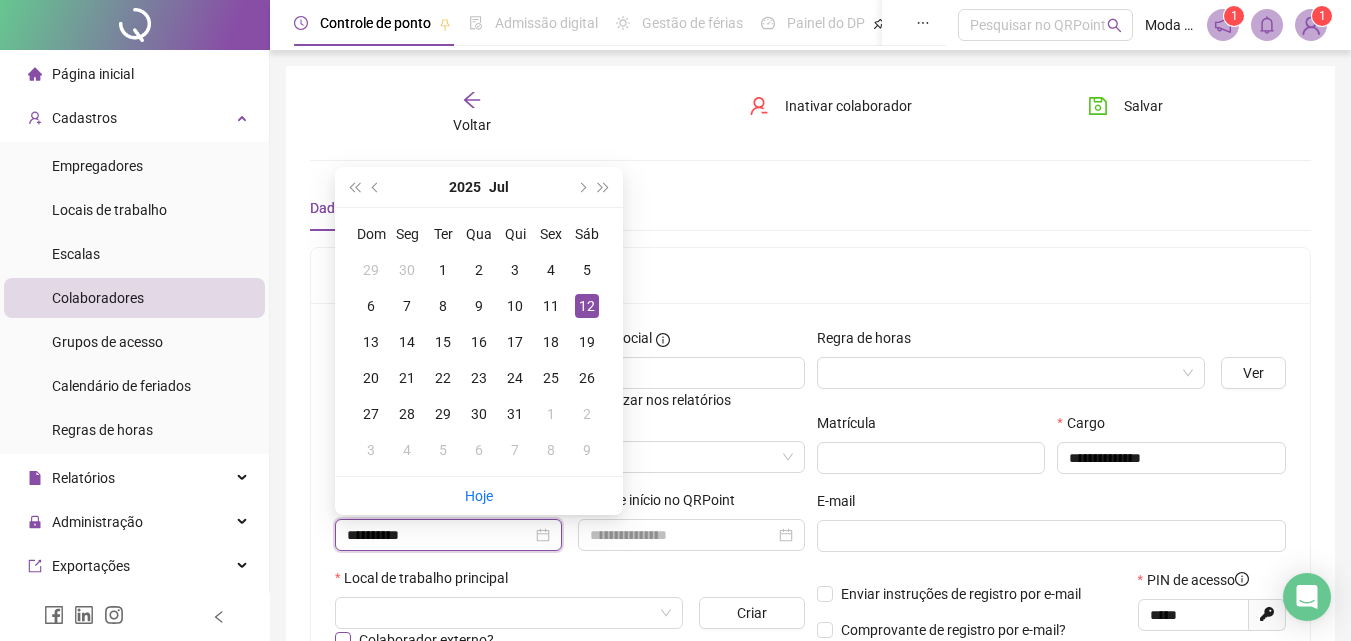 scroll, scrollTop: 100, scrollLeft: 0, axis: vertical 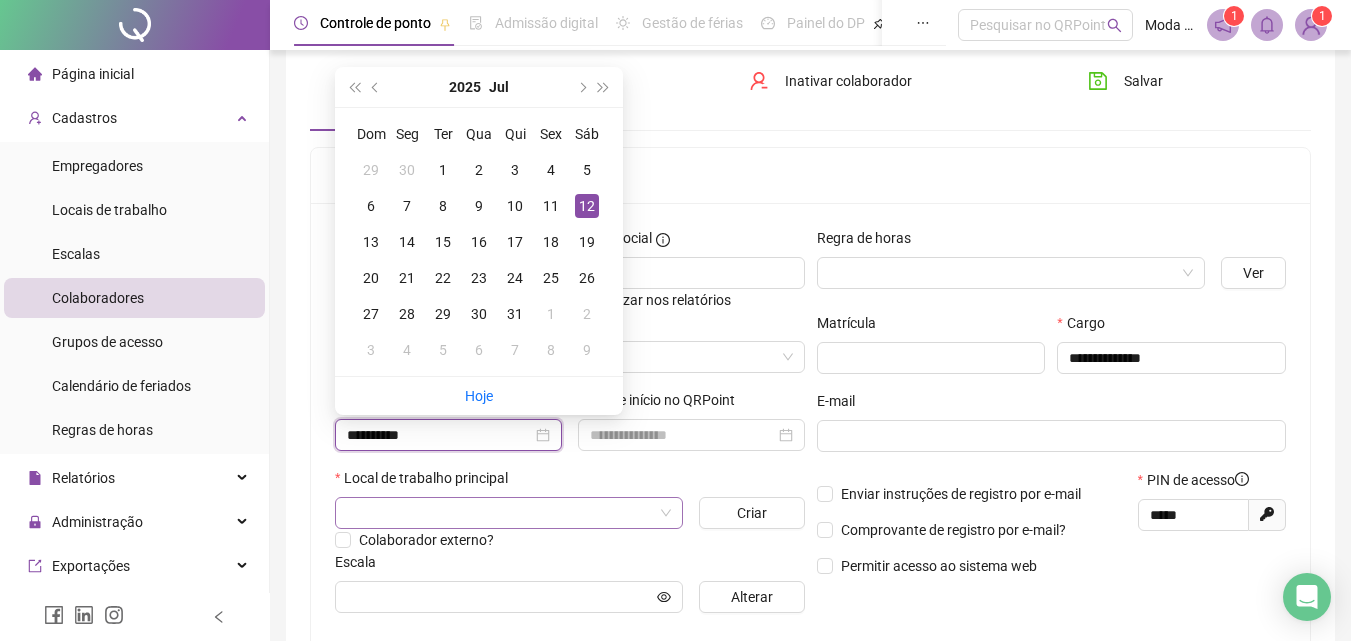 type on "**********" 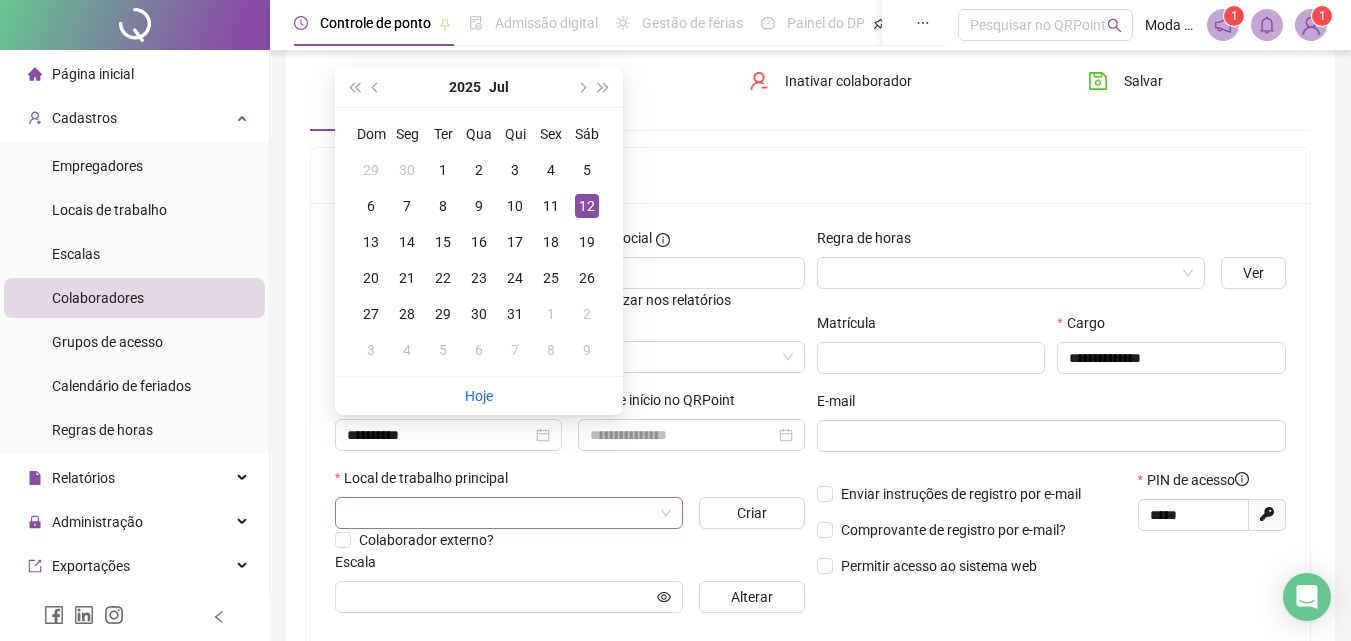 click at bounding box center [500, 513] 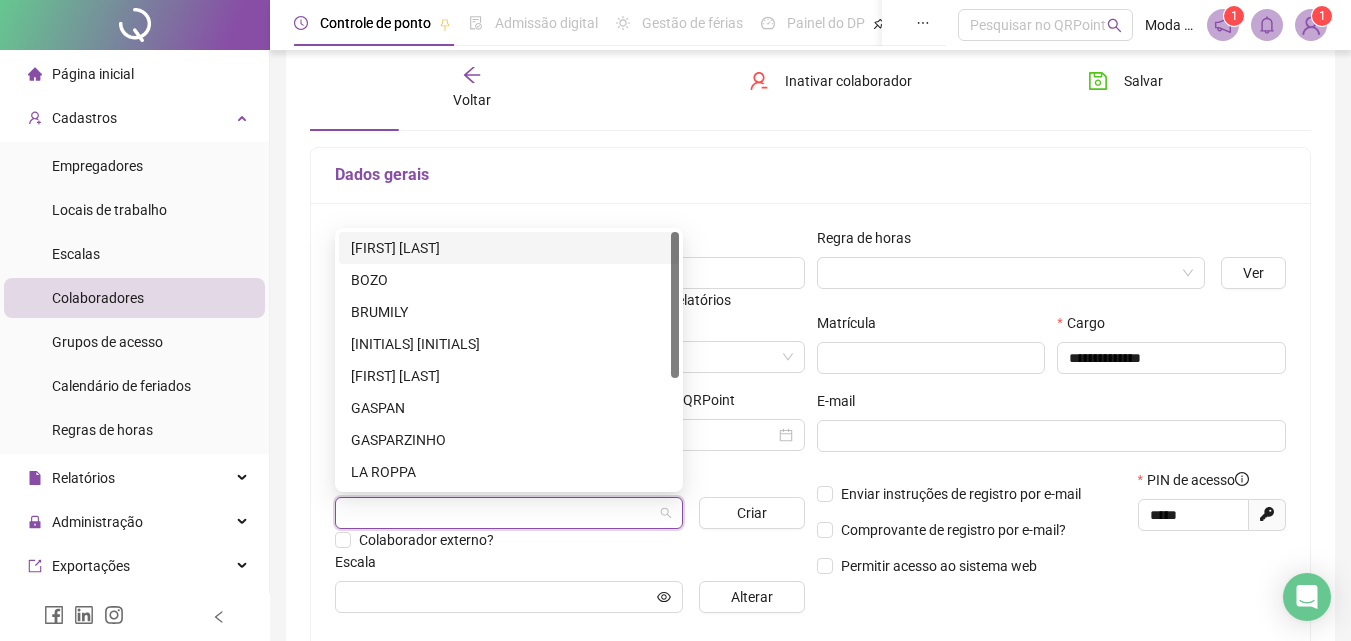 click on "[FIRST] [LAST]" at bounding box center [509, 248] 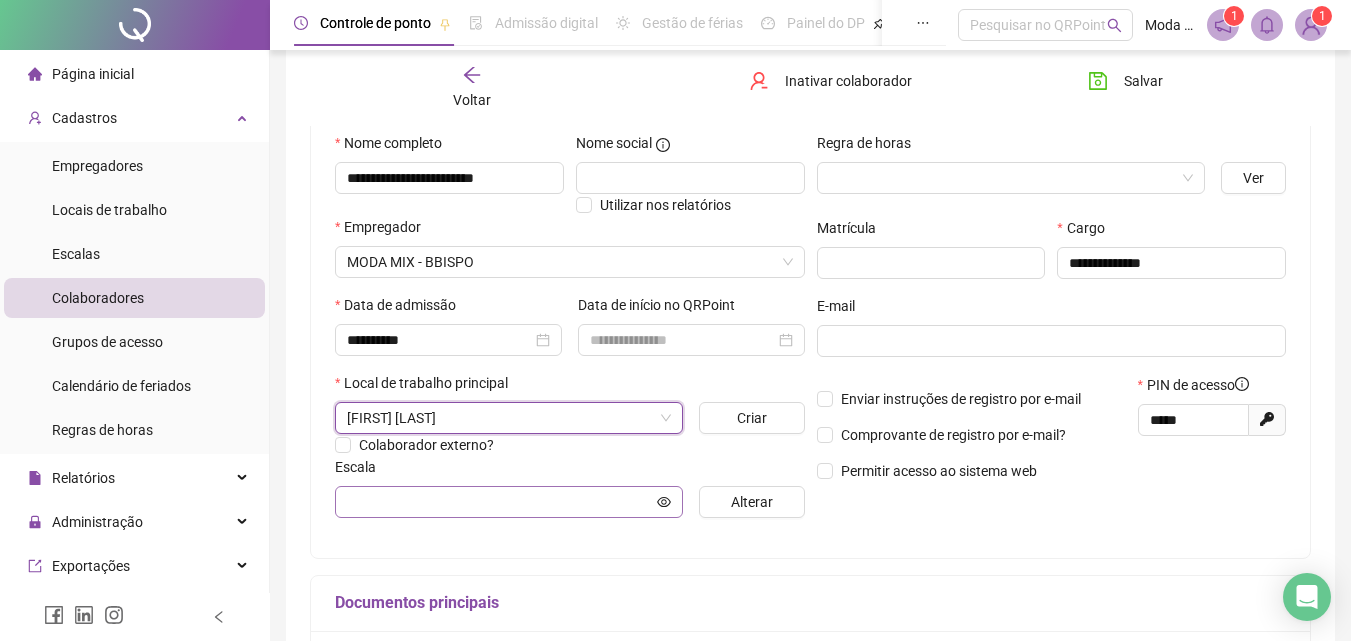 scroll, scrollTop: 200, scrollLeft: 0, axis: vertical 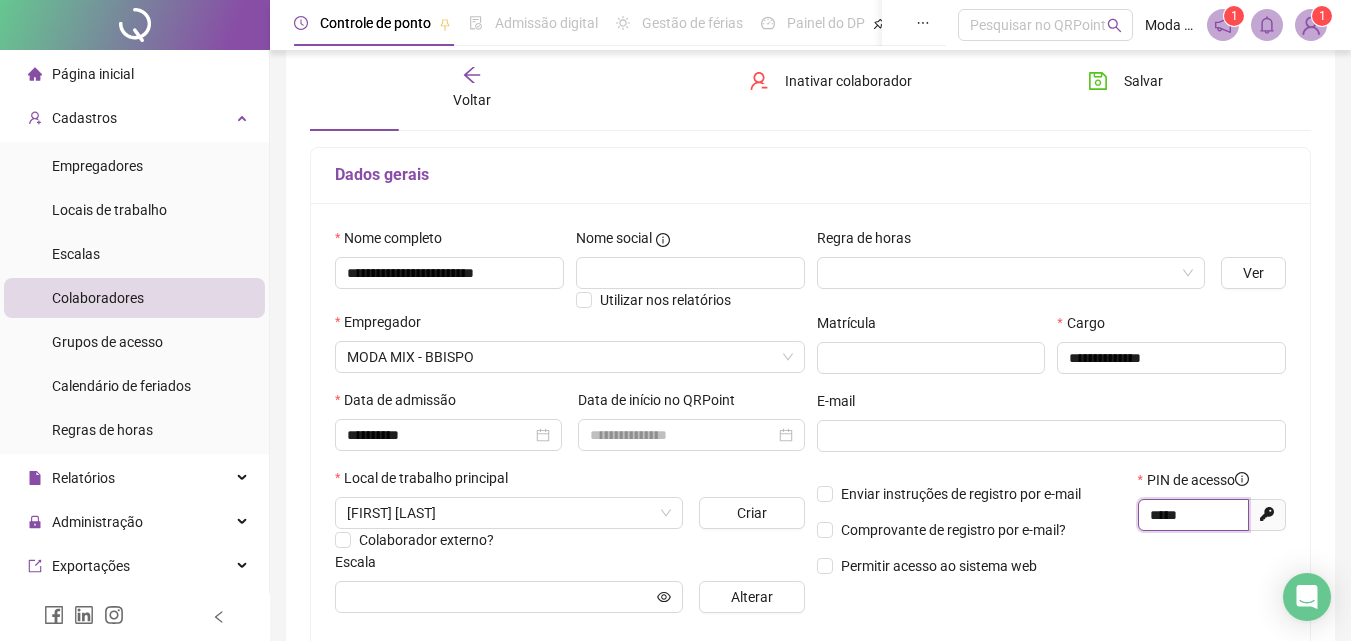 drag, startPoint x: 1207, startPoint y: 515, endPoint x: 1117, endPoint y: 539, distance: 93.14505 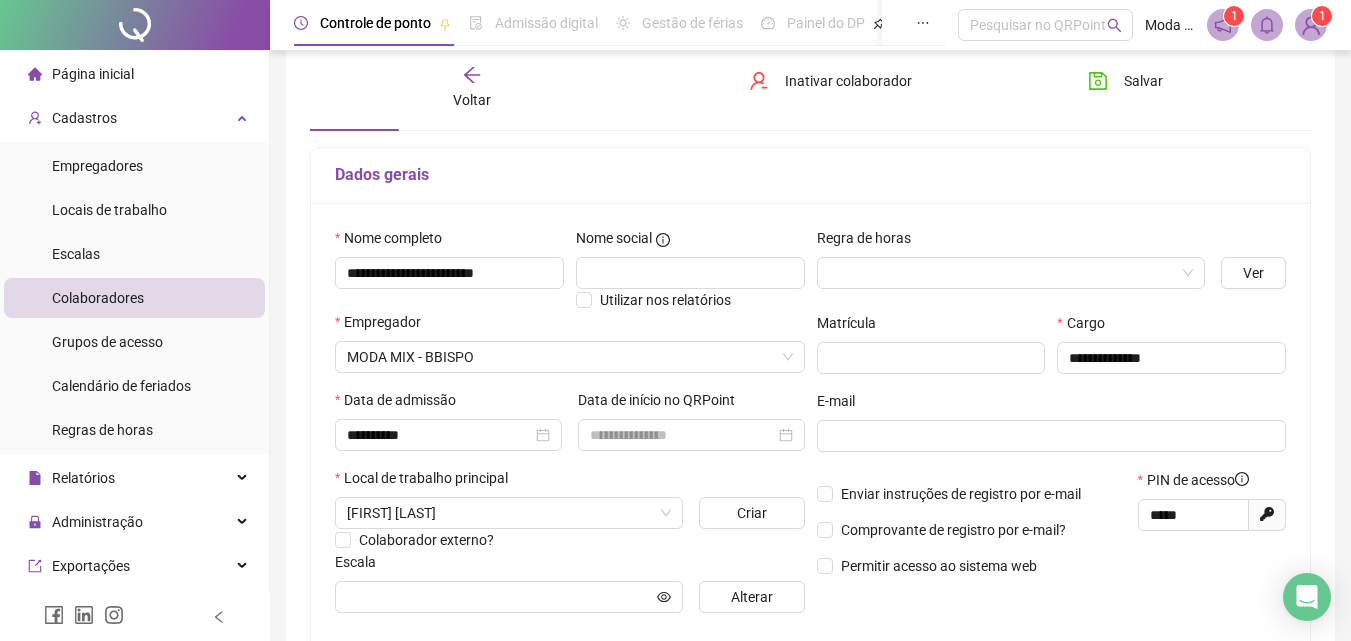 click on "Voltar Inativar colaborador Salvar" at bounding box center [810, 88] 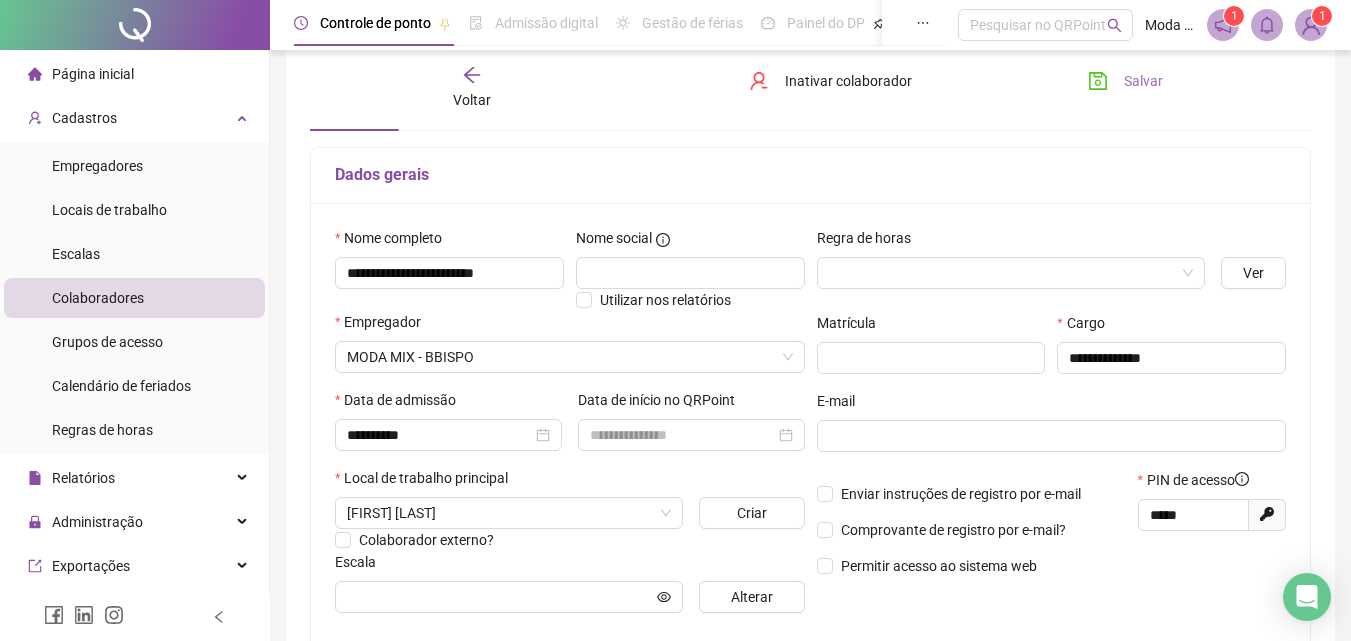 click on "Salvar" at bounding box center [1125, 81] 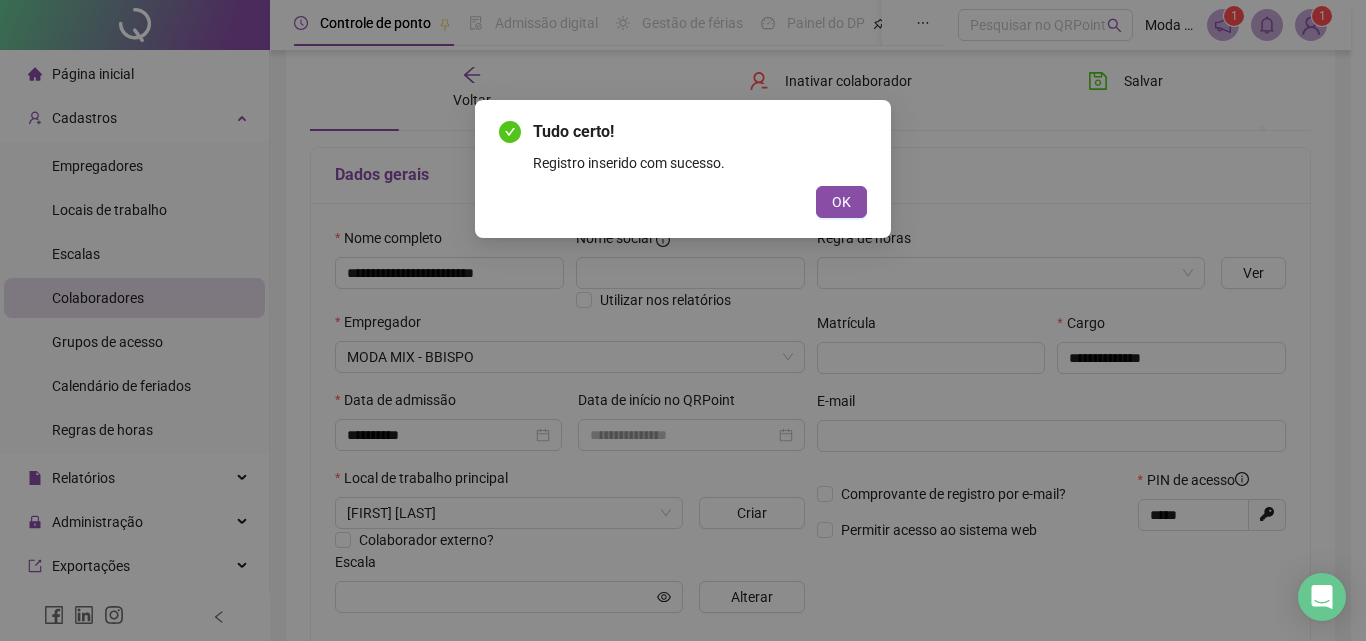 click on "Tudo certo! Registro inserido com sucesso. OK" at bounding box center [683, 169] 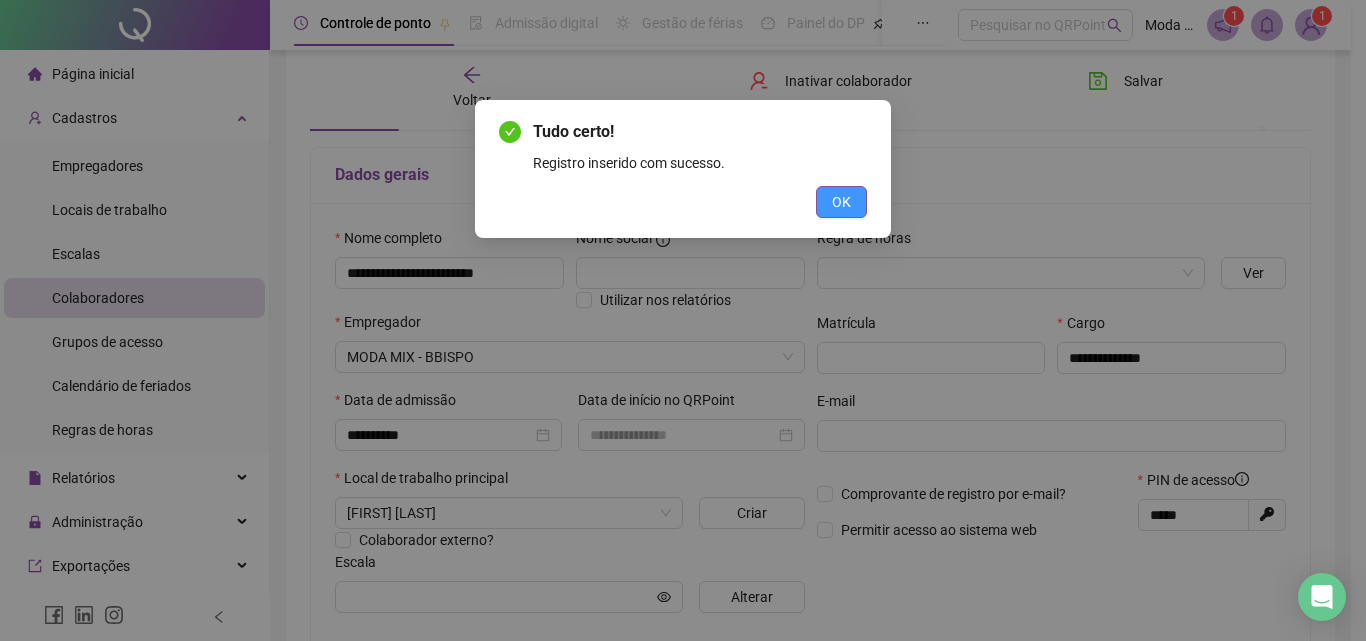 click on "OK" at bounding box center [841, 202] 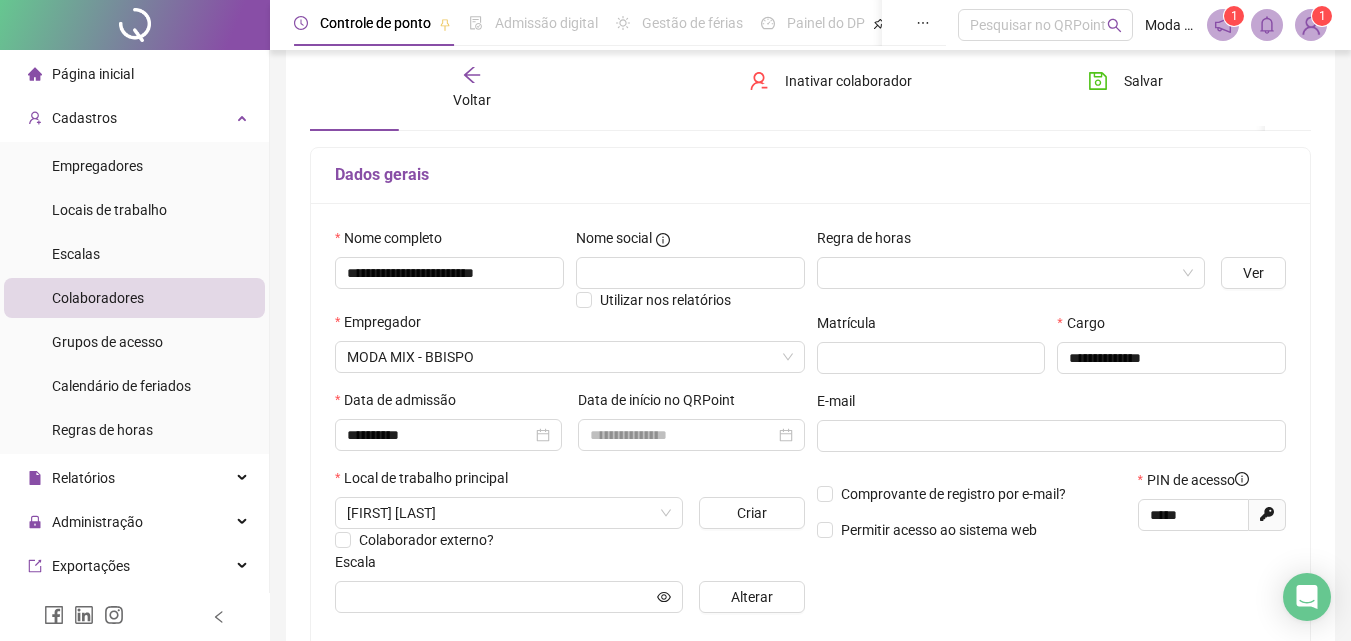 click on "Voltar" at bounding box center [472, 88] 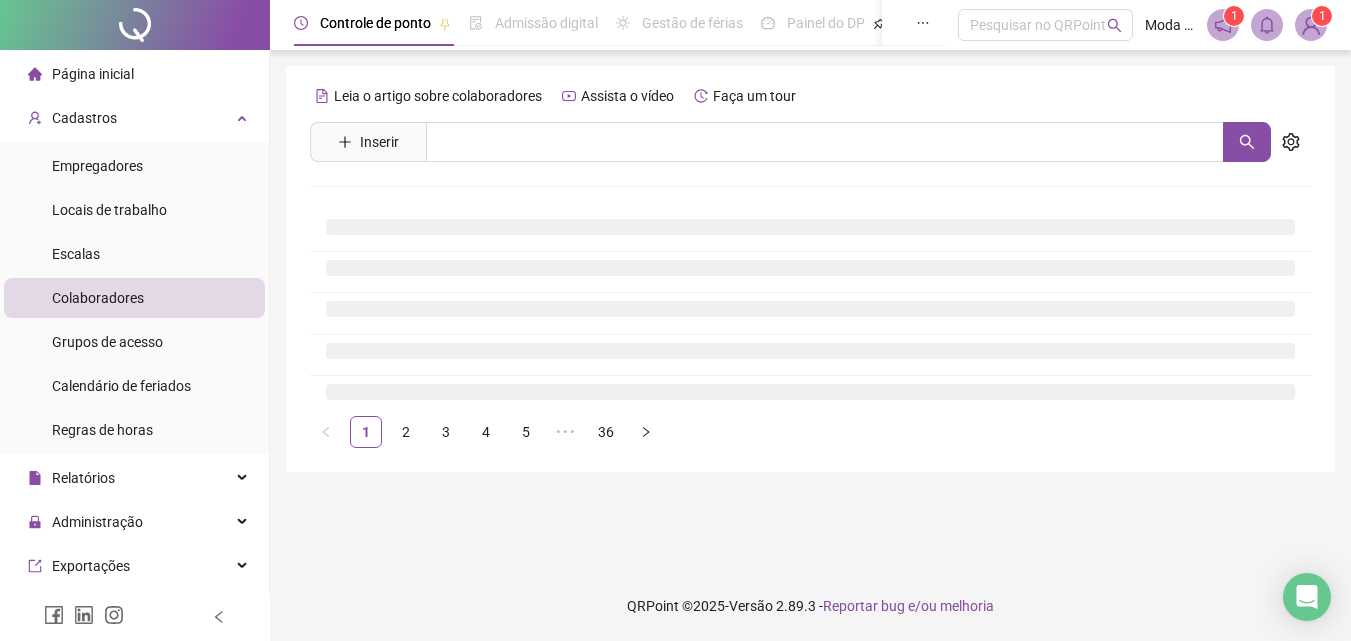 scroll, scrollTop: 0, scrollLeft: 0, axis: both 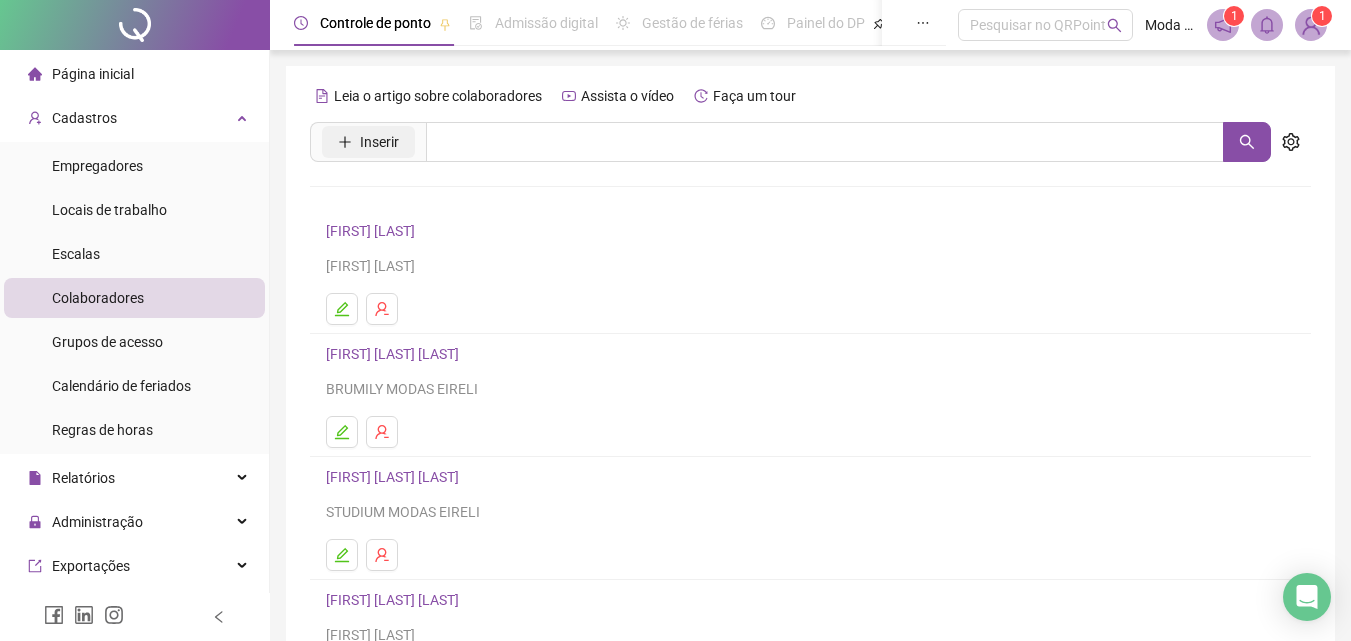 click on "Inserir" at bounding box center [368, 142] 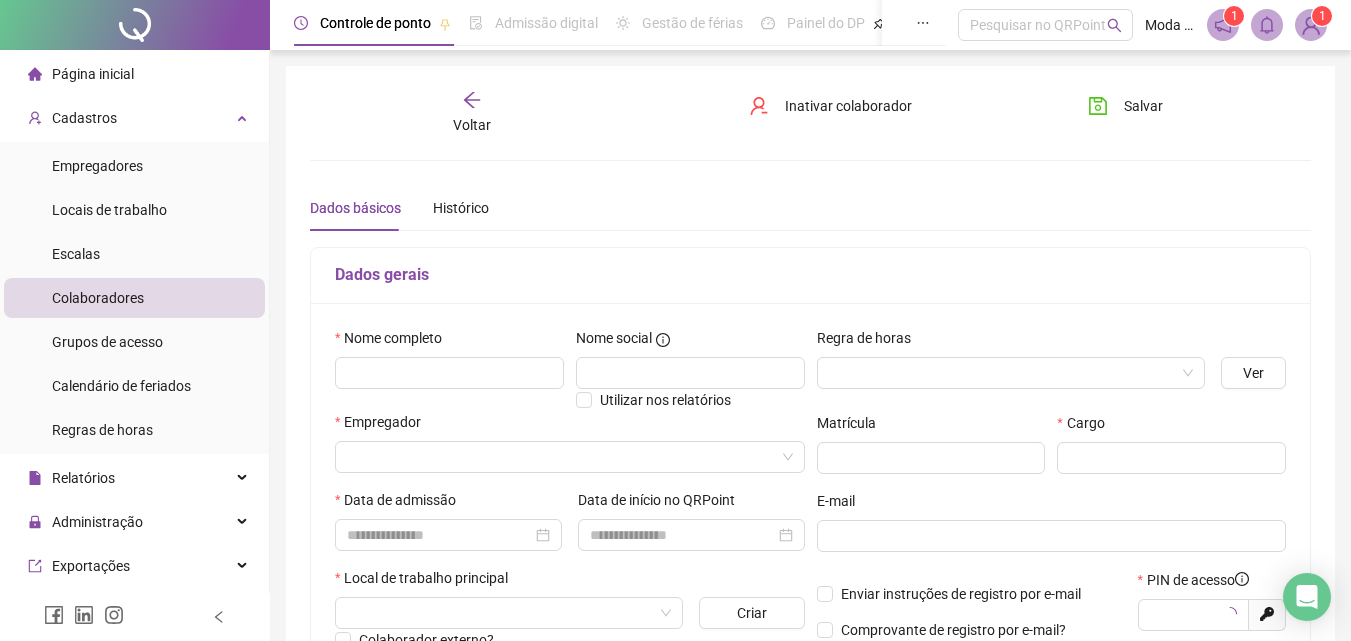 type on "*****" 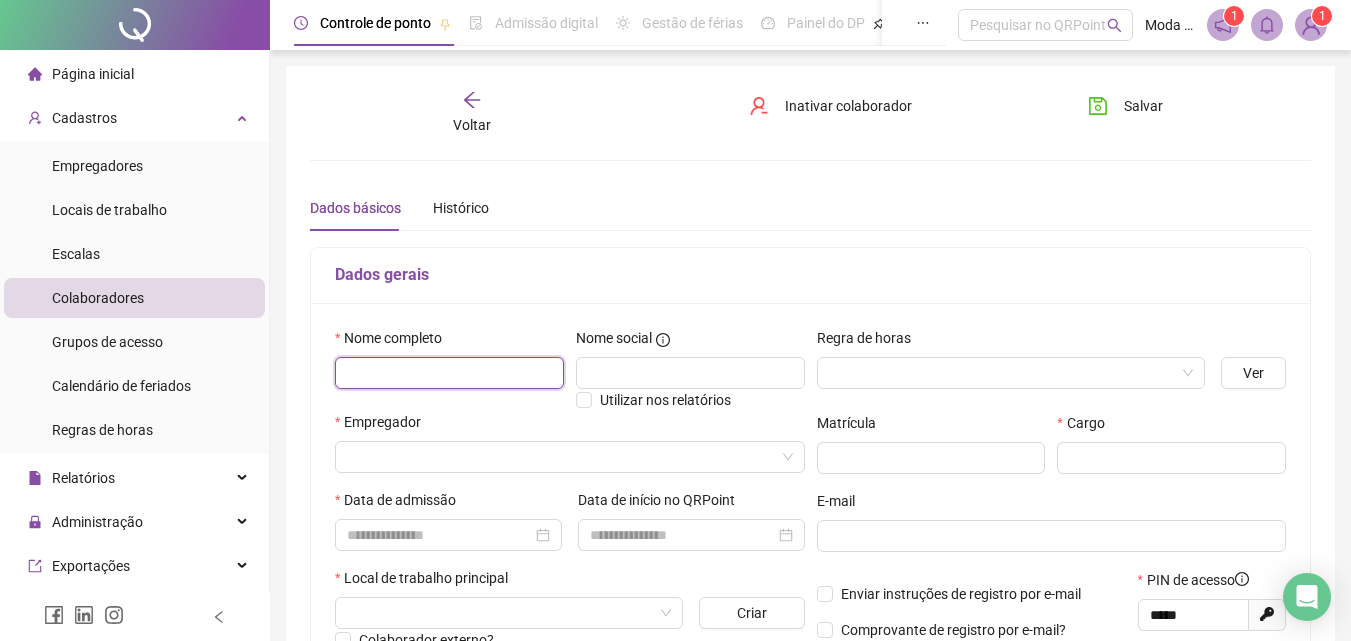 click at bounding box center (449, 373) 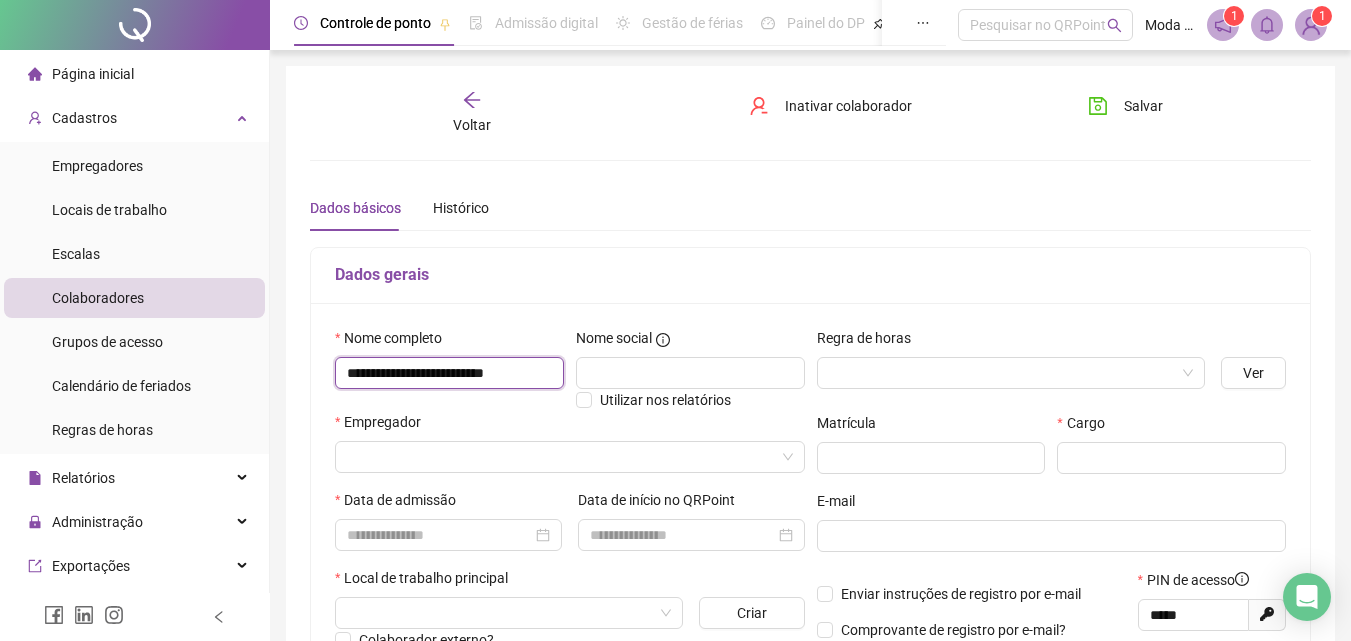 scroll, scrollTop: 0, scrollLeft: 16, axis: horizontal 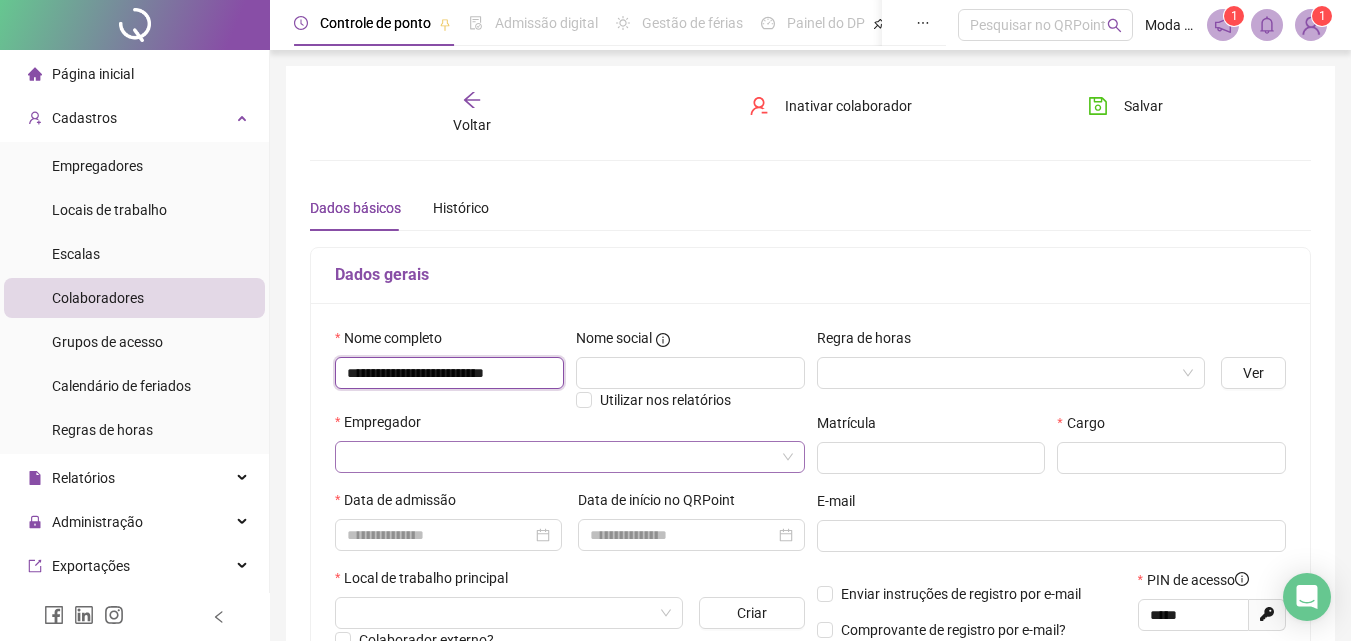 type on "**********" 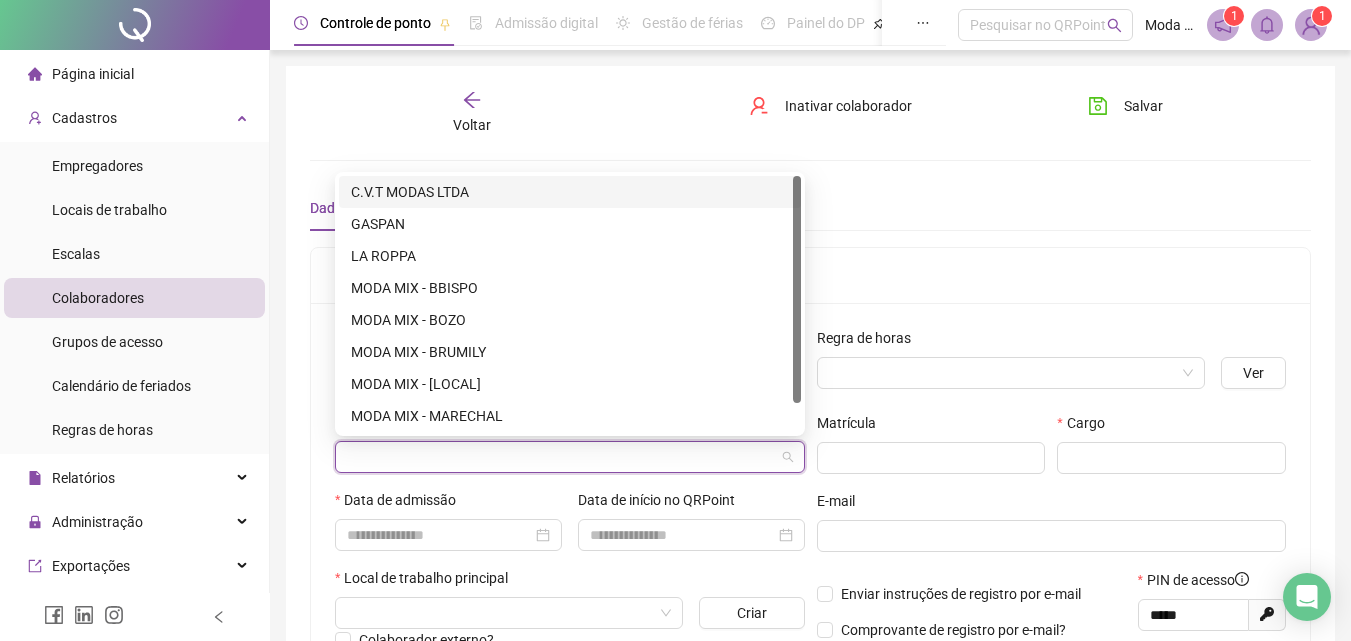 drag, startPoint x: 465, startPoint y: 445, endPoint x: 529, endPoint y: 421, distance: 68.35203 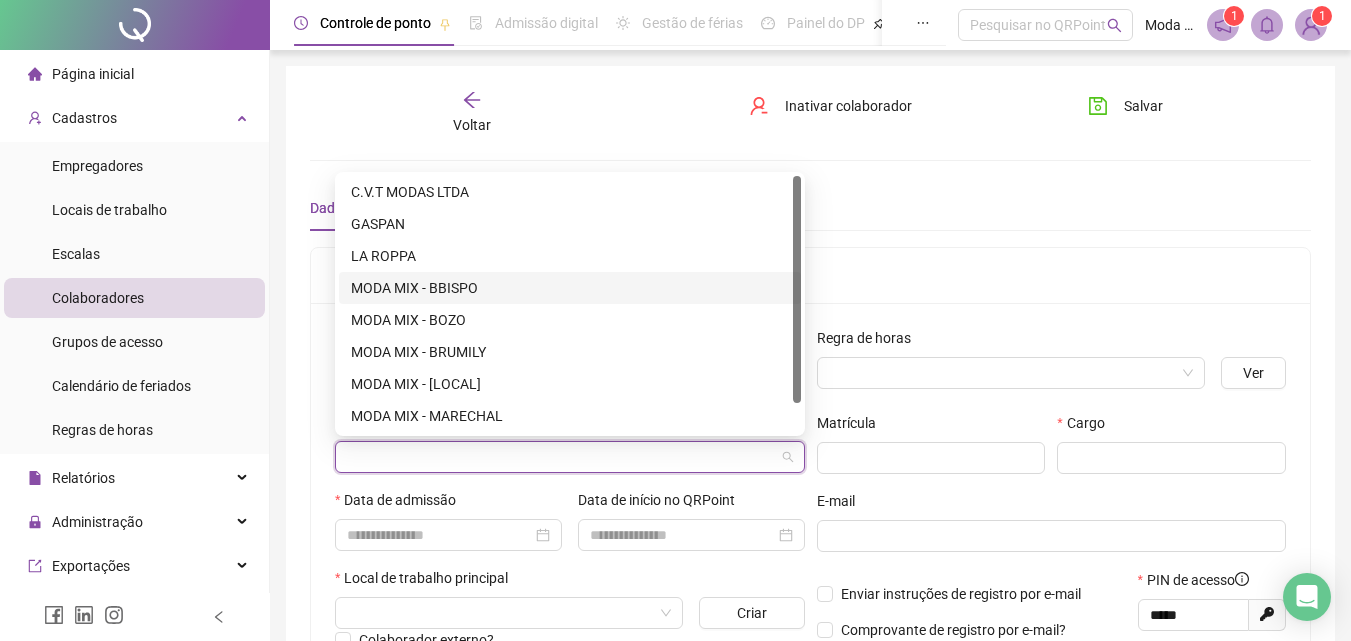 click on "MODA MIX - BBISPO" at bounding box center (570, 288) 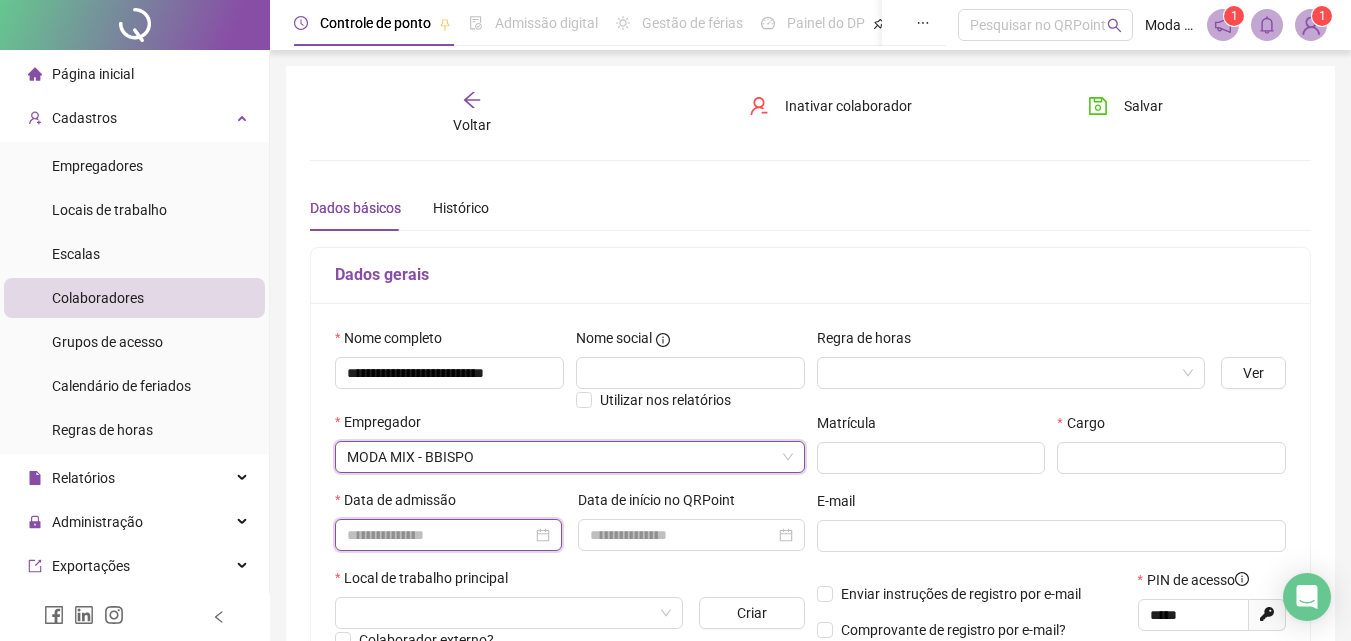 click at bounding box center (439, 535) 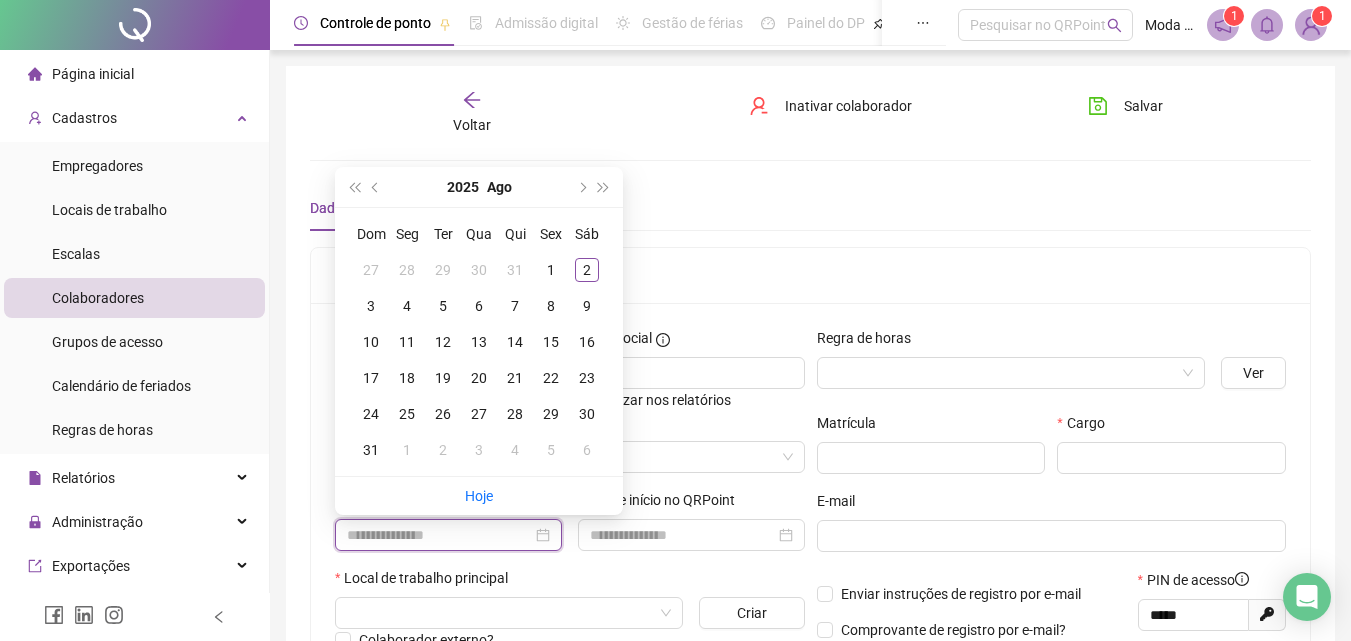 paste on "**********" 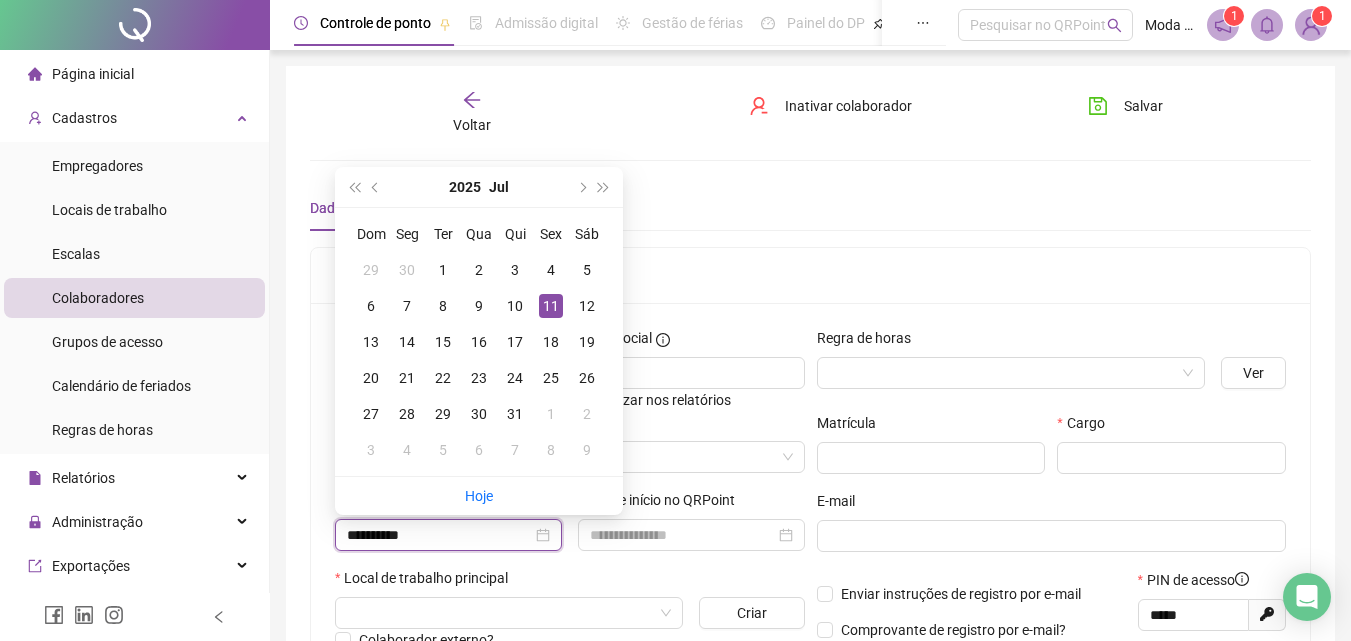 type on "**********" 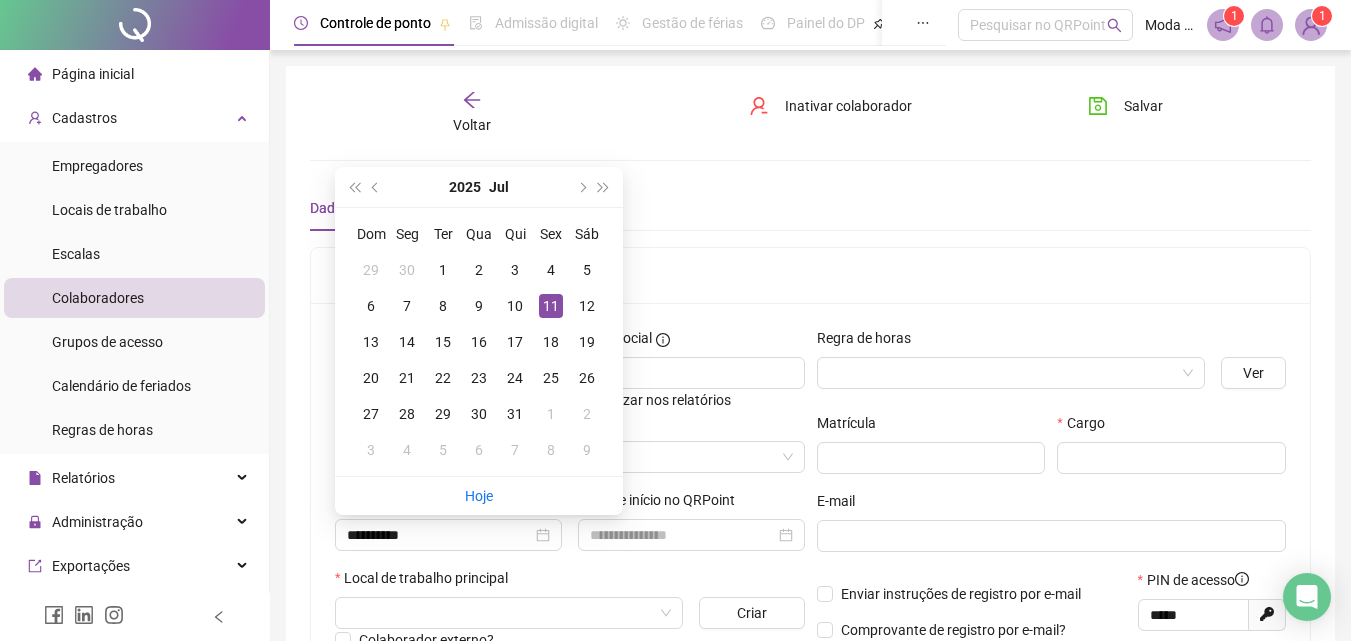 click on "Dados básicos Histórico" at bounding box center [810, 208] 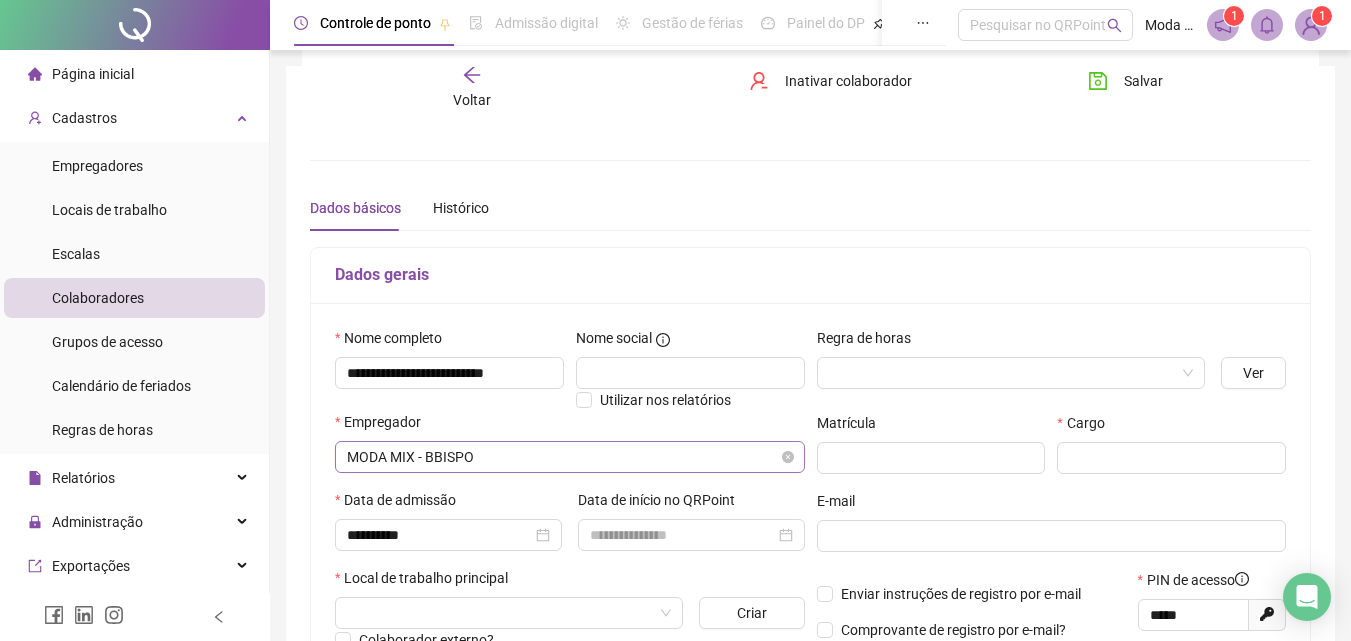 scroll, scrollTop: 100, scrollLeft: 0, axis: vertical 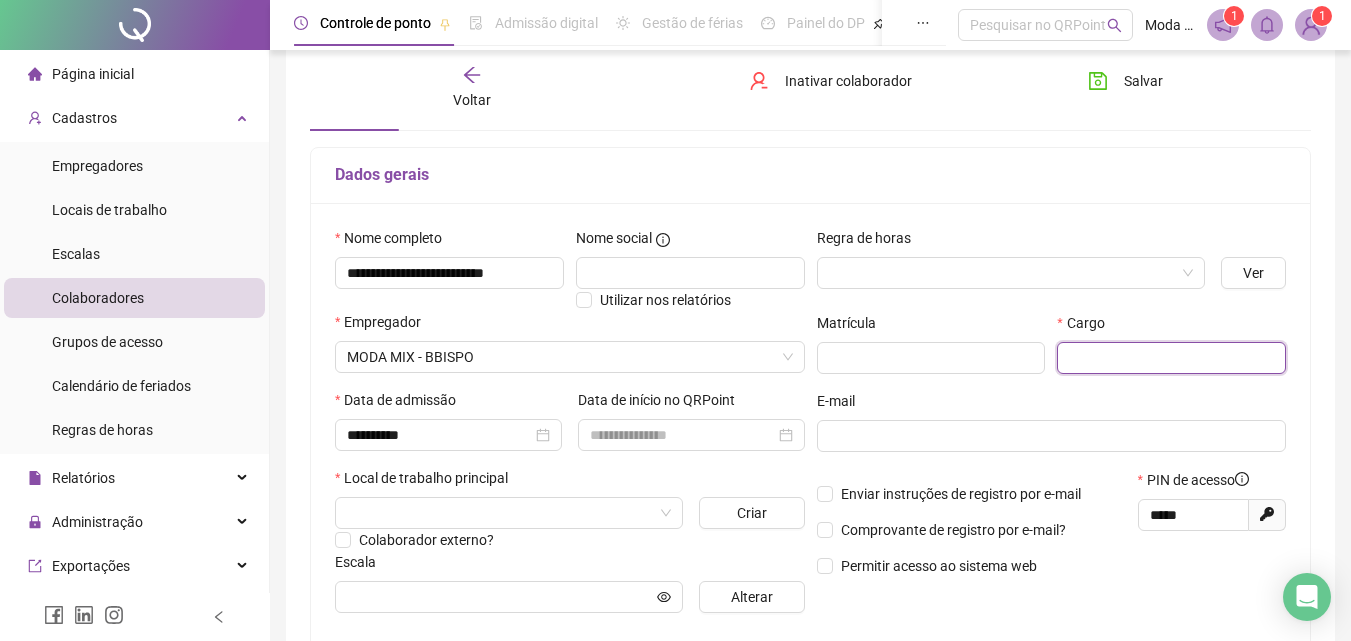 click at bounding box center [1171, 358] 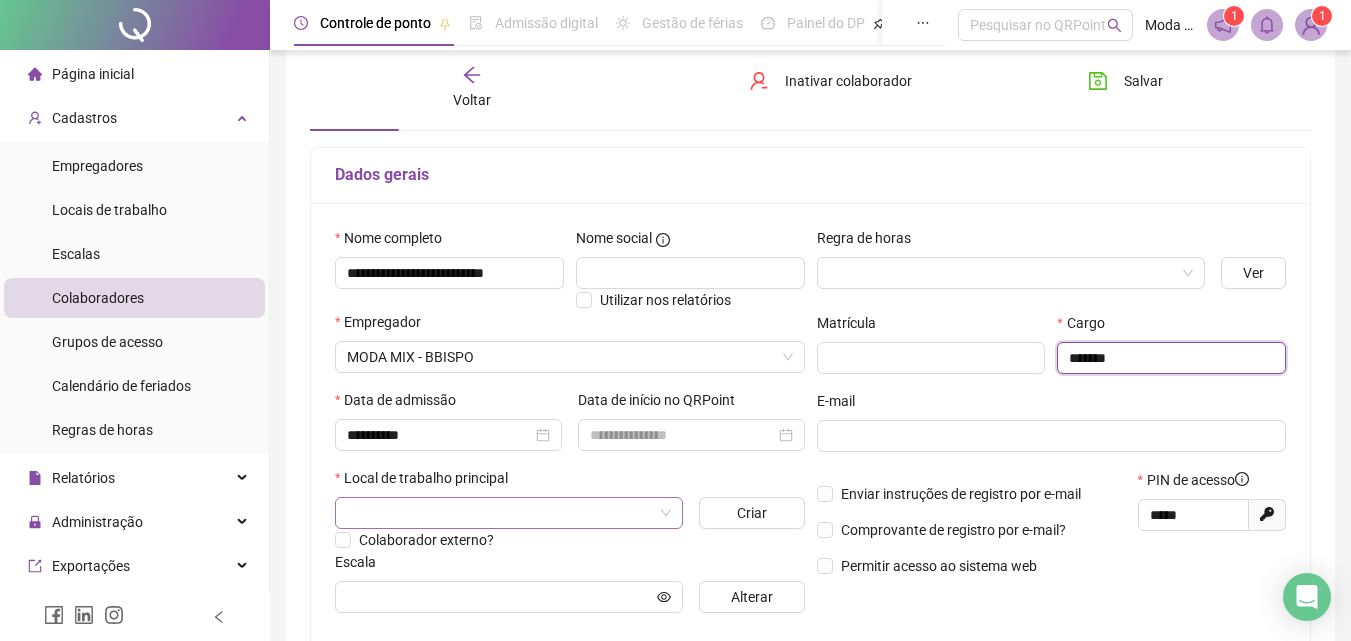type on "*******" 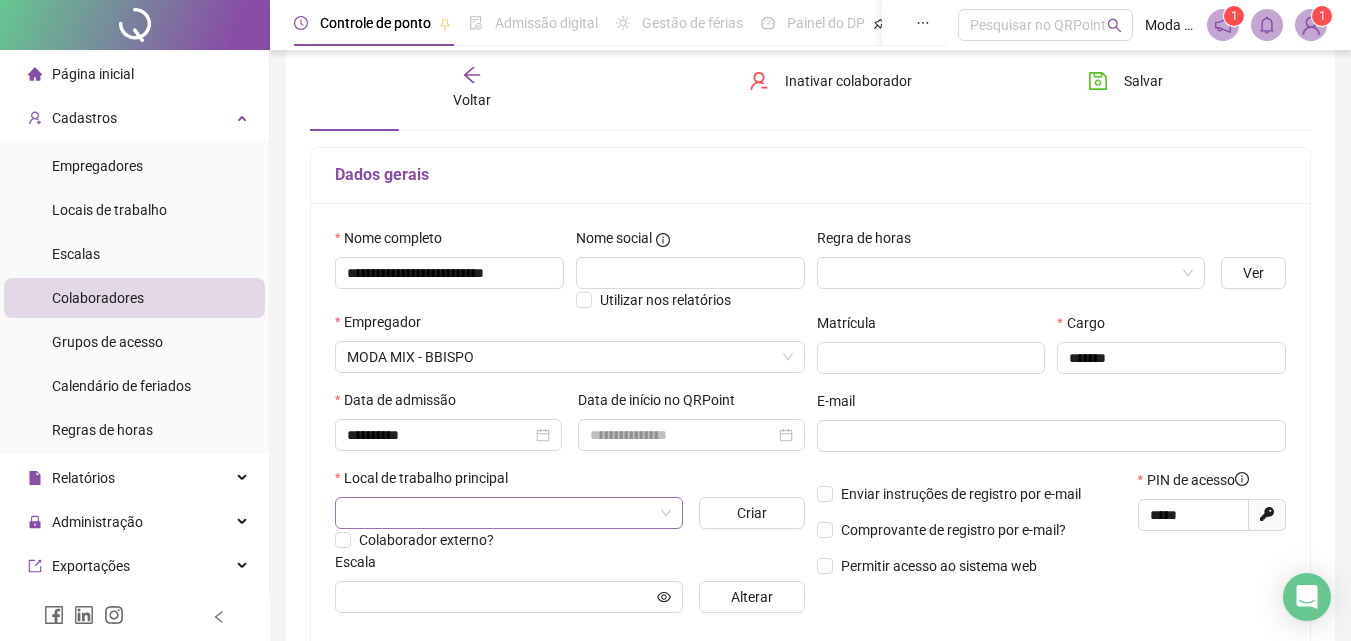 click at bounding box center [500, 513] 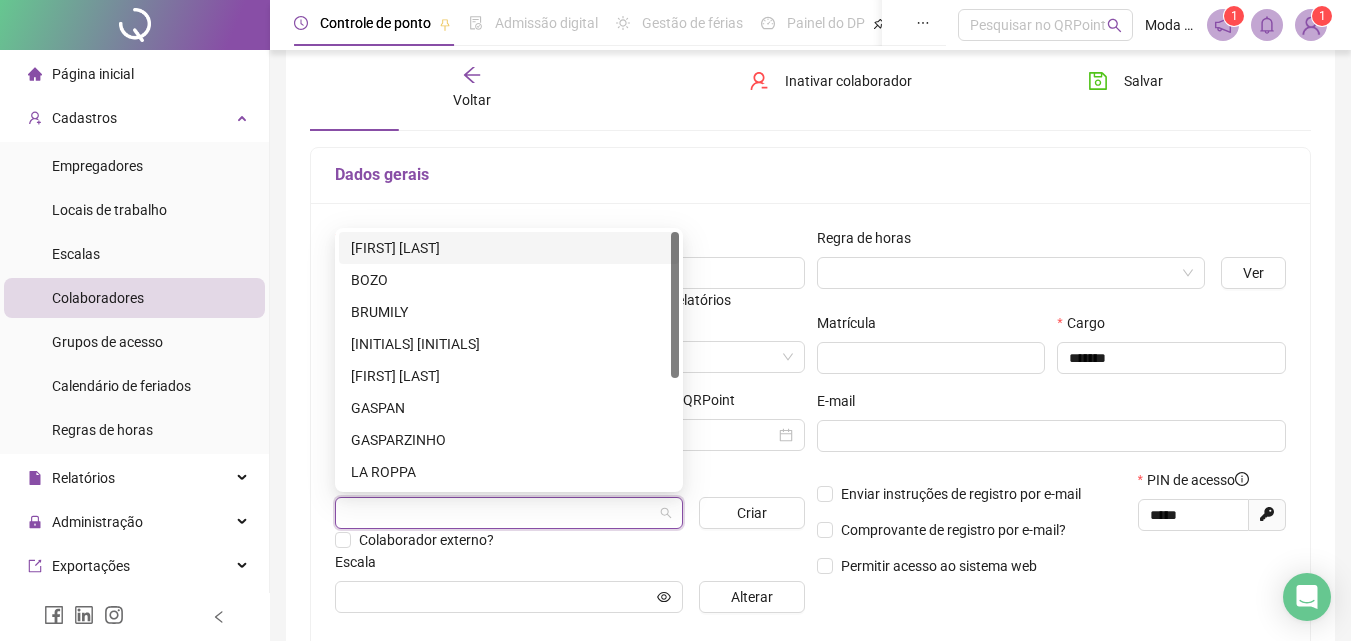 click on "[FIRST] [LAST]" at bounding box center (509, 248) 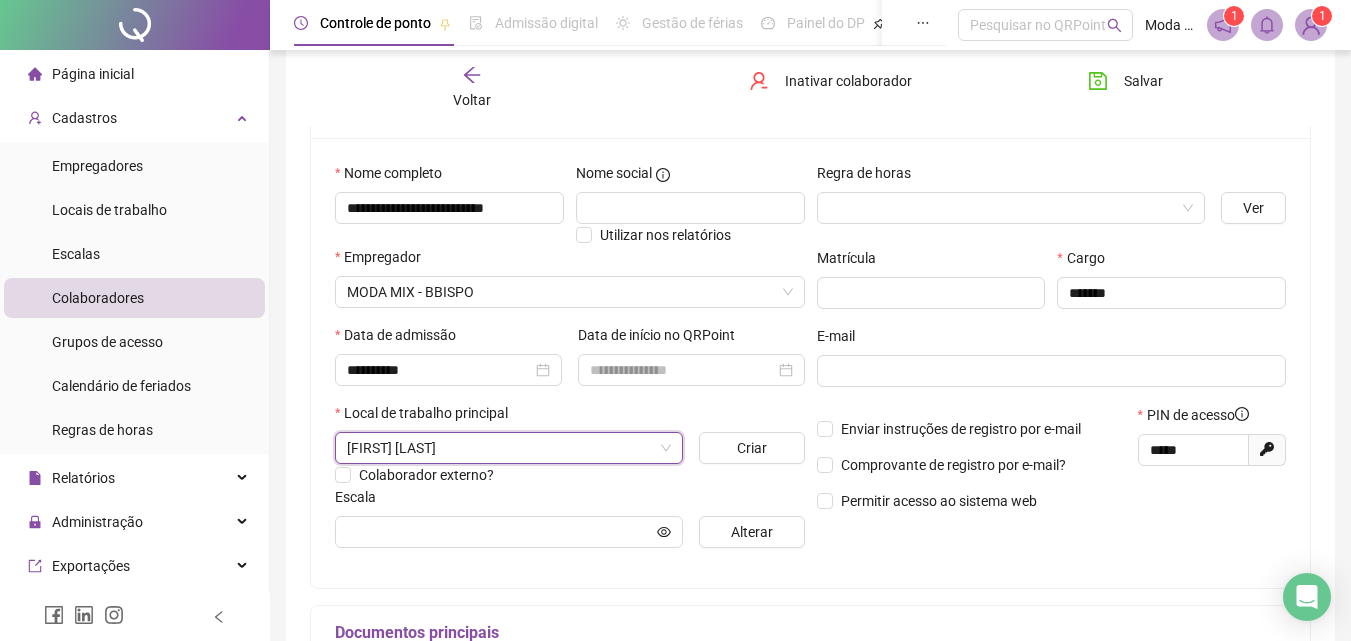 scroll, scrollTop: 200, scrollLeft: 0, axis: vertical 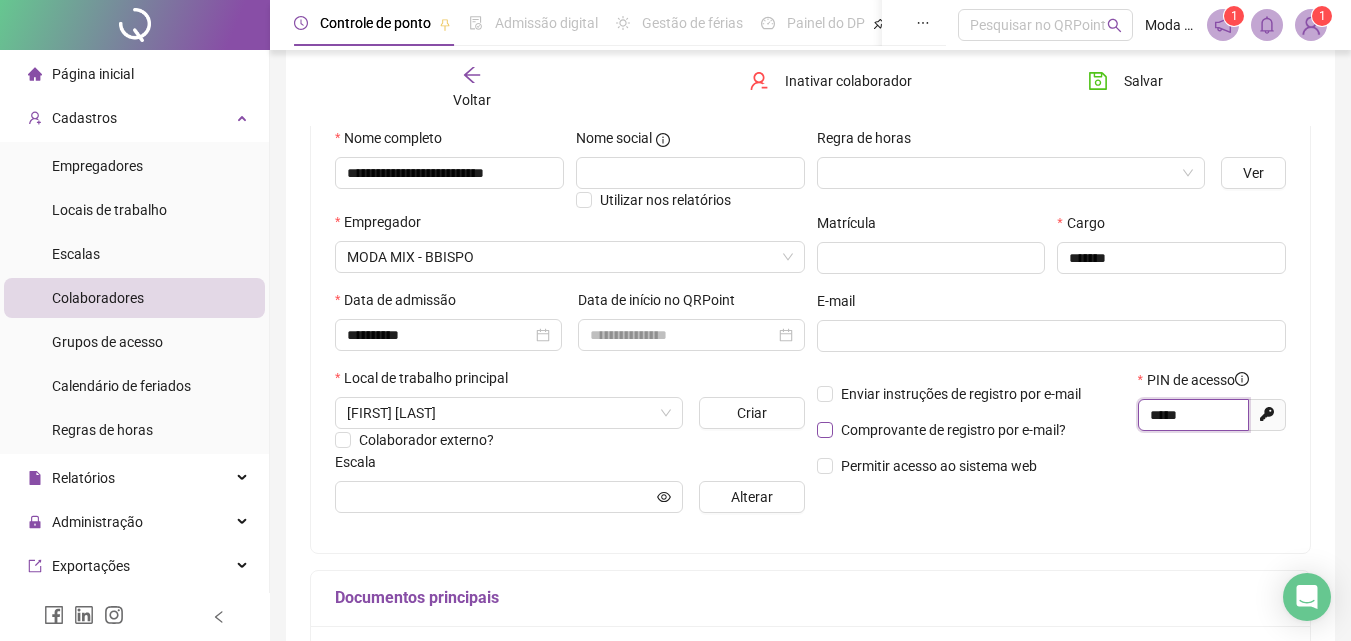 drag, startPoint x: 1215, startPoint y: 406, endPoint x: 1064, endPoint y: 425, distance: 152.19067 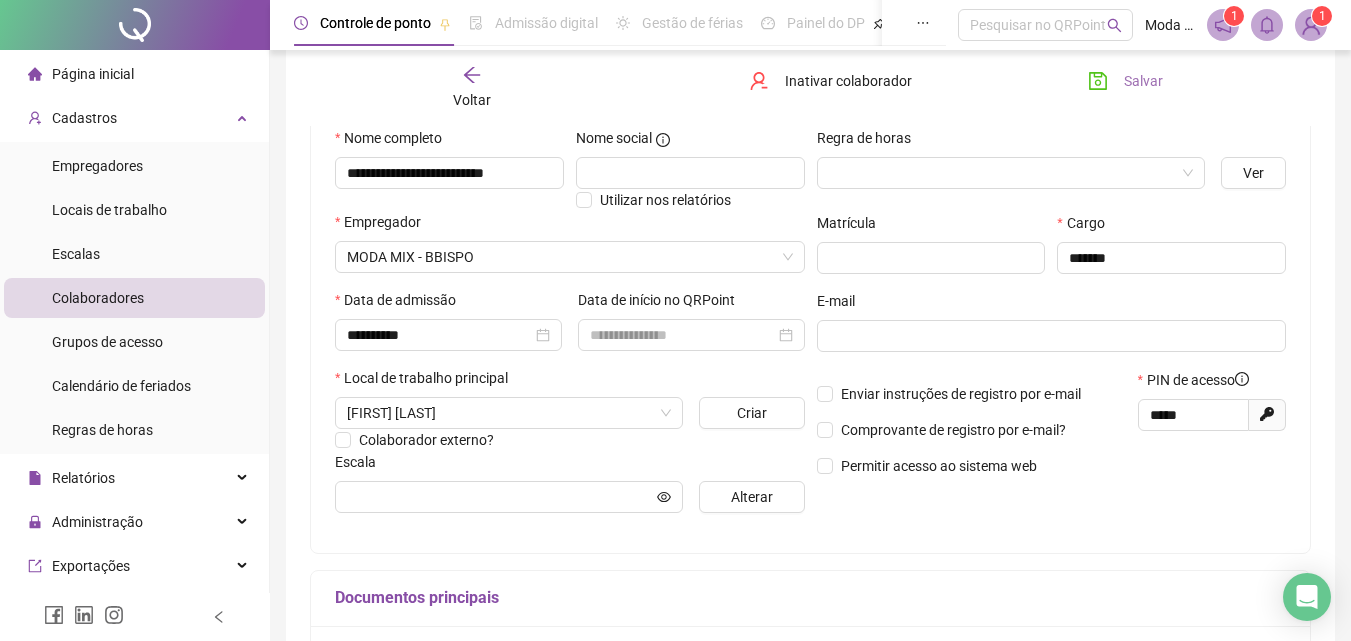 click on "Salvar" at bounding box center [1125, 81] 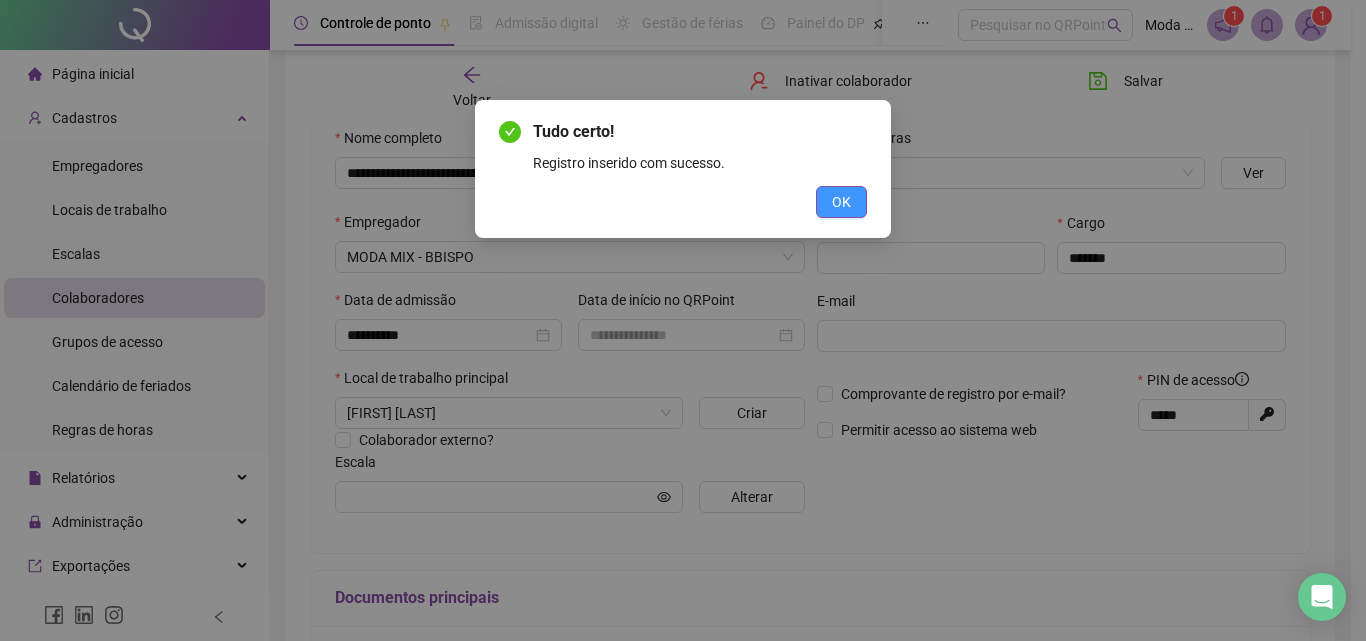 click on "OK" at bounding box center (841, 202) 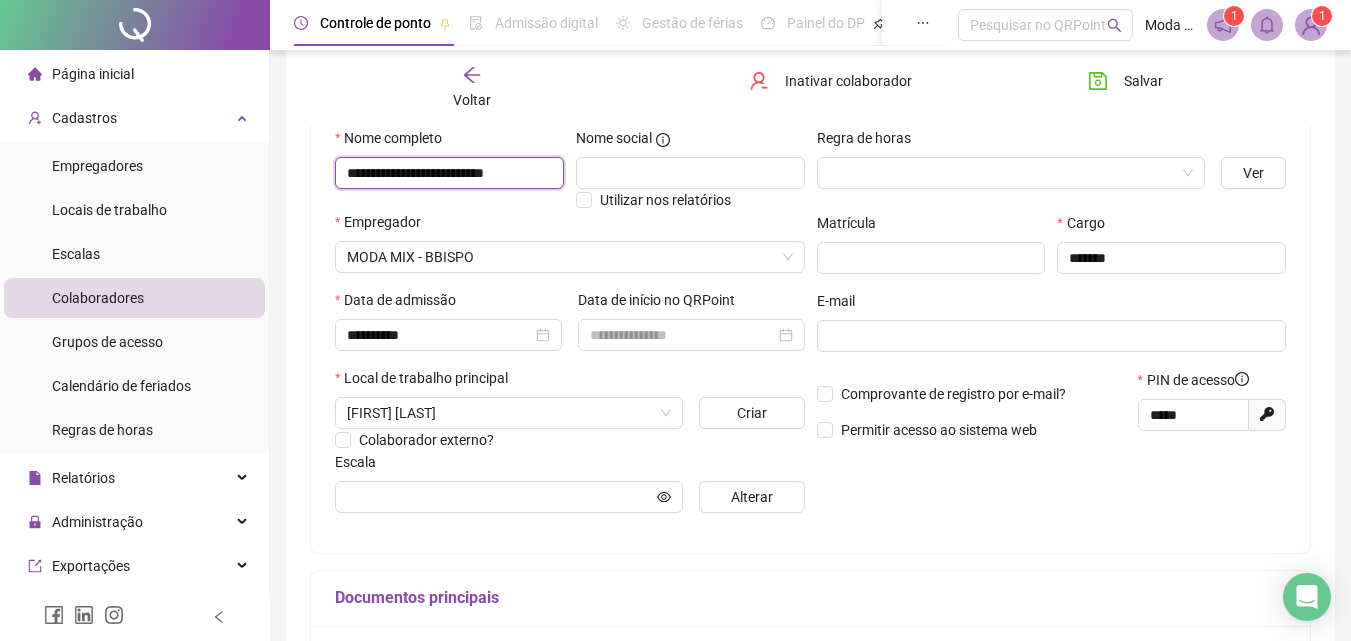 click on "**********" at bounding box center (449, 173) 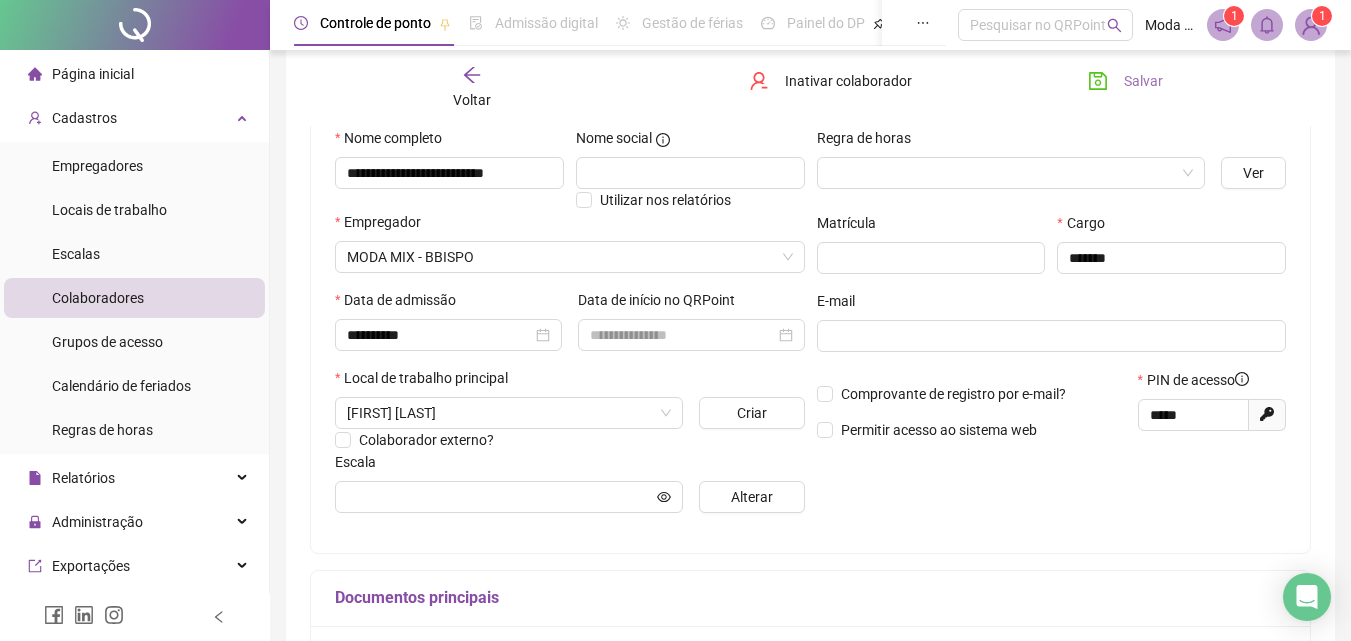 click on "Salvar" at bounding box center [1125, 81] 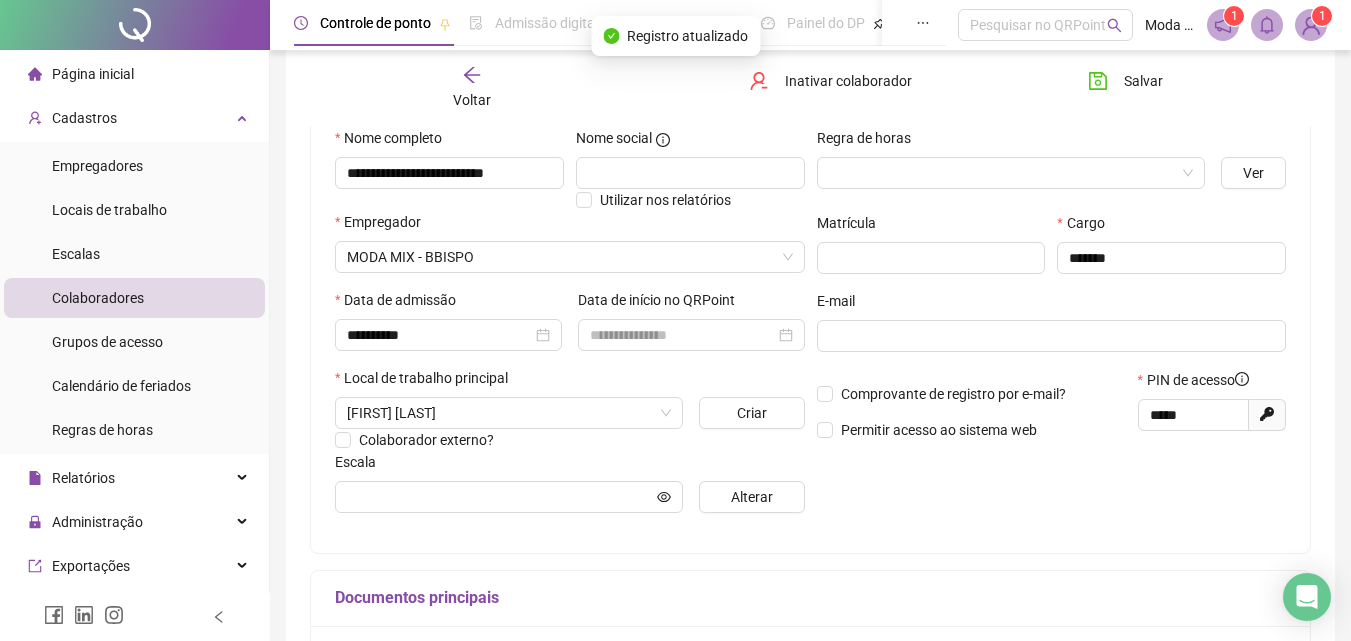 click 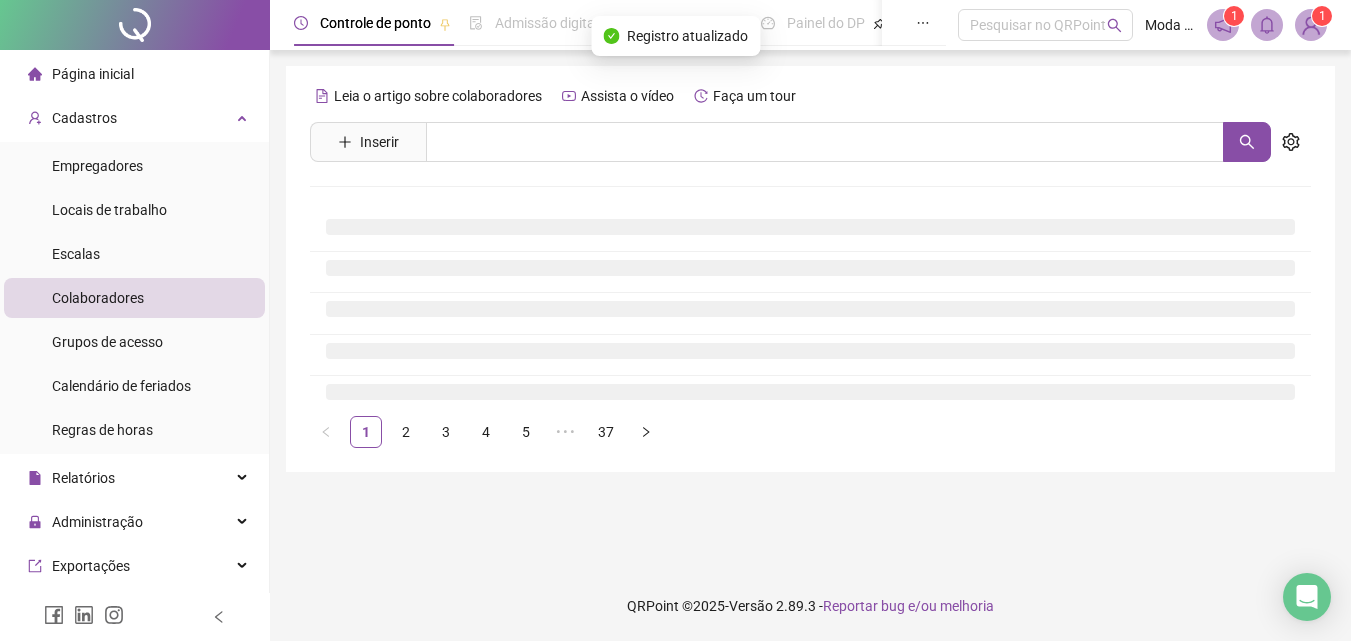 scroll, scrollTop: 0, scrollLeft: 0, axis: both 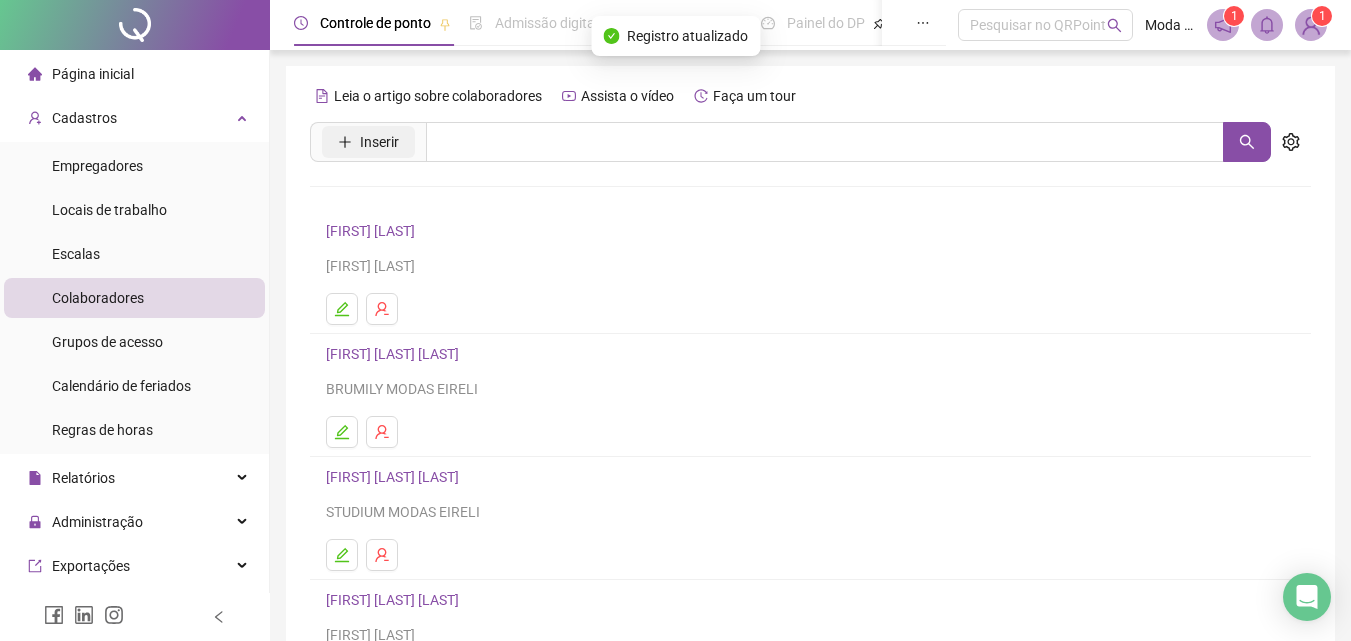 click on "Inserir" at bounding box center (379, 142) 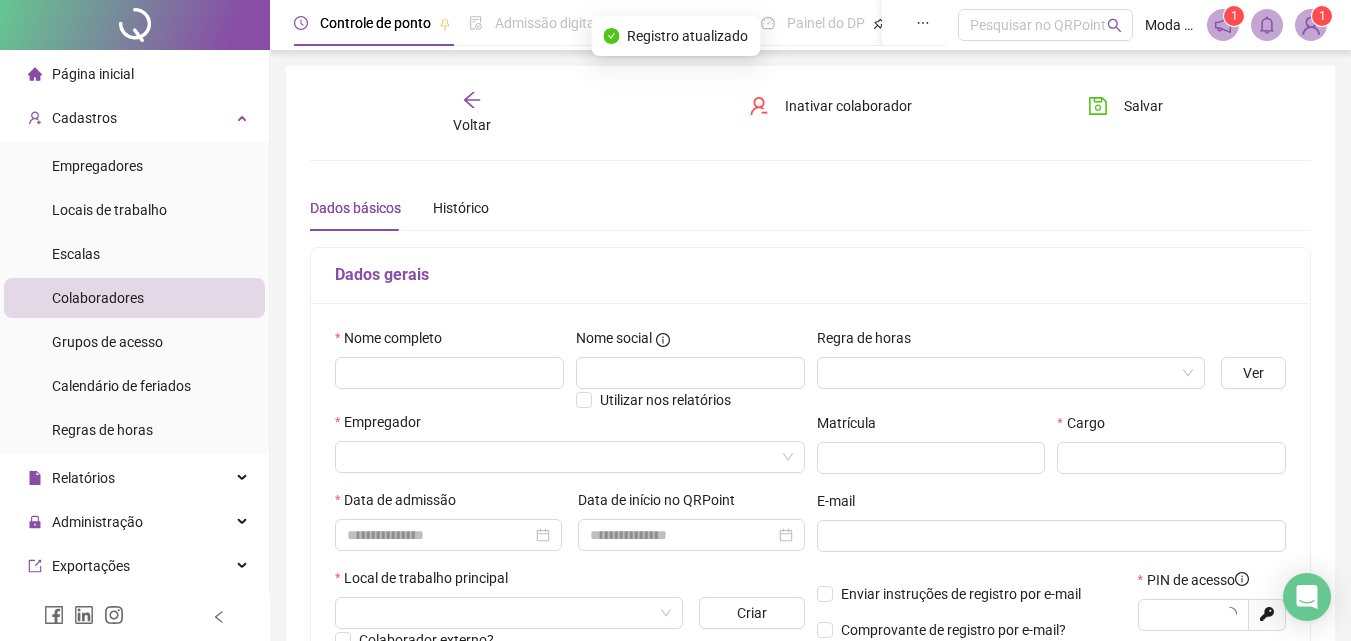 type on "*****" 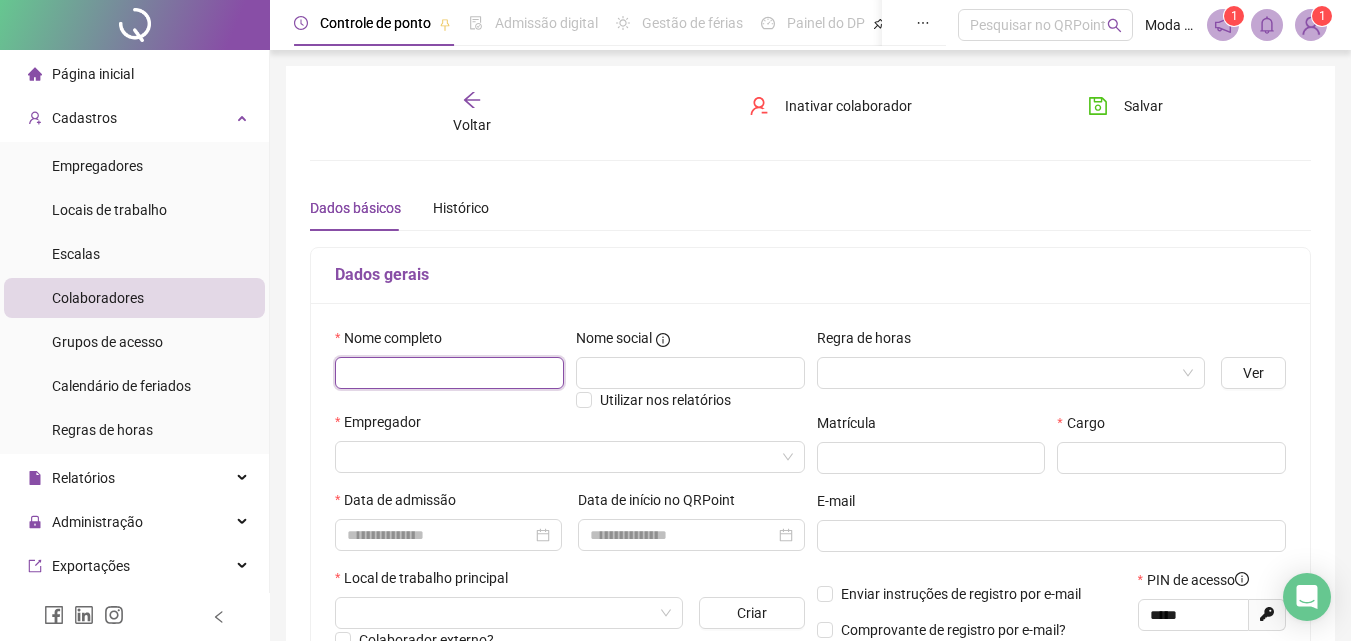 click at bounding box center [449, 373] 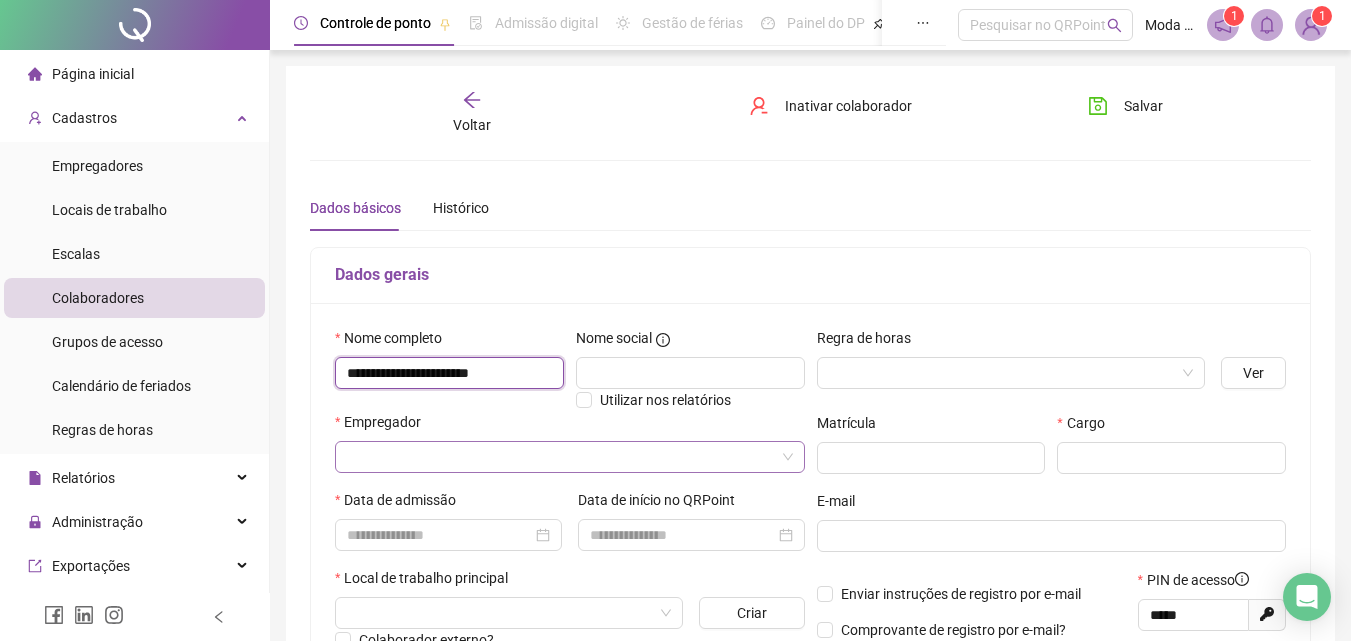 type on "**********" 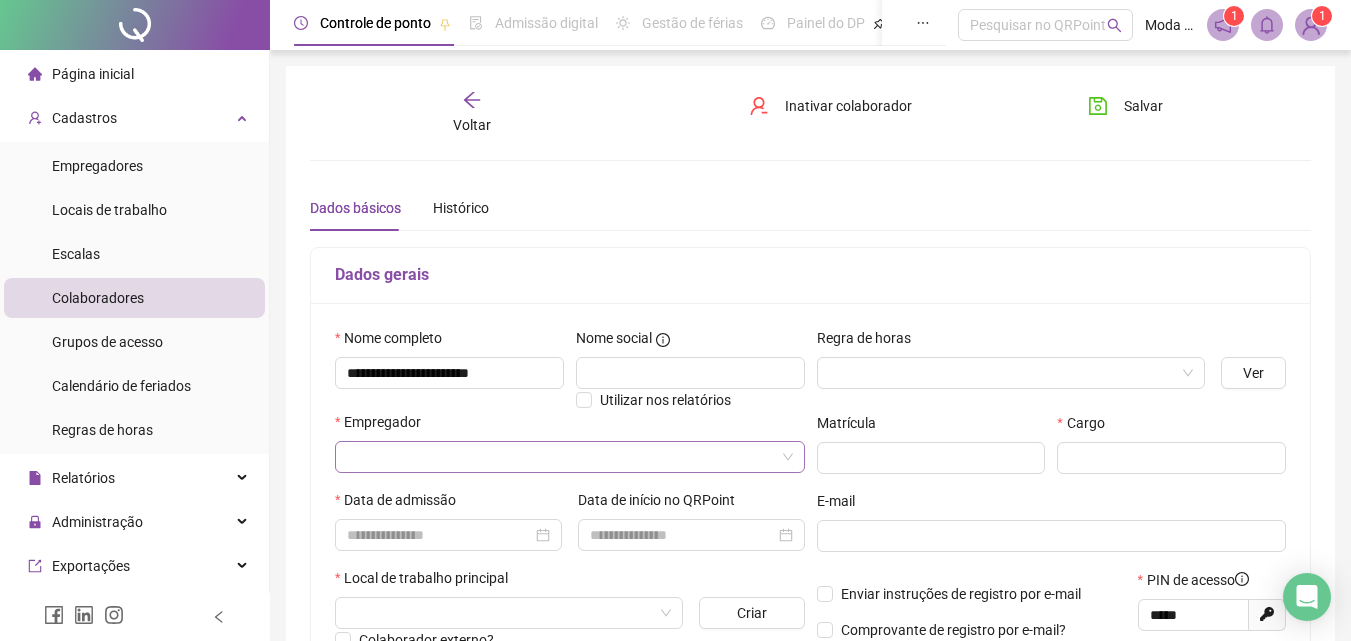 click at bounding box center [561, 457] 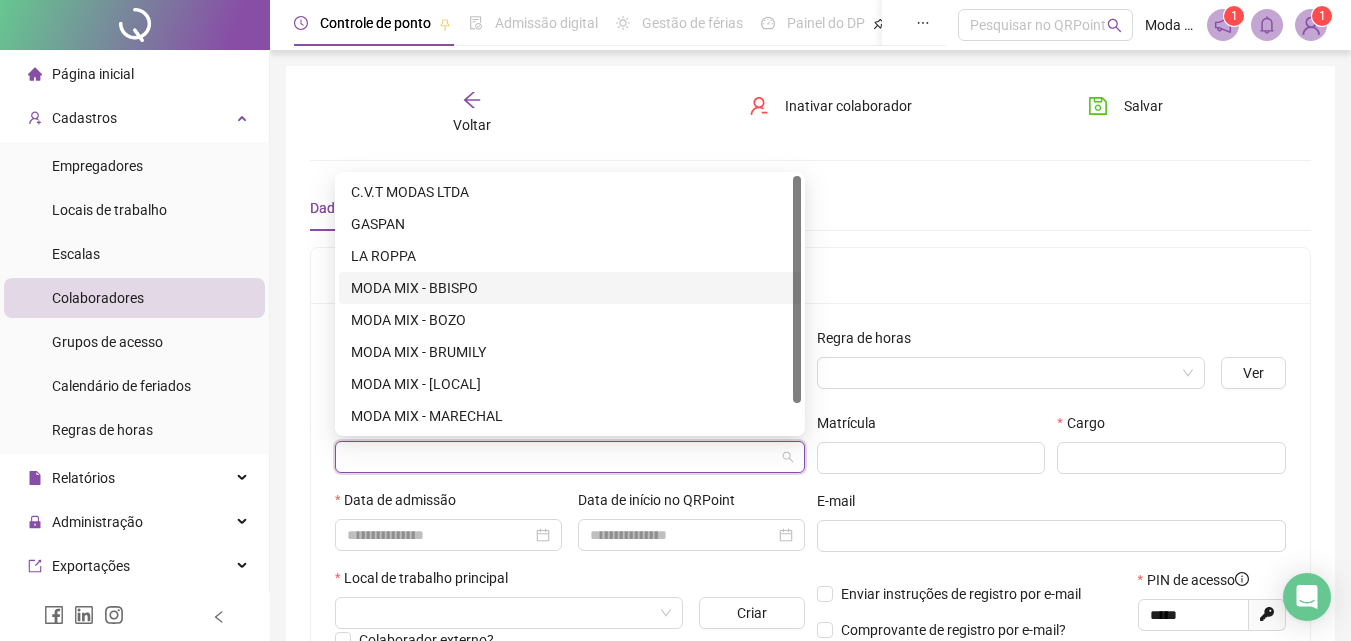 click on "MODA MIX - BBISPO" at bounding box center [570, 288] 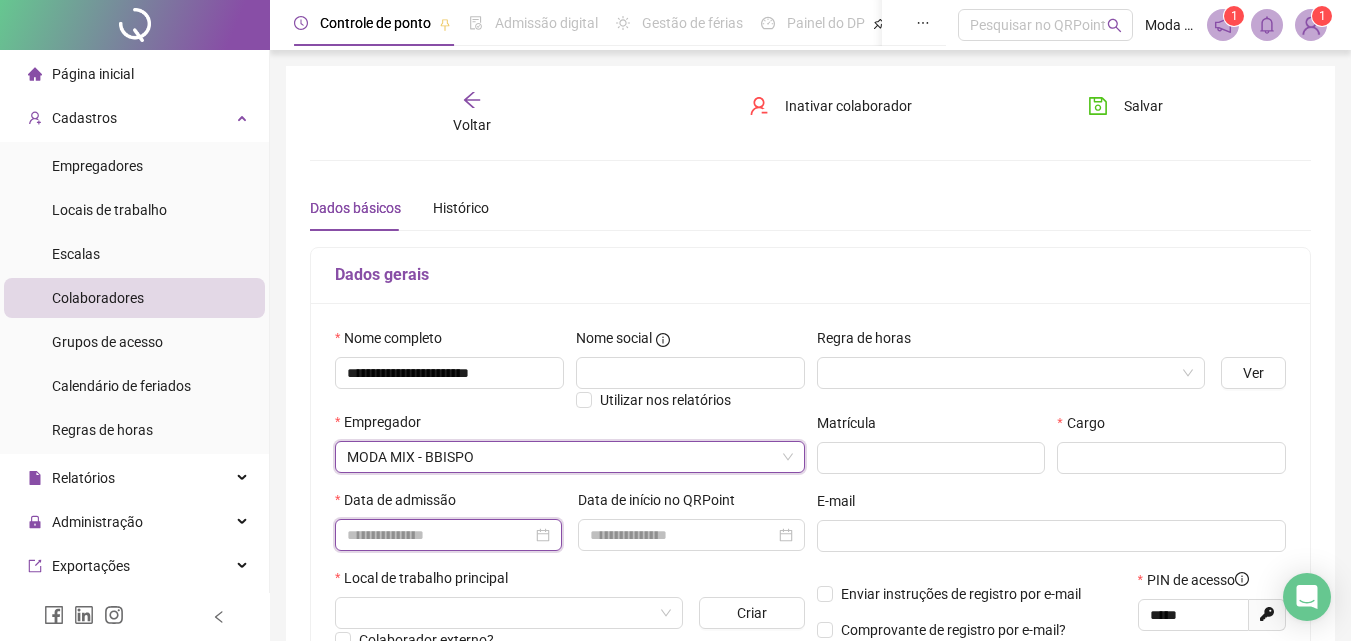 click at bounding box center [439, 535] 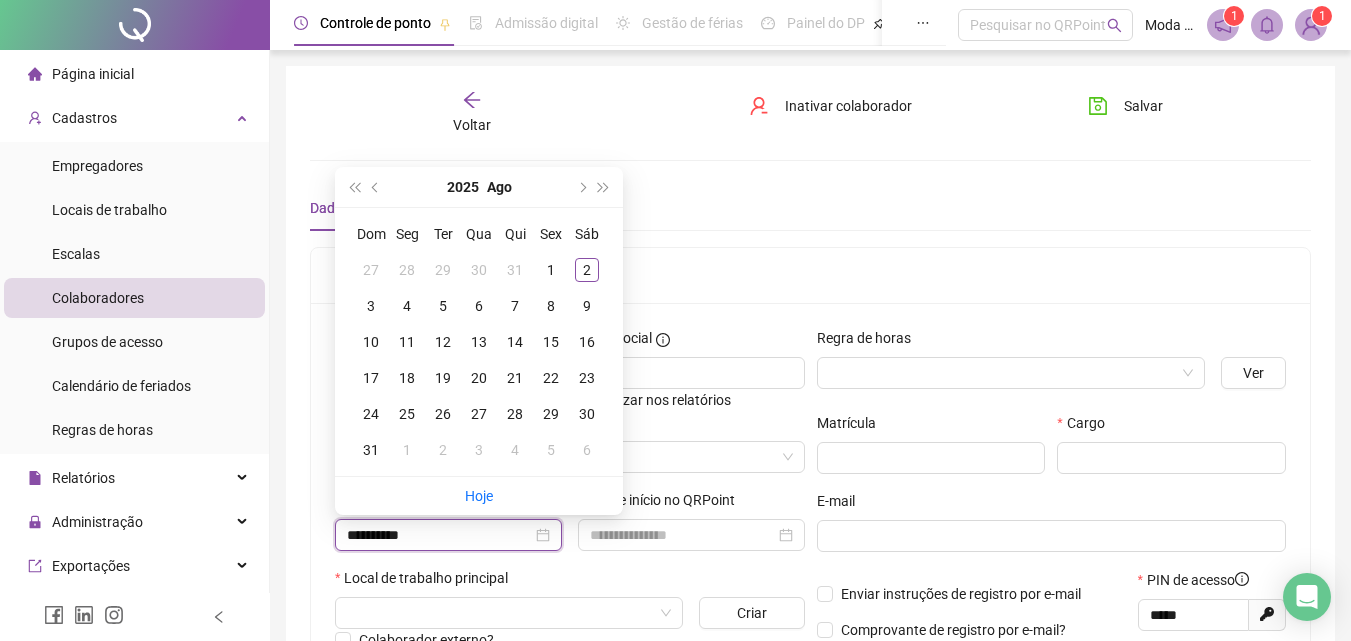 type on "**********" 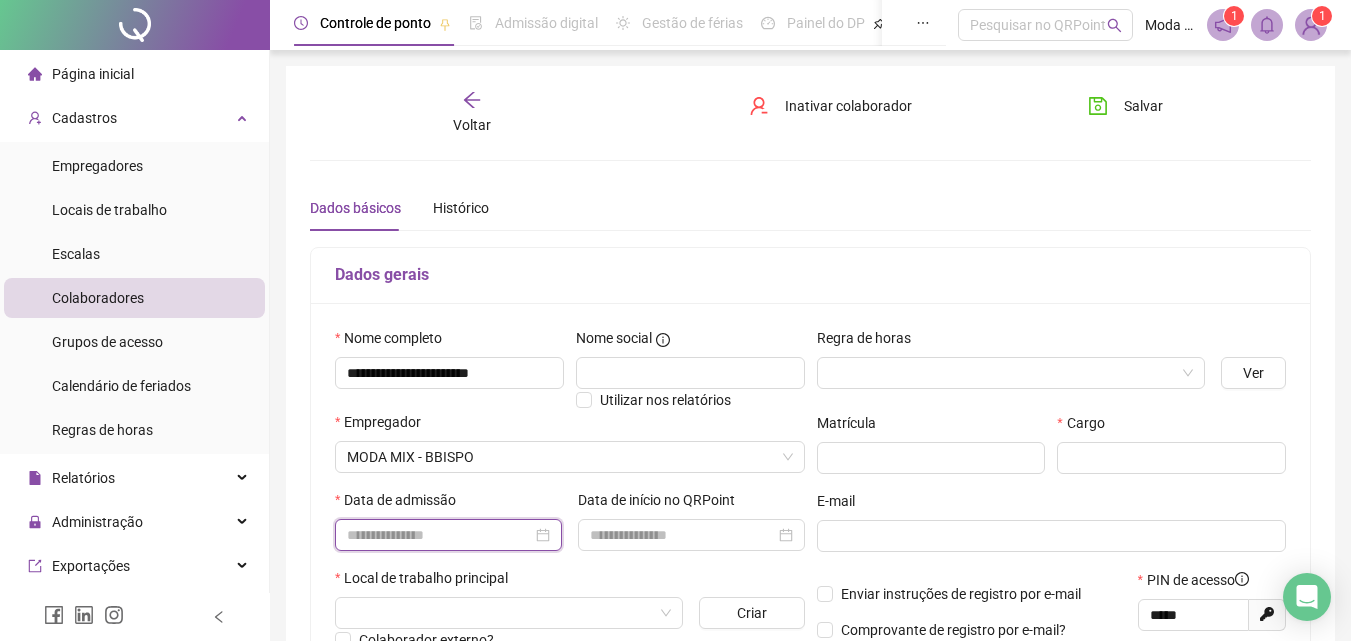 paste on "**********" 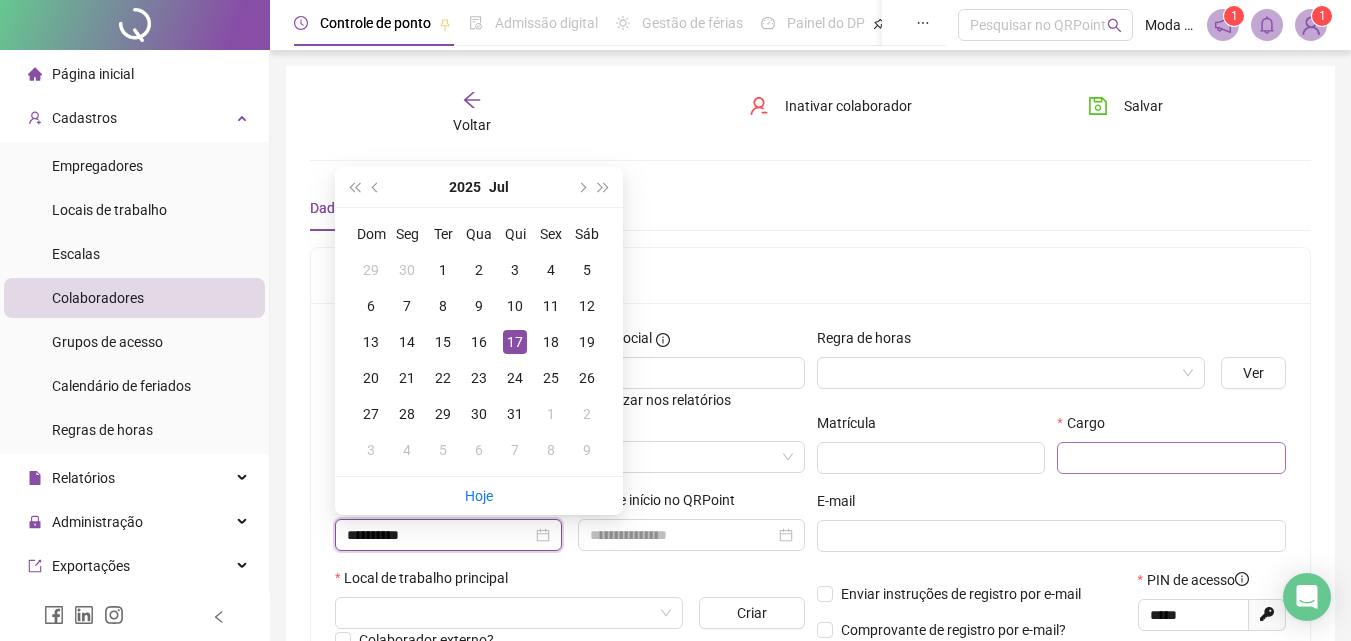type on "**********" 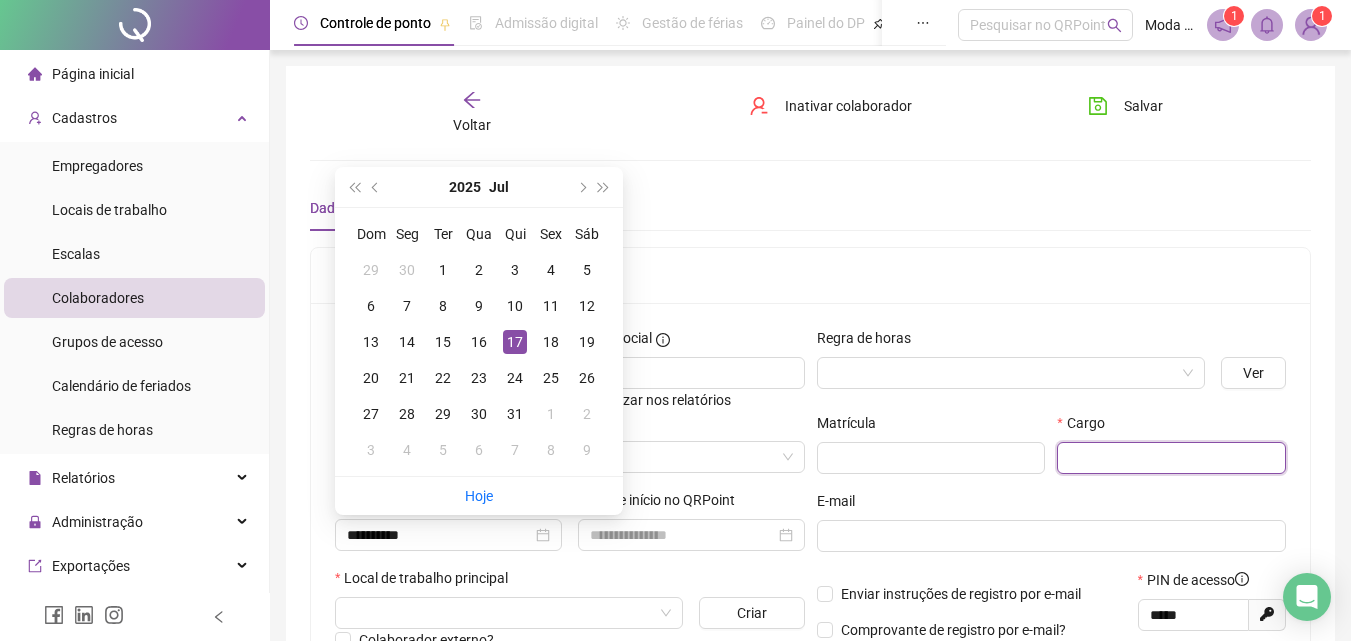 click at bounding box center [1171, 458] 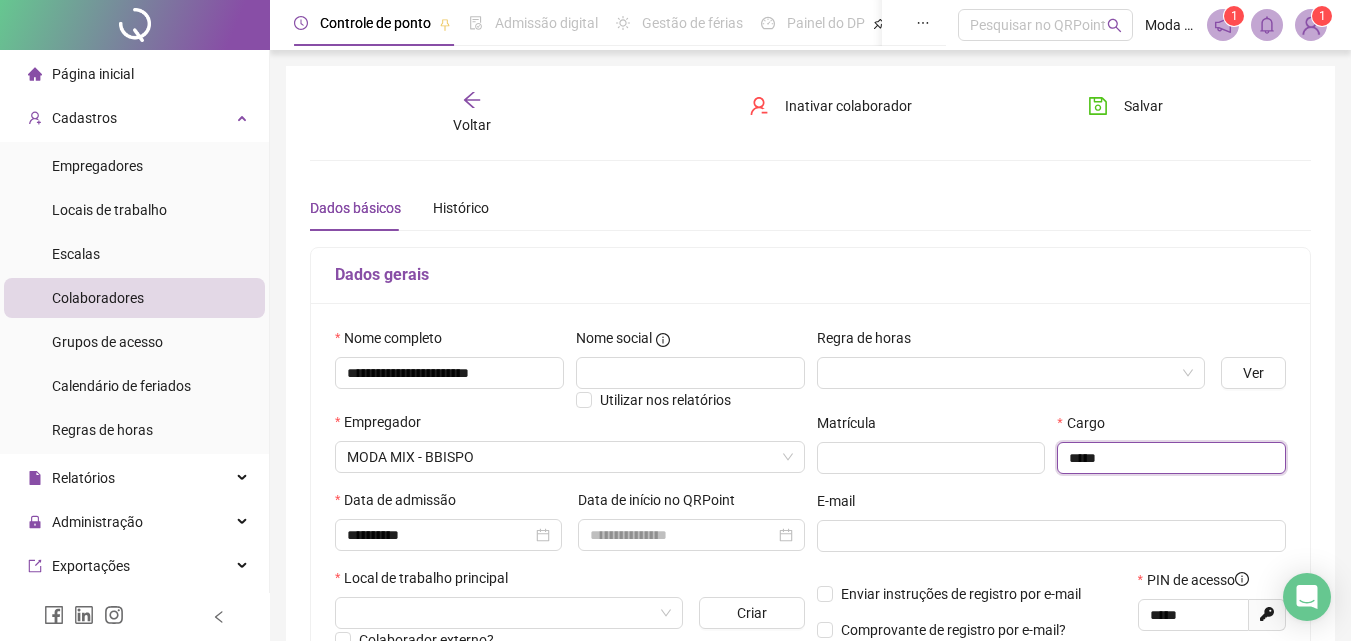 type on "*****" 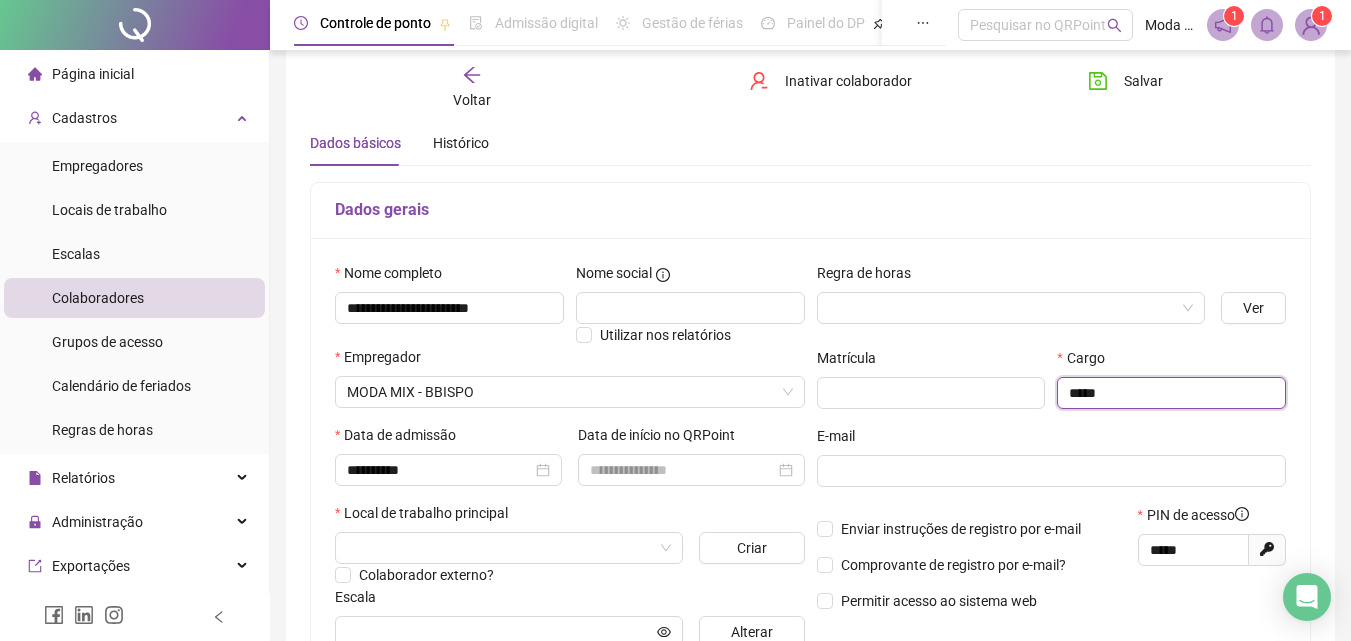 scroll, scrollTop: 100, scrollLeft: 0, axis: vertical 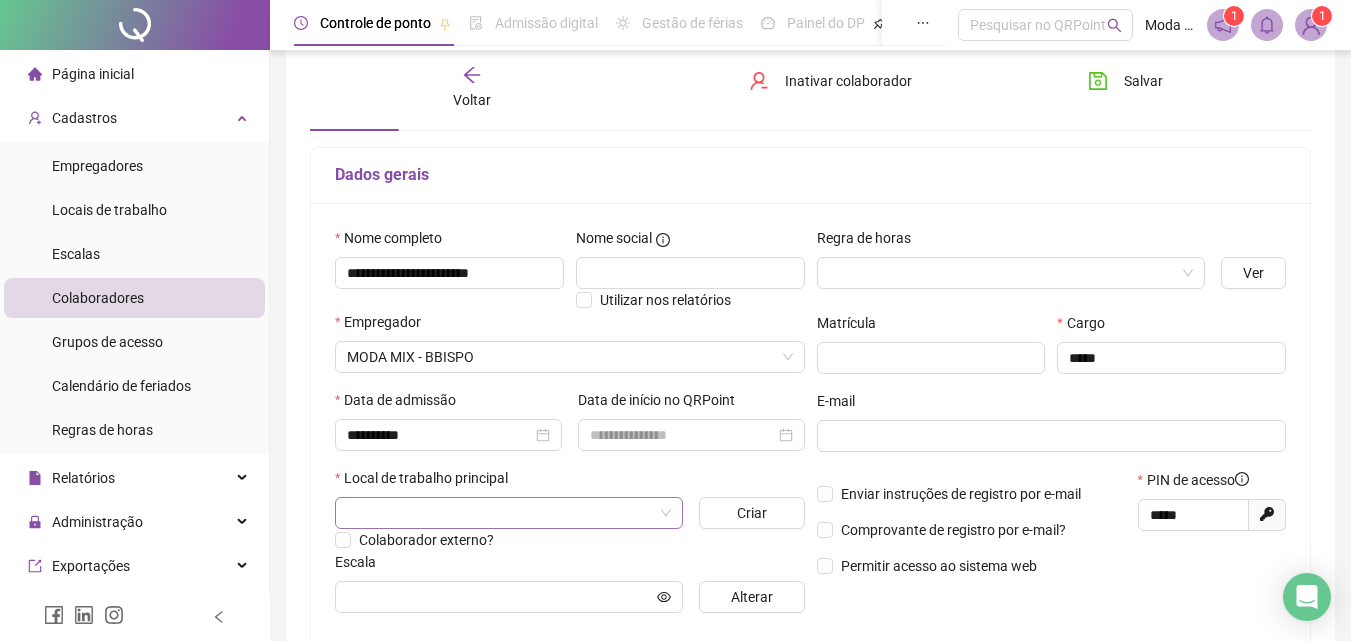 click at bounding box center [500, 513] 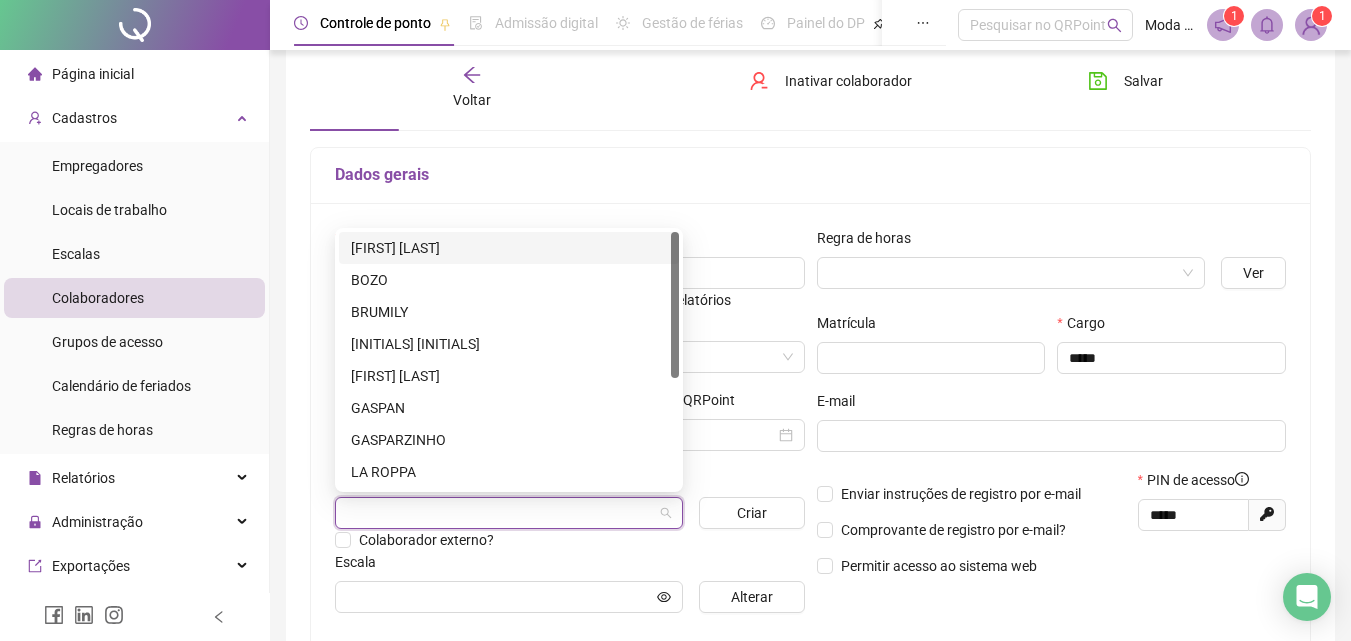 click on "[FIRST] [LAST]" at bounding box center (509, 248) 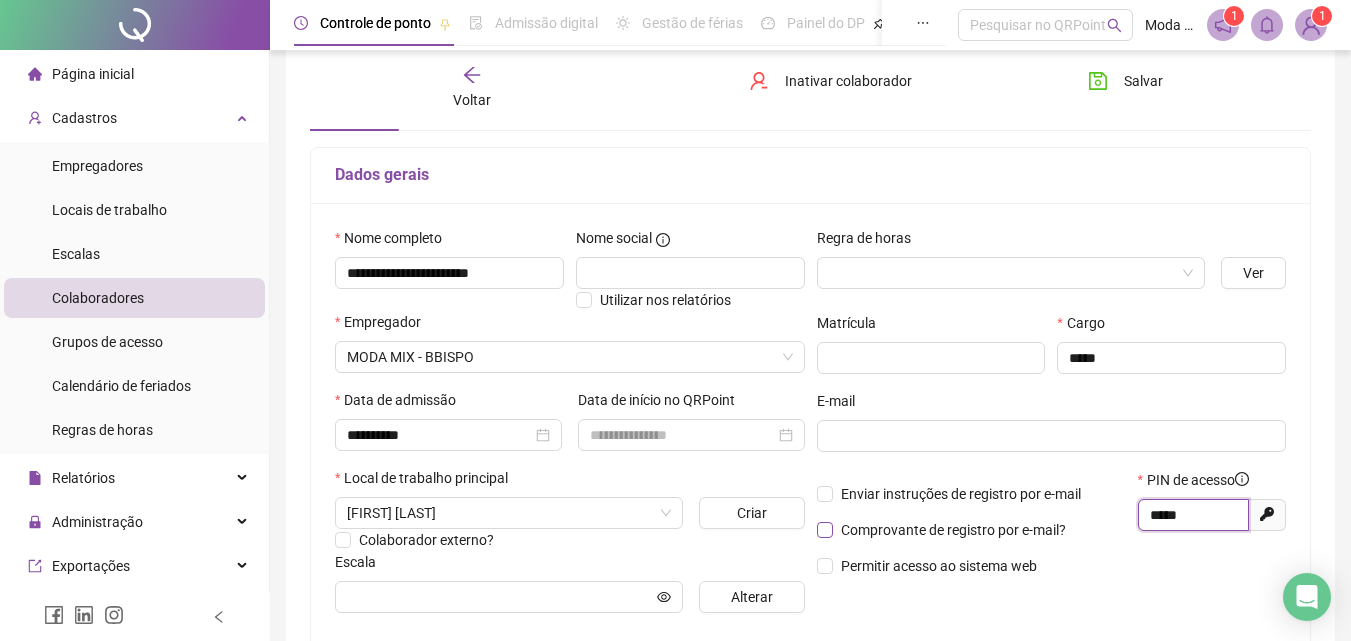 drag, startPoint x: 1205, startPoint y: 511, endPoint x: 1057, endPoint y: 521, distance: 148.33745 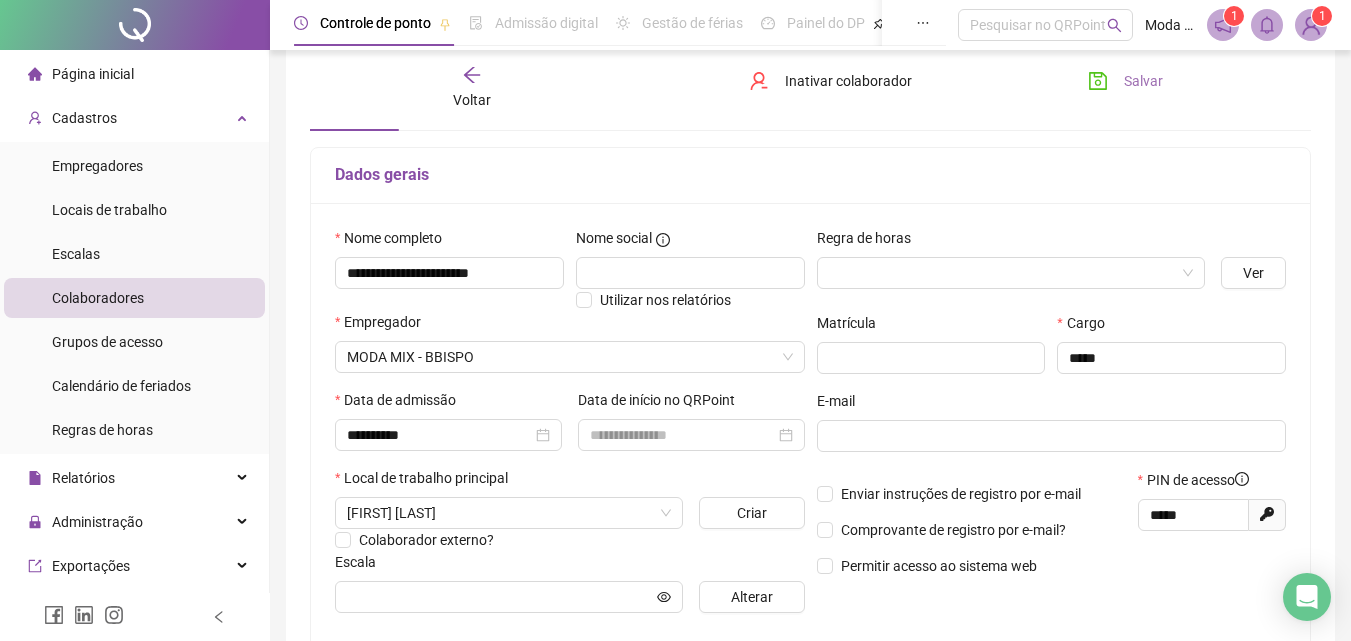 click on "Salvar" at bounding box center (1125, 81) 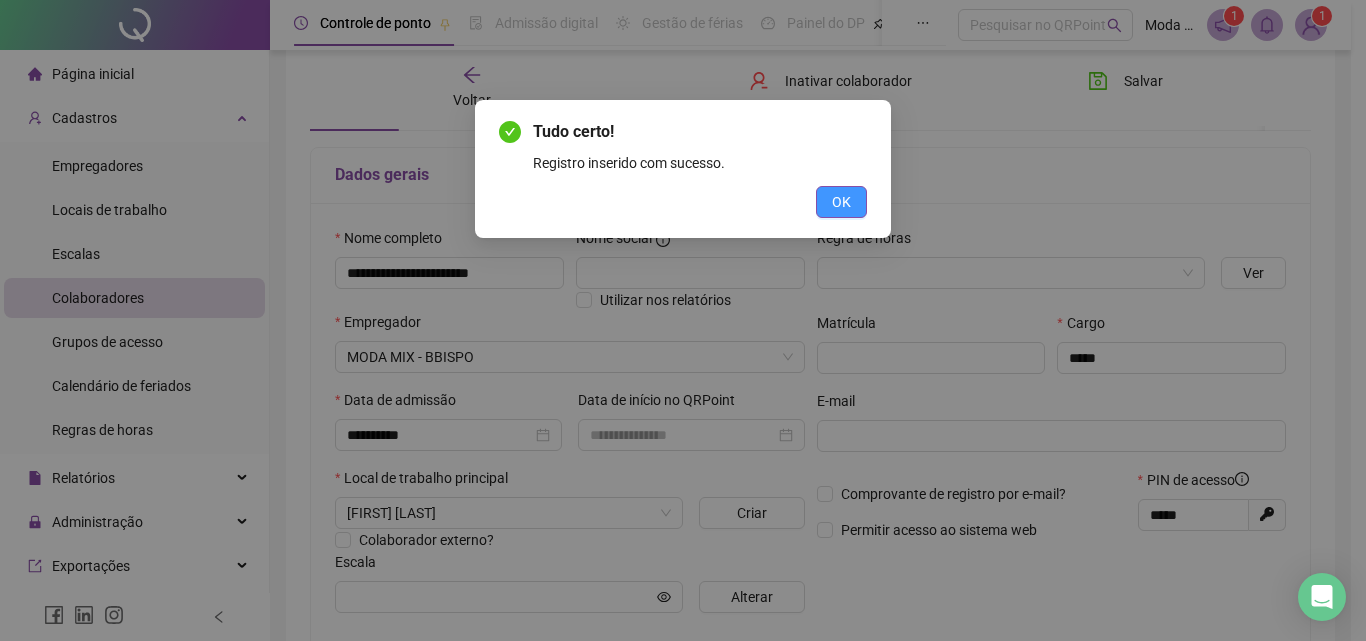 click on "OK" at bounding box center (841, 202) 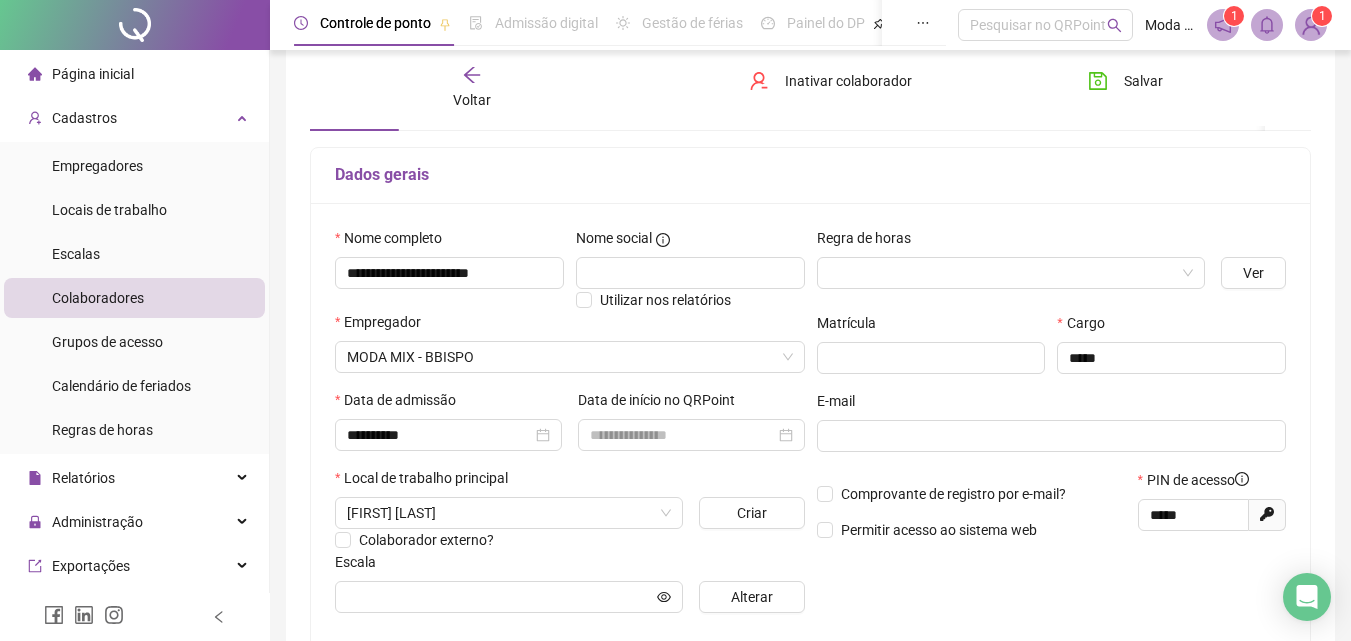 click on "Voltar" at bounding box center [472, 88] 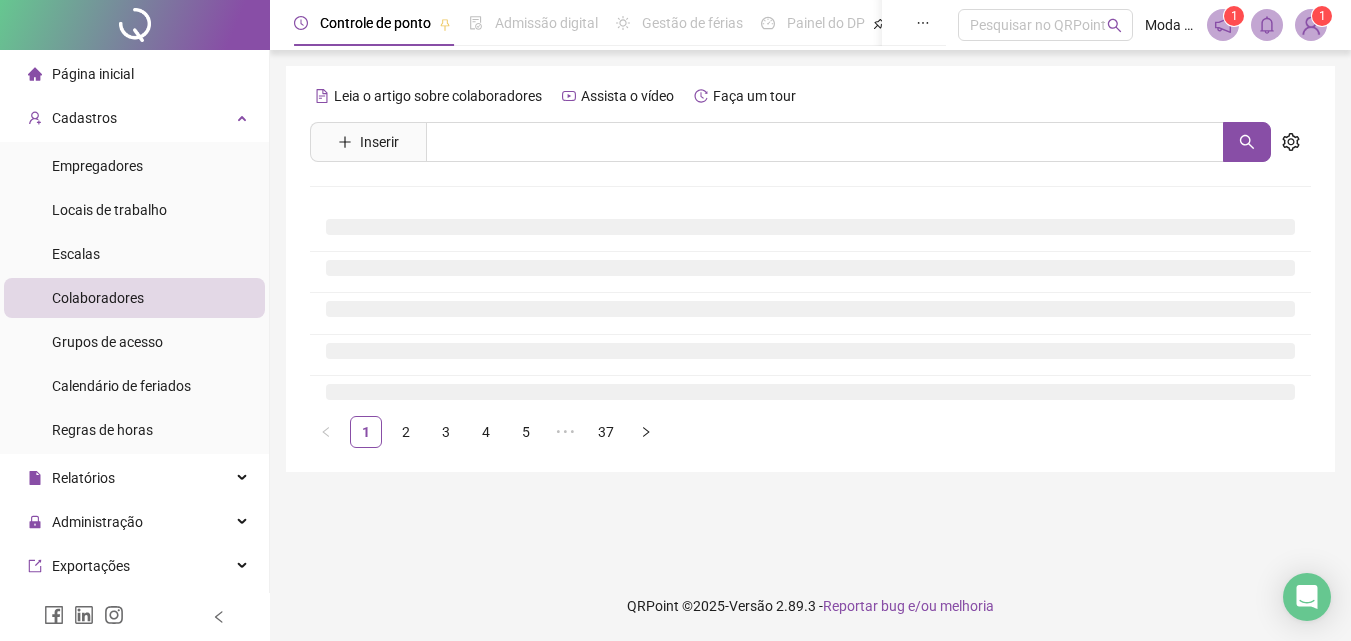 scroll, scrollTop: 0, scrollLeft: 0, axis: both 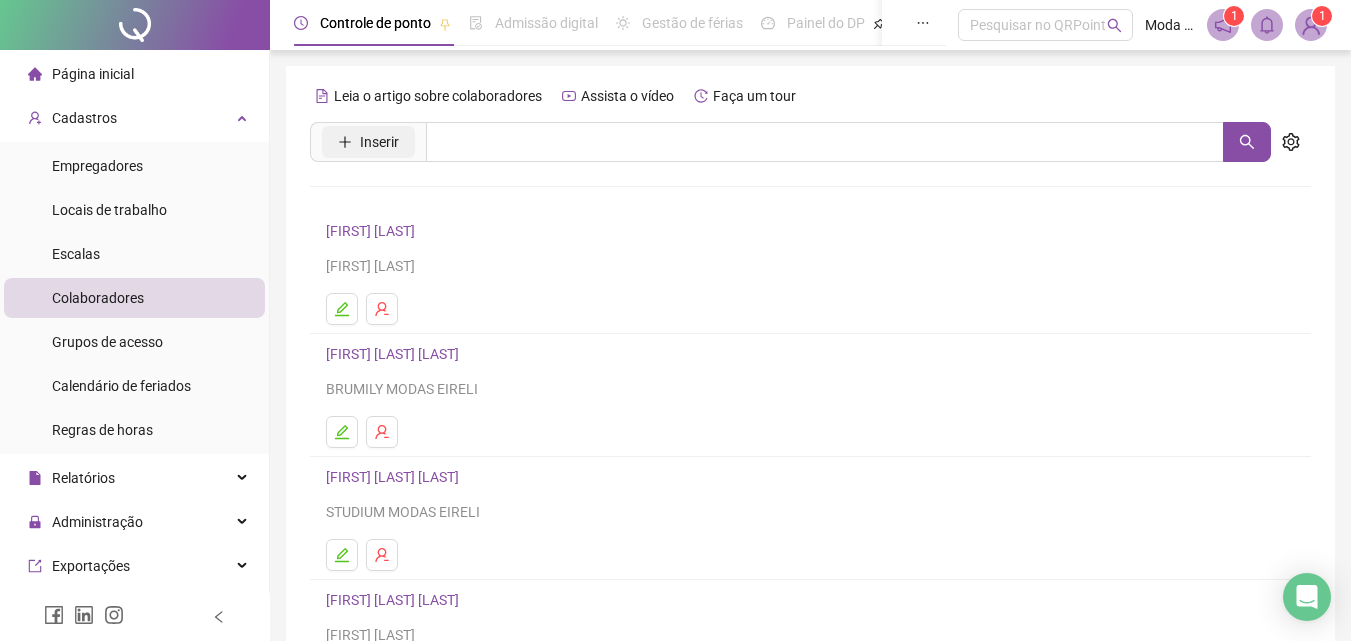 click on "Inserir" at bounding box center [379, 142] 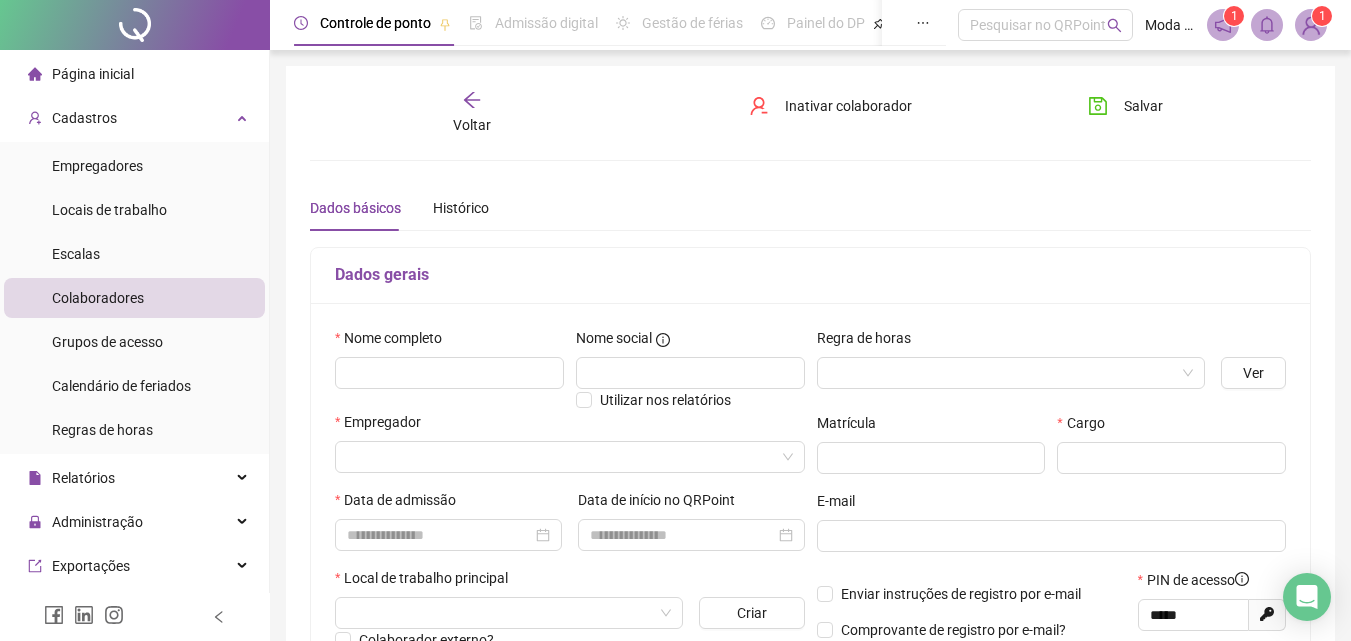 type on "*****" 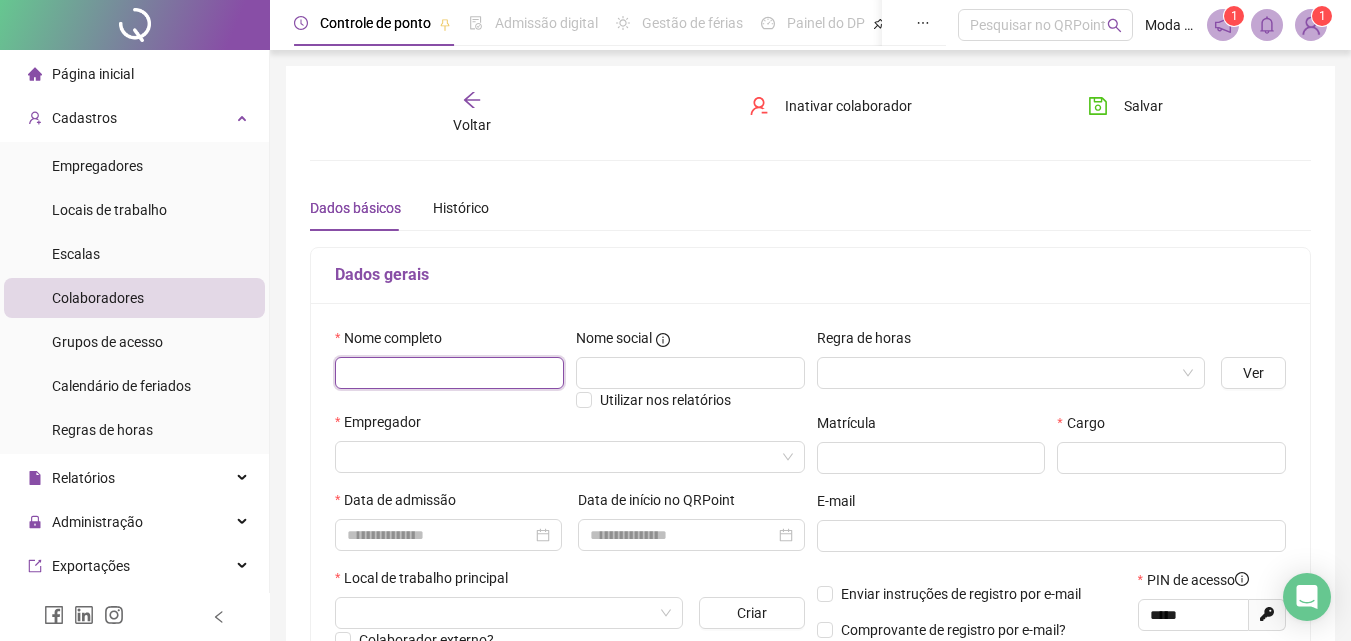 click at bounding box center (449, 373) 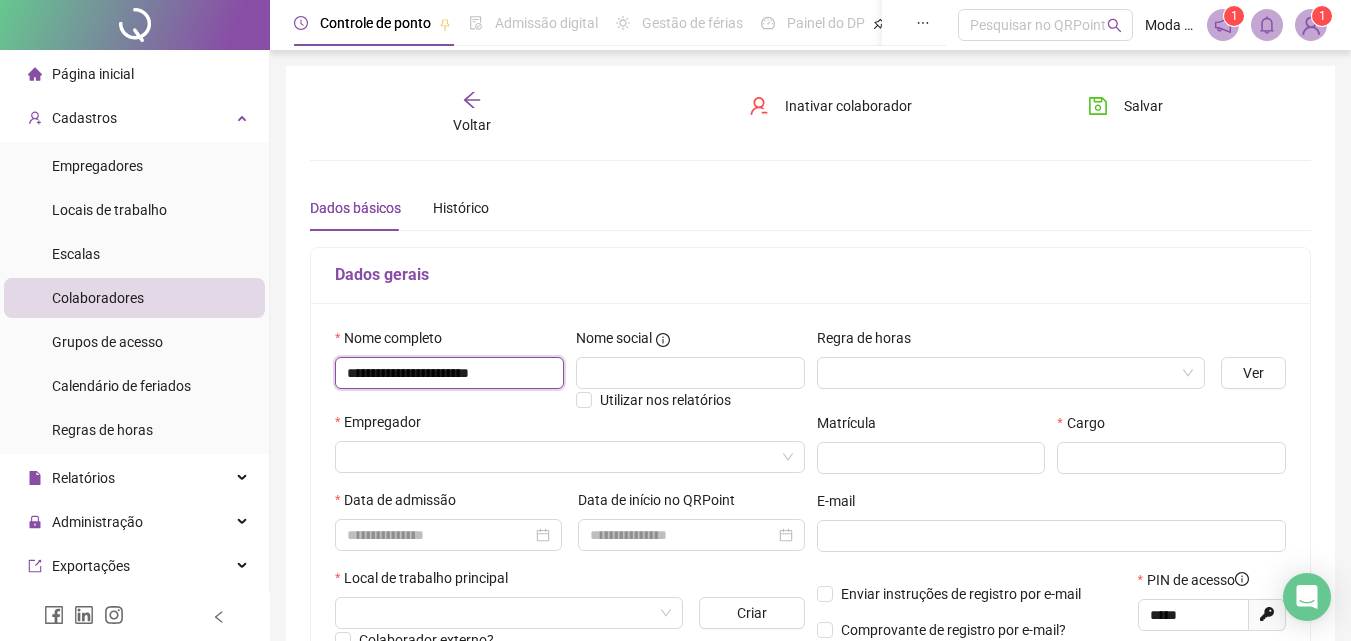 type on "**********" 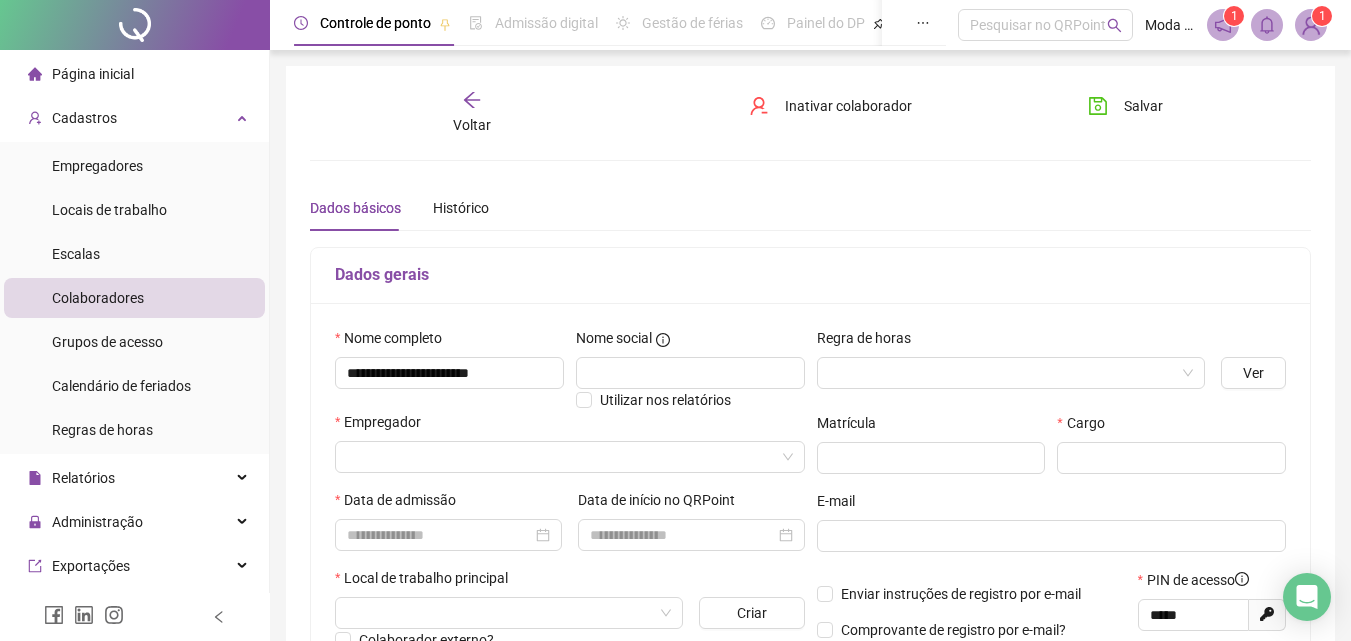 click on "Empregador" at bounding box center [570, 426] 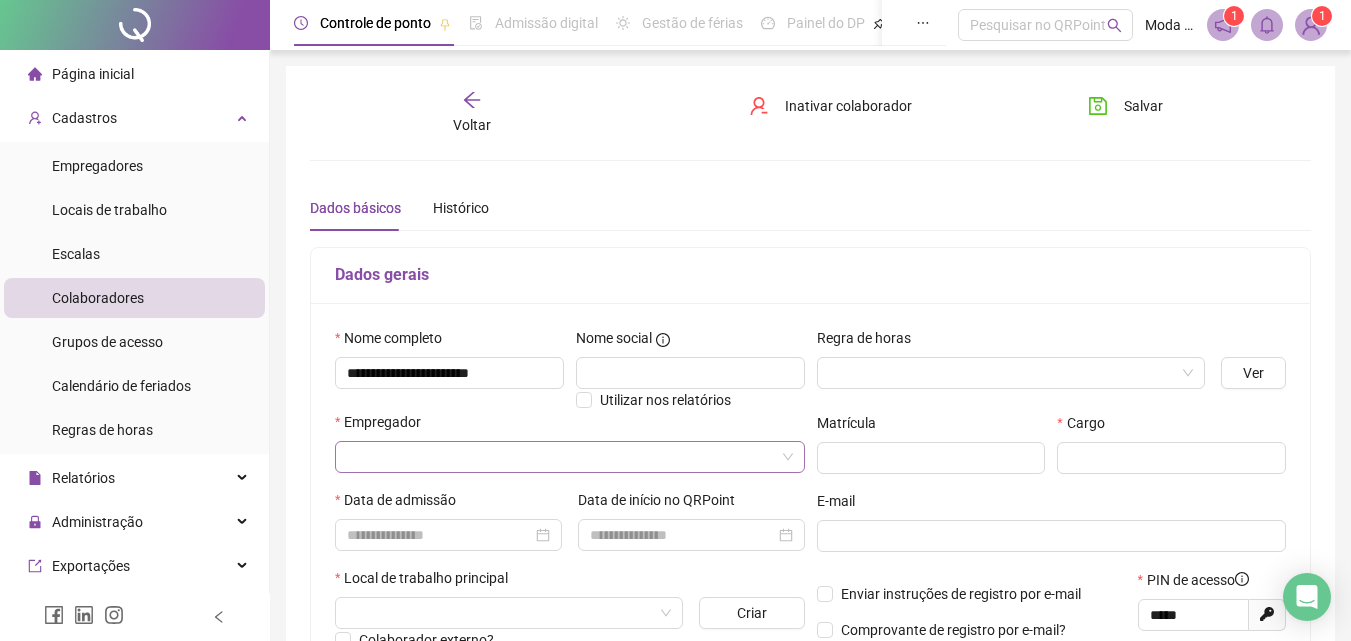 click at bounding box center [561, 457] 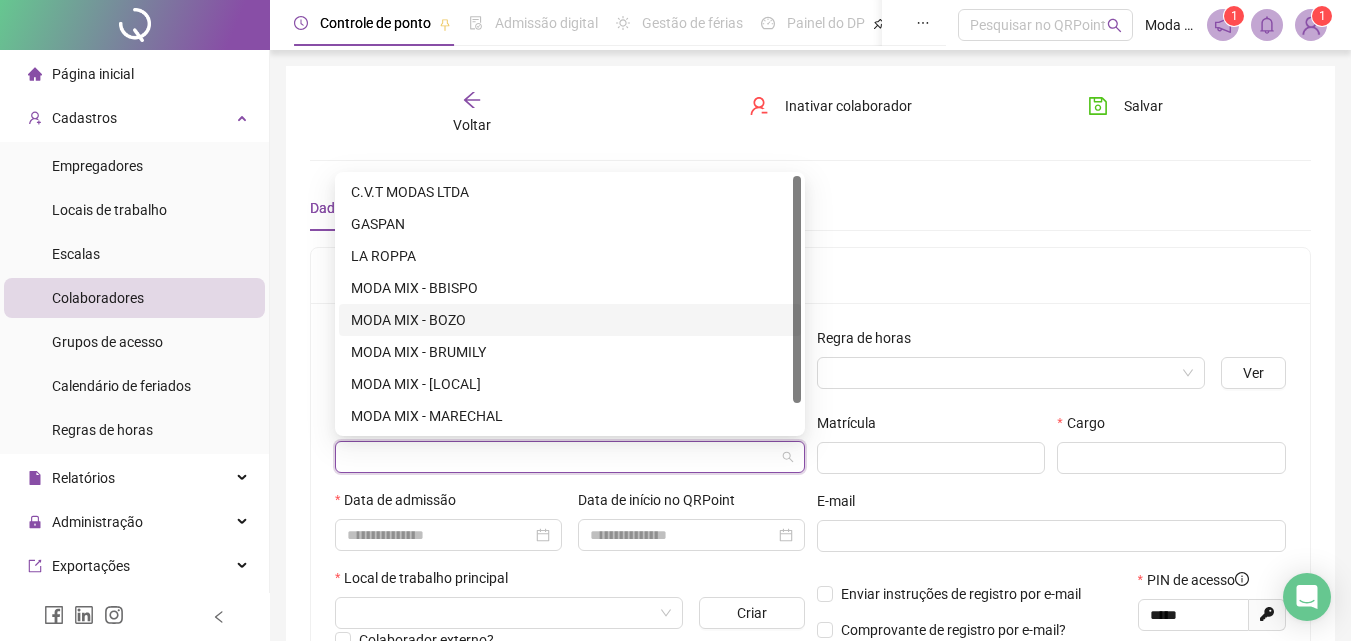 click on "MODA MIX - BOZO" at bounding box center (570, 320) 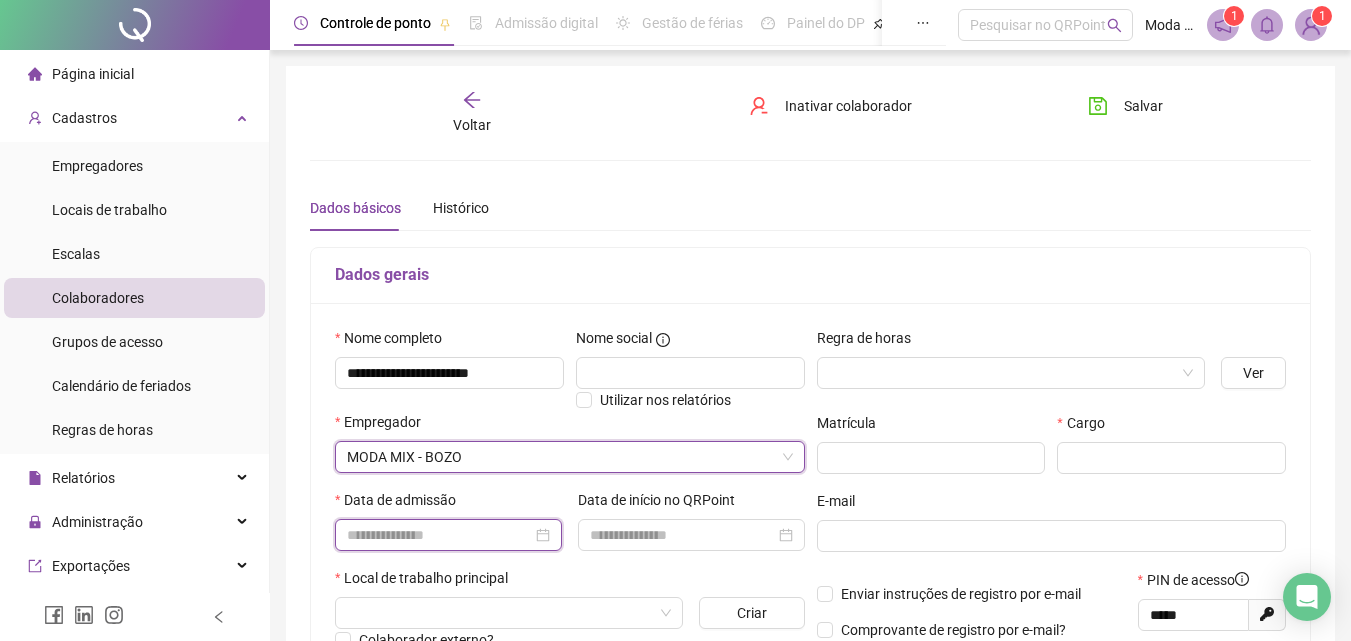 click at bounding box center [439, 535] 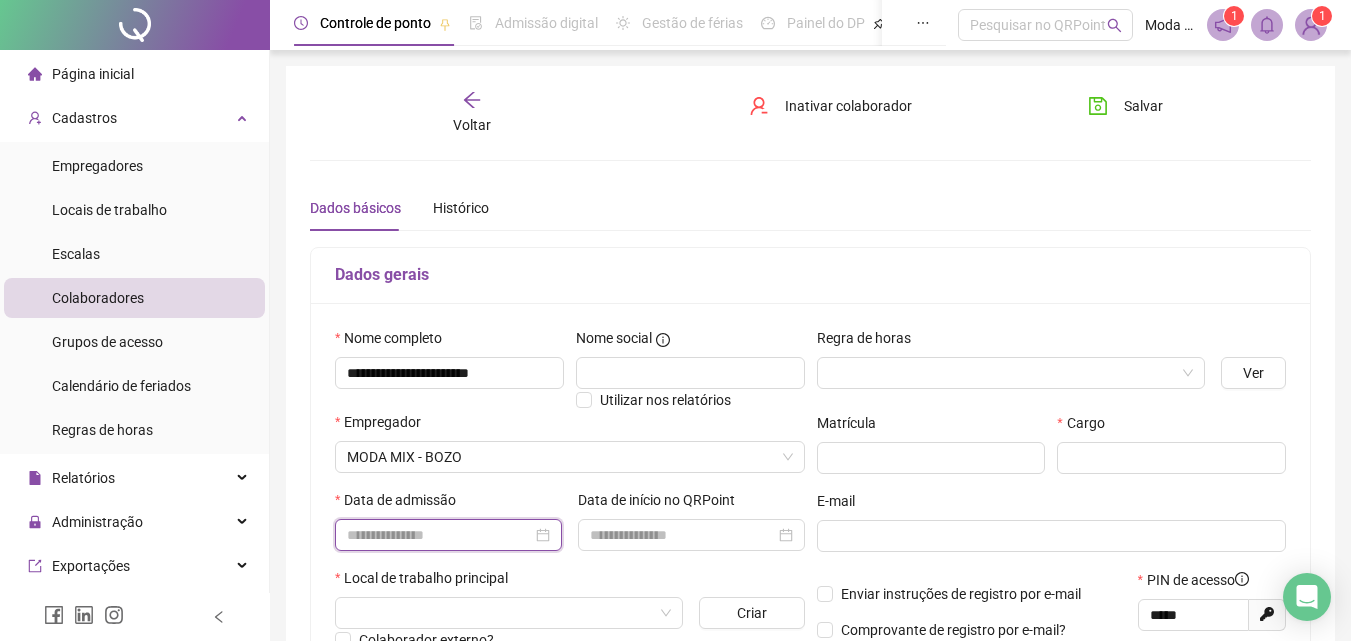 paste on "********" 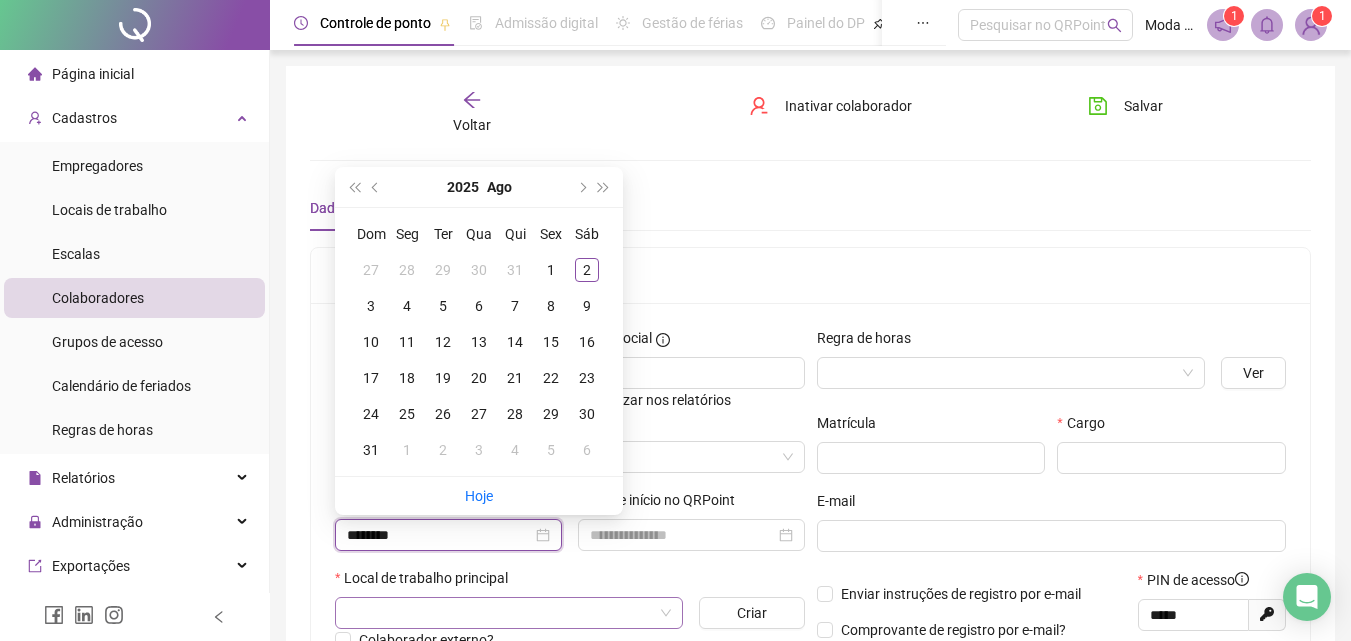 type on "********" 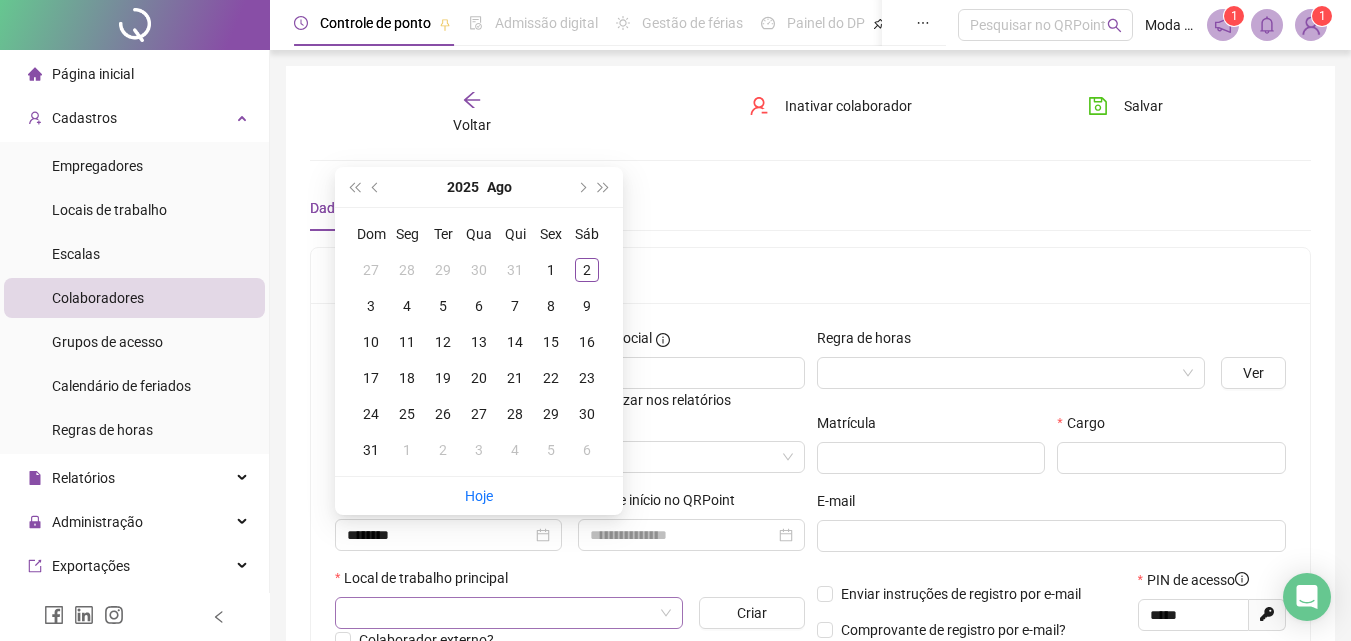 type 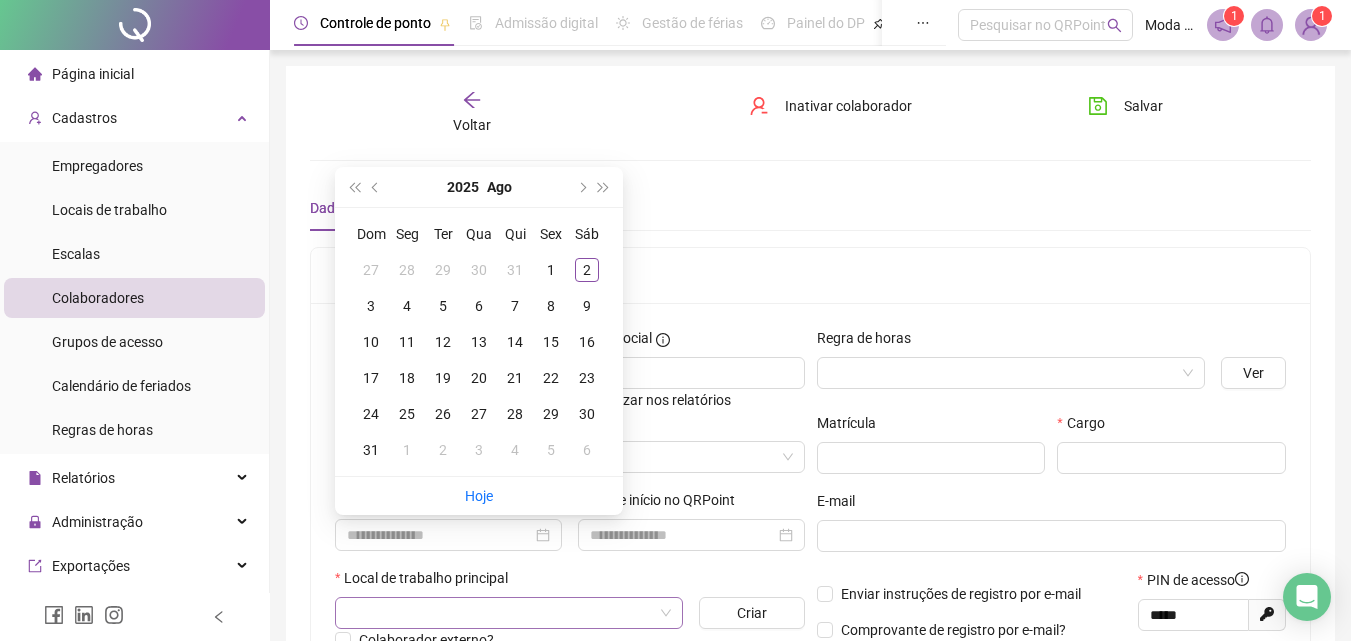 click at bounding box center [500, 613] 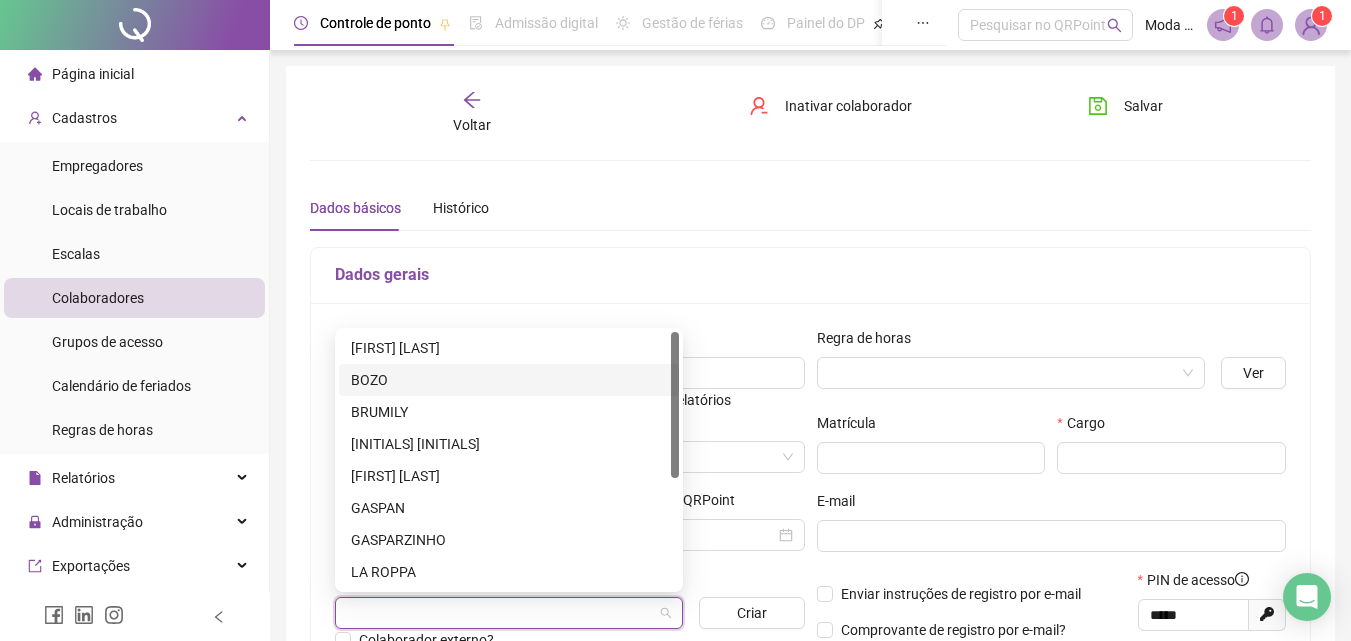 drag, startPoint x: 388, startPoint y: 380, endPoint x: 462, endPoint y: 412, distance: 80.622574 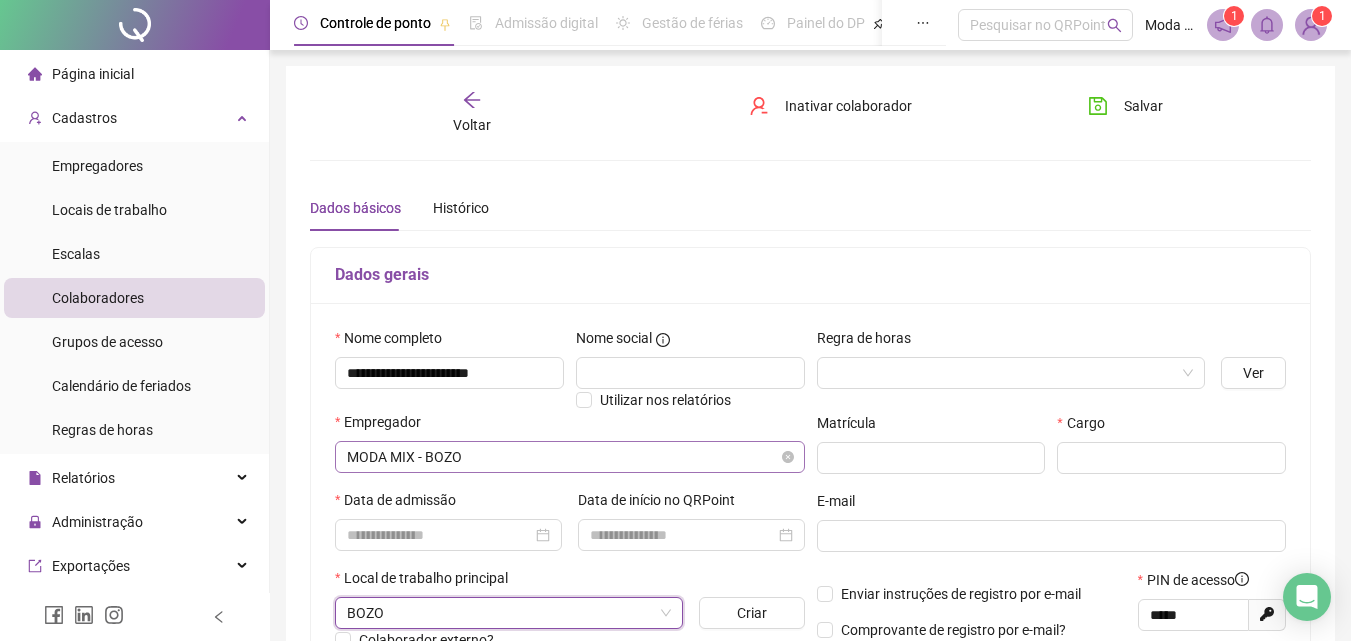 scroll, scrollTop: 100, scrollLeft: 0, axis: vertical 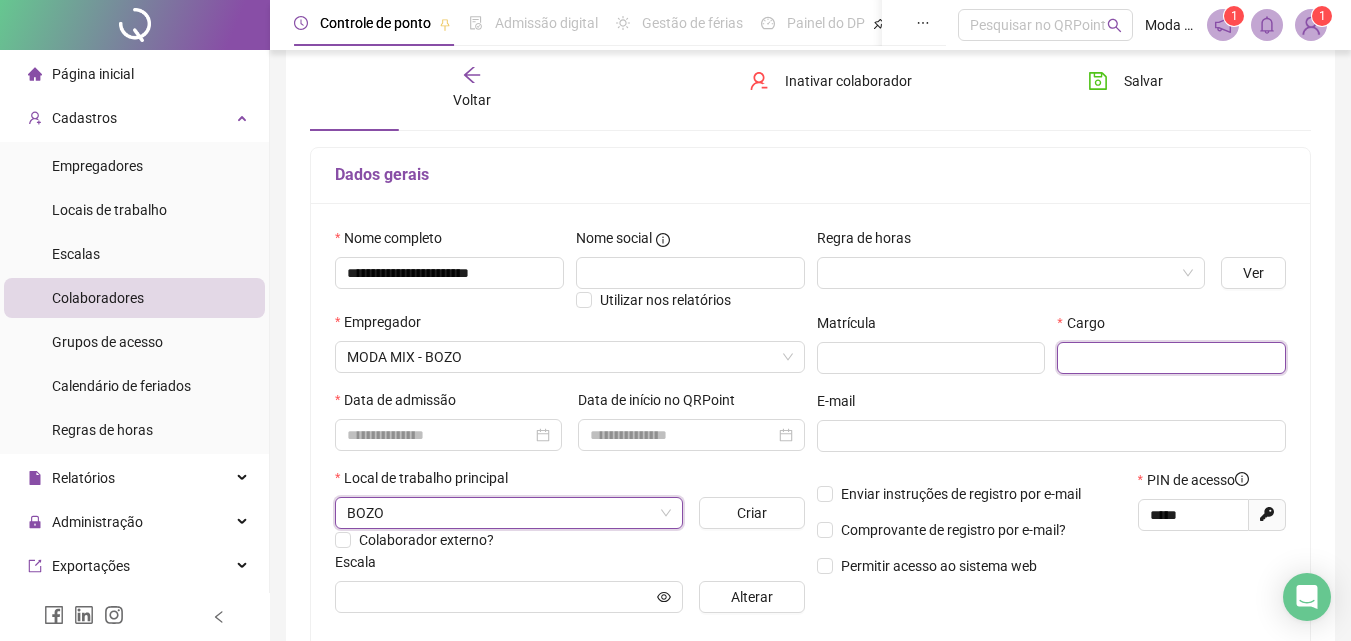 click at bounding box center [1171, 358] 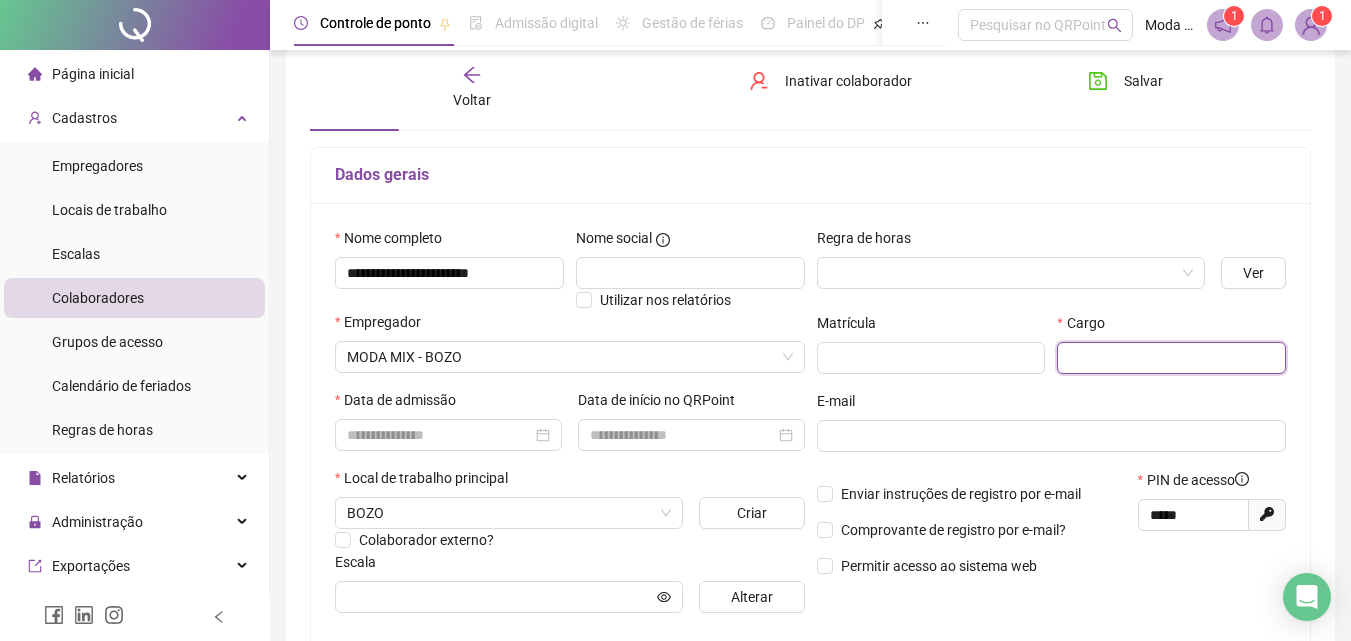 paste on "**********" 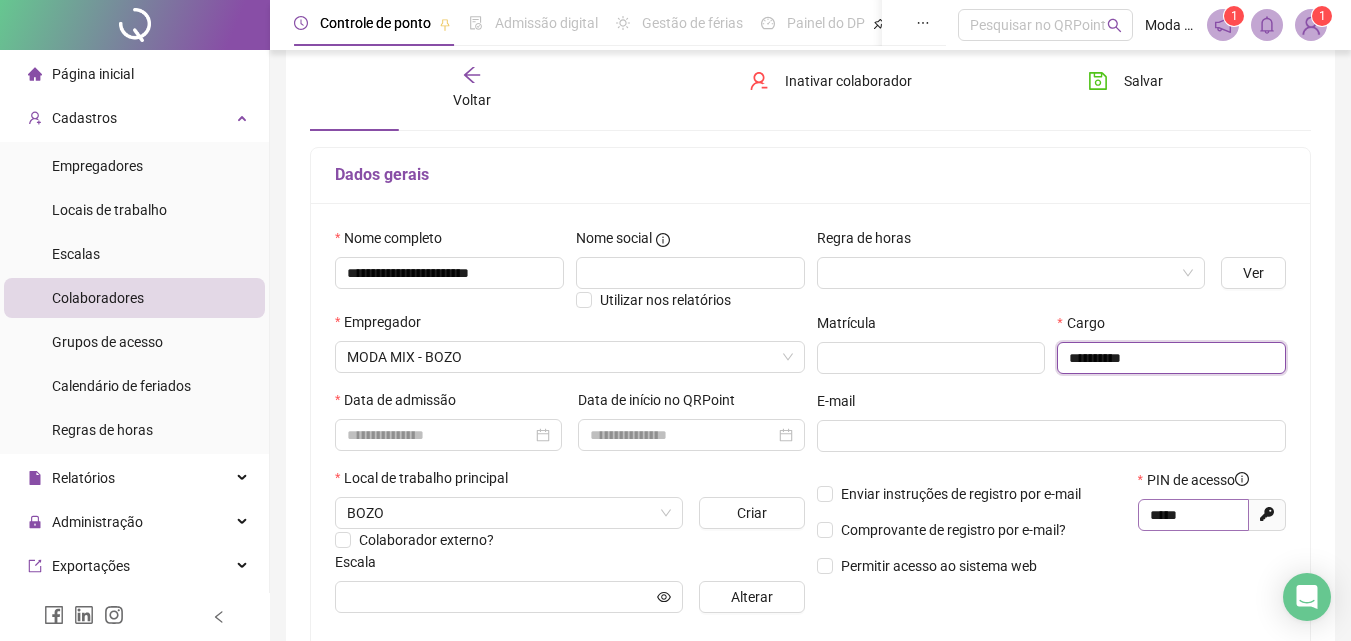 type on "**********" 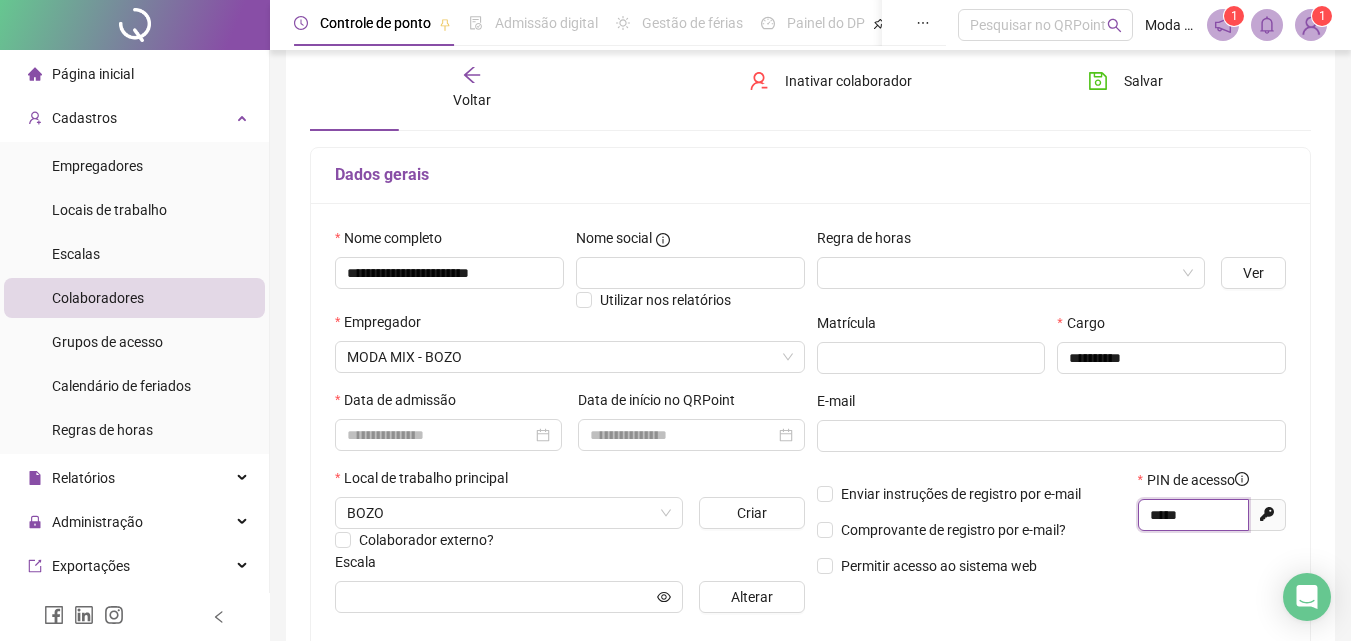 drag, startPoint x: 1140, startPoint y: 512, endPoint x: 1108, endPoint y: 511, distance: 32.01562 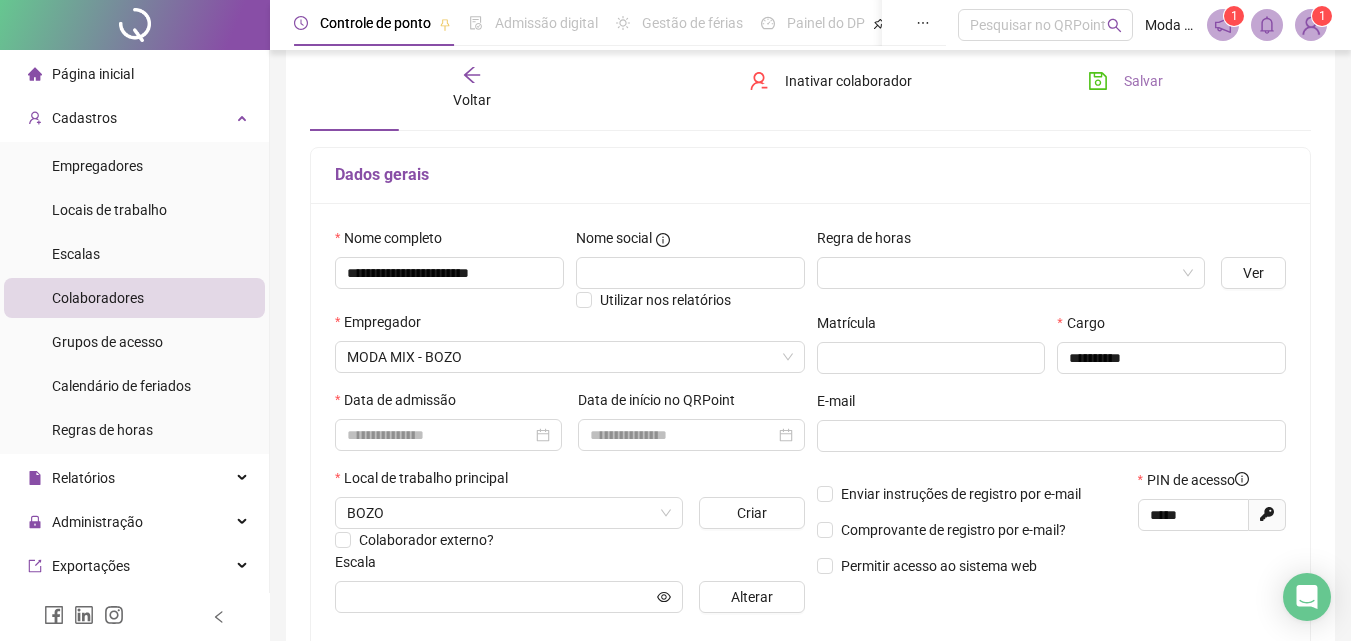 click on "Salvar" at bounding box center (1125, 81) 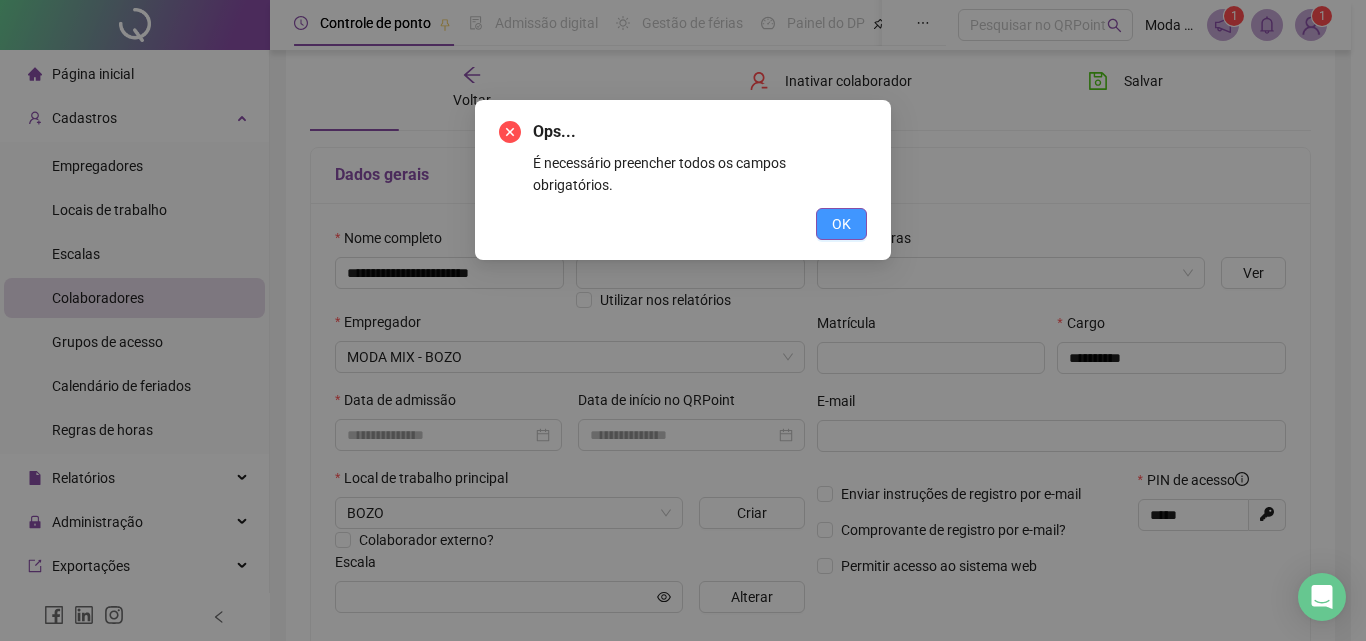 click on "OK" at bounding box center (841, 224) 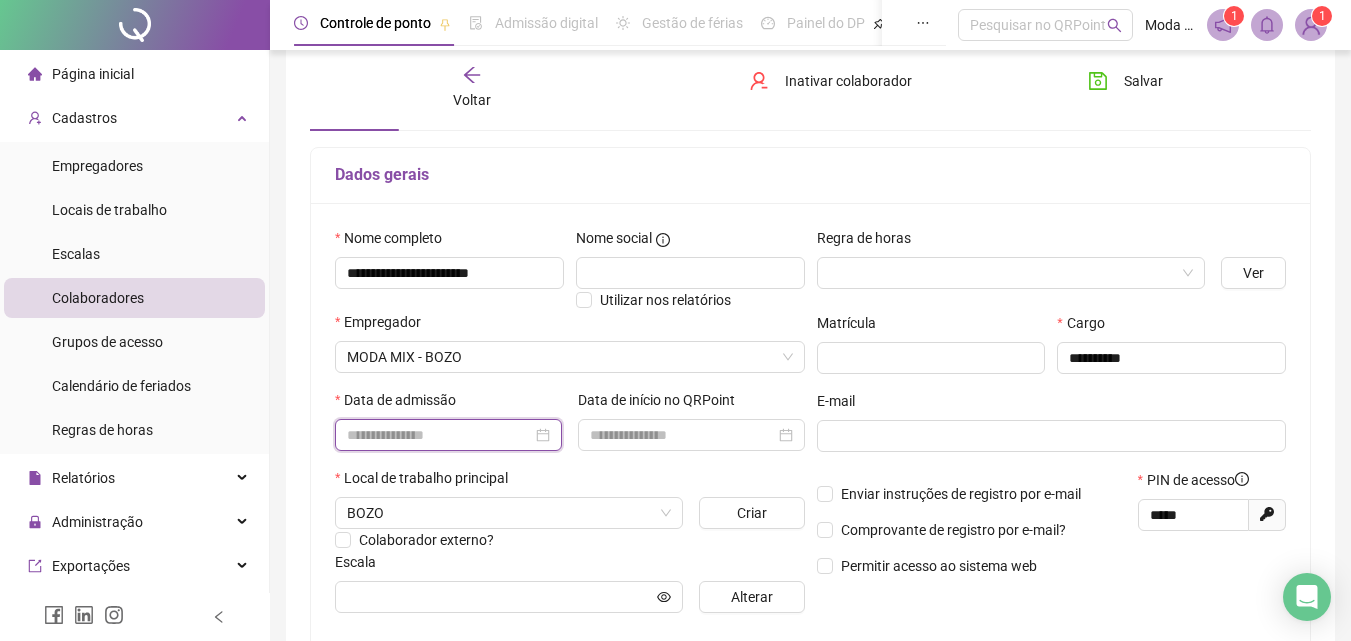 click at bounding box center (439, 435) 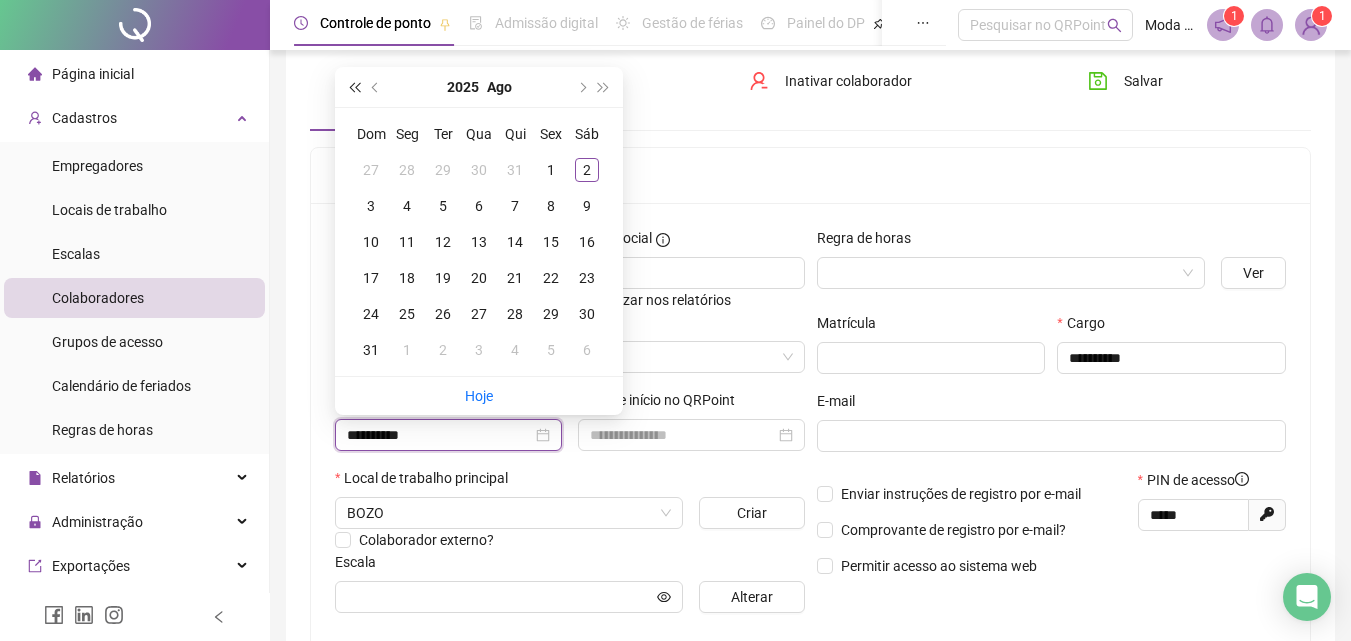 type on "**********" 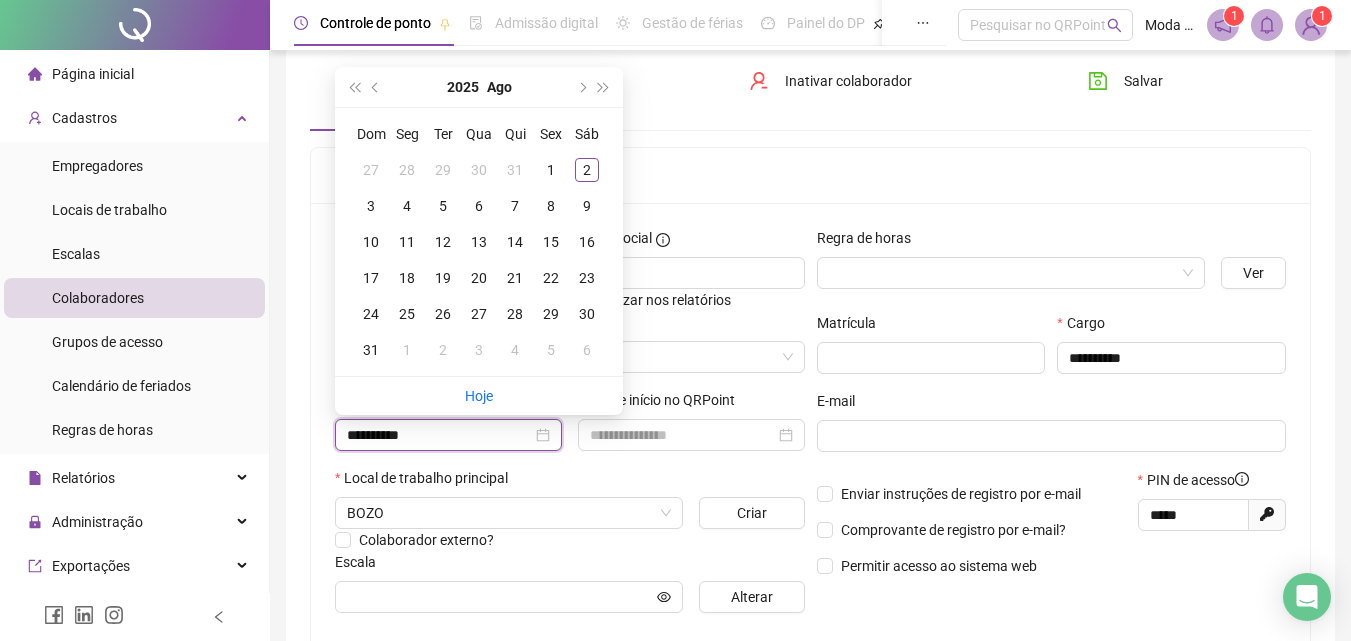 type on "**********" 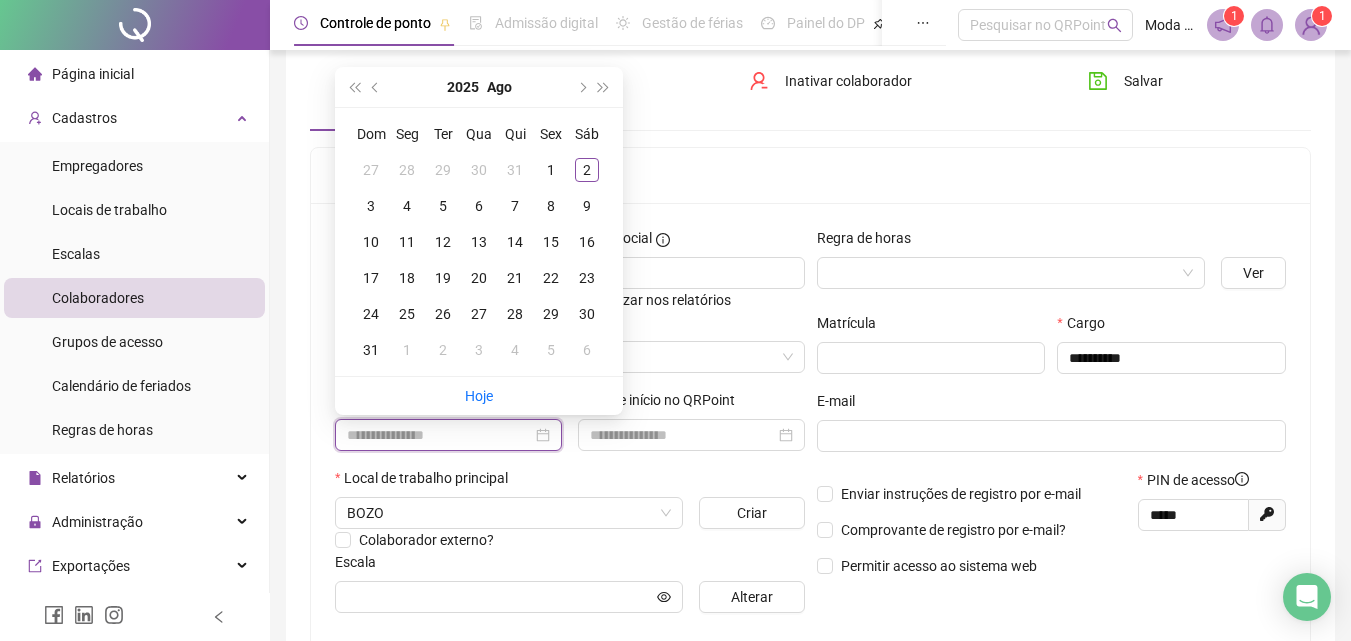 paste on "*****" 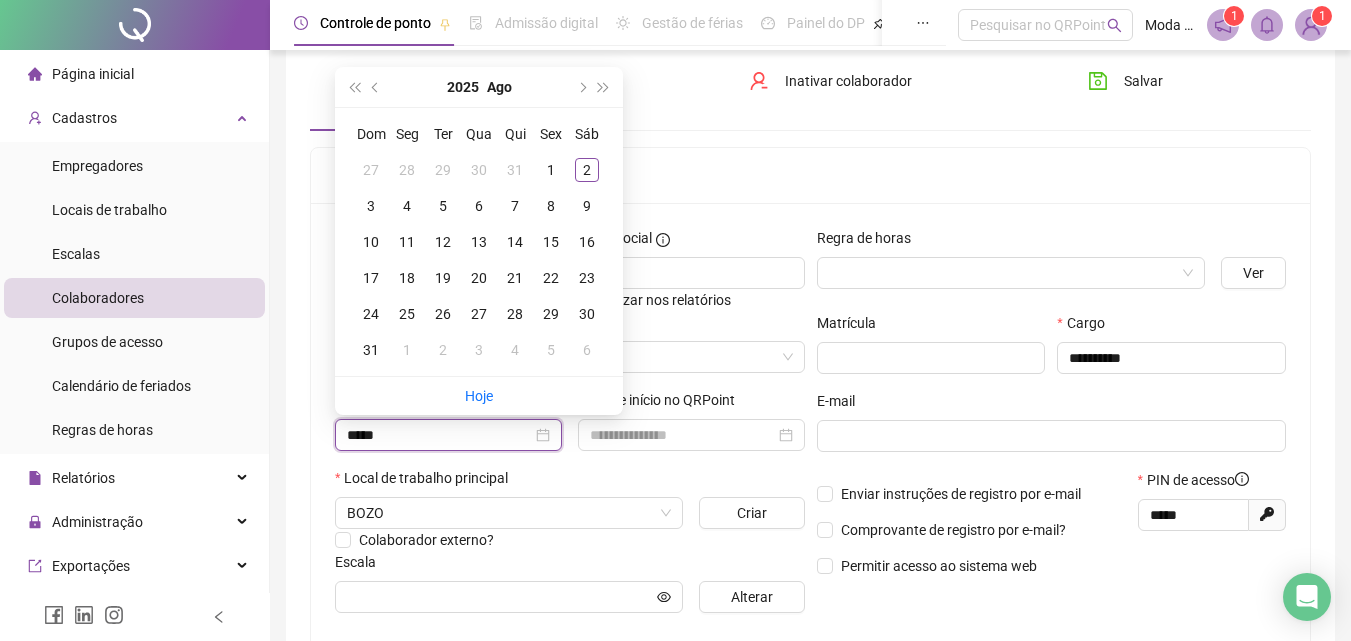 drag, startPoint x: 438, startPoint y: 426, endPoint x: 283, endPoint y: 414, distance: 155.46382 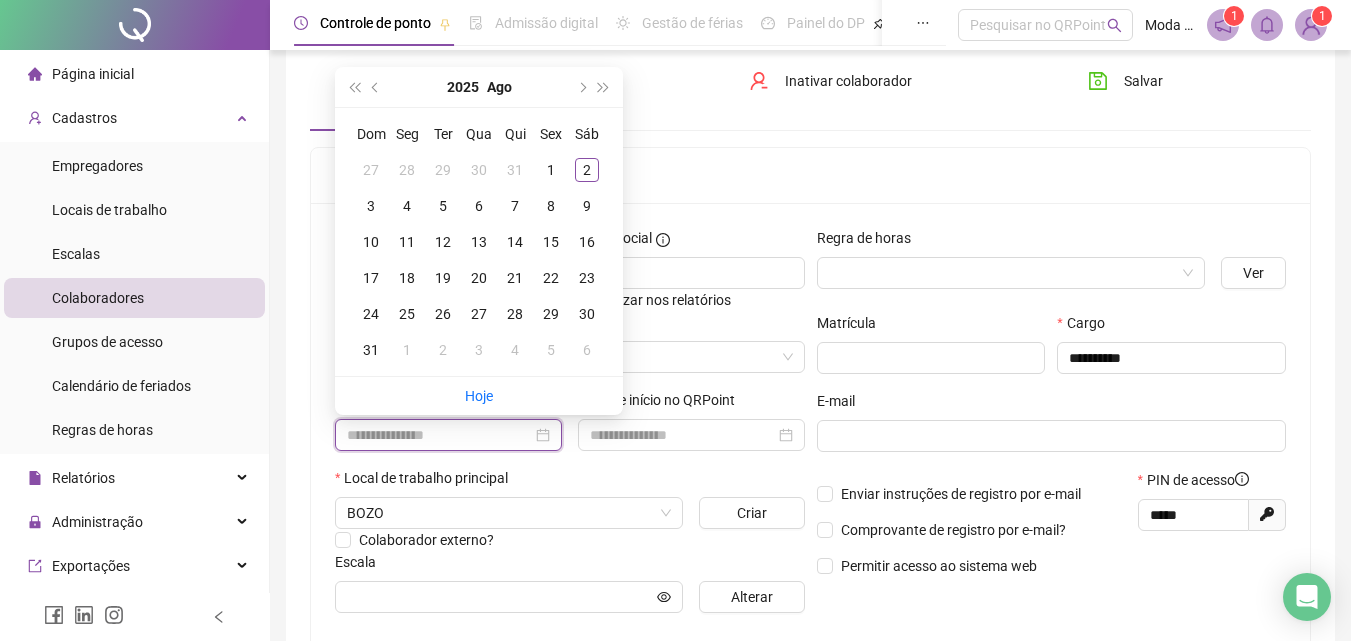 paste on "*********" 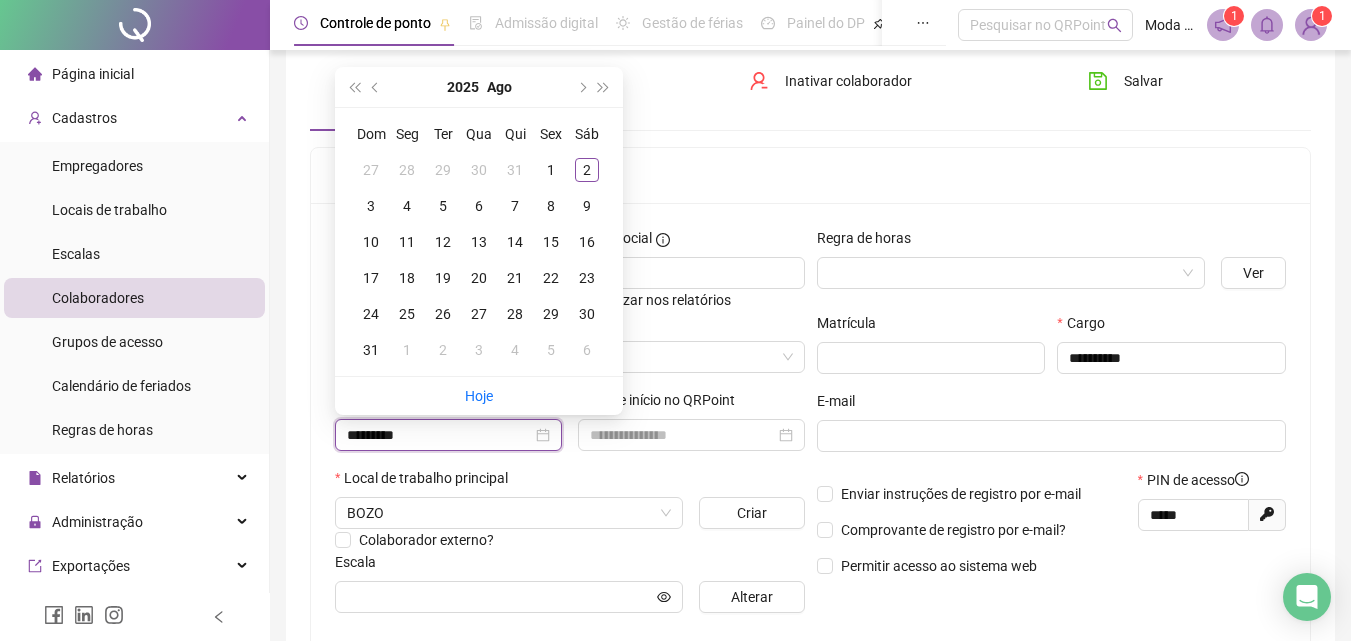 click on "*********" at bounding box center (448, 435) 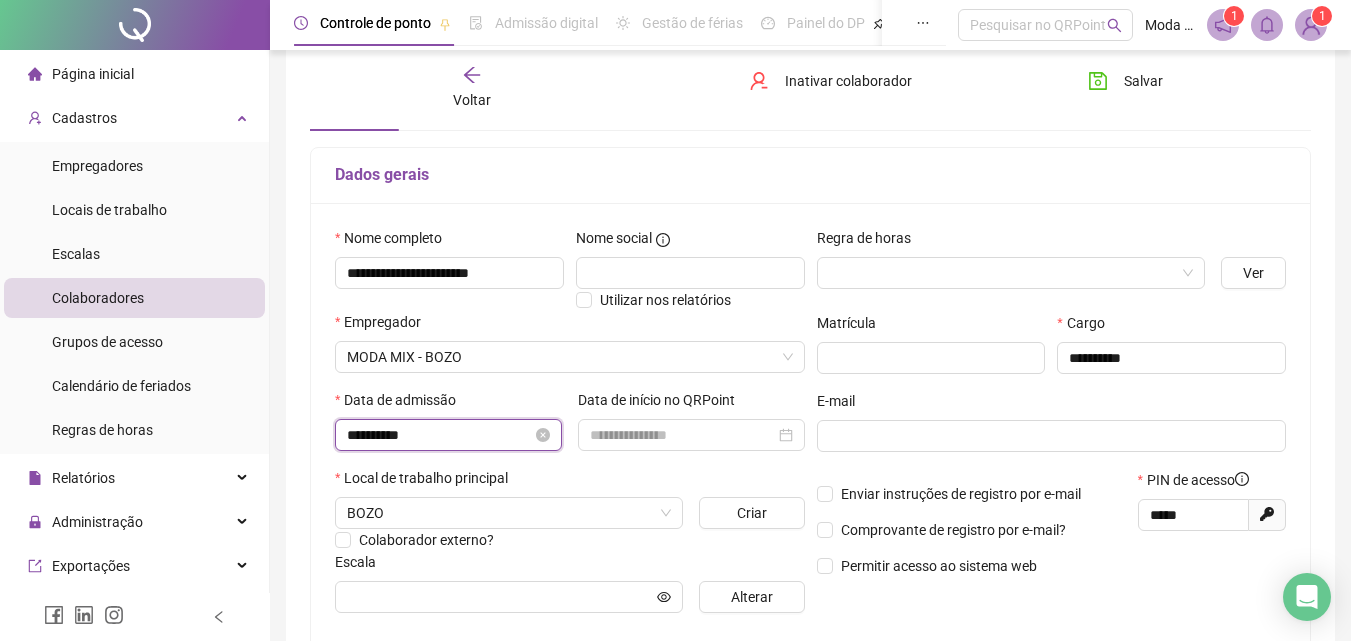 click on "**********" at bounding box center (448, 435) 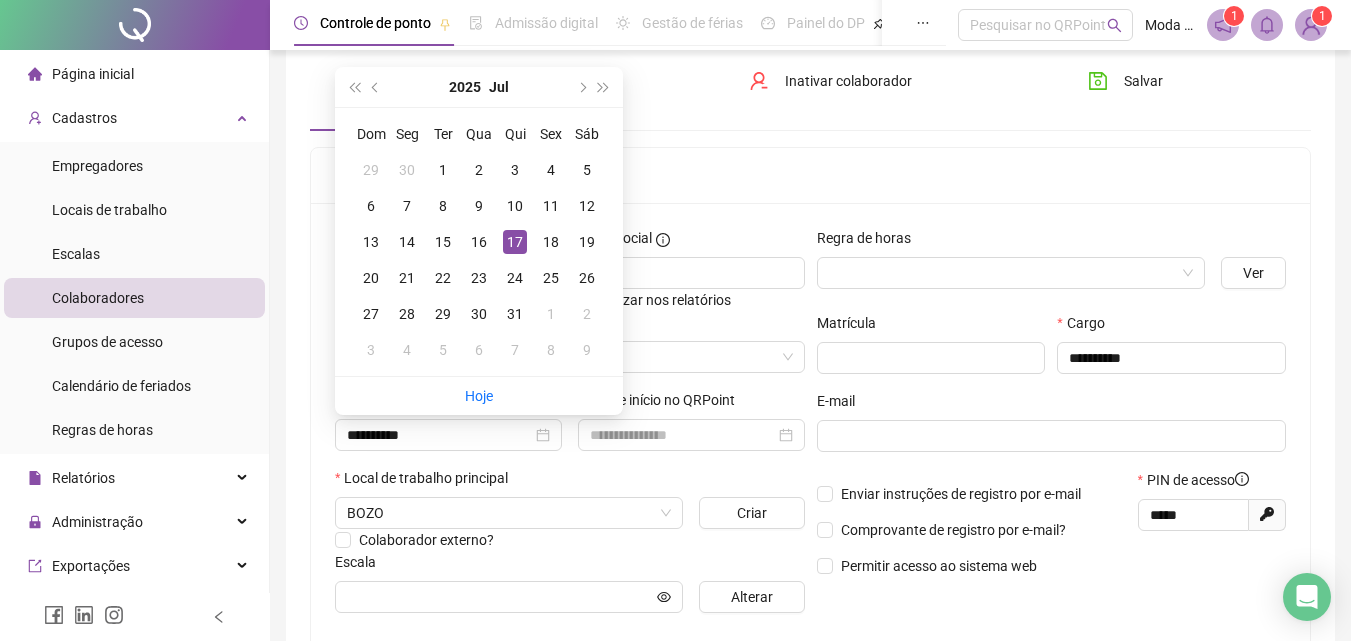click on "Local de trabalho principal" at bounding box center [570, 482] 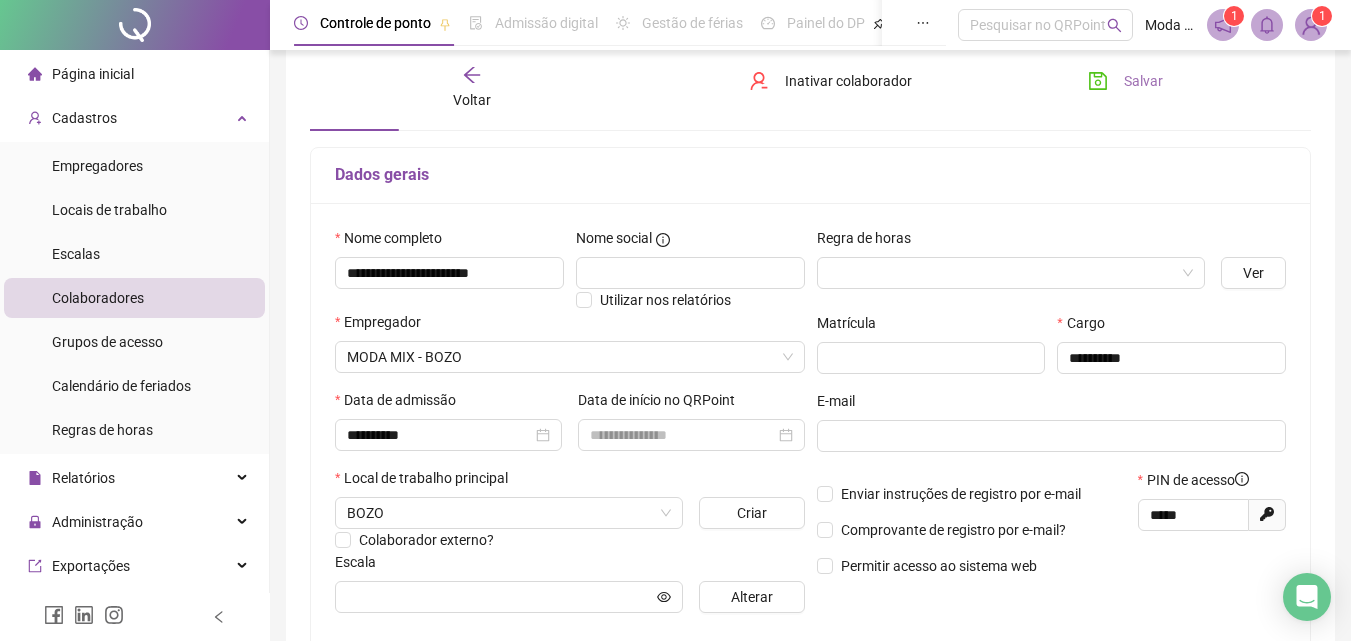 click on "Salvar" at bounding box center (1143, 81) 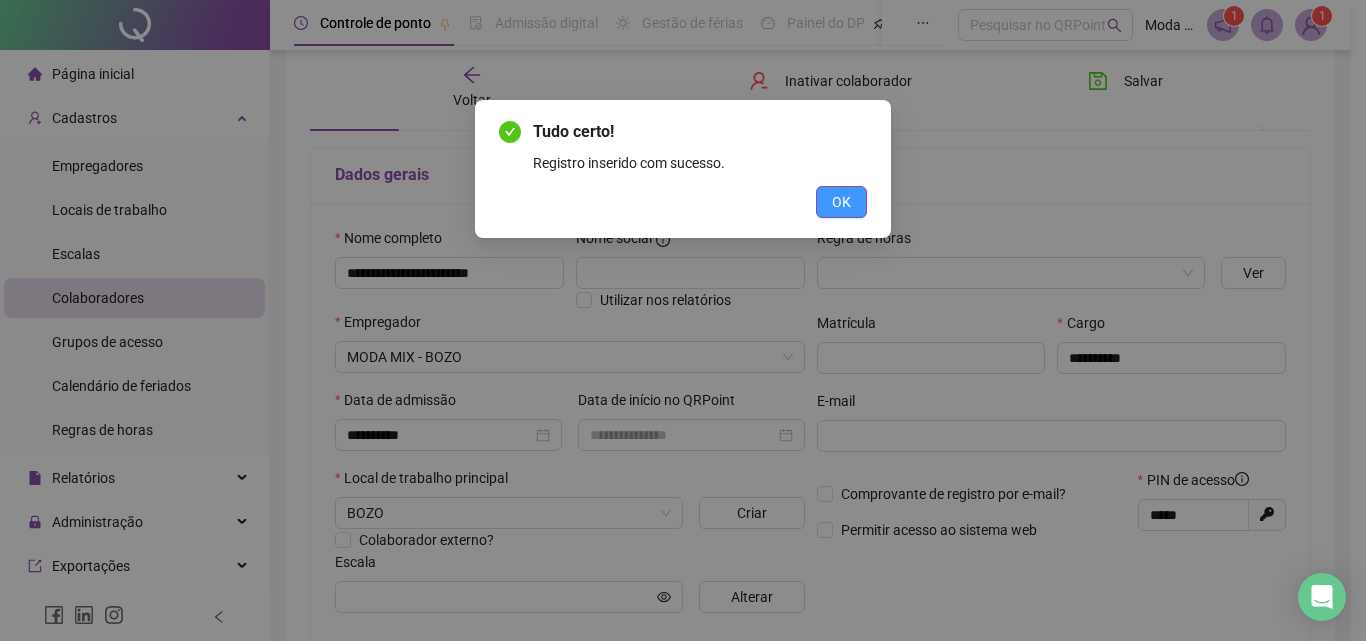 click on "OK" at bounding box center (841, 202) 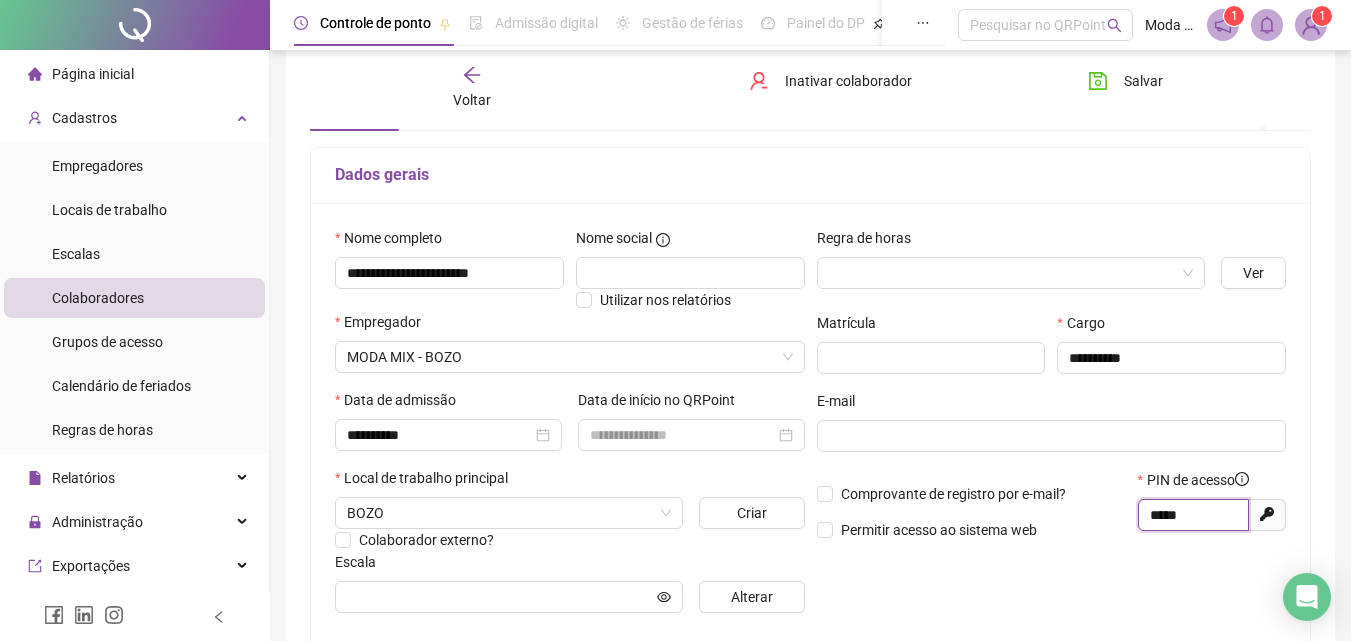 drag, startPoint x: 1214, startPoint y: 516, endPoint x: 1076, endPoint y: 518, distance: 138.0145 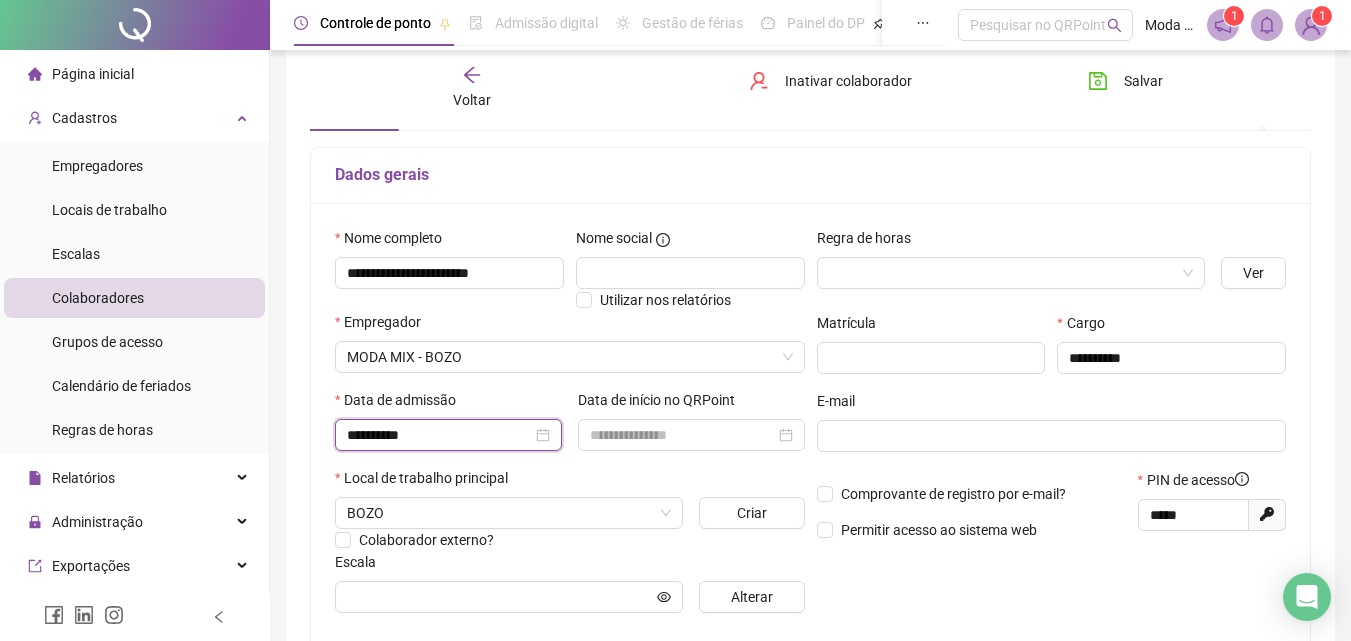 drag, startPoint x: 460, startPoint y: 433, endPoint x: 253, endPoint y: 474, distance: 211.02133 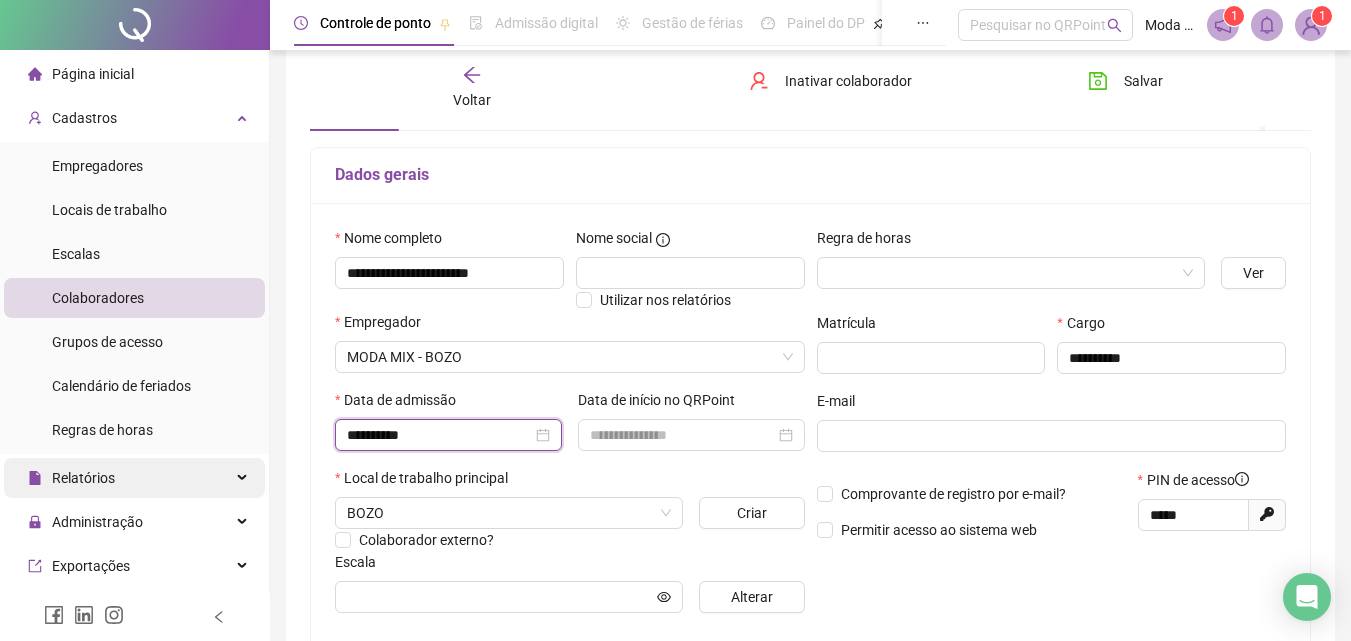 paste 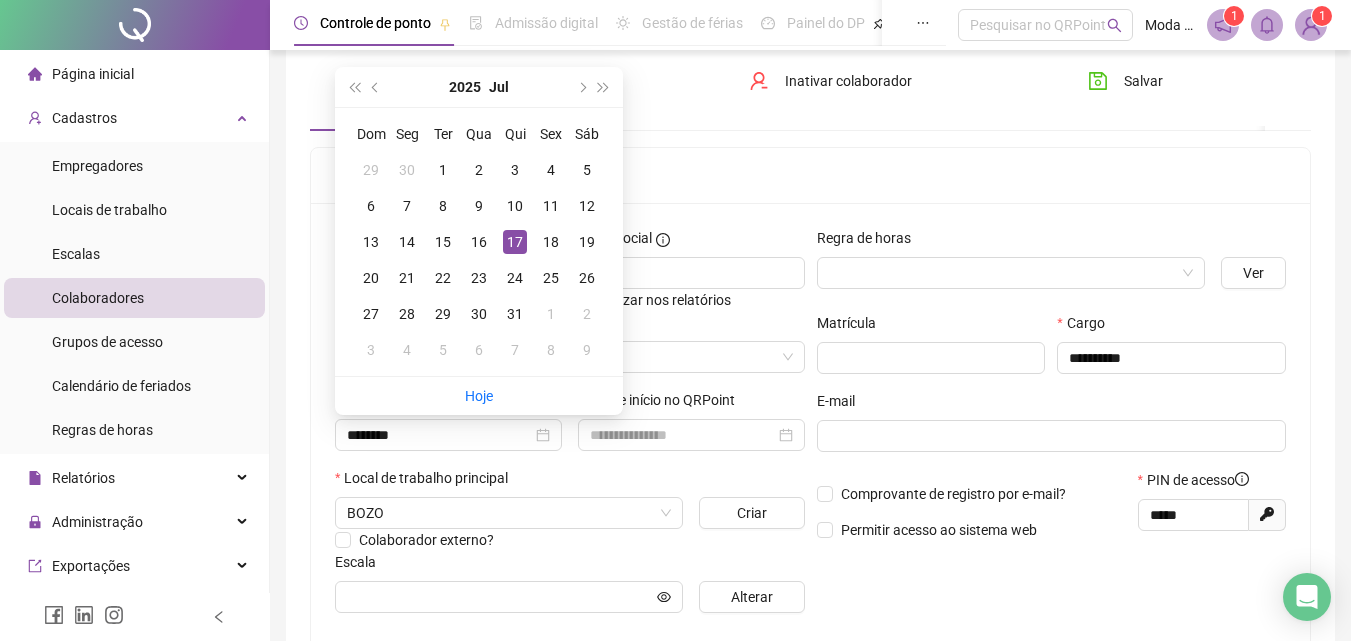 type on "**********" 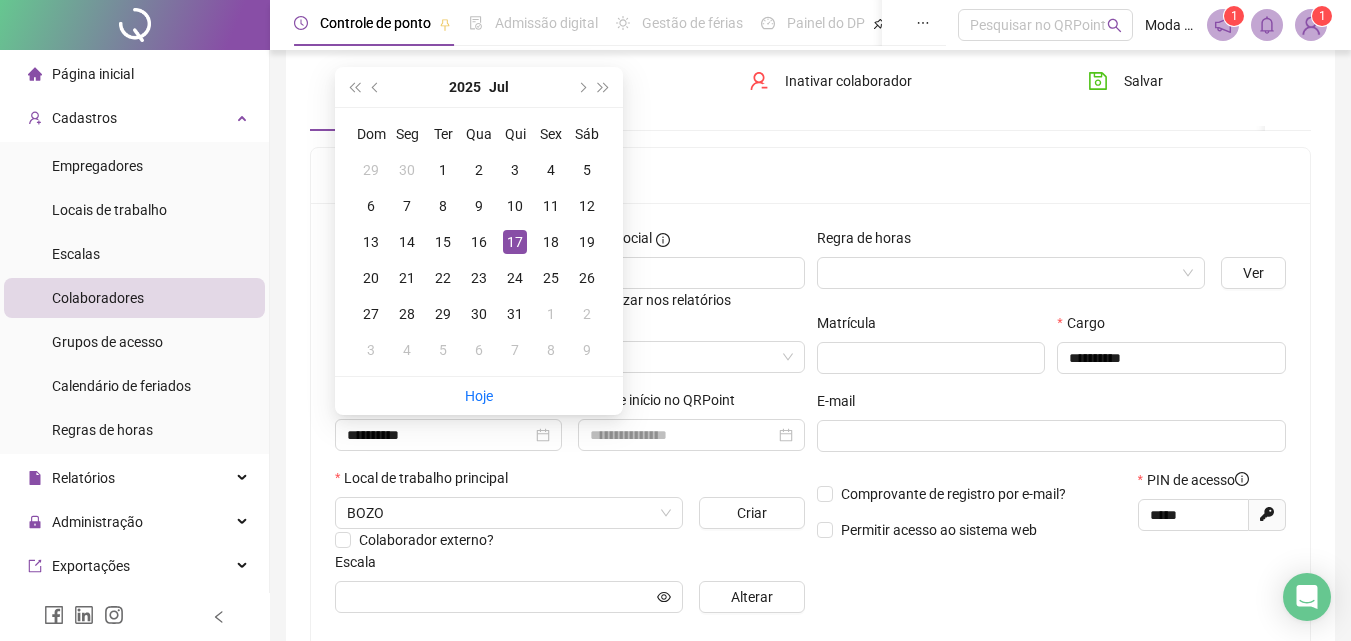 click on "**********" at bounding box center [448, 428] 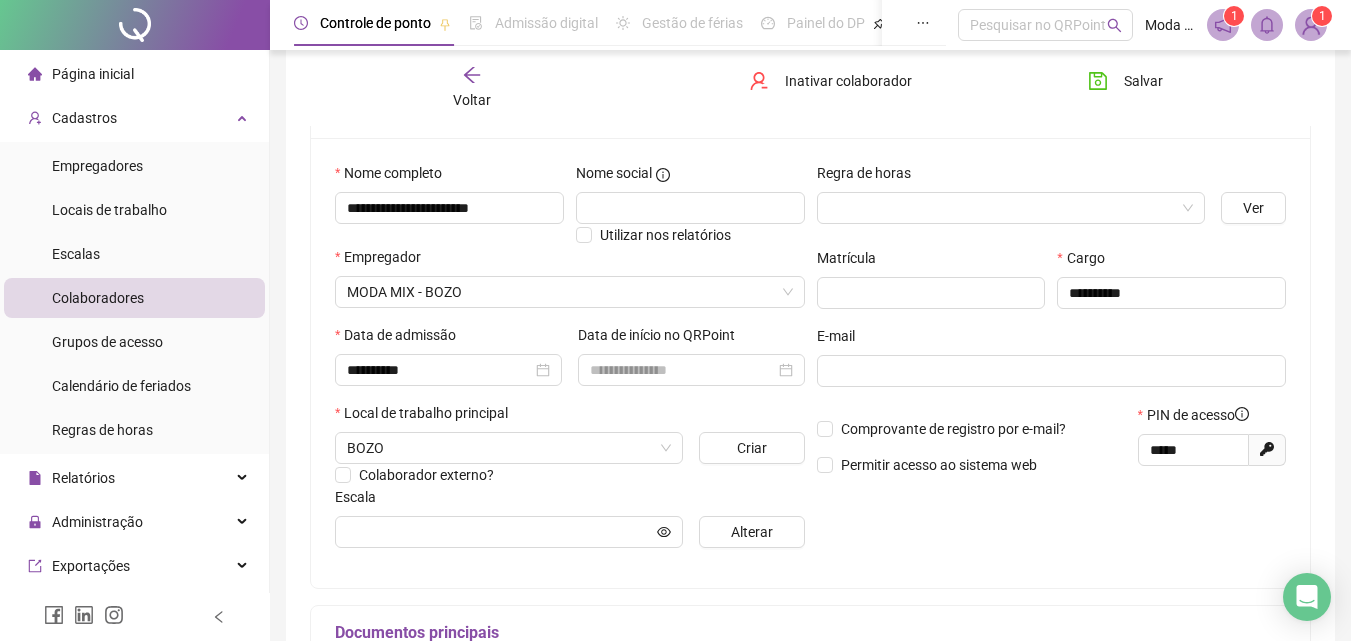 scroll, scrollTop: 200, scrollLeft: 0, axis: vertical 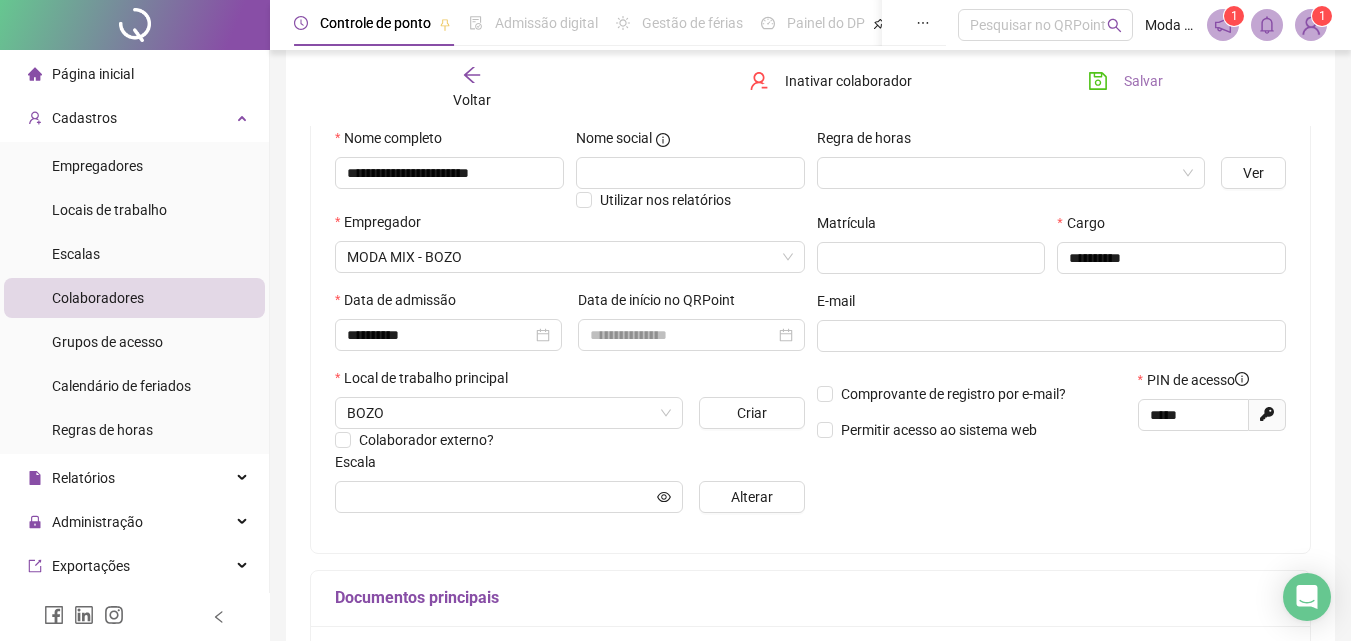 click on "Salvar" at bounding box center (1125, 81) 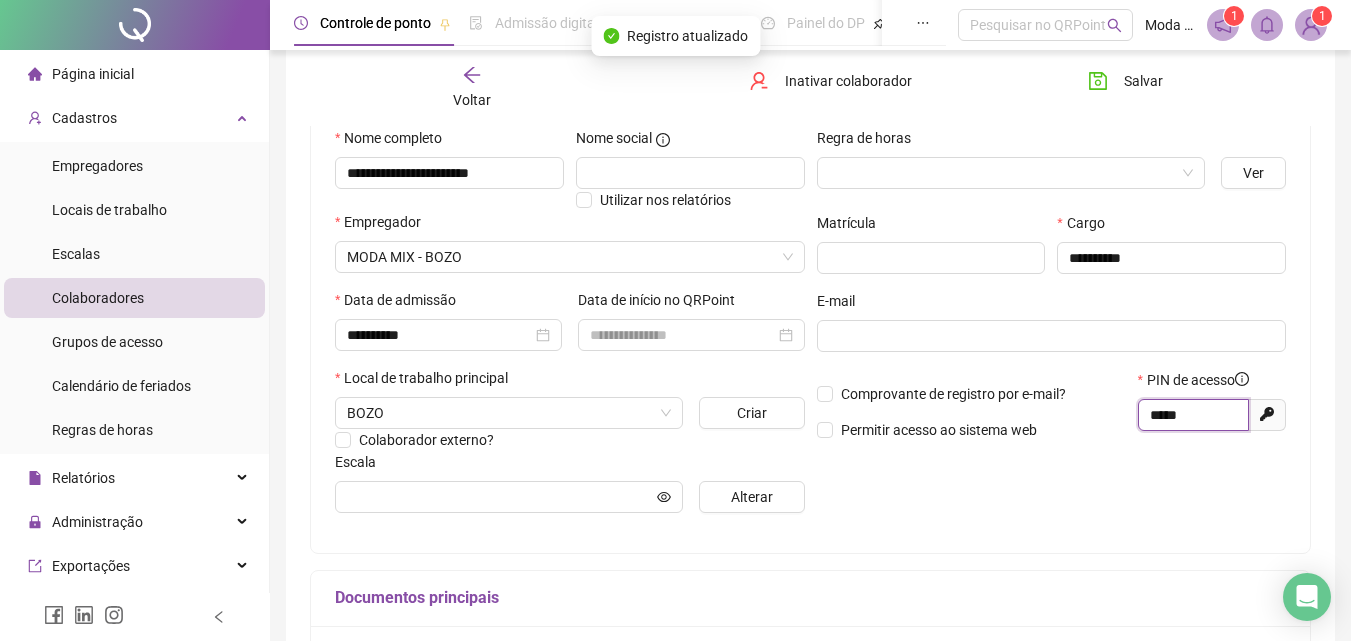 drag, startPoint x: 1217, startPoint y: 412, endPoint x: 1113, endPoint y: 428, distance: 105.22357 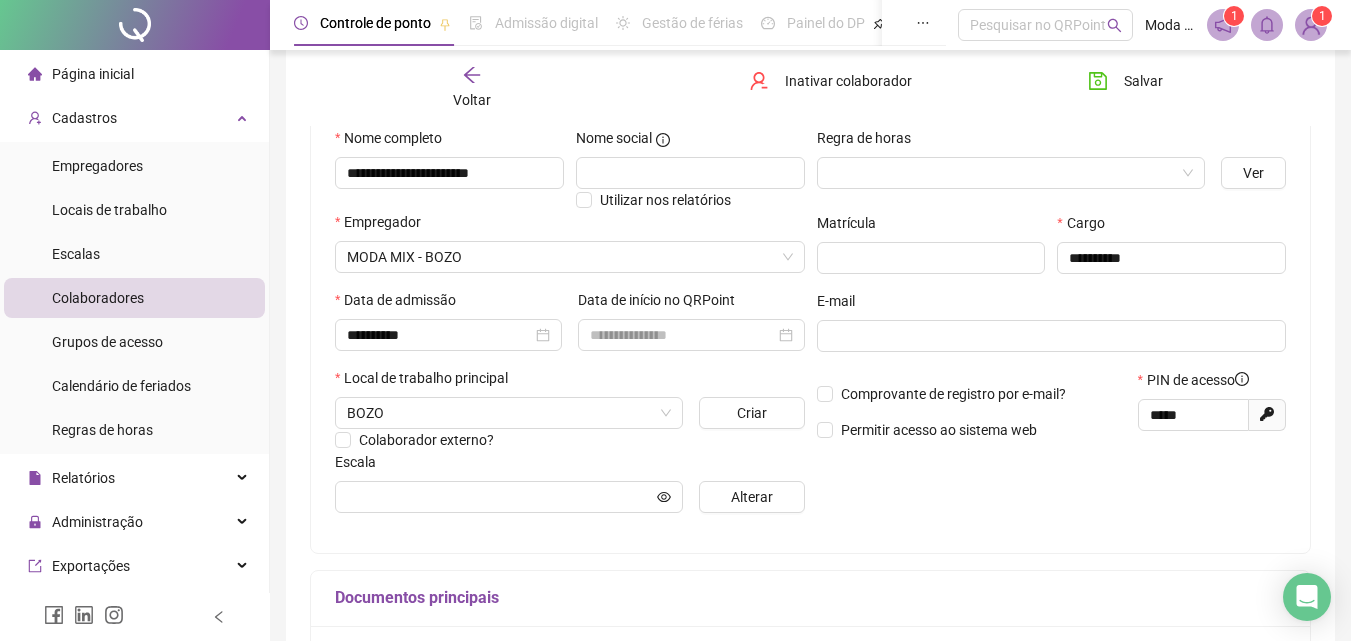 click on "Voltar" at bounding box center [472, 100] 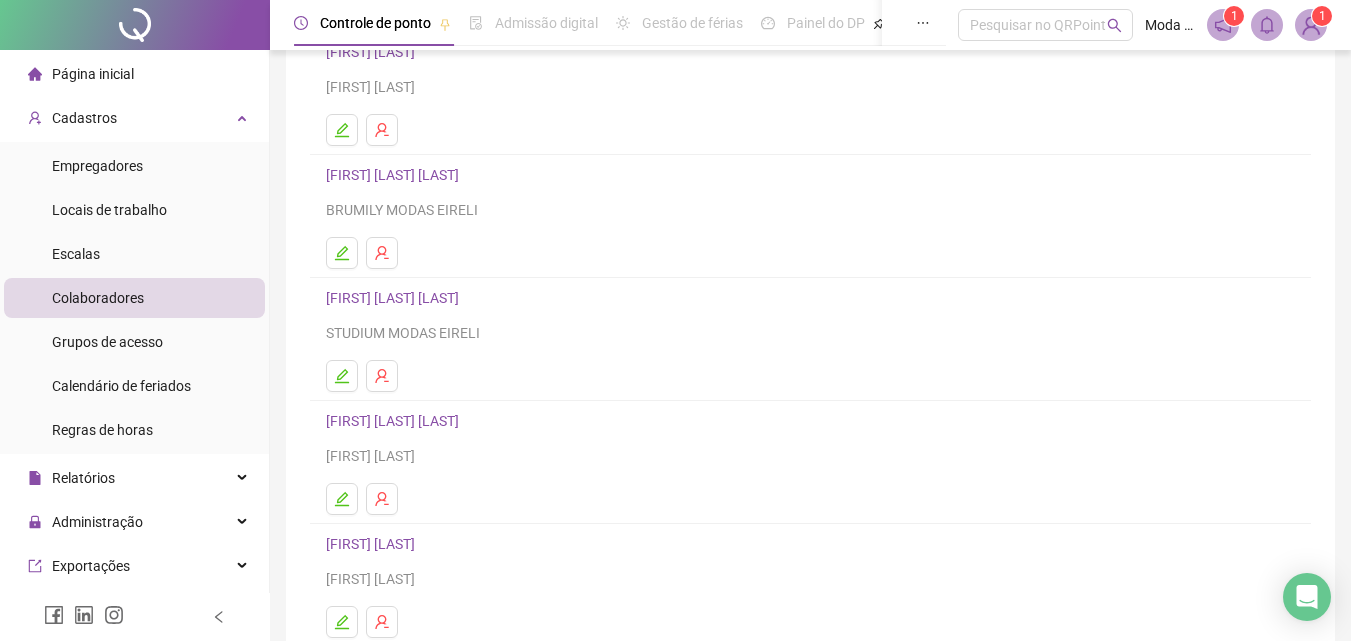 scroll, scrollTop: 0, scrollLeft: 0, axis: both 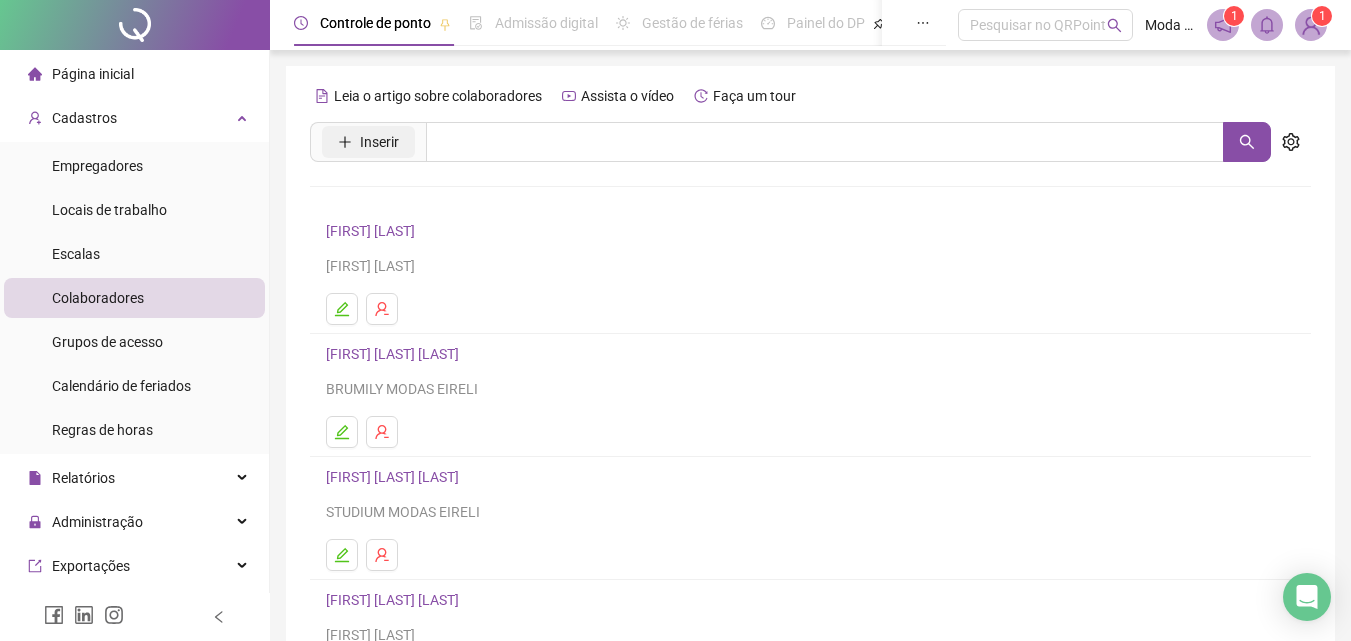 click on "Inserir" at bounding box center [379, 142] 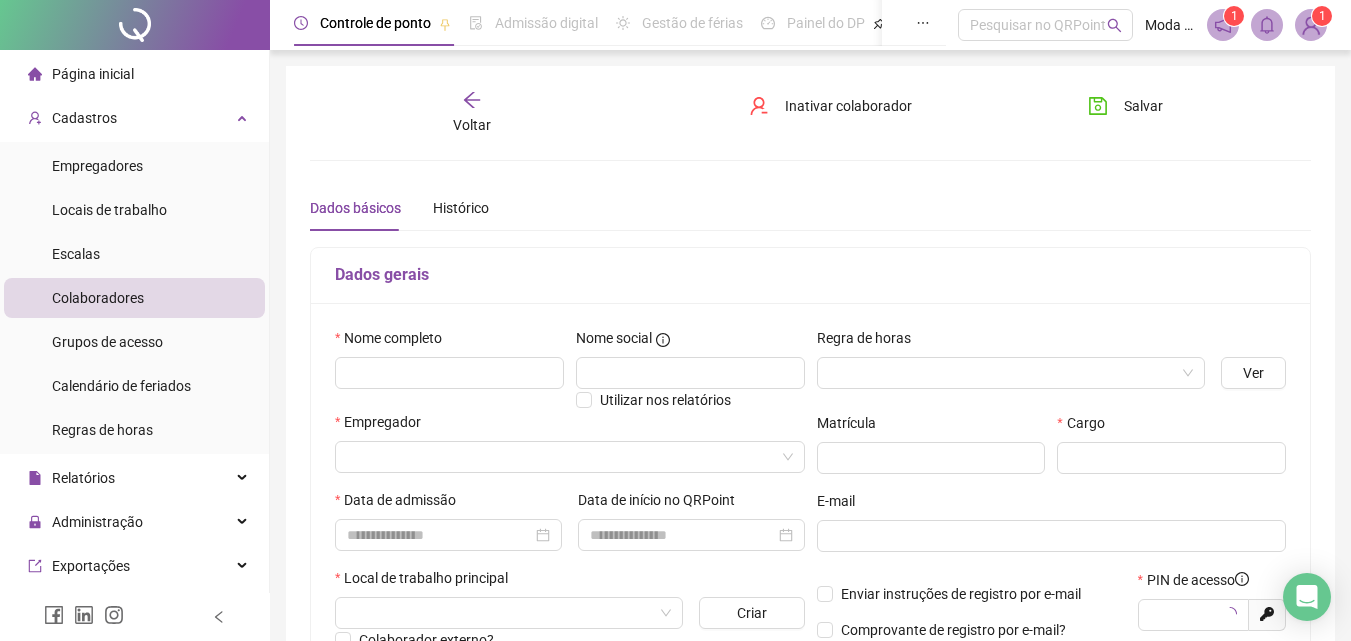type on "*****" 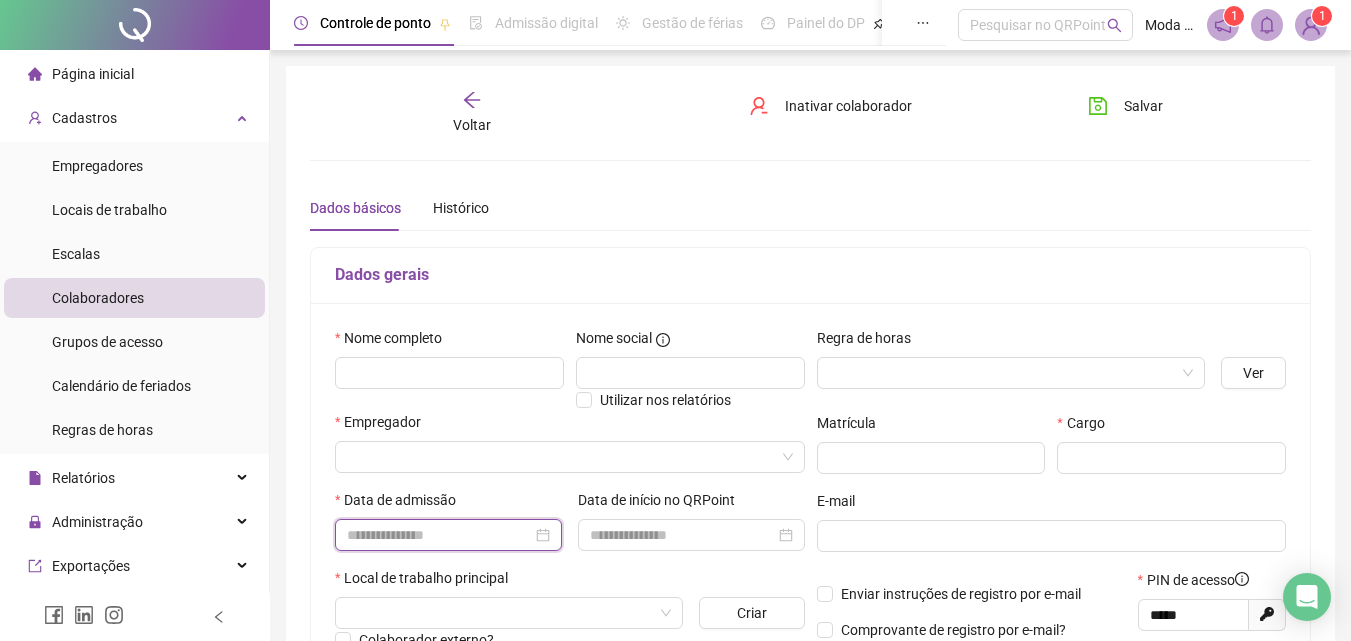 click at bounding box center (439, 535) 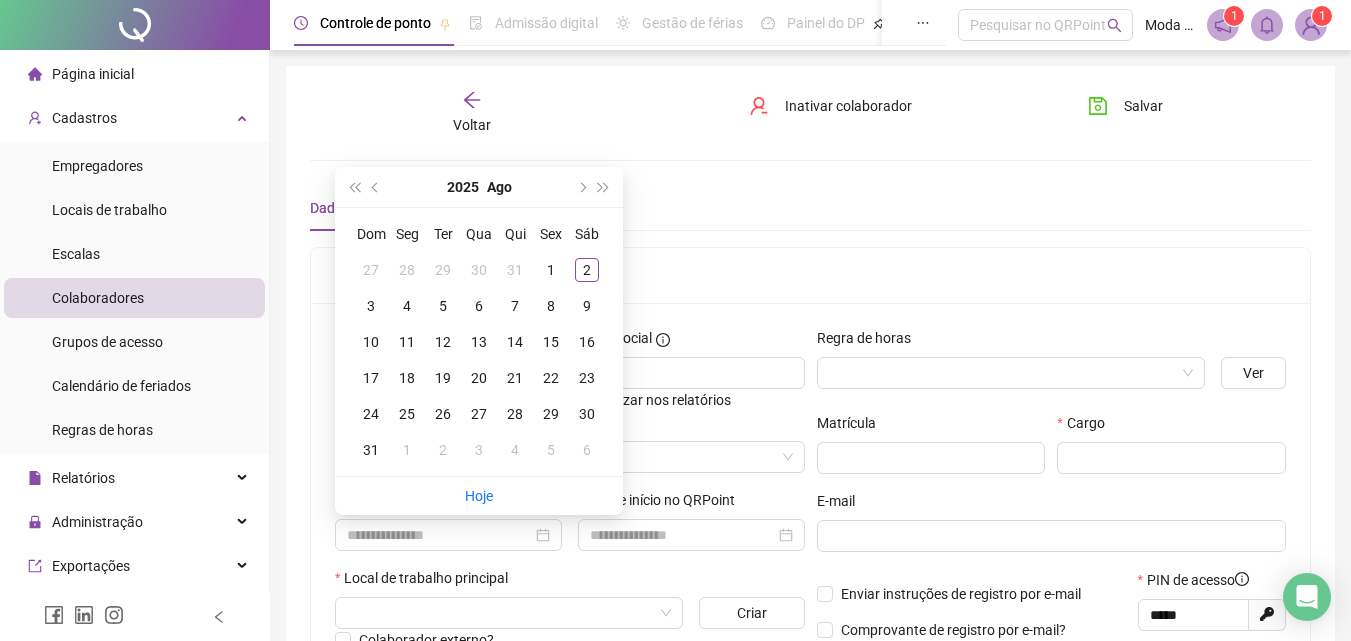 click on "Local de trabalho principal" at bounding box center (570, 582) 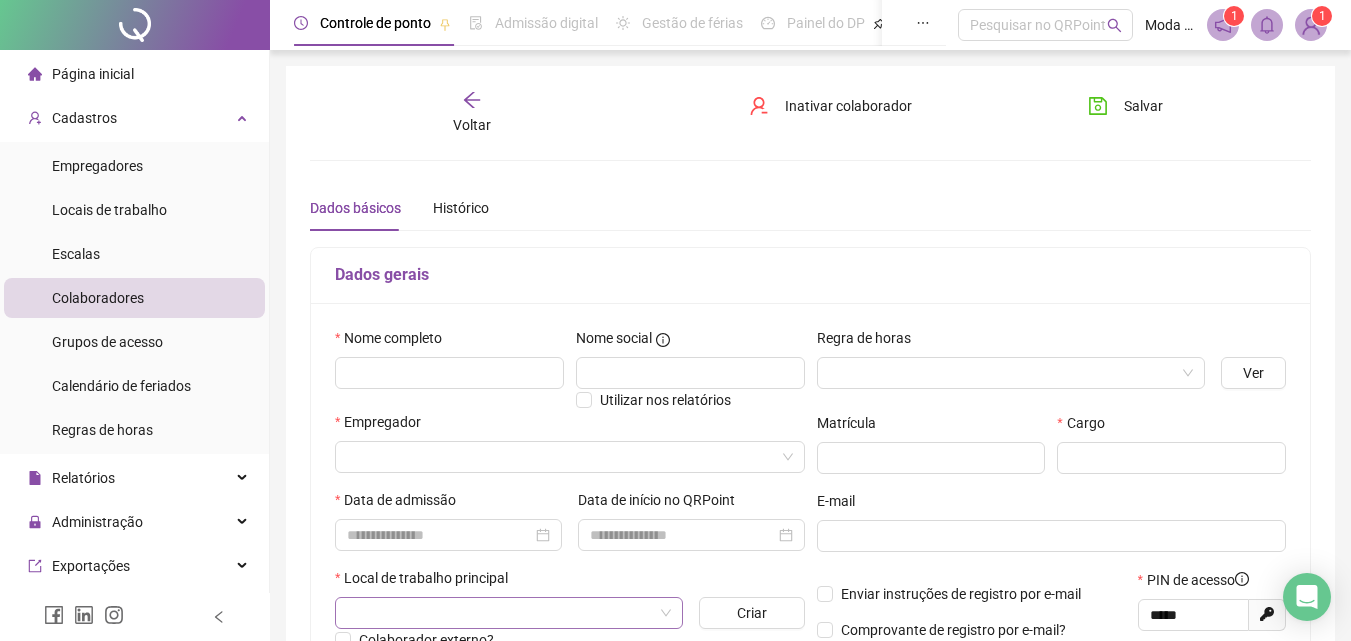 click at bounding box center [500, 613] 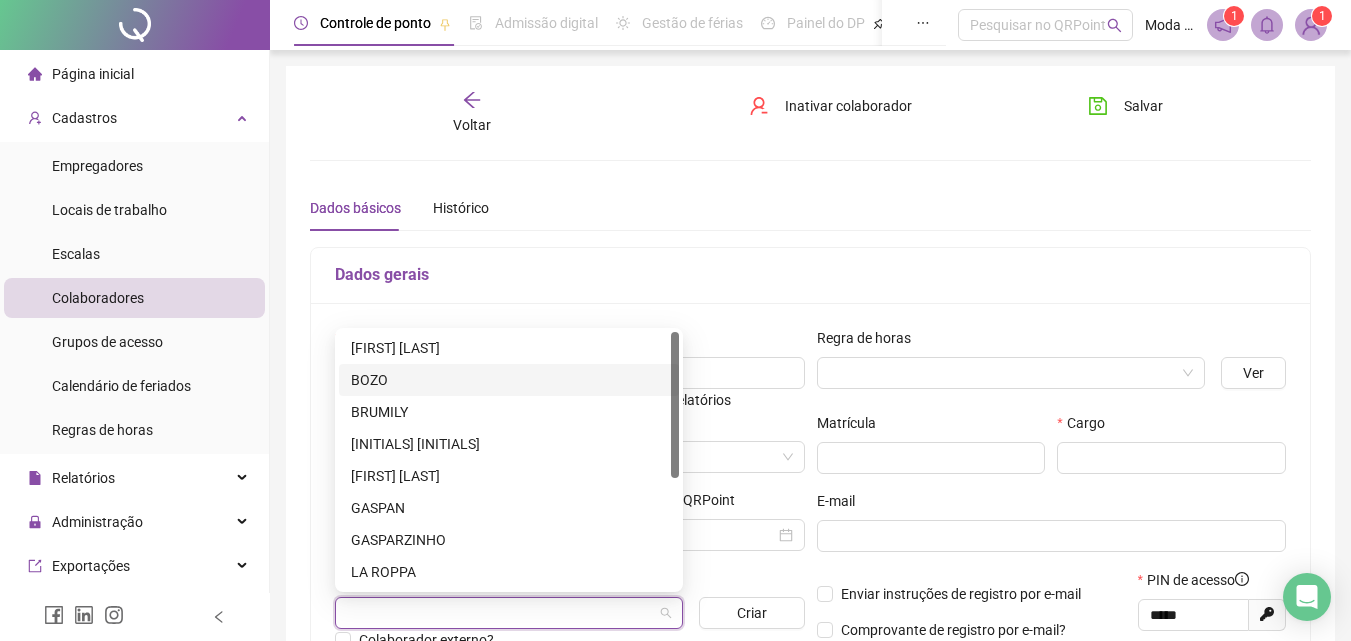 click on "Dados gerais" at bounding box center [810, 276] 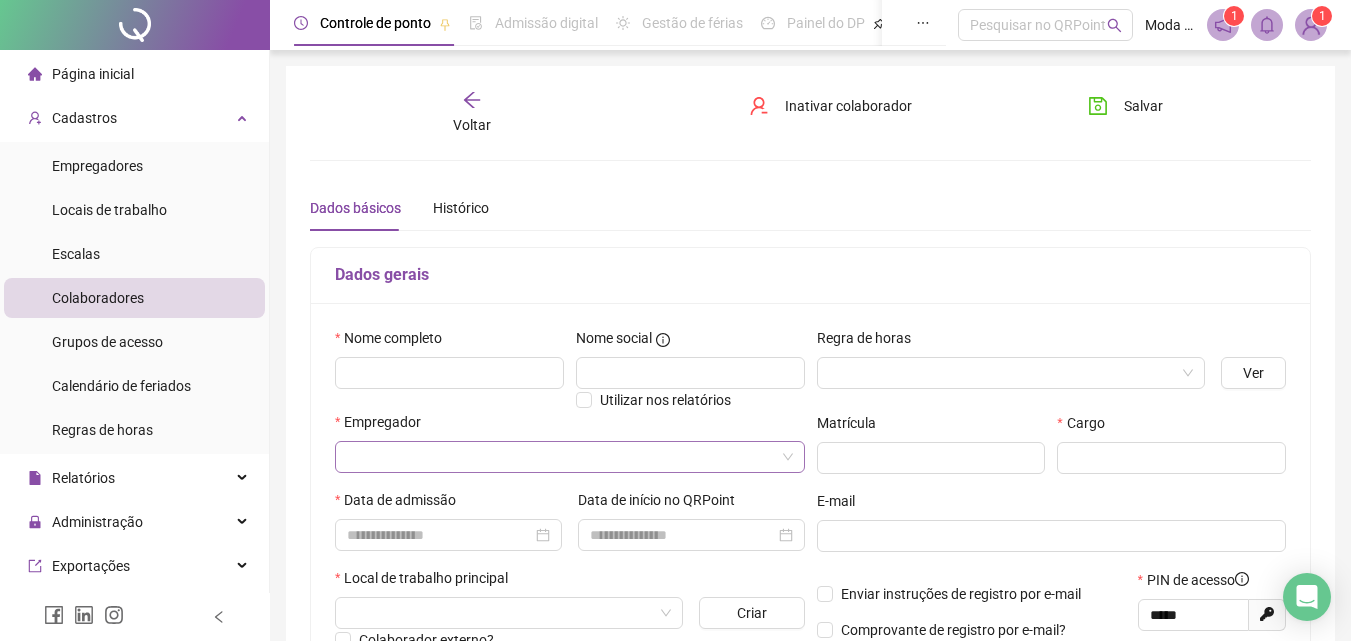 click at bounding box center [561, 457] 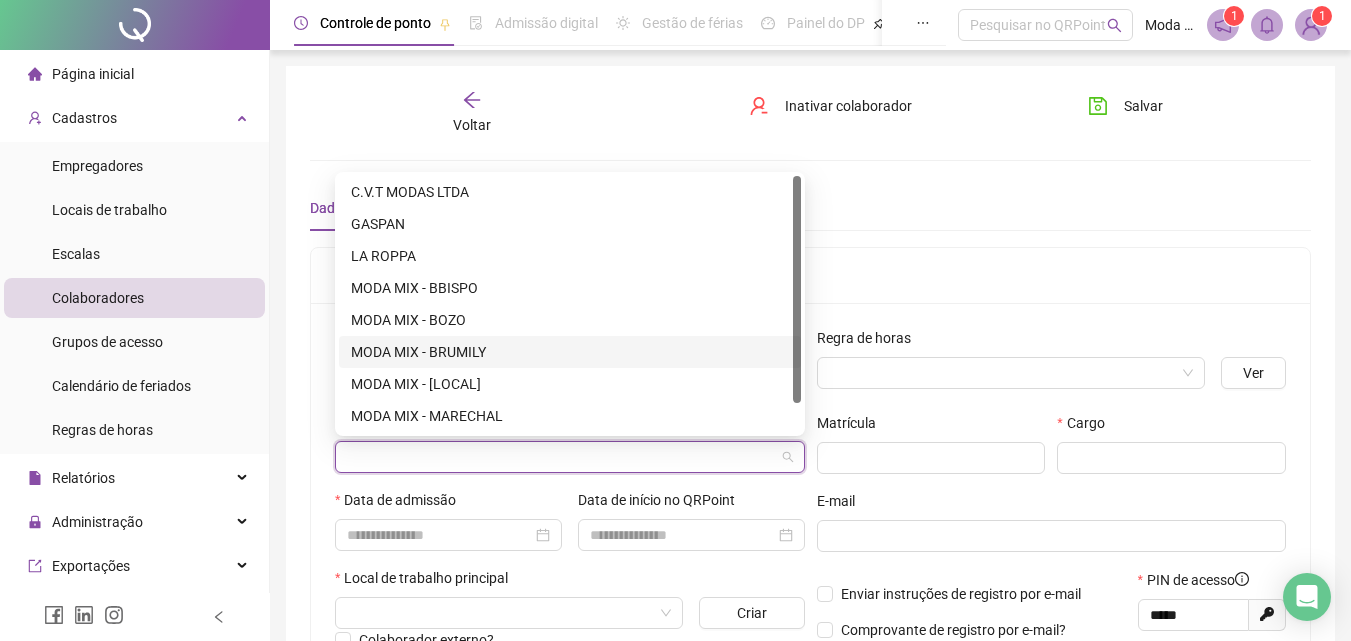 scroll, scrollTop: 32, scrollLeft: 0, axis: vertical 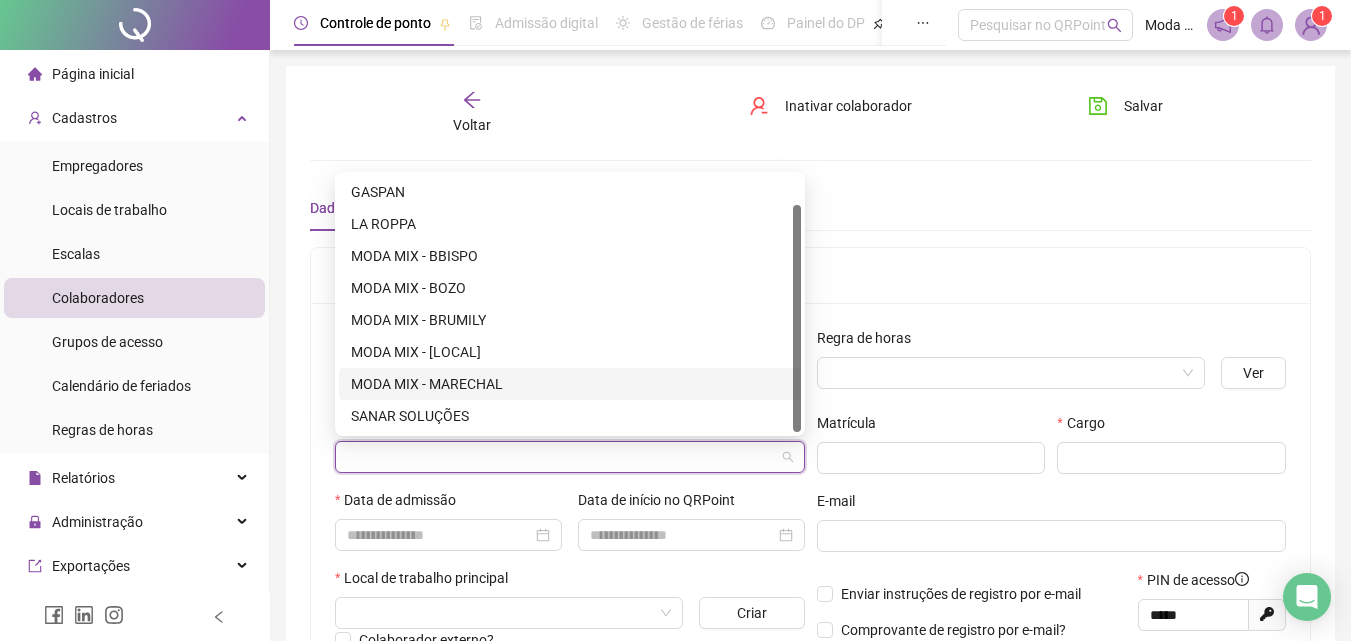 drag, startPoint x: 1004, startPoint y: 247, endPoint x: 868, endPoint y: 215, distance: 139.71399 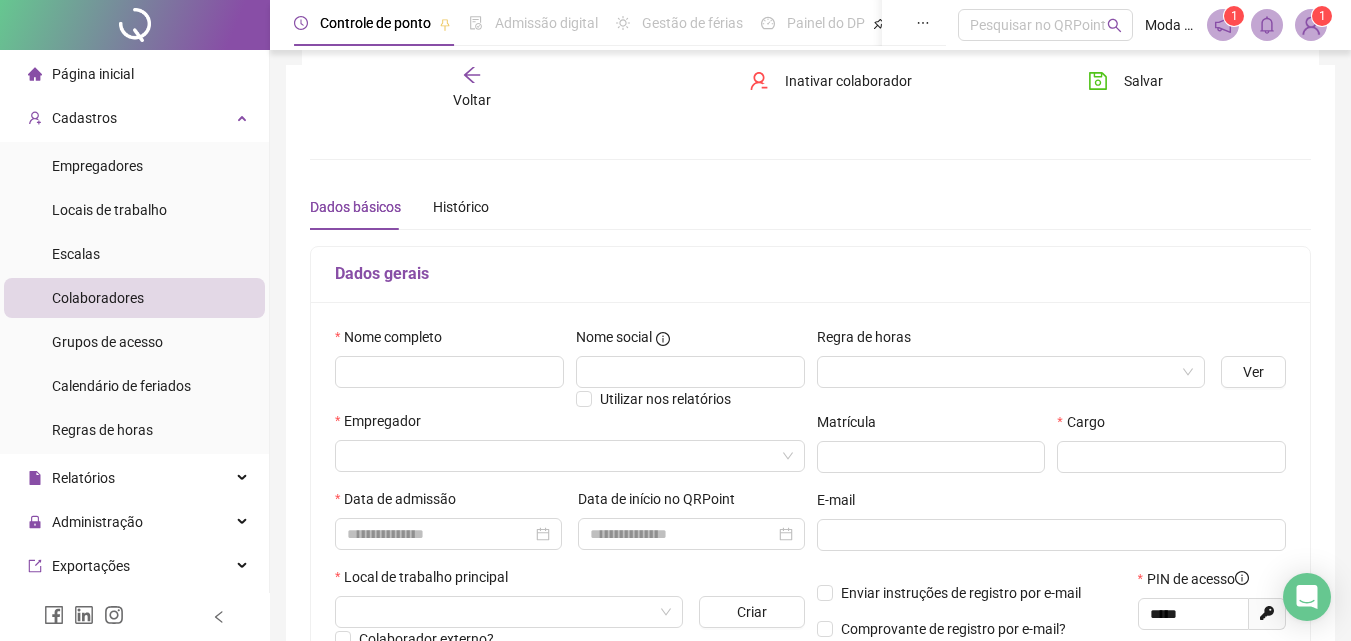 scroll, scrollTop: 100, scrollLeft: 0, axis: vertical 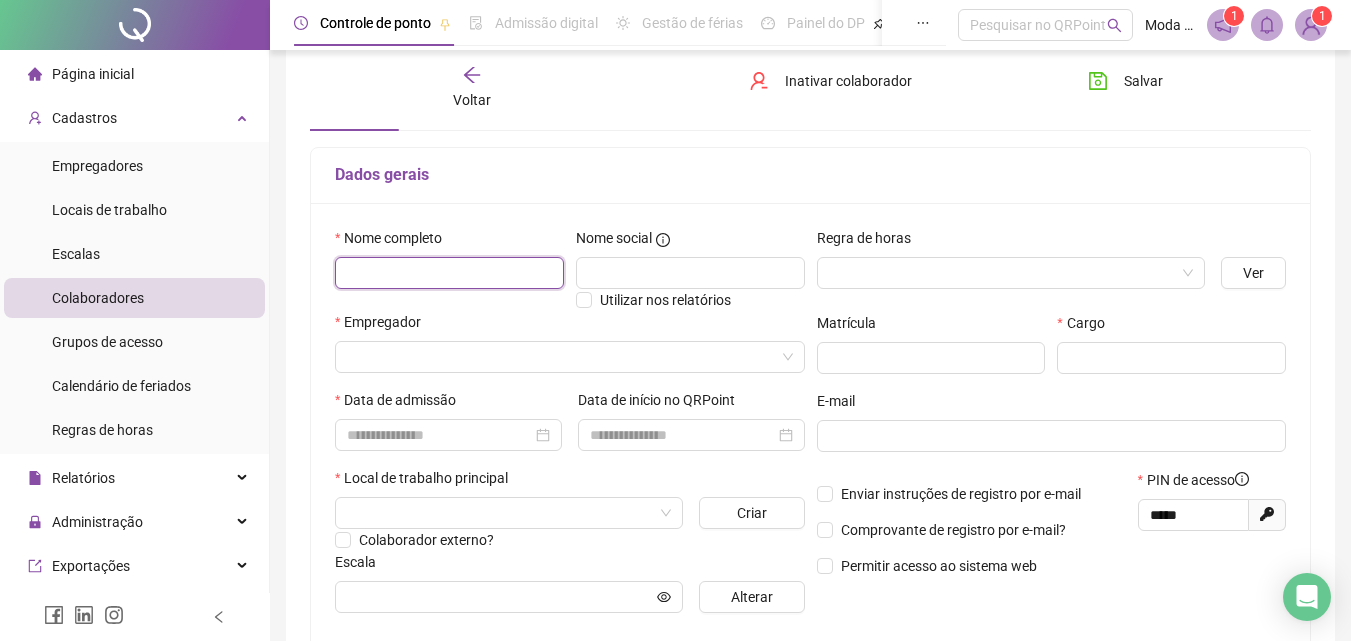 click at bounding box center (449, 273) 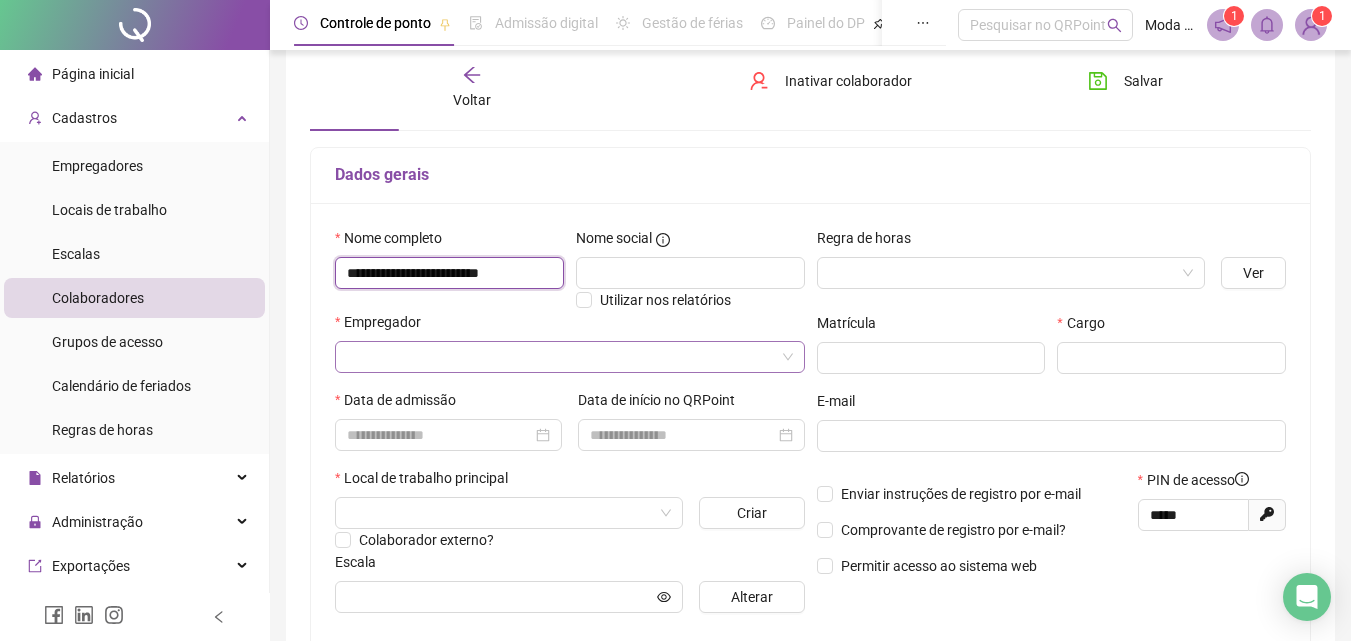 type on "**********" 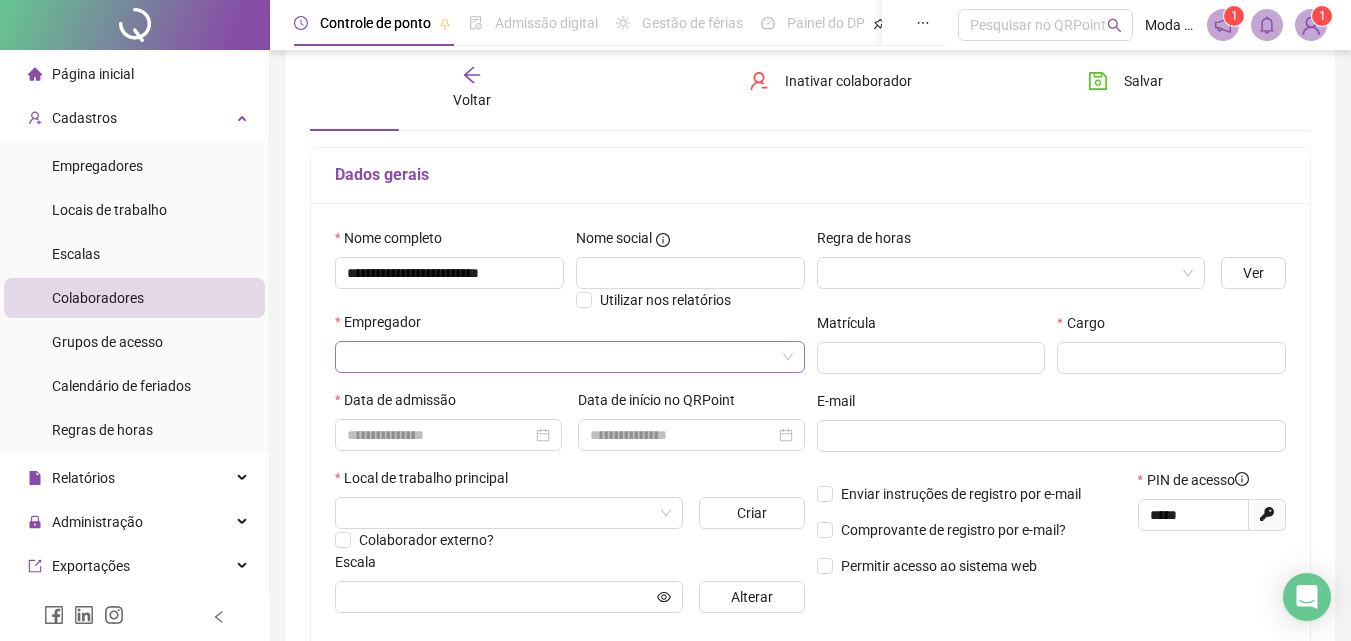 click at bounding box center [561, 357] 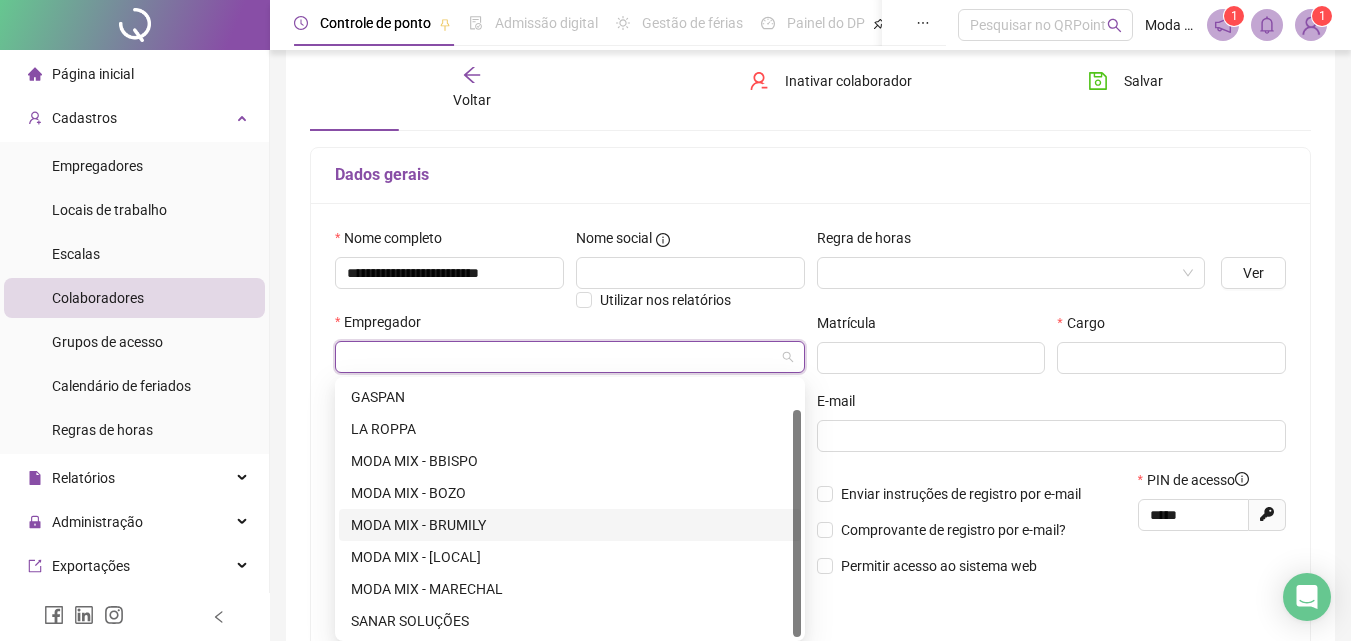 scroll, scrollTop: 300, scrollLeft: 0, axis: vertical 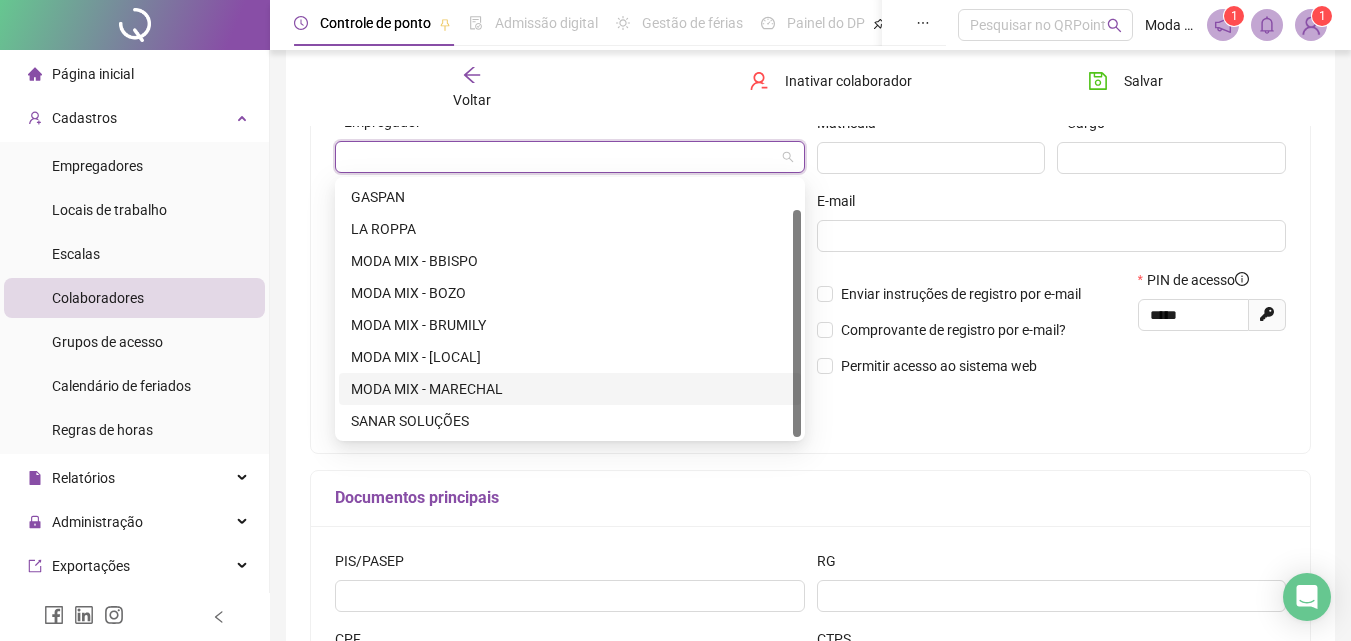 click on "MODA MIX -  MARECHAL" at bounding box center [570, 389] 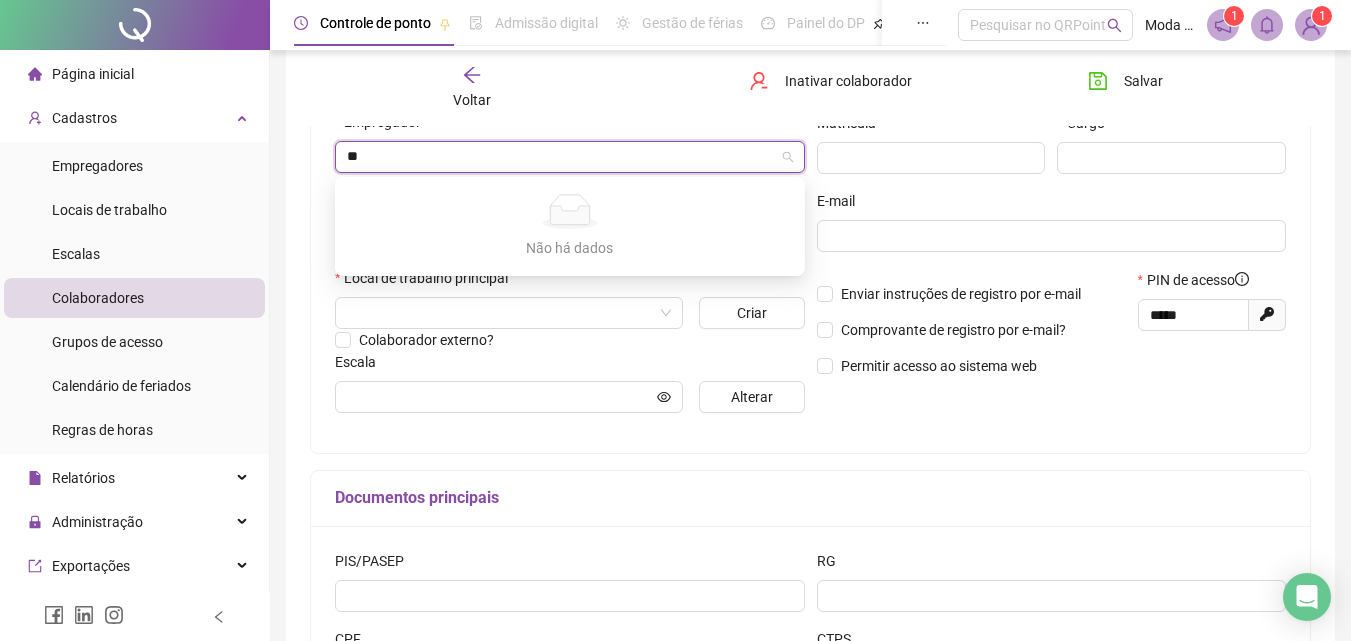 type on "*" 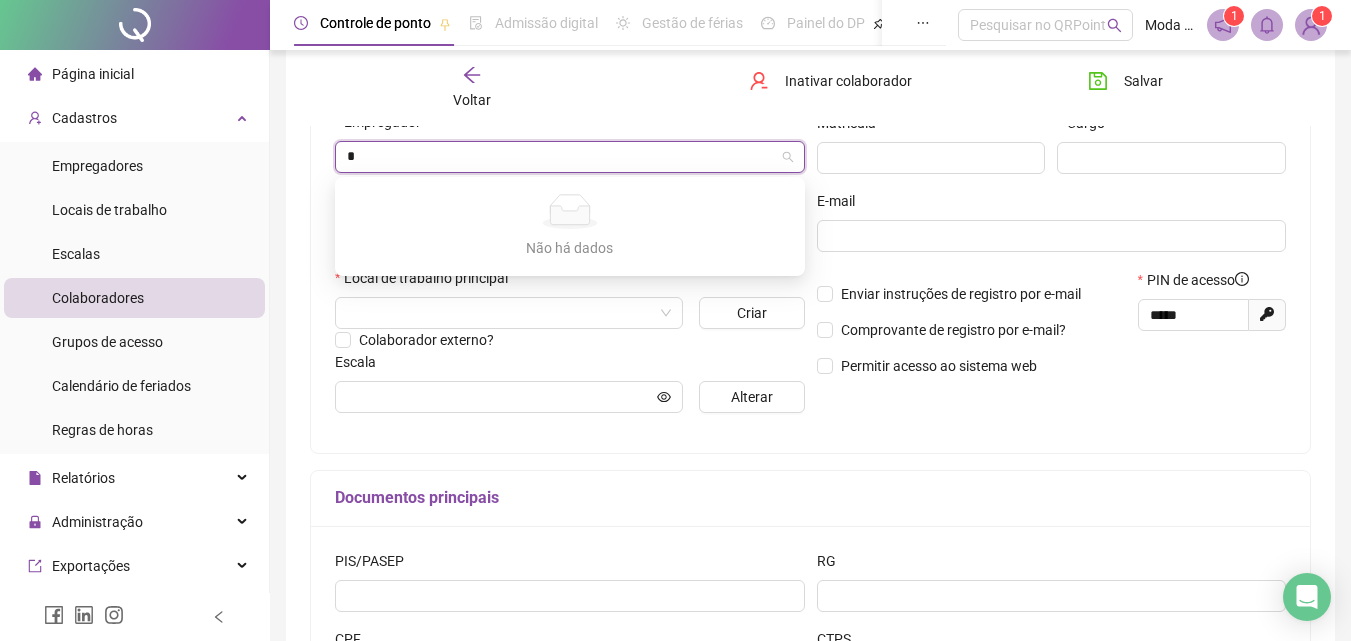 type 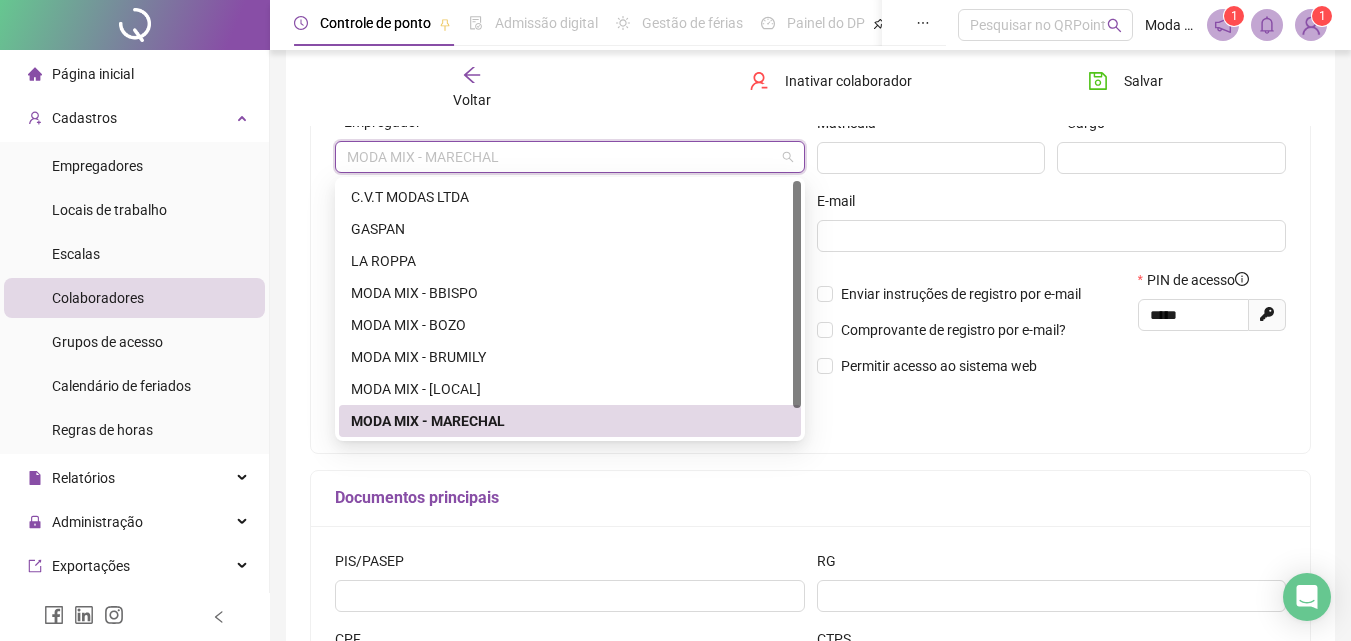 click on "MODA MIX -  MARECHAL" at bounding box center (570, 421) 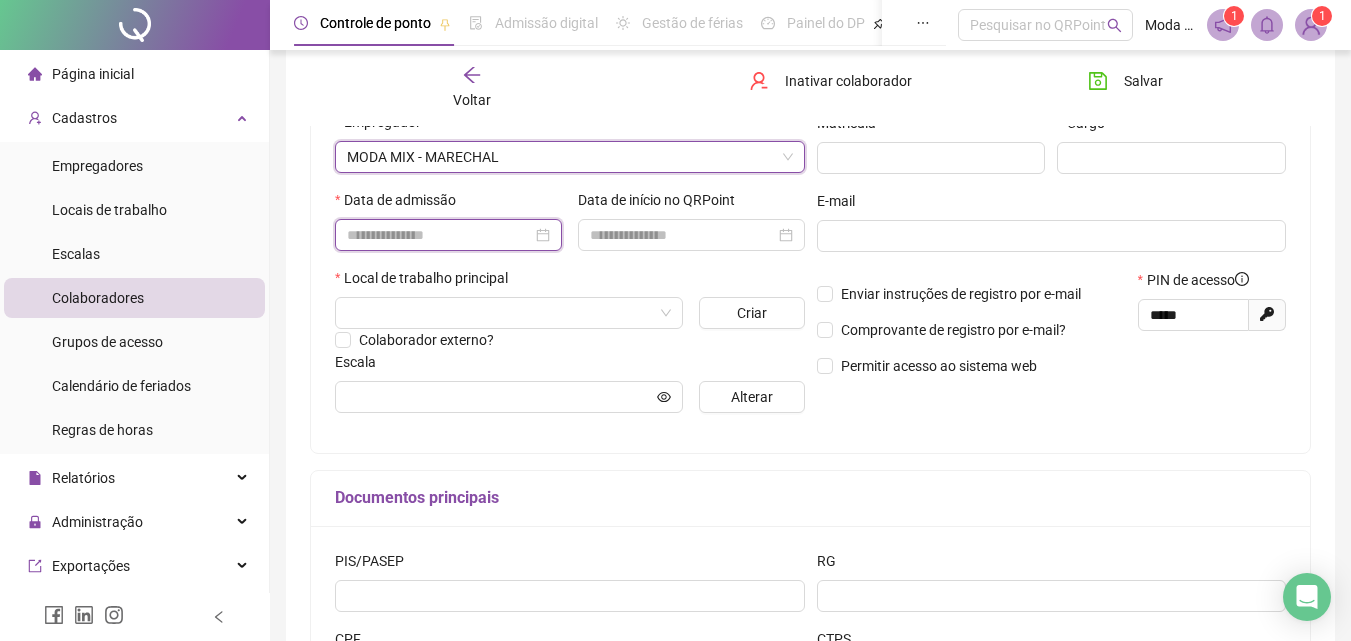 click at bounding box center (439, 235) 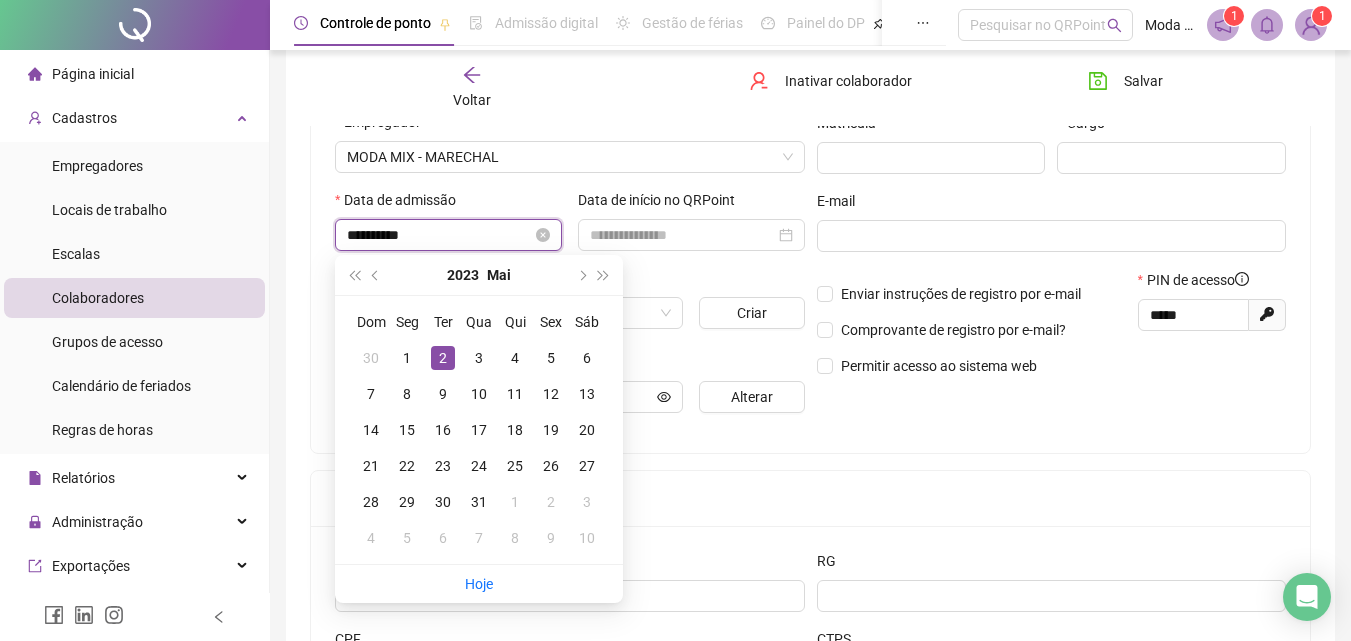 type on "**********" 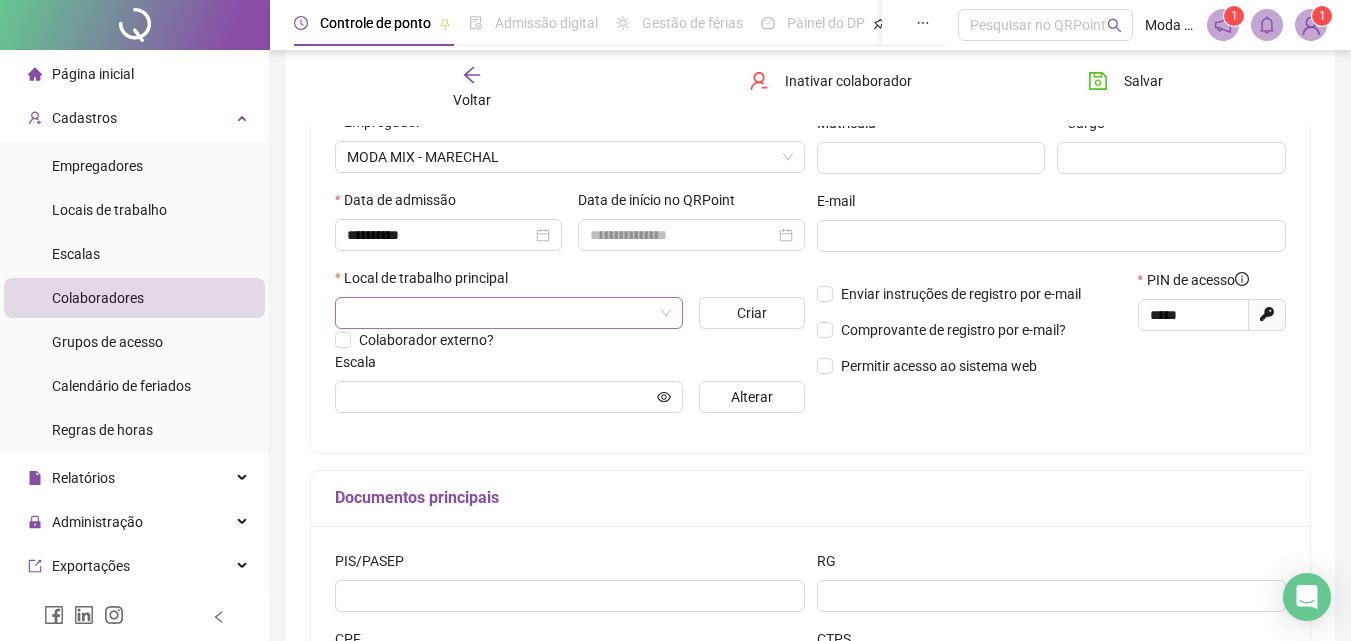 click at bounding box center (500, 313) 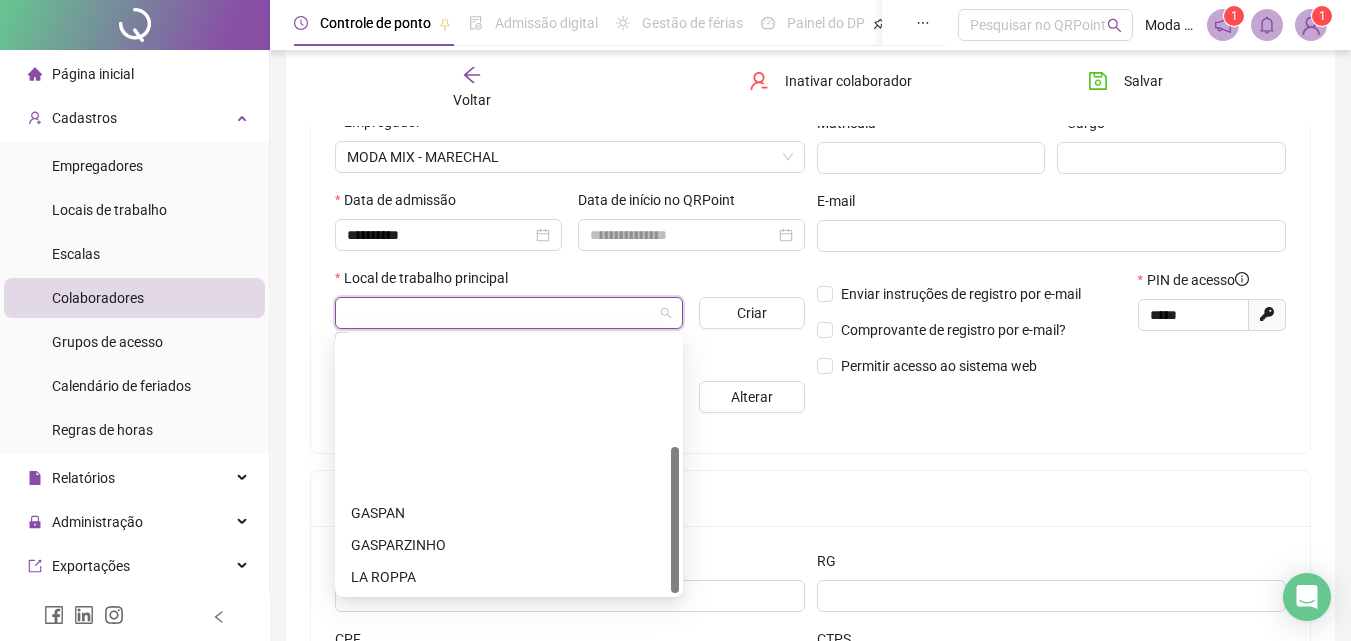 scroll, scrollTop: 192, scrollLeft: 0, axis: vertical 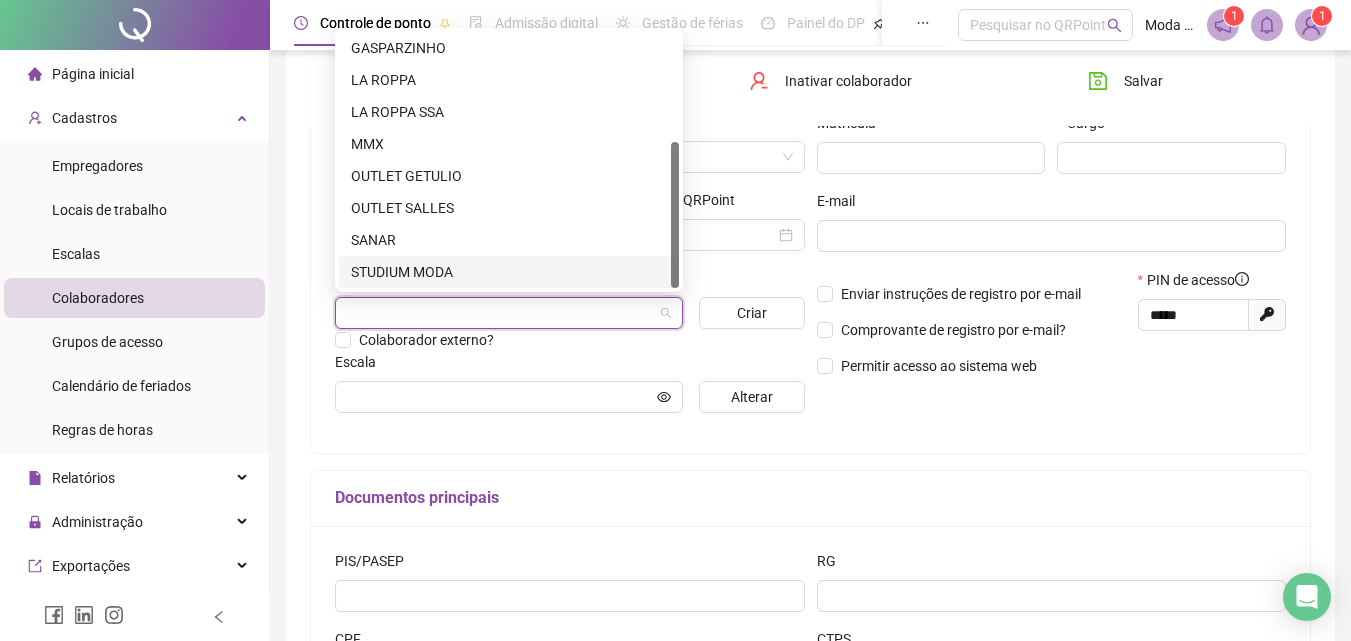 click on "STUDIUM MODA" at bounding box center (509, 272) 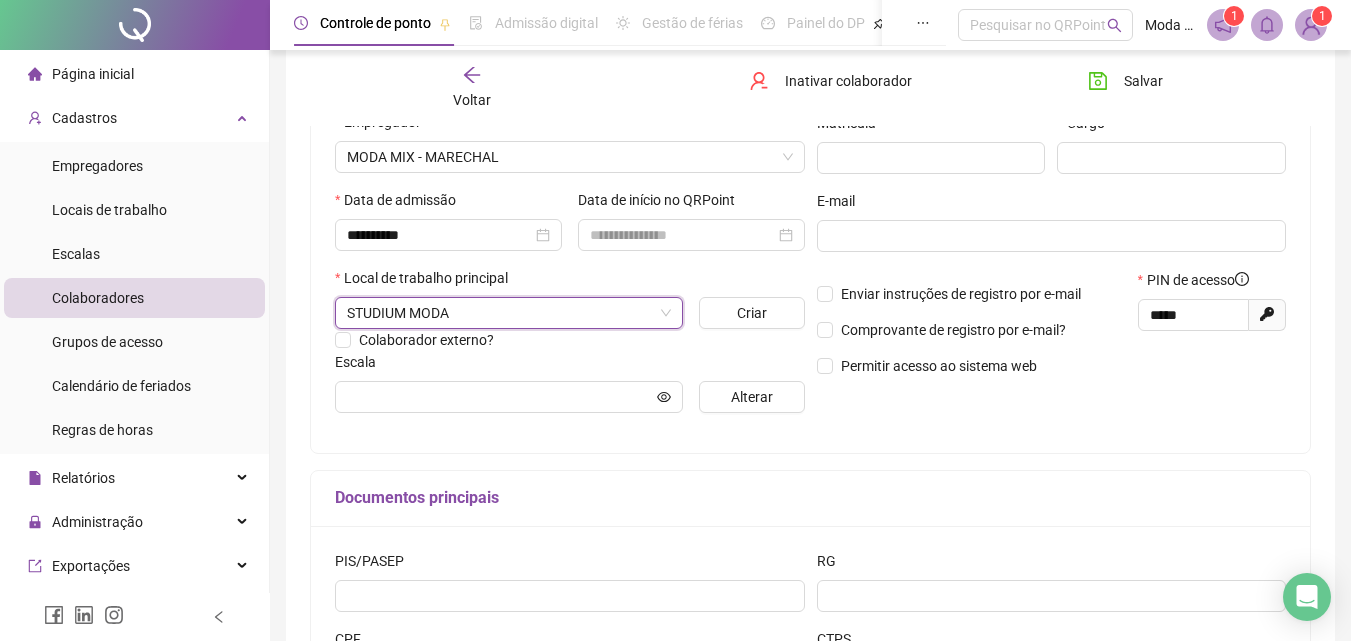 scroll, scrollTop: 200, scrollLeft: 0, axis: vertical 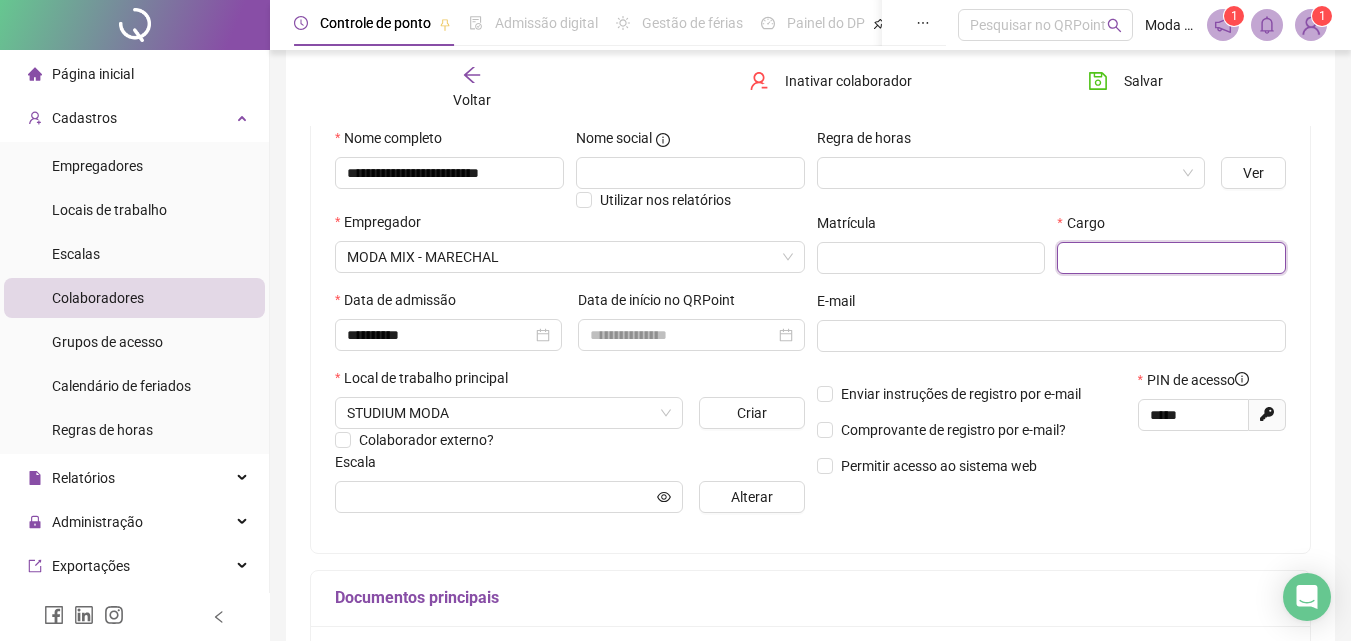 click at bounding box center (1171, 258) 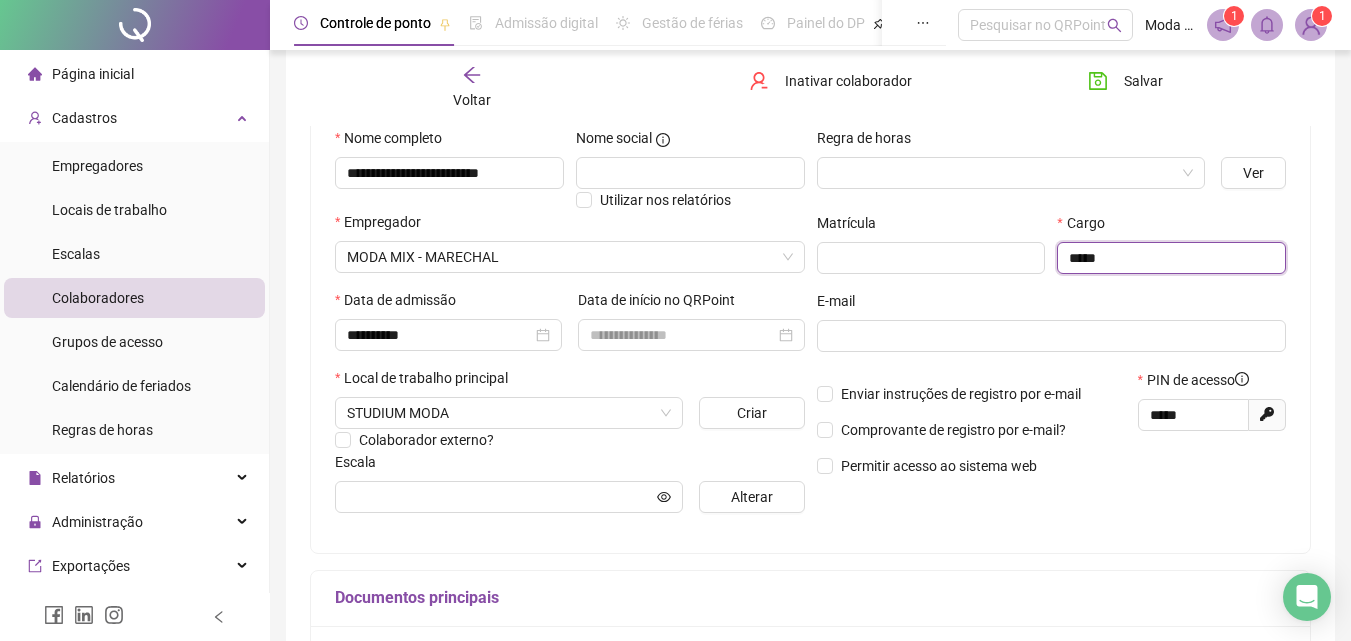 type on "*****" 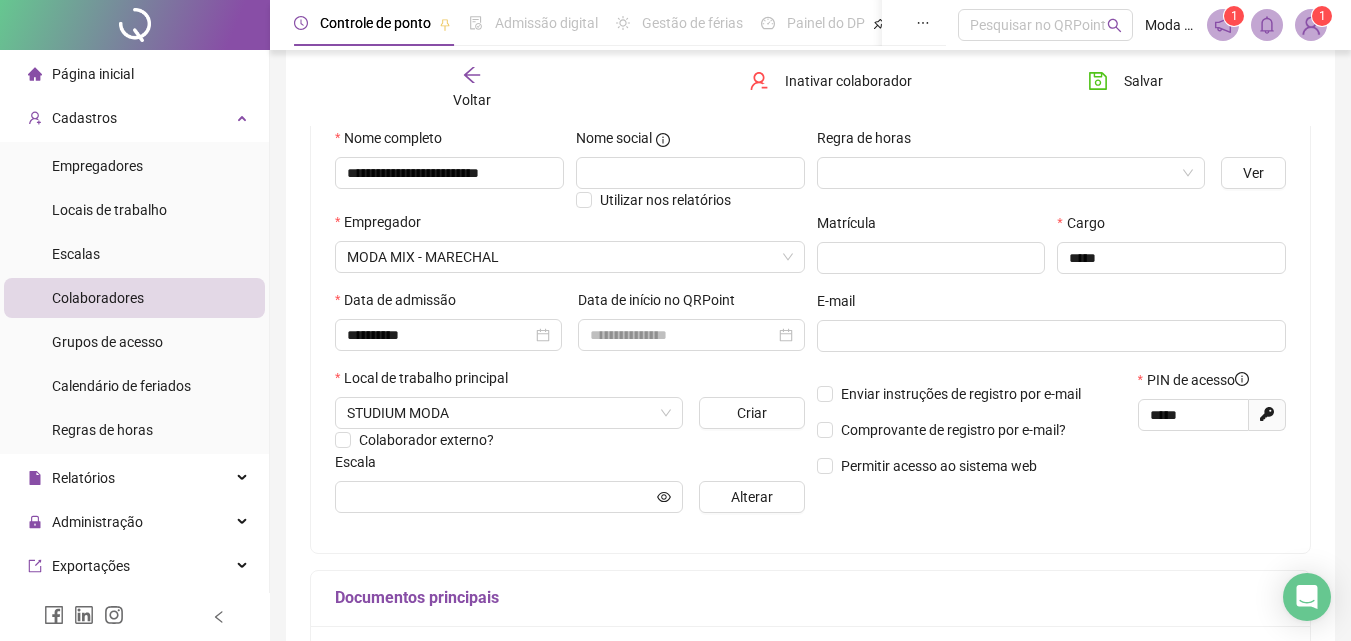 click on "E-mail" at bounding box center [1052, 305] 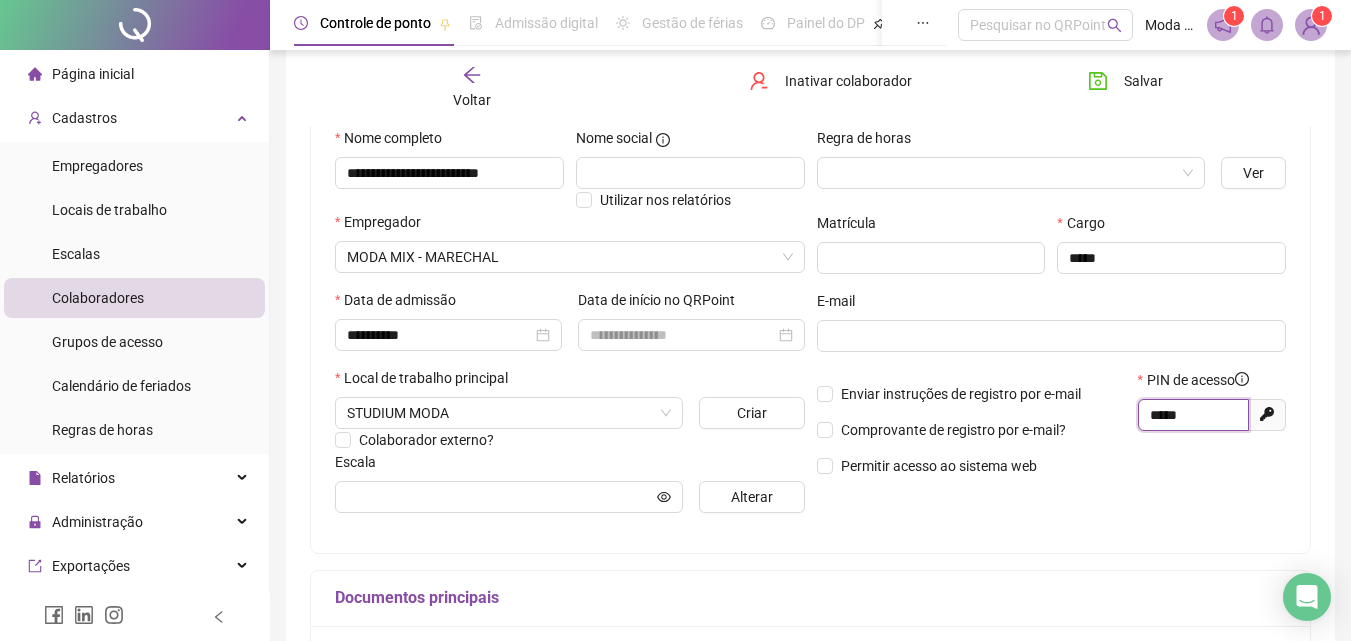 drag, startPoint x: 1196, startPoint y: 414, endPoint x: 1126, endPoint y: 397, distance: 72.03471 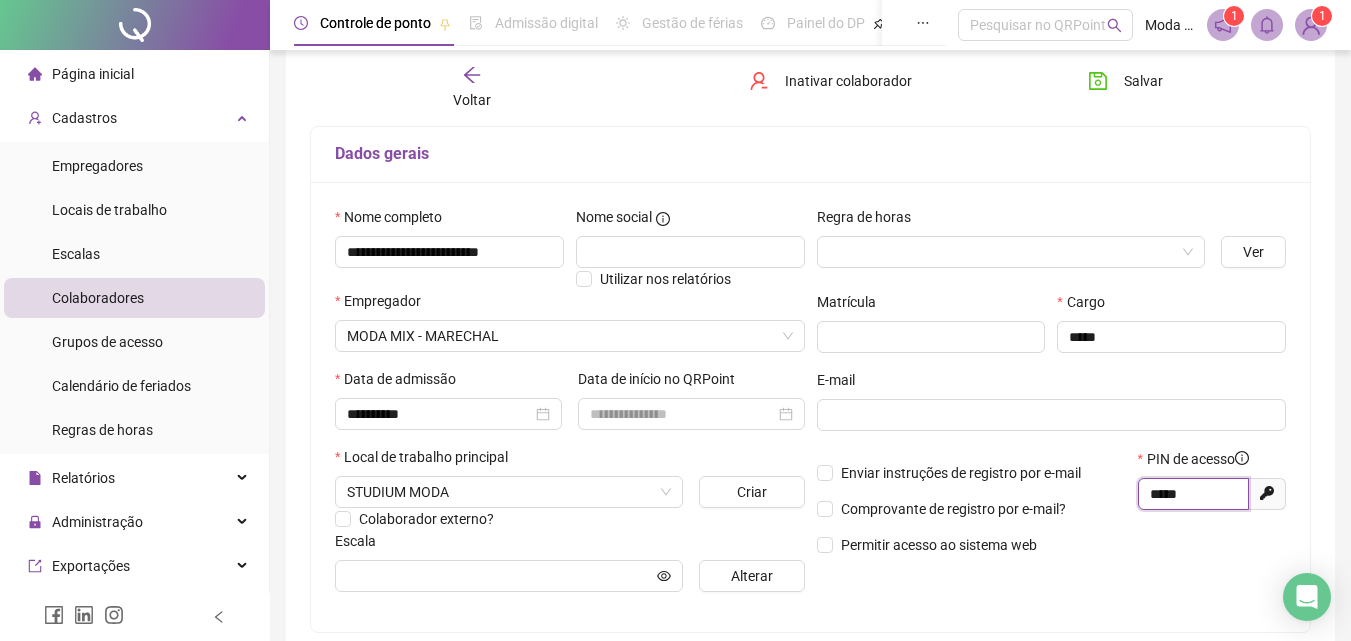 scroll, scrollTop: 0, scrollLeft: 0, axis: both 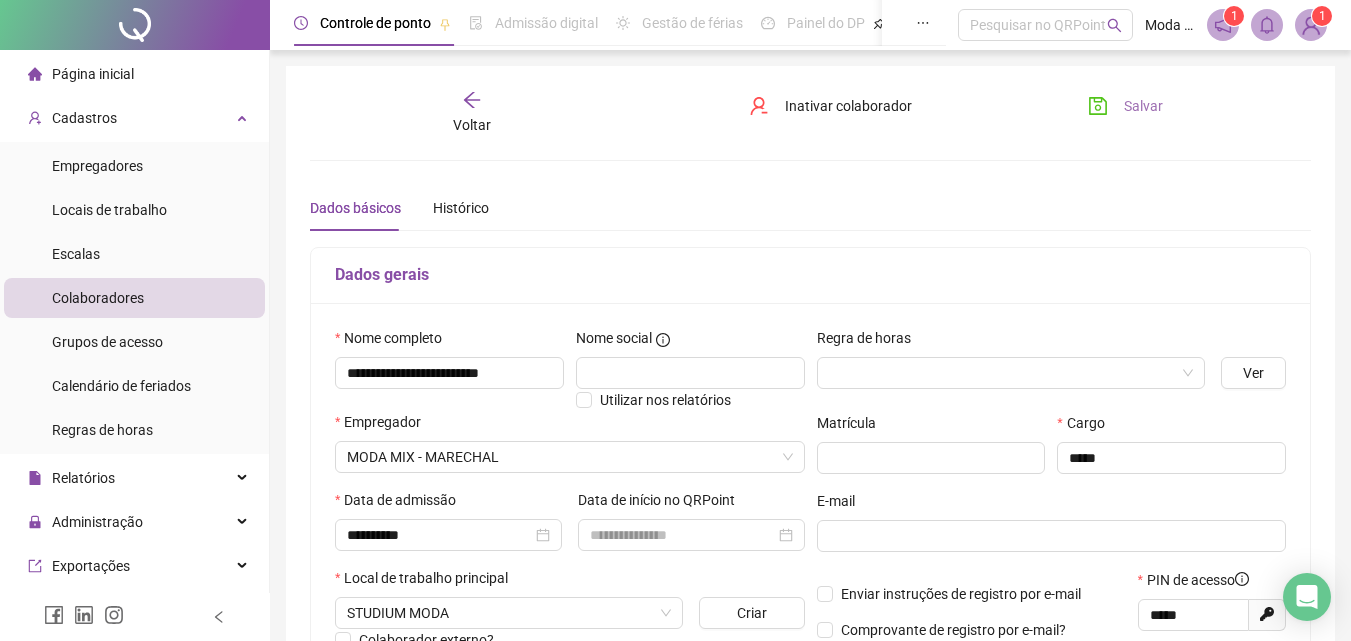 click on "Salvar" at bounding box center [1143, 106] 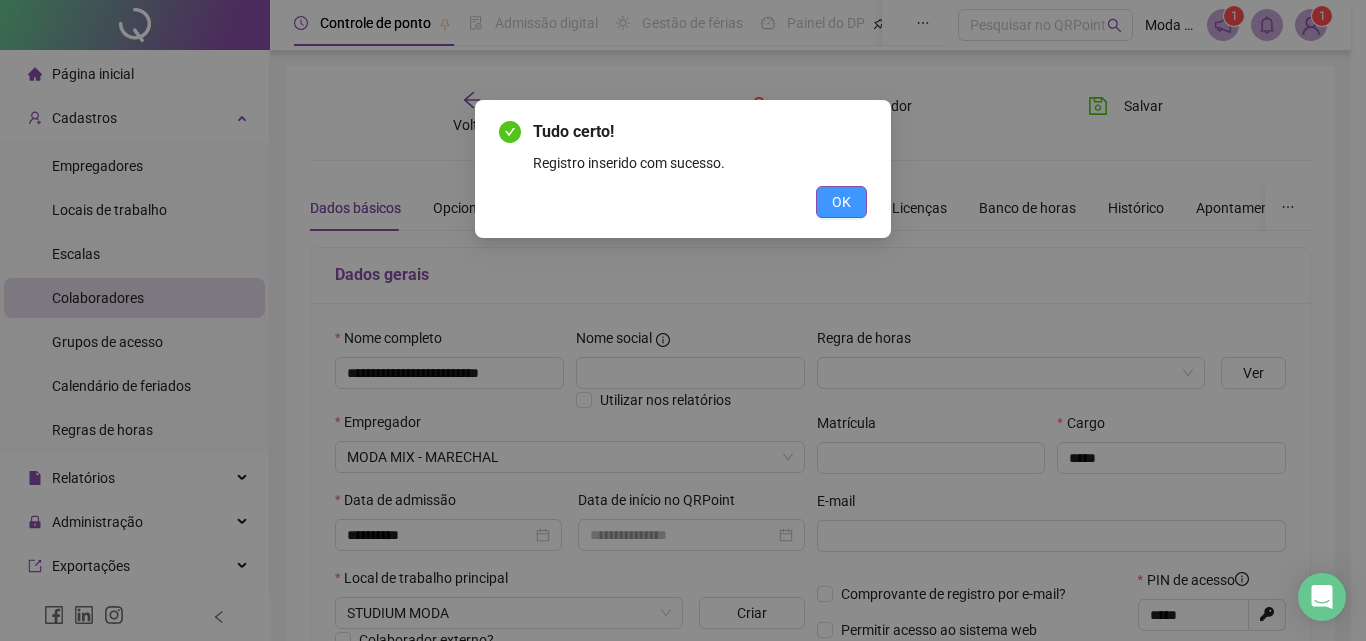 click on "OK" at bounding box center (841, 202) 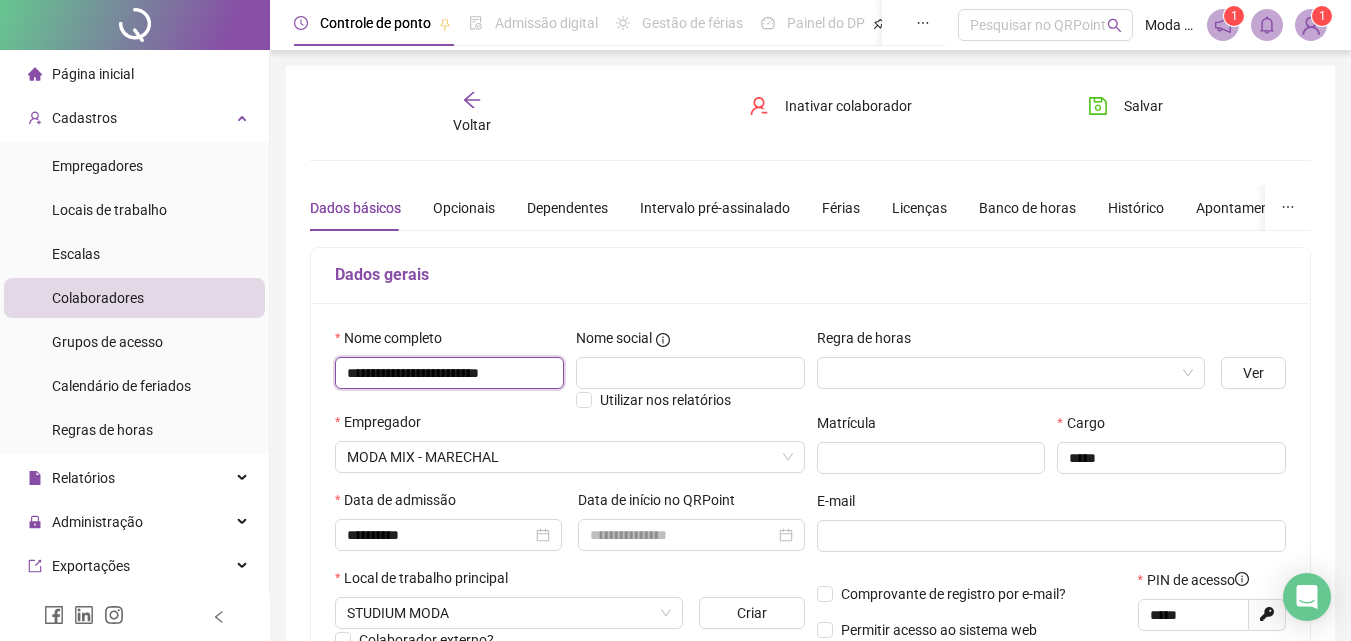click on "**********" at bounding box center (449, 373) 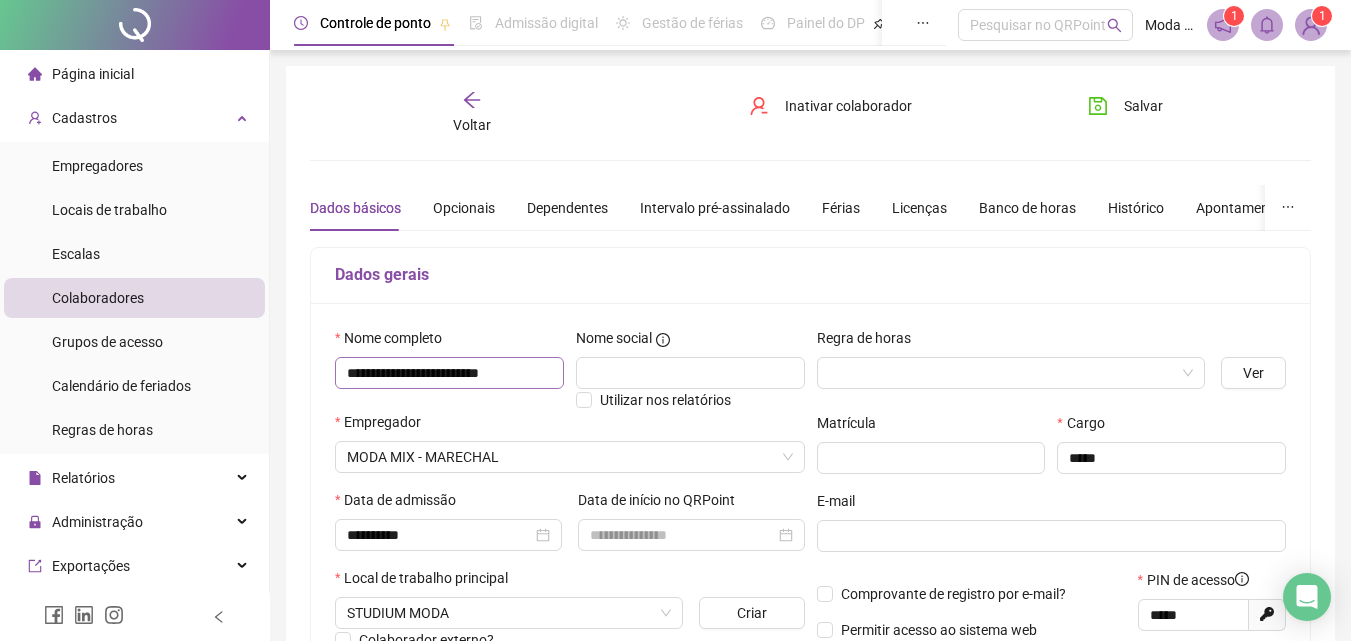 click on "**********" at bounding box center (449, 369) 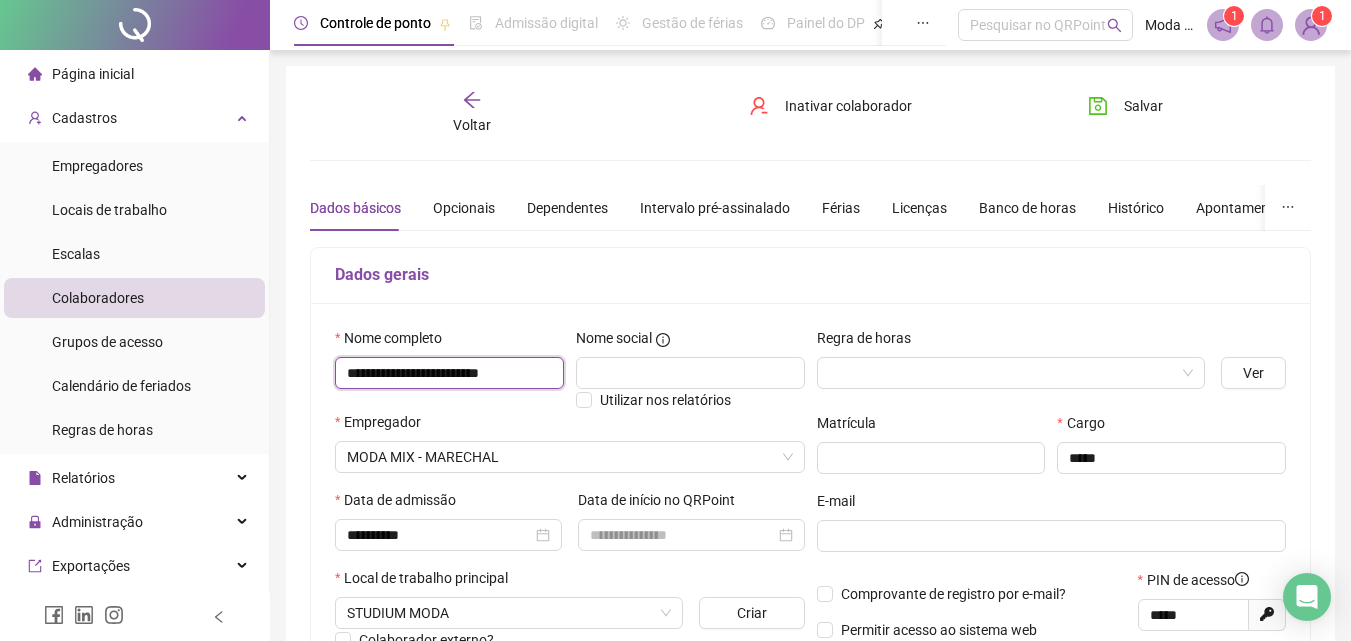 drag, startPoint x: 472, startPoint y: 388, endPoint x: 472, endPoint y: 377, distance: 11 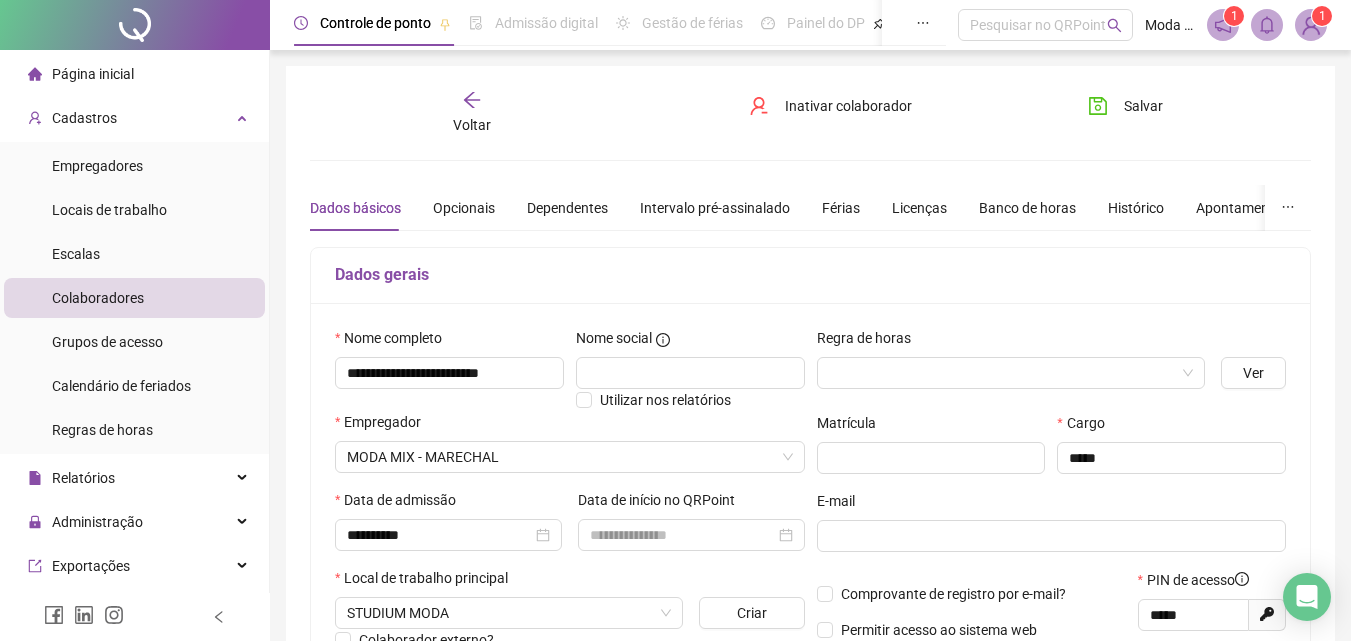 click on "Voltar" at bounding box center [472, 113] 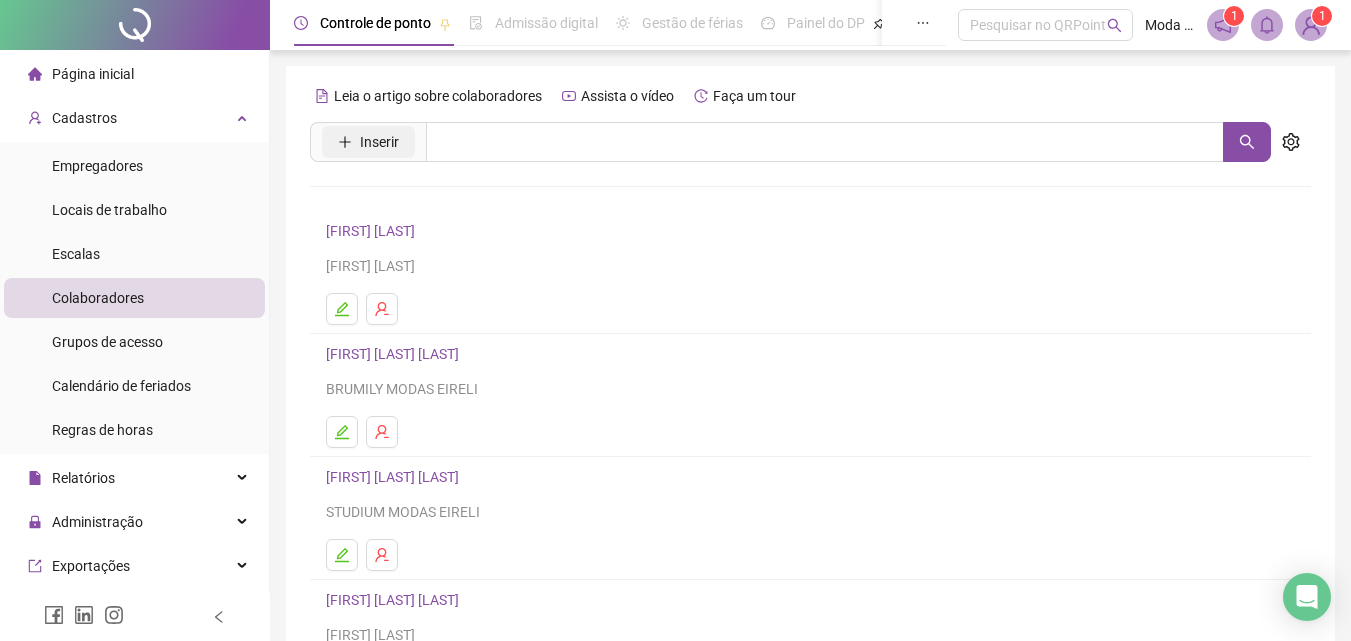 click on "Inserir" at bounding box center [368, 142] 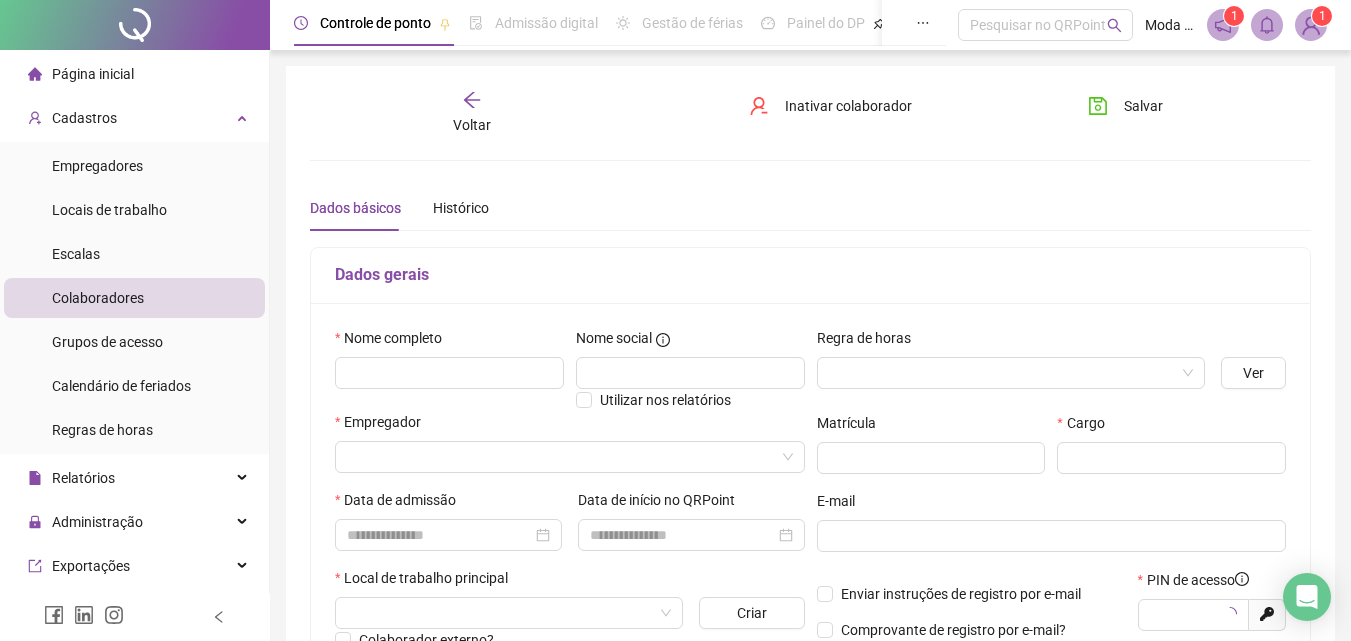 type on "*****" 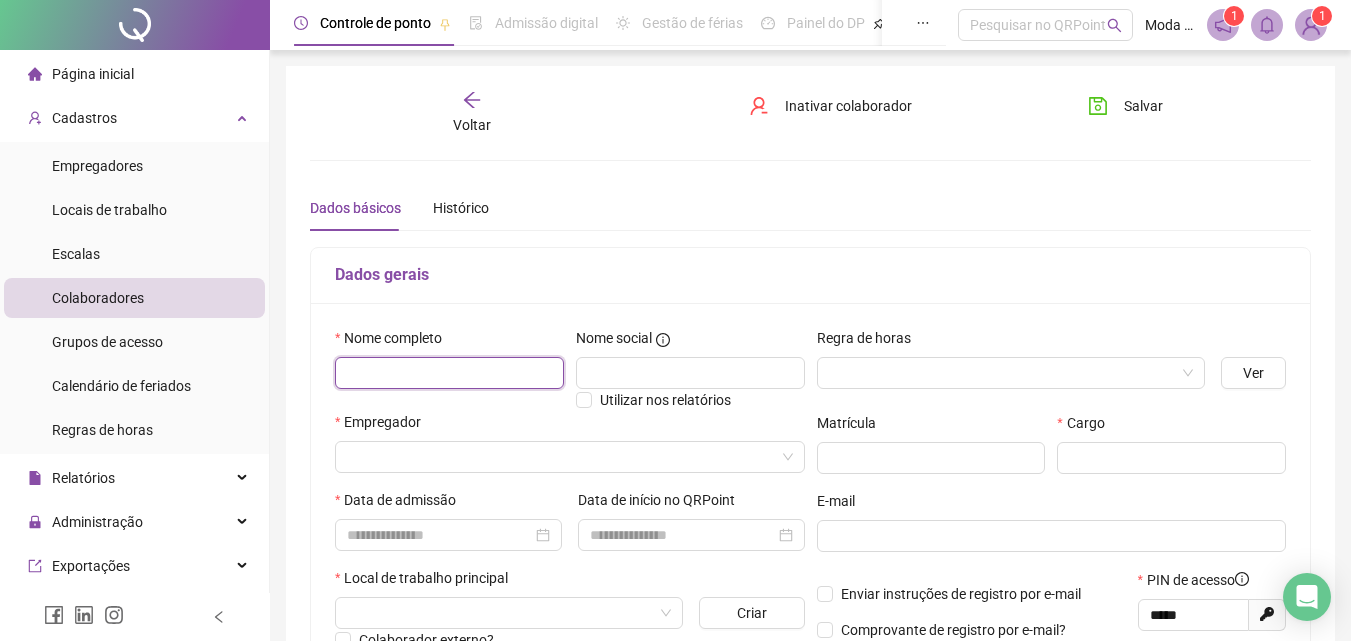click at bounding box center (449, 373) 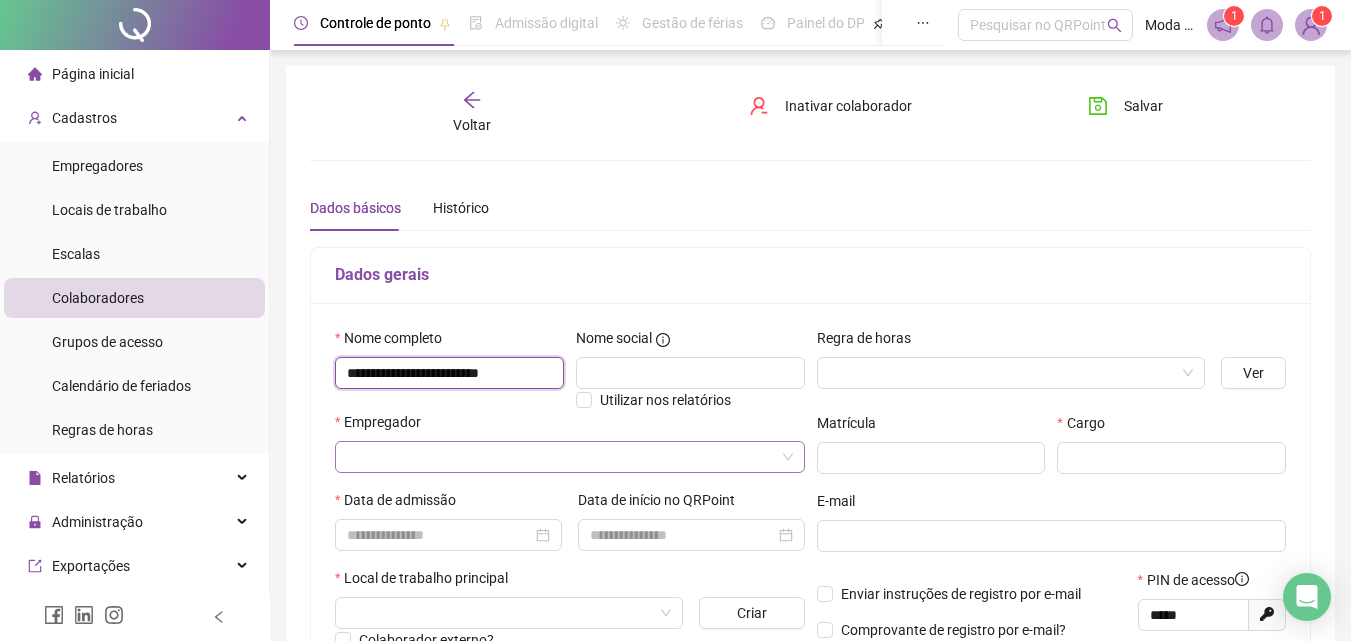 type on "**********" 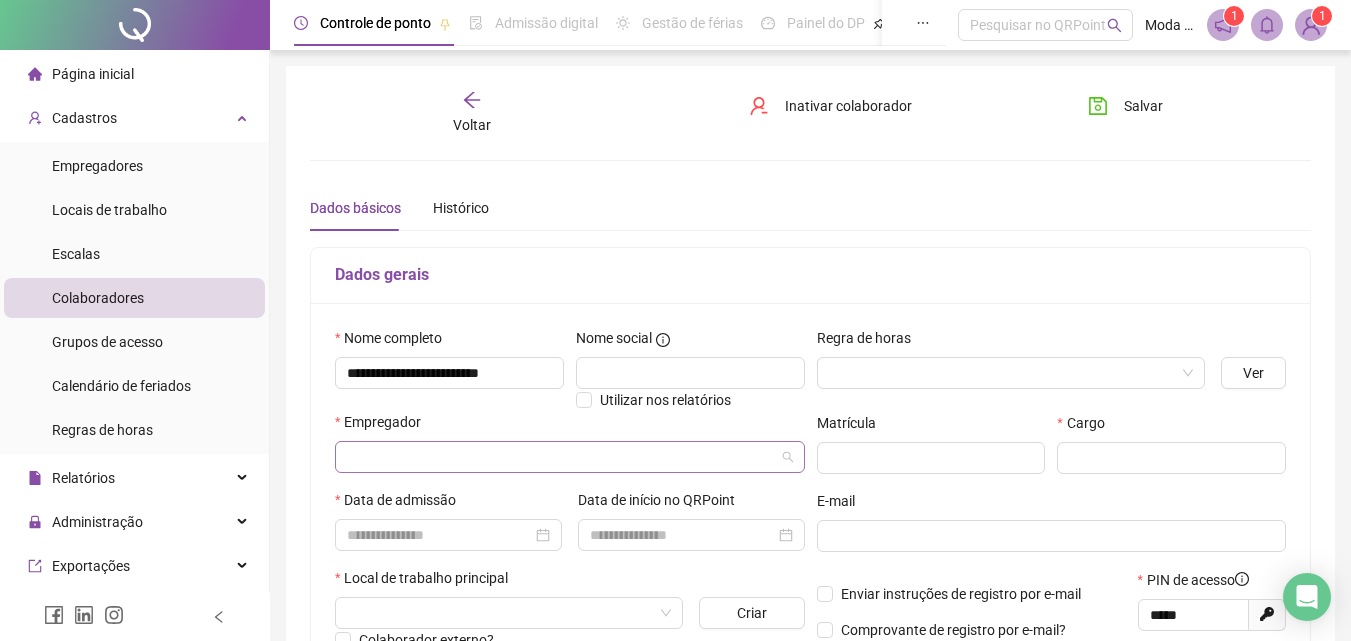 click at bounding box center [561, 457] 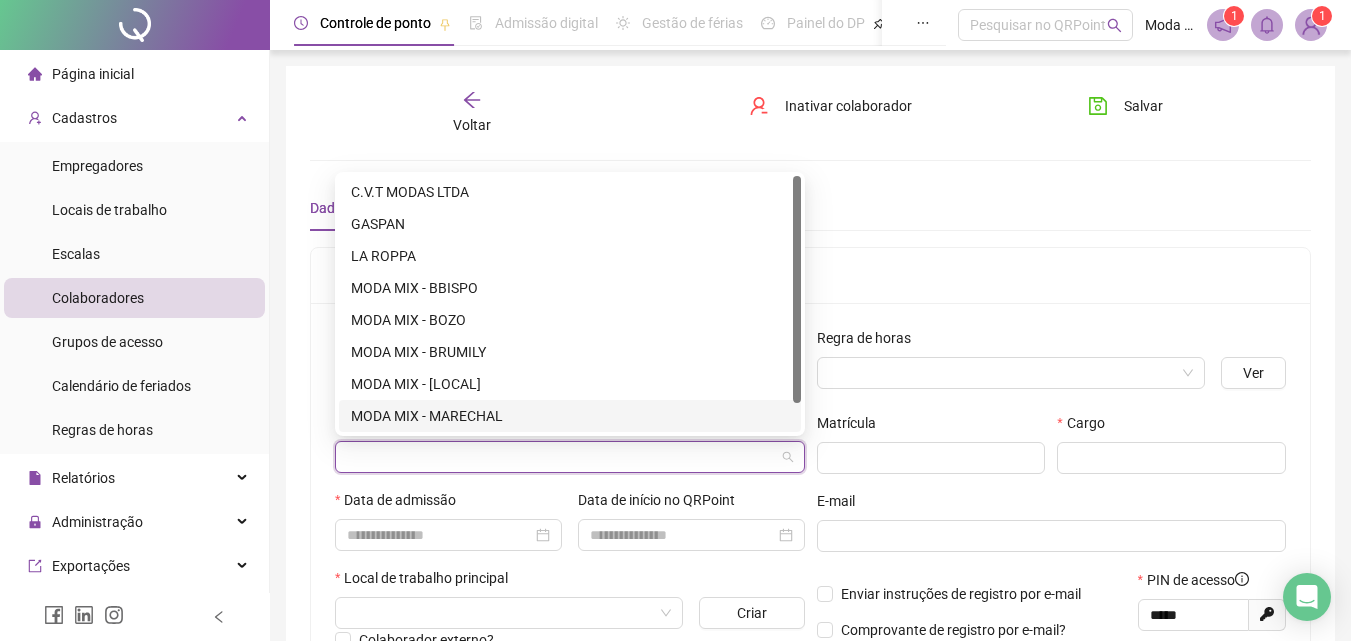 click on "MODA MIX -  MARECHAL" at bounding box center (570, 416) 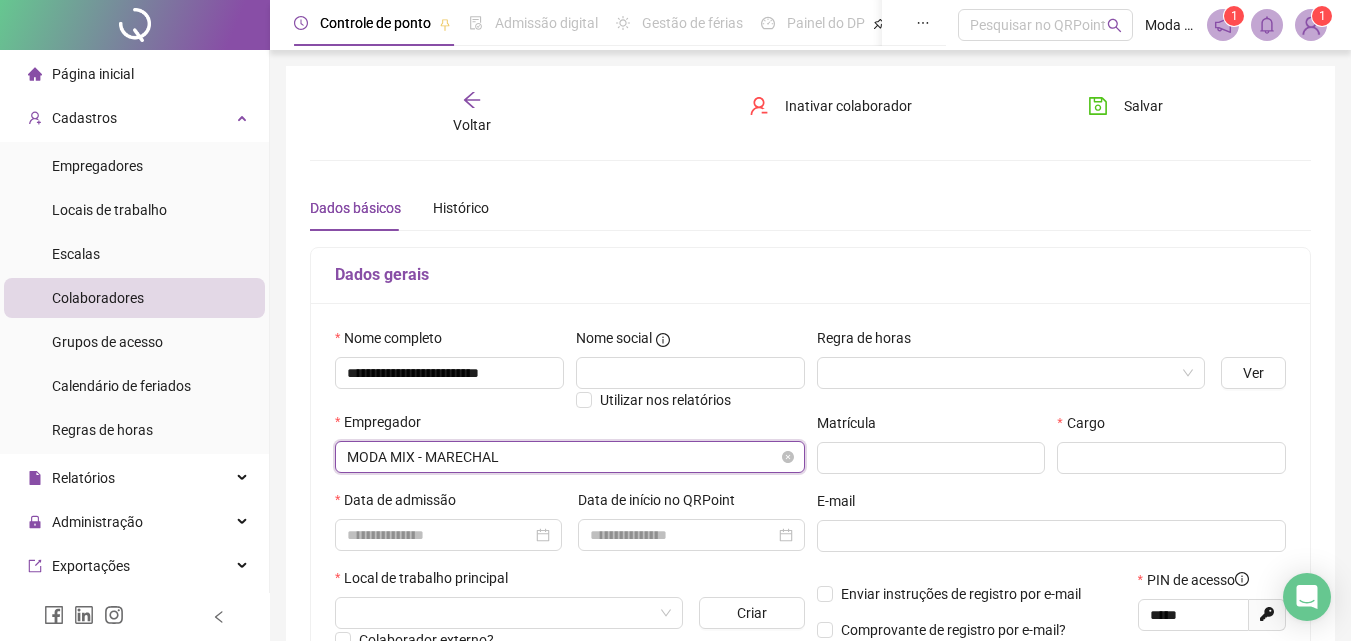 scroll, scrollTop: 100, scrollLeft: 0, axis: vertical 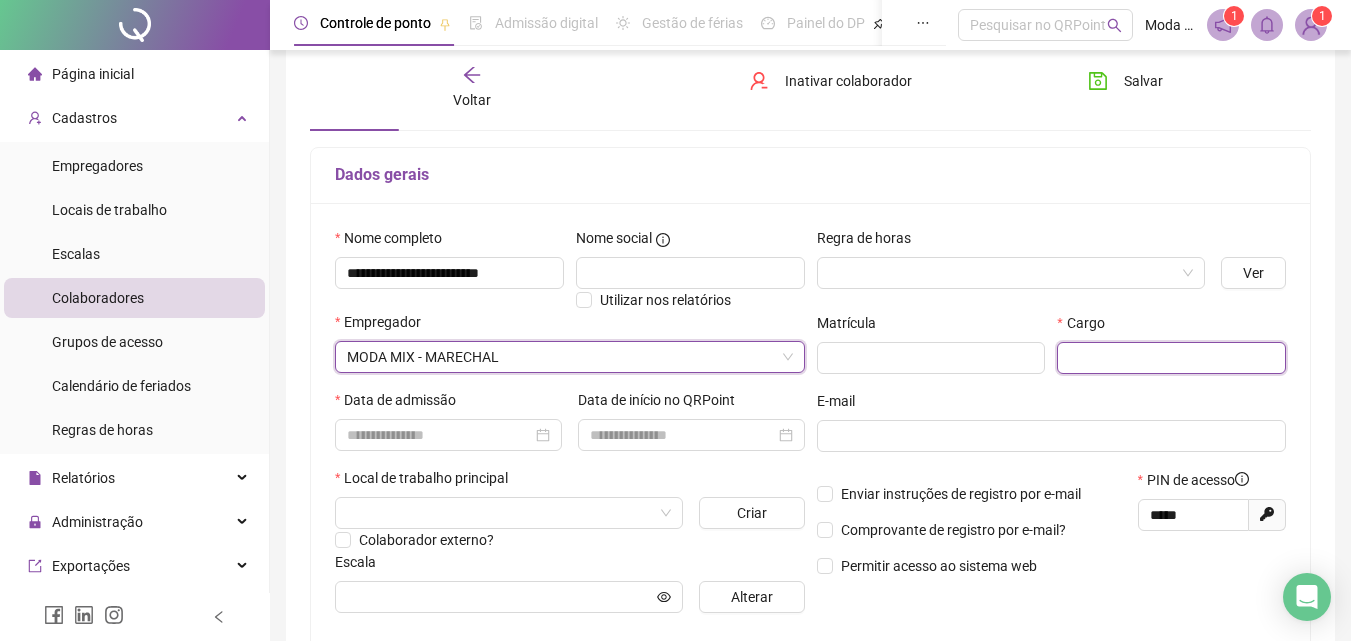click at bounding box center (1171, 358) 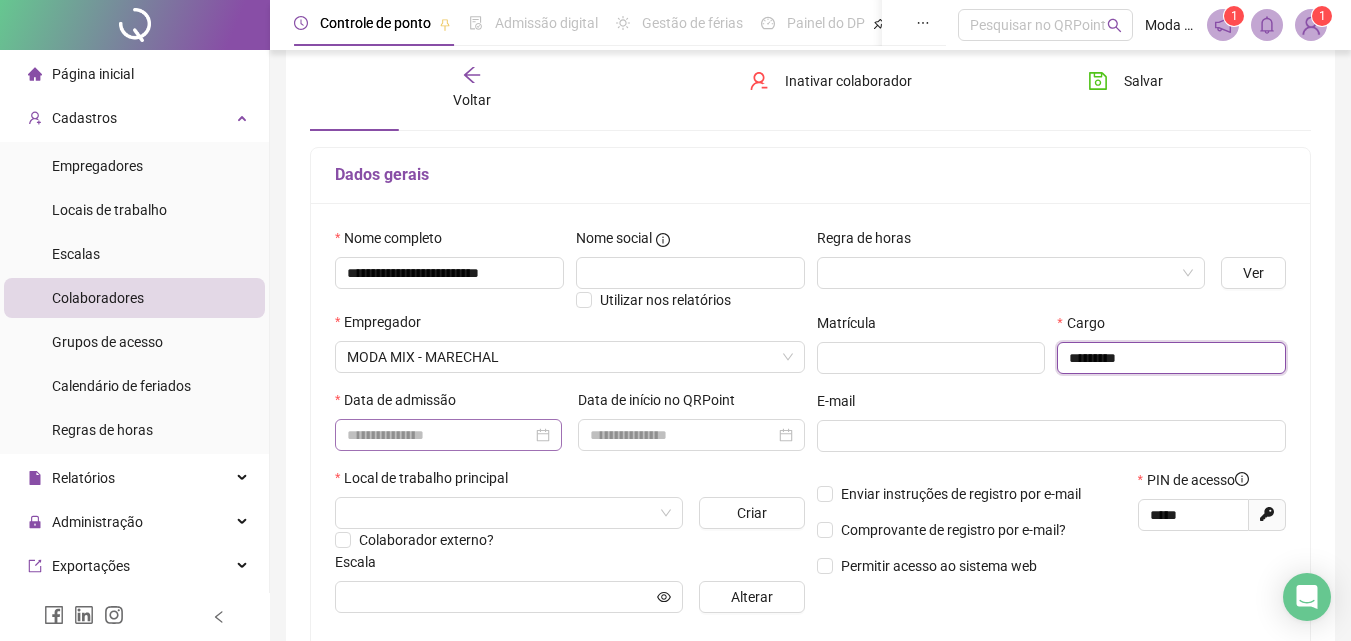 type on "*********" 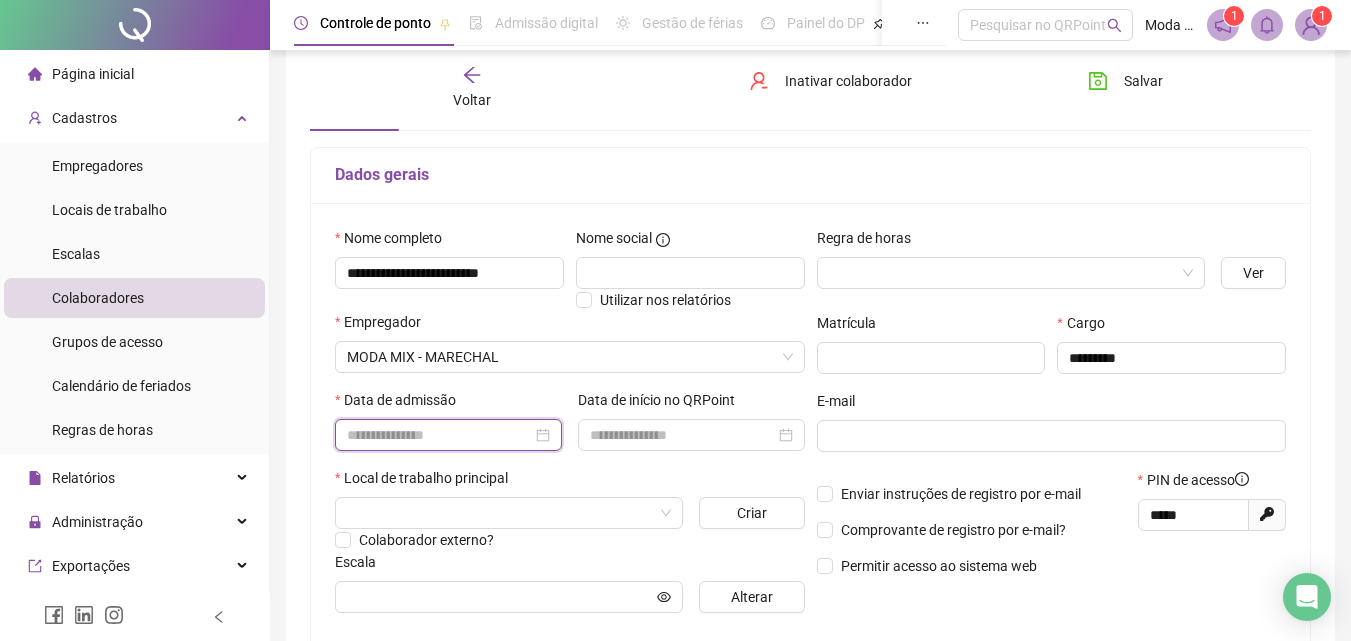 click at bounding box center [439, 435] 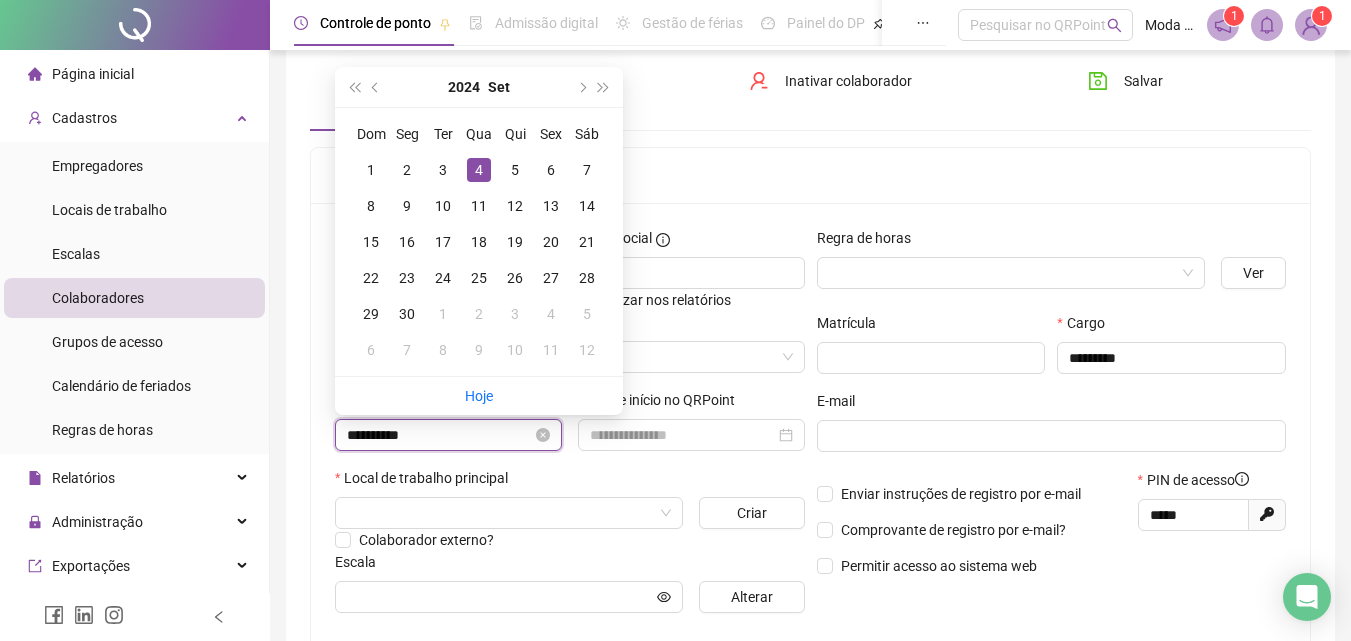 type on "**********" 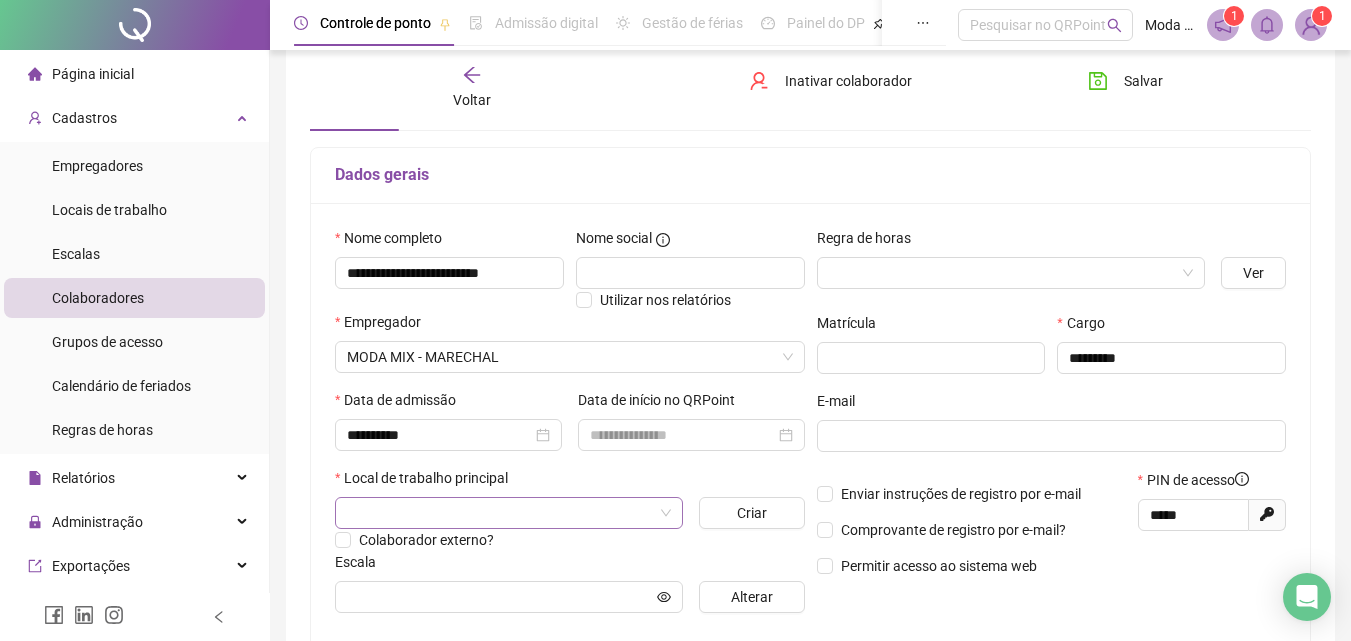 click at bounding box center [500, 513] 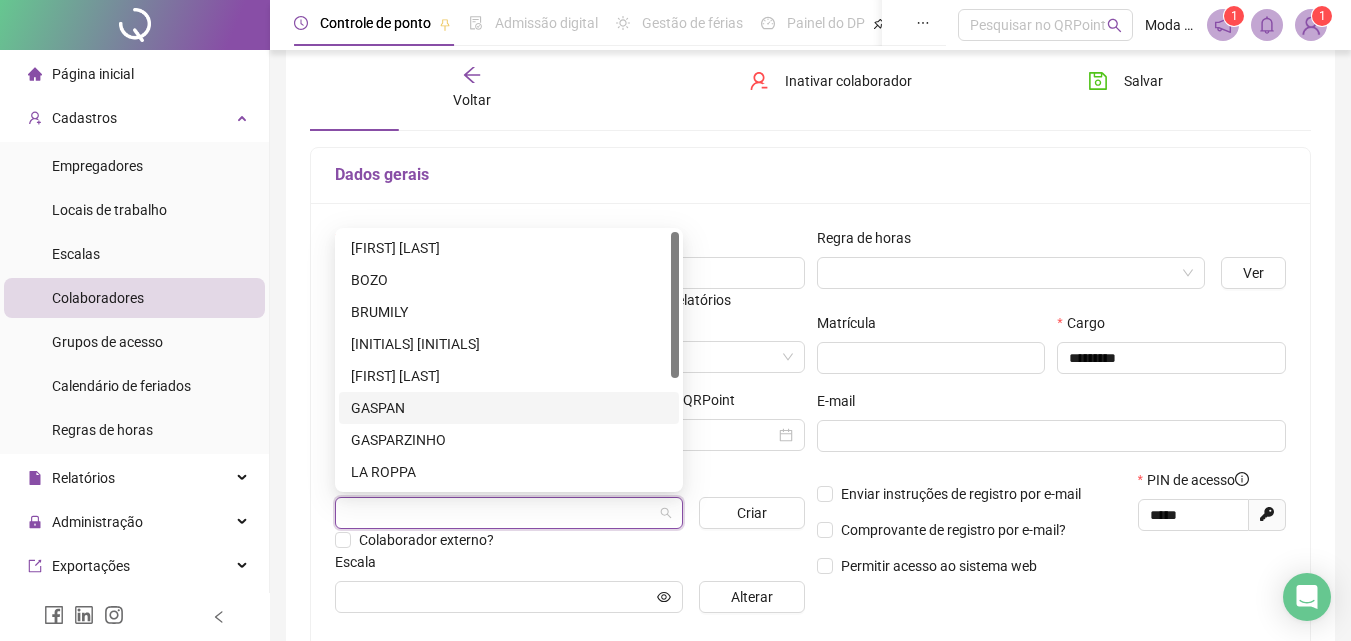 scroll, scrollTop: 192, scrollLeft: 0, axis: vertical 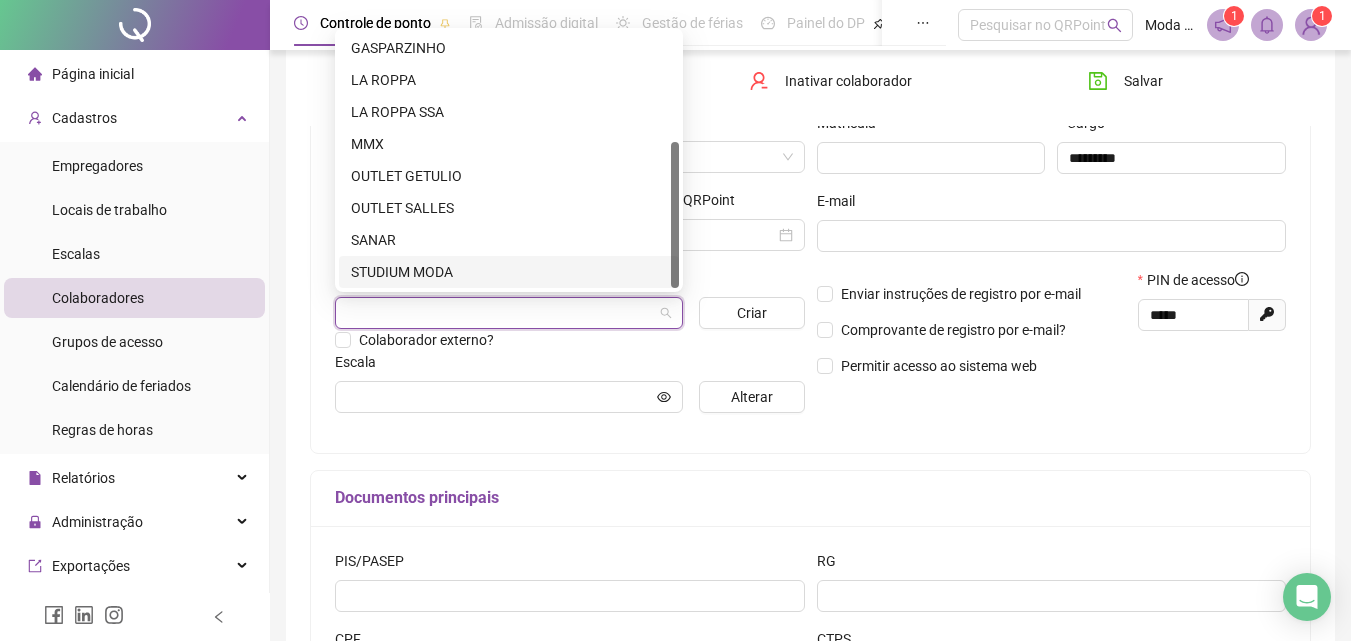 click on "STUDIUM MODA" at bounding box center (509, 272) 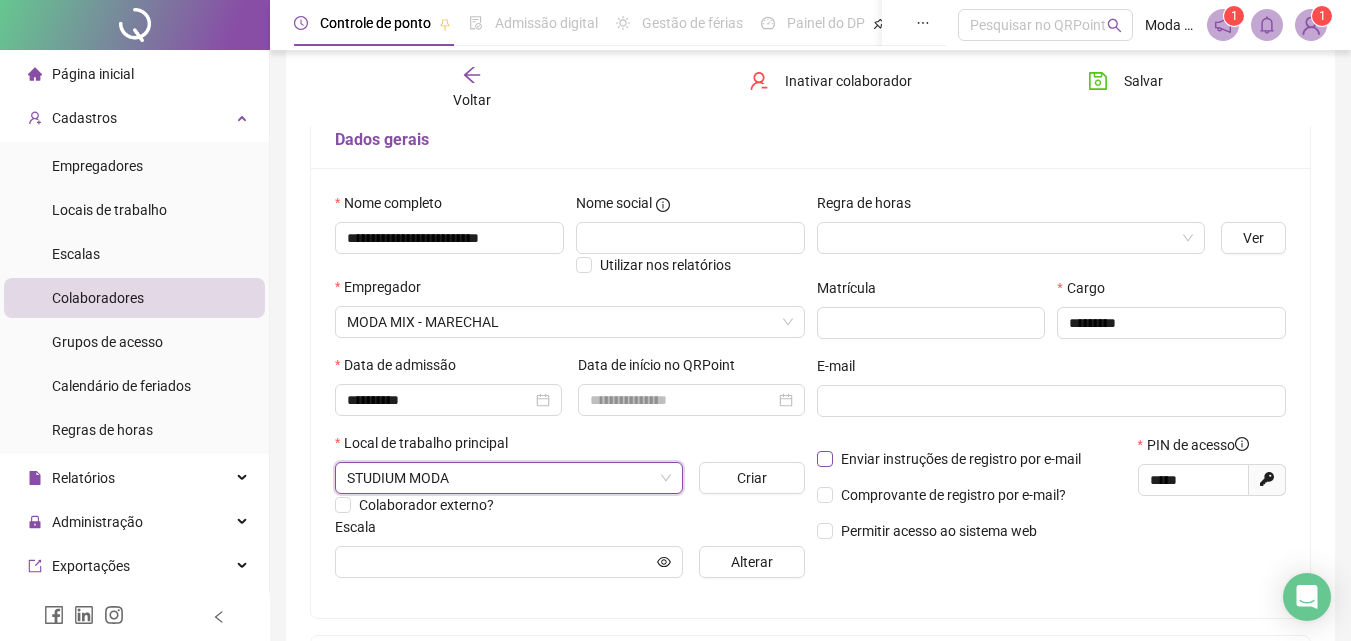 scroll, scrollTop: 100, scrollLeft: 0, axis: vertical 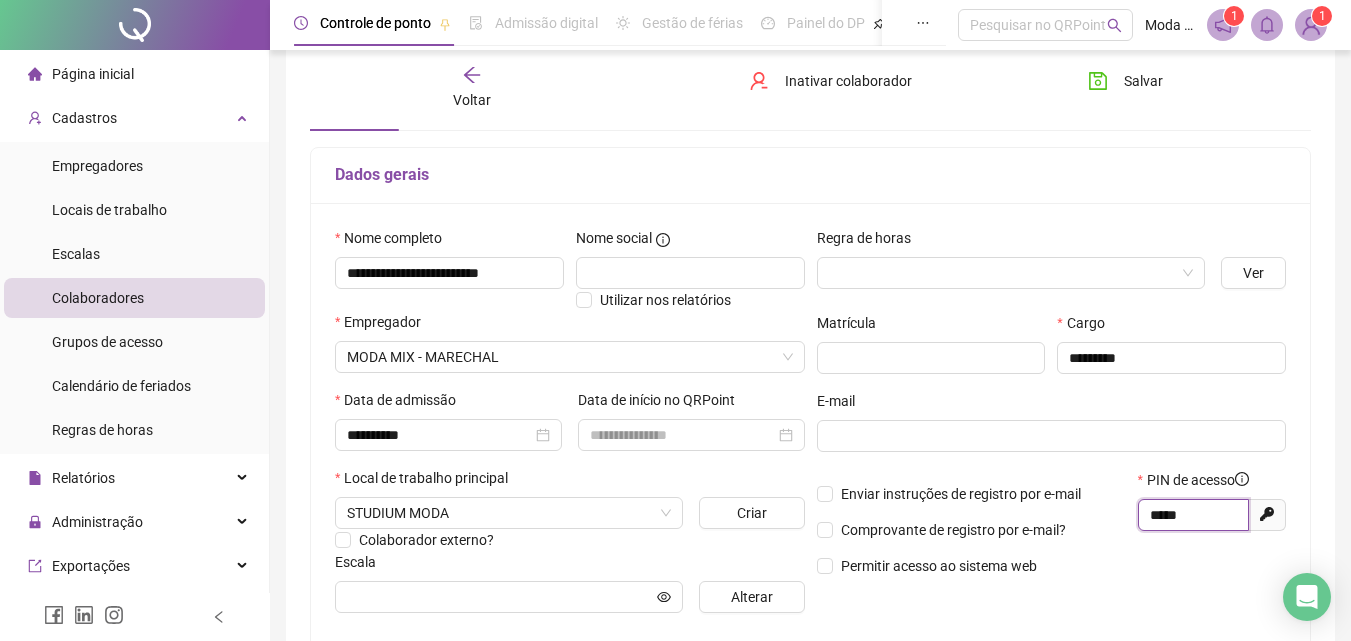 drag, startPoint x: 1196, startPoint y: 514, endPoint x: 1141, endPoint y: 516, distance: 55.03635 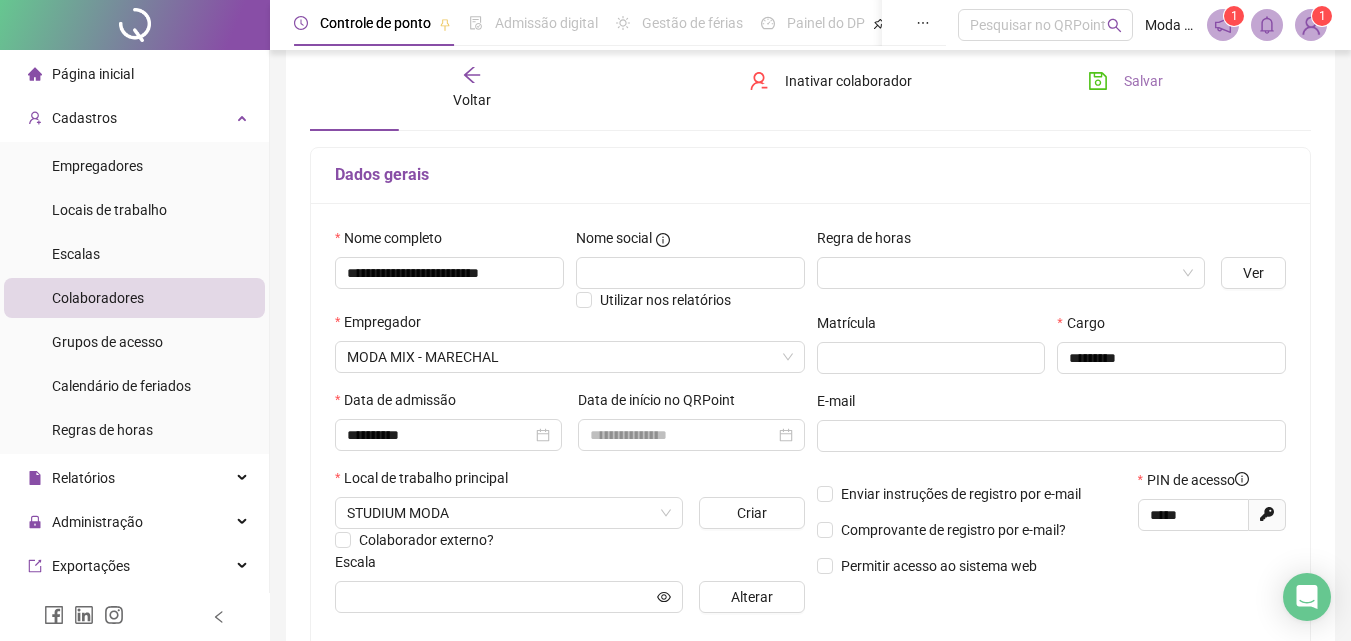 click 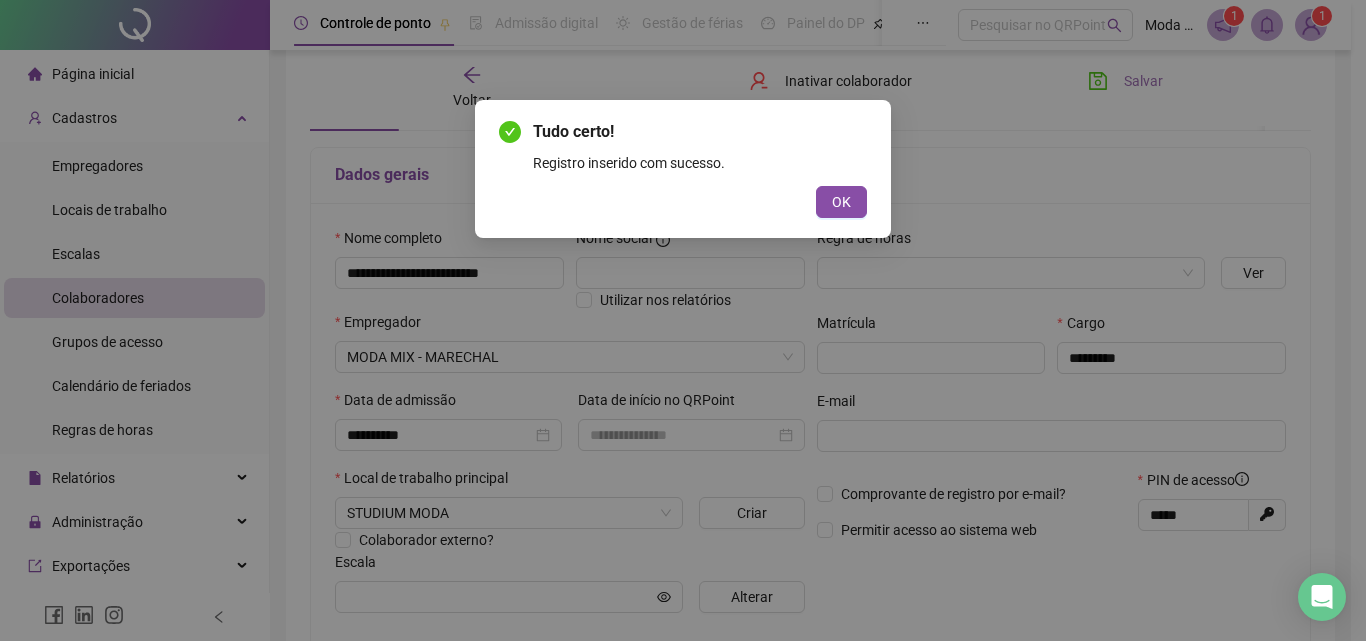 drag, startPoint x: 838, startPoint y: 215, endPoint x: 580, endPoint y: 63, distance: 299.44617 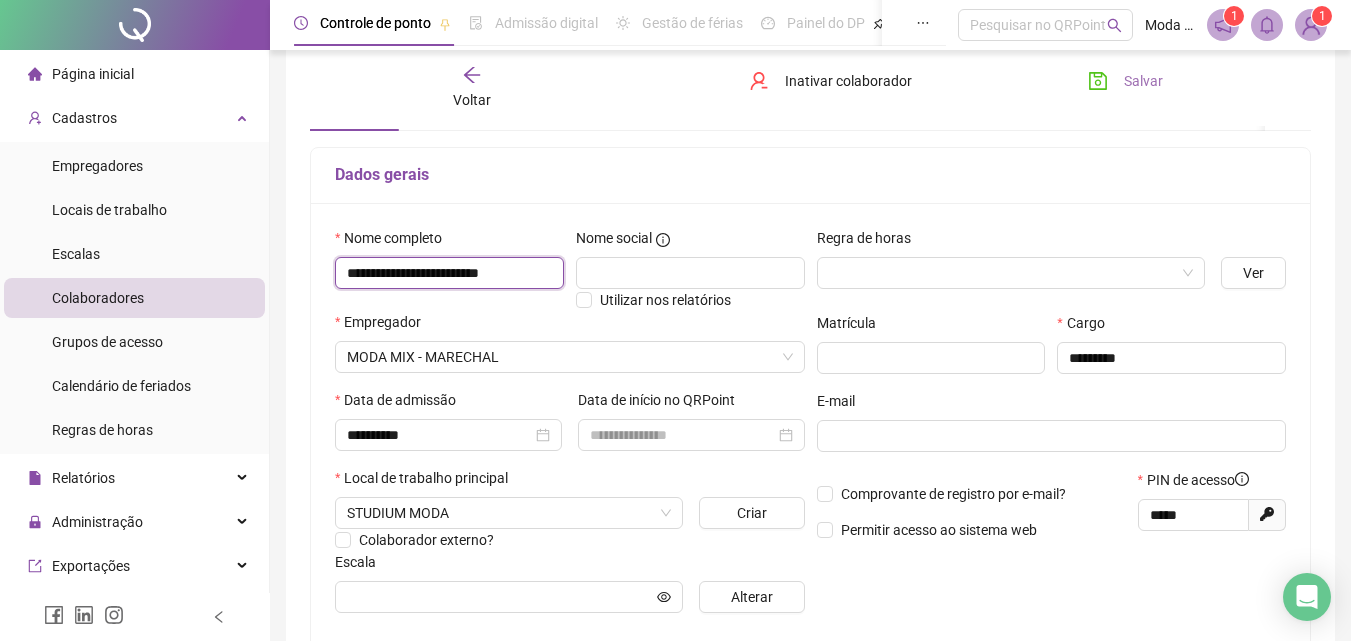 click on "**********" at bounding box center (449, 273) 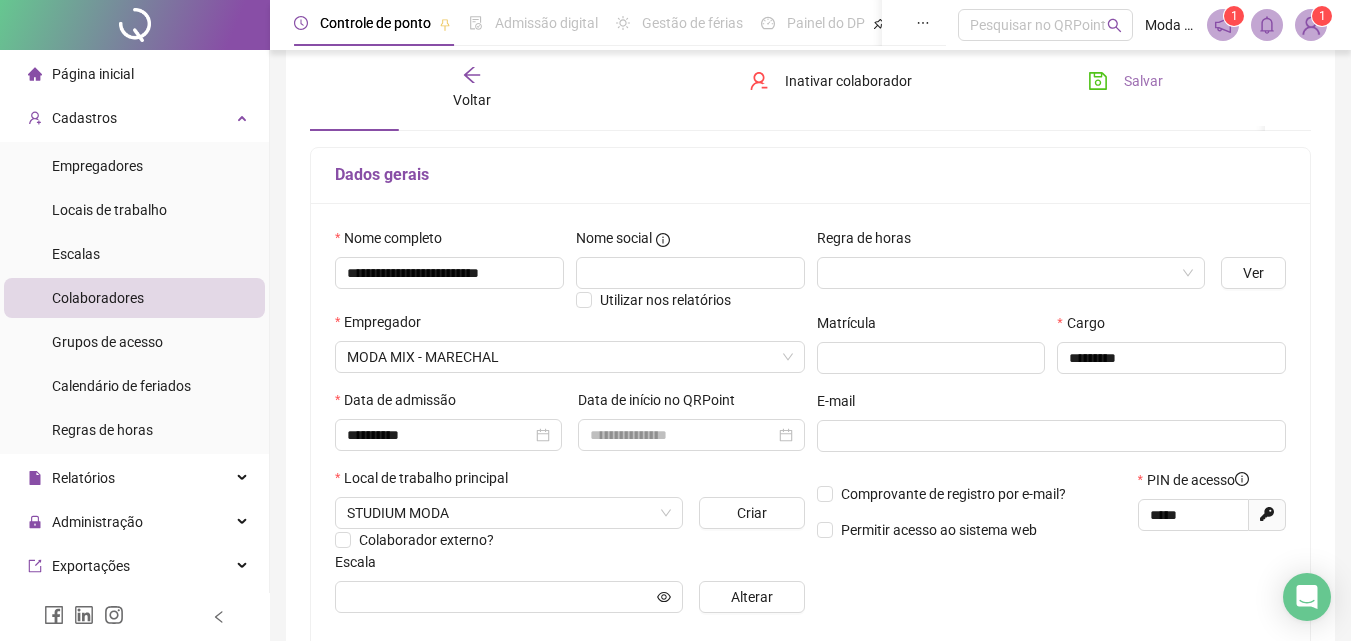 click on "Voltar" at bounding box center [472, 100] 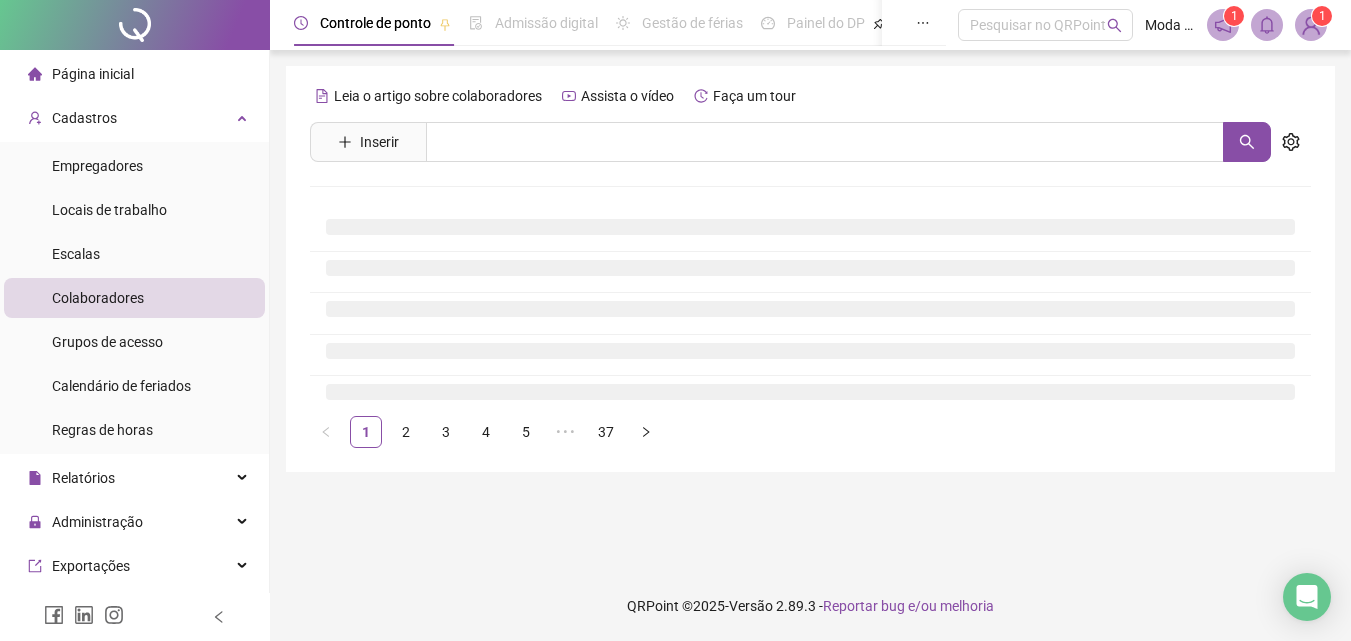 scroll, scrollTop: 0, scrollLeft: 0, axis: both 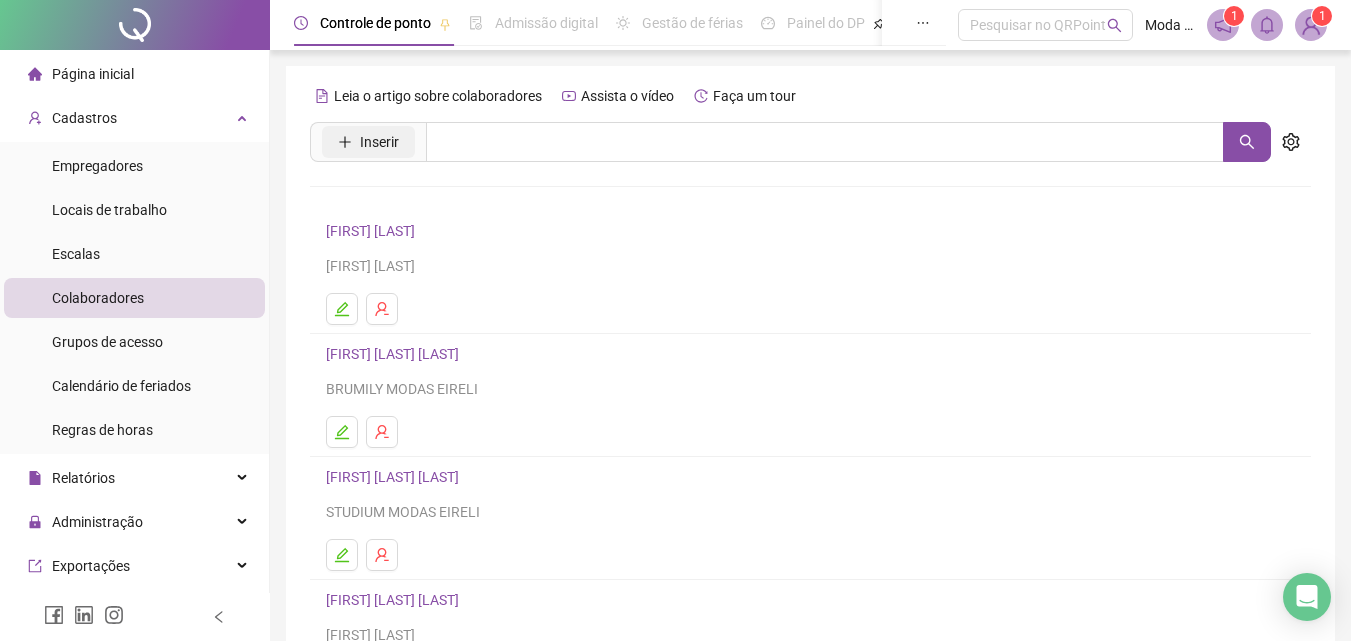 click on "Inserir" at bounding box center (379, 142) 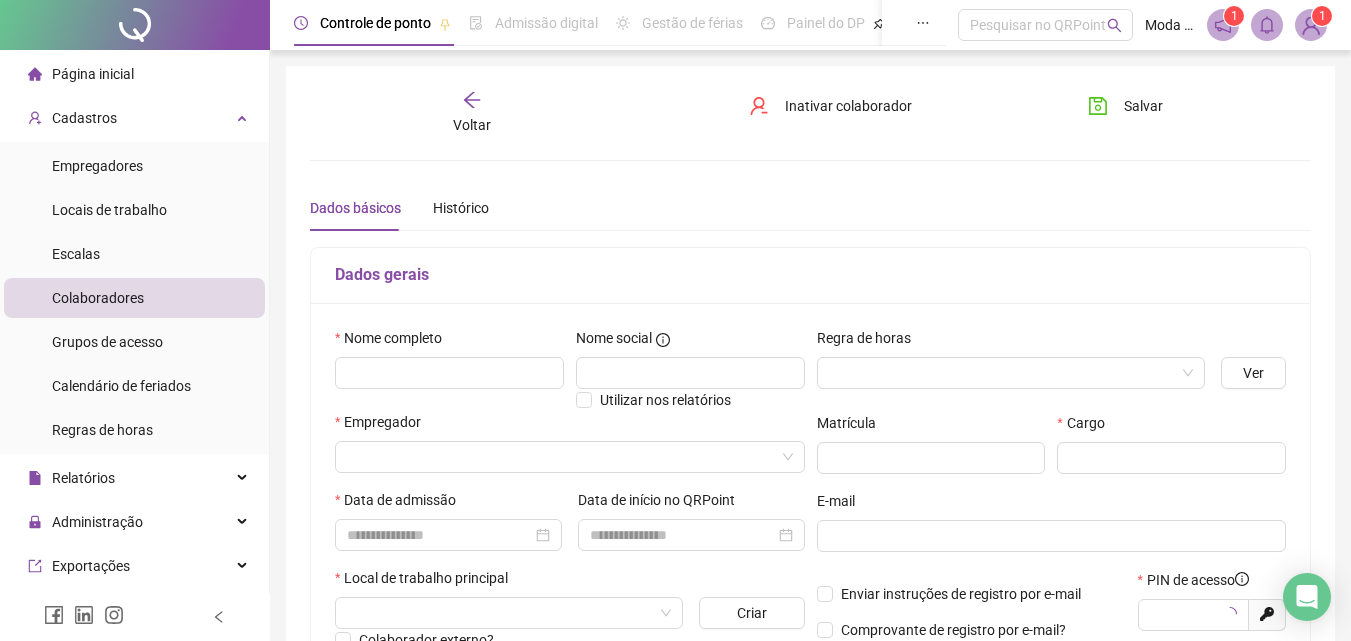 type on "*****" 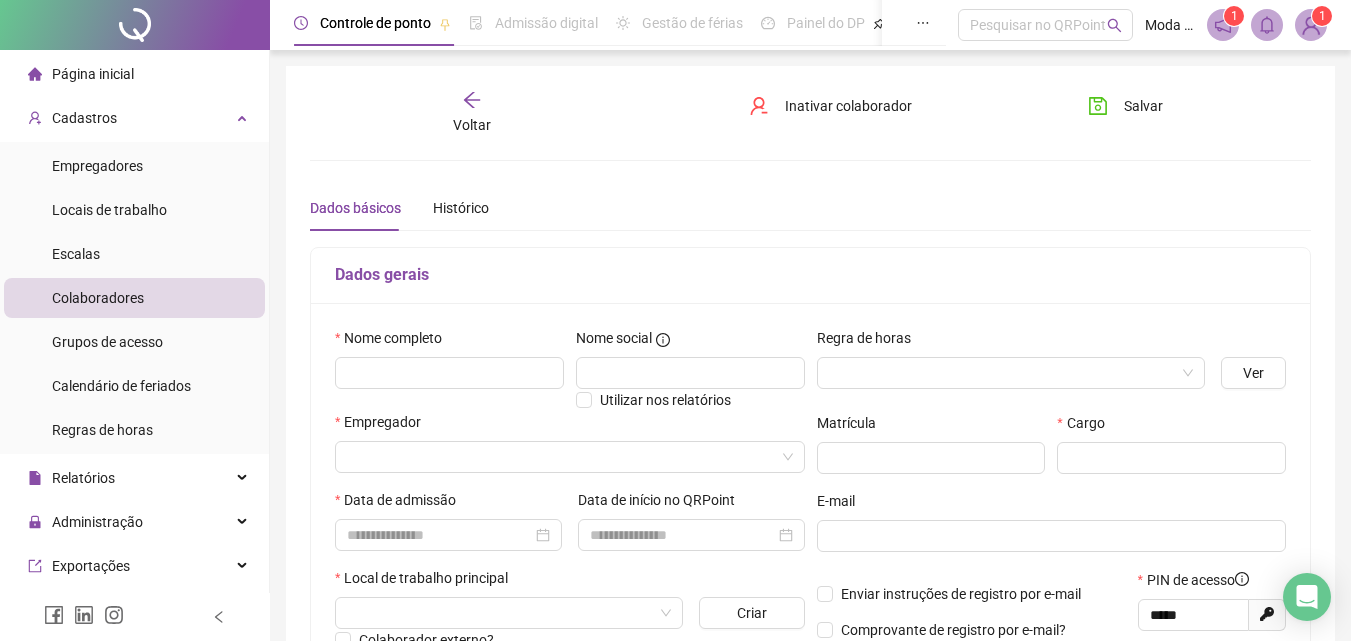 click on "Nome completo" at bounding box center [449, 369] 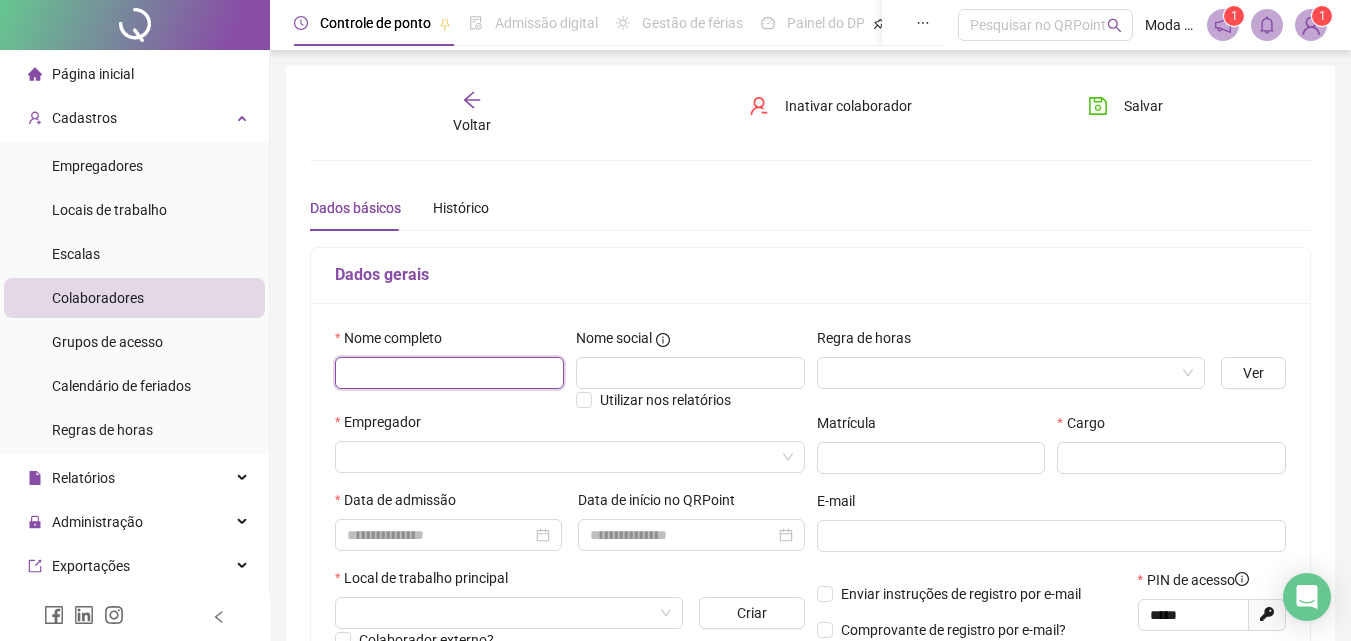 click at bounding box center (449, 373) 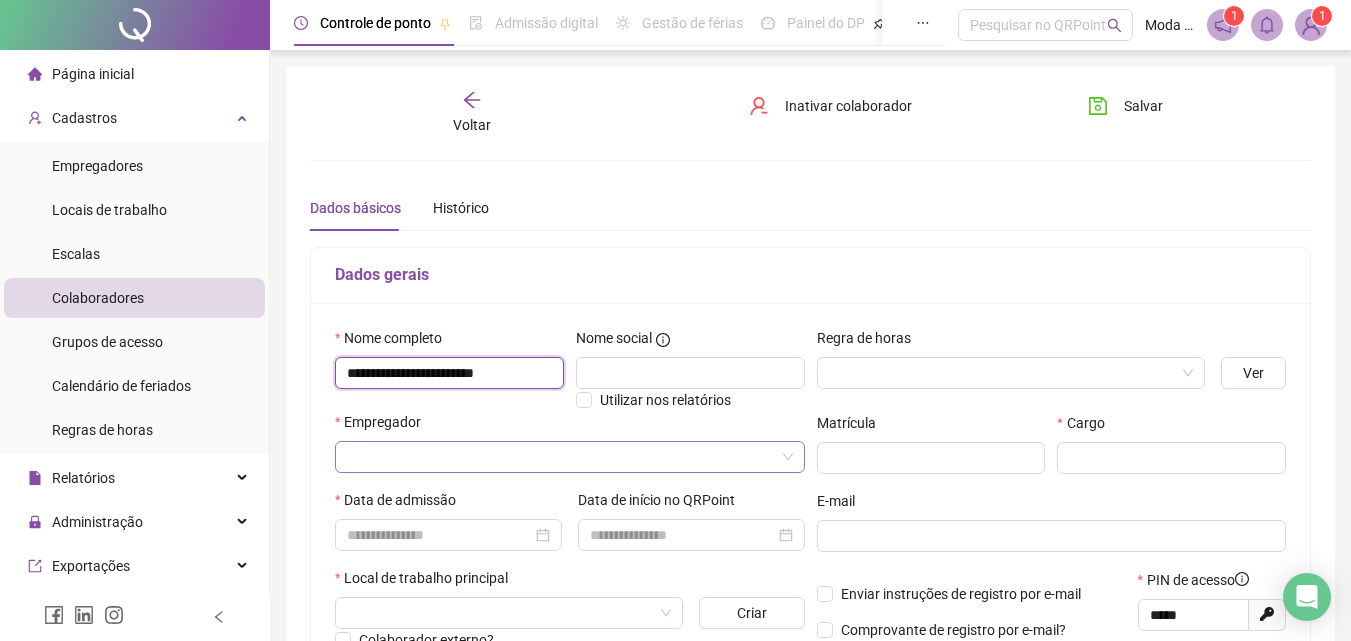 type on "**********" 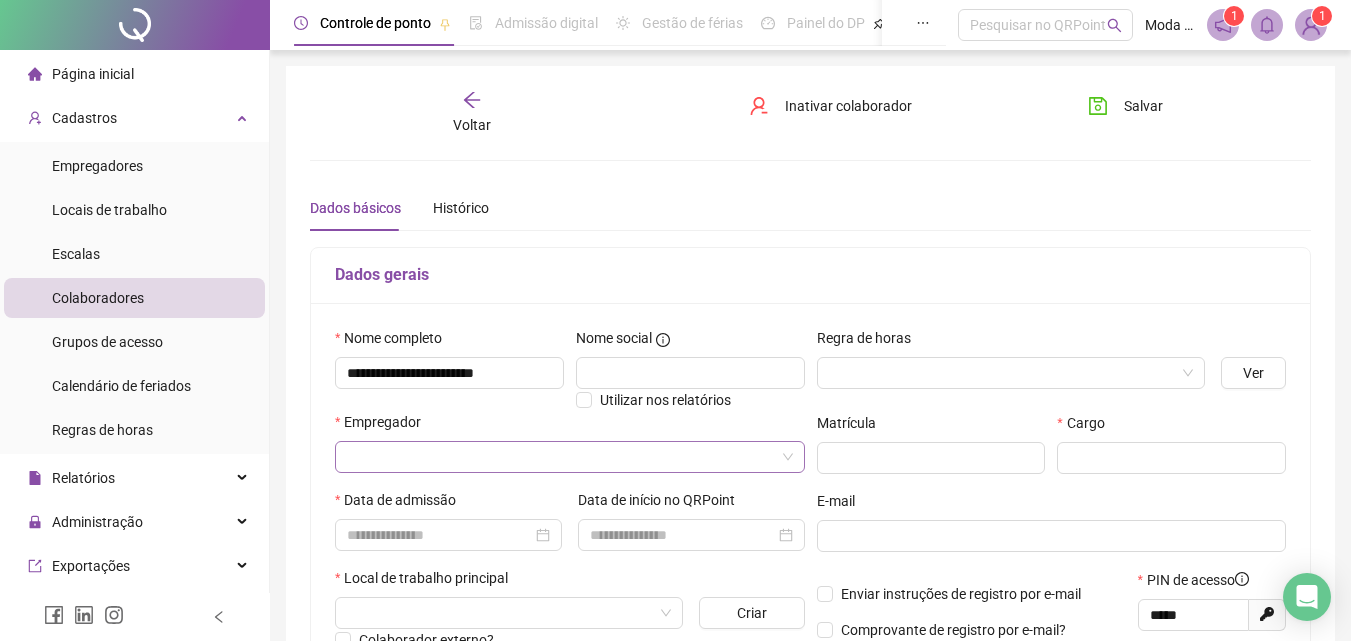 click at bounding box center [561, 457] 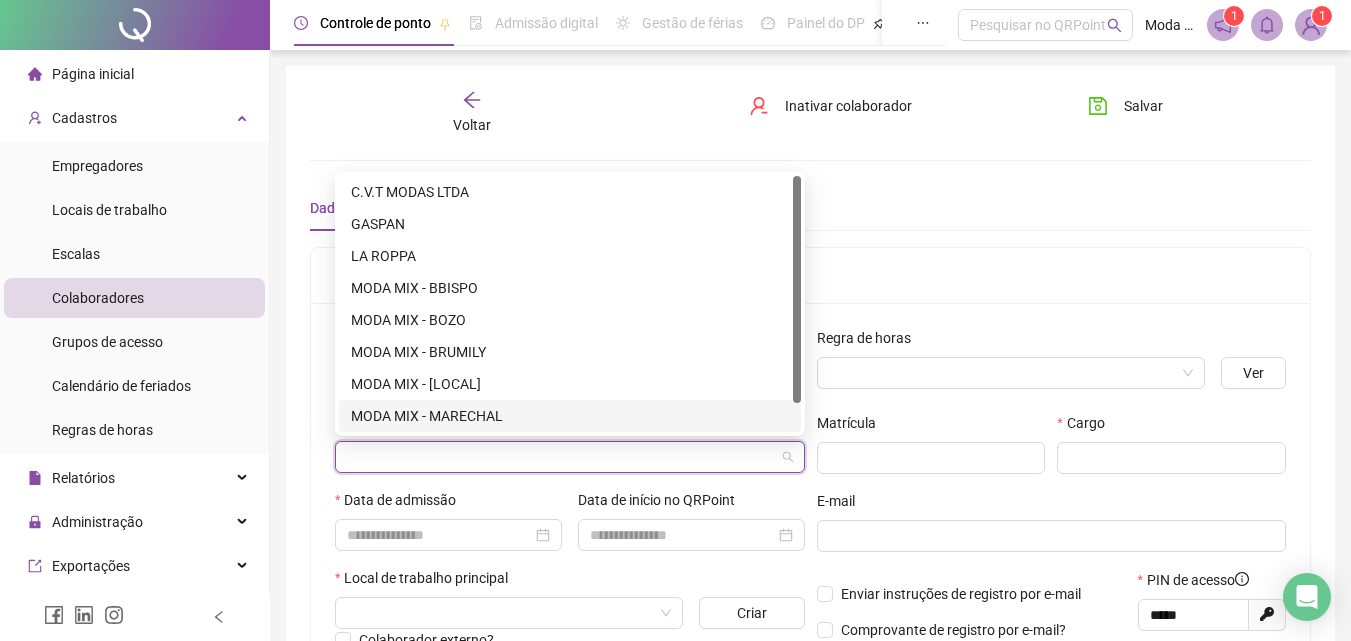 click on "MODA MIX -  MARECHAL" at bounding box center [570, 416] 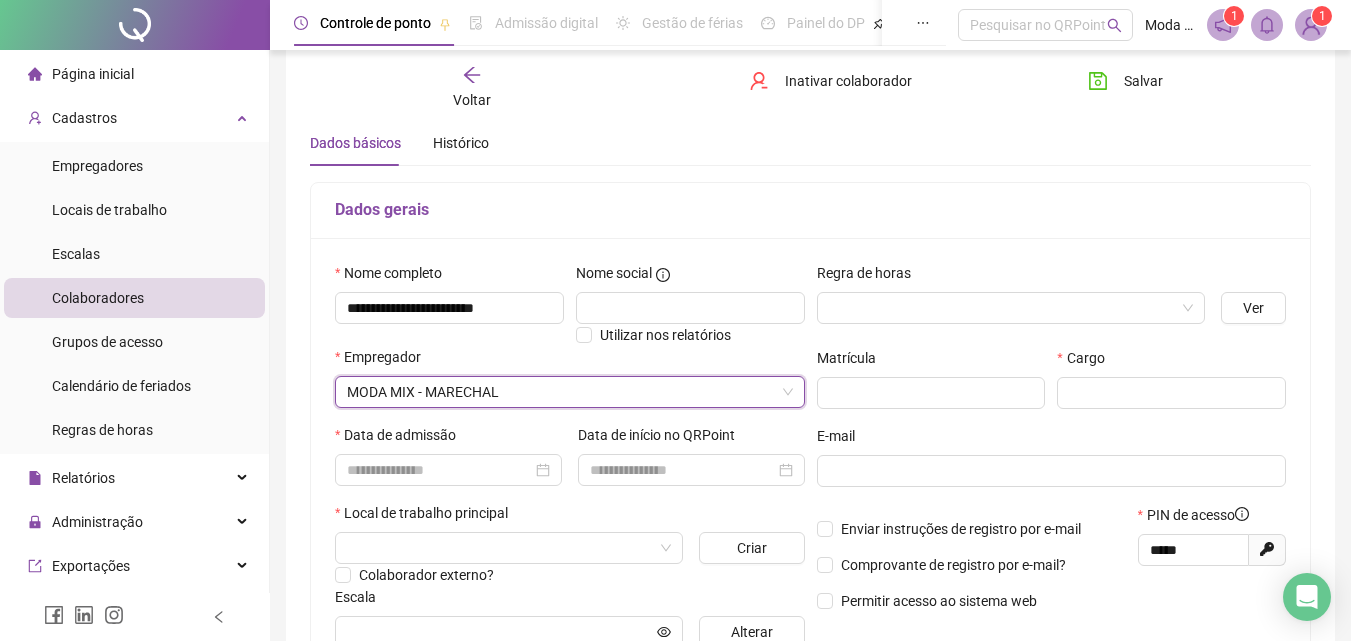 scroll, scrollTop: 100, scrollLeft: 0, axis: vertical 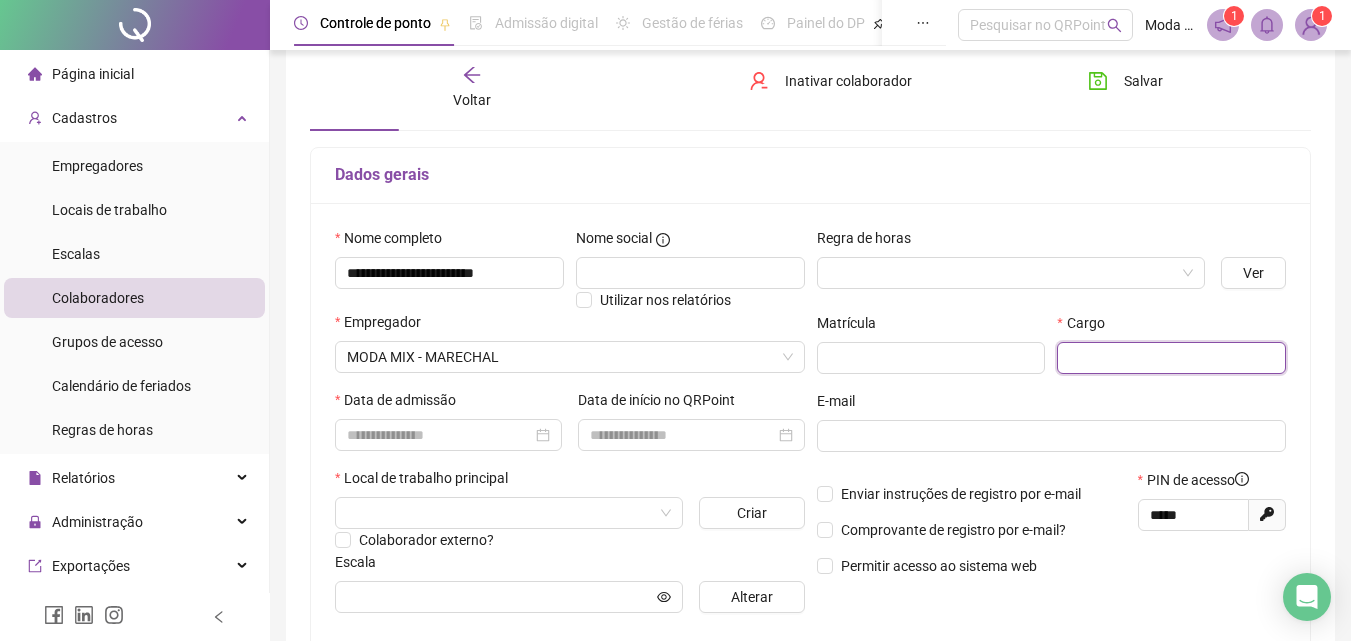 click at bounding box center (1171, 358) 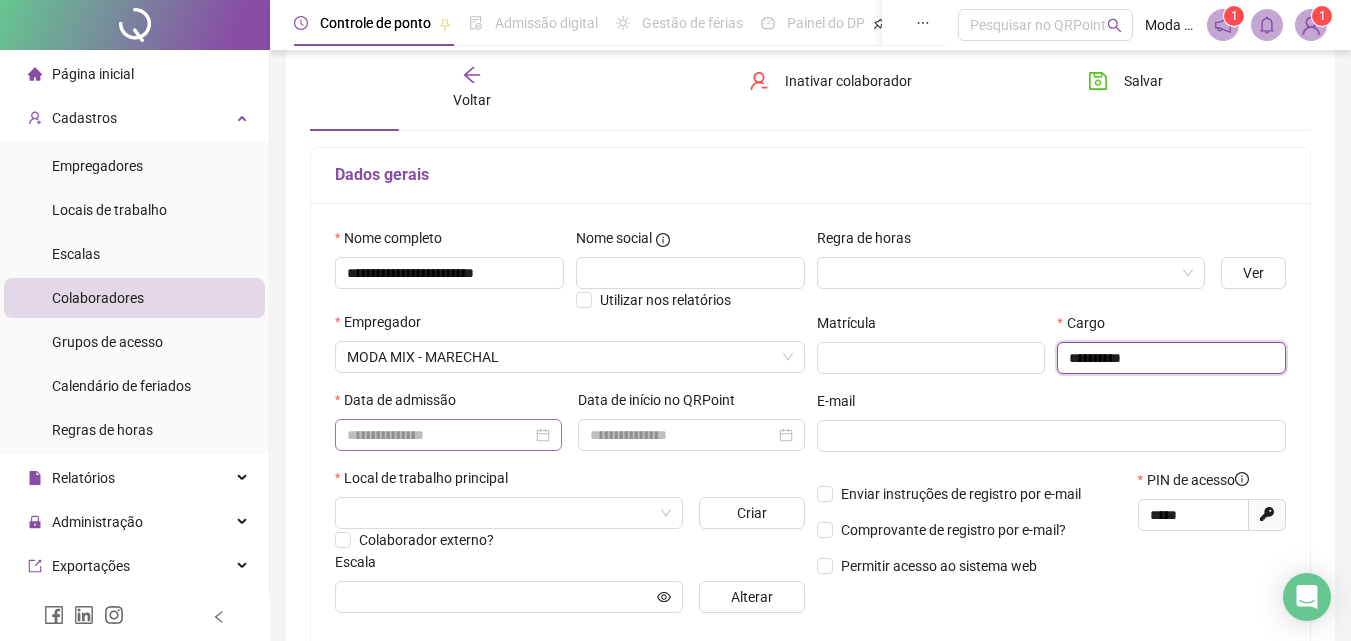 type on "*********" 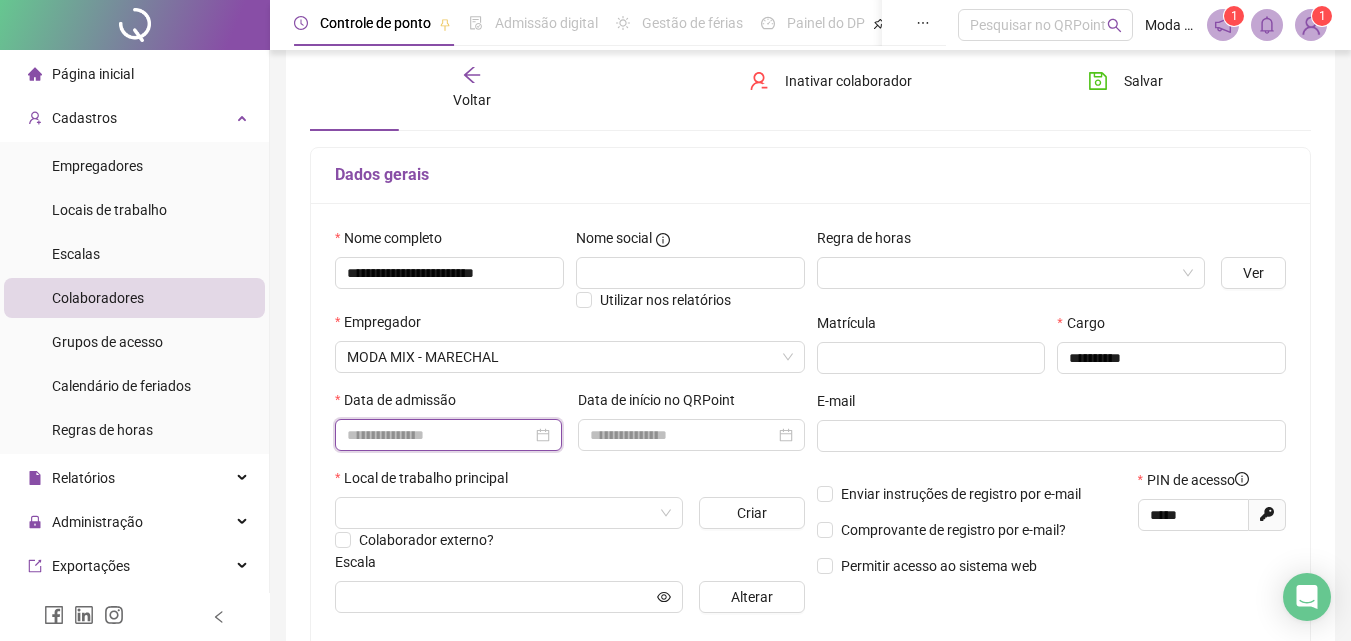 click at bounding box center (439, 435) 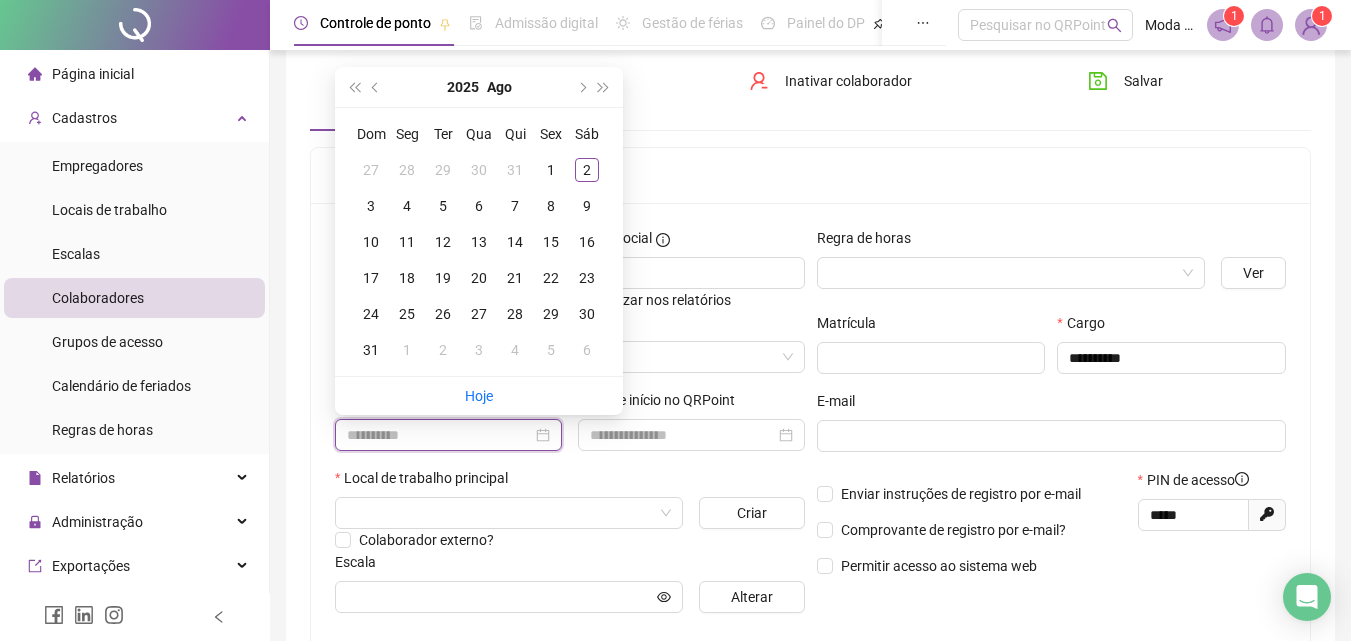 type on "**********" 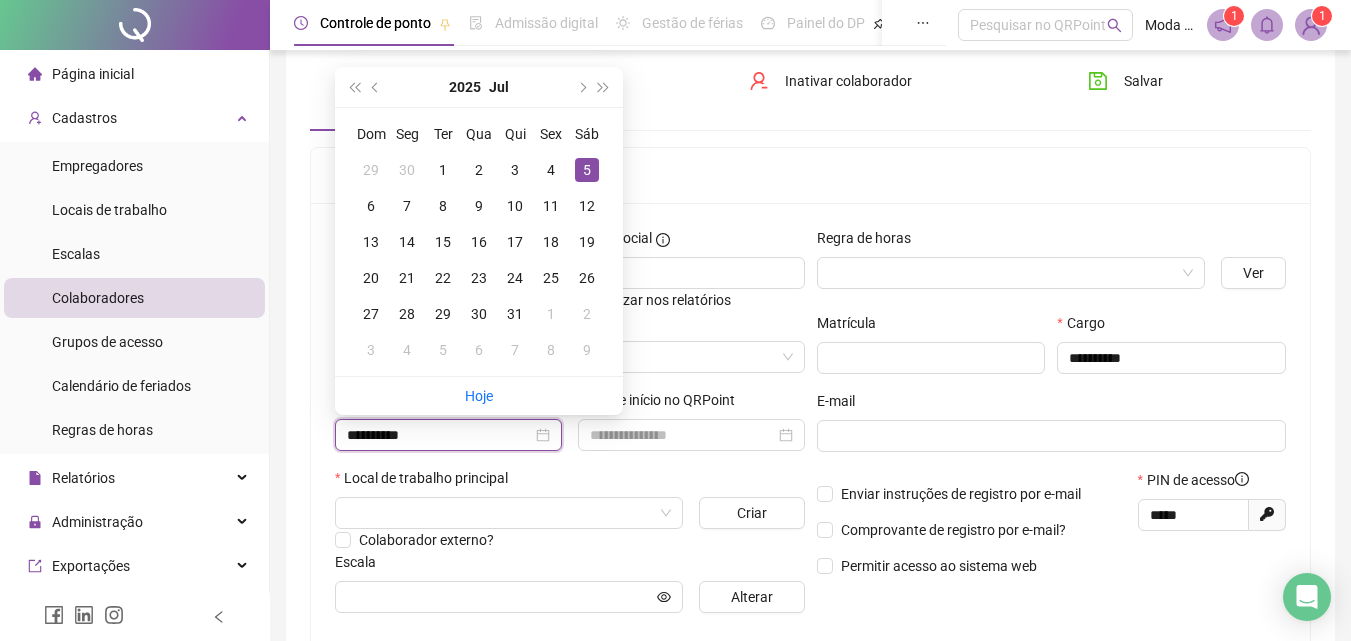 type on "**********" 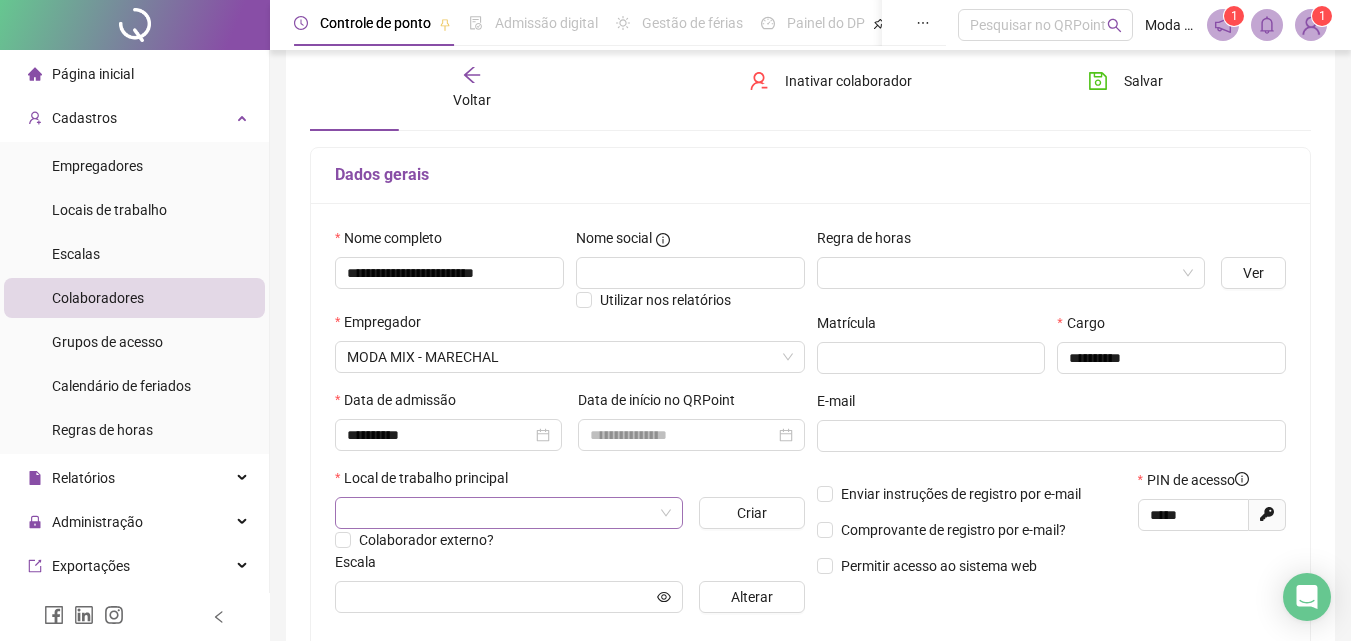 click at bounding box center [500, 513] 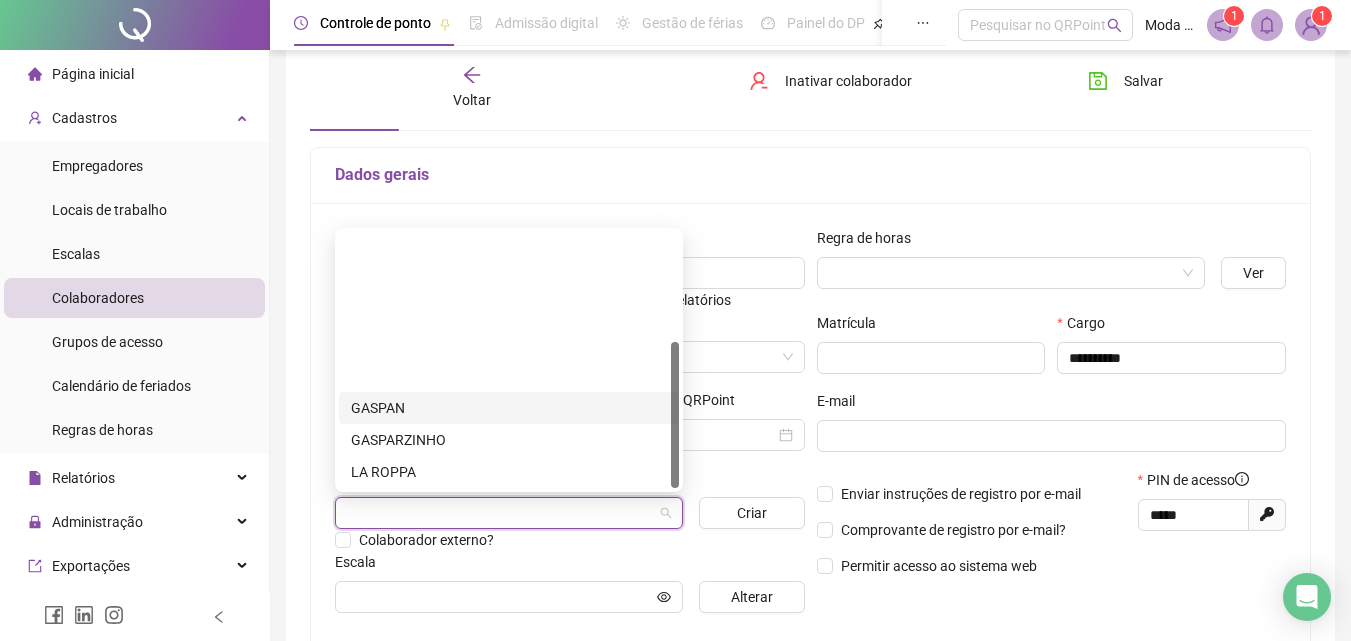 scroll, scrollTop: 192, scrollLeft: 0, axis: vertical 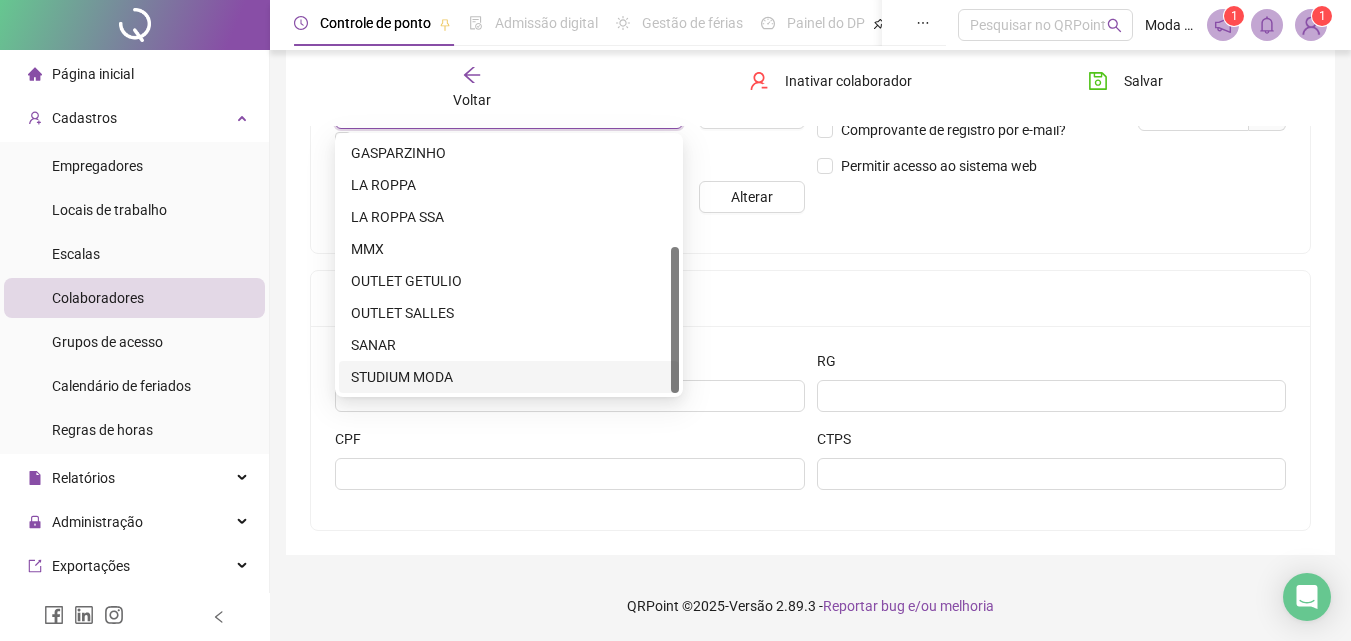 click on "STUDIUM MODA" at bounding box center (509, 377) 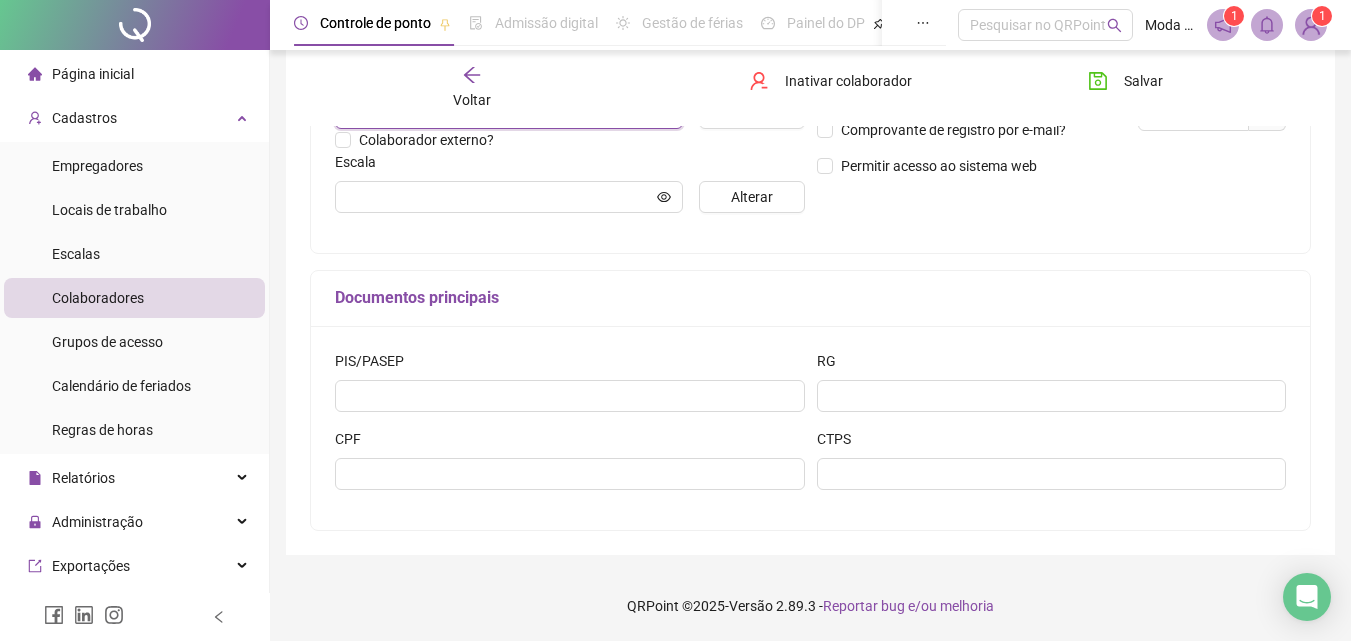 click on "Documentos principais" at bounding box center [810, 298] 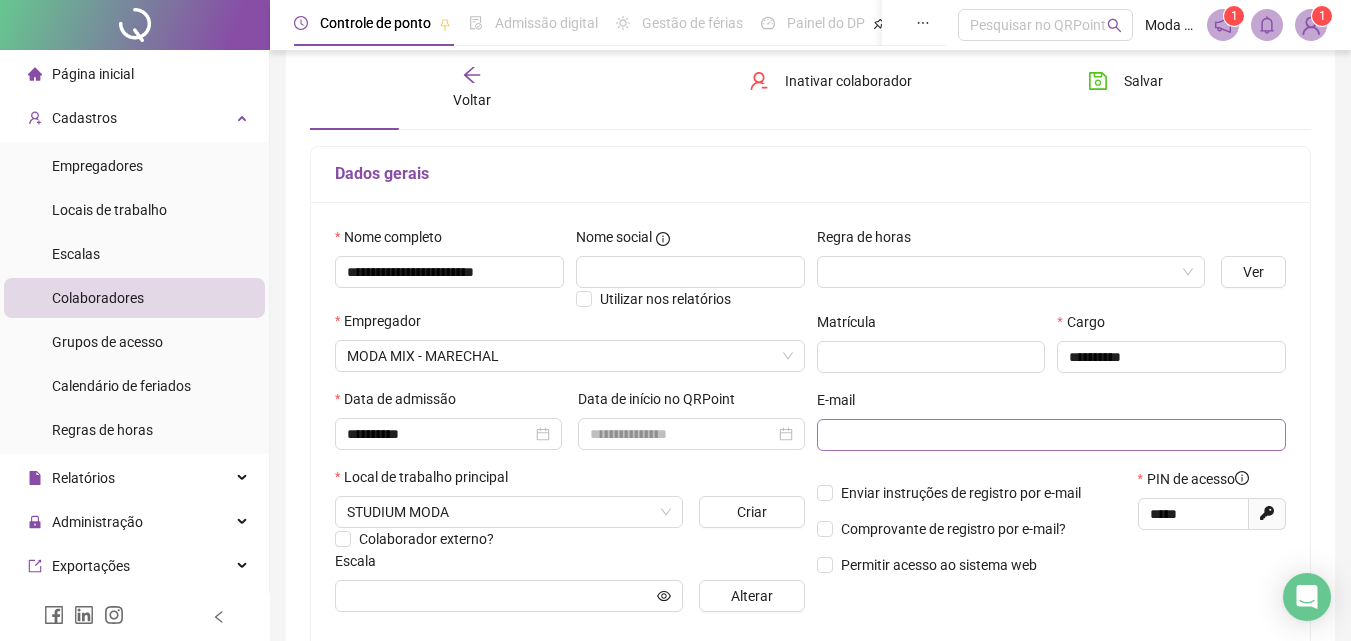 scroll, scrollTop: 100, scrollLeft: 0, axis: vertical 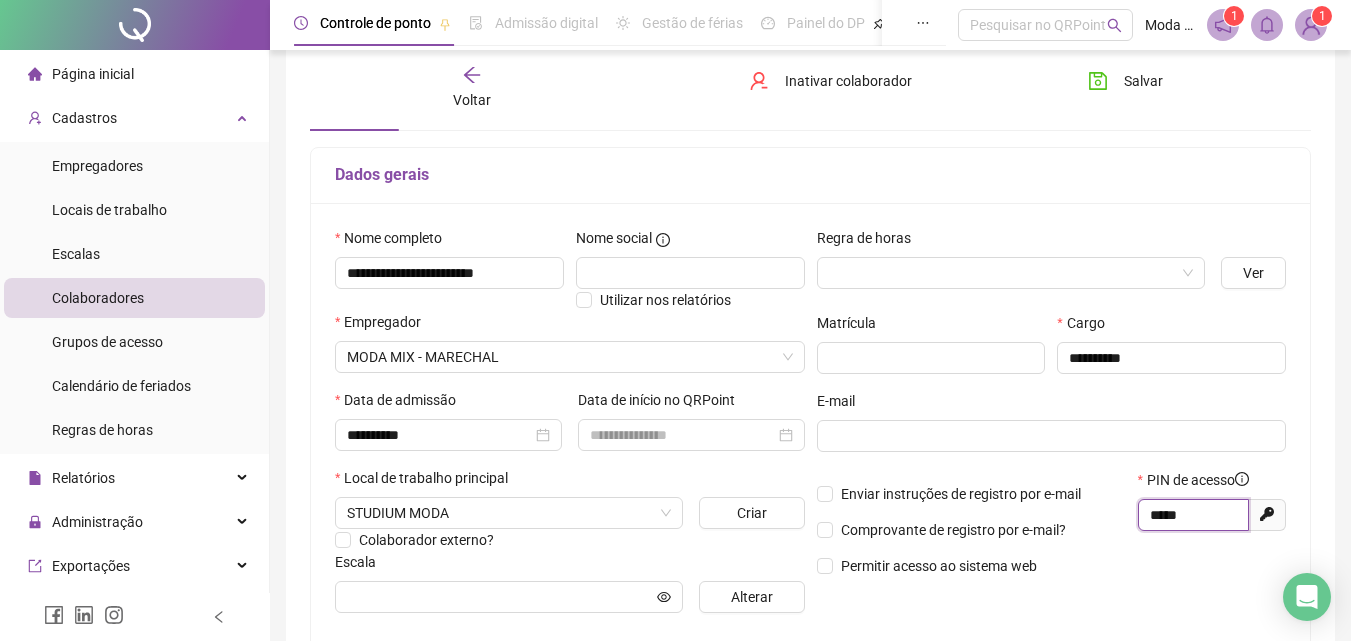 click on "*****" at bounding box center (1191, 515) 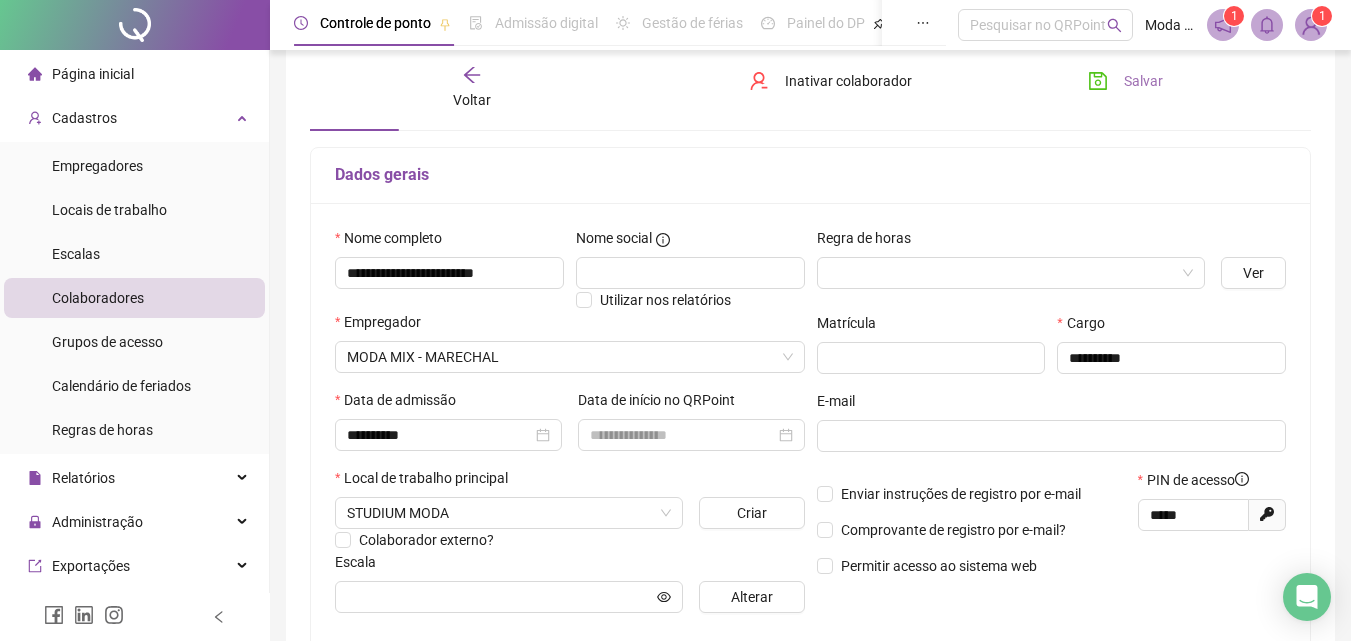click on "Salvar" at bounding box center [1125, 81] 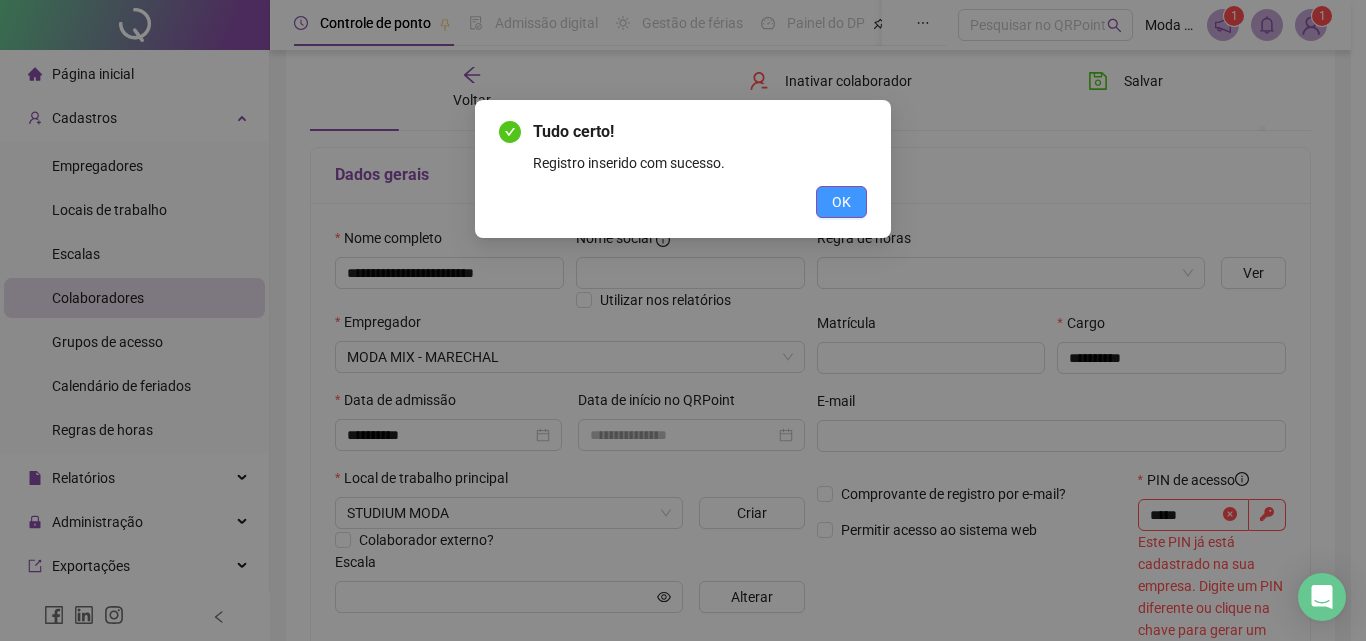click on "OK" at bounding box center [841, 202] 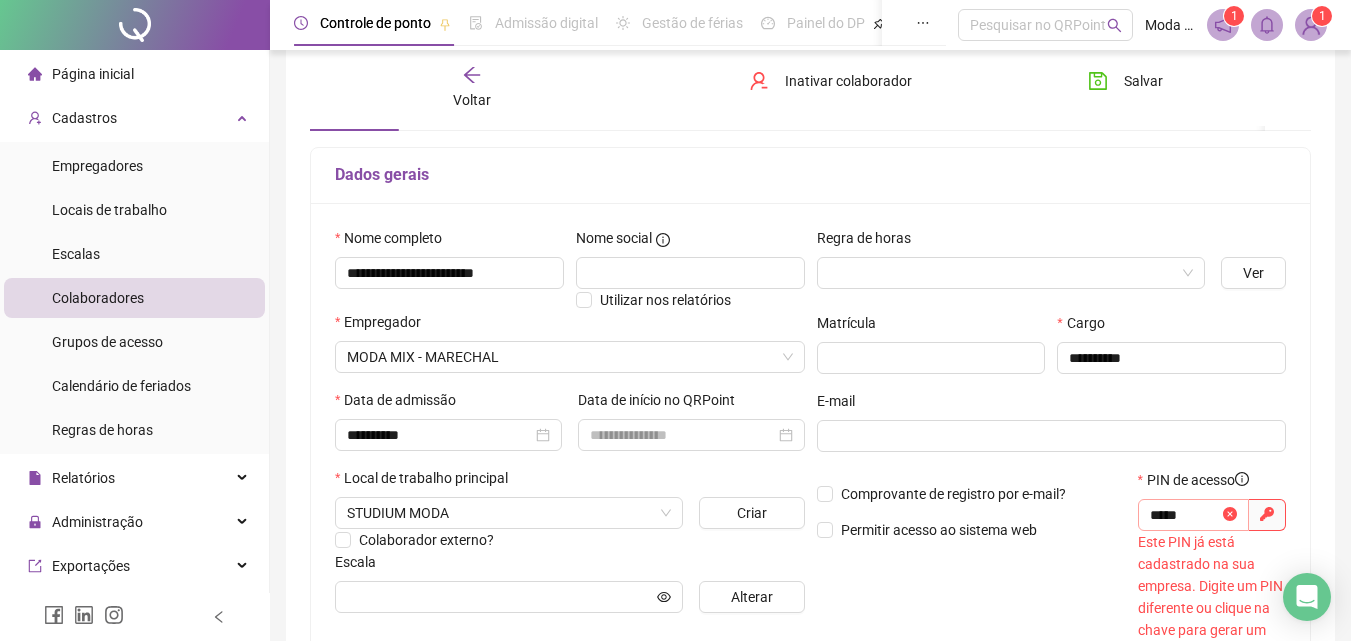 click at bounding box center [1230, 515] 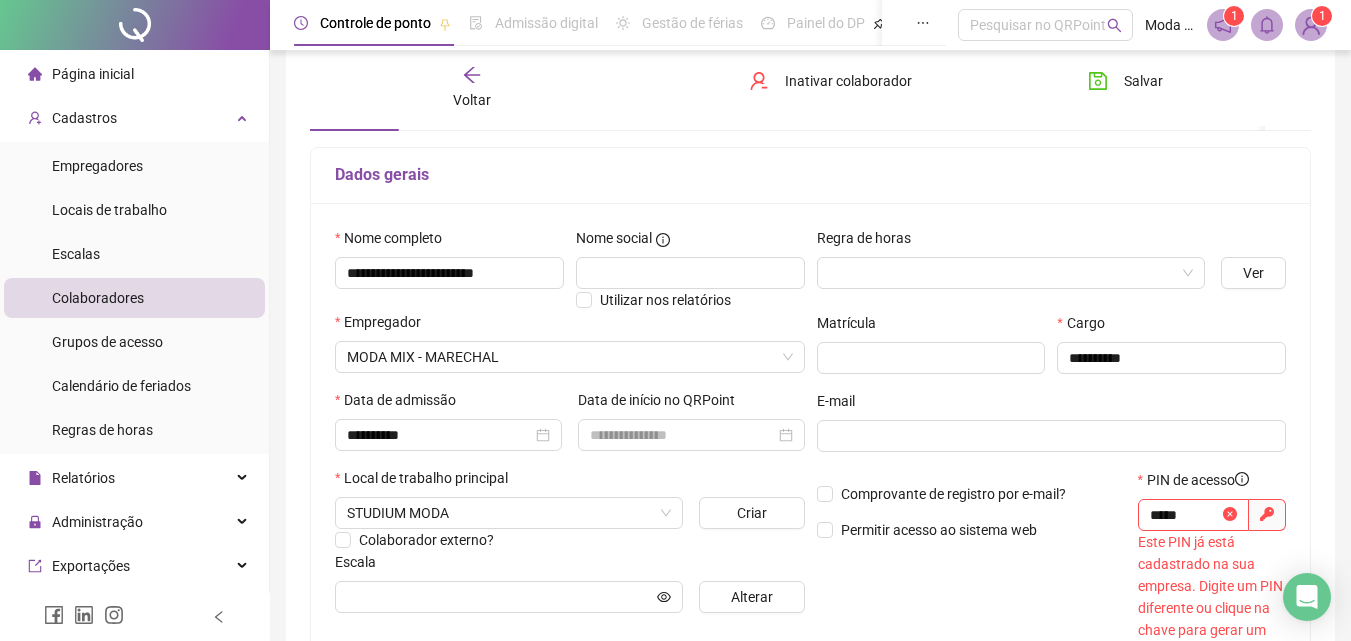 click on "**********" at bounding box center [810, 445] 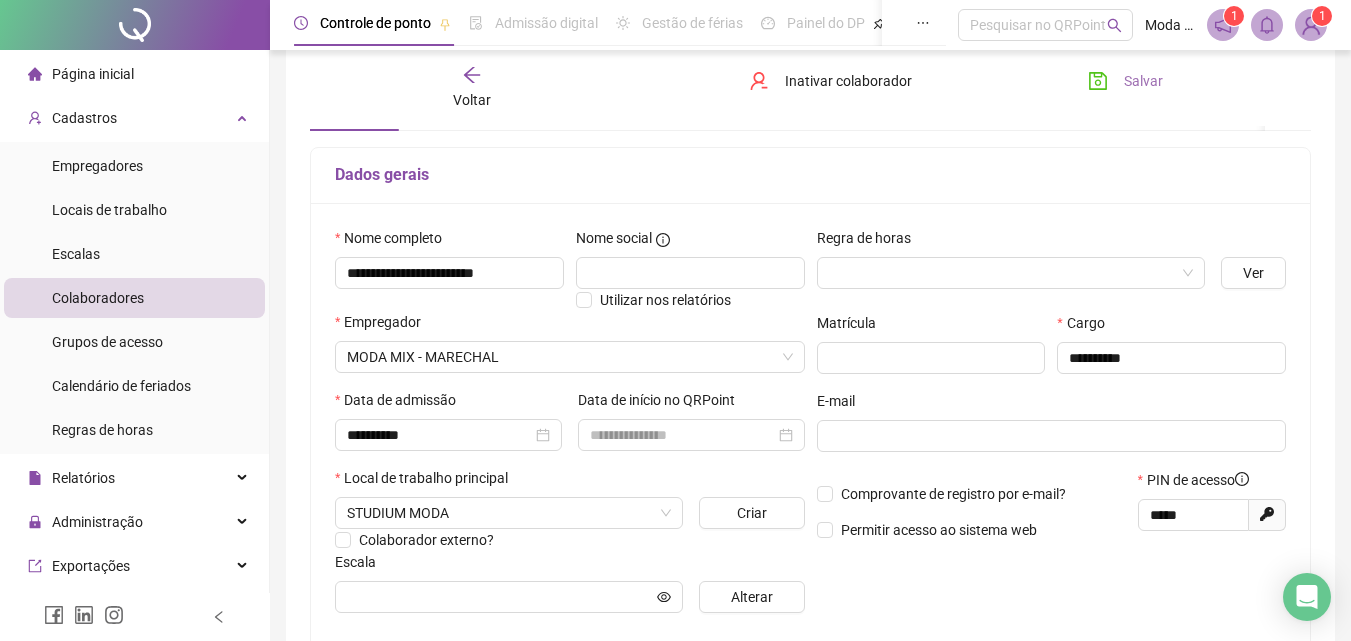 click on "Salvar" at bounding box center (1125, 81) 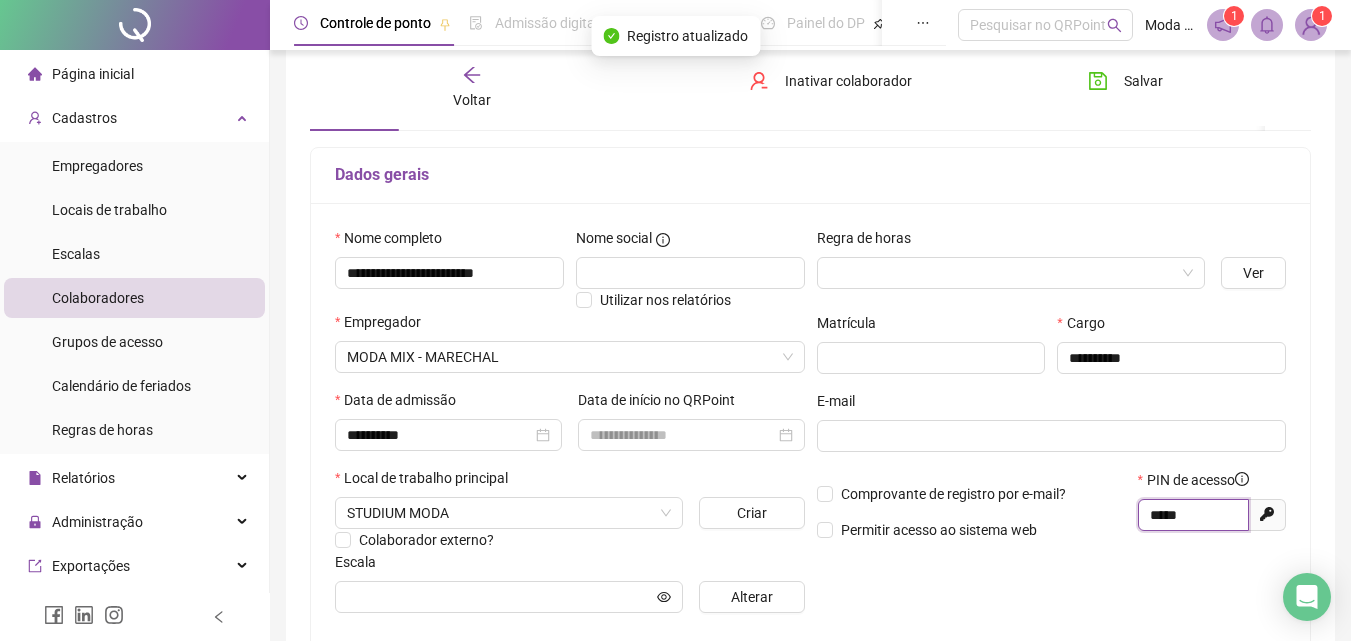 click on "*****" at bounding box center [1191, 515] 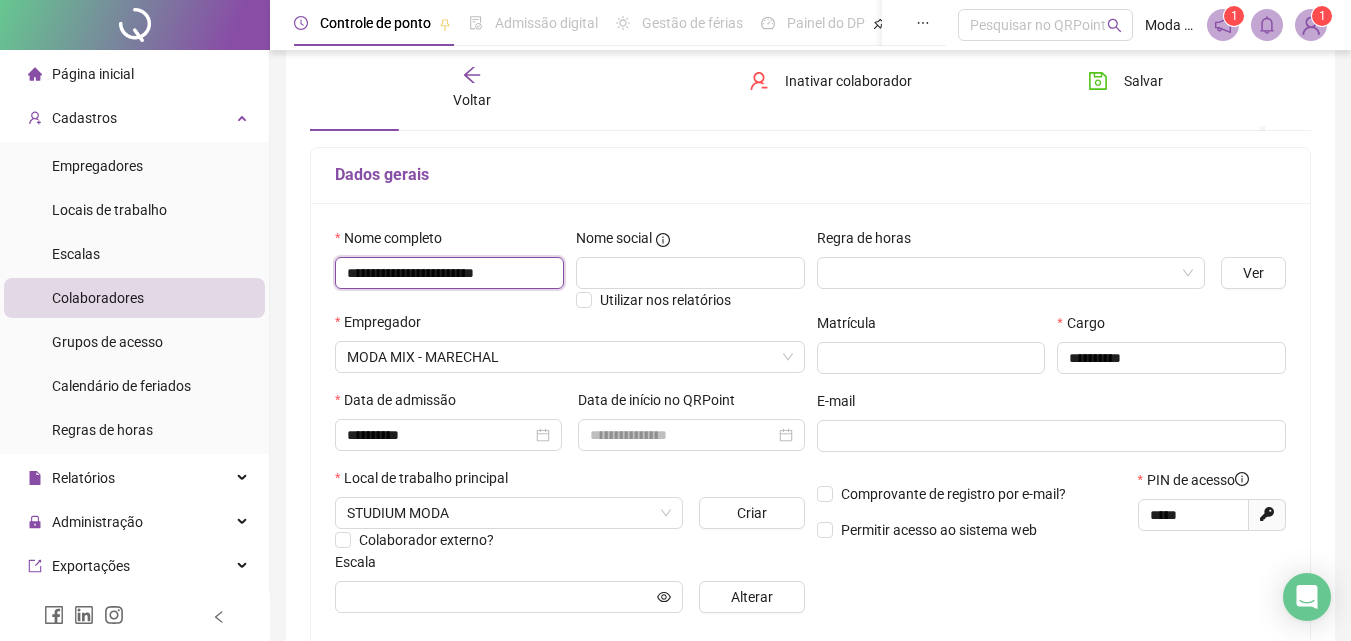 click on "**********" at bounding box center (449, 273) 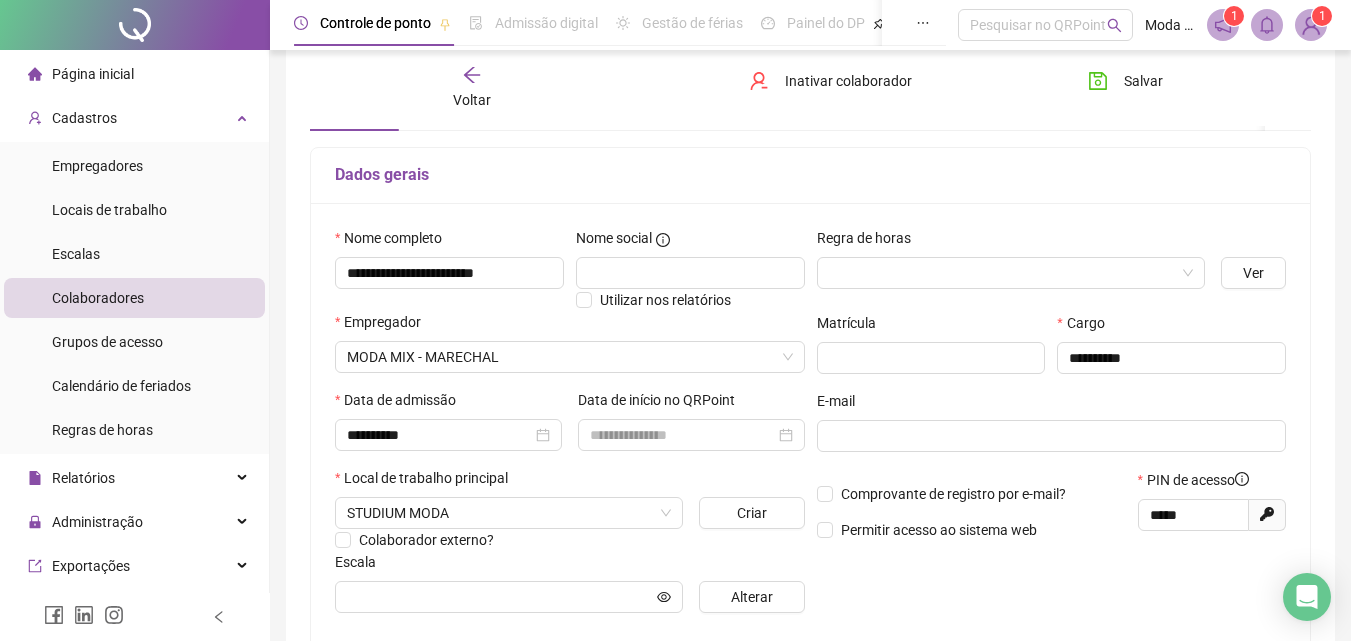 click on "Voltar" at bounding box center (472, 100) 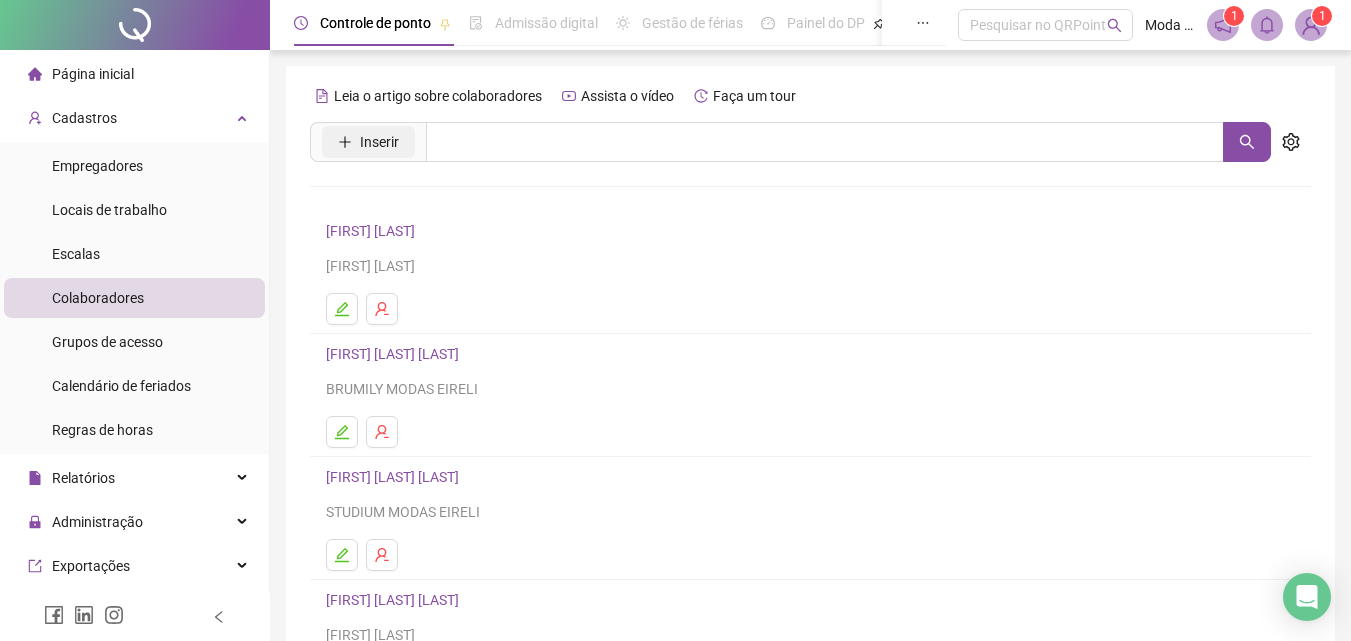click on "Inserir" at bounding box center (379, 142) 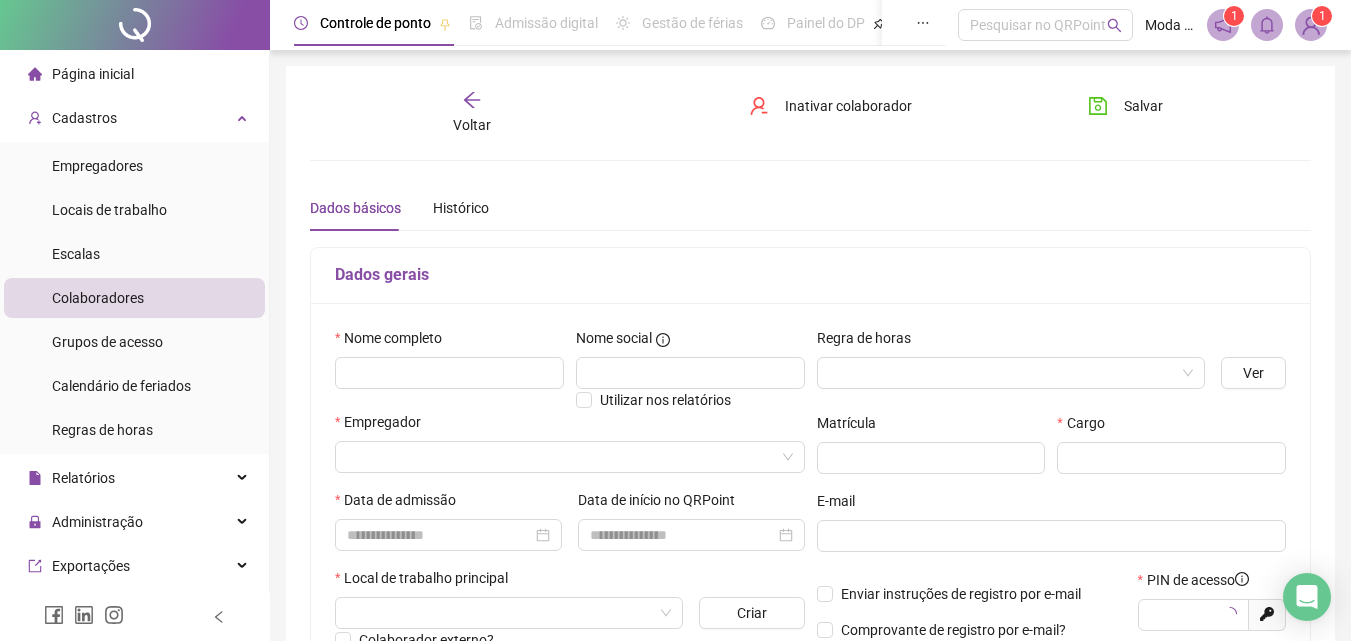 type on "*****" 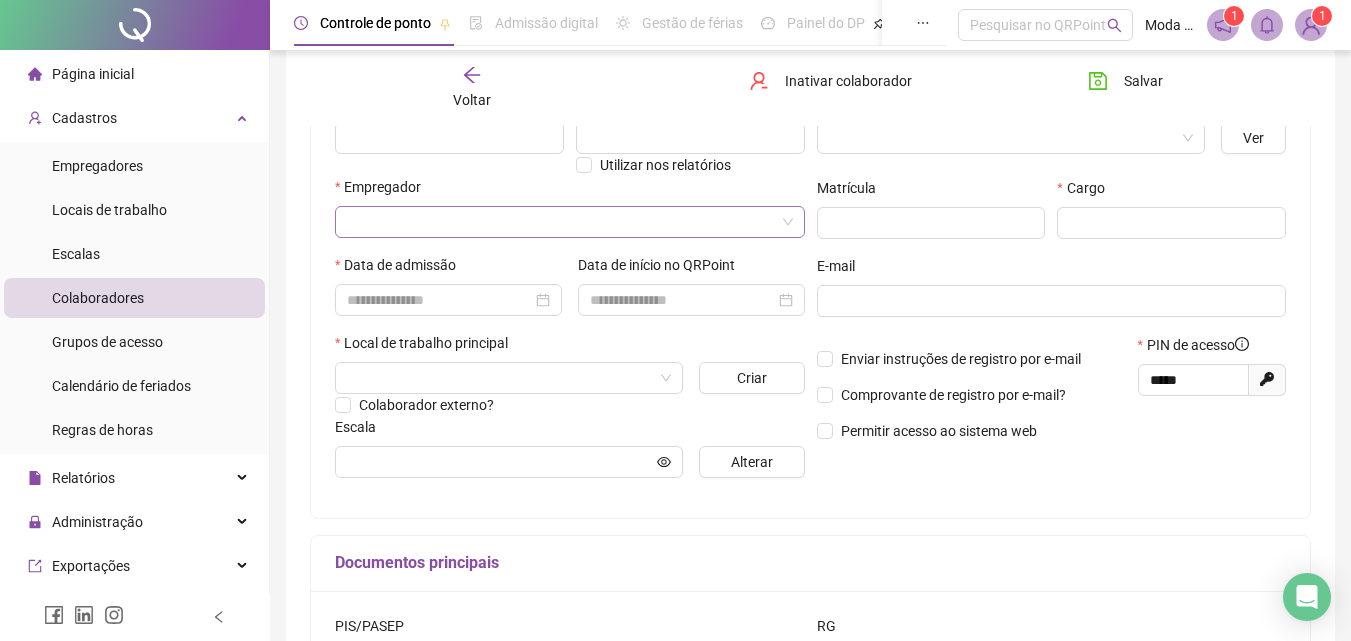 scroll, scrollTop: 200, scrollLeft: 0, axis: vertical 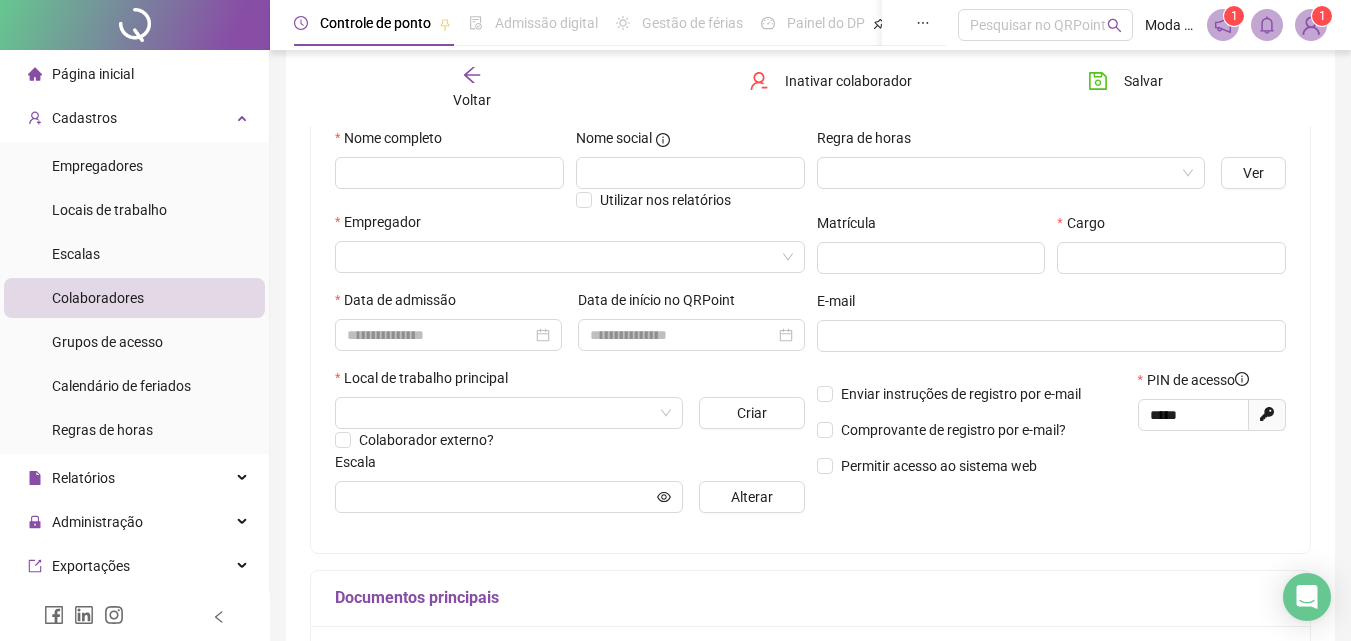 click on "Nome completo" at bounding box center (449, 142) 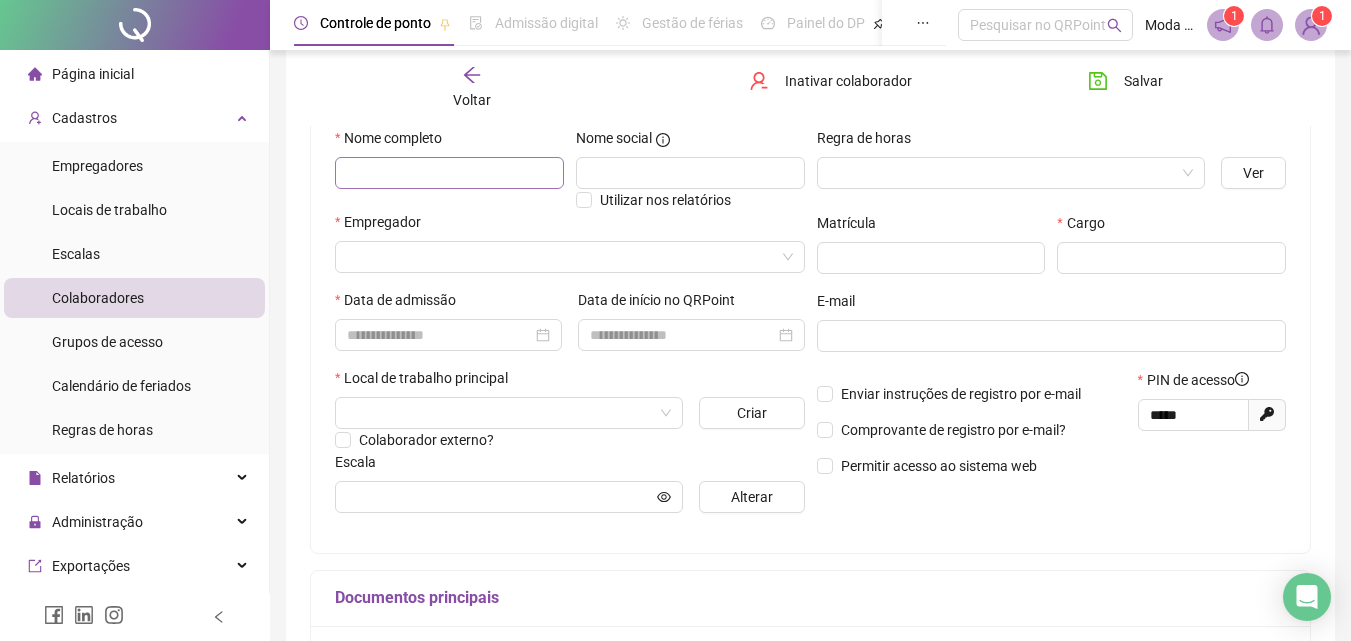 drag, startPoint x: 466, startPoint y: 151, endPoint x: 467, endPoint y: 164, distance: 13.038404 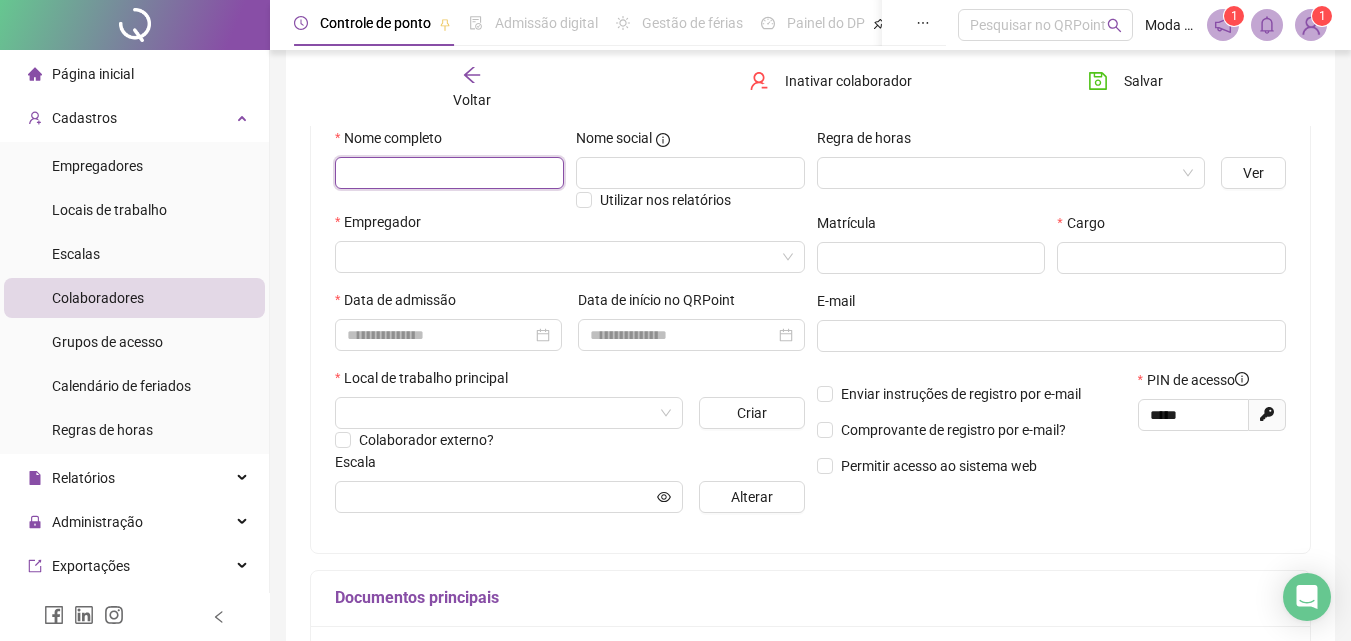 click at bounding box center (449, 173) 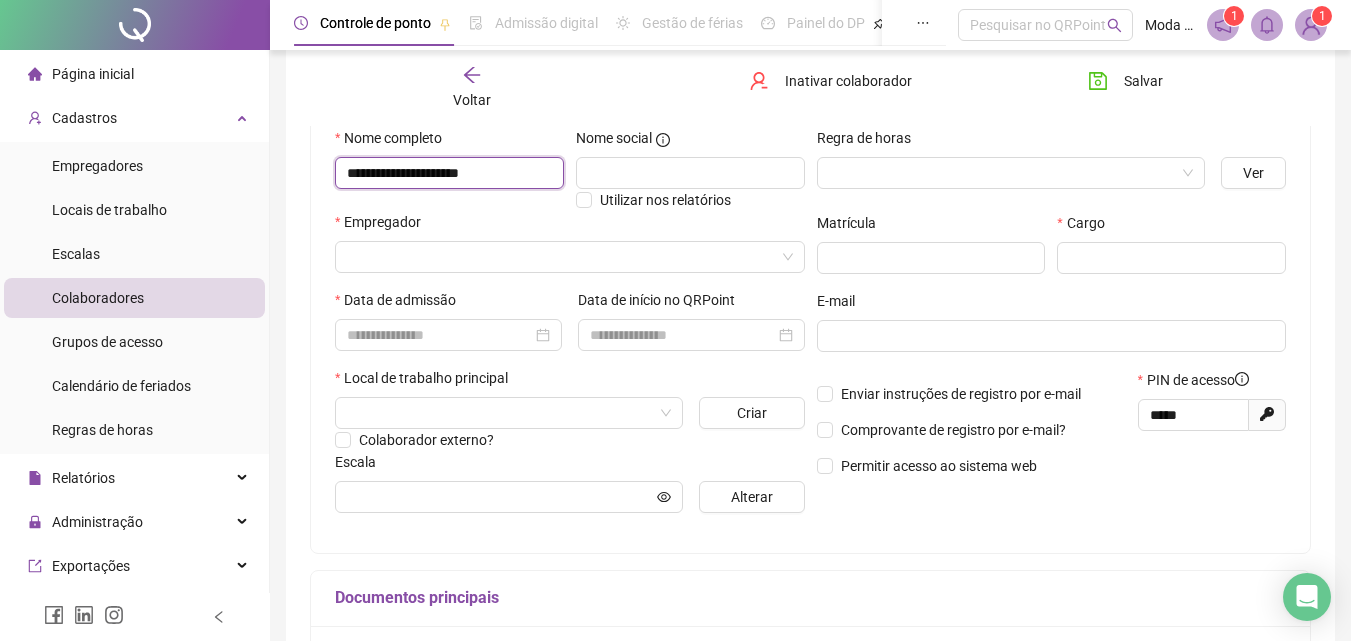type on "**********" 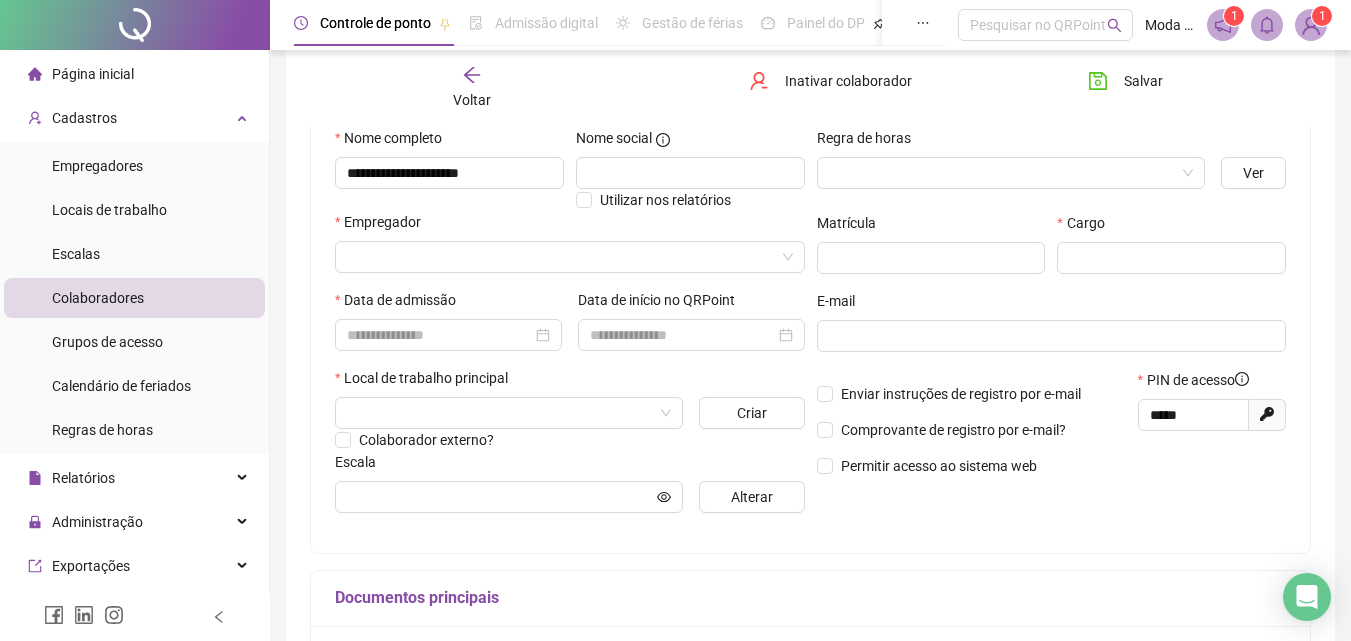 click on "**********" at bounding box center (449, 169) 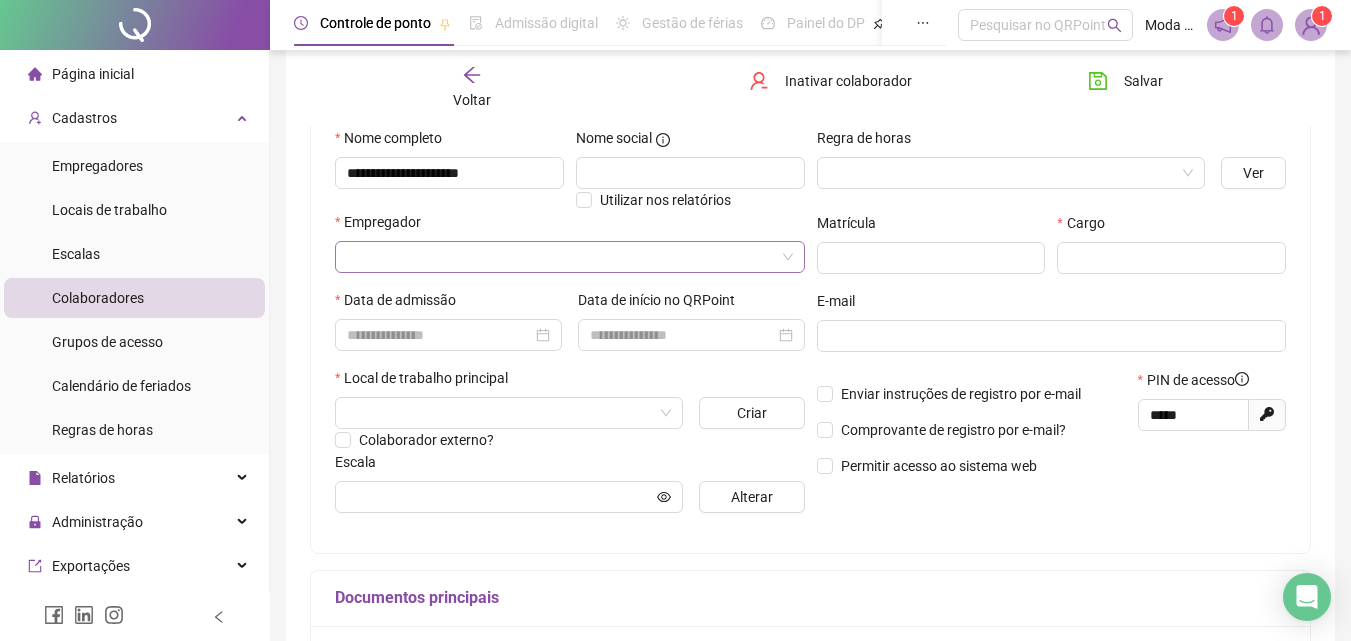 click at bounding box center [561, 257] 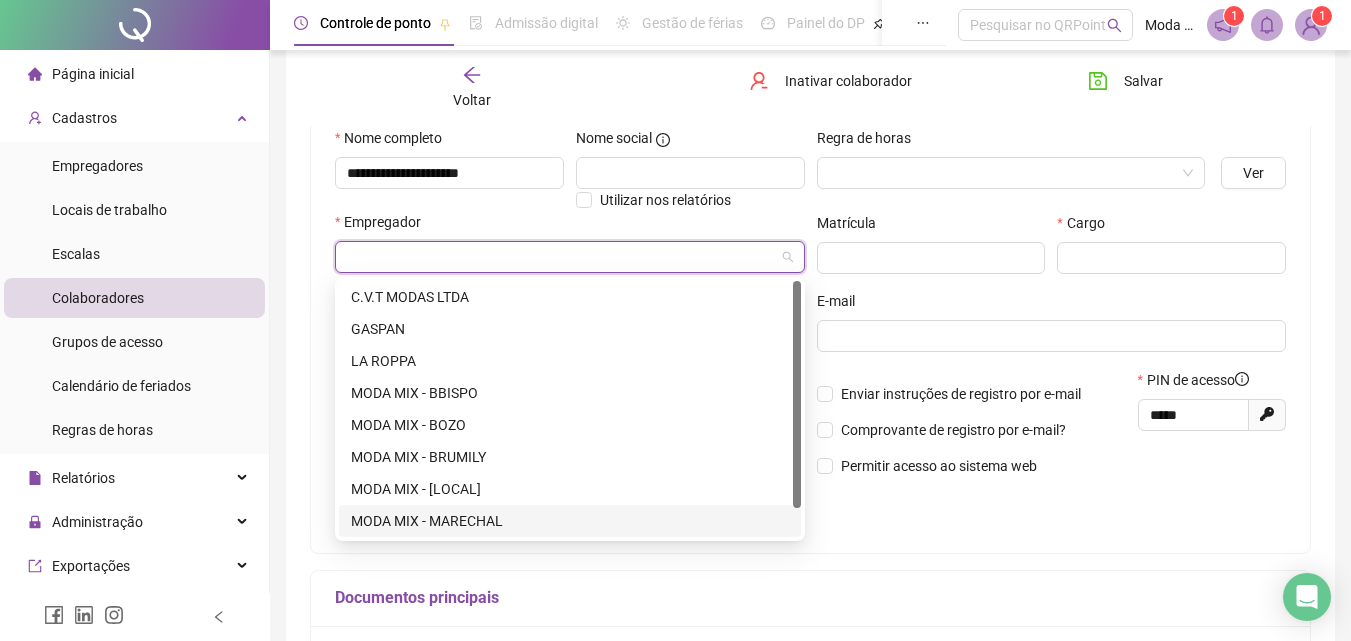 click on "MODA MIX -  MARECHAL" at bounding box center [570, 521] 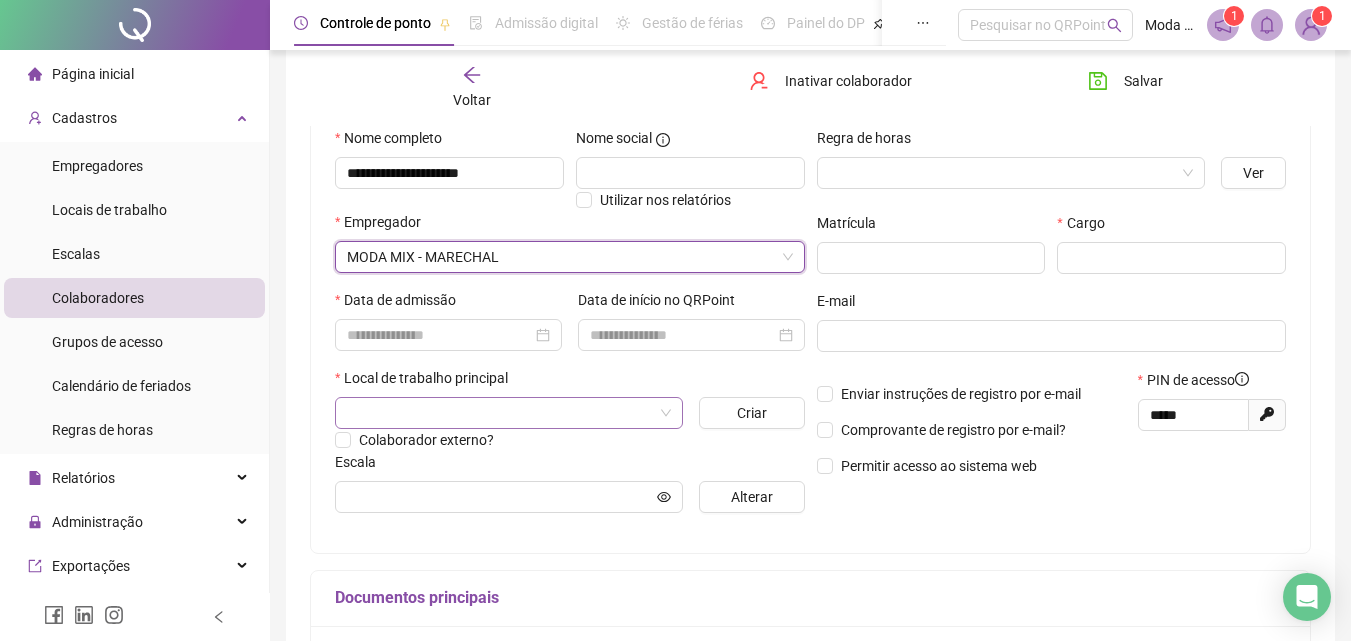 click at bounding box center (500, 413) 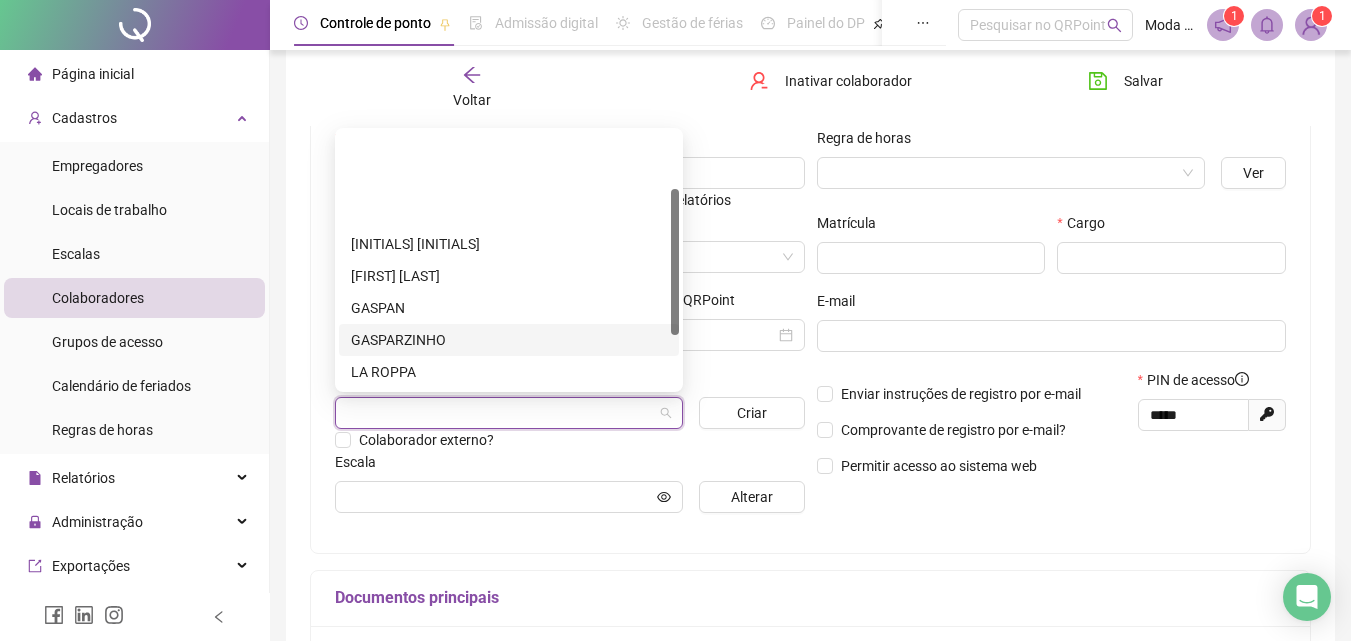 scroll, scrollTop: 192, scrollLeft: 0, axis: vertical 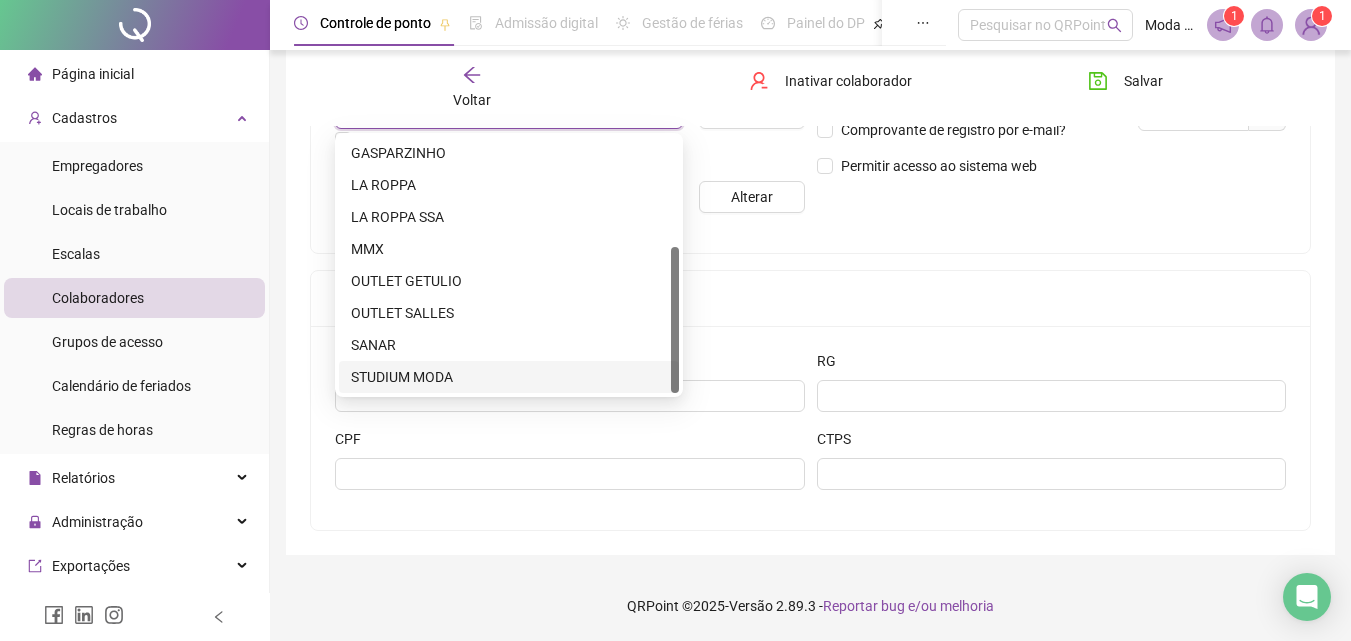 click on "STUDIUM MODA" at bounding box center [509, 377] 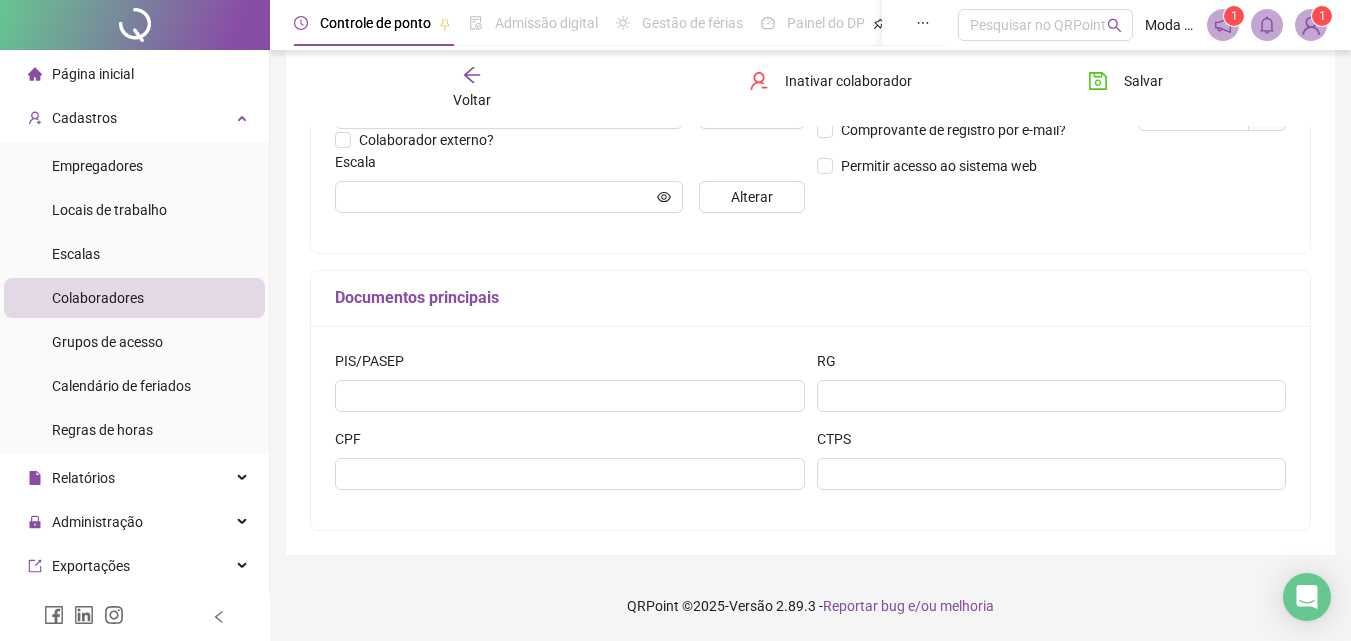click on "Documentos principais" at bounding box center (810, 298) 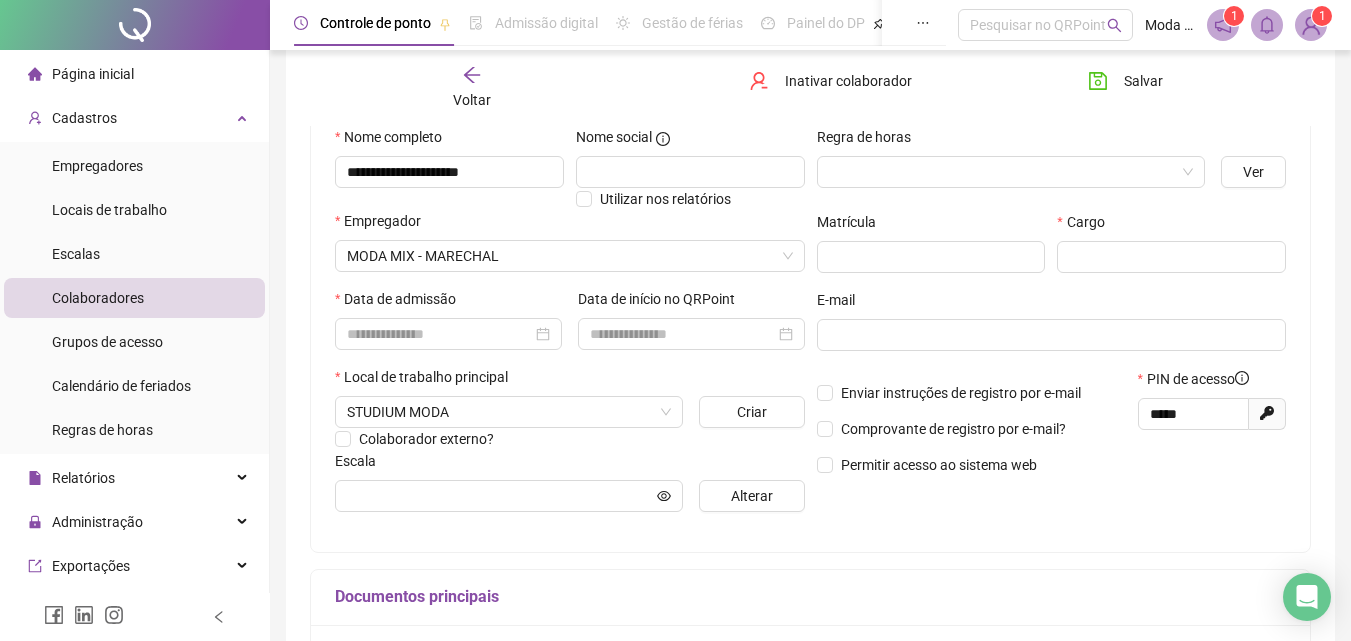 scroll, scrollTop: 200, scrollLeft: 0, axis: vertical 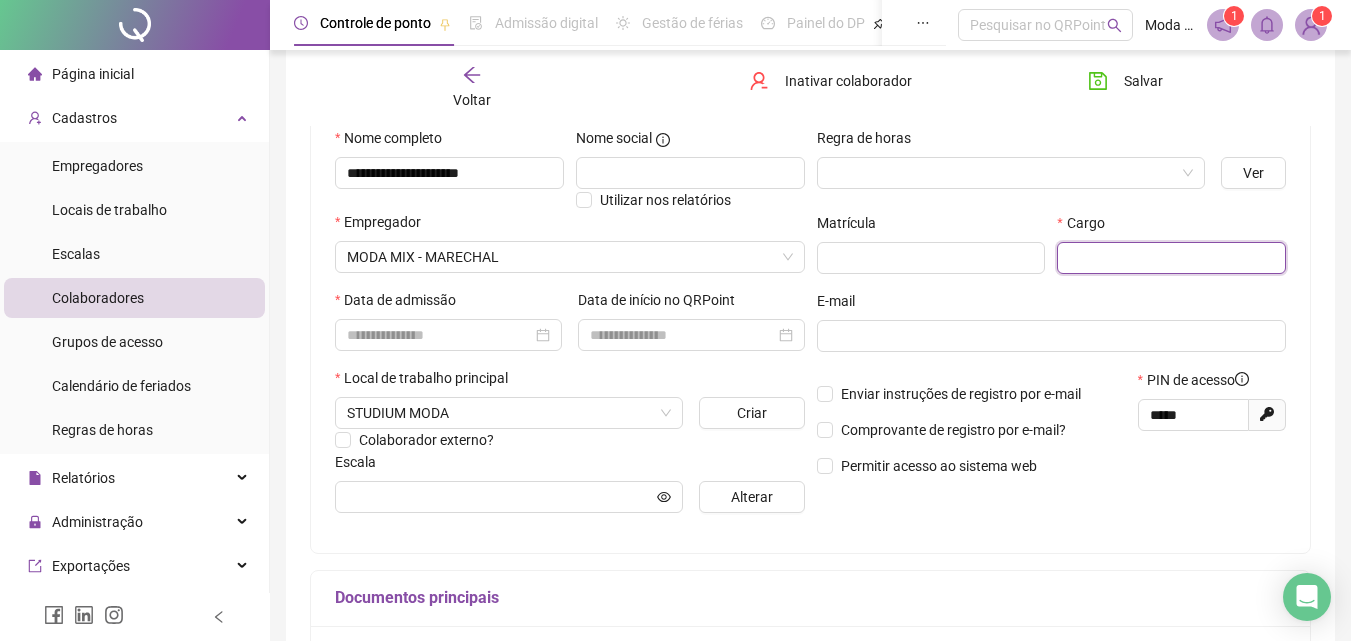 click at bounding box center (1171, 258) 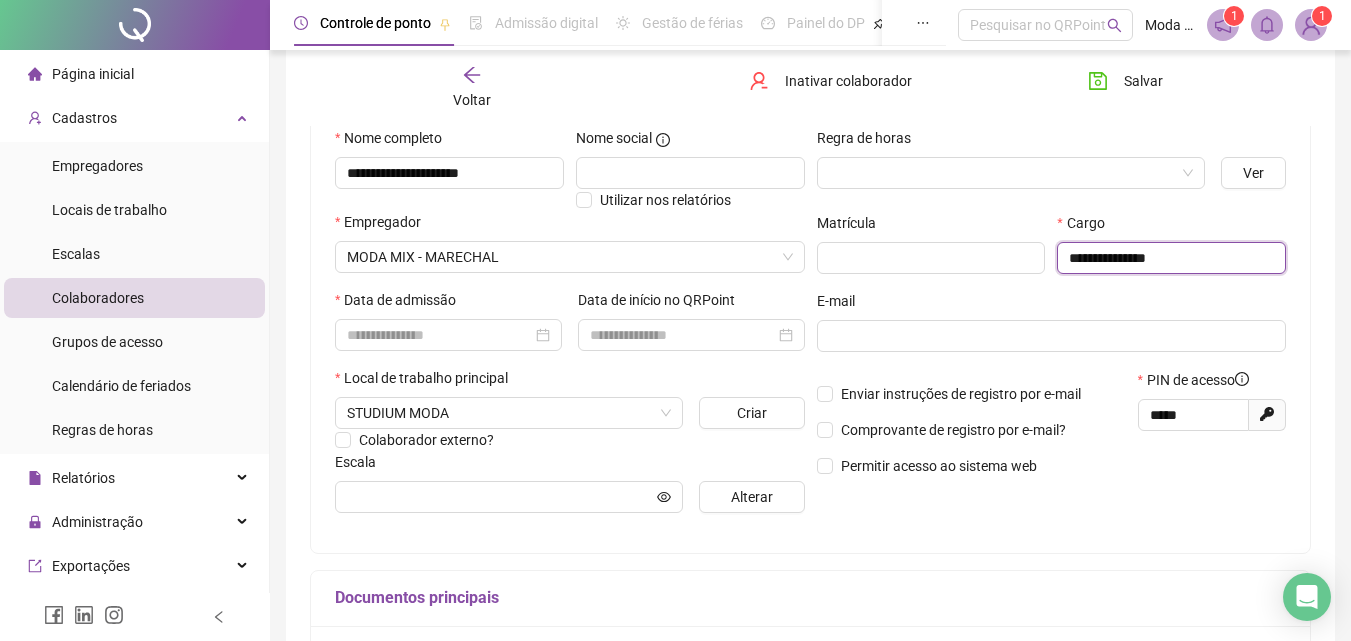 type on "**********" 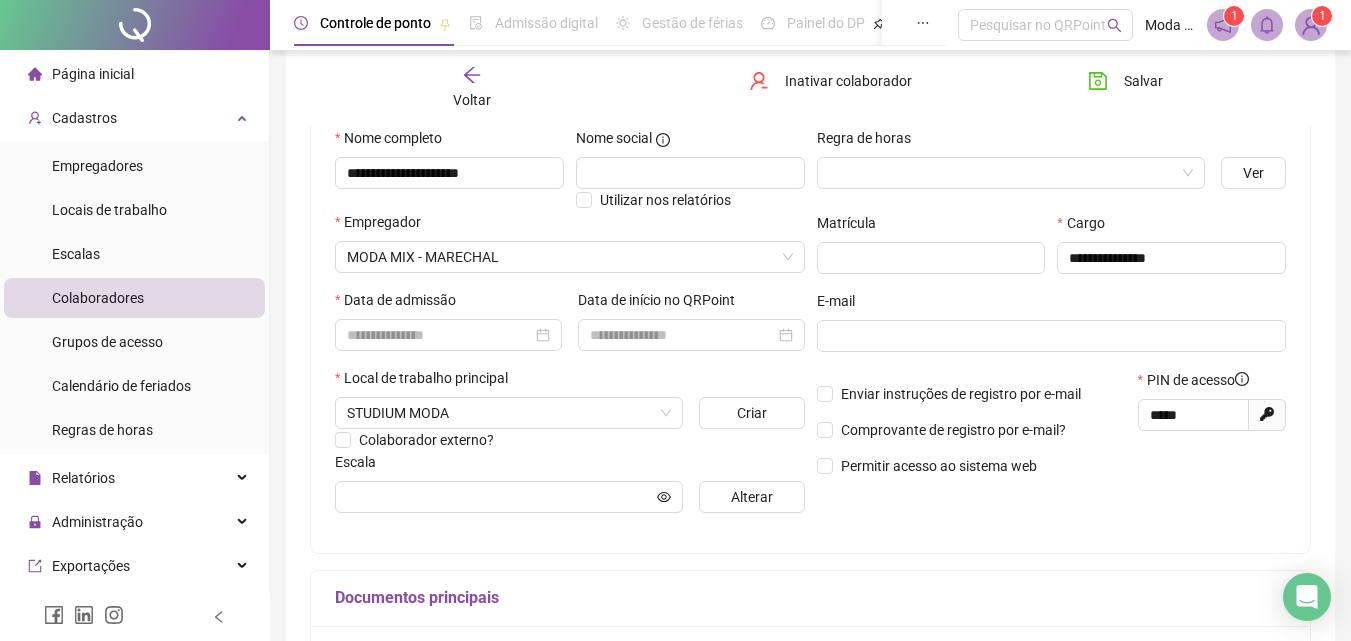 click on "E-mail" at bounding box center (1052, 305) 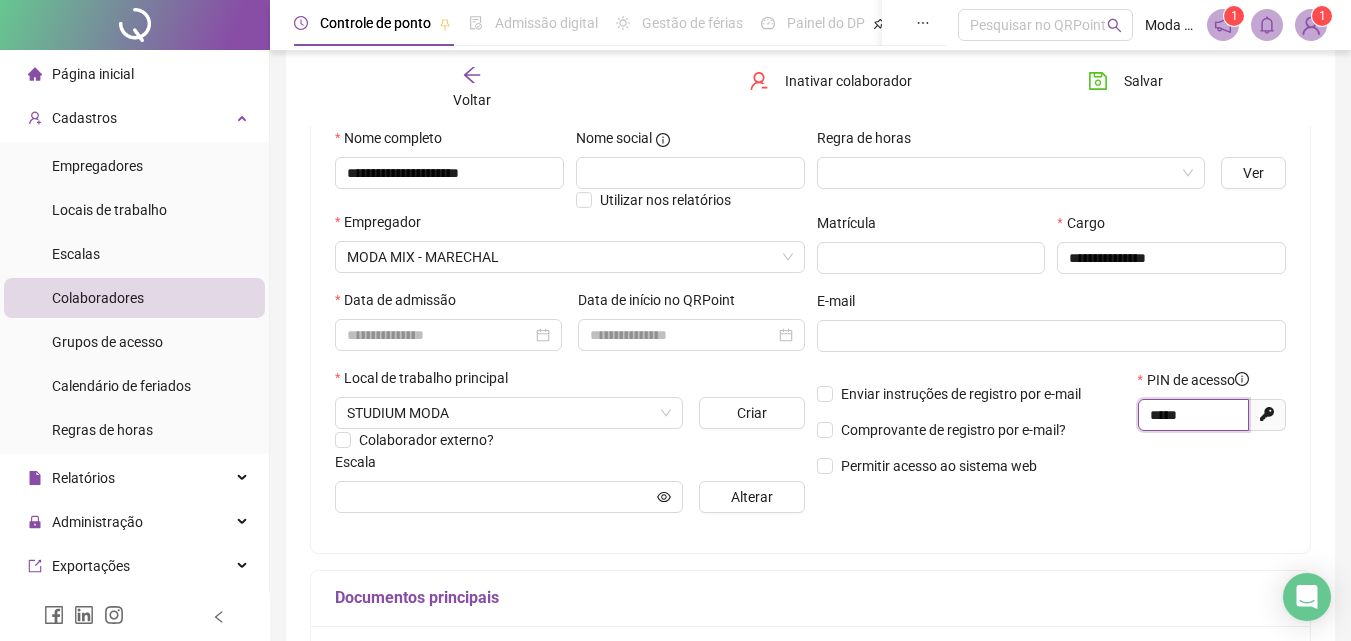 click on "*****" at bounding box center [1191, 415] 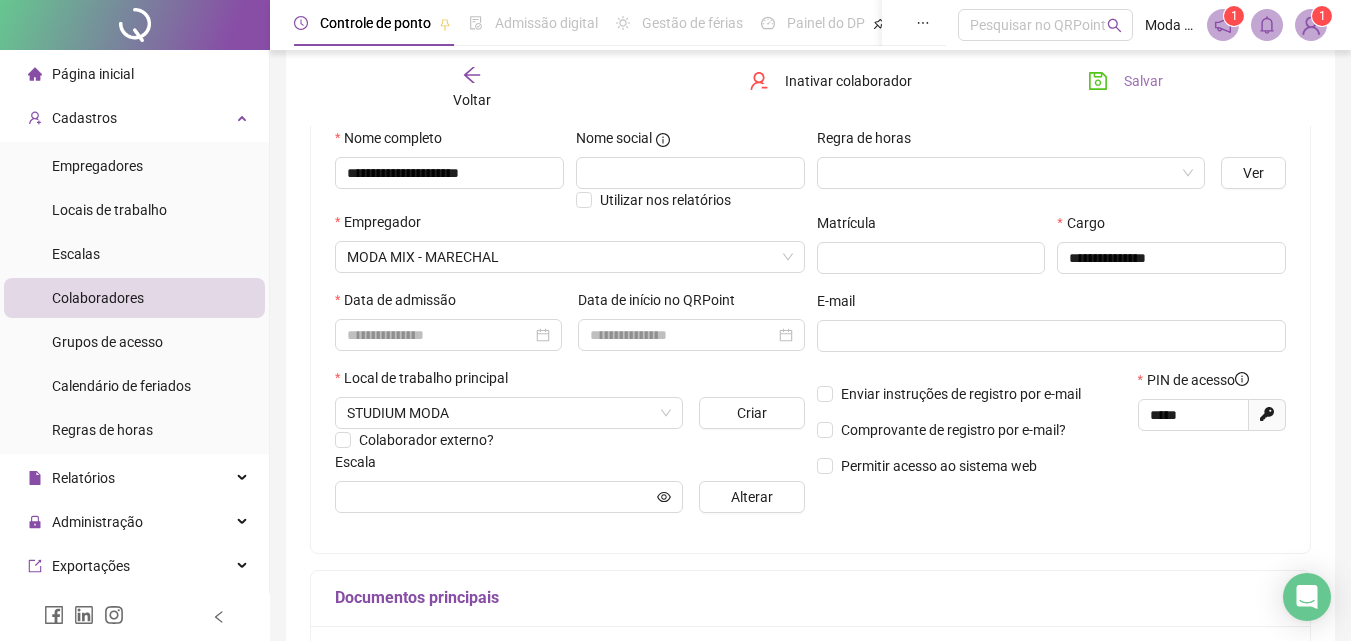 click on "Salvar" at bounding box center [1143, 81] 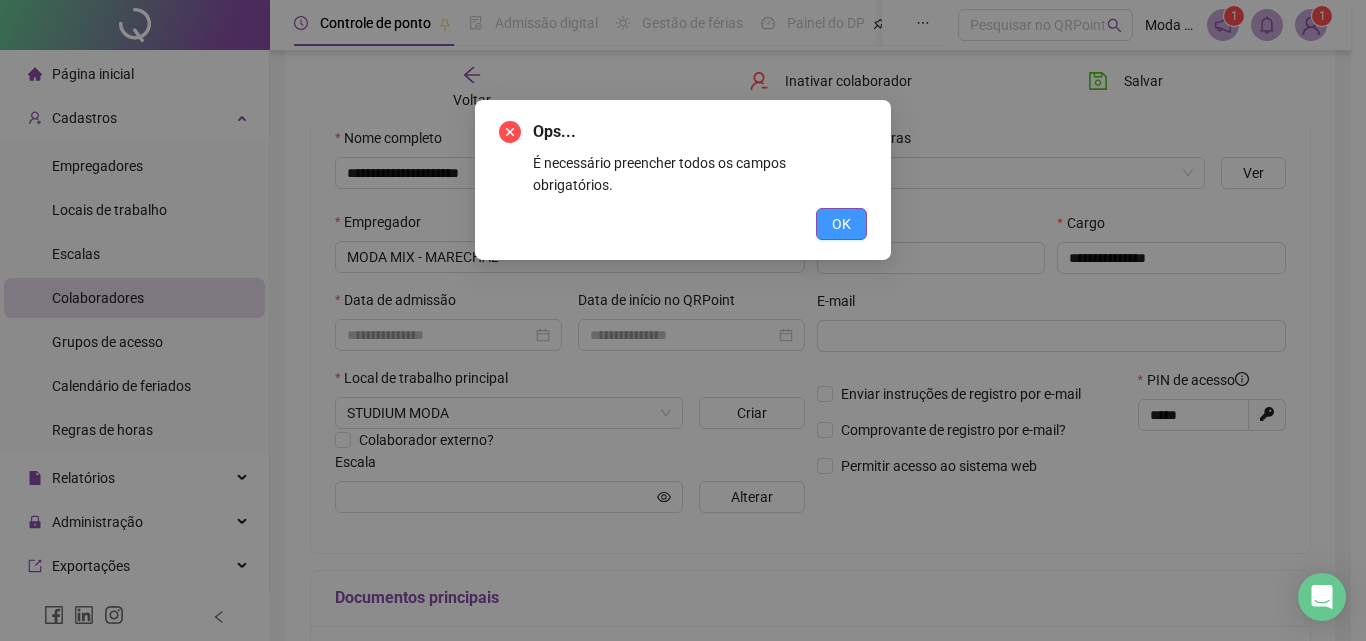 click on "OK" at bounding box center [841, 224] 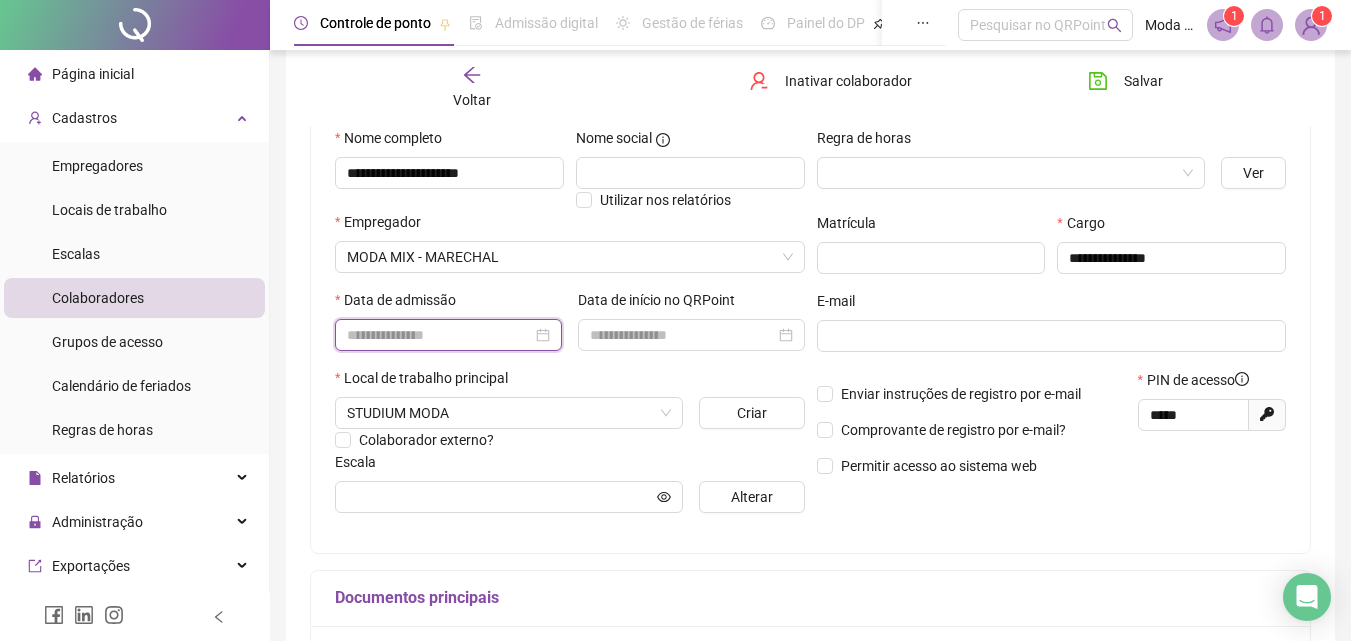 click at bounding box center [439, 335] 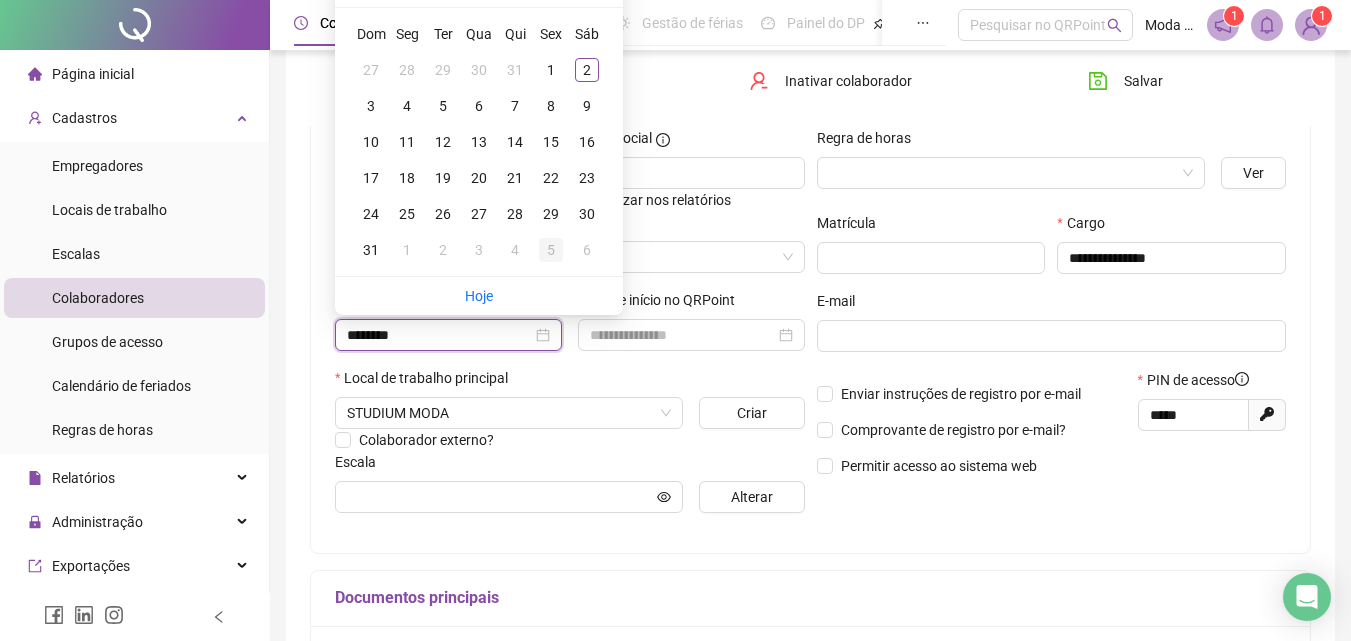 type on "**********" 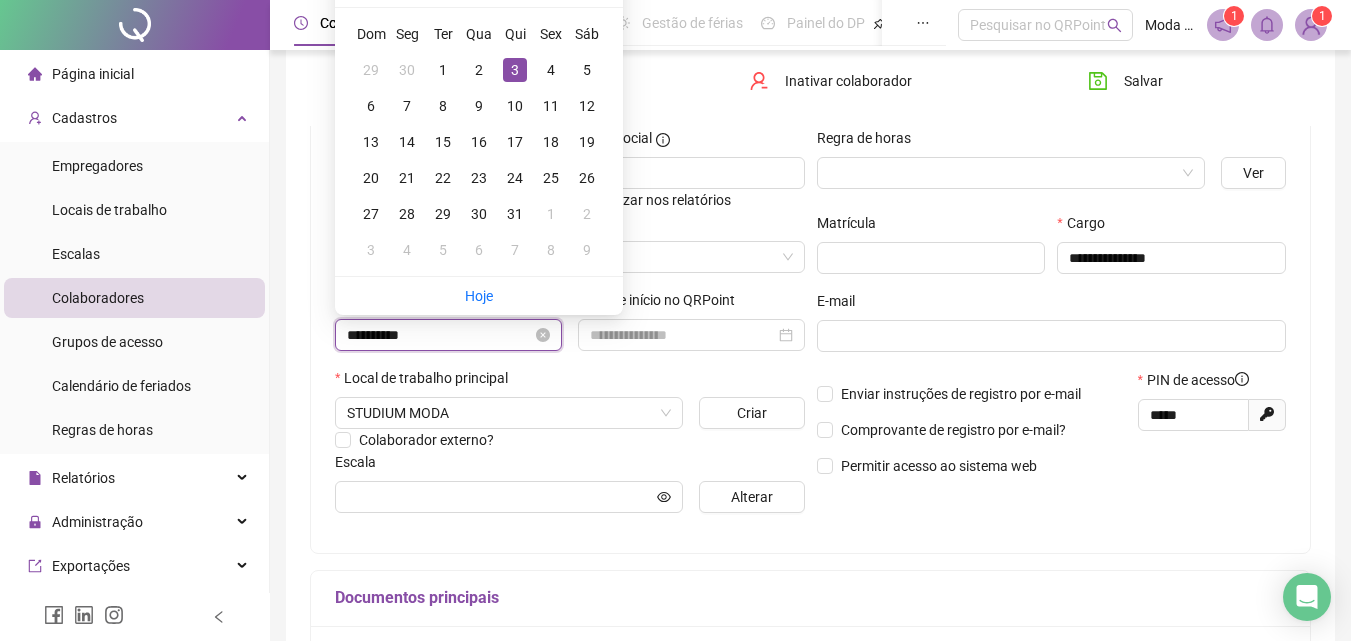 type on "**********" 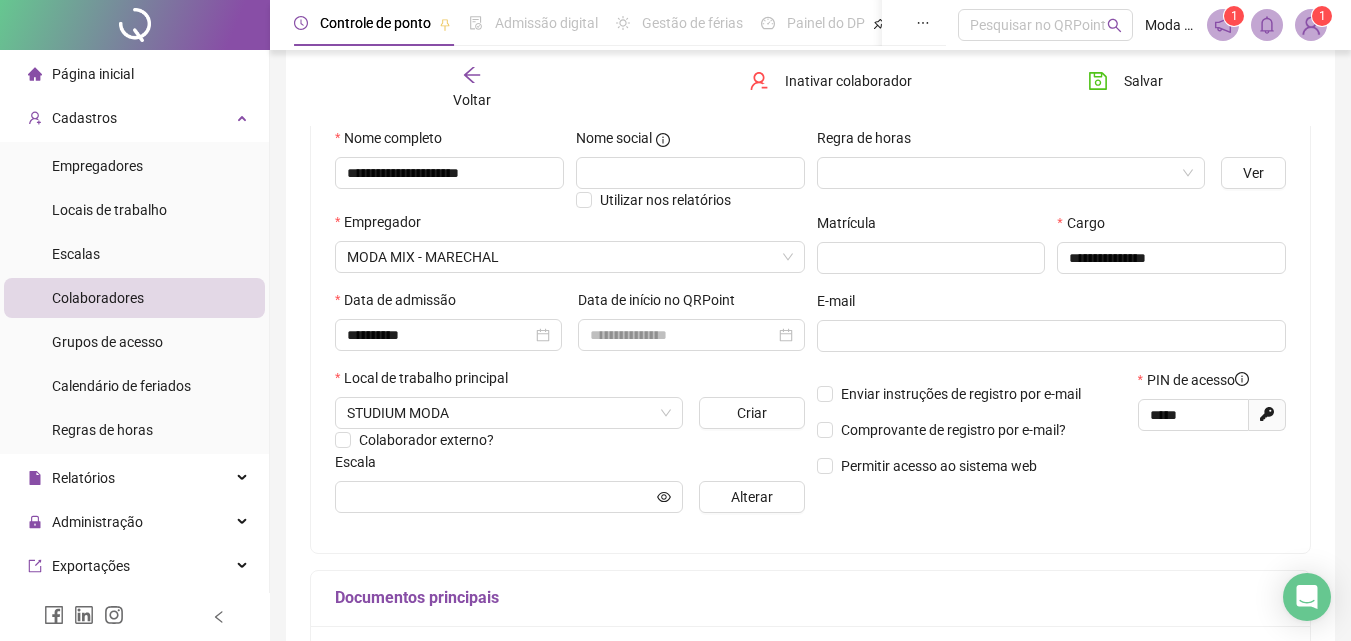 click on "Local de trabalho principal" at bounding box center (570, 382) 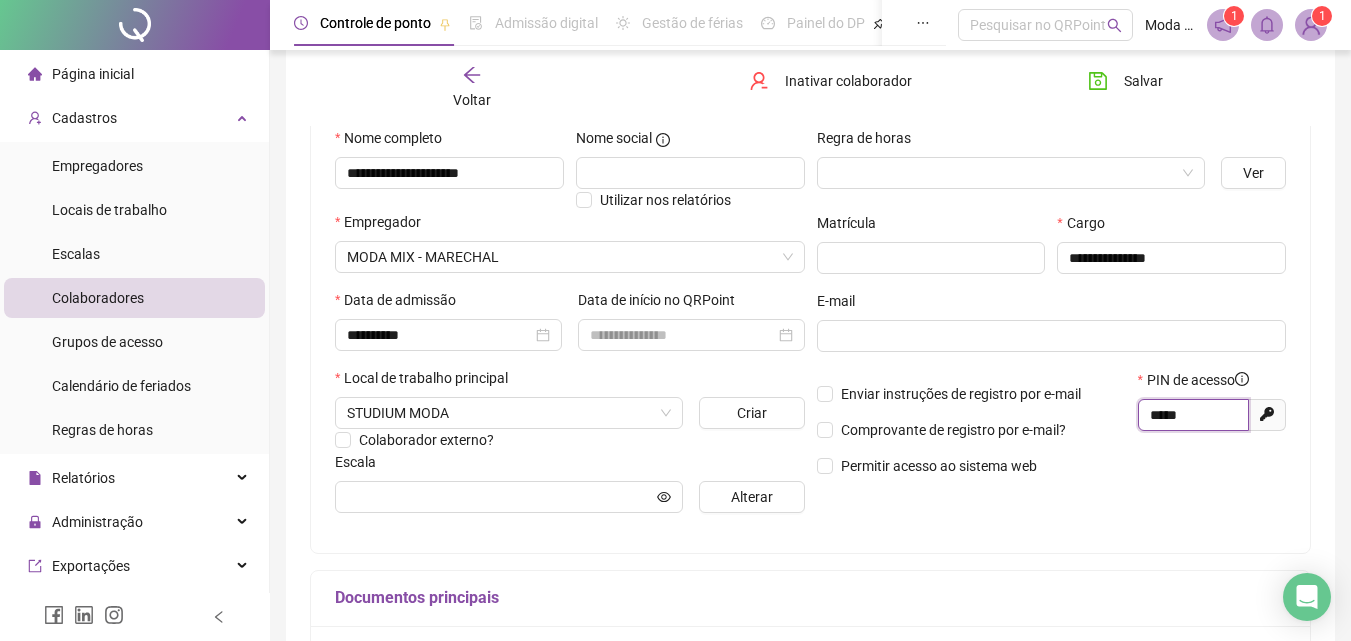 click on "*****" at bounding box center [1191, 415] 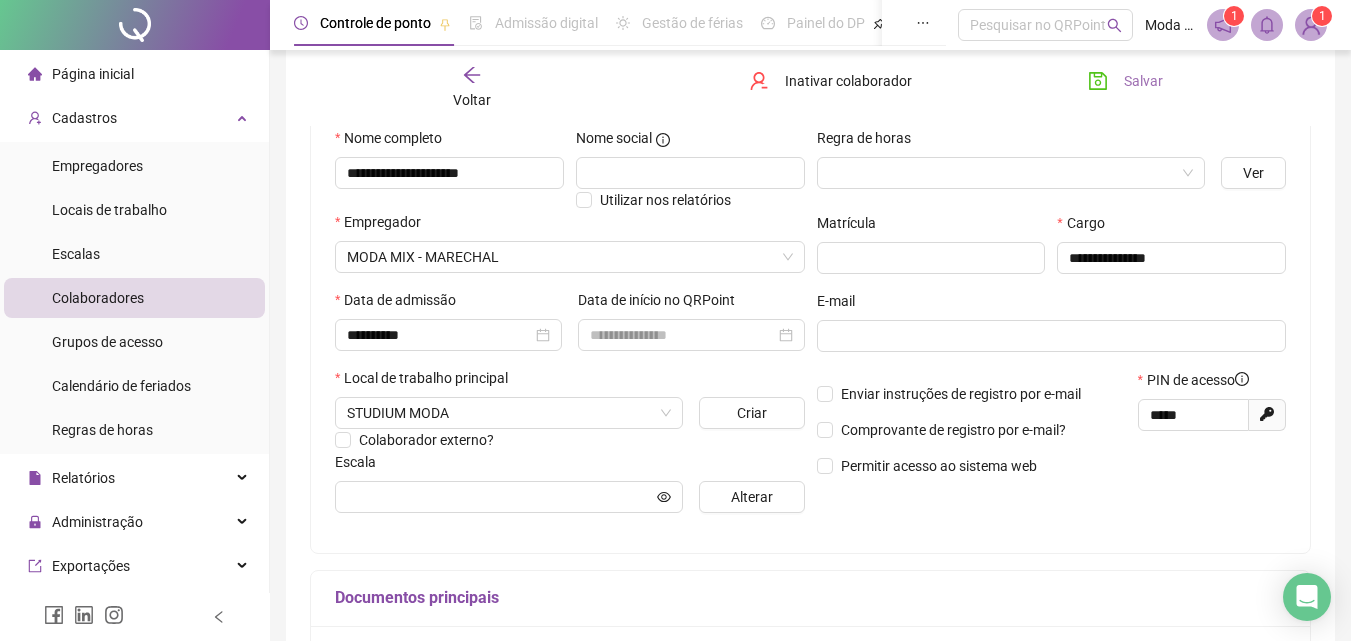 click on "Salvar" at bounding box center (1143, 81) 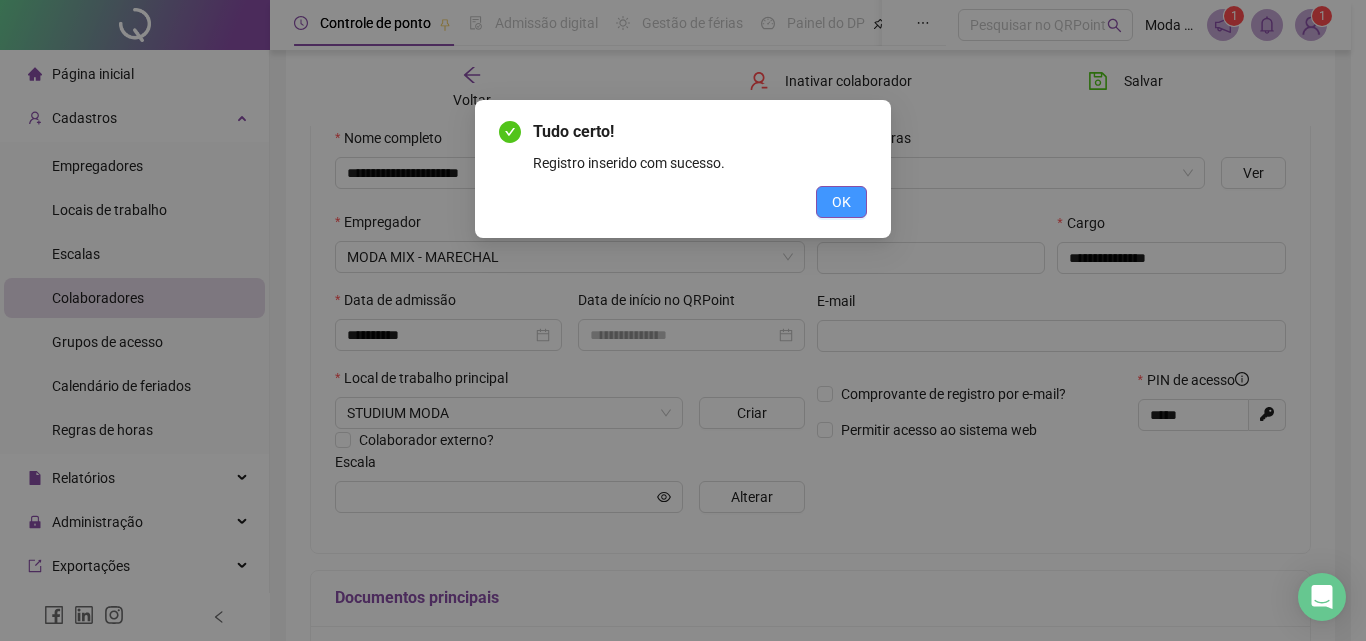 click on "OK" at bounding box center (841, 202) 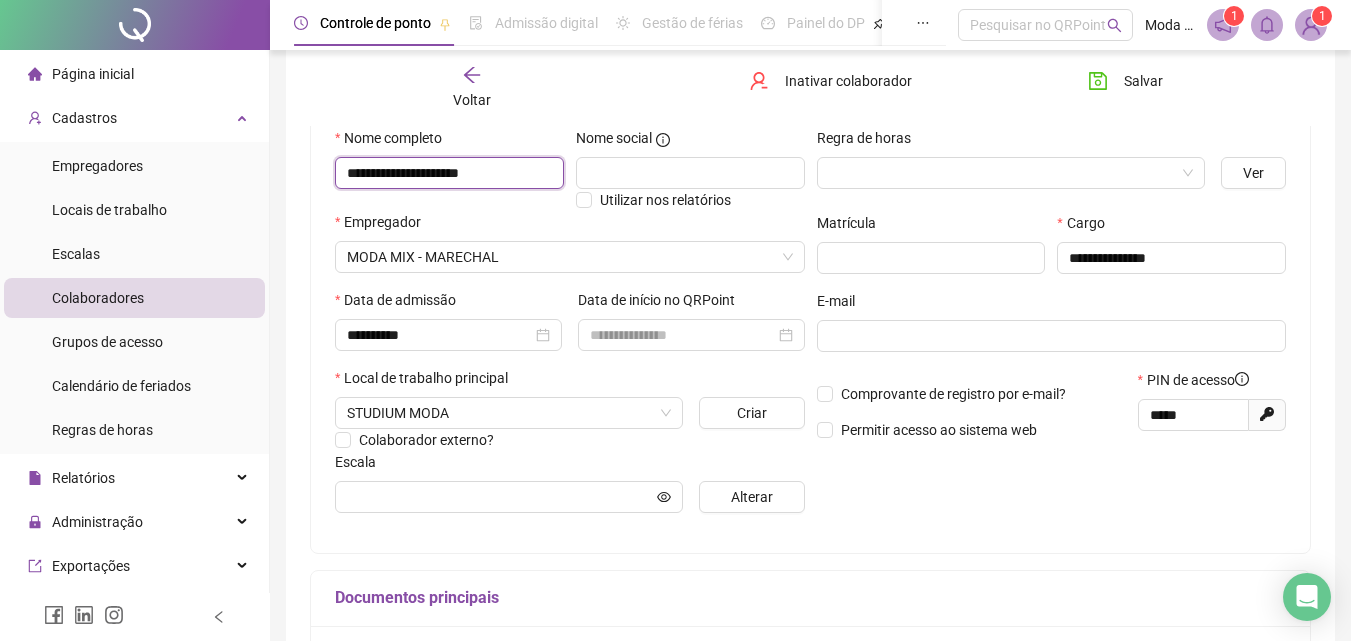 click on "**********" at bounding box center [449, 173] 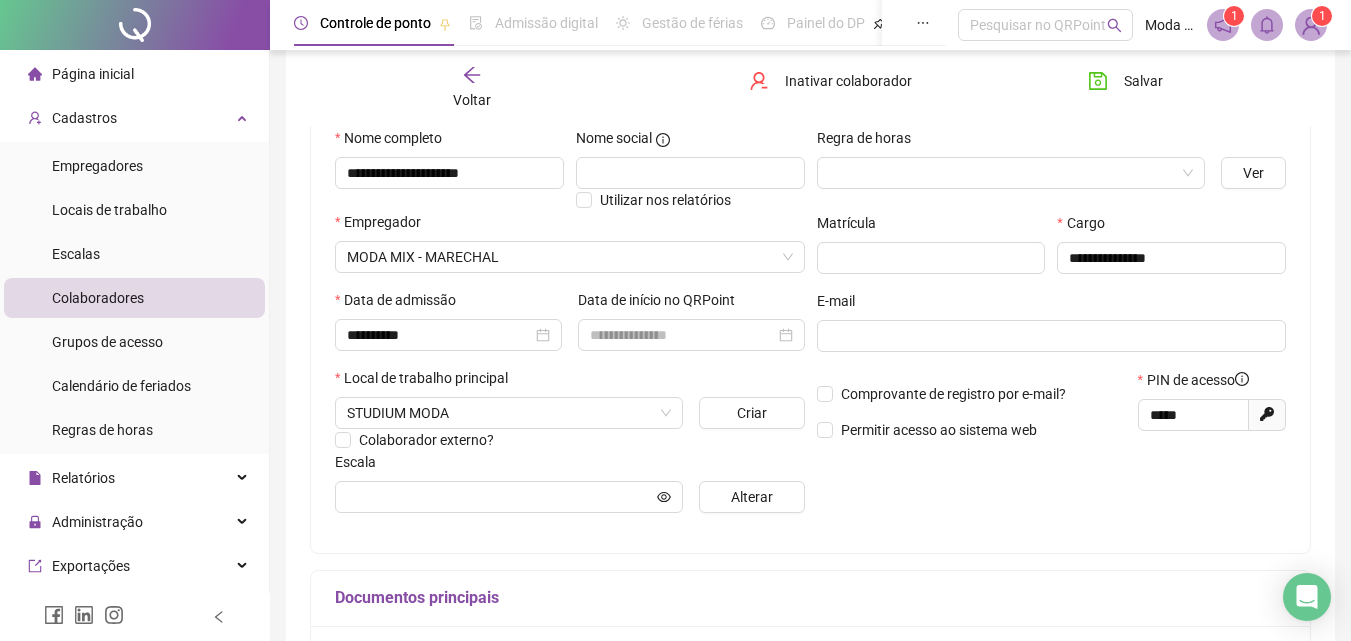 click on "Voltar" at bounding box center [472, 88] 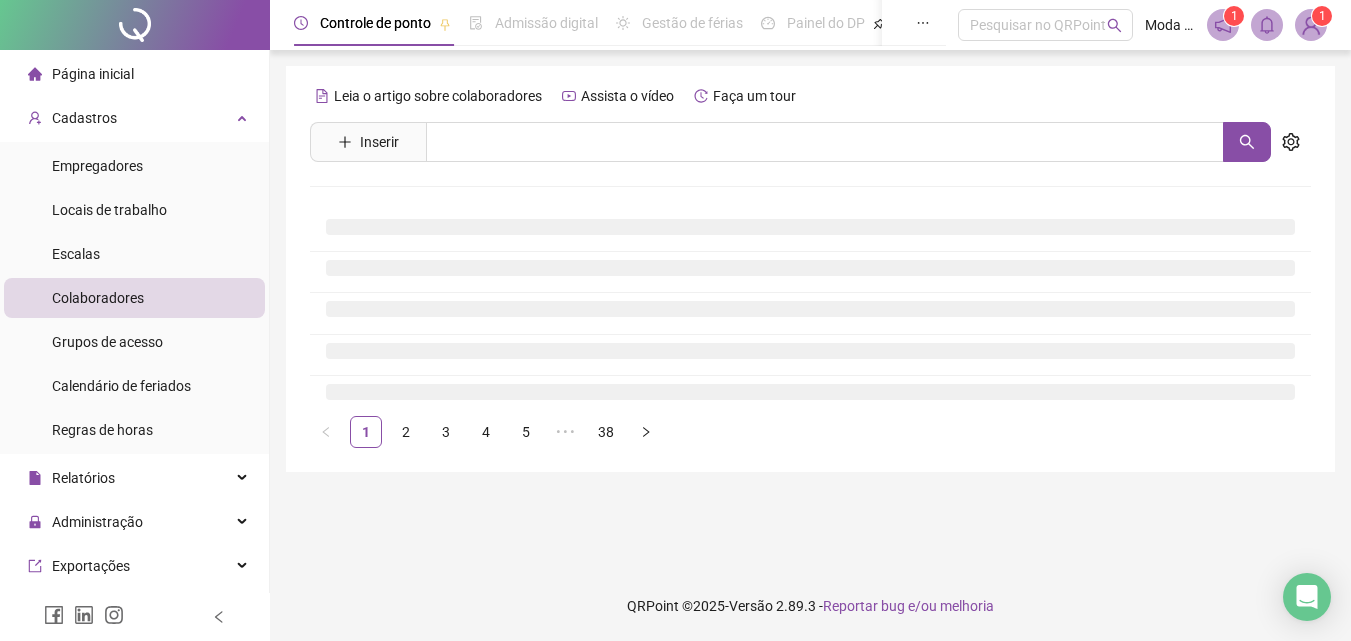 scroll, scrollTop: 0, scrollLeft: 0, axis: both 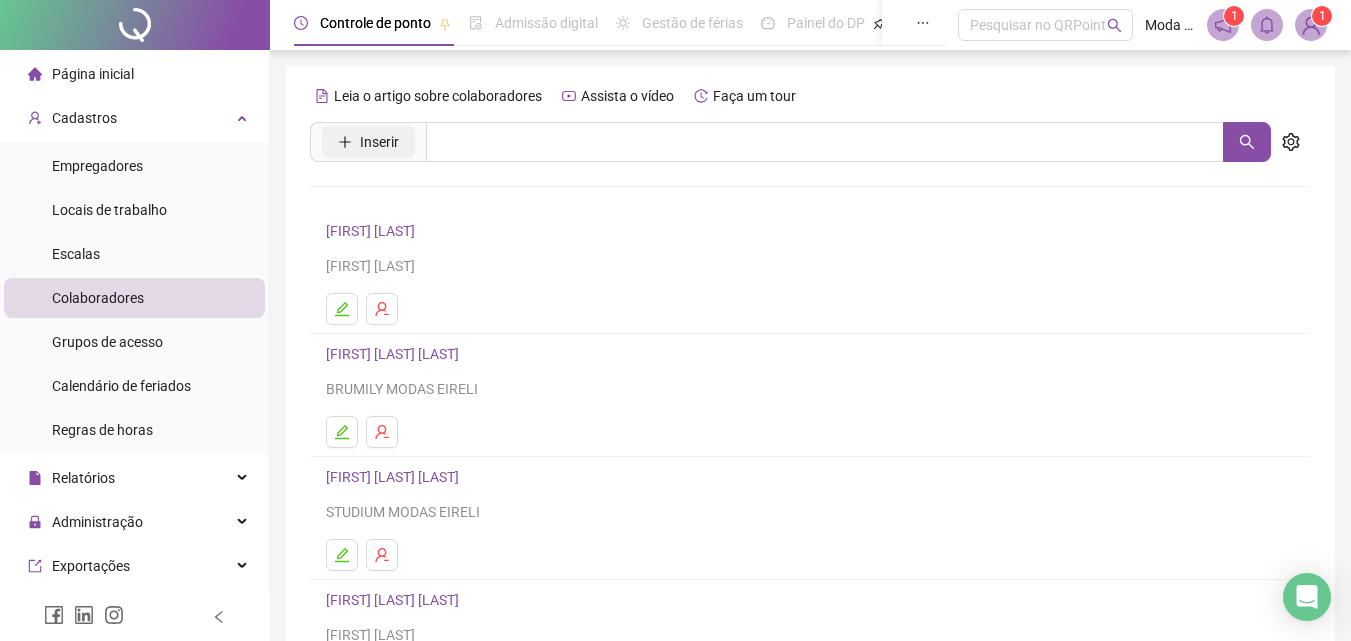 click on "Inserir" at bounding box center (368, 142) 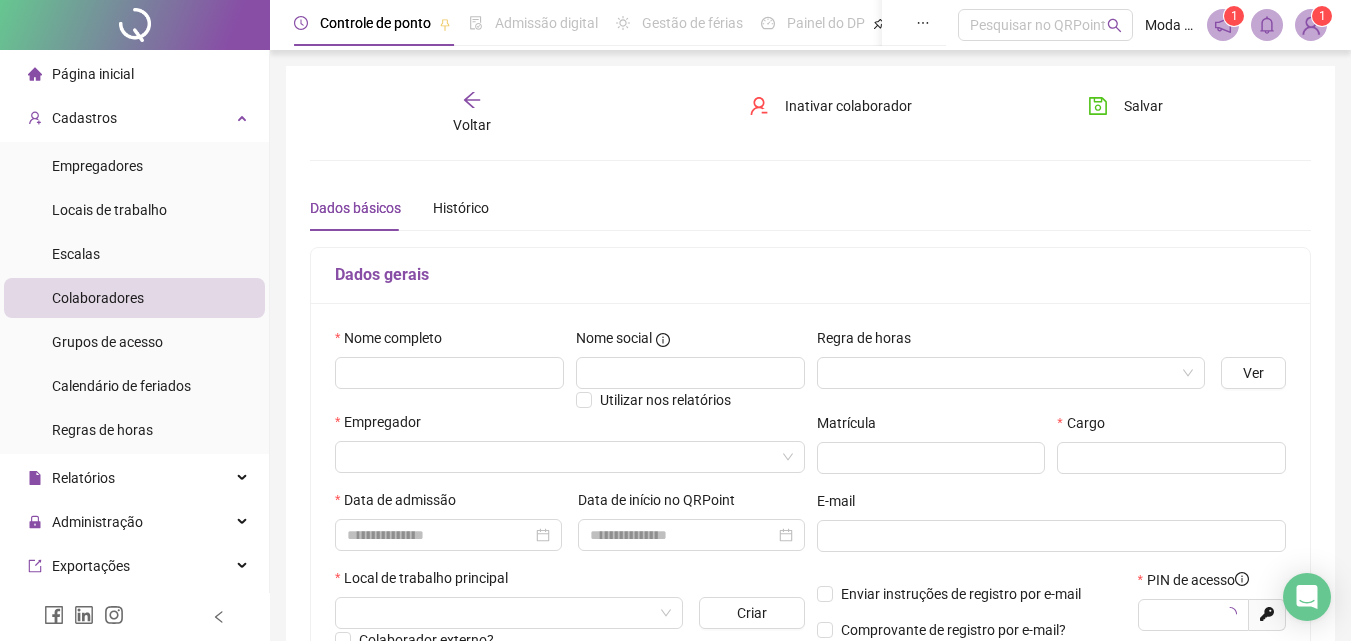 type on "*****" 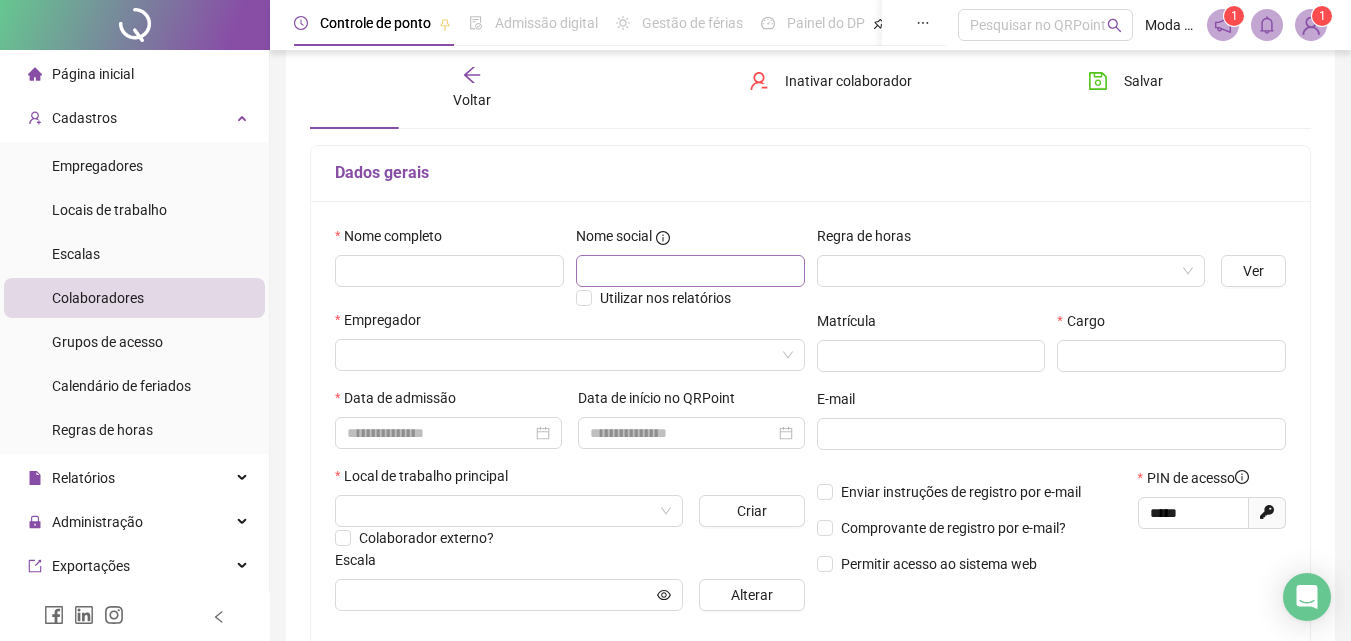 scroll, scrollTop: 100, scrollLeft: 0, axis: vertical 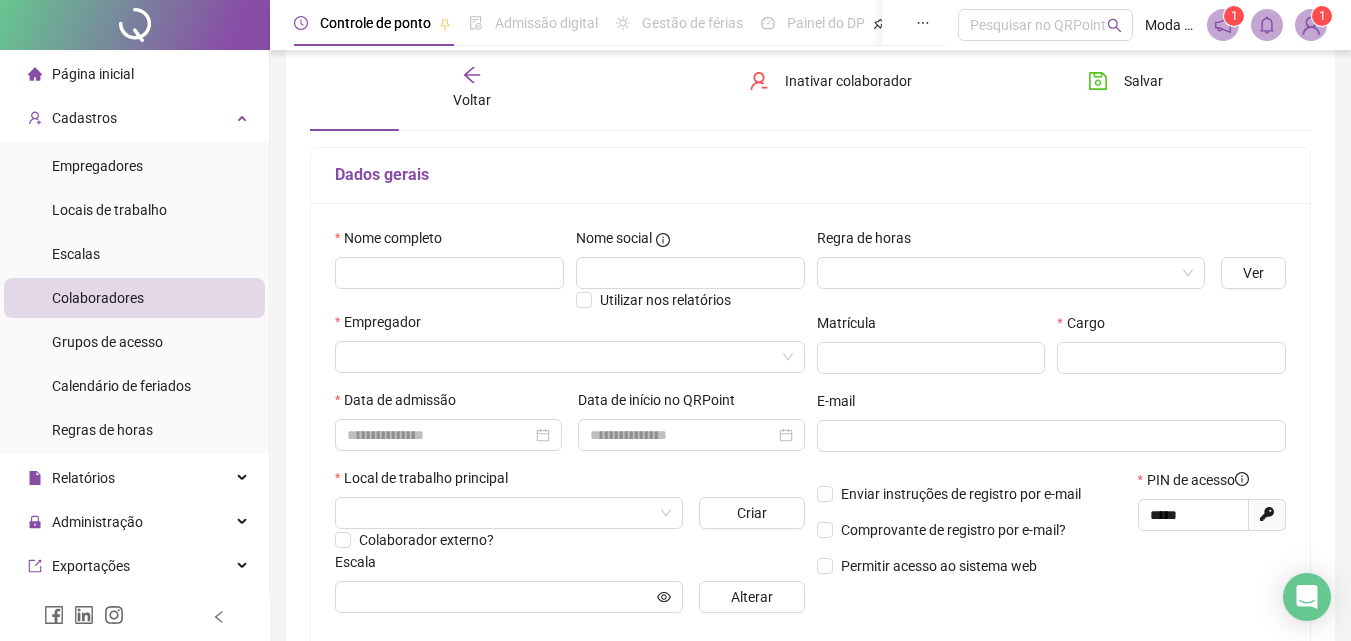 click on "Nome completo" at bounding box center (449, 269) 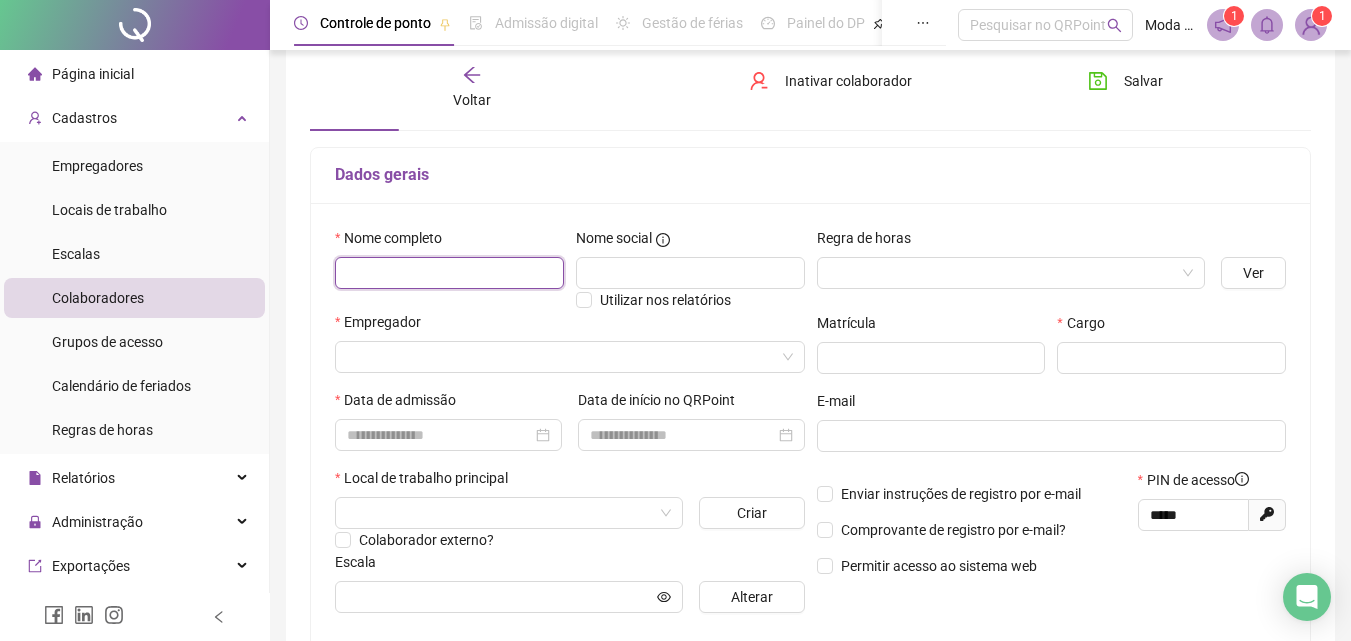 click at bounding box center (449, 273) 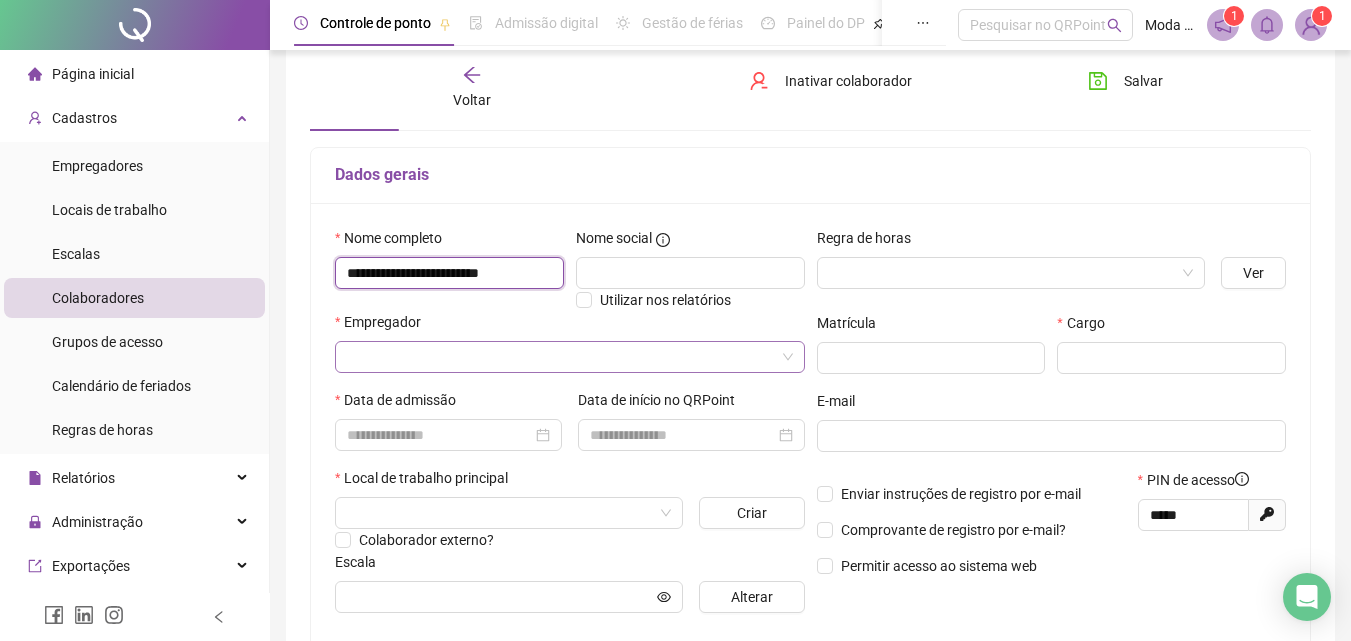 type on "**********" 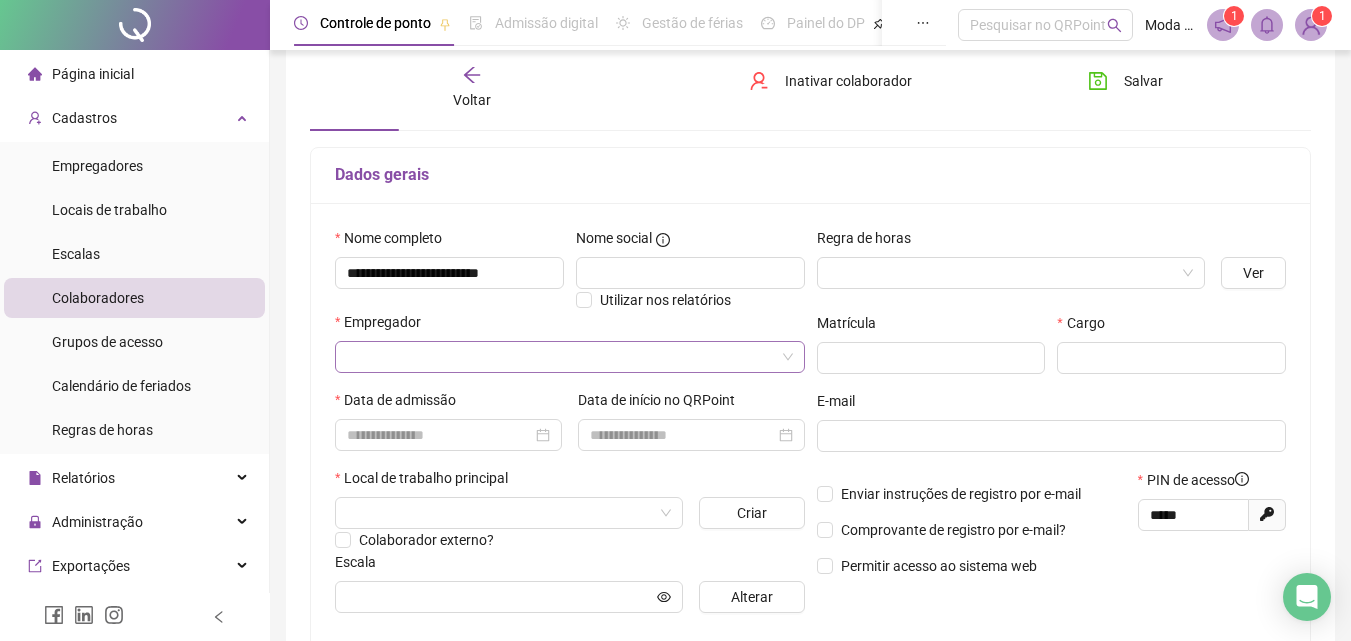 click at bounding box center [561, 357] 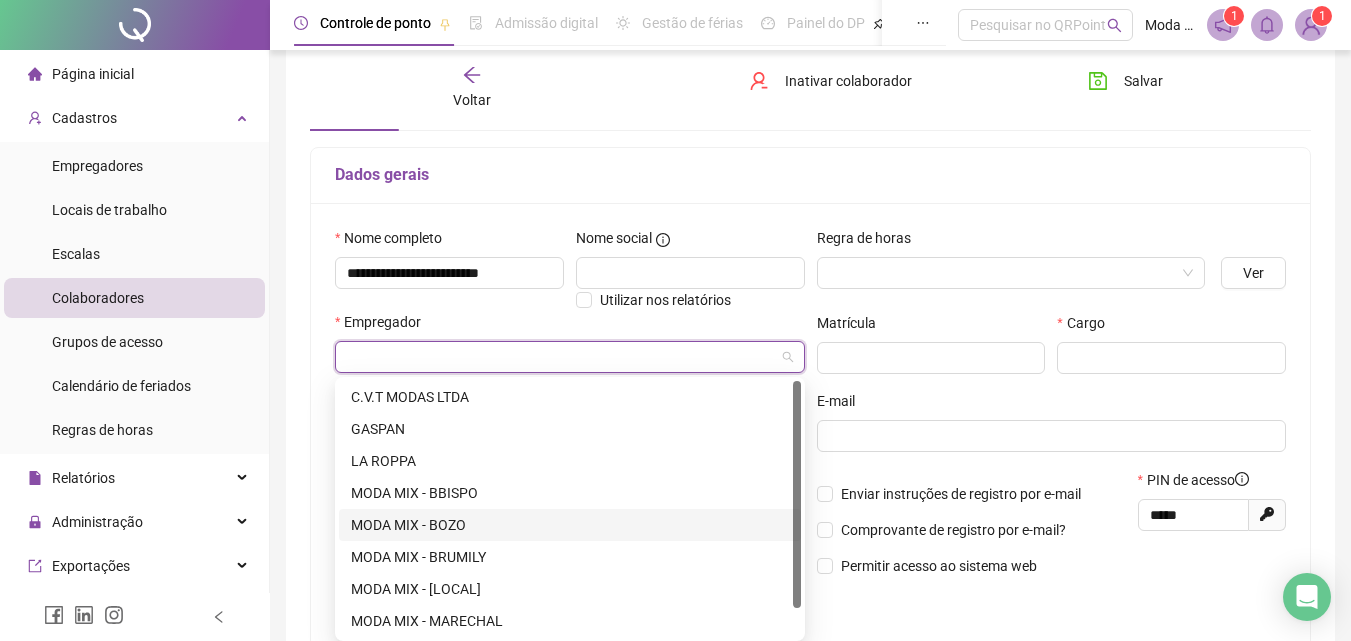 scroll, scrollTop: 32, scrollLeft: 0, axis: vertical 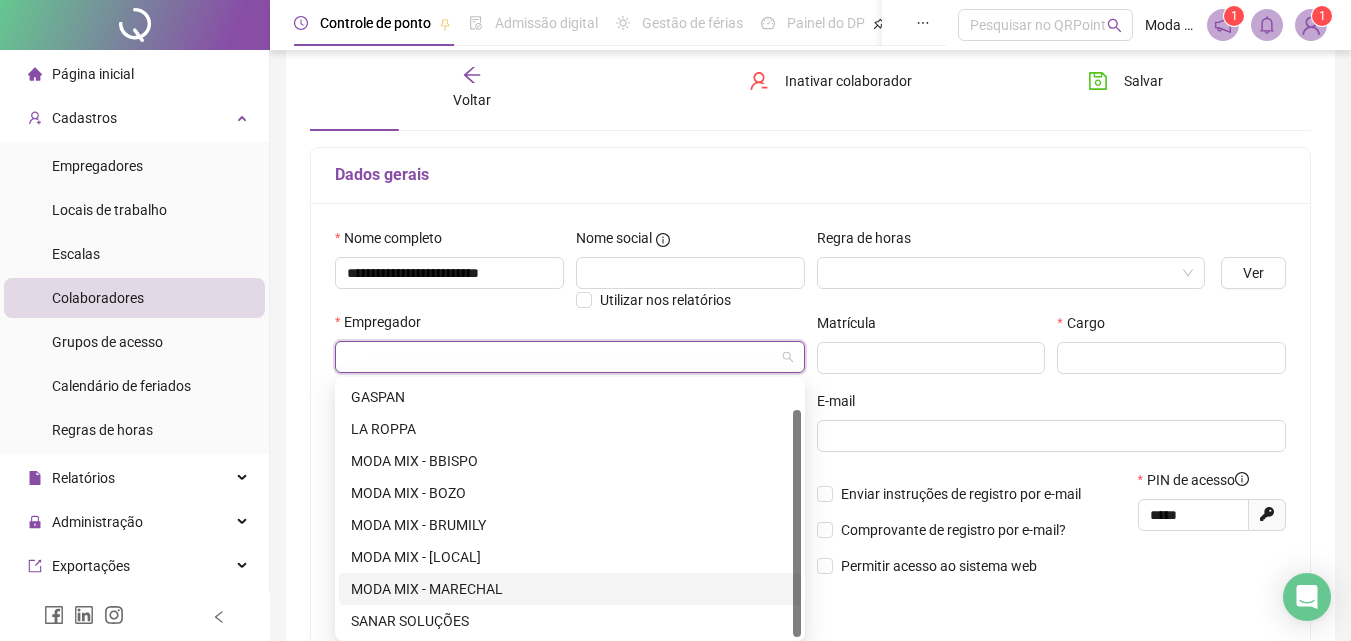 click on "MODA MIX -  MARECHAL" at bounding box center (570, 589) 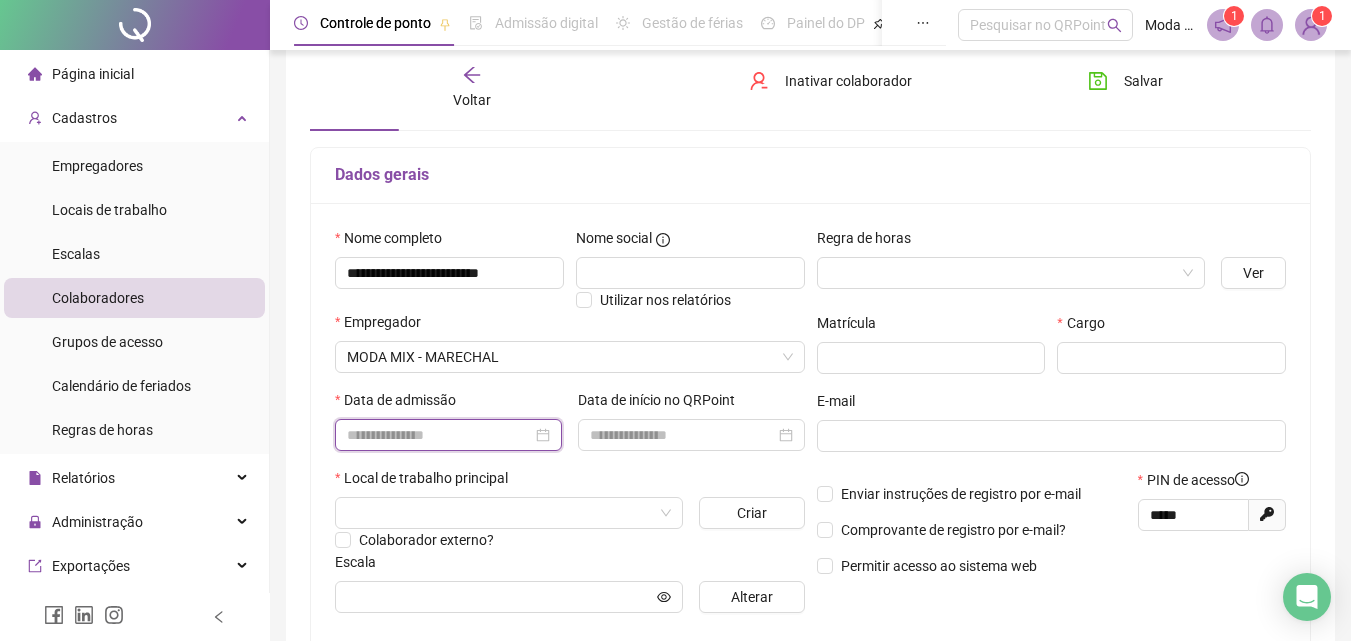 click at bounding box center [439, 435] 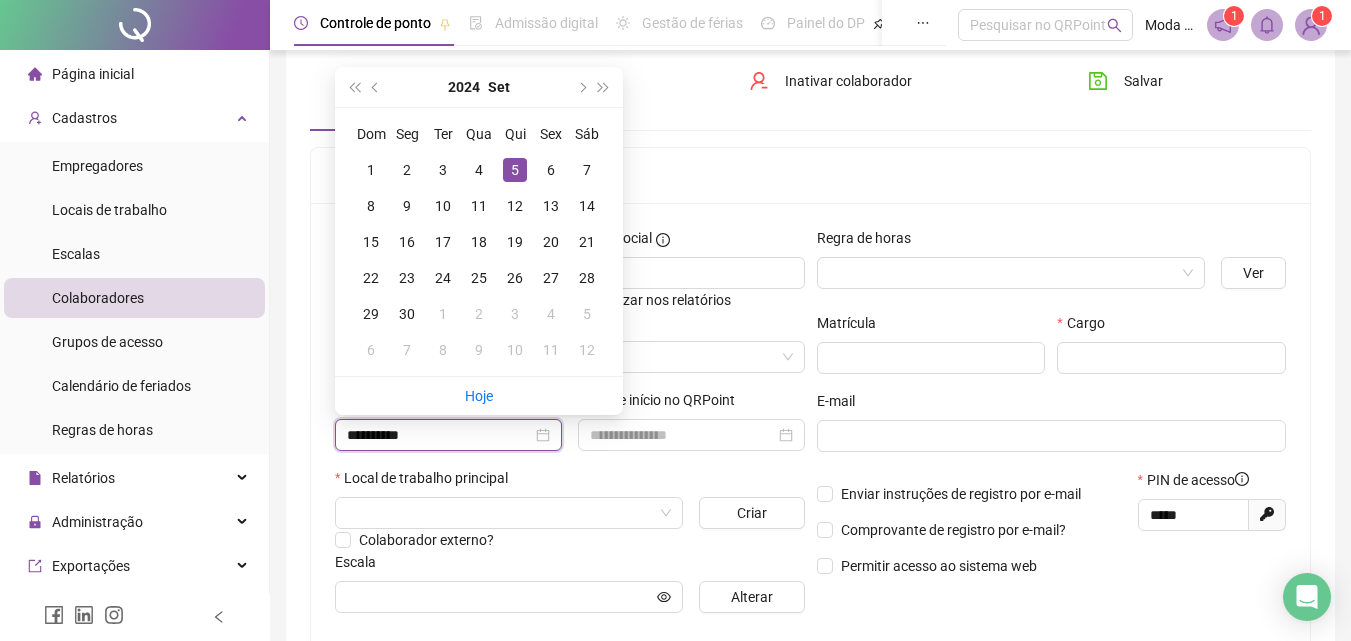 type on "**********" 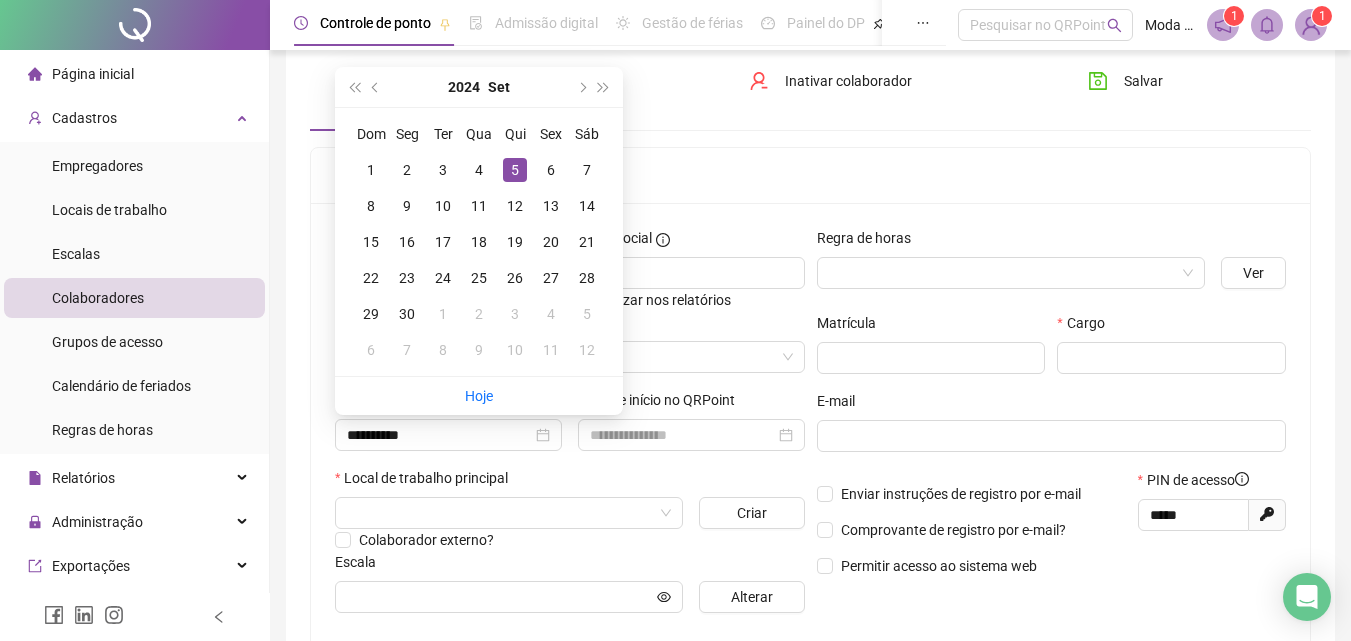 click on "**********" at bounding box center [448, 428] 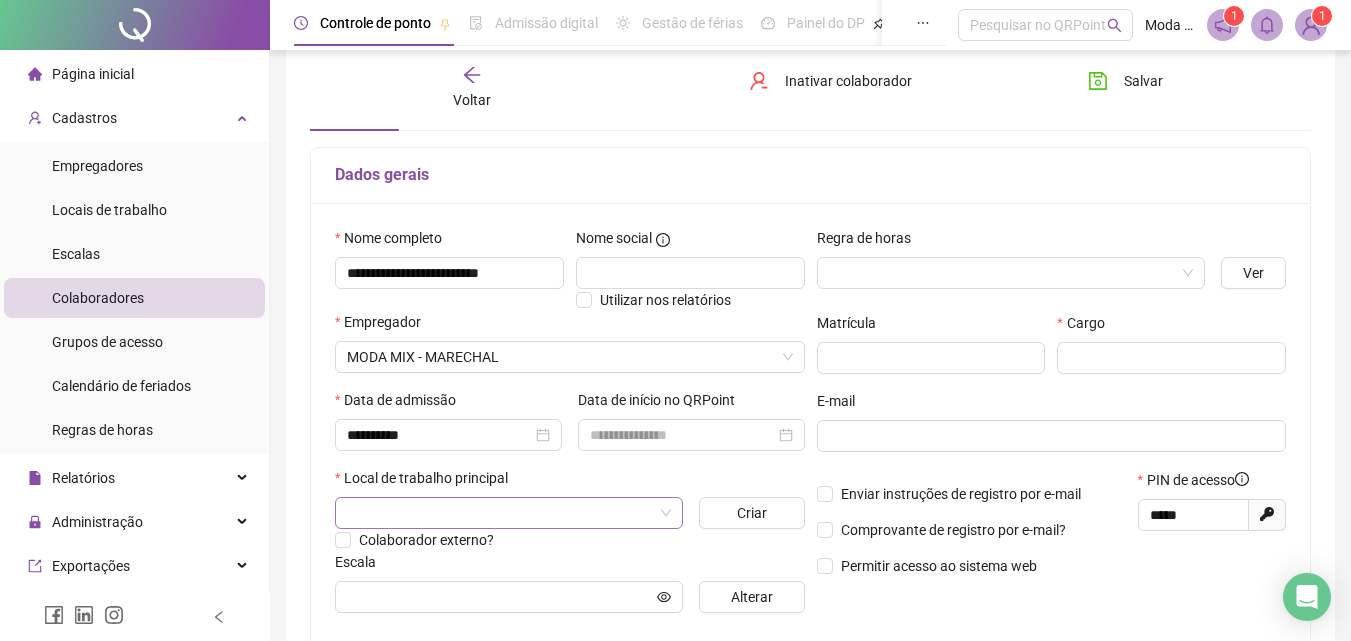 drag, startPoint x: 460, startPoint y: 505, endPoint x: 434, endPoint y: 505, distance: 26 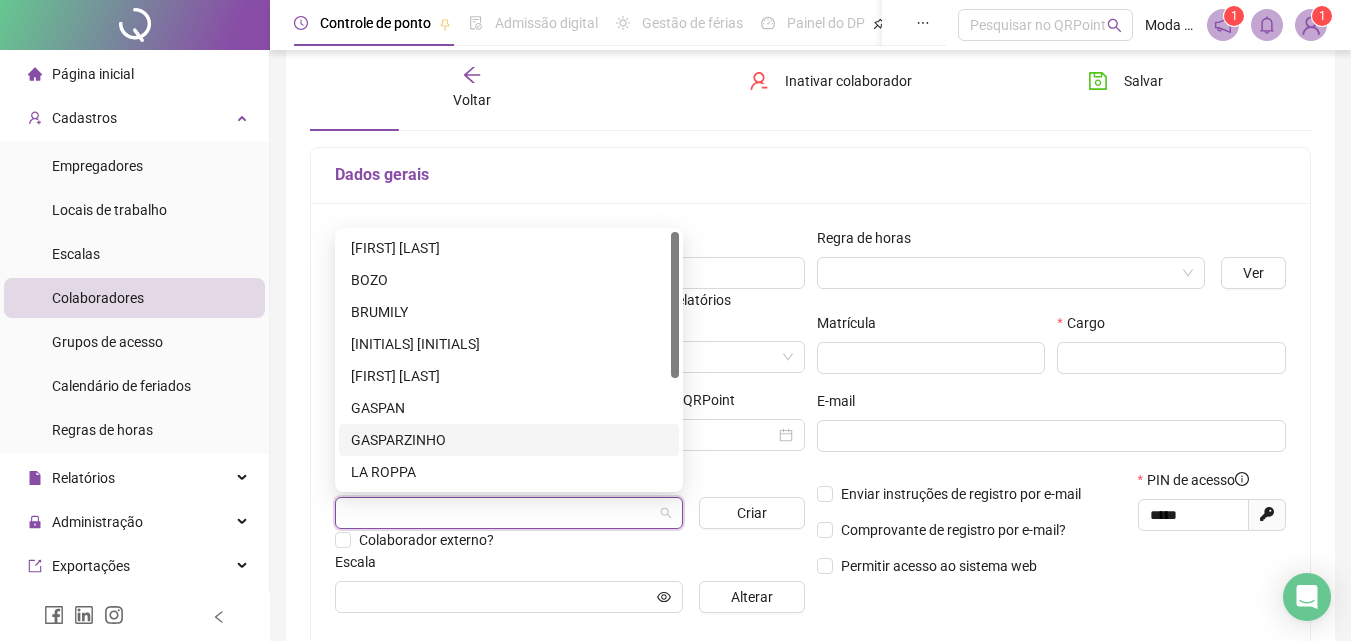 scroll, scrollTop: 192, scrollLeft: 0, axis: vertical 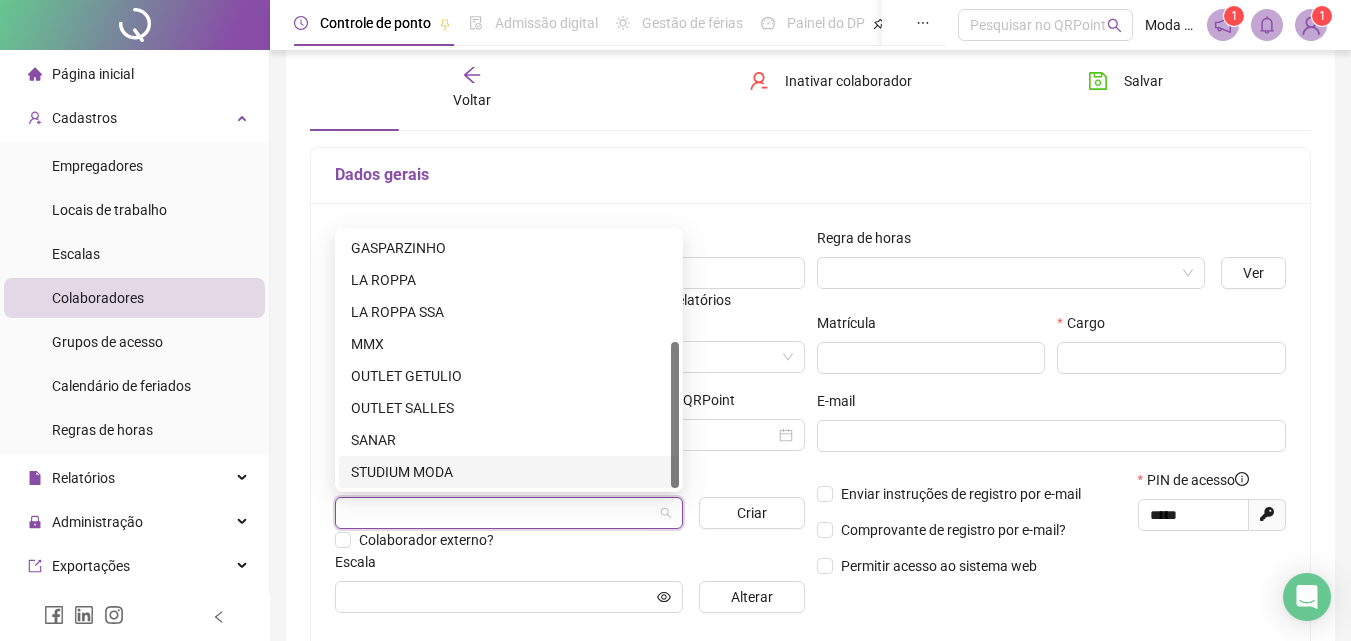 click on "STUDIUM MODA" at bounding box center [509, 472] 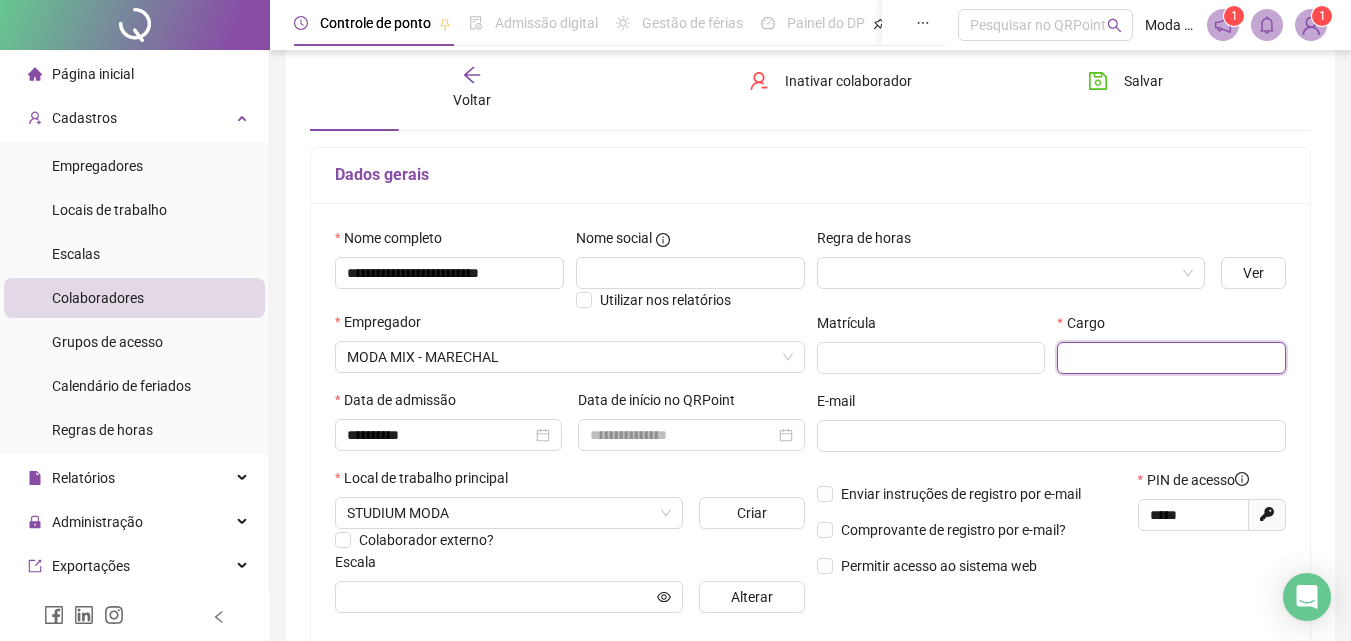 click at bounding box center [1171, 358] 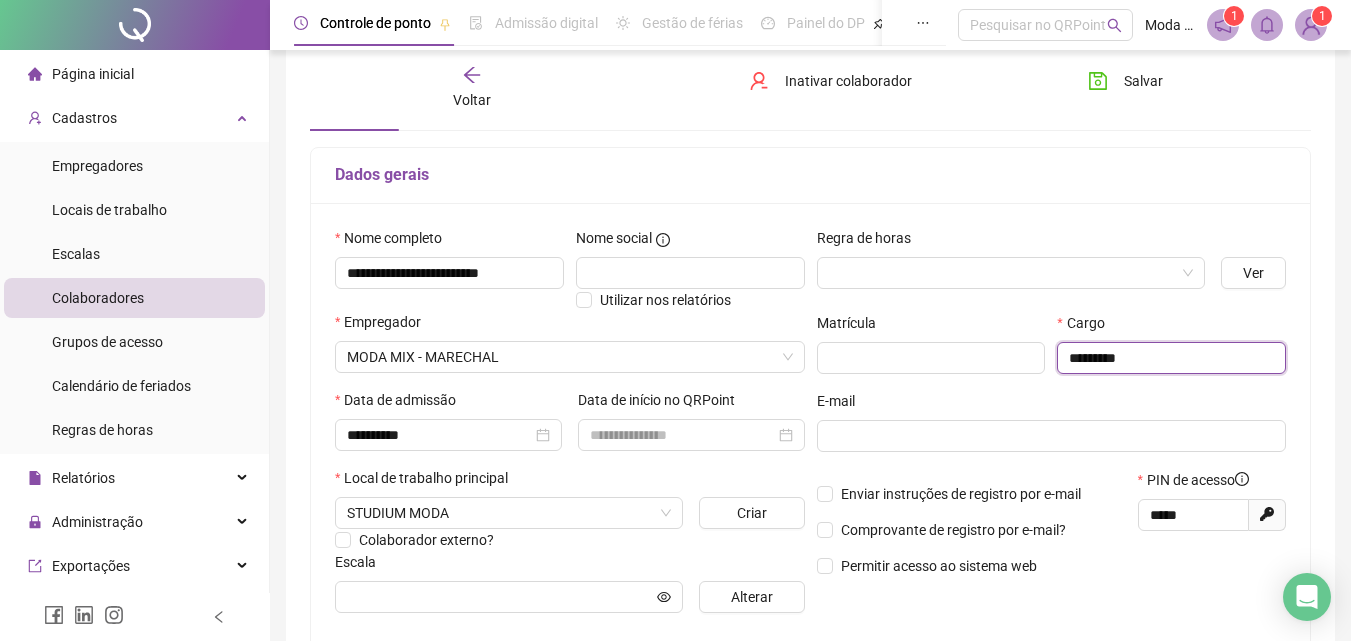 type on "*********" 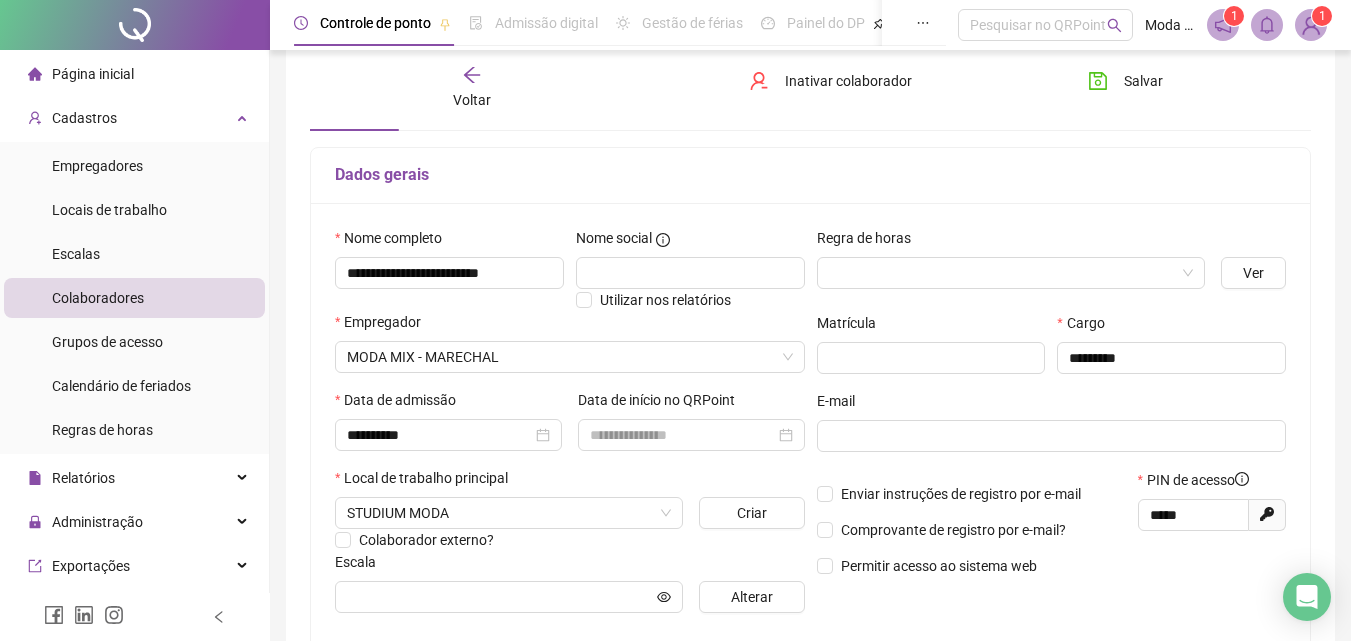 click on "Cargo *********" at bounding box center [1171, 351] 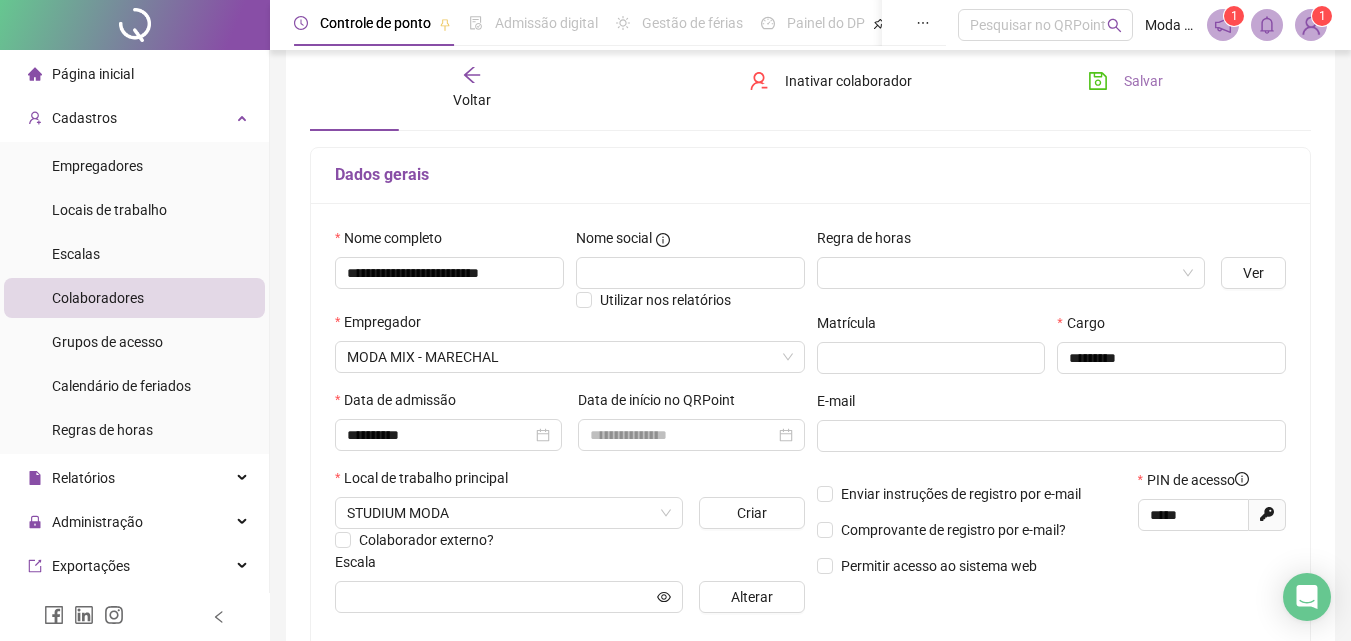 click on "Salvar" at bounding box center (1143, 81) 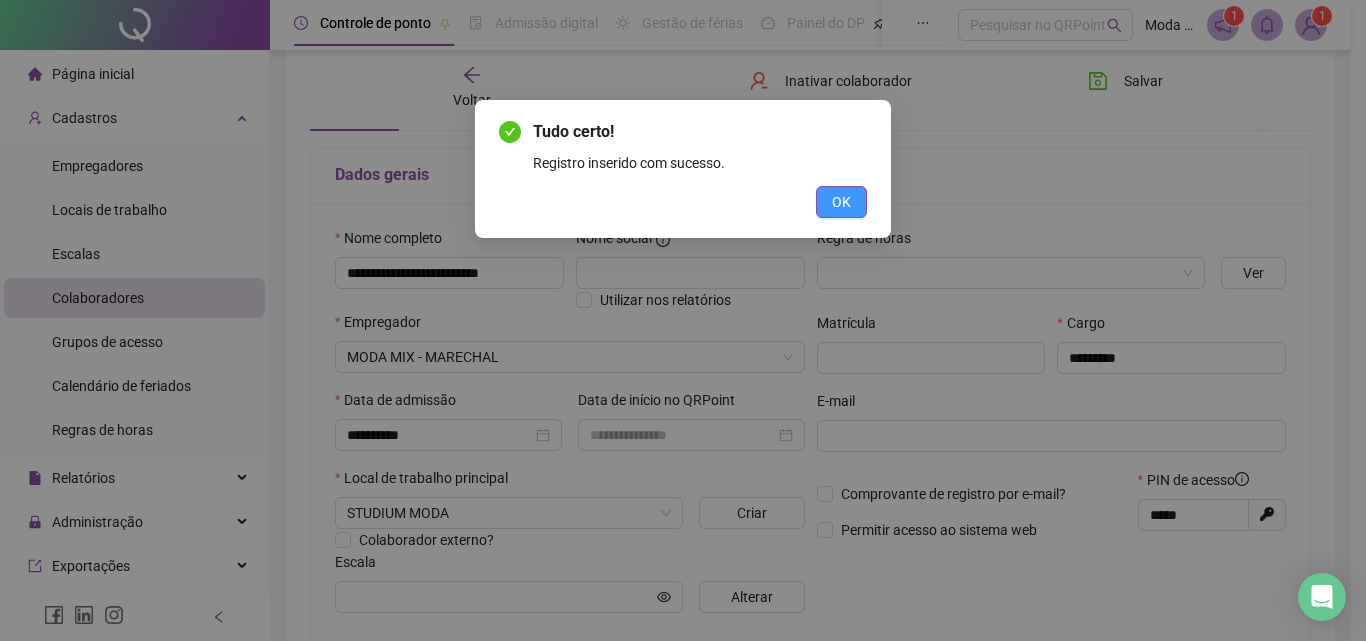 click on "OK" at bounding box center [841, 202] 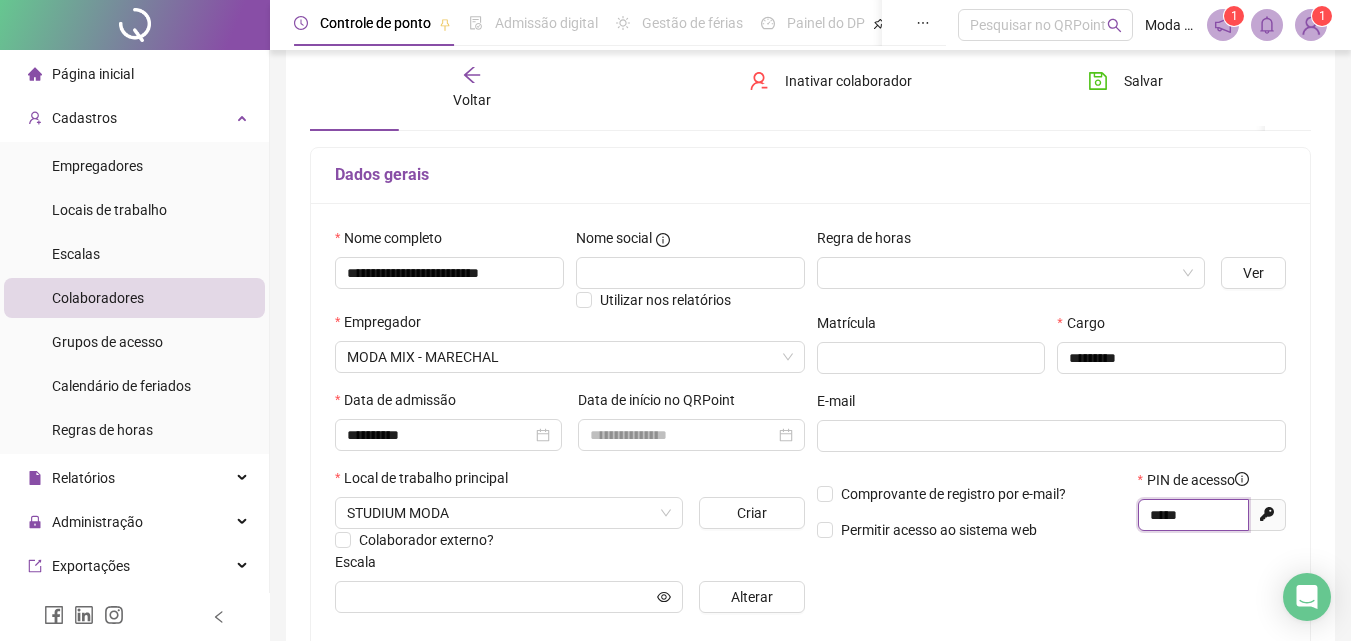 click on "*****" at bounding box center (1191, 515) 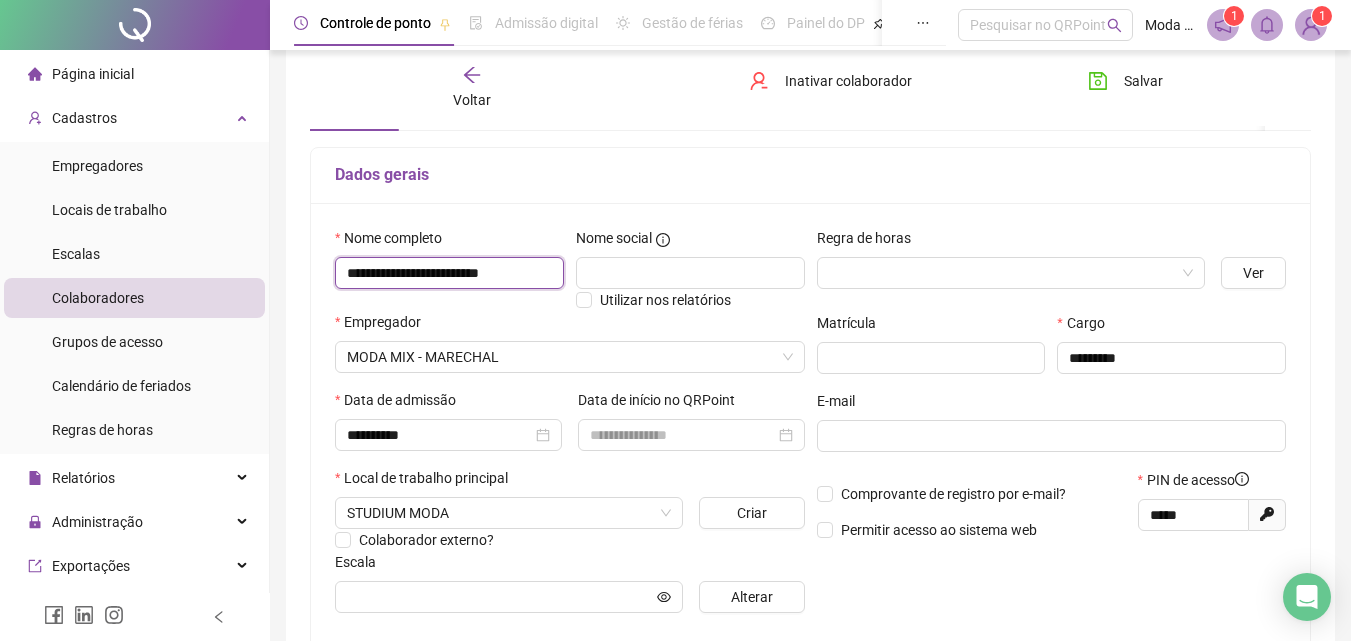 click on "**********" at bounding box center [449, 273] 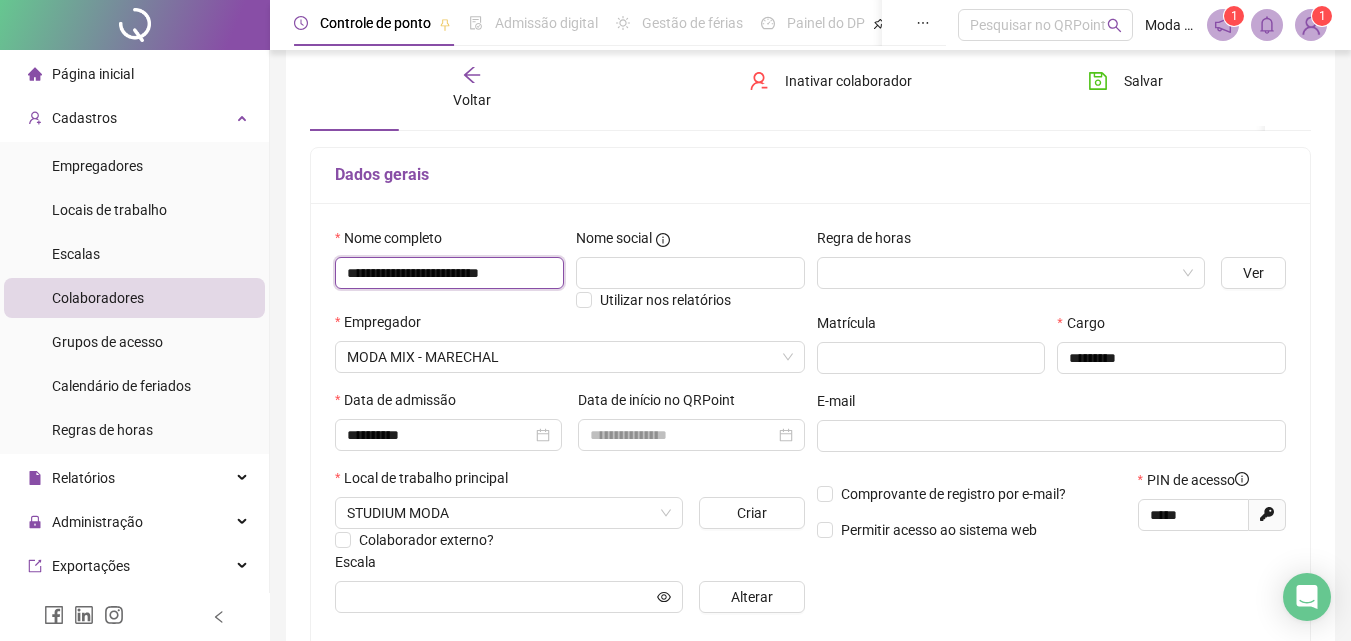 click on "**********" at bounding box center (449, 273) 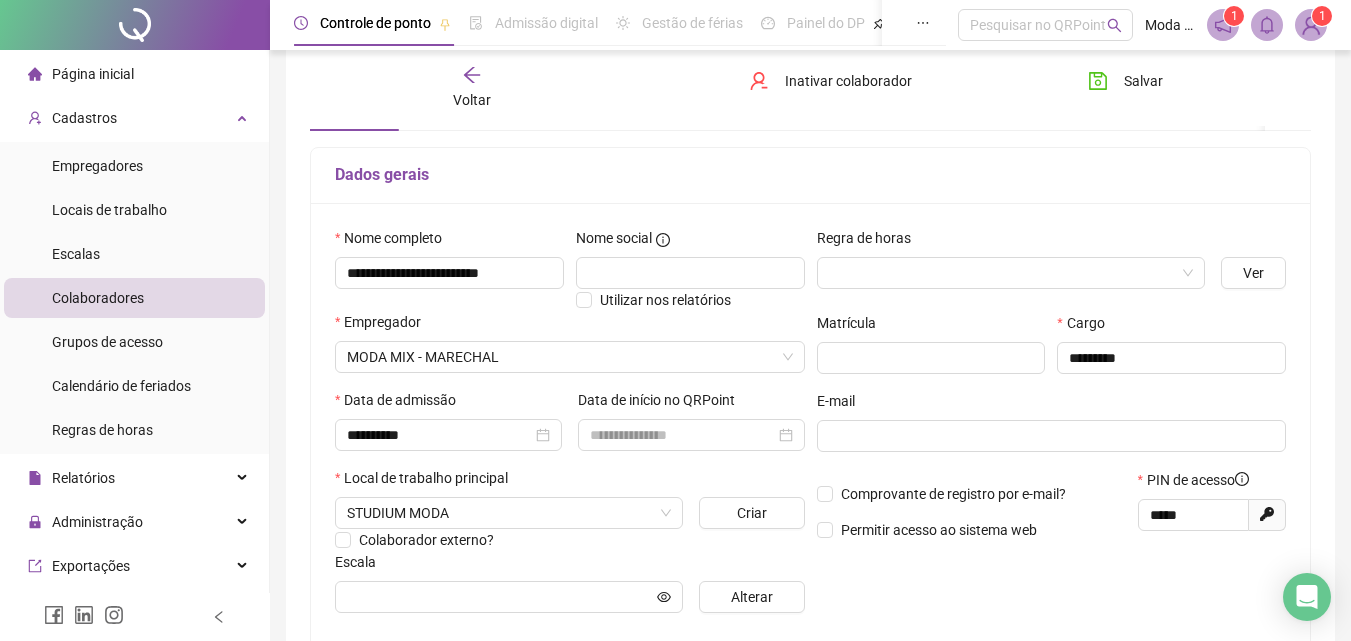 click 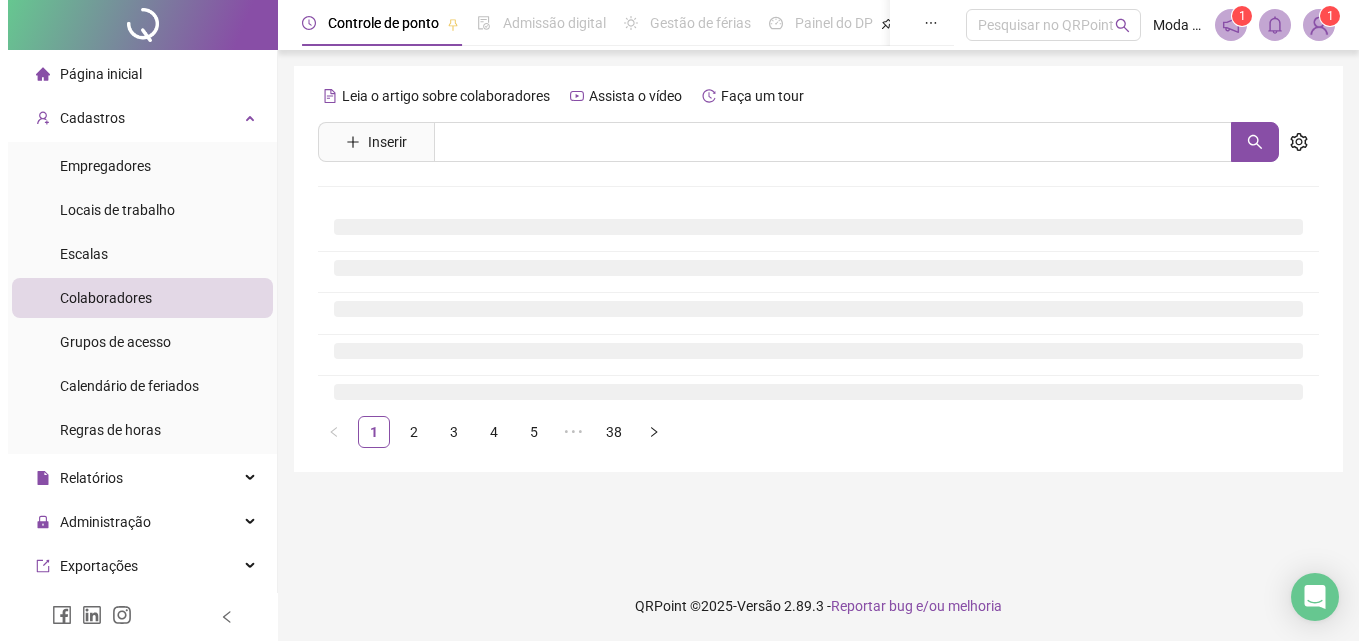 scroll, scrollTop: 0, scrollLeft: 0, axis: both 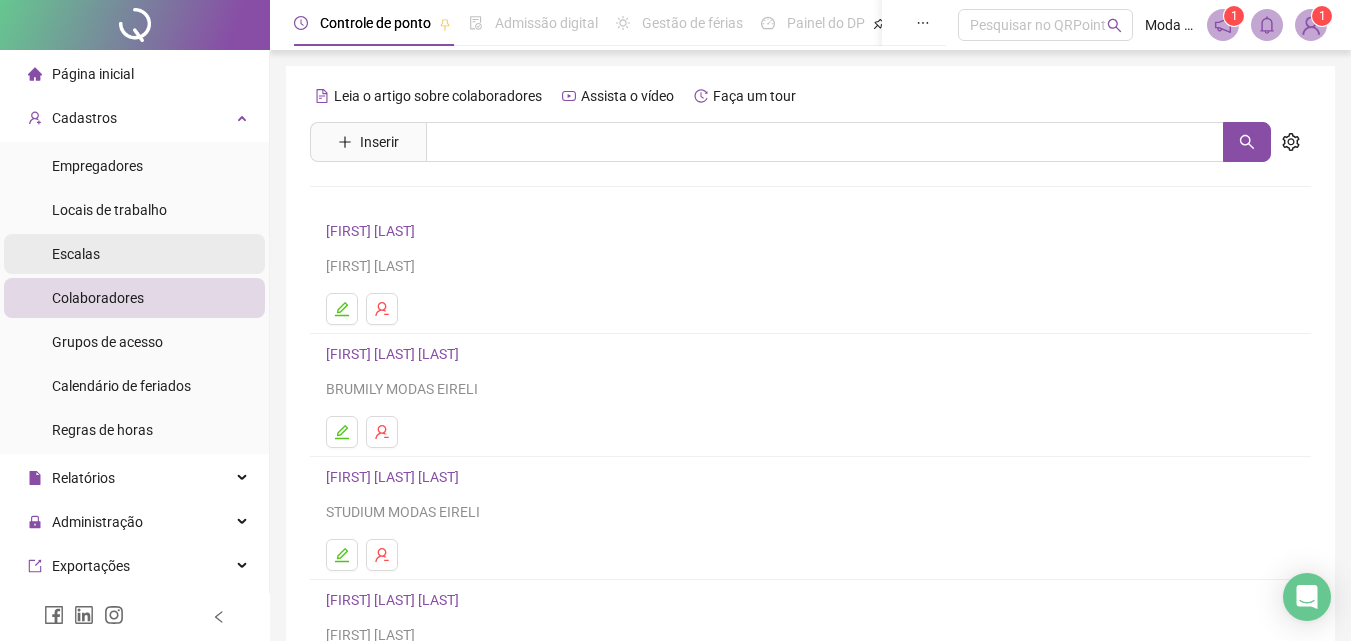 click on "Escalas" at bounding box center (134, 254) 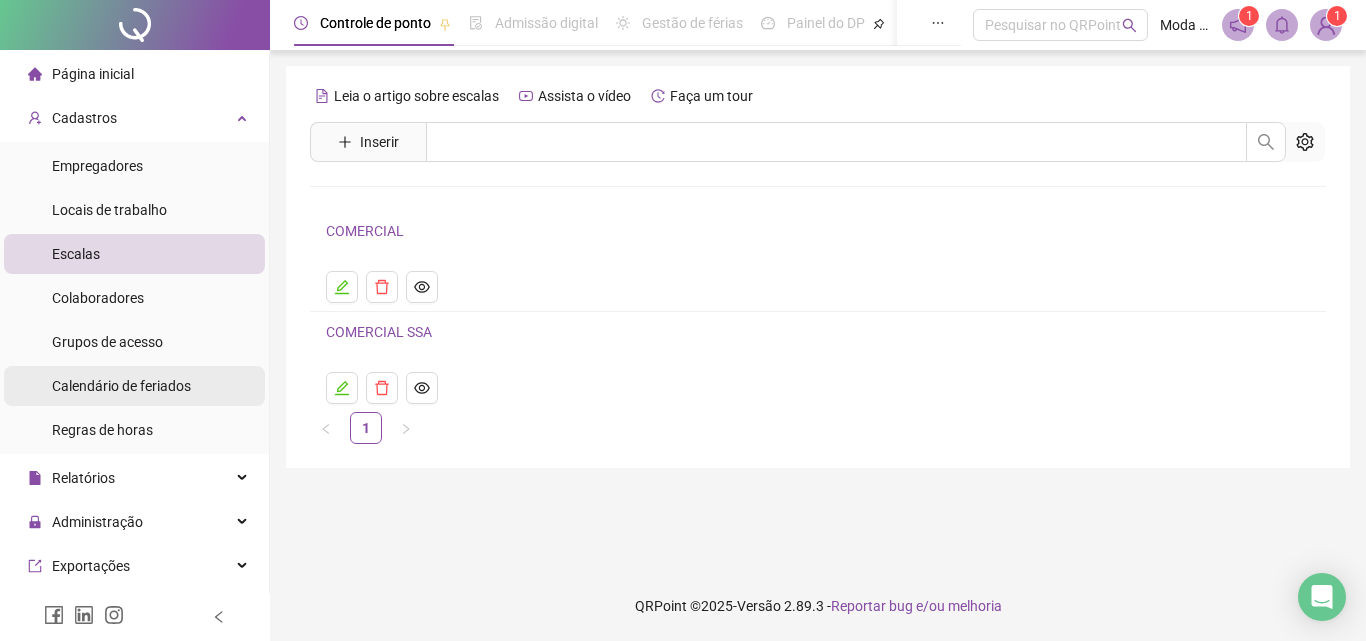 click on "Calendário de feriados" at bounding box center [121, 386] 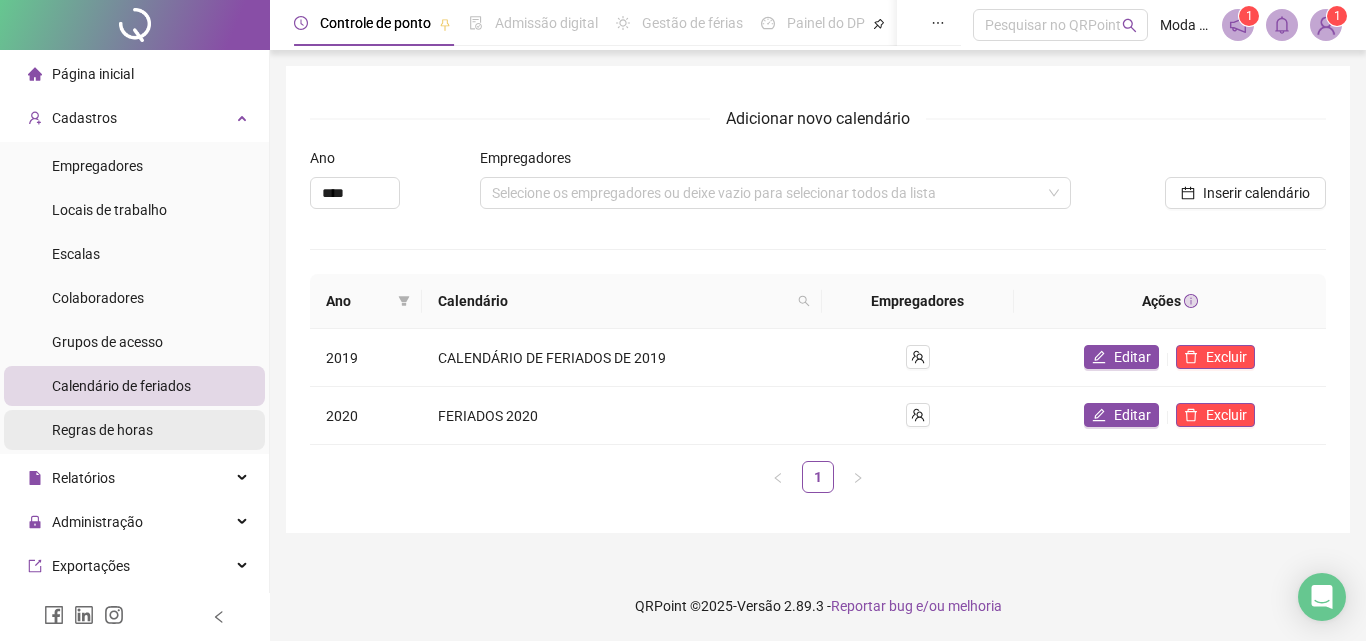 click on "Regras de horas" at bounding box center (102, 430) 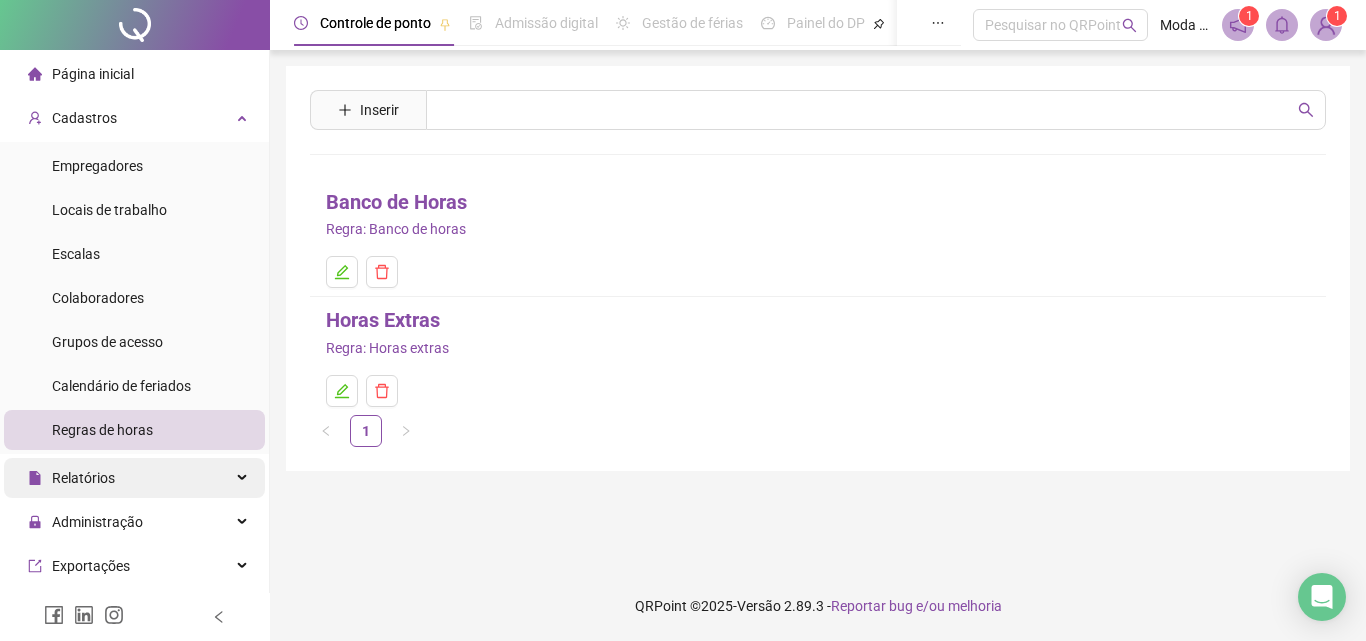 click on "Relatórios" at bounding box center (134, 478) 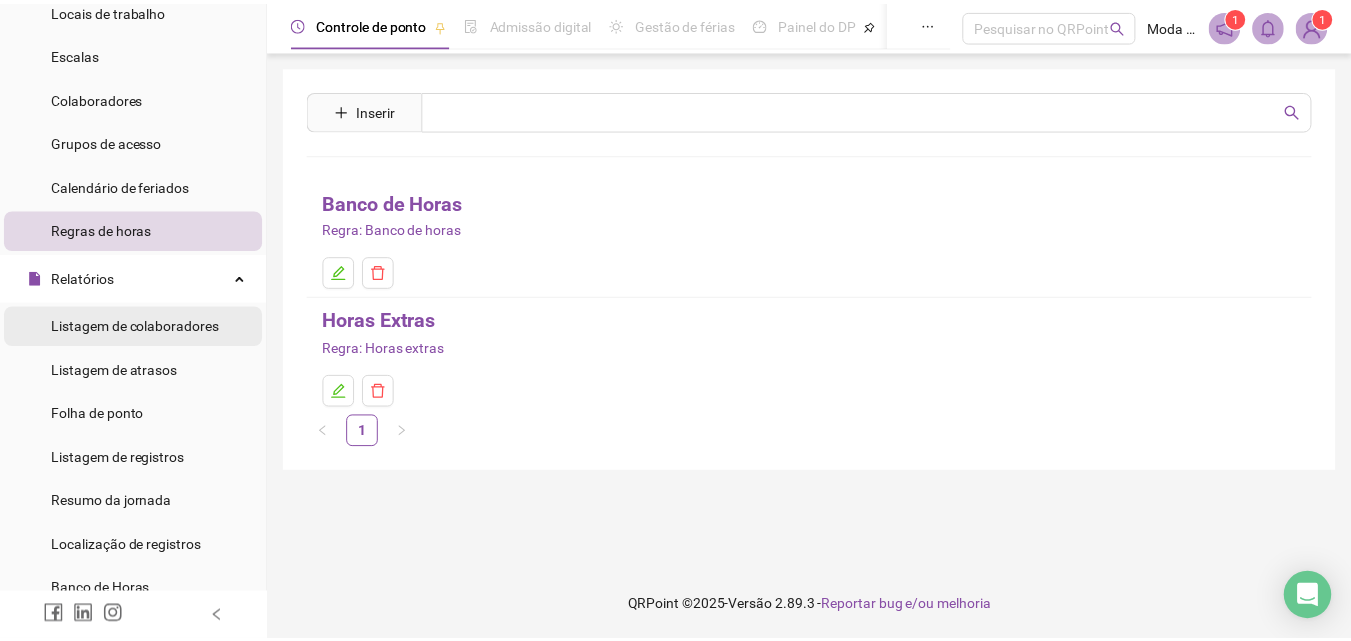 scroll, scrollTop: 300, scrollLeft: 0, axis: vertical 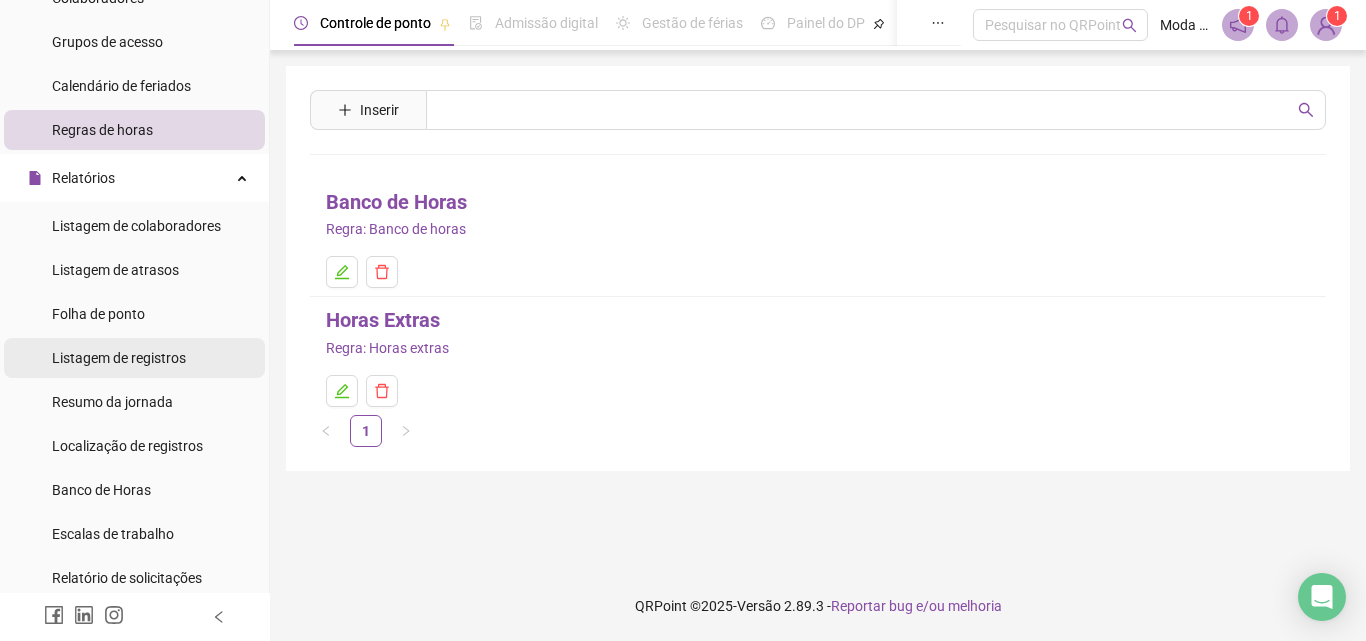 click on "Listagem de registros" at bounding box center (119, 358) 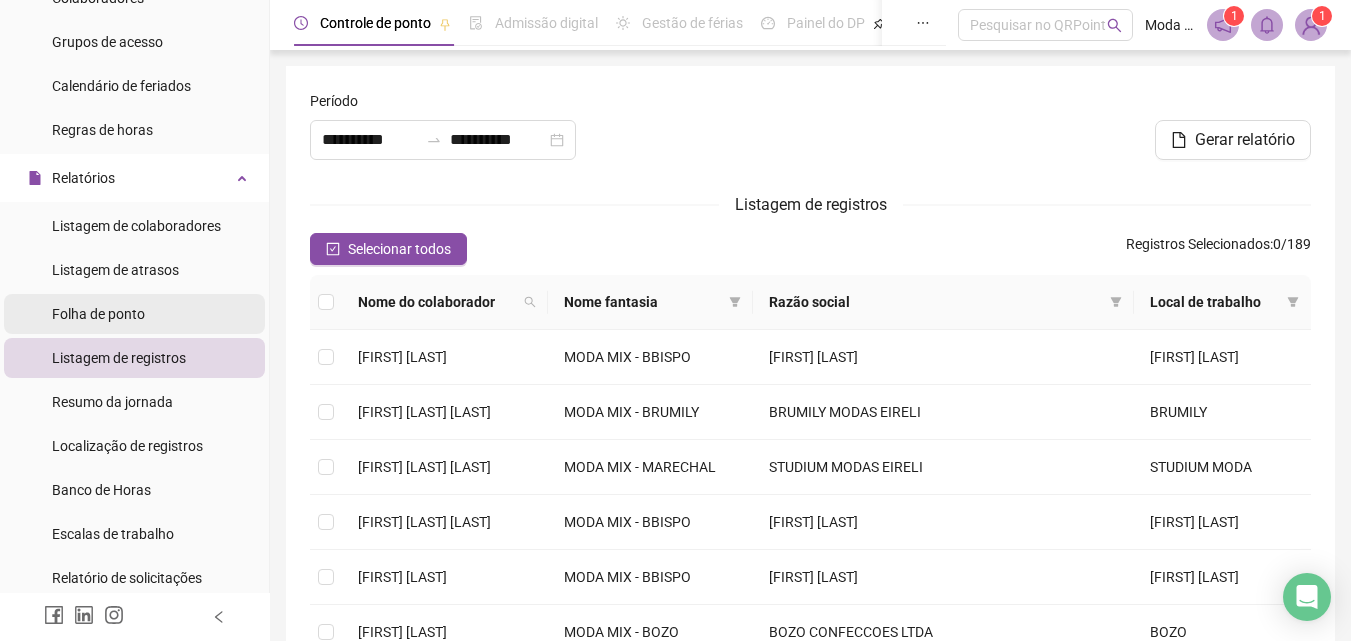click on "Folha de ponto" at bounding box center (98, 314) 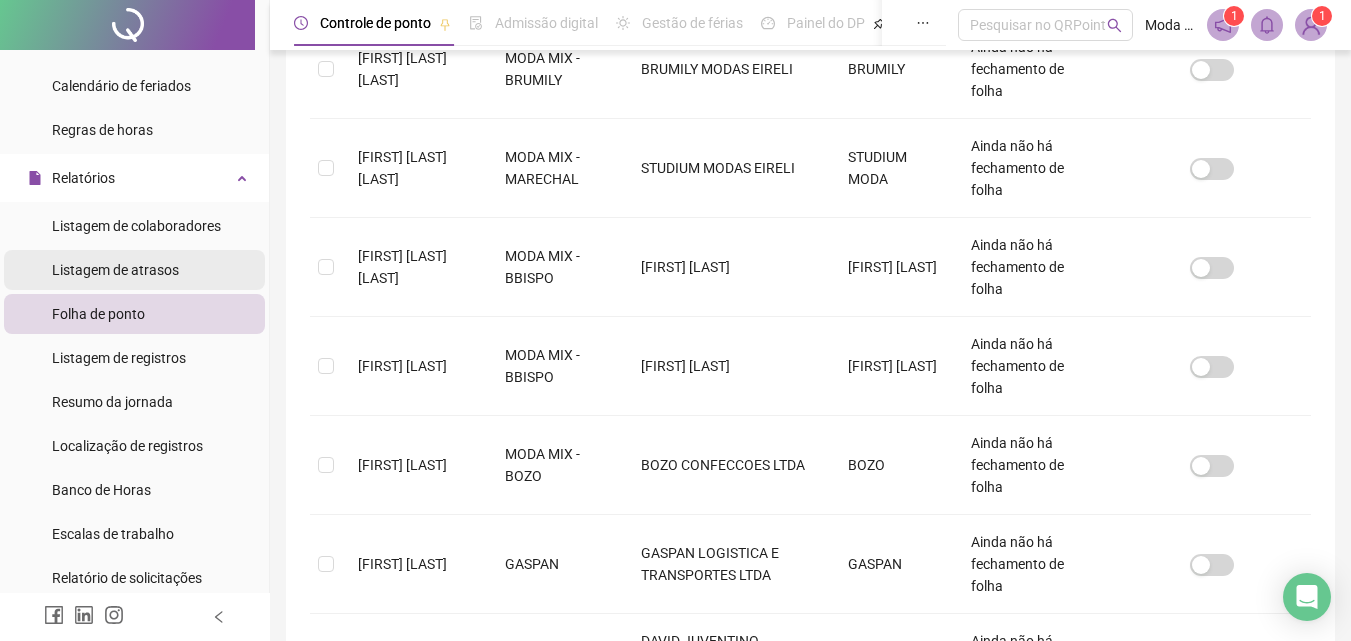 scroll, scrollTop: 589, scrollLeft: 0, axis: vertical 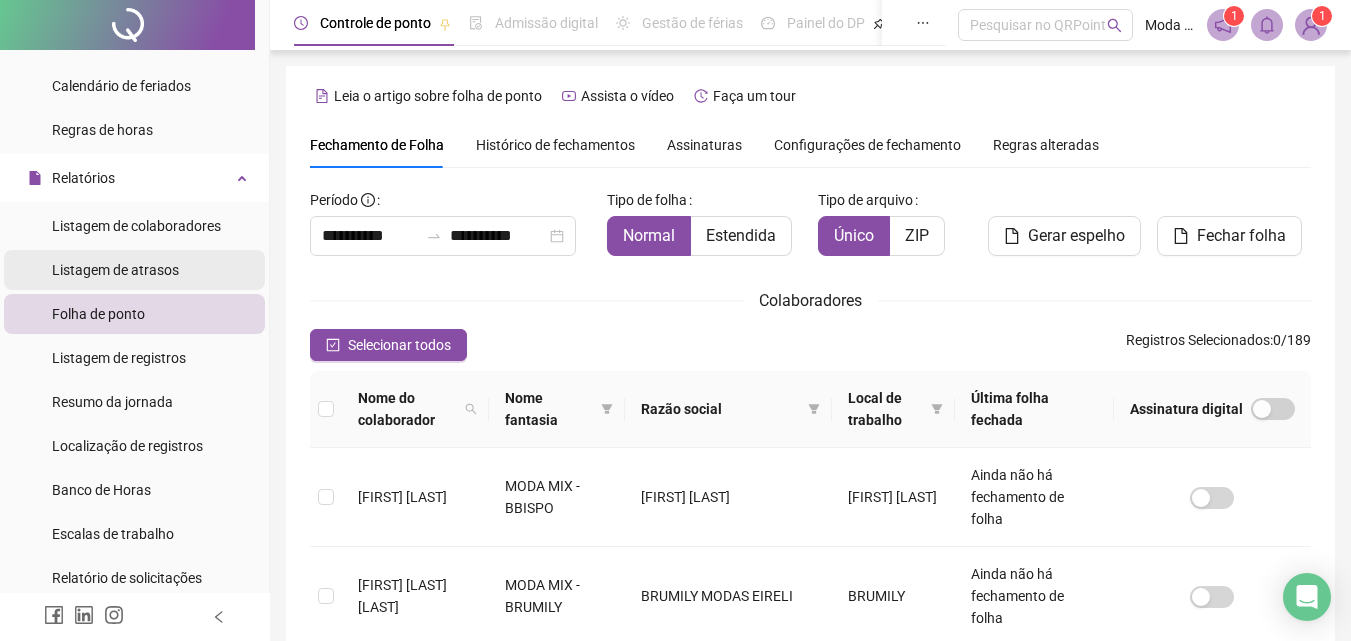 click on "Listagem de atrasos" at bounding box center (115, 270) 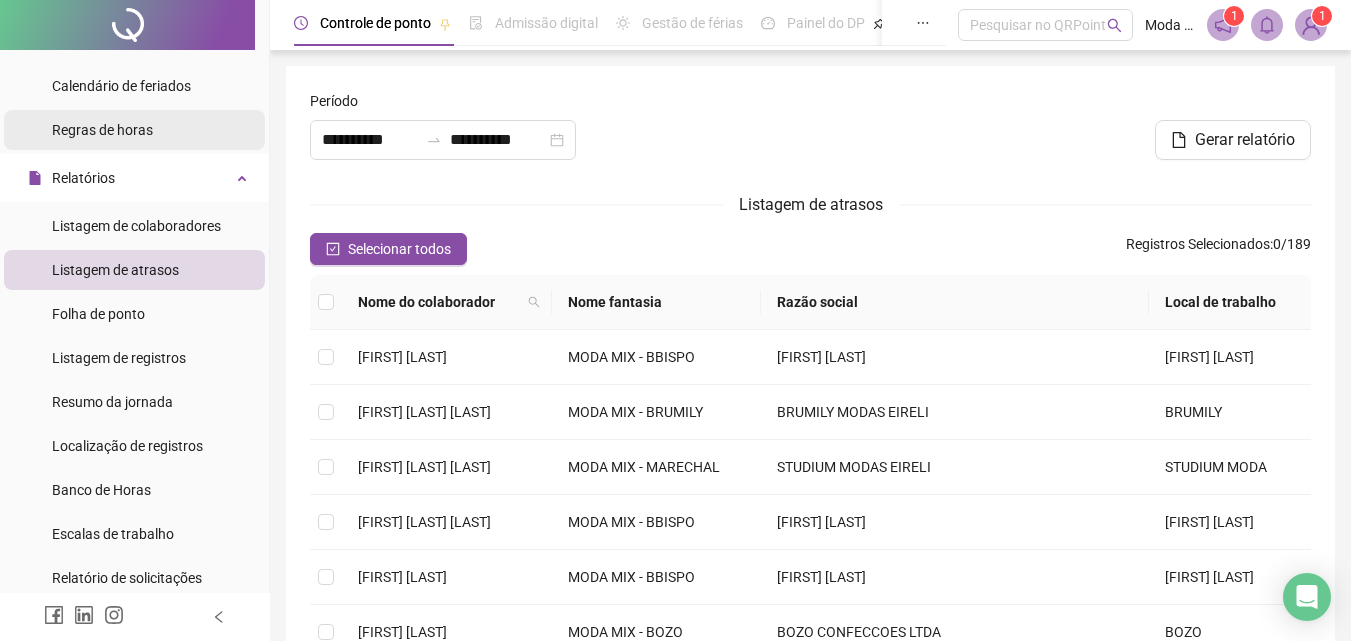 scroll, scrollTop: 0, scrollLeft: 0, axis: both 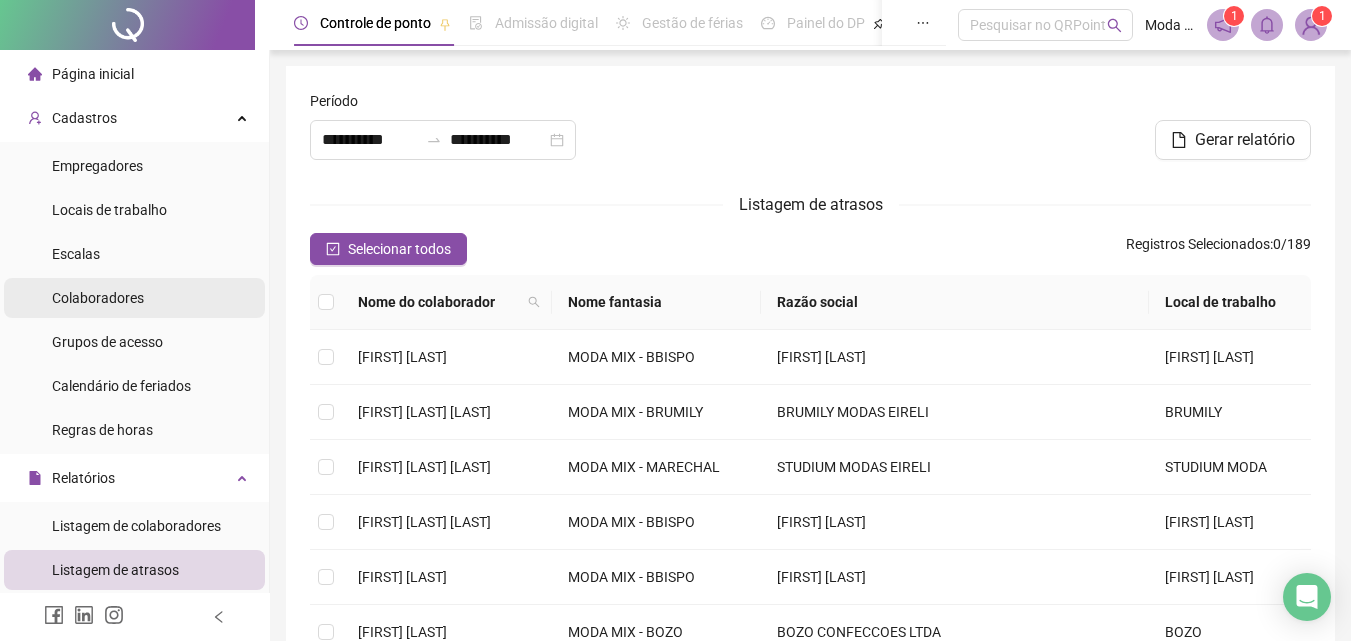 drag, startPoint x: 137, startPoint y: 290, endPoint x: 176, endPoint y: 298, distance: 39.812057 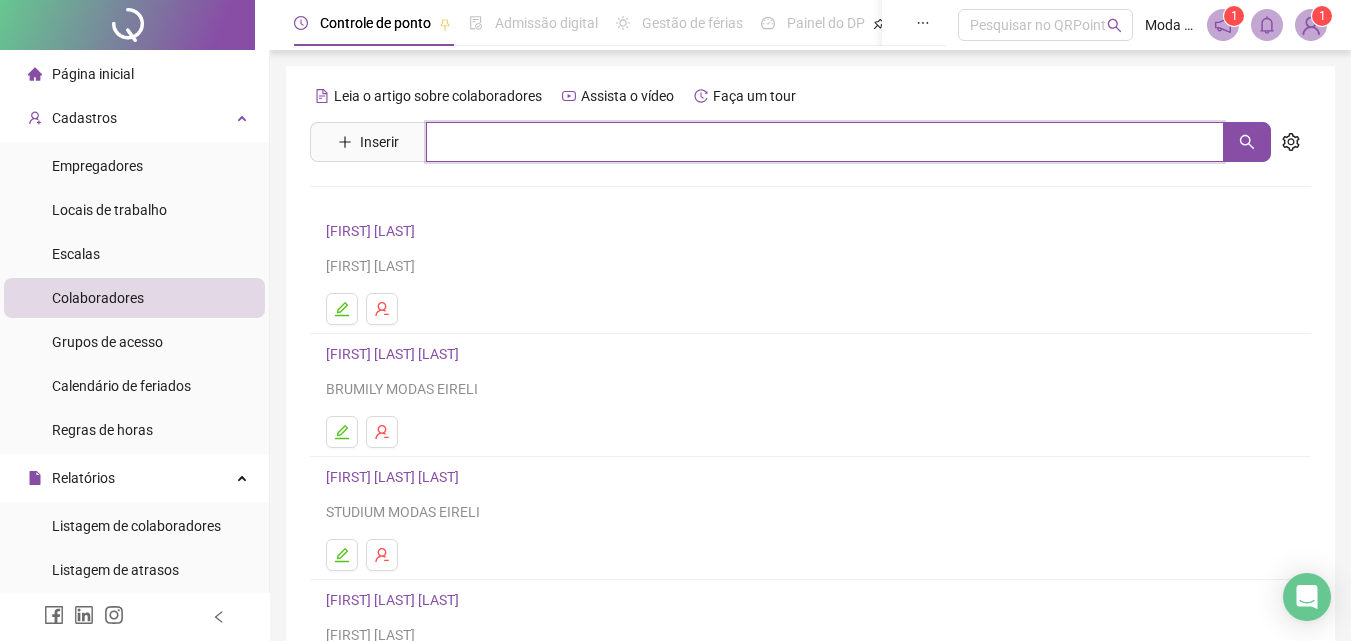 click at bounding box center [825, 142] 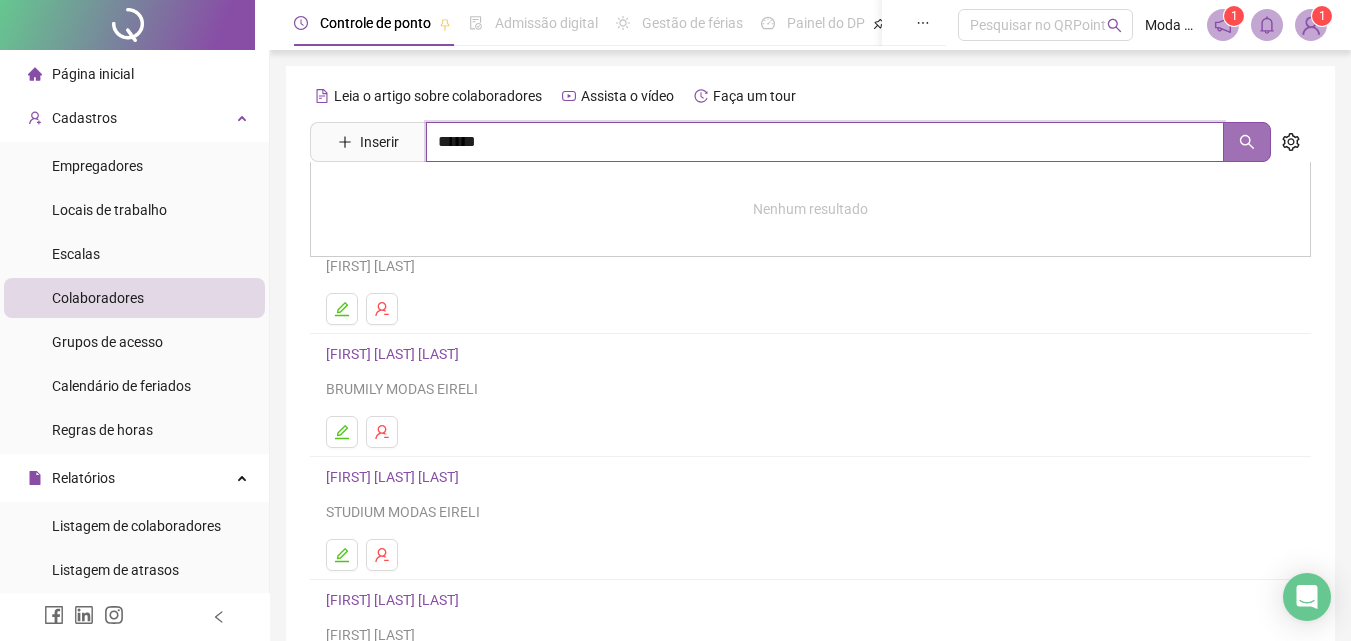 click 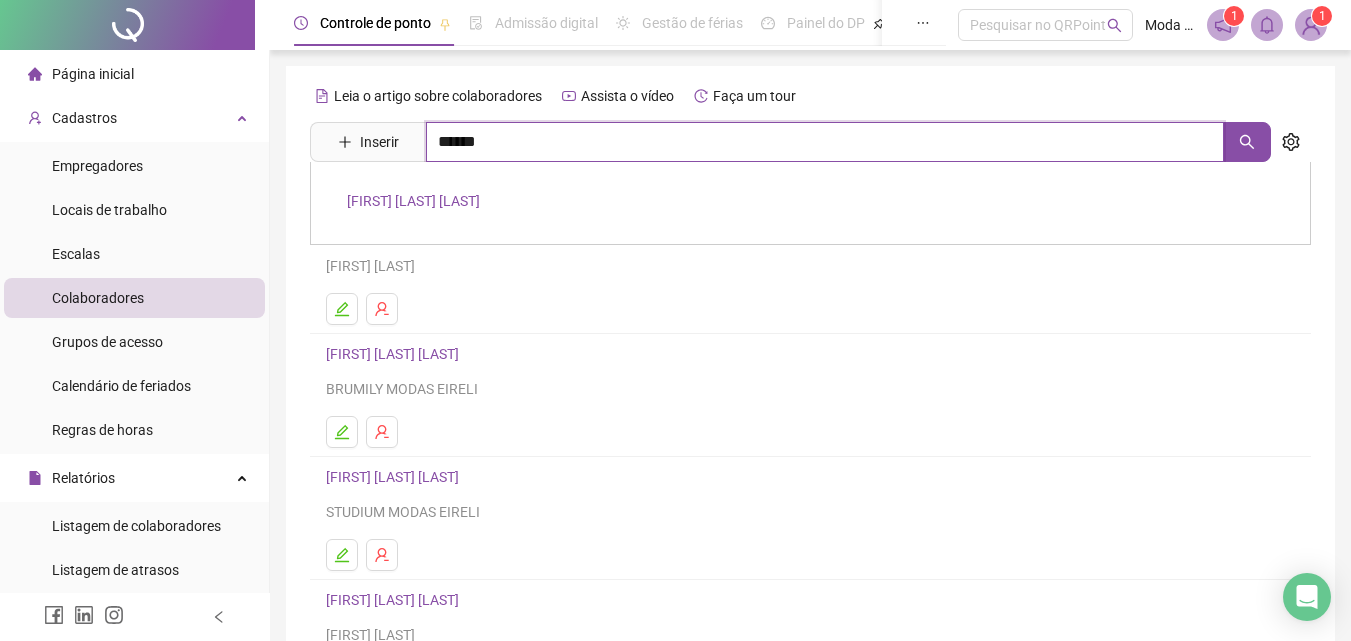 type on "******" 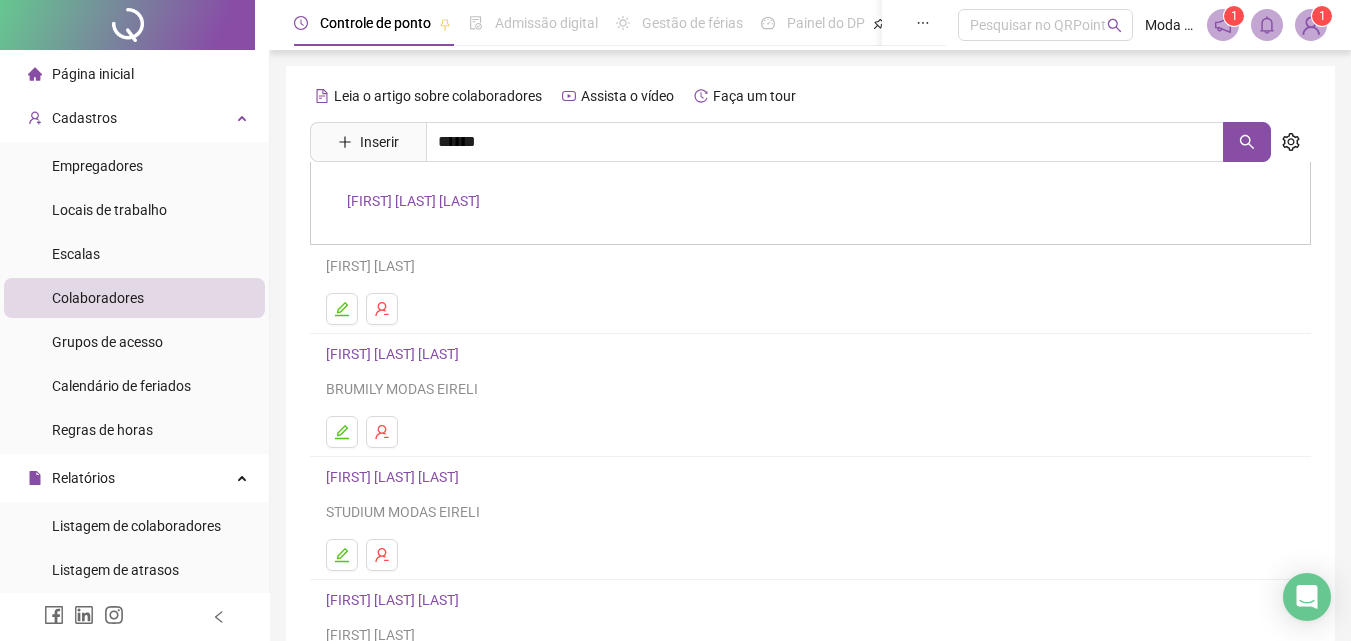 click on "[FIRST] [LAST] [LAST]" at bounding box center (413, 201) 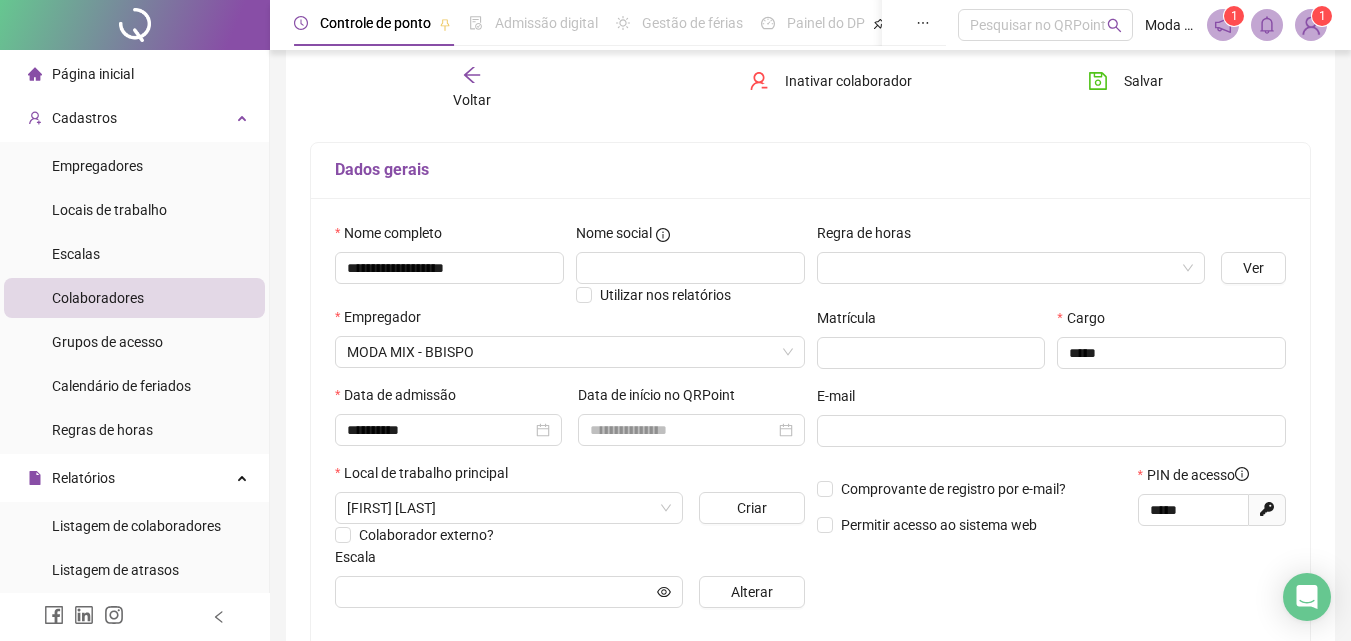 scroll, scrollTop: 200, scrollLeft: 0, axis: vertical 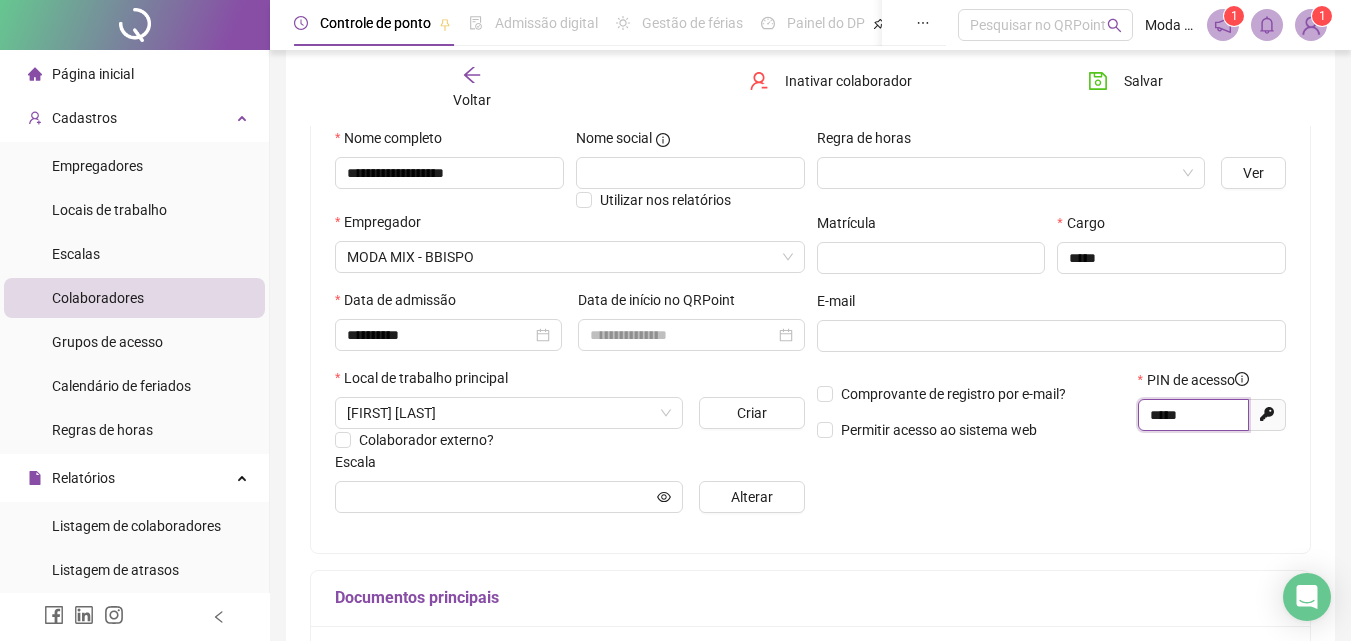 click on "*****" at bounding box center [1191, 415] 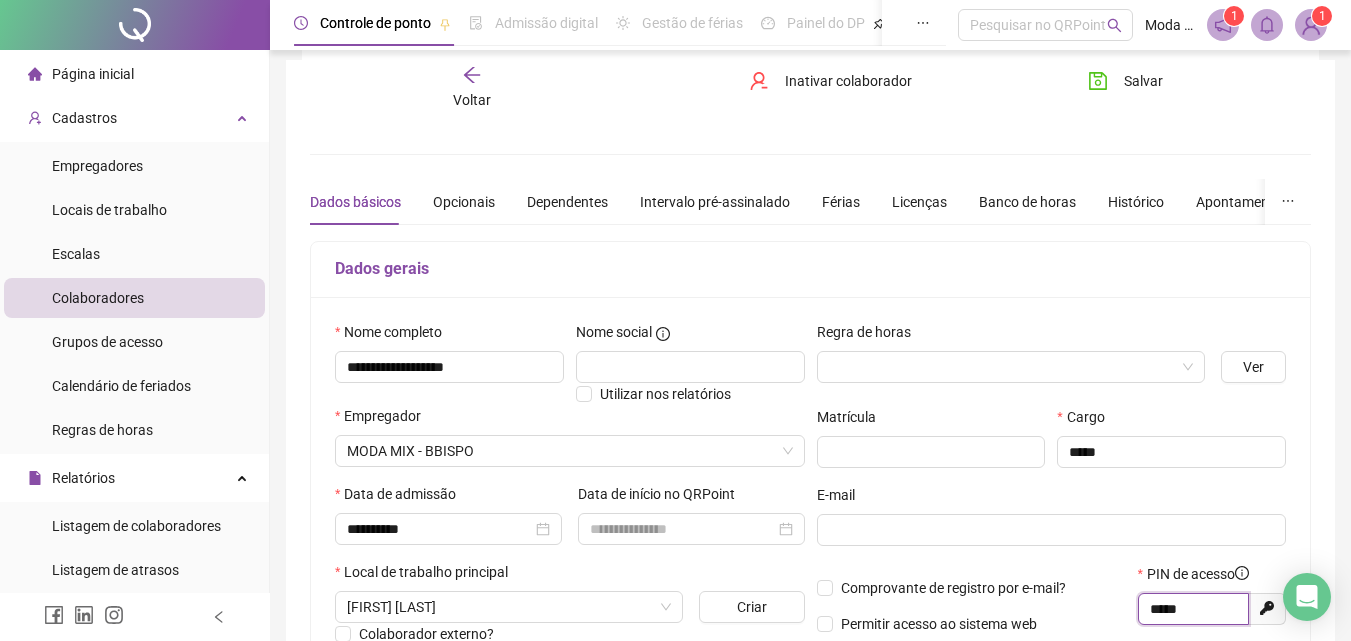 scroll, scrollTop: 0, scrollLeft: 0, axis: both 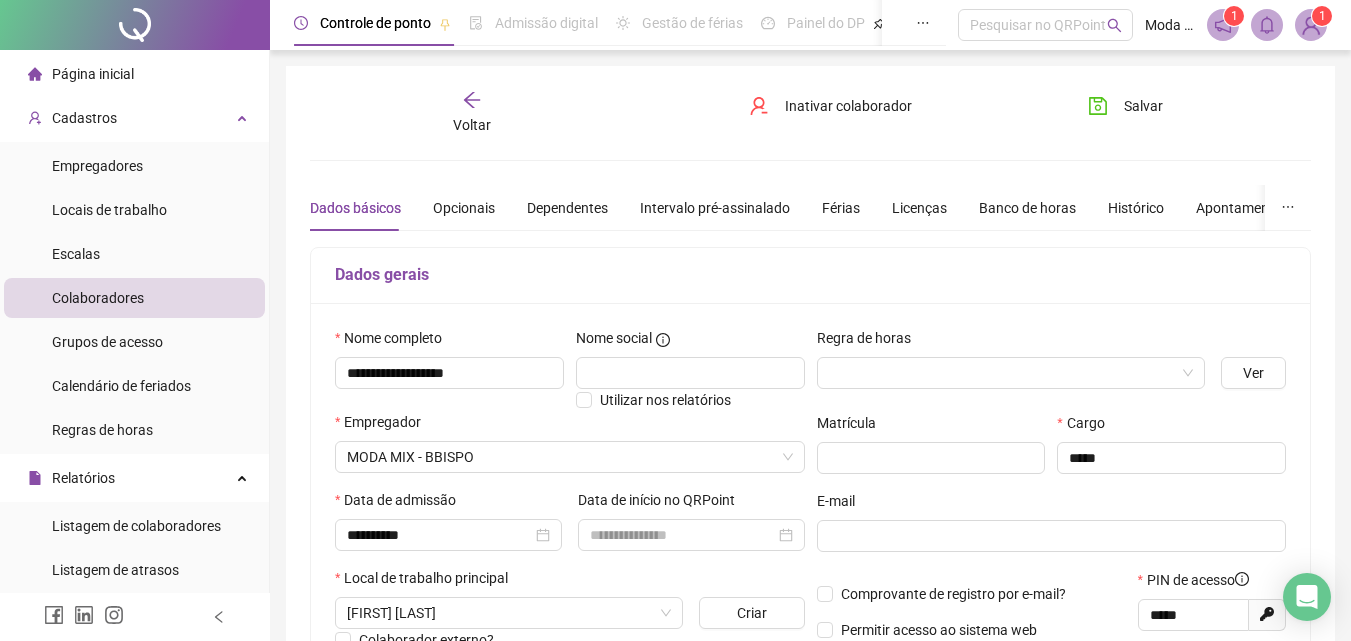 click 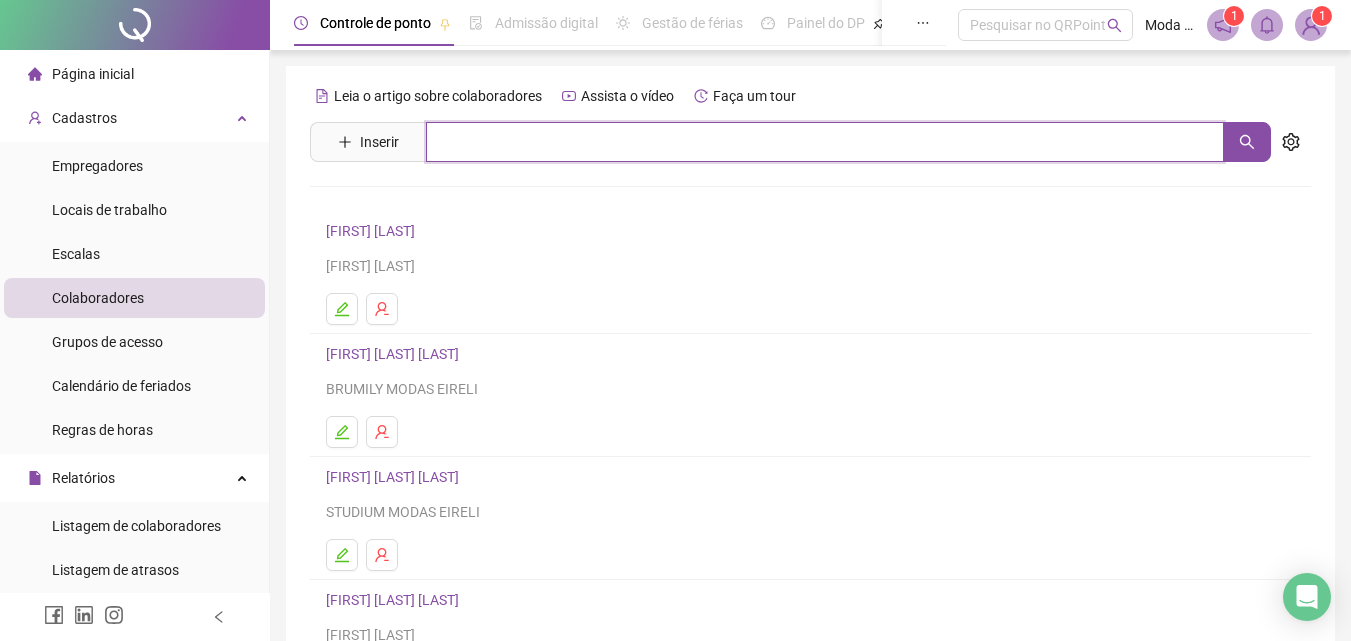 click at bounding box center [825, 142] 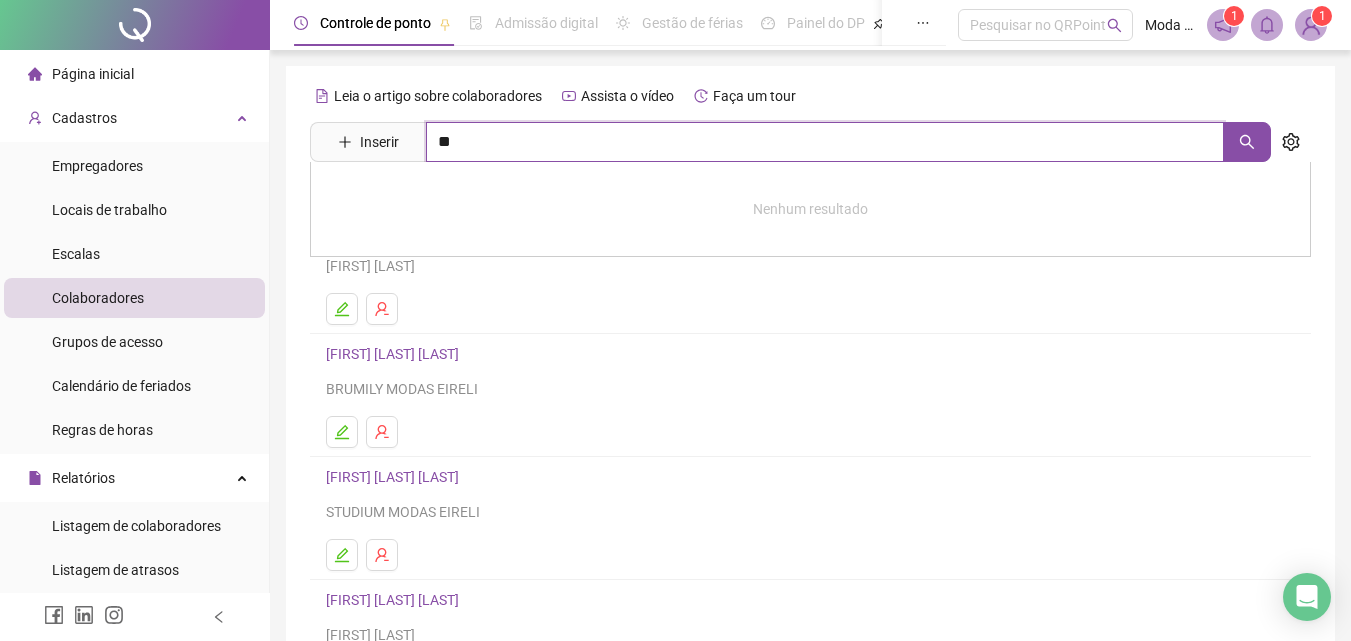 type on "*" 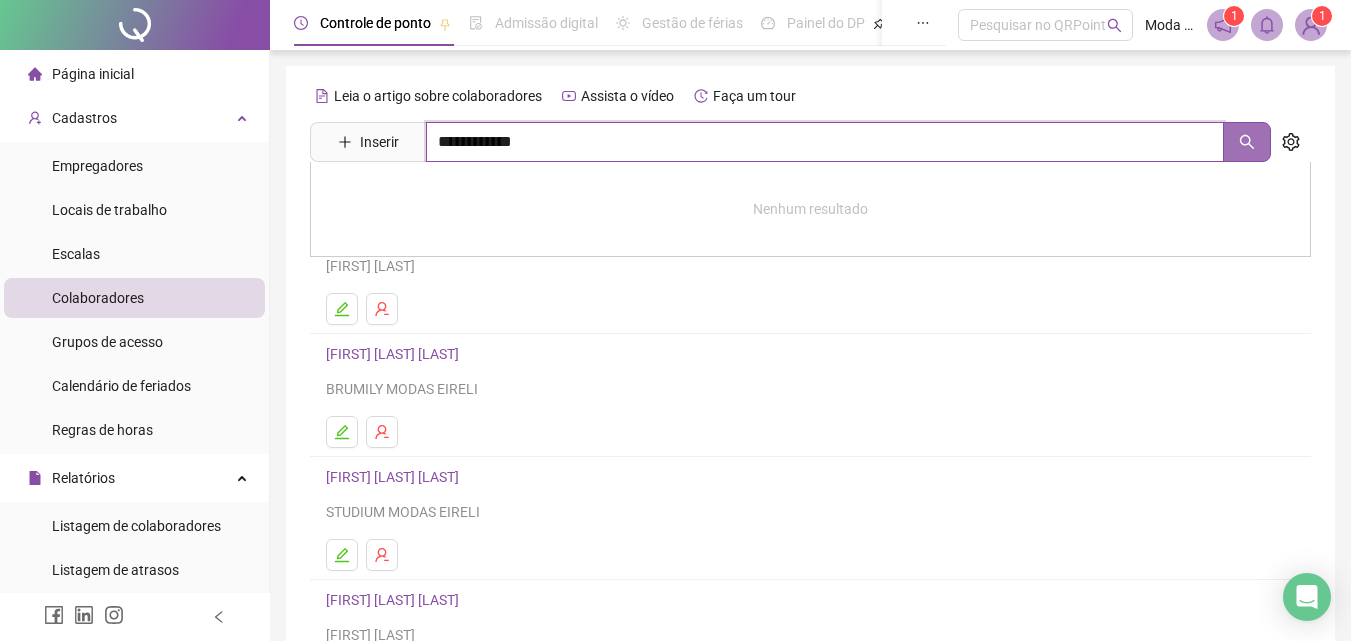 drag, startPoint x: 1243, startPoint y: 150, endPoint x: 1252, endPoint y: 156, distance: 10.816654 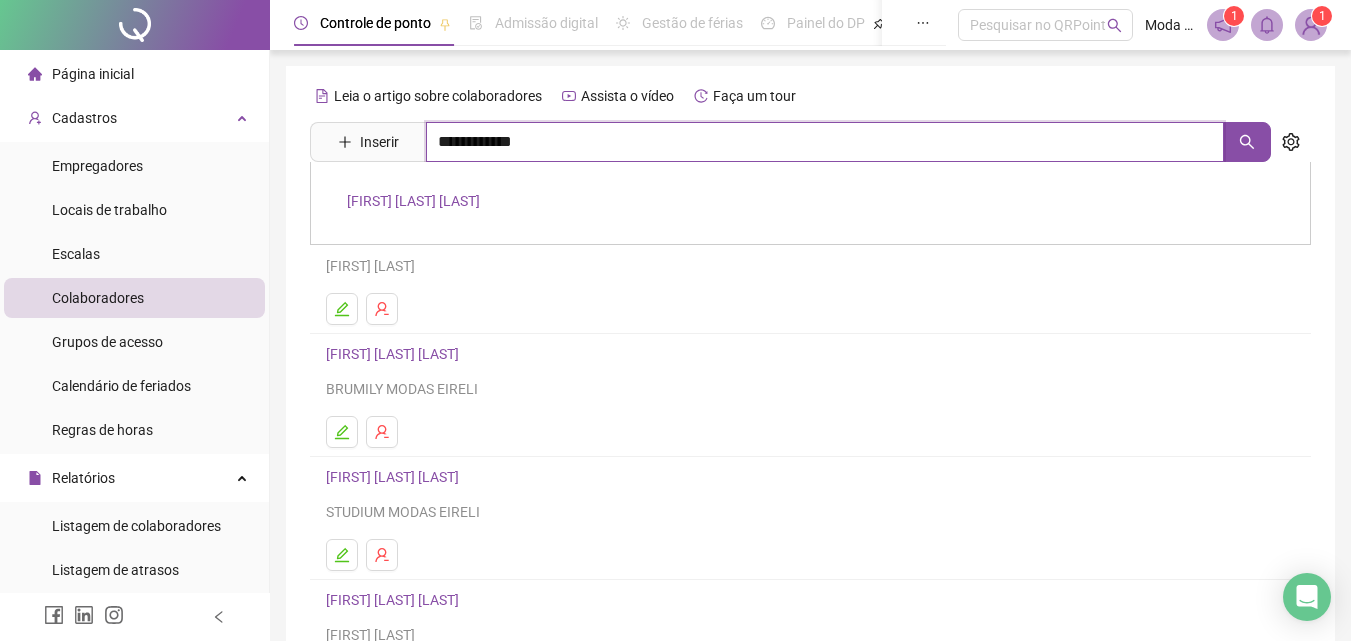 type on "**********" 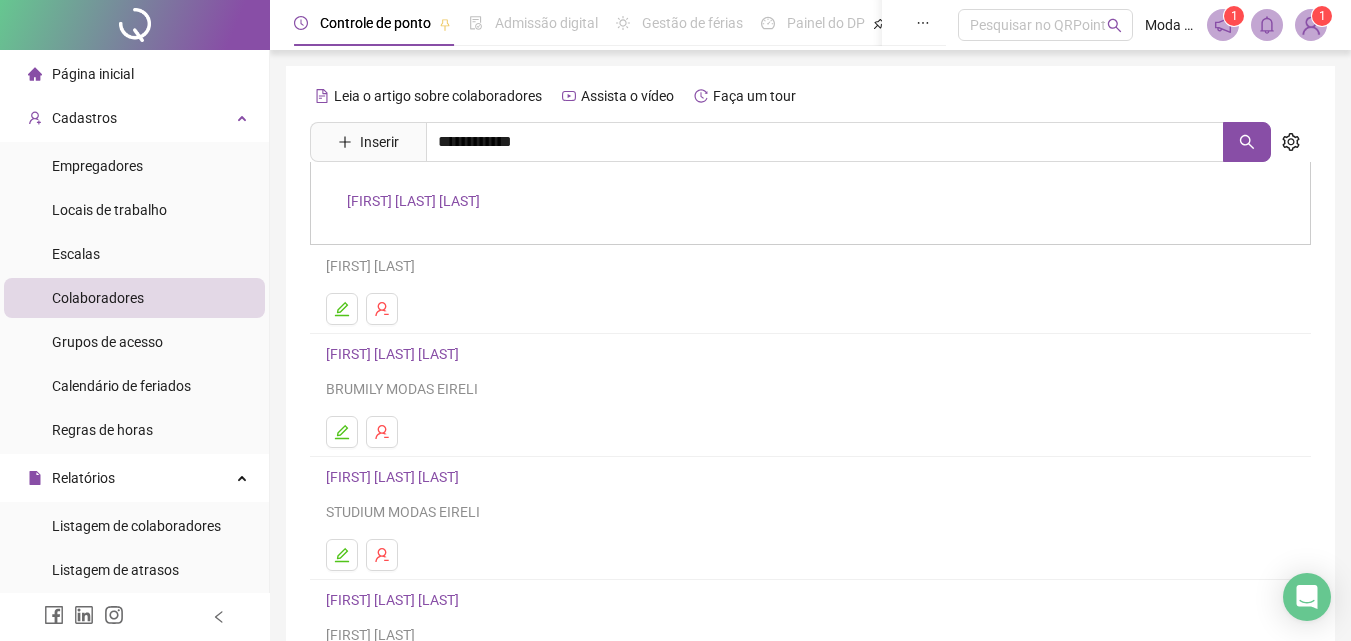 click on "[FIRST] [LAST] [LAST]" at bounding box center (413, 201) 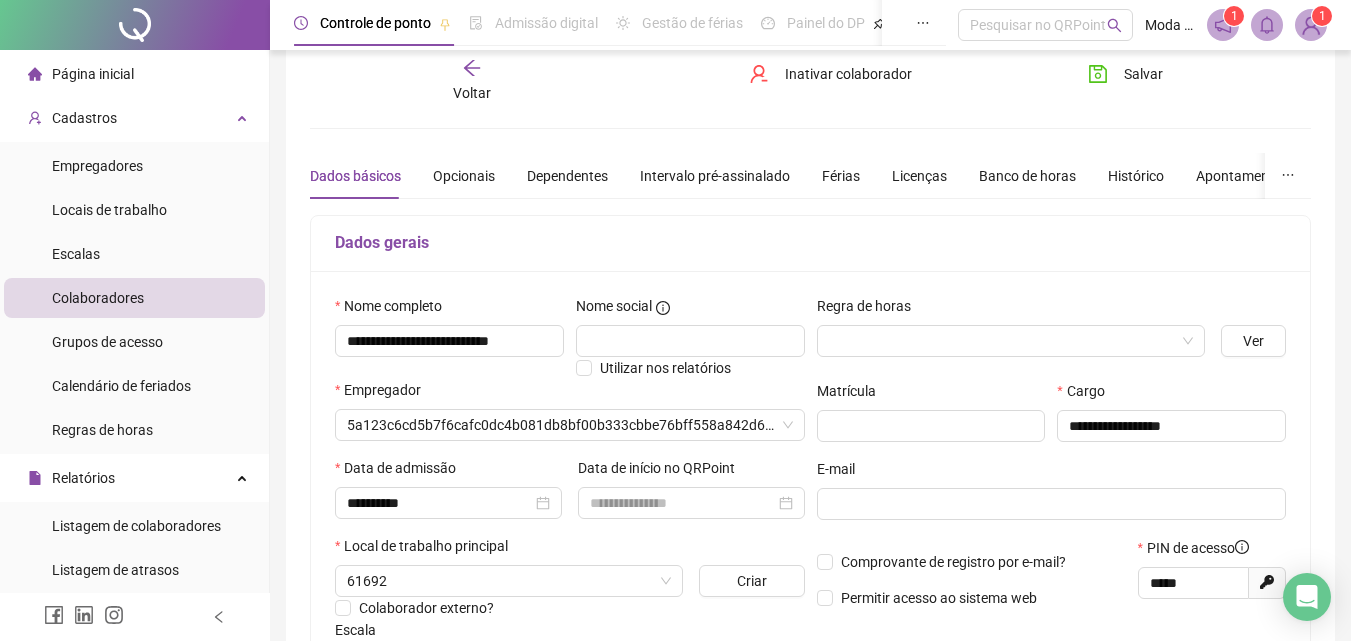 scroll, scrollTop: 0, scrollLeft: 0, axis: both 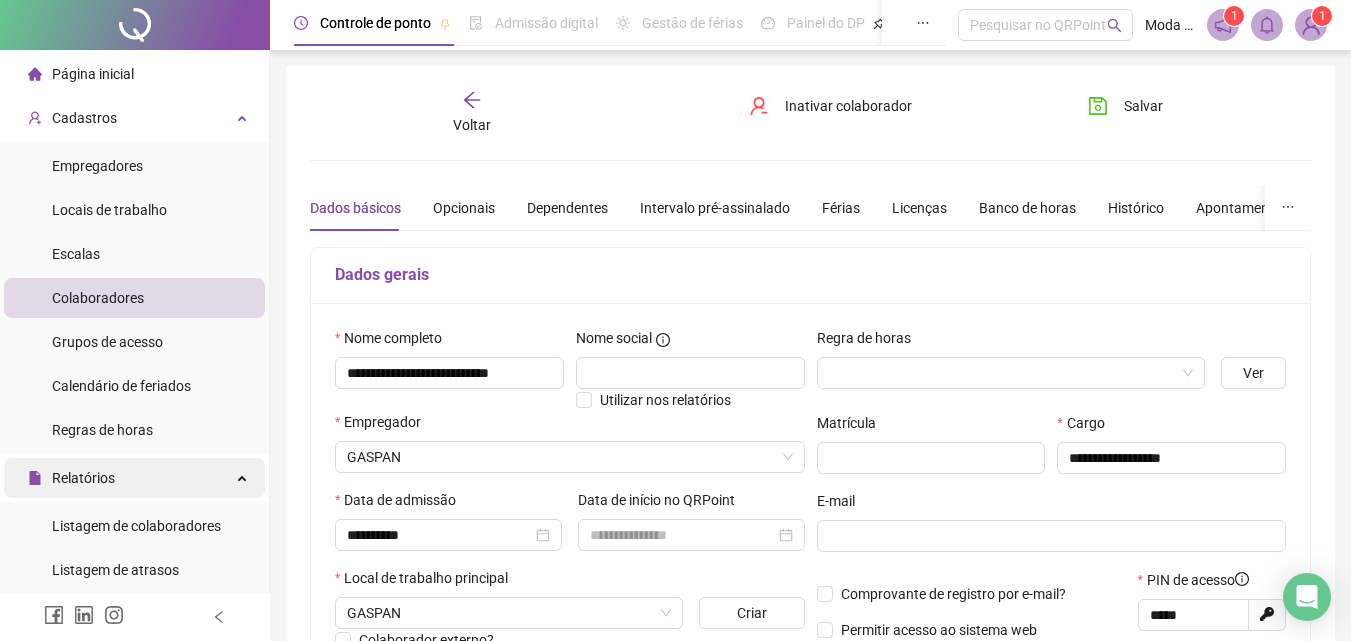 click on "Relatórios" at bounding box center [134, 478] 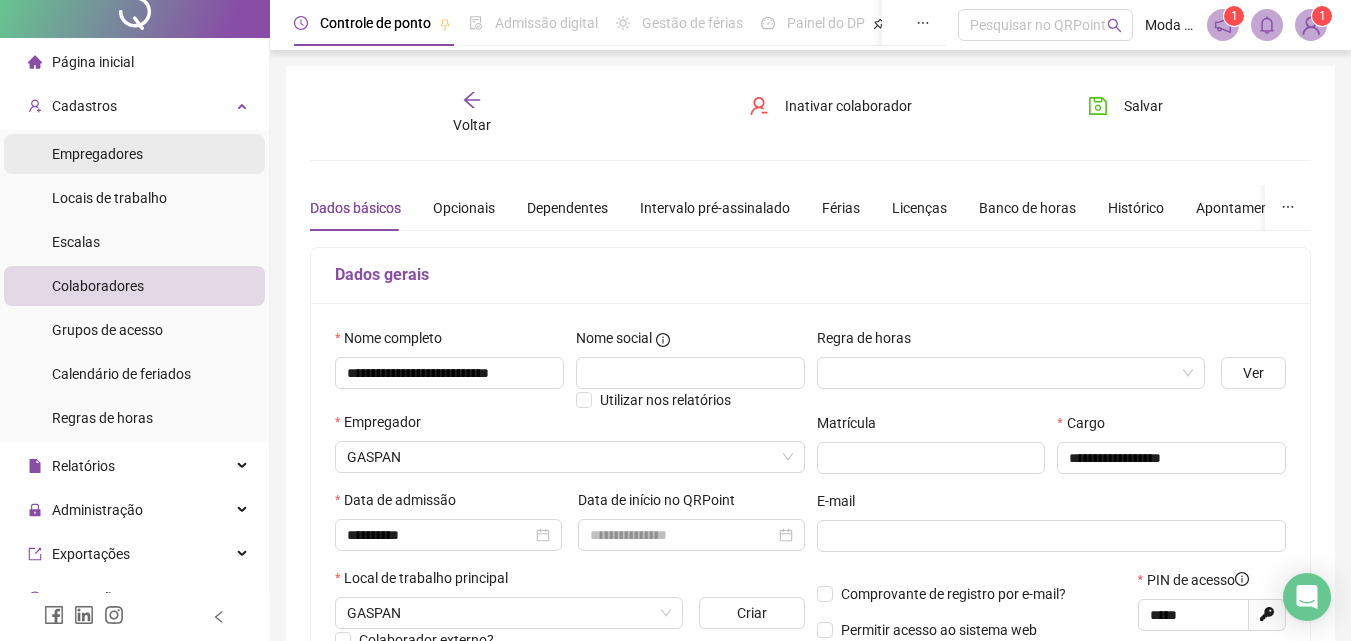 scroll, scrollTop: 0, scrollLeft: 0, axis: both 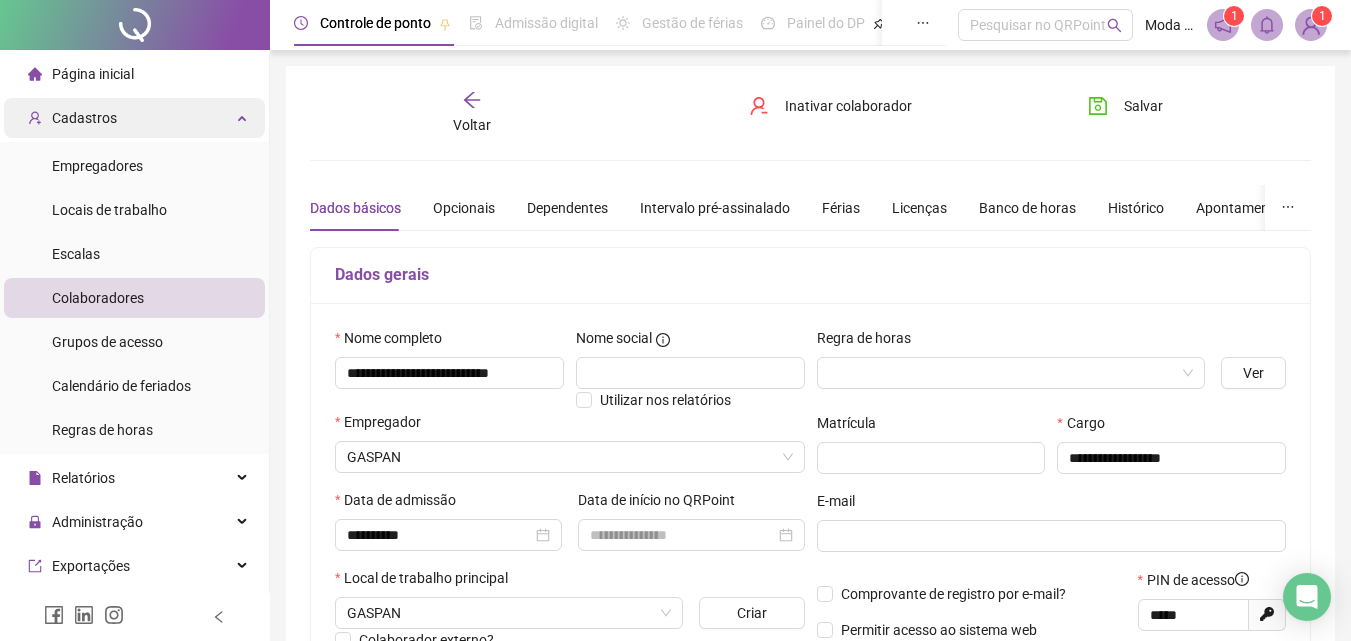 click on "Cadastros" at bounding box center [134, 118] 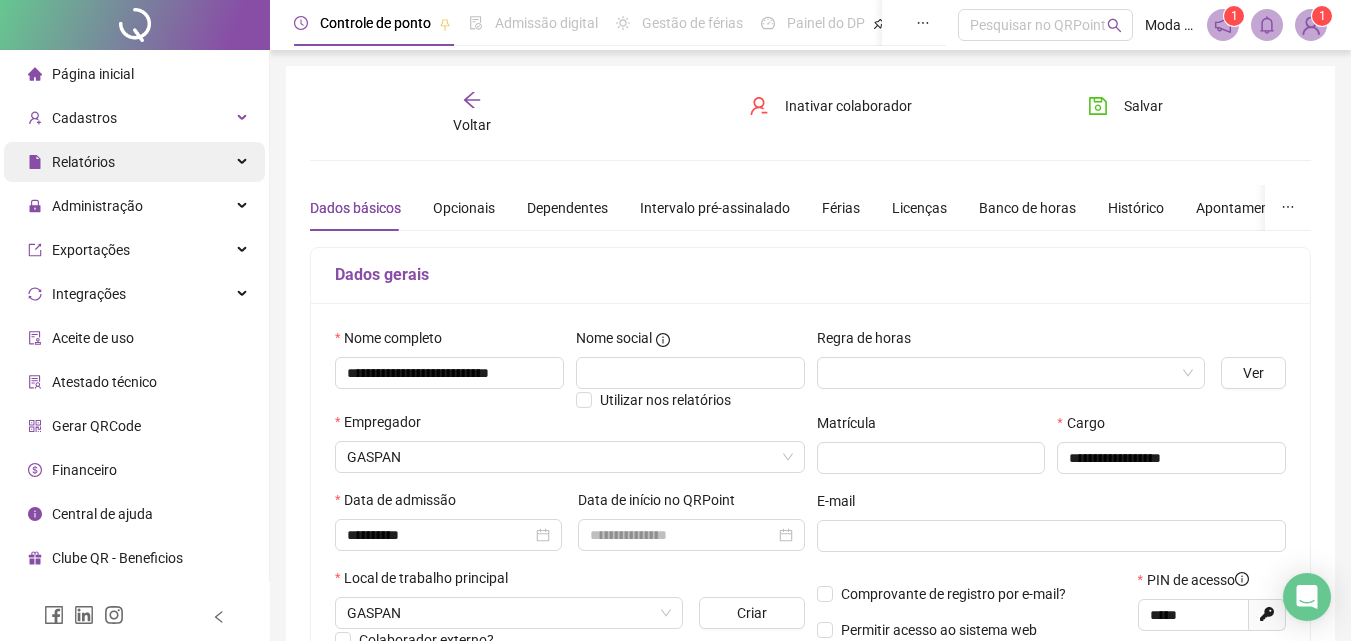 click on "Relatórios" at bounding box center [134, 162] 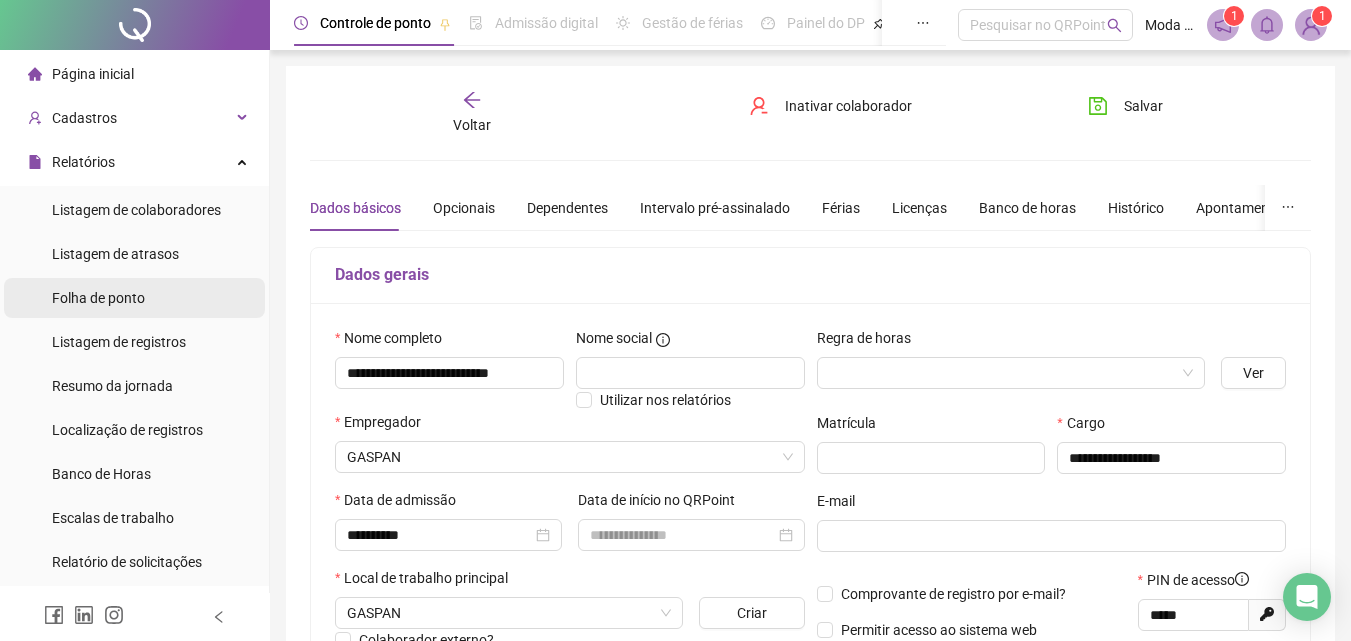 click on "Folha de ponto" at bounding box center (134, 298) 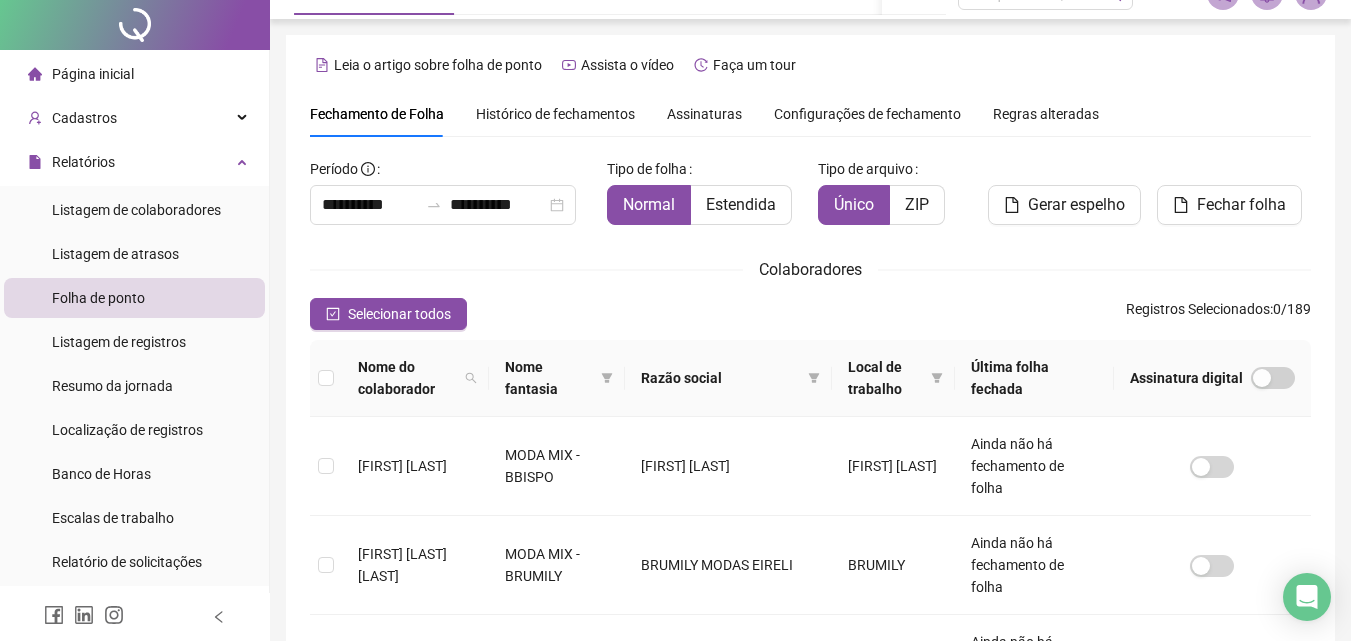scroll, scrollTop: 0, scrollLeft: 0, axis: both 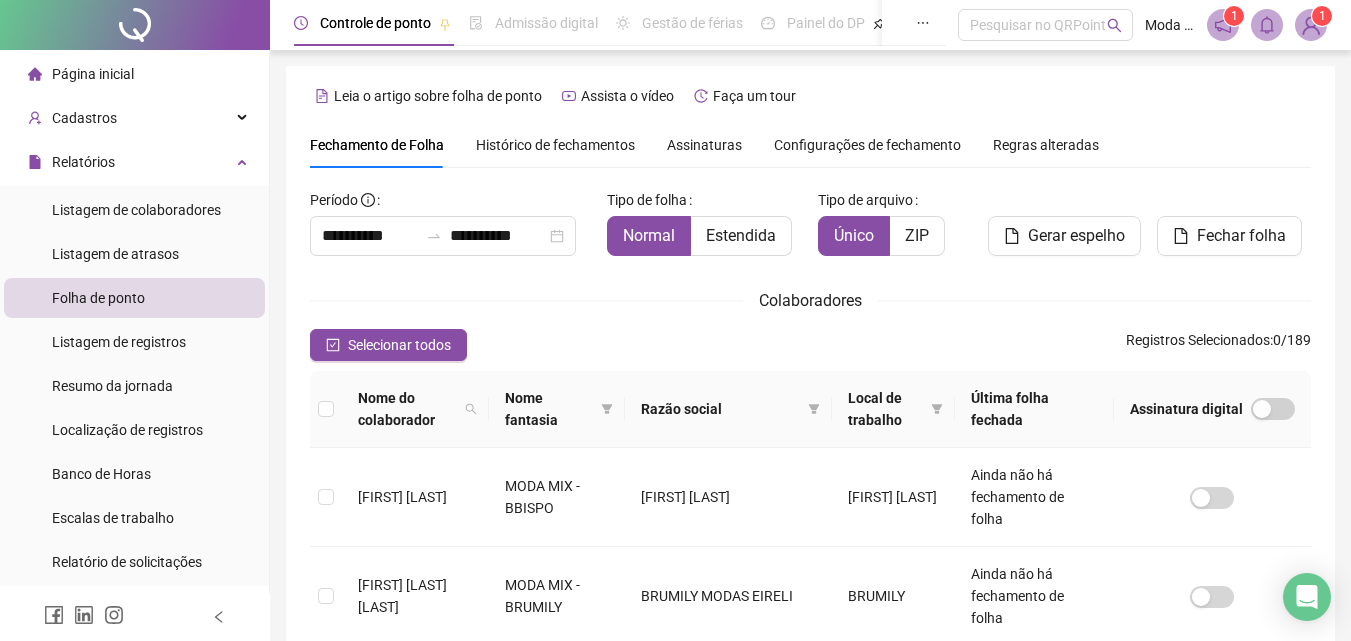 click on "Nome fantasia" at bounding box center [548, 409] 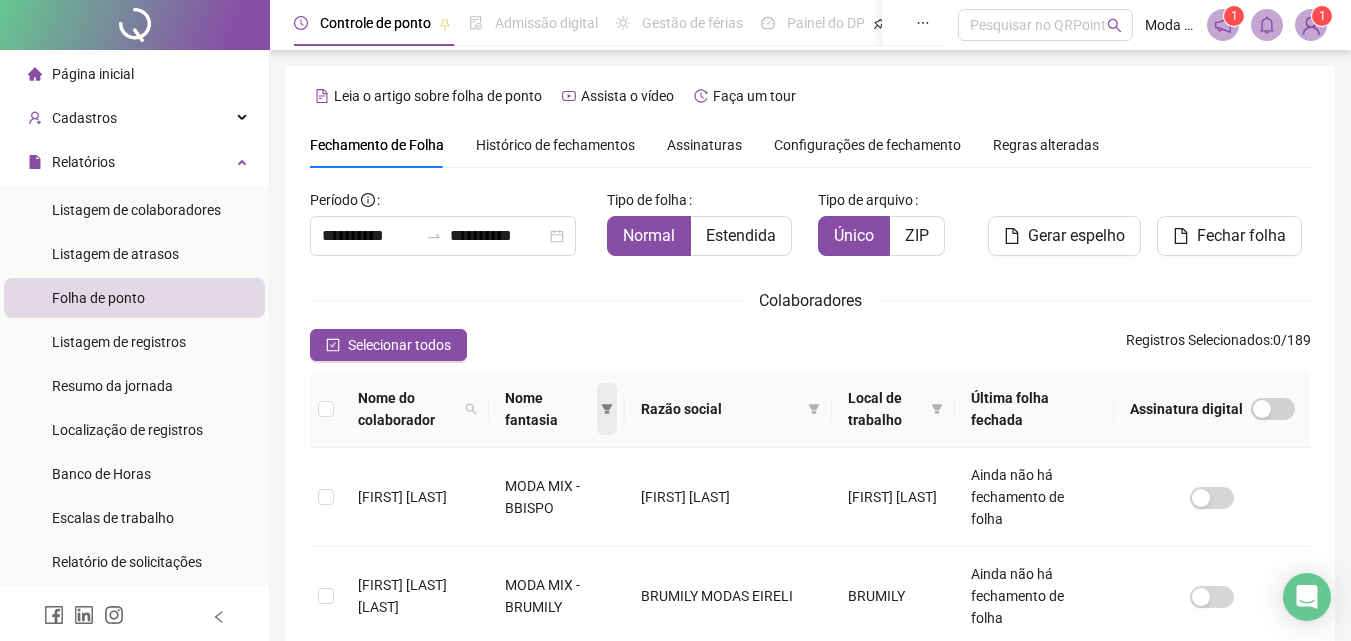 click 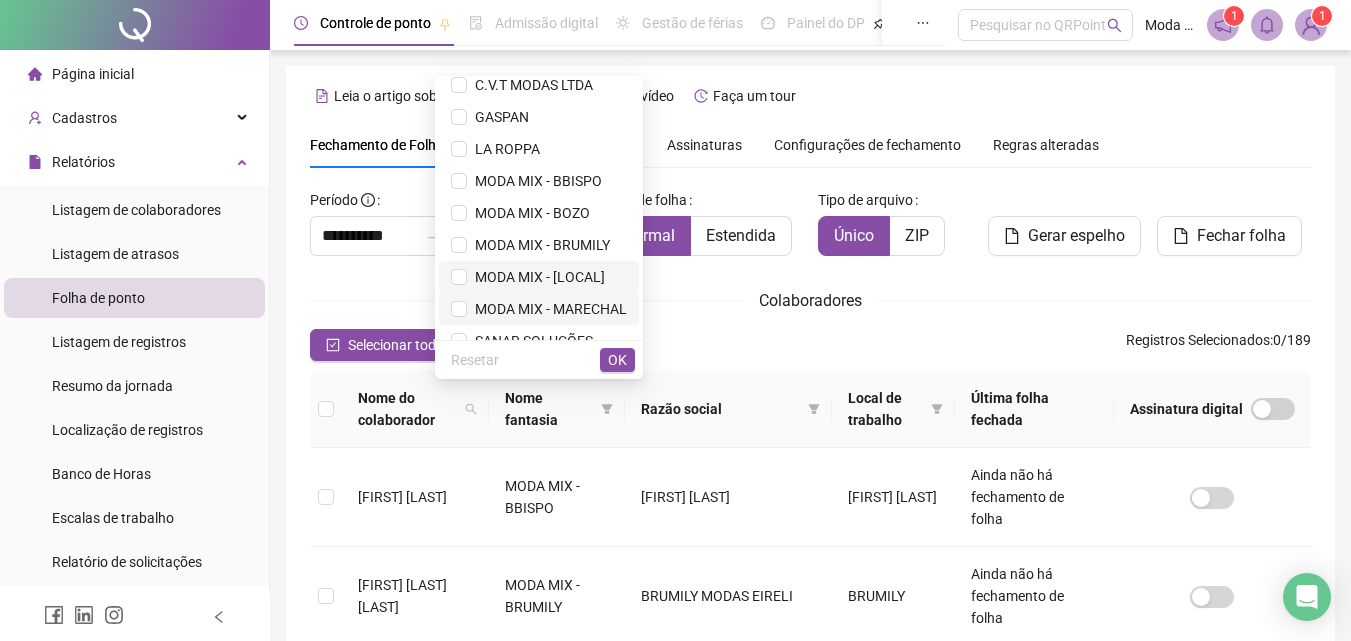 scroll, scrollTop: 0, scrollLeft: 0, axis: both 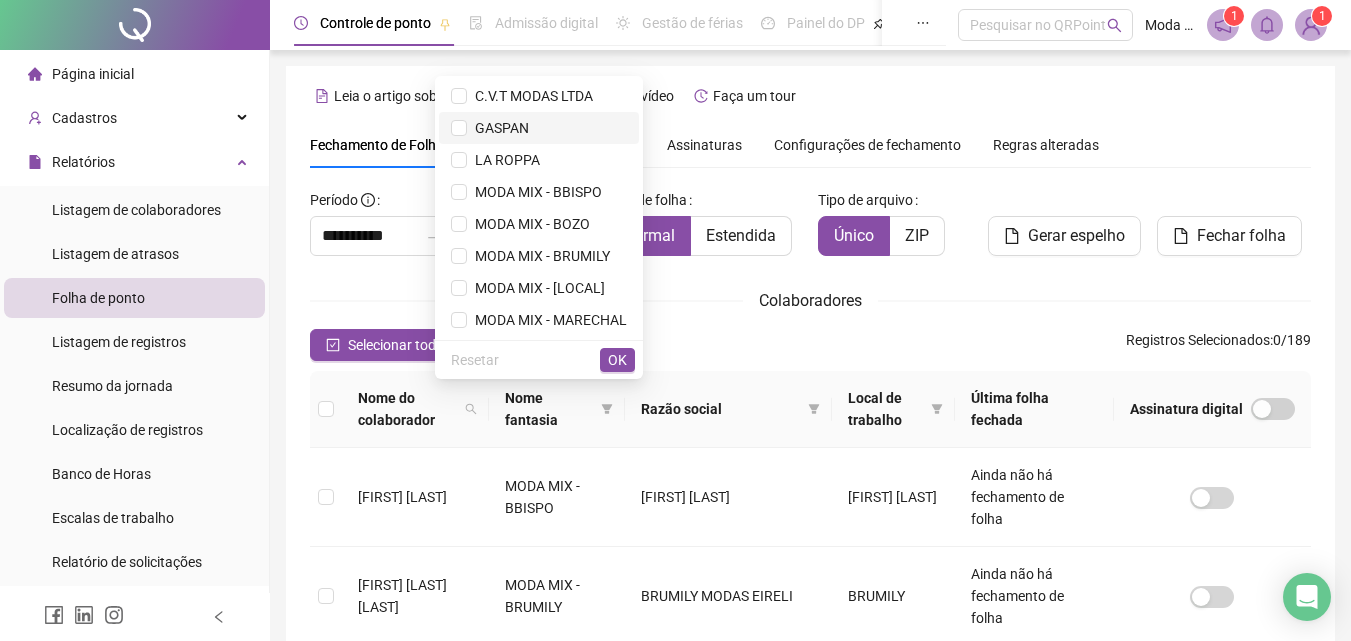 click on "GASPAN" at bounding box center [498, 128] 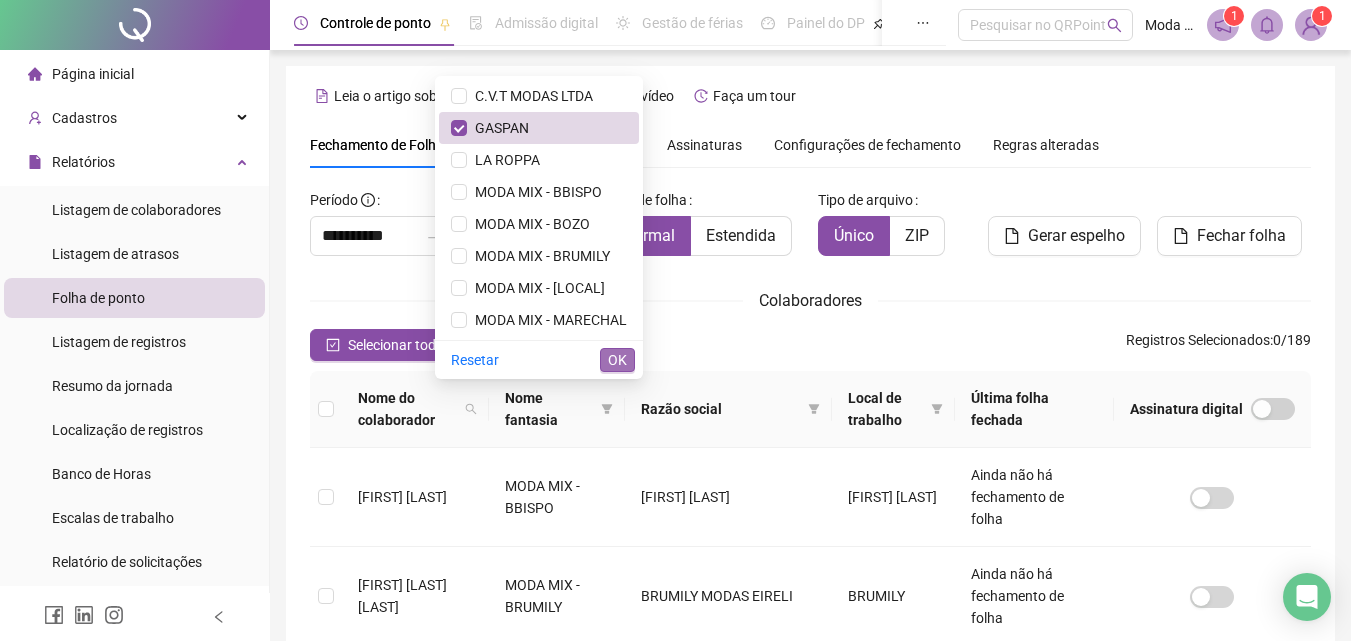 click on "OK" at bounding box center (617, 360) 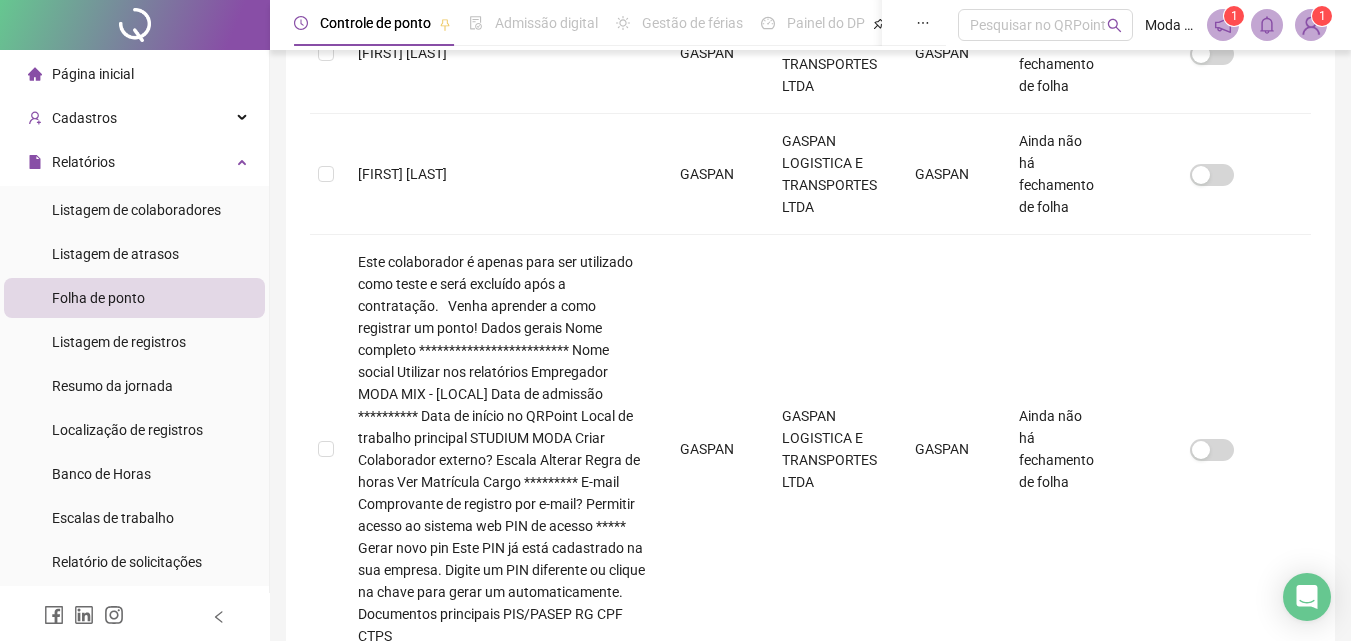 scroll, scrollTop: 751, scrollLeft: 0, axis: vertical 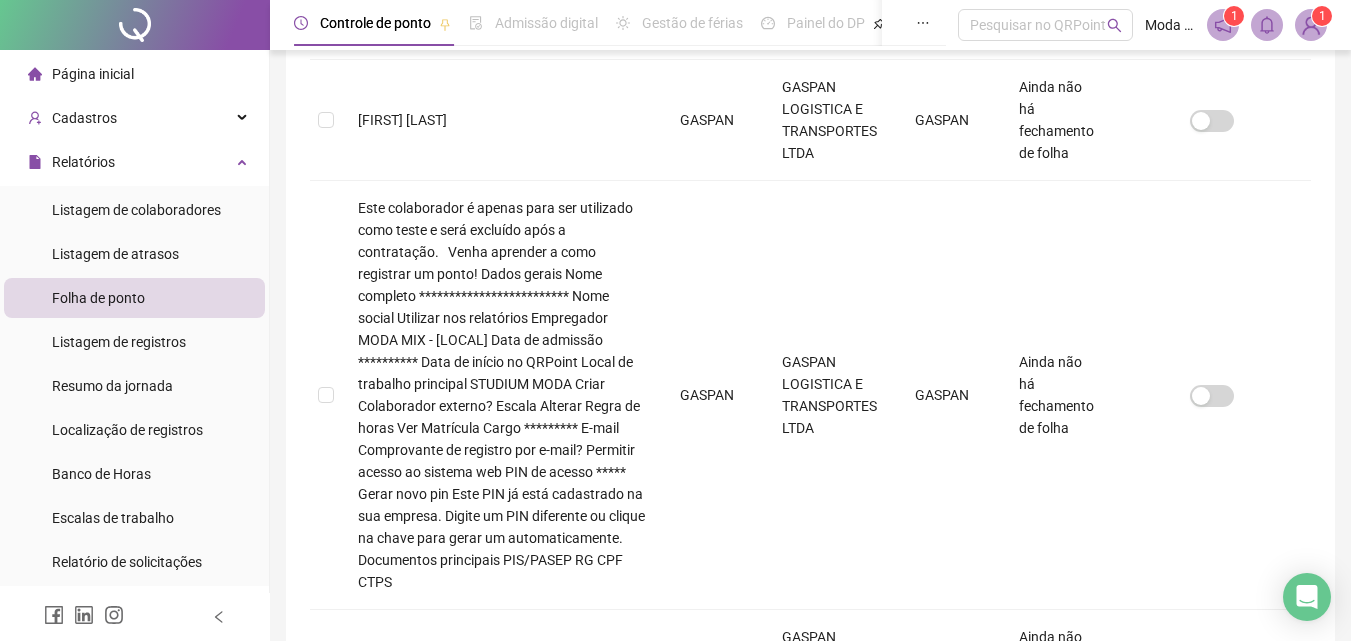 click on "2" at bounding box center (831, 1247) 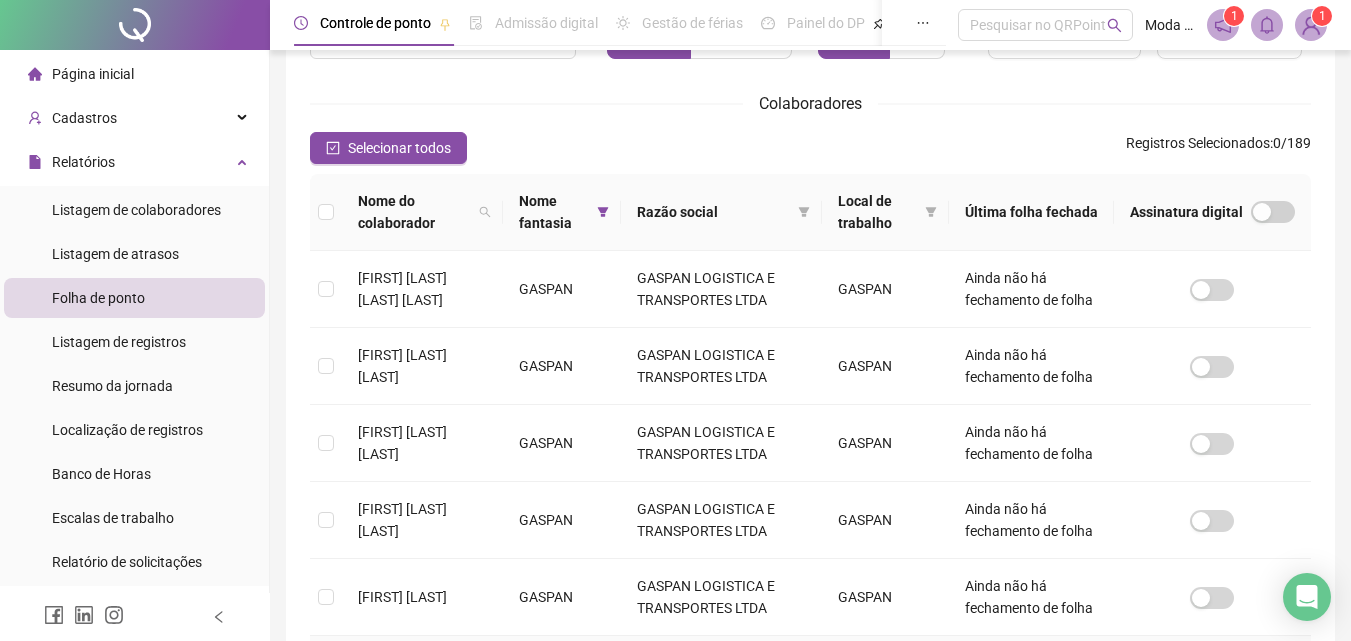 scroll, scrollTop: 189, scrollLeft: 0, axis: vertical 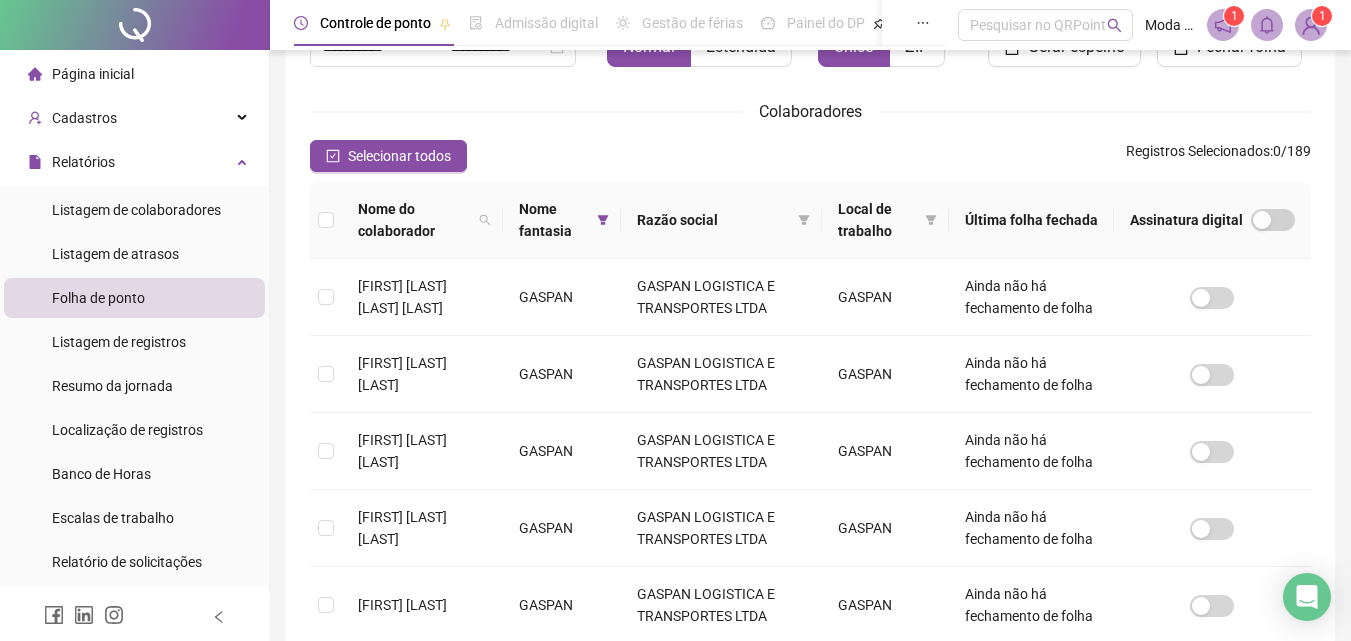 click on "Razão social" at bounding box center (714, 220) 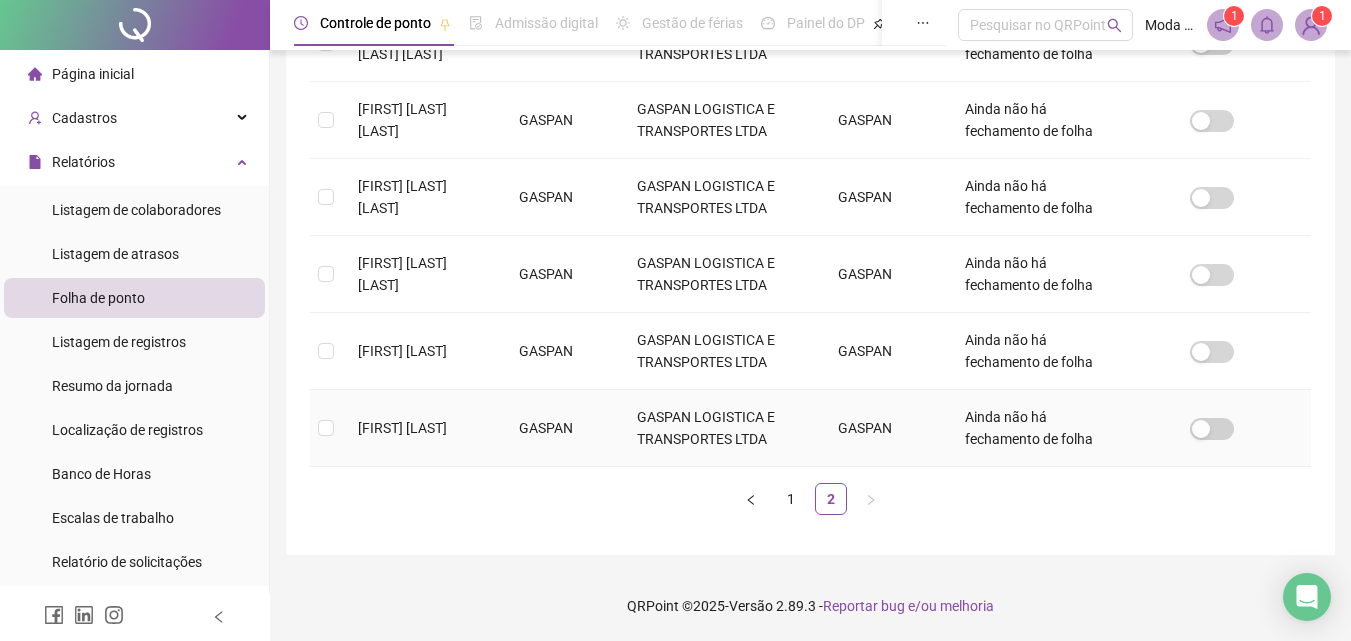 scroll, scrollTop: 343, scrollLeft: 0, axis: vertical 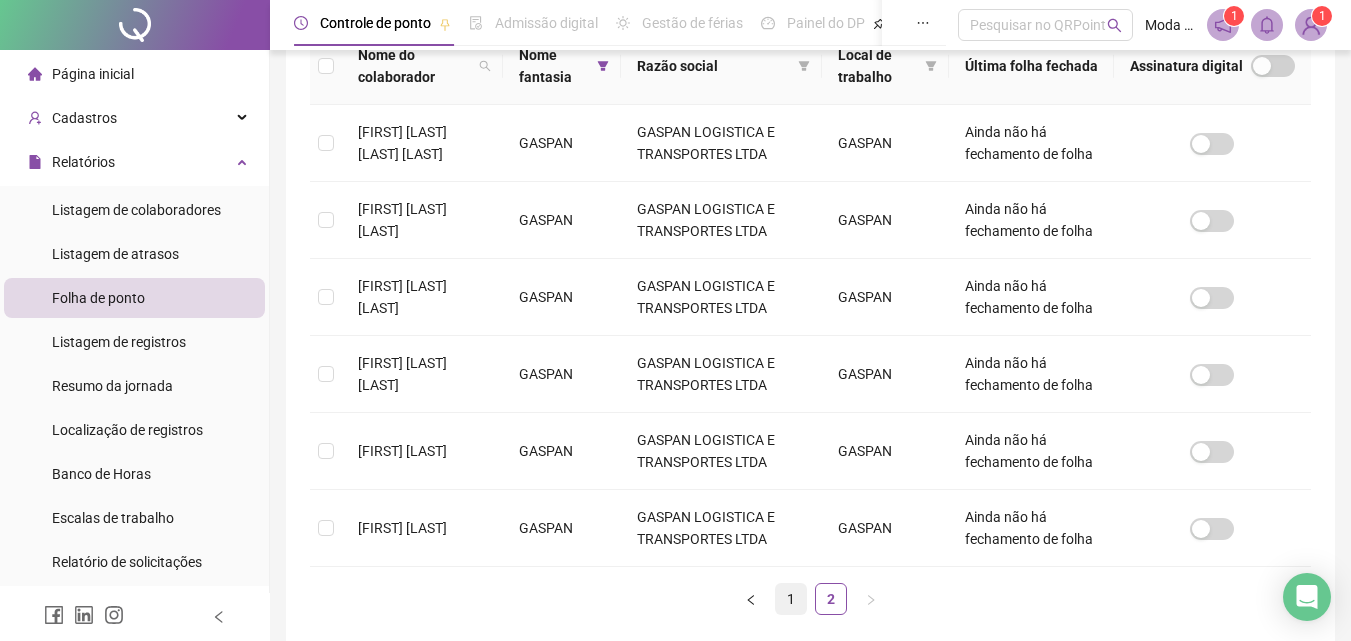 click on "1" at bounding box center [791, 599] 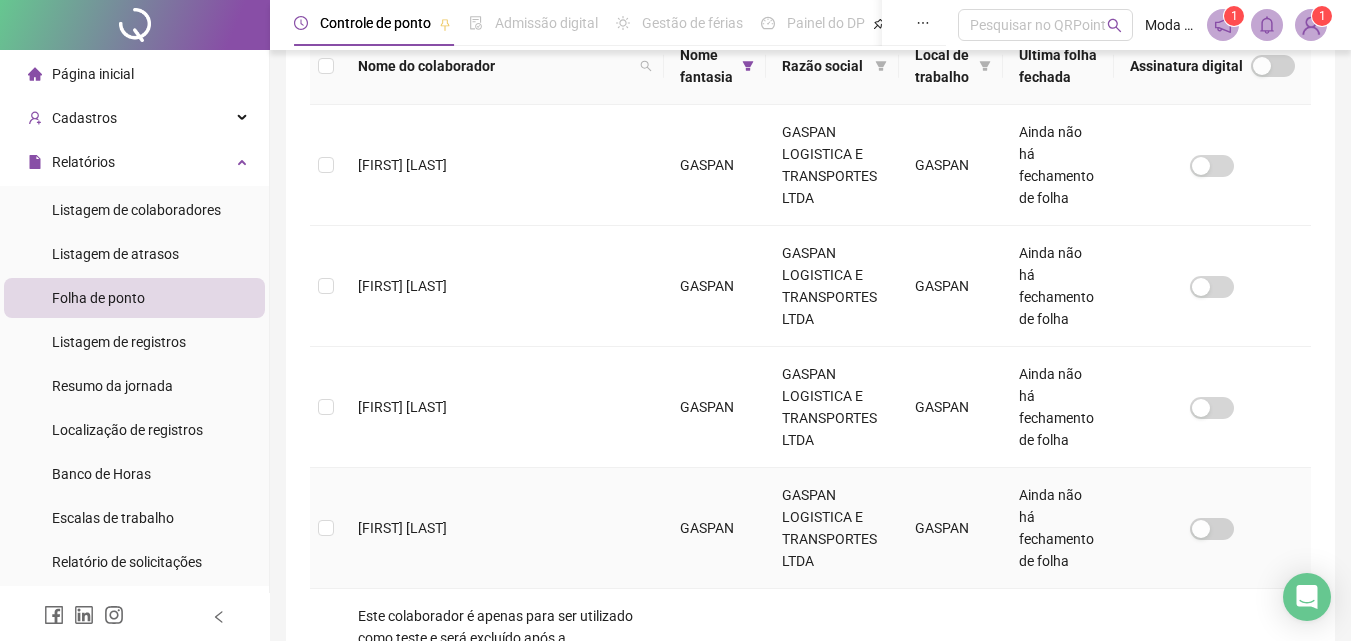 scroll, scrollTop: 89, scrollLeft: 0, axis: vertical 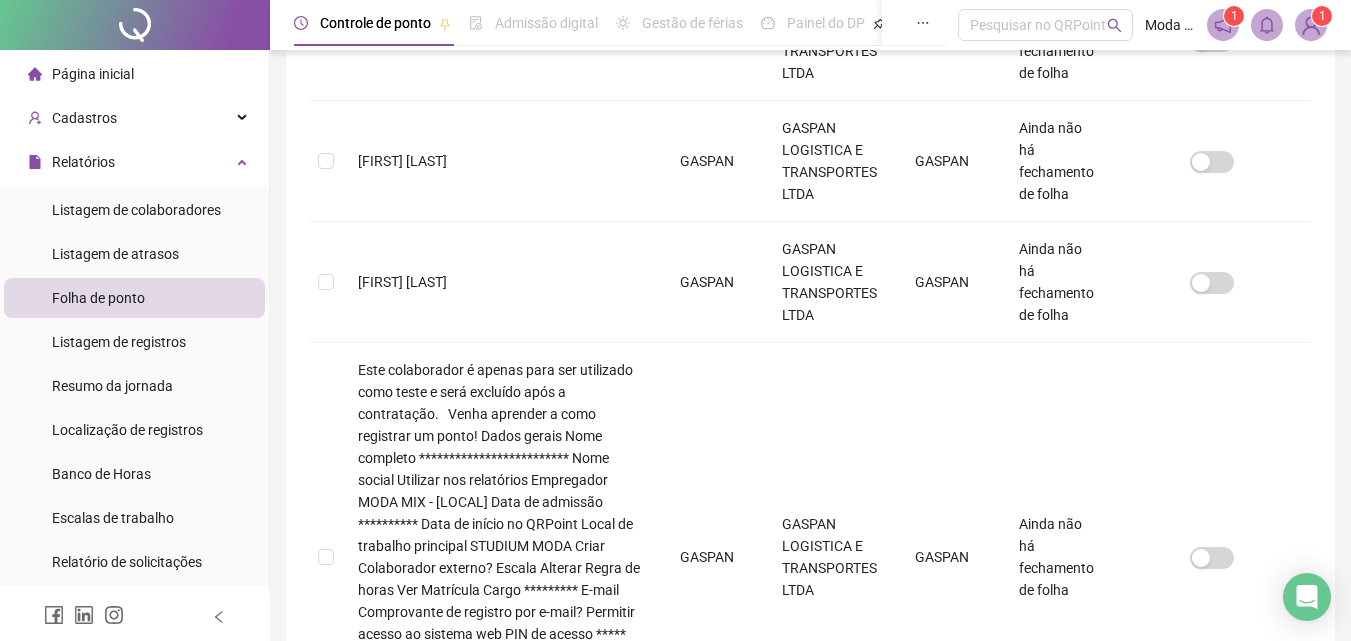 click on "[FIRST] [LAST] [LAST]" at bounding box center [503, 1074] 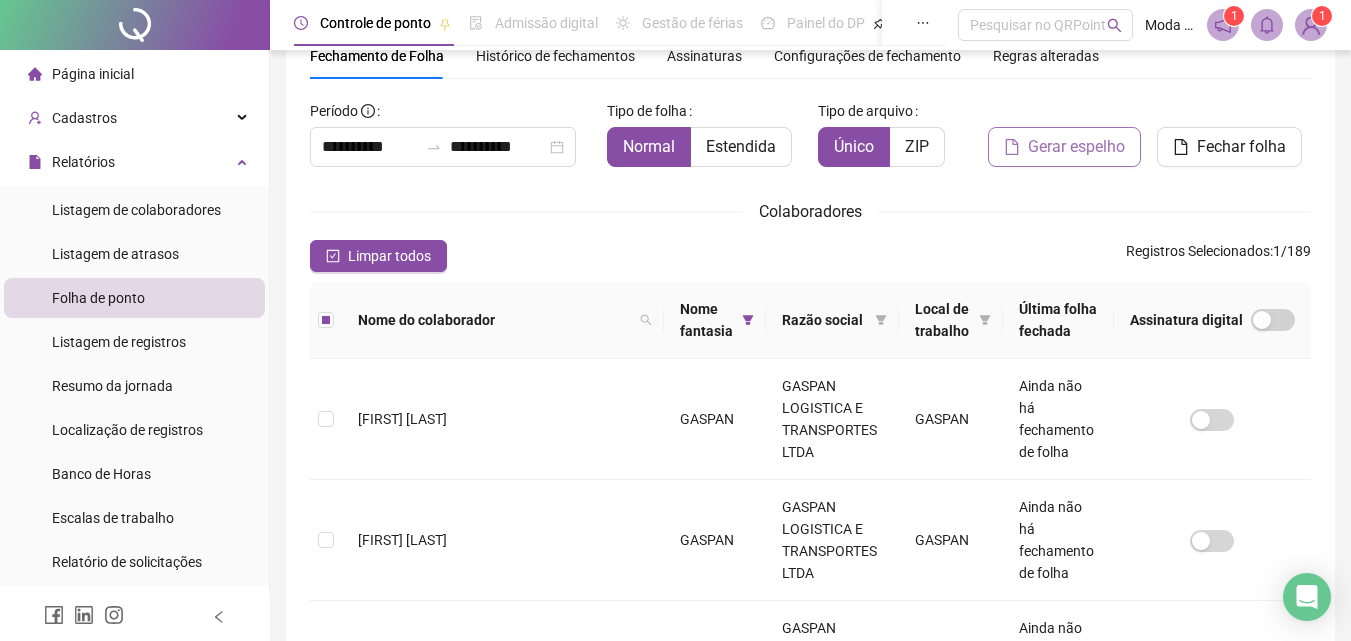 click on "Gerar espelho" at bounding box center (1076, 147) 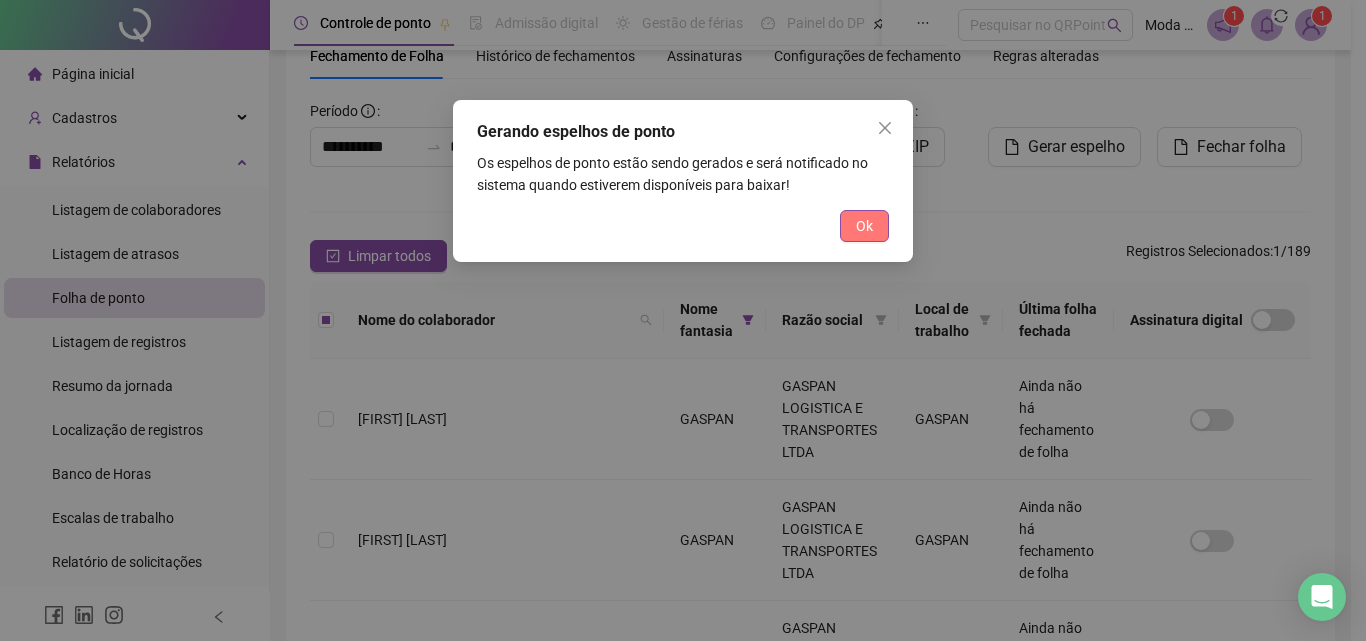 click on "Ok" at bounding box center (864, 226) 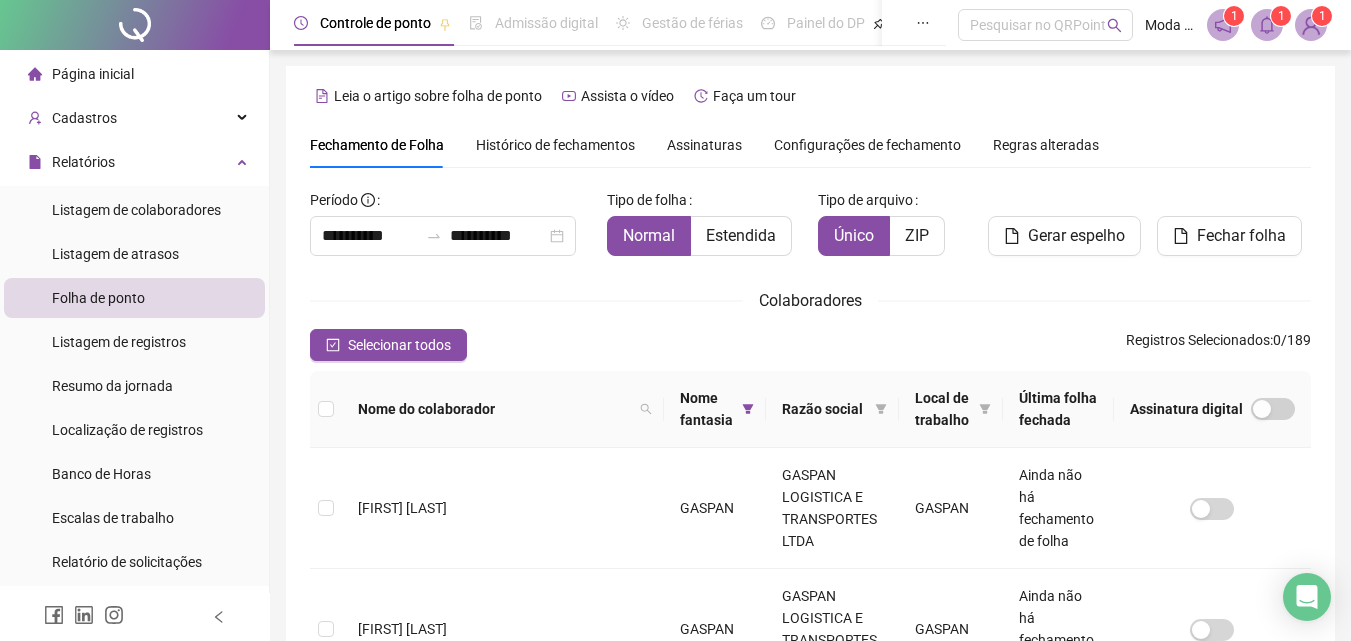 scroll, scrollTop: 89, scrollLeft: 0, axis: vertical 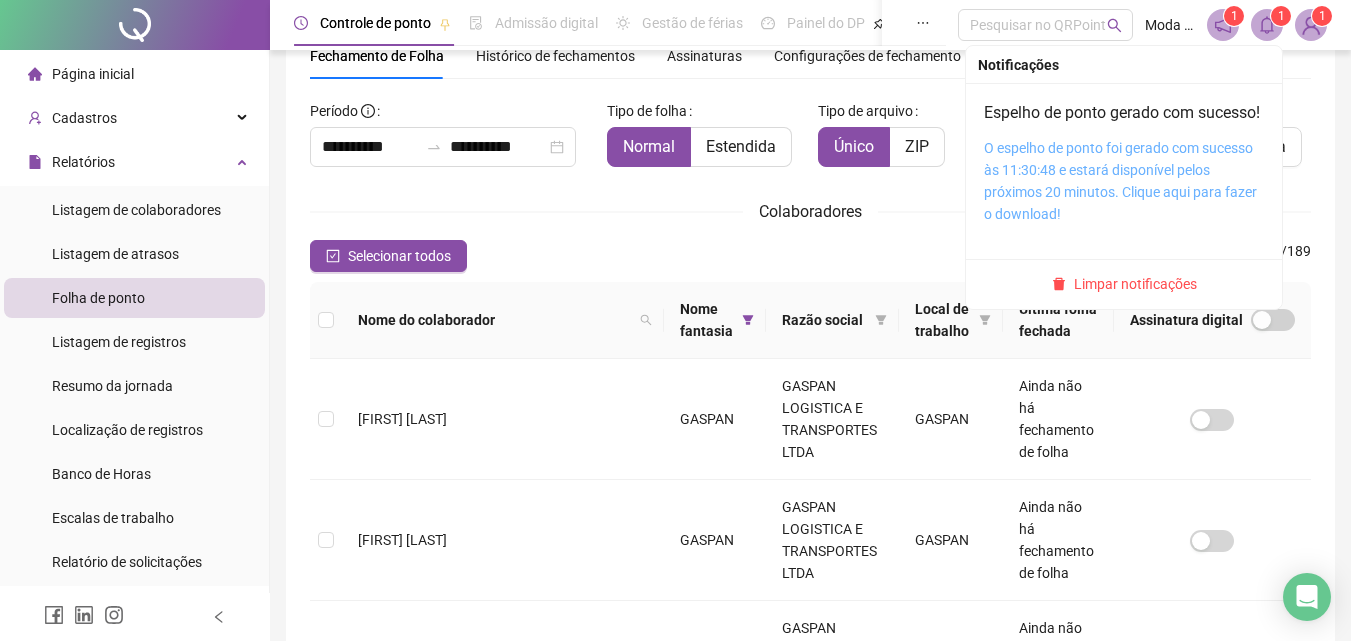 click on "O espelho de ponto foi gerado com sucesso às 11:30:48 e estará disponível pelos próximos 20 minutos.
Clique aqui para fazer o download!" at bounding box center (1120, 181) 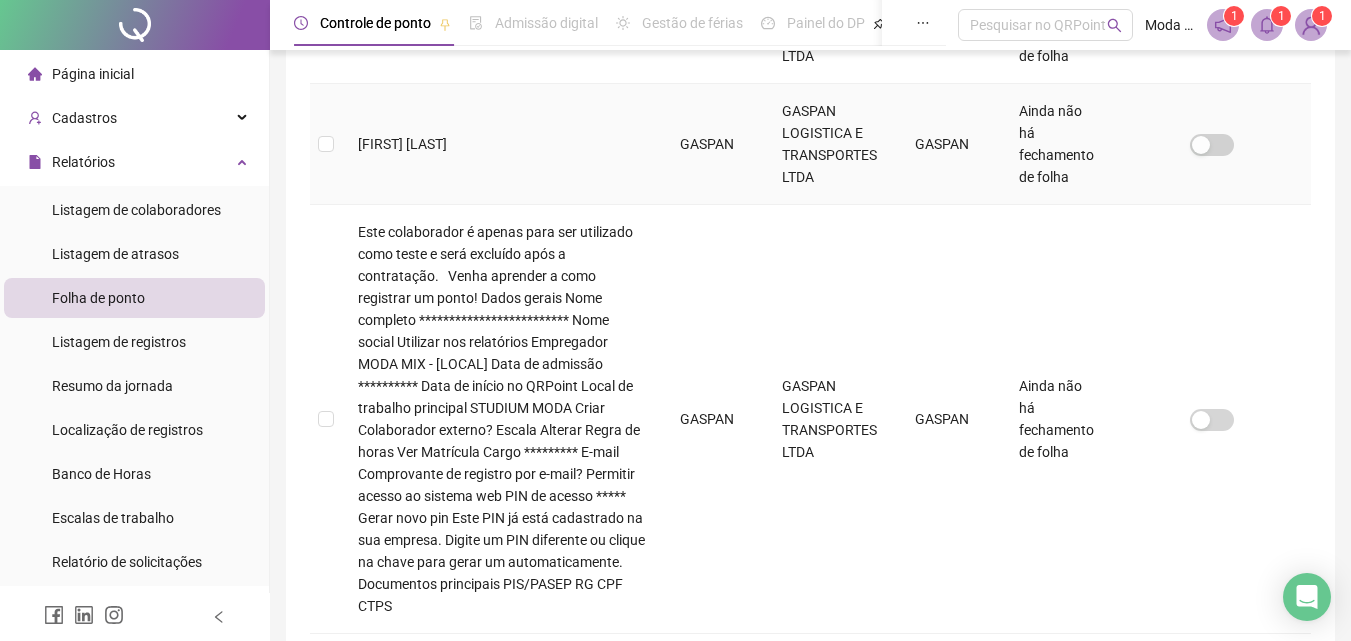 scroll, scrollTop: 751, scrollLeft: 0, axis: vertical 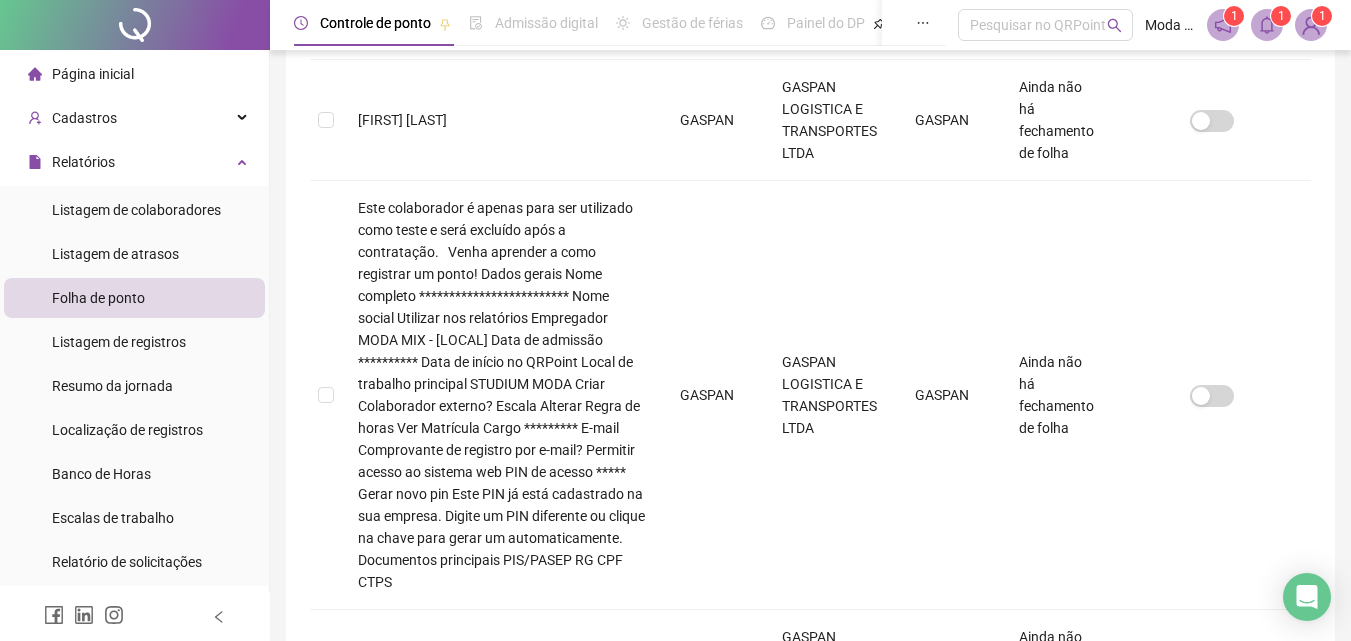 click on "1" at bounding box center [1281, 16] 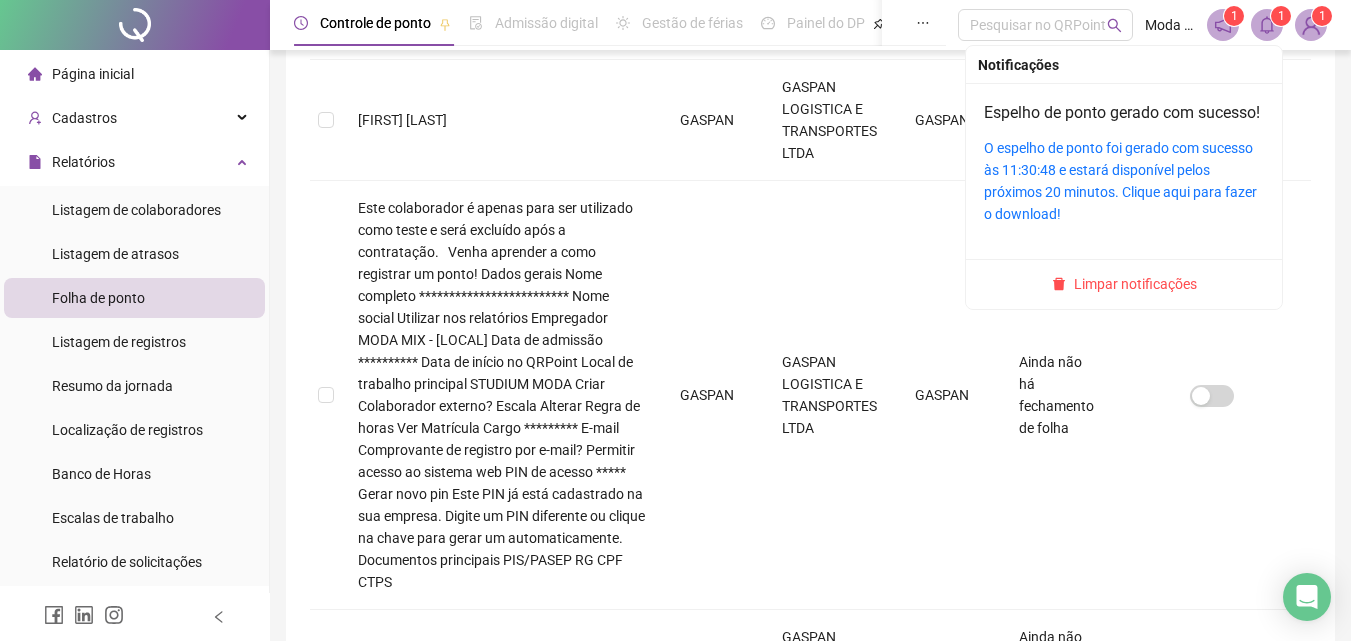 click 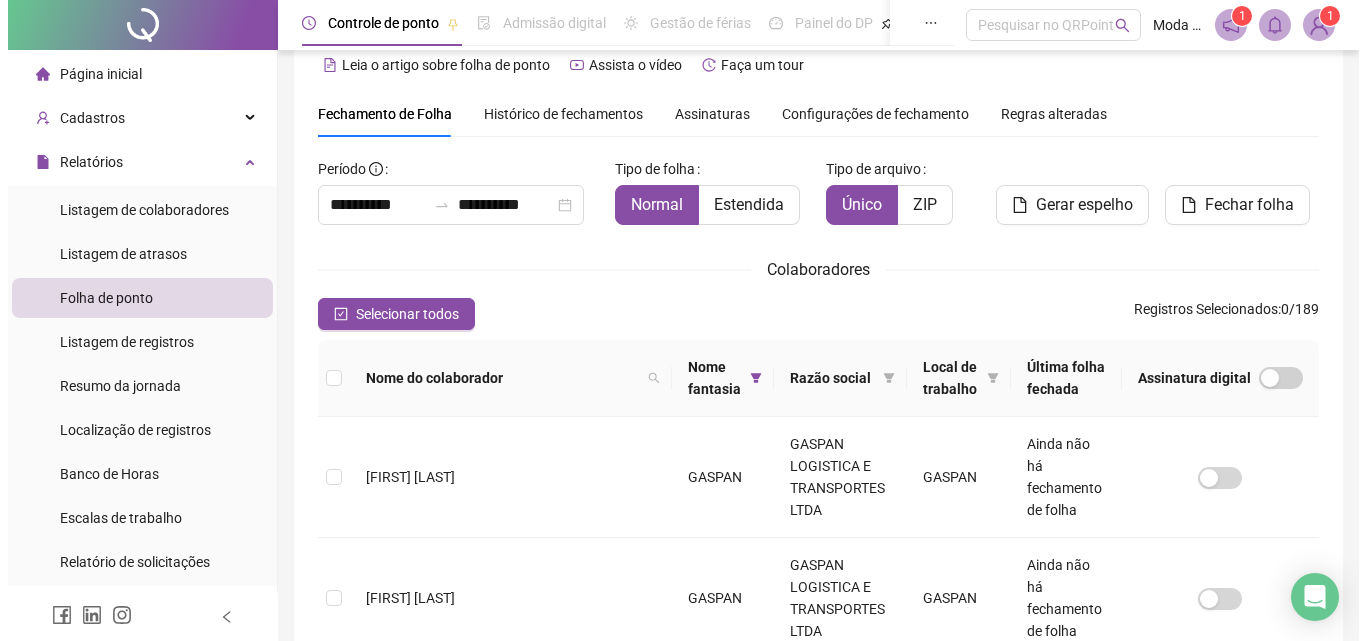 scroll, scrollTop: 0, scrollLeft: 0, axis: both 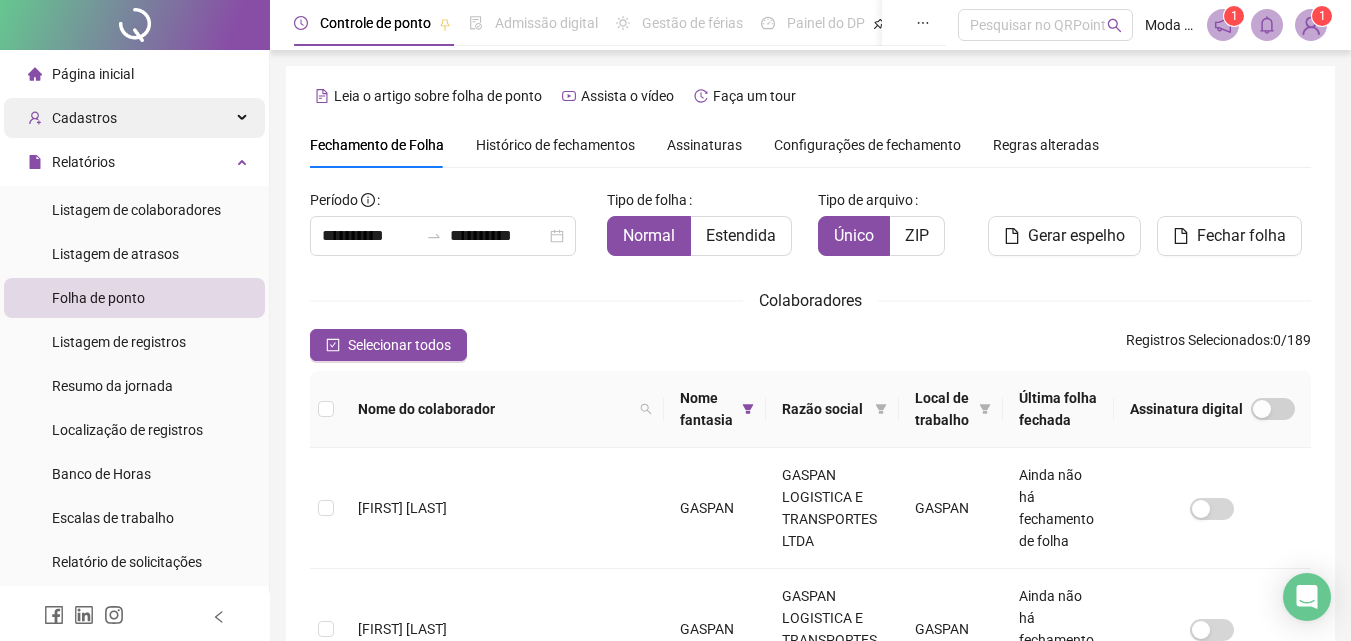 click on "Cadastros" at bounding box center [134, 118] 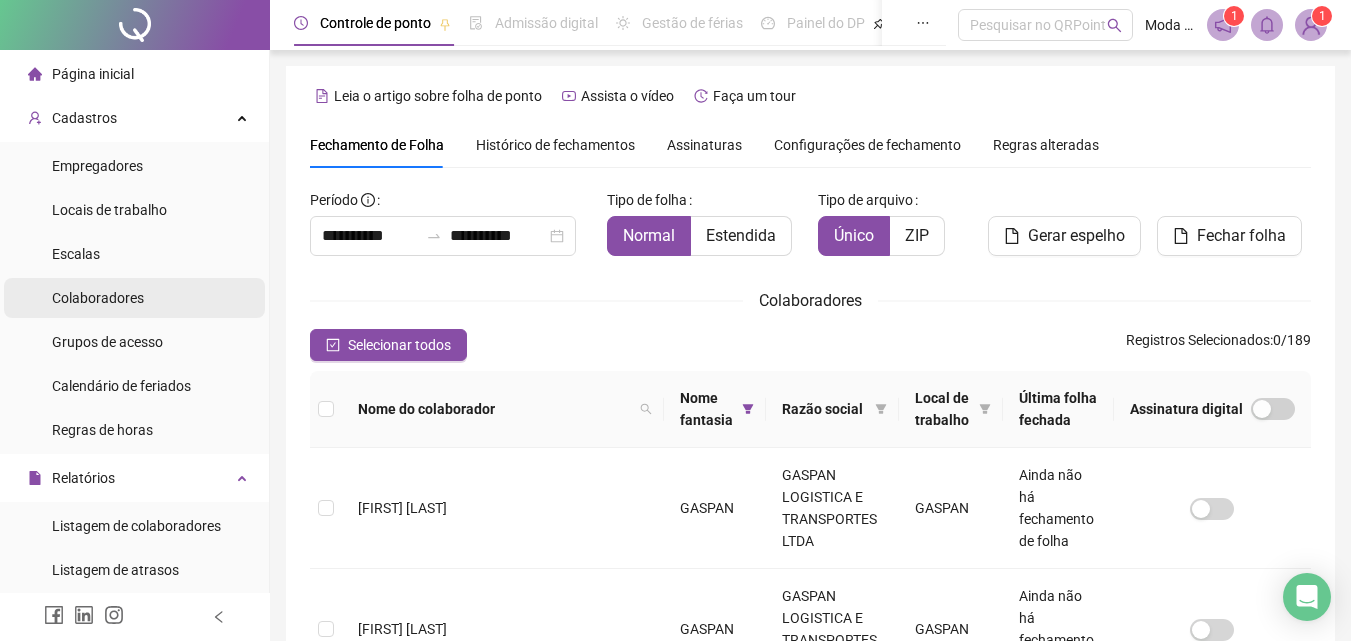 click on "Colaboradores" at bounding box center [134, 298] 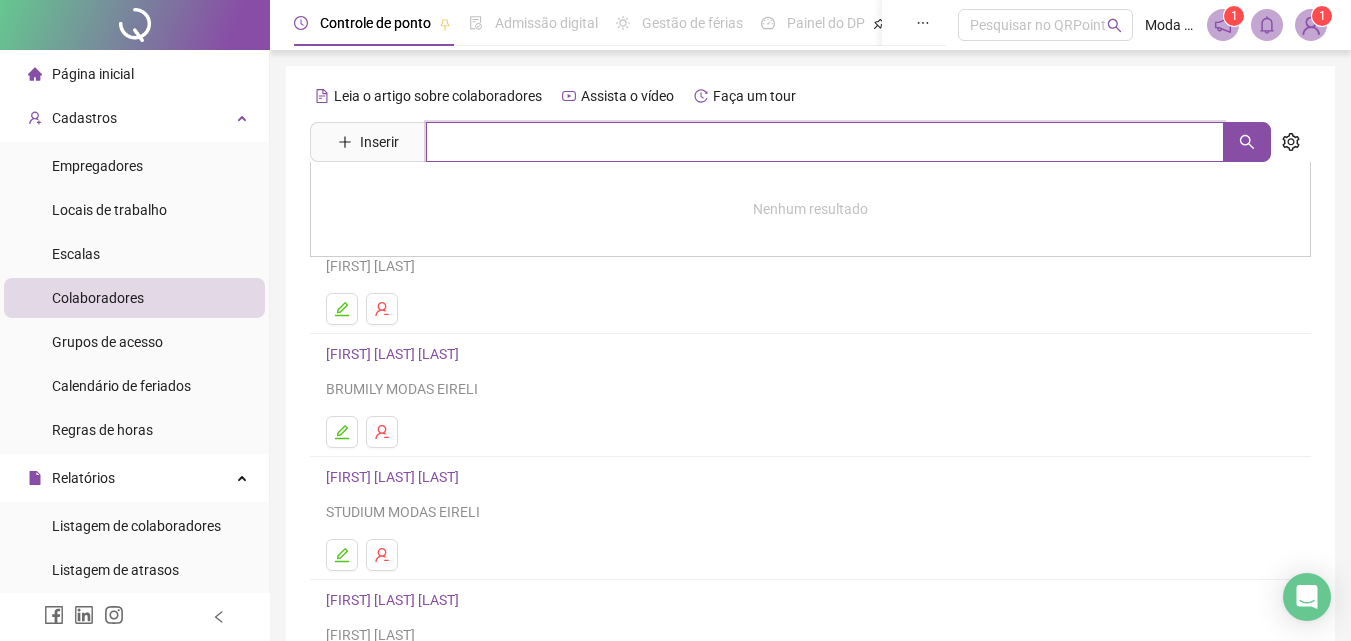 click at bounding box center (825, 142) 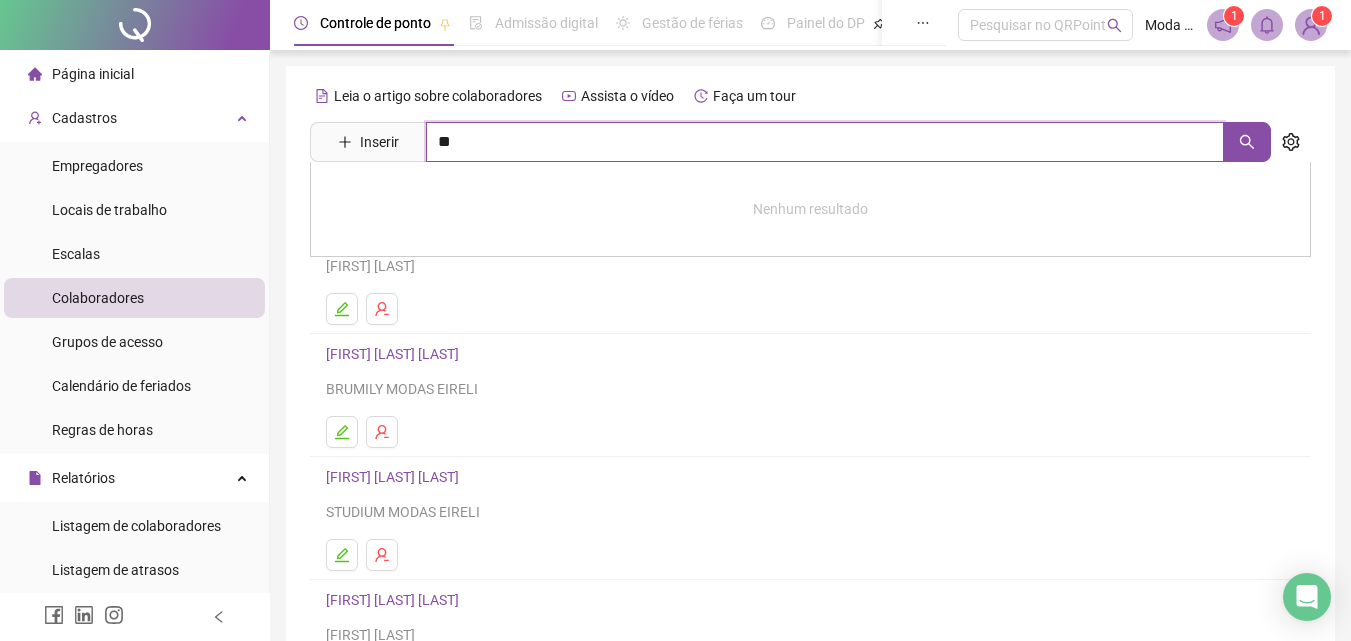 type on "*" 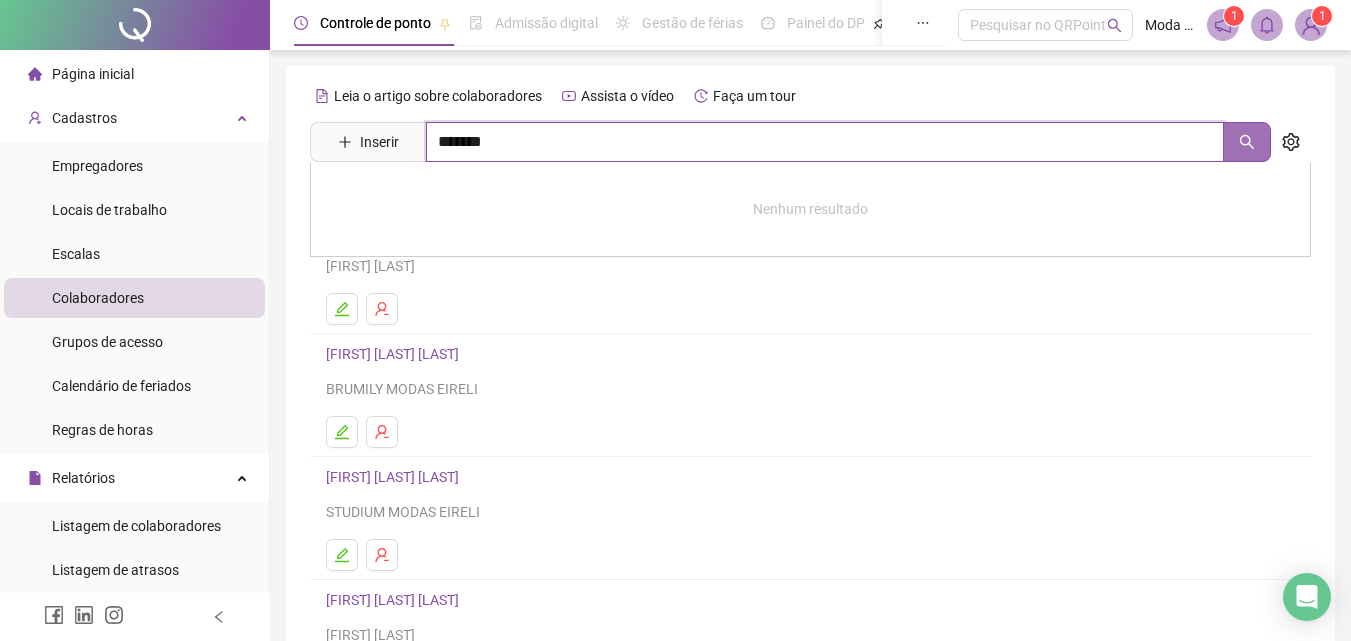 click at bounding box center [1247, 142] 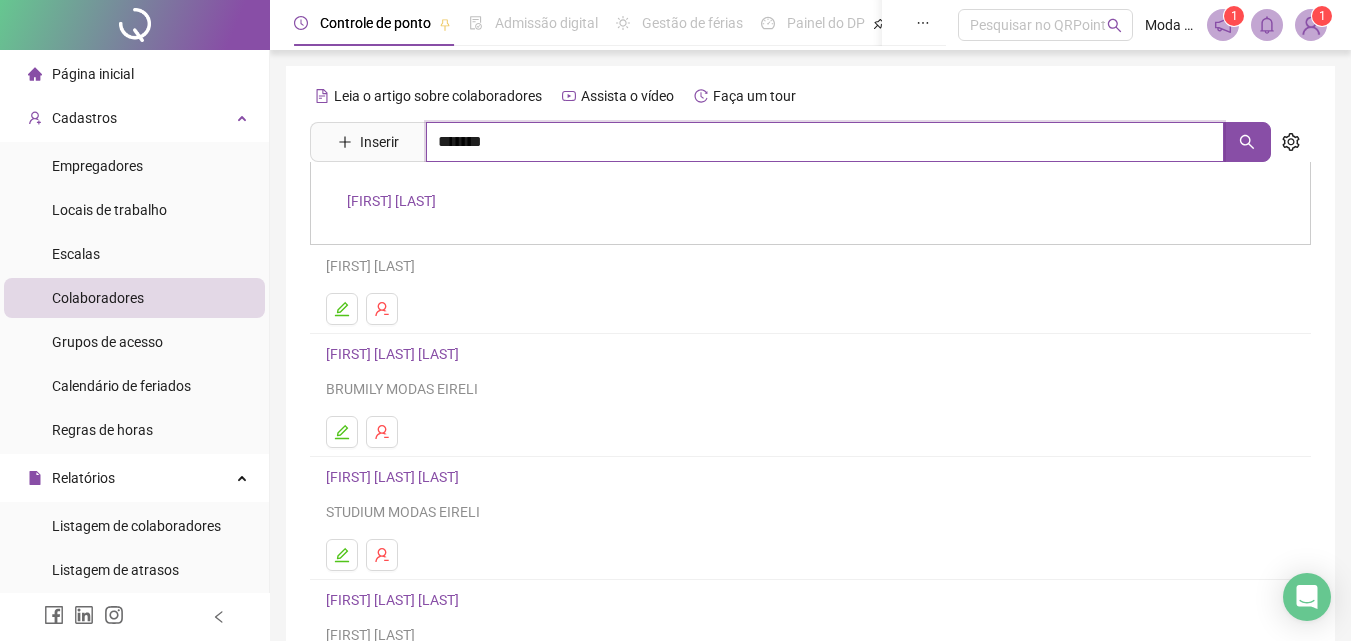 type on "*******" 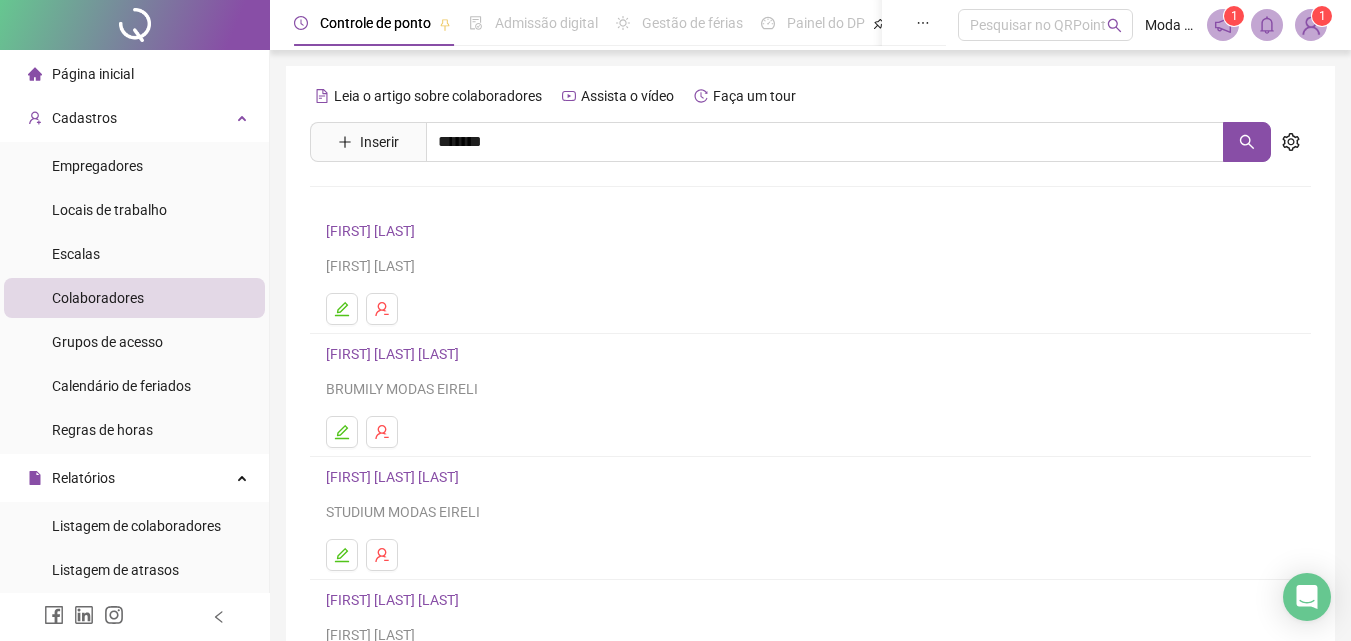 click on "[FIRST] [LAST]" at bounding box center (391, 201) 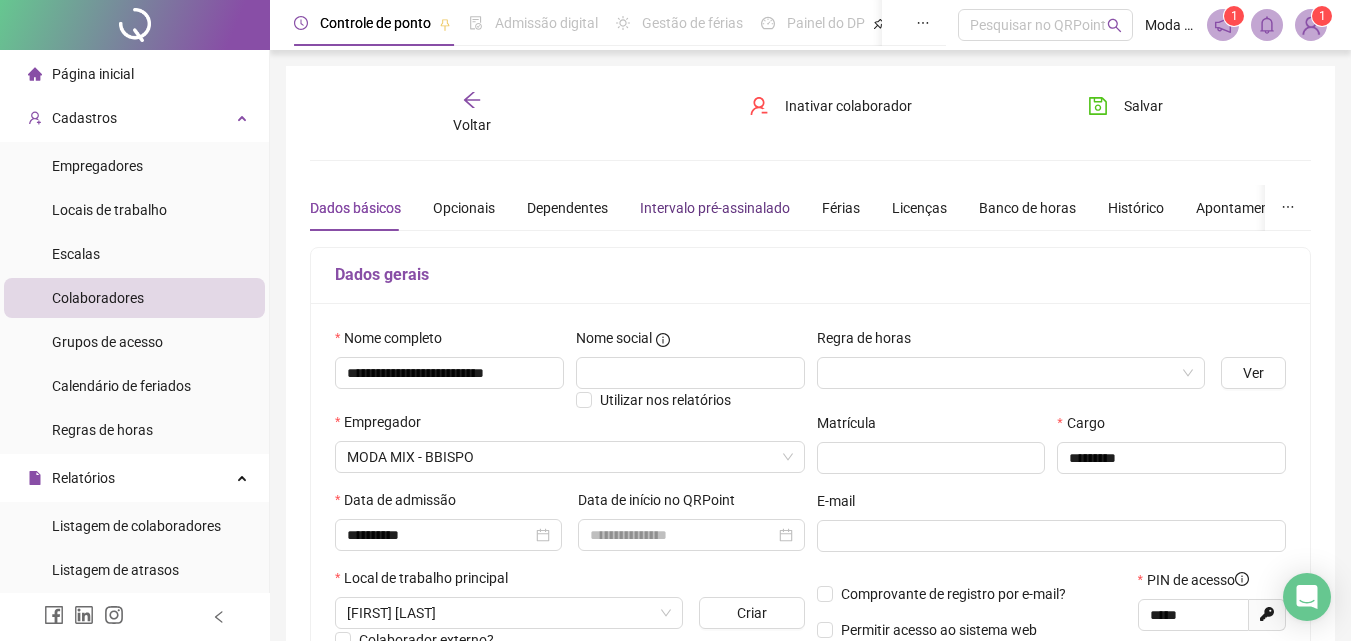 click on "Intervalo pré-assinalado" at bounding box center (715, 208) 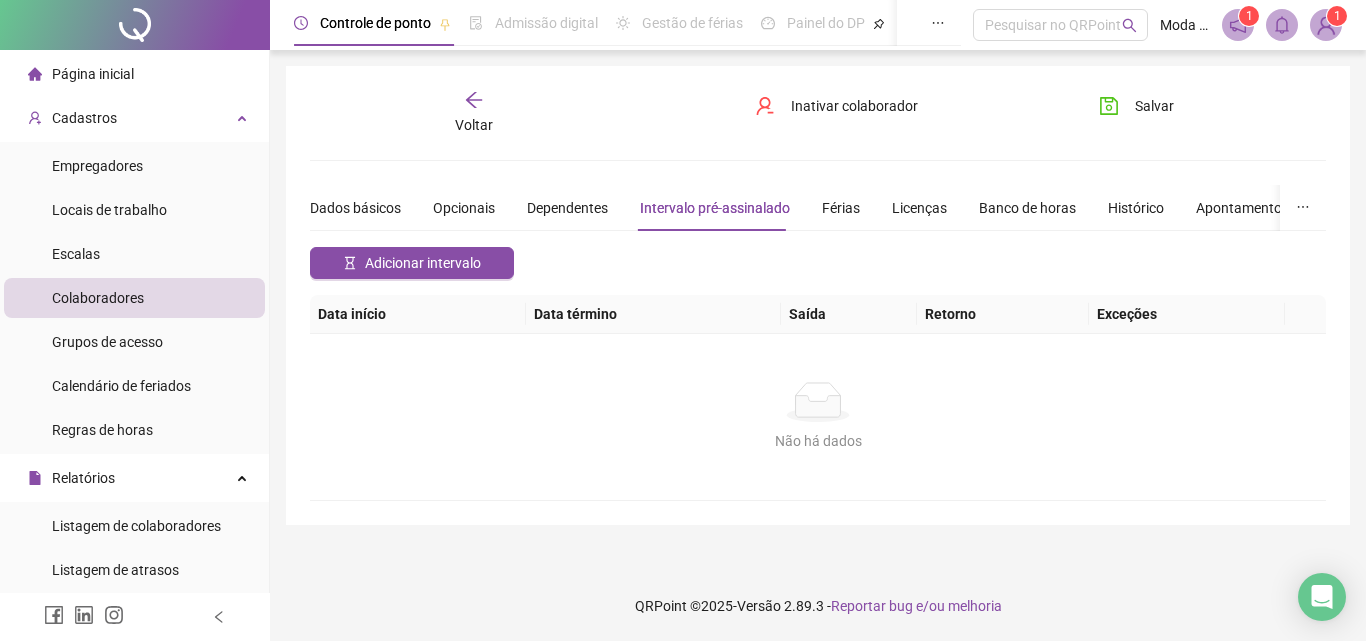 click on "Voltar" at bounding box center [474, 113] 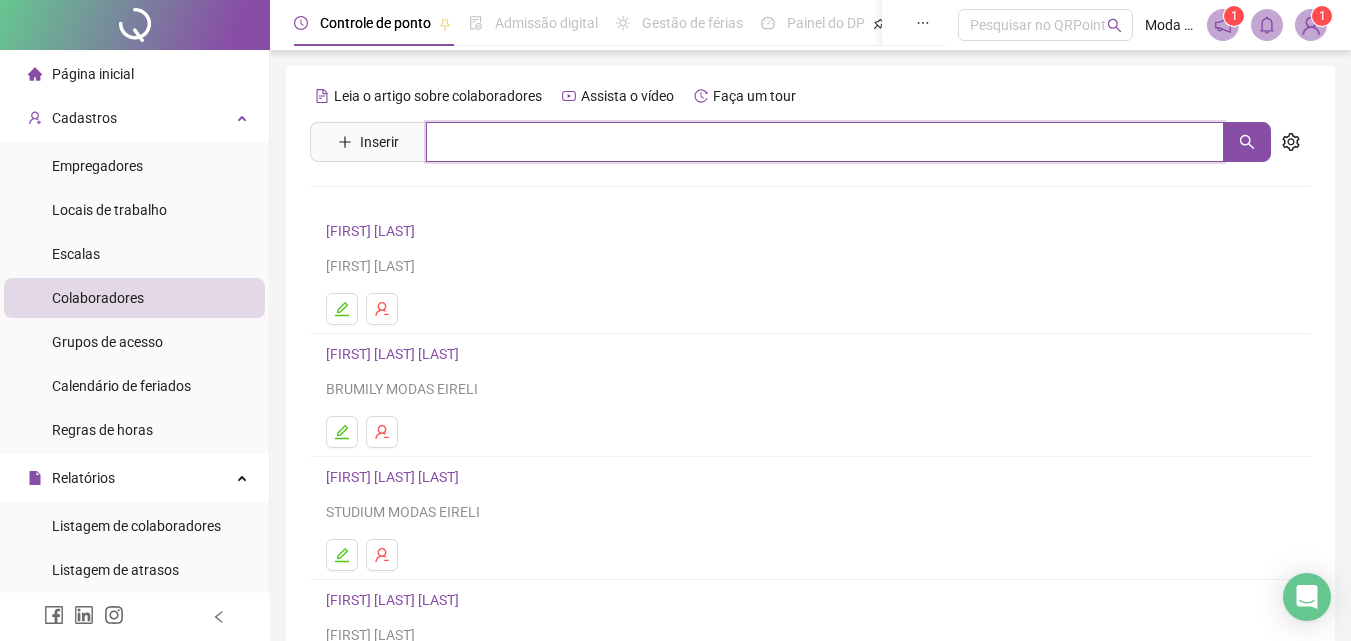 click at bounding box center (825, 142) 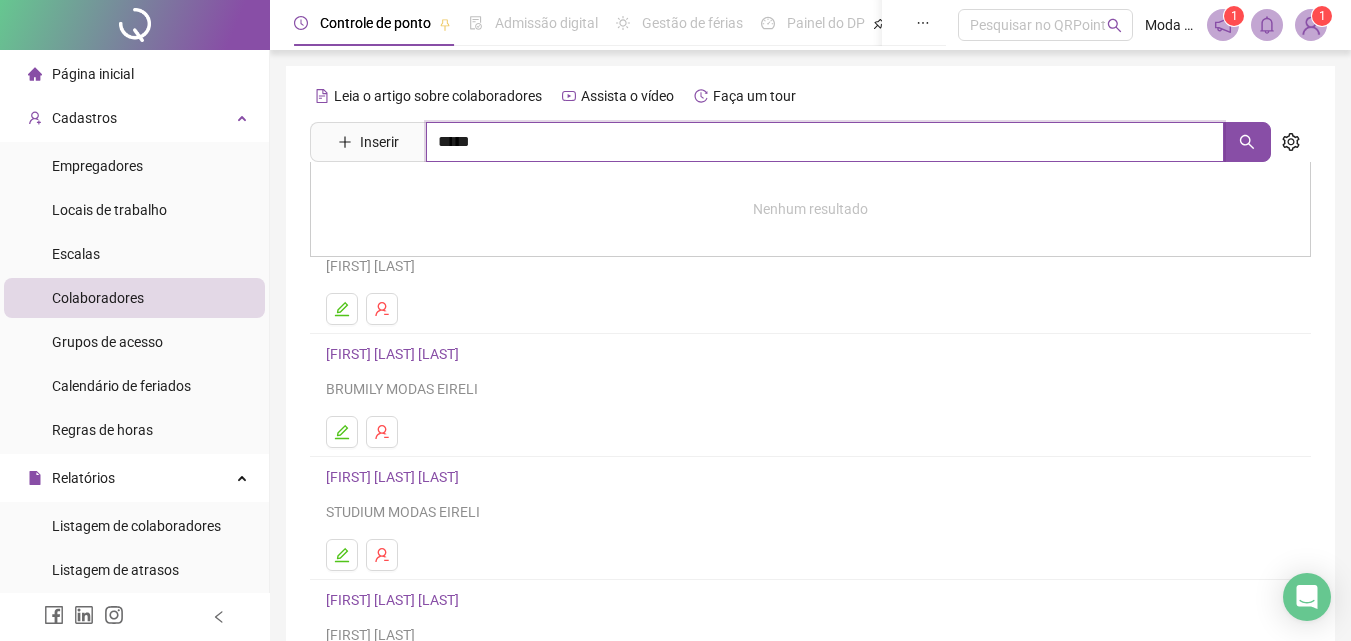 type on "*****" 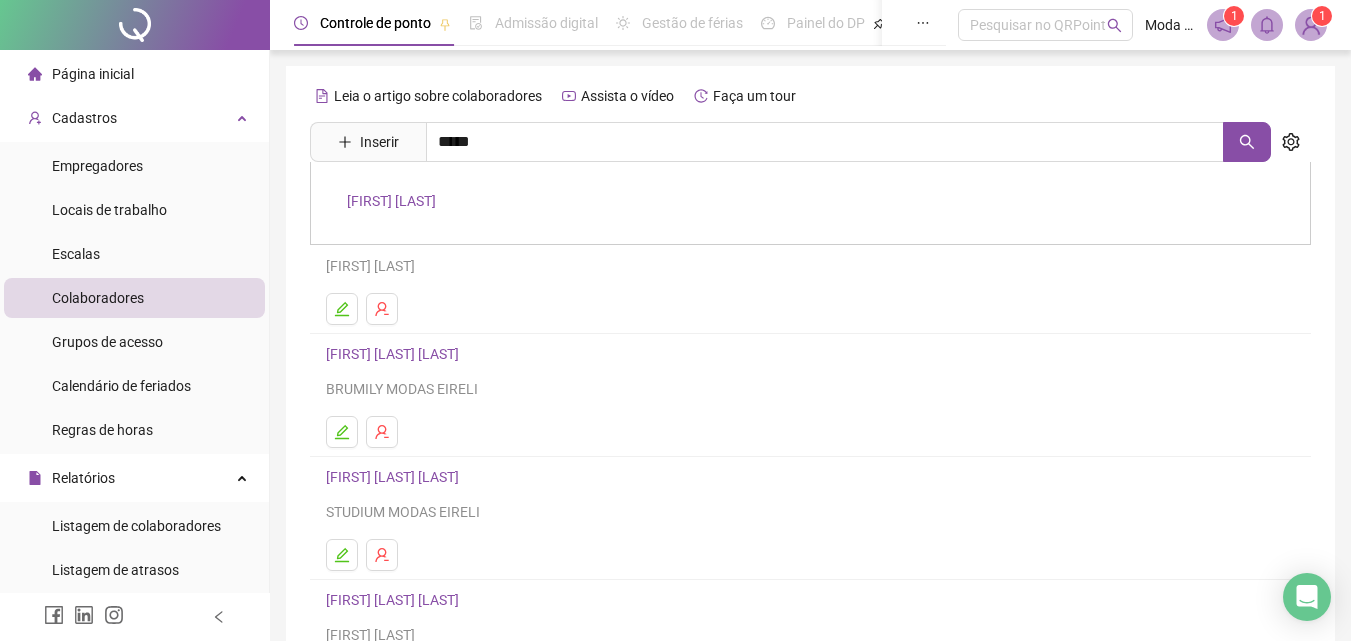 click on "[FIRST] [LAST]" at bounding box center [391, 201] 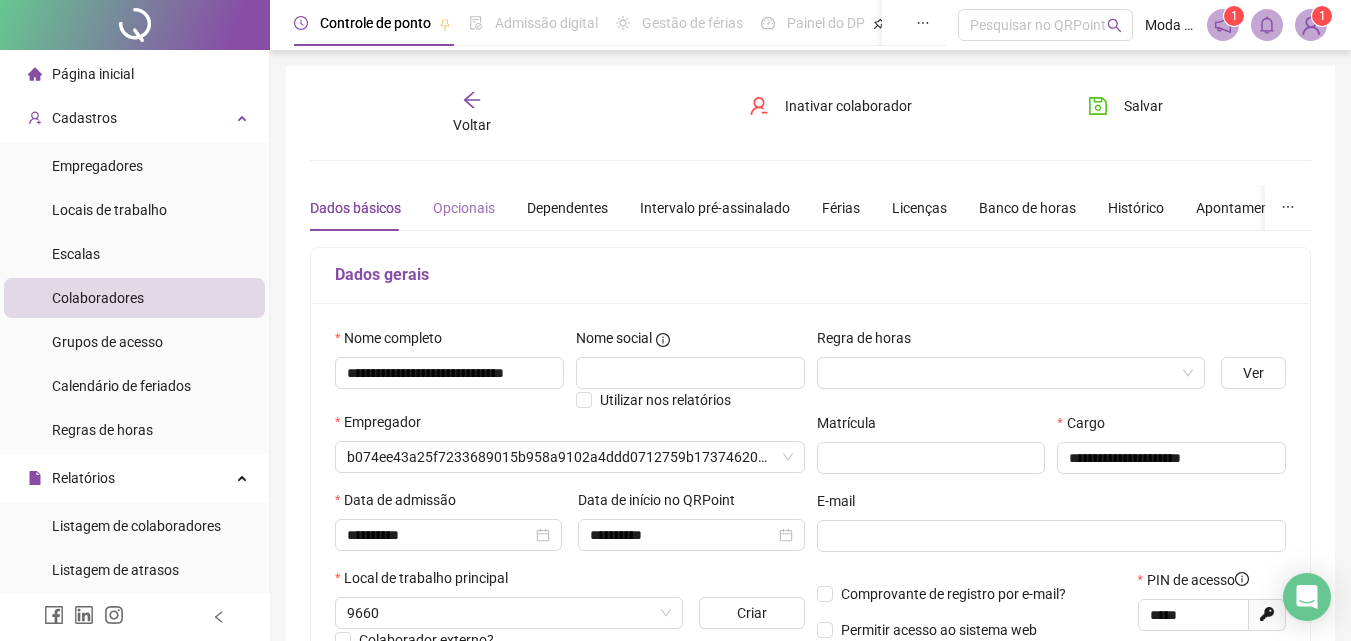 type on "*********" 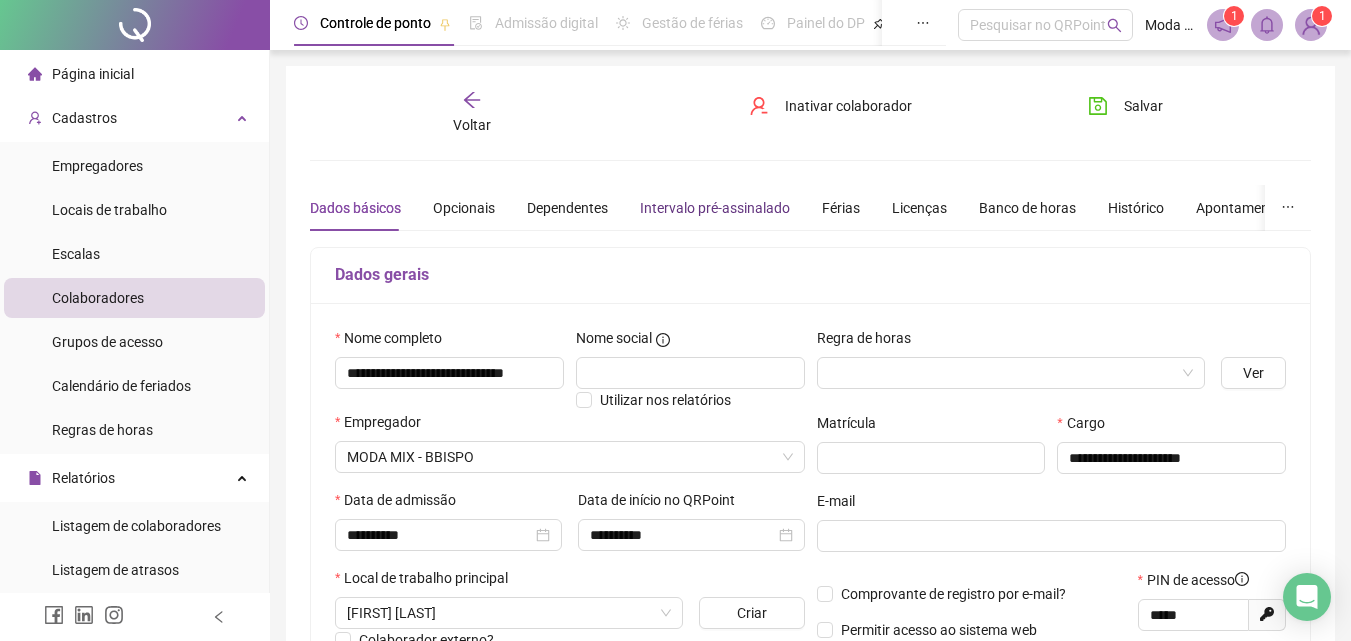 click on "Intervalo pré-assinalado" at bounding box center (715, 208) 